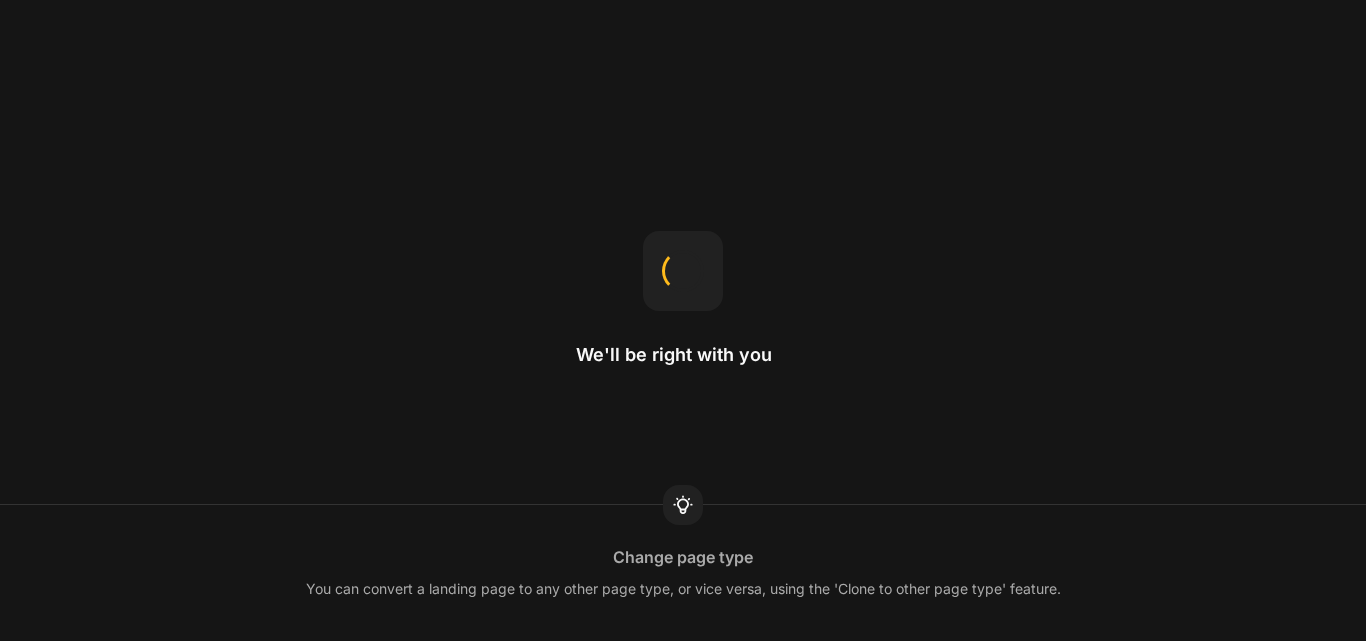 scroll, scrollTop: 0, scrollLeft: 0, axis: both 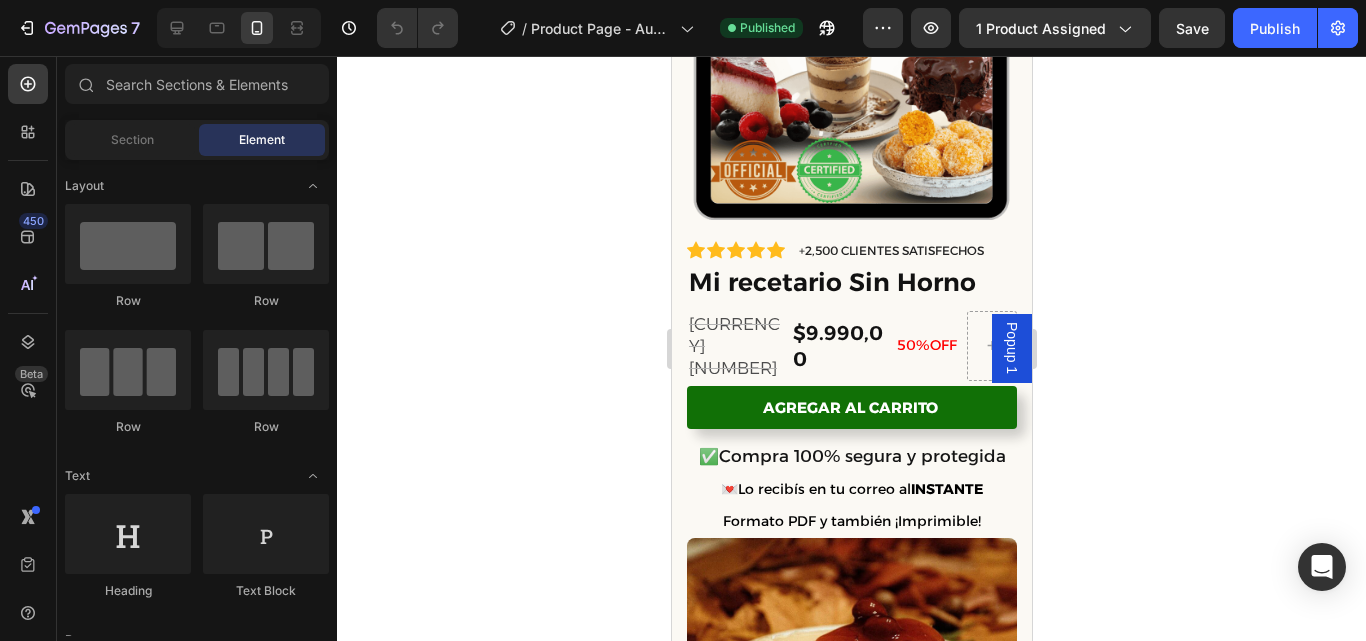 drag, startPoint x: 1025, startPoint y: 136, endPoint x: 1705, endPoint y: 195, distance: 682.55475 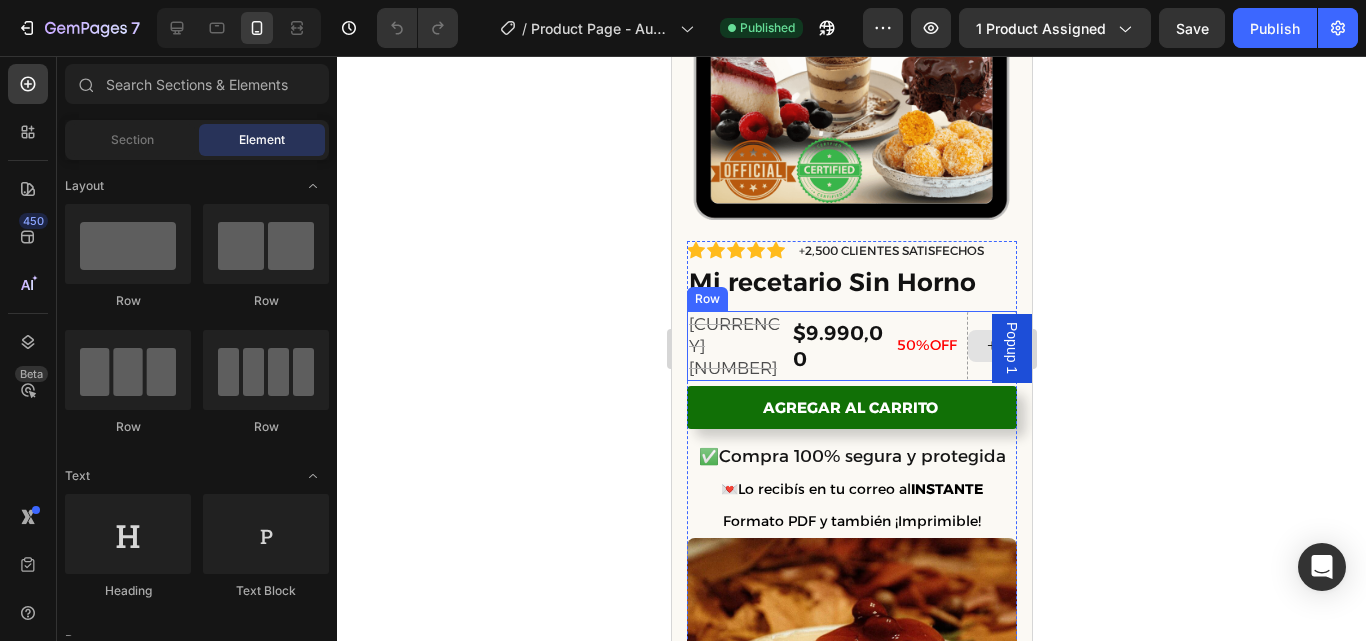 click at bounding box center [991, 346] 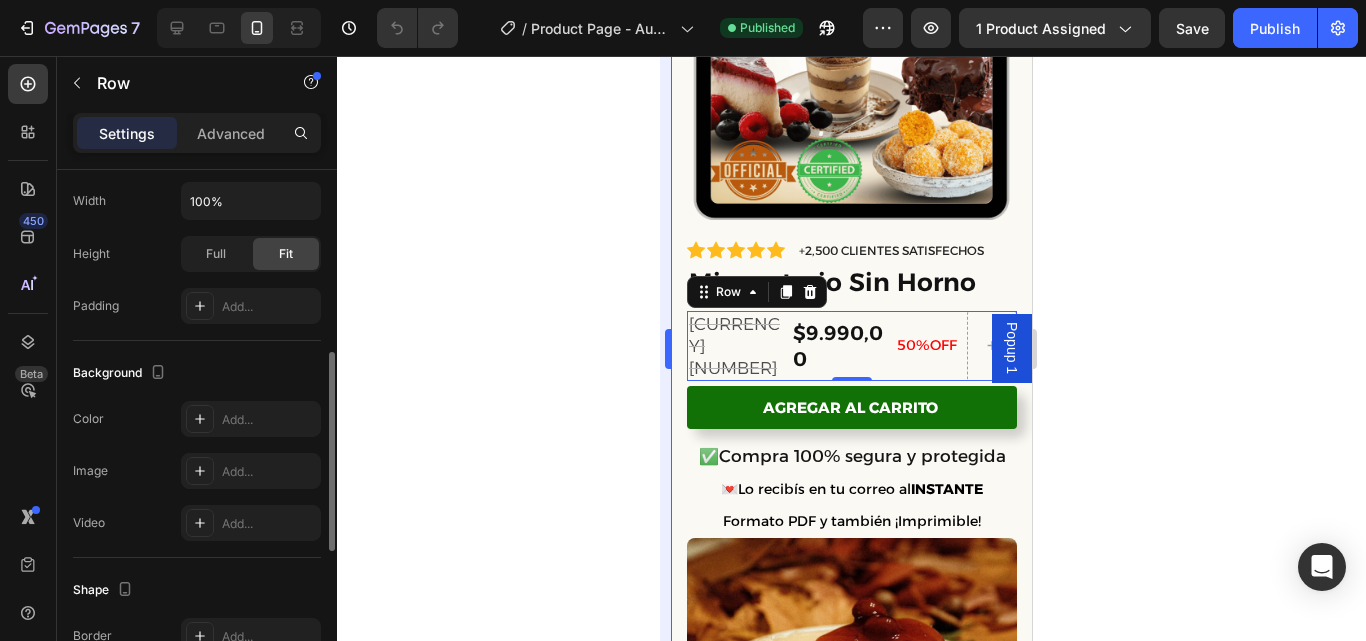 scroll, scrollTop: 488, scrollLeft: 0, axis: vertical 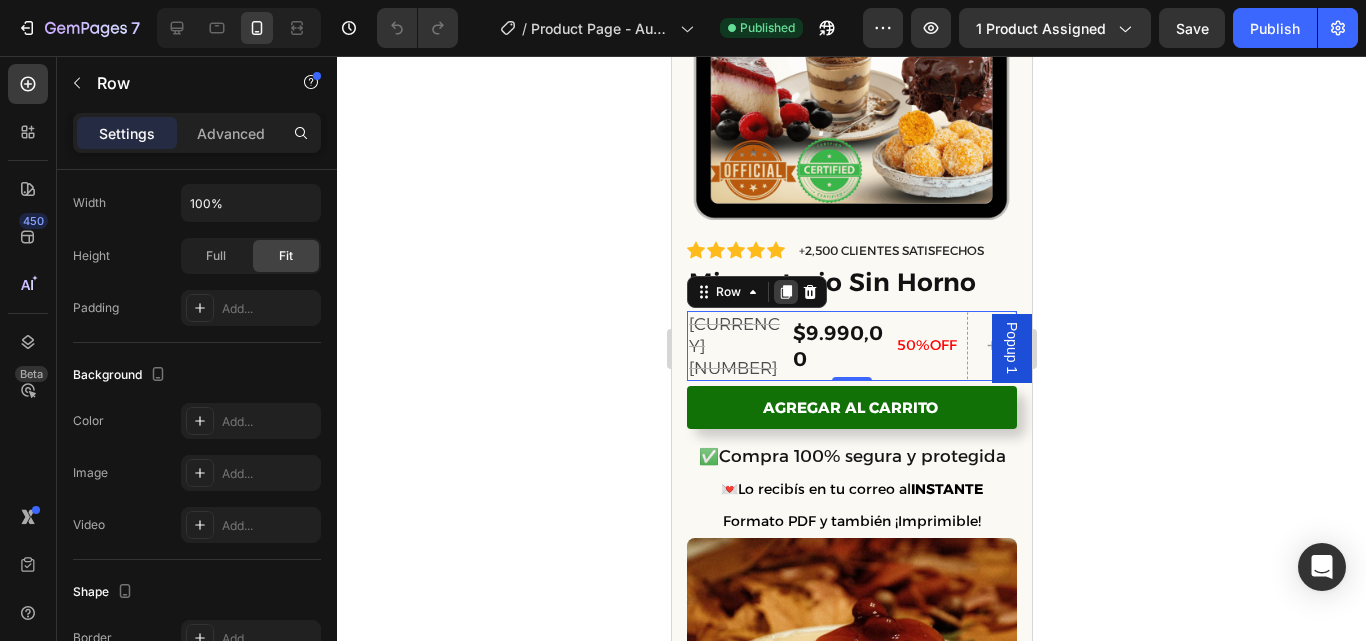 click at bounding box center (785, 292) 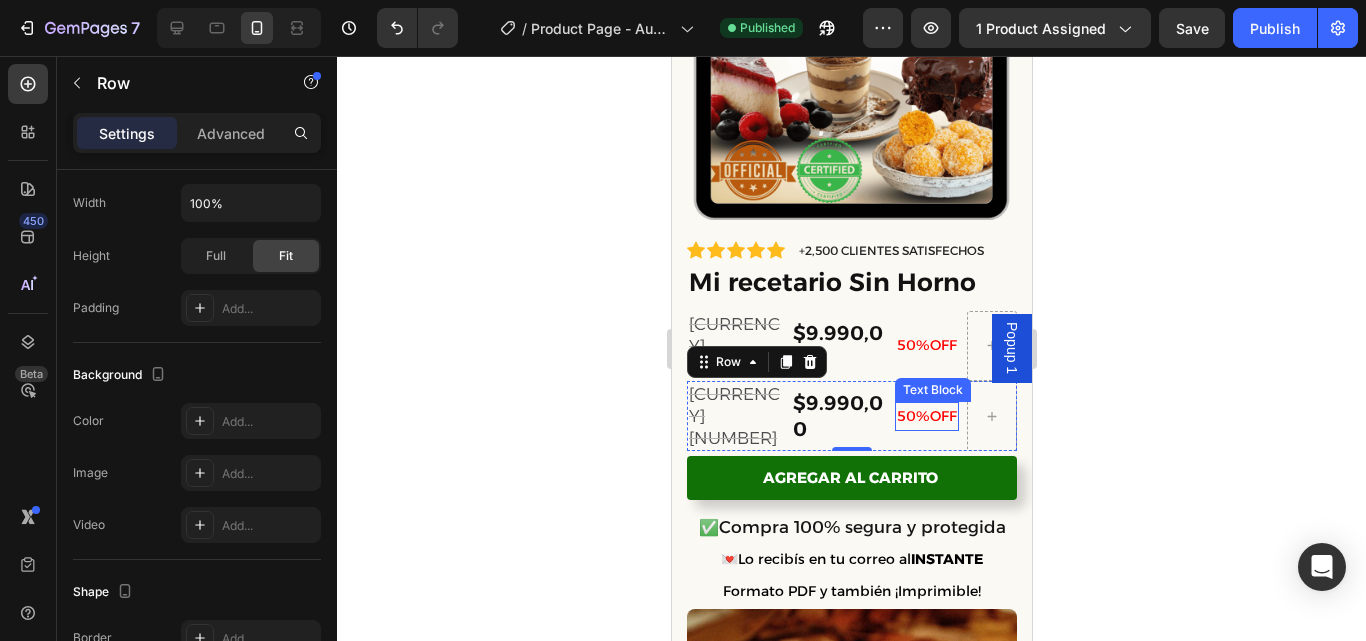 click on "50%OFF" at bounding box center (926, 416) 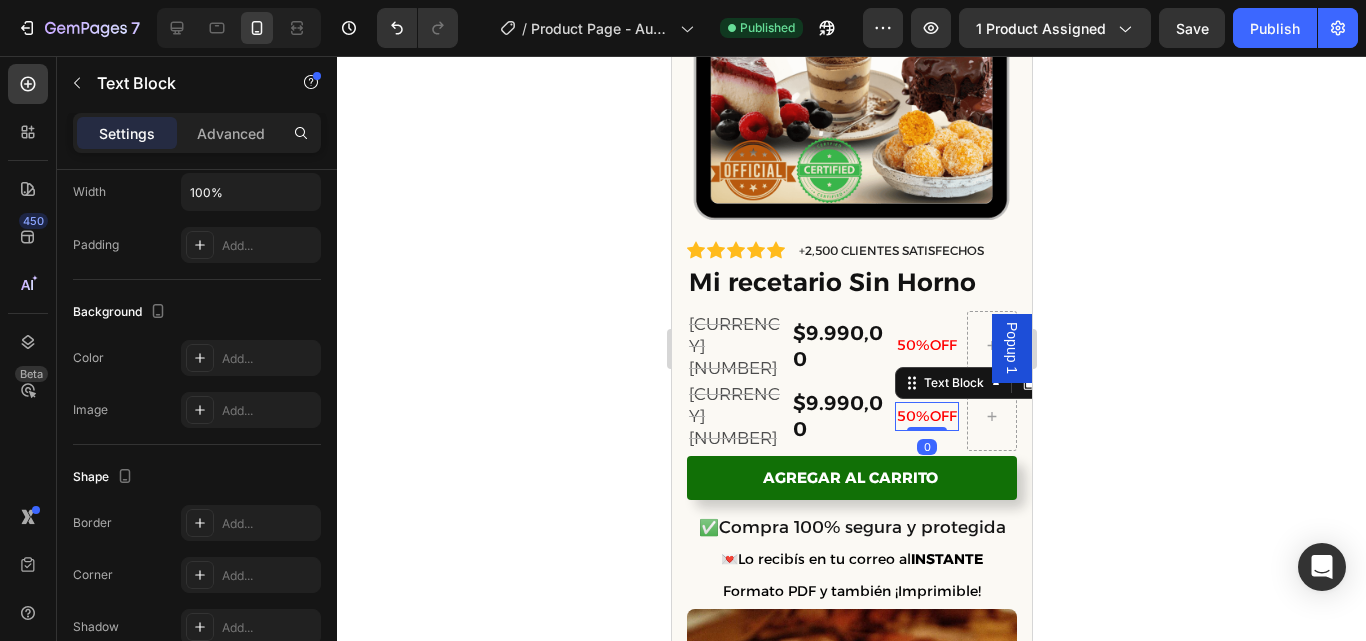 scroll, scrollTop: 0, scrollLeft: 0, axis: both 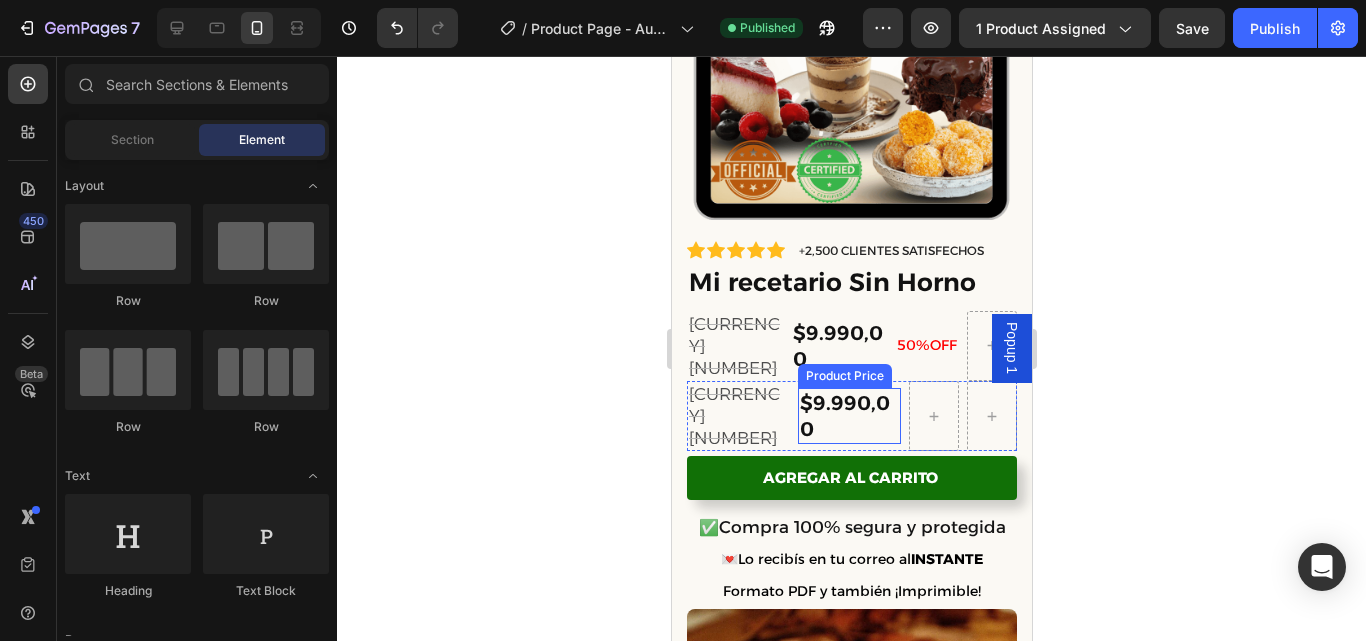 click on "$9.990,00" at bounding box center (848, 416) 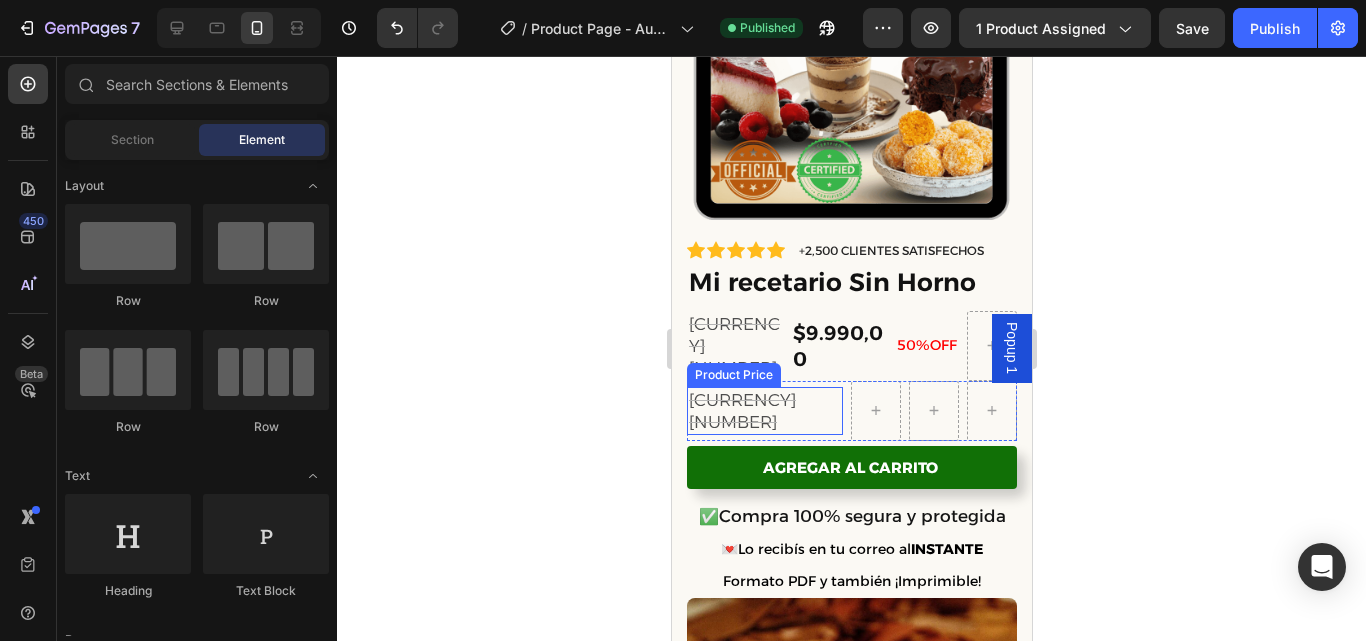 click on "$20.000,00" at bounding box center [764, 411] 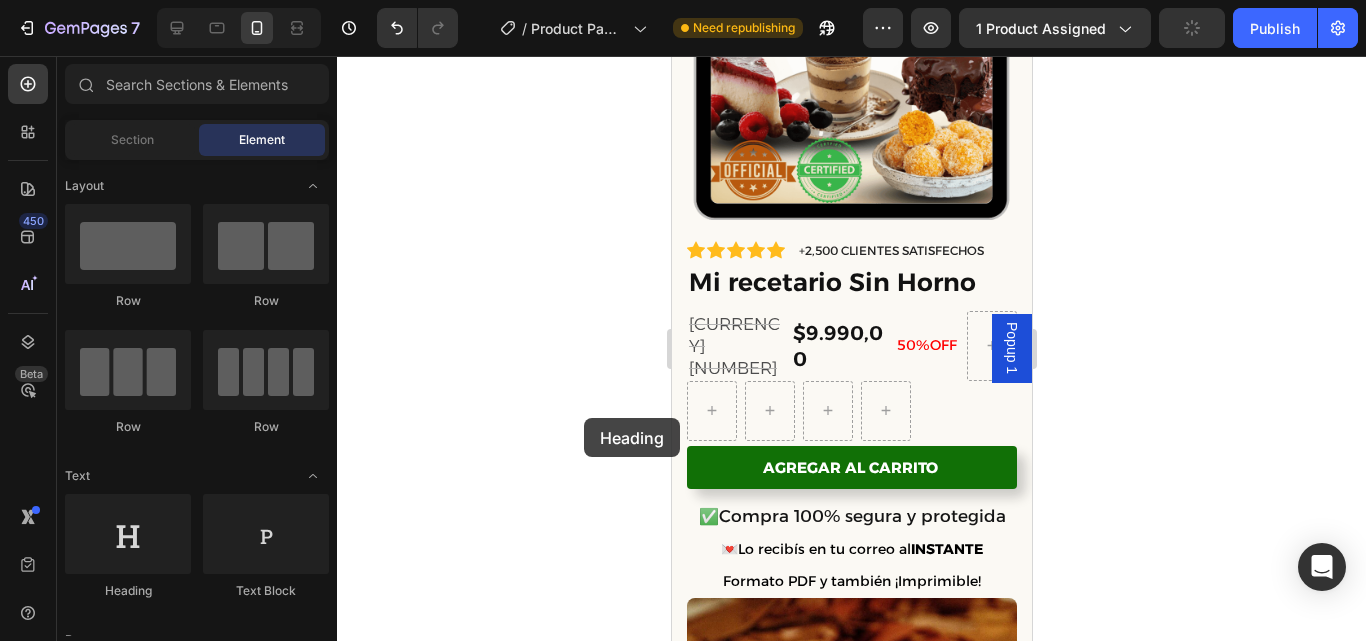 scroll, scrollTop: 392, scrollLeft: 0, axis: vertical 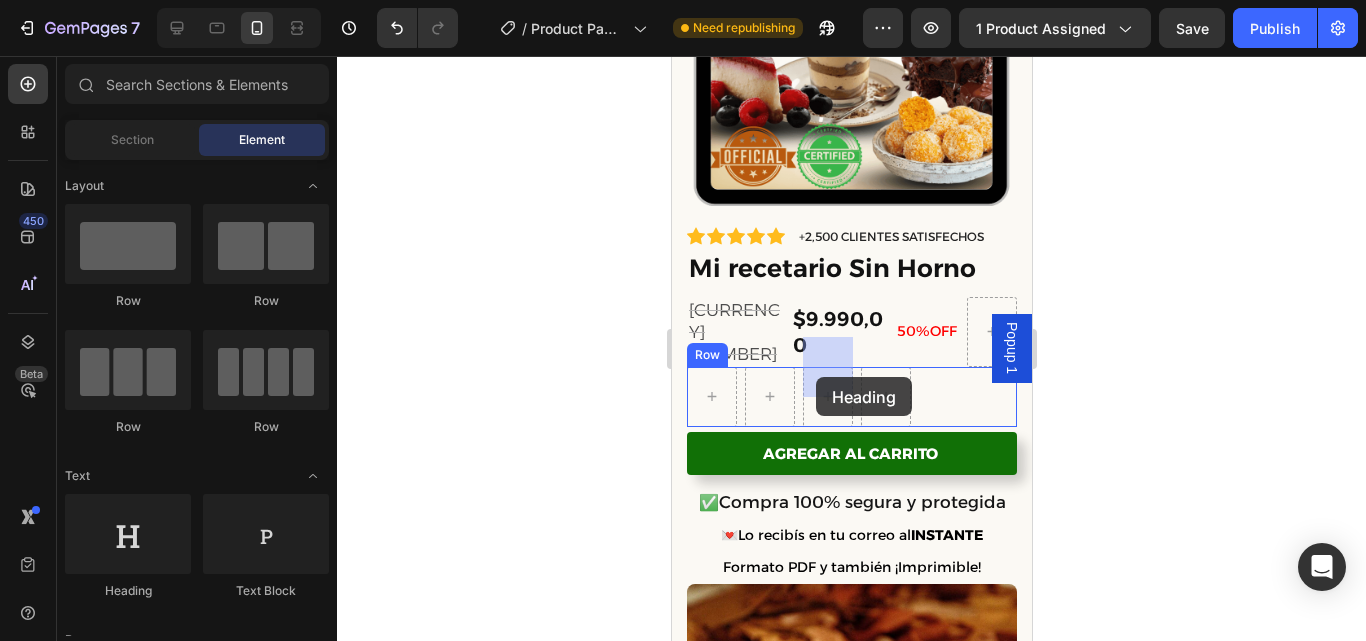 drag, startPoint x: 828, startPoint y: 585, endPoint x: 815, endPoint y: 377, distance: 208.40585 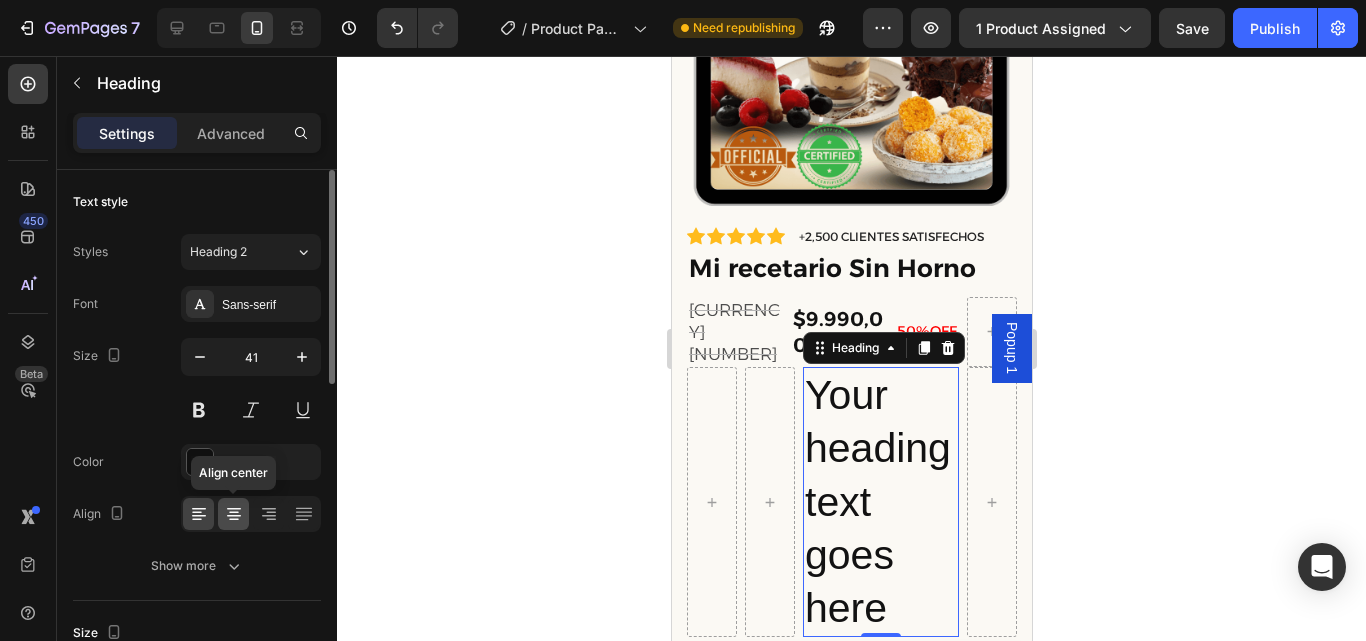 scroll, scrollTop: 55, scrollLeft: 0, axis: vertical 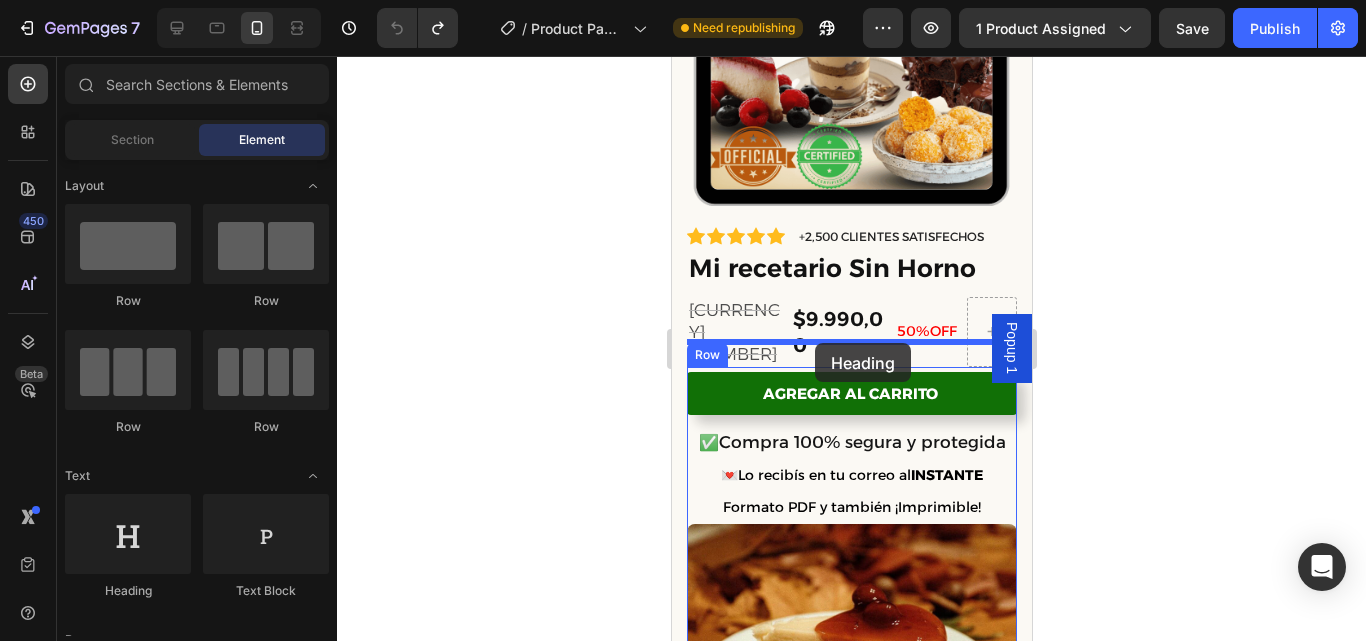 drag, startPoint x: 965, startPoint y: 510, endPoint x: 814, endPoint y: 343, distance: 225.1444 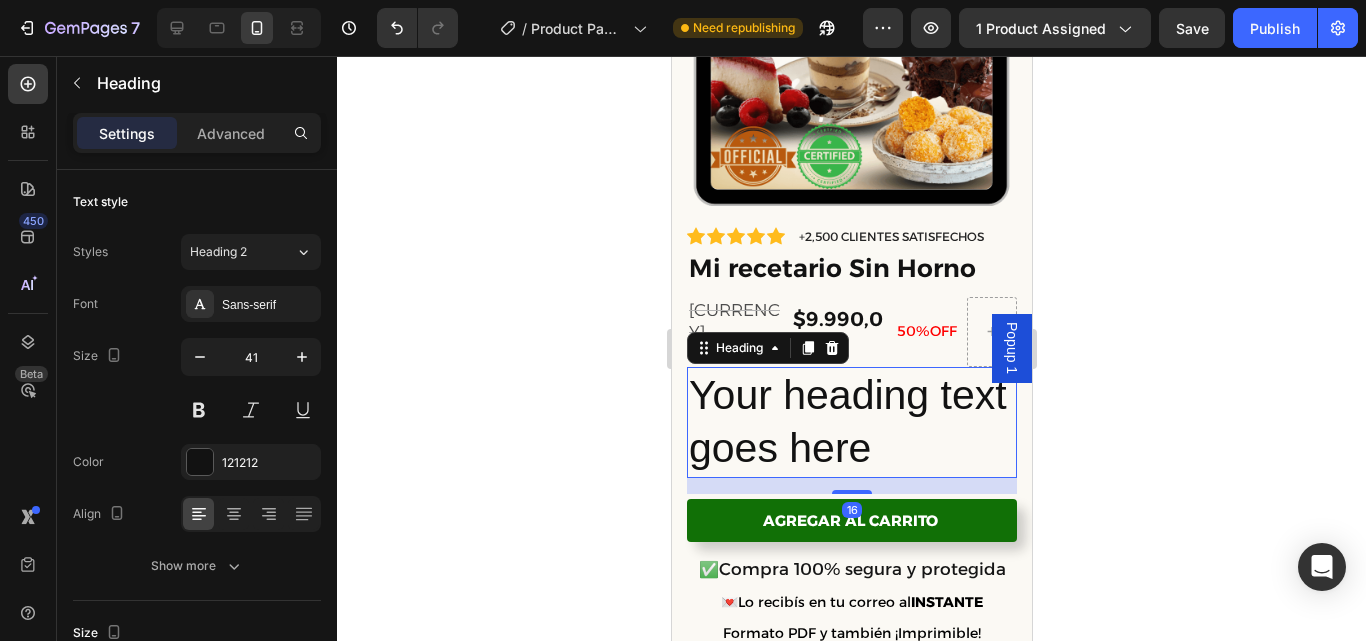 click on "Your heading text goes here" at bounding box center (851, 422) 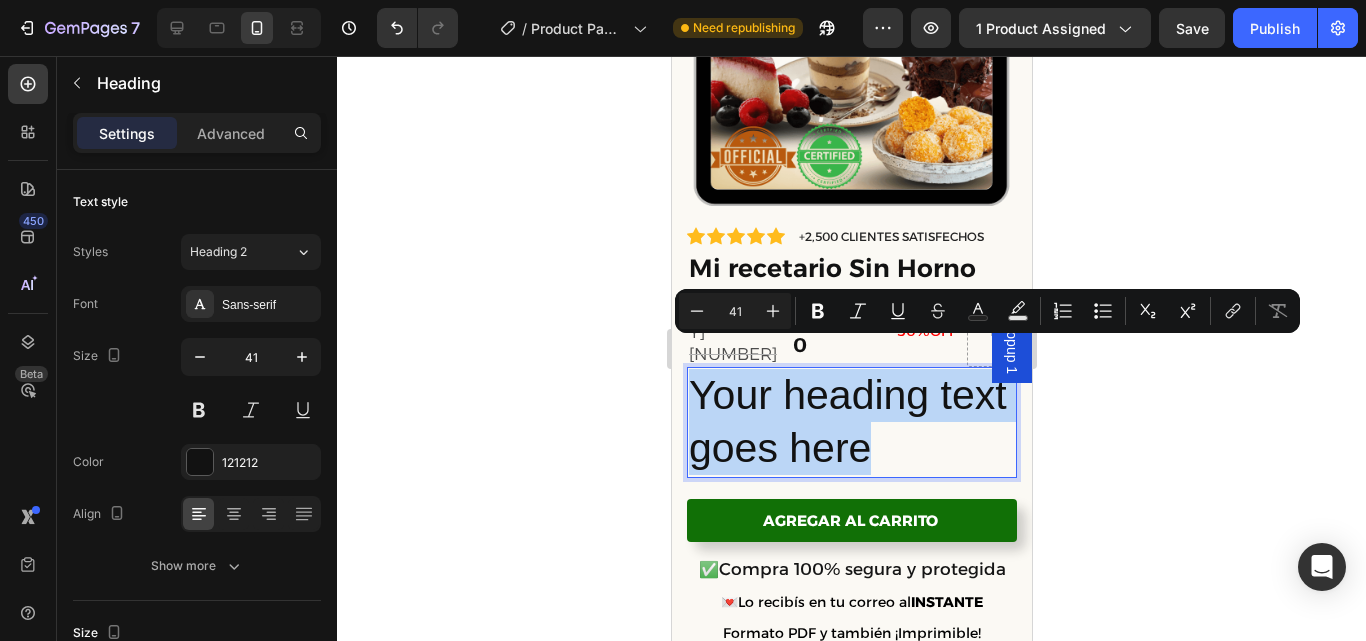 click on "Your heading text goes here" at bounding box center [851, 422] 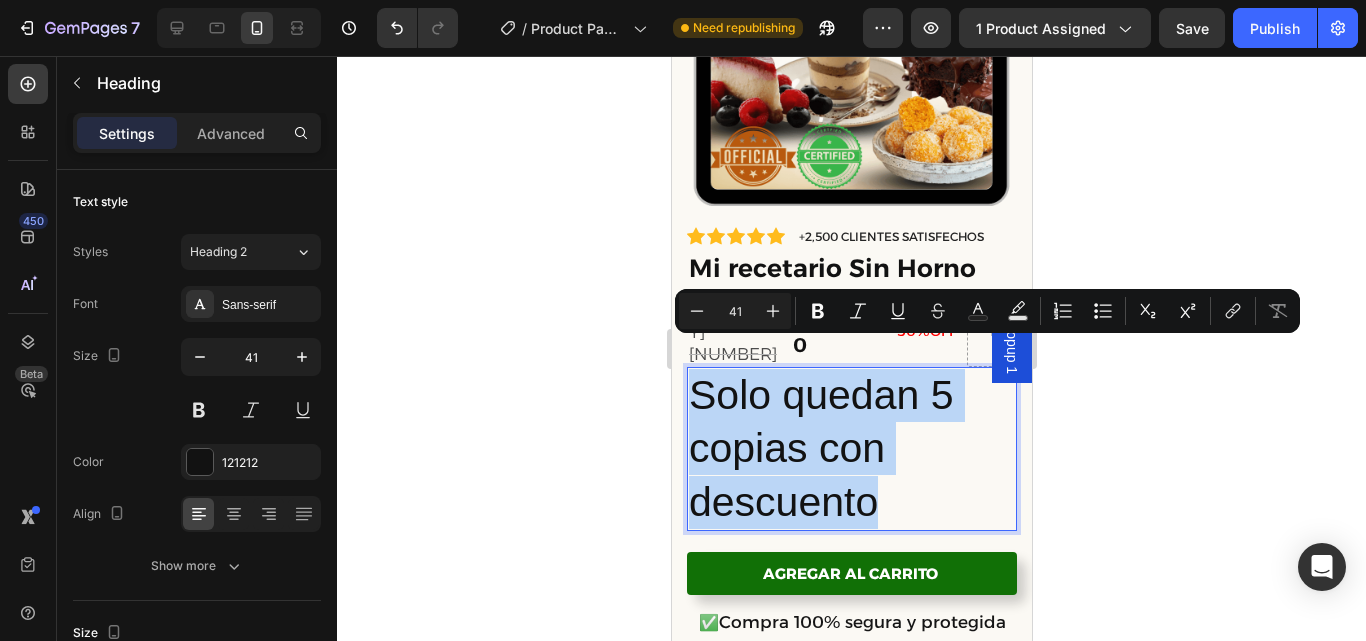drag, startPoint x: 877, startPoint y: 461, endPoint x: 693, endPoint y: 367, distance: 206.62042 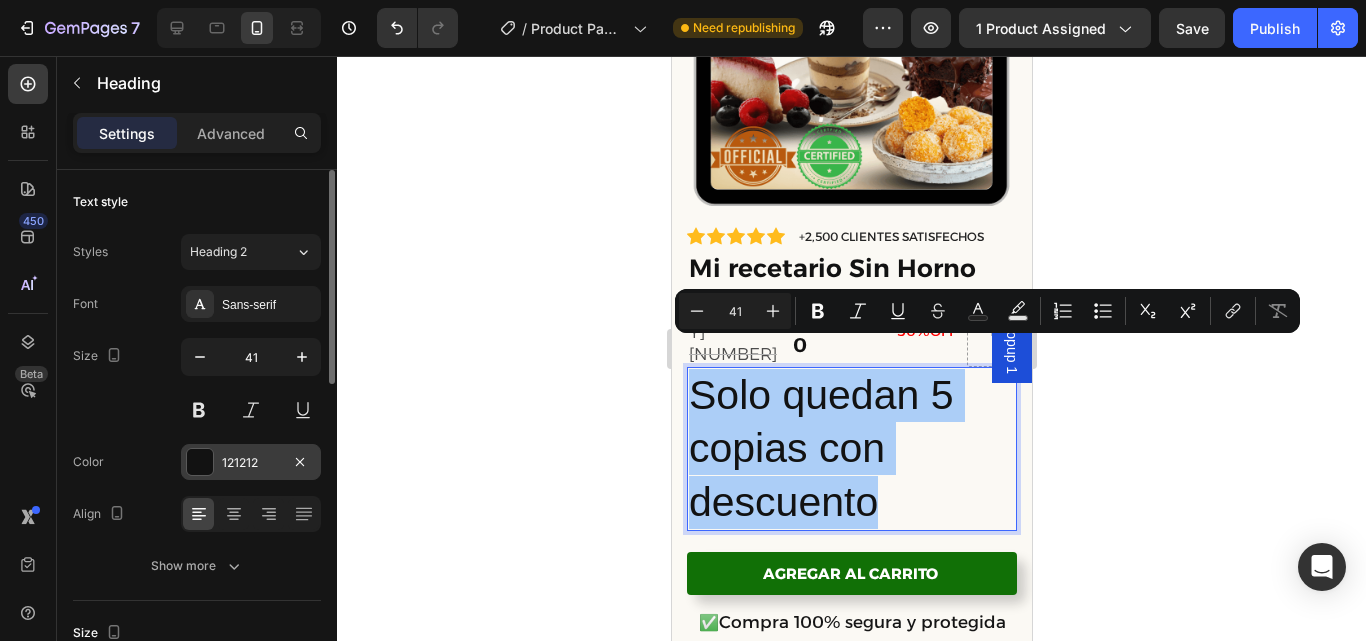 click on "121212" at bounding box center (251, 462) 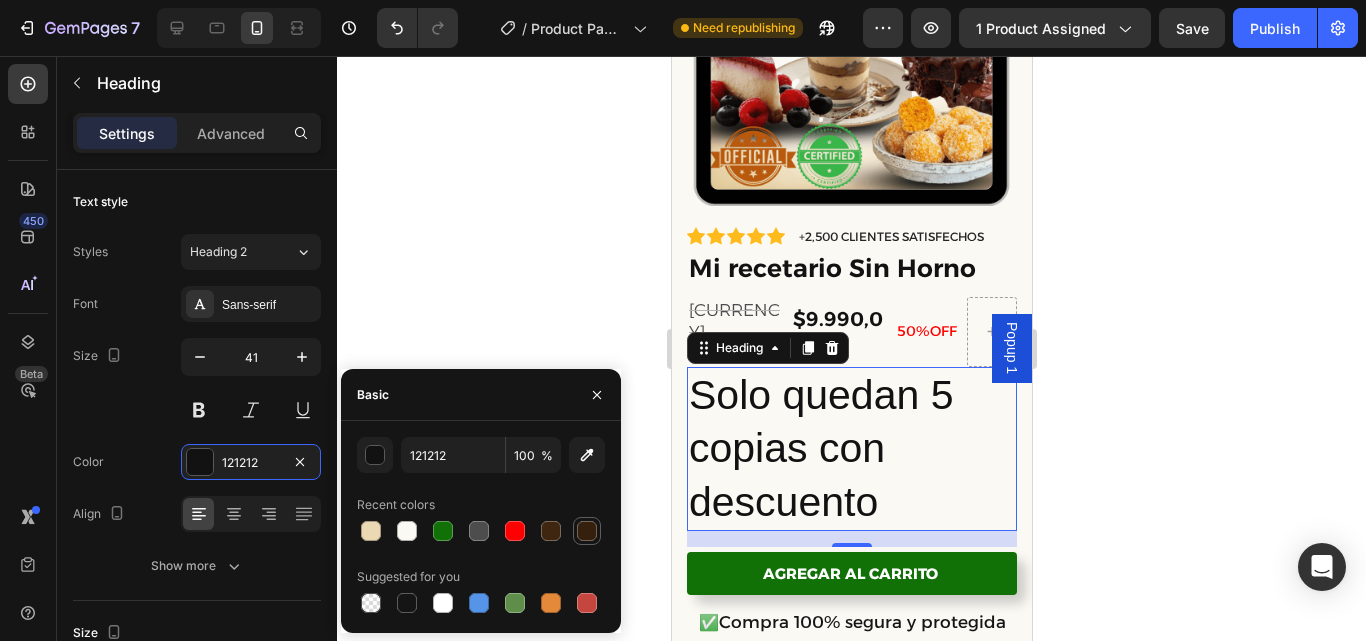 click at bounding box center (587, 531) 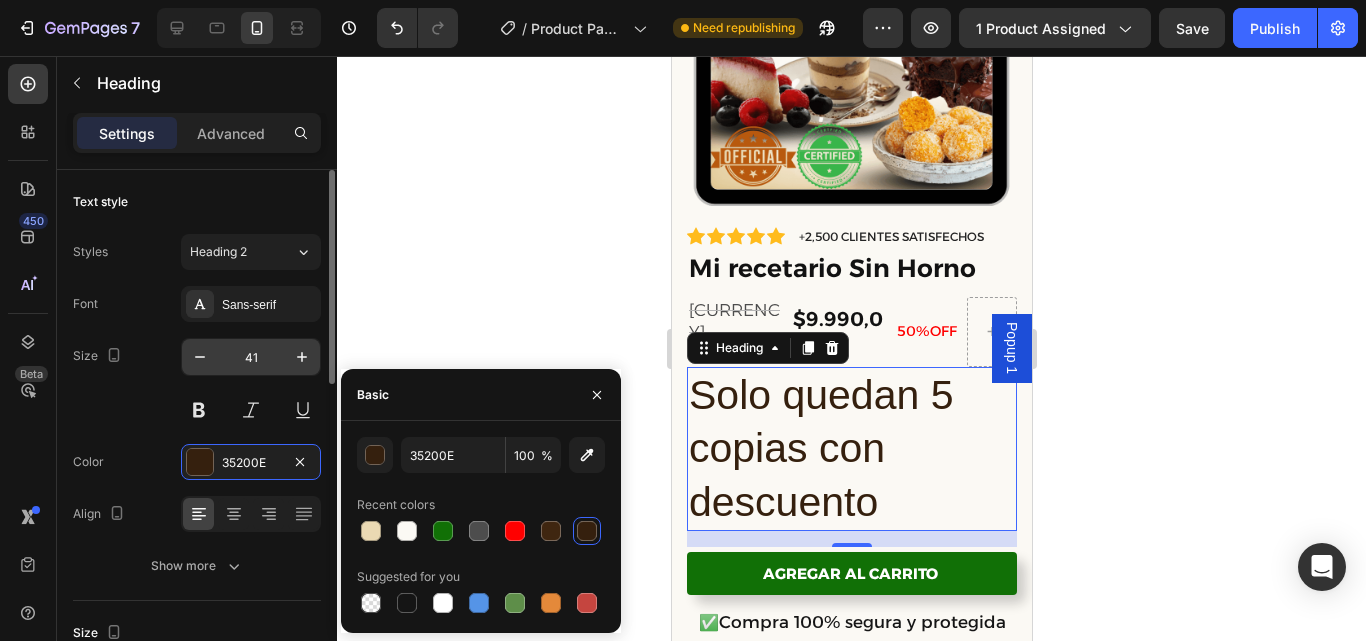 click on "41" at bounding box center (251, 357) 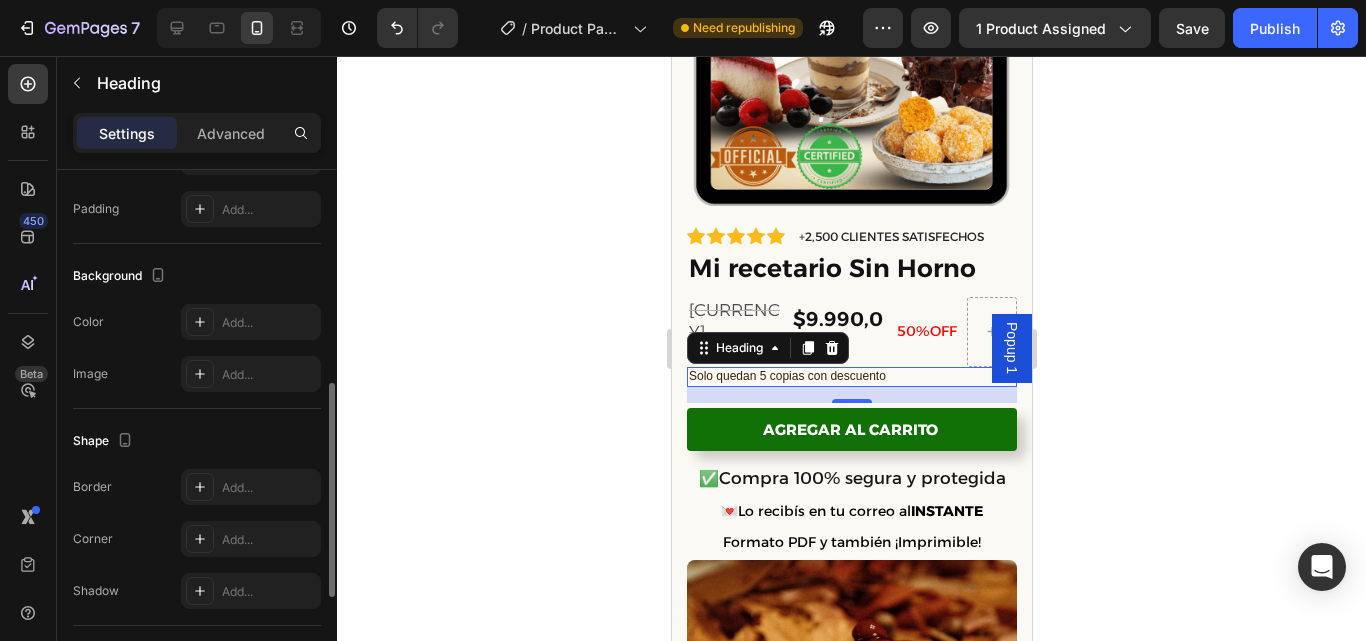 scroll, scrollTop: 770, scrollLeft: 0, axis: vertical 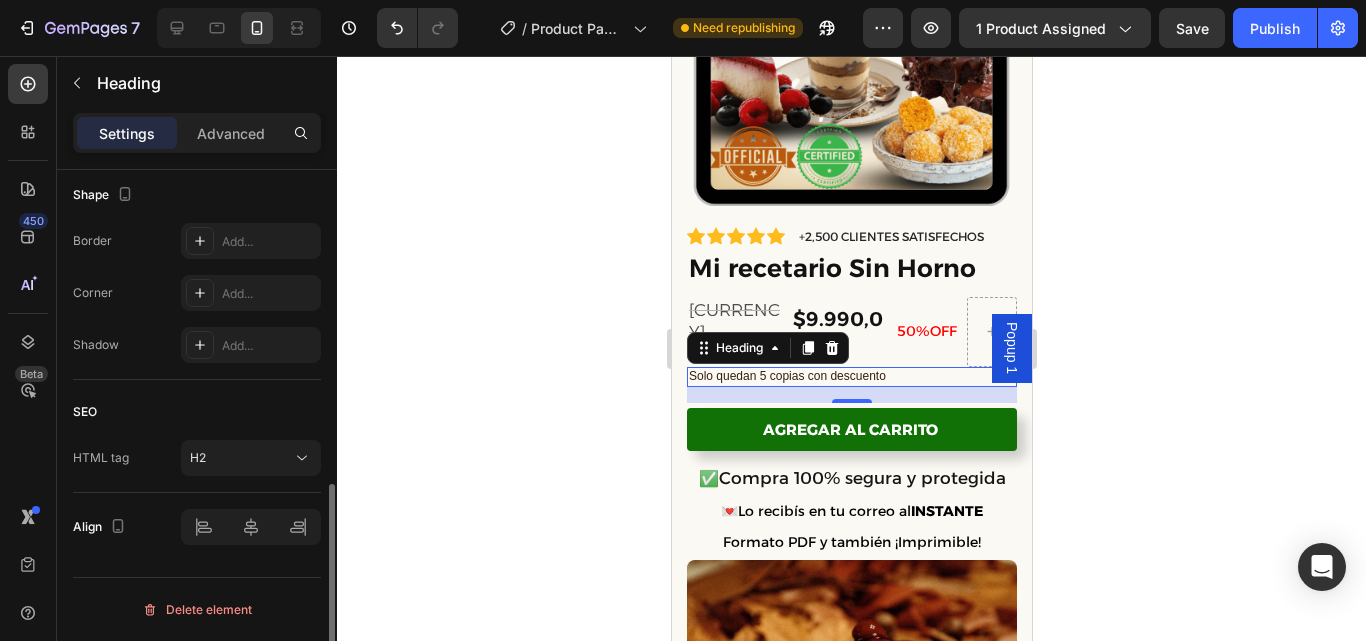 type on "12" 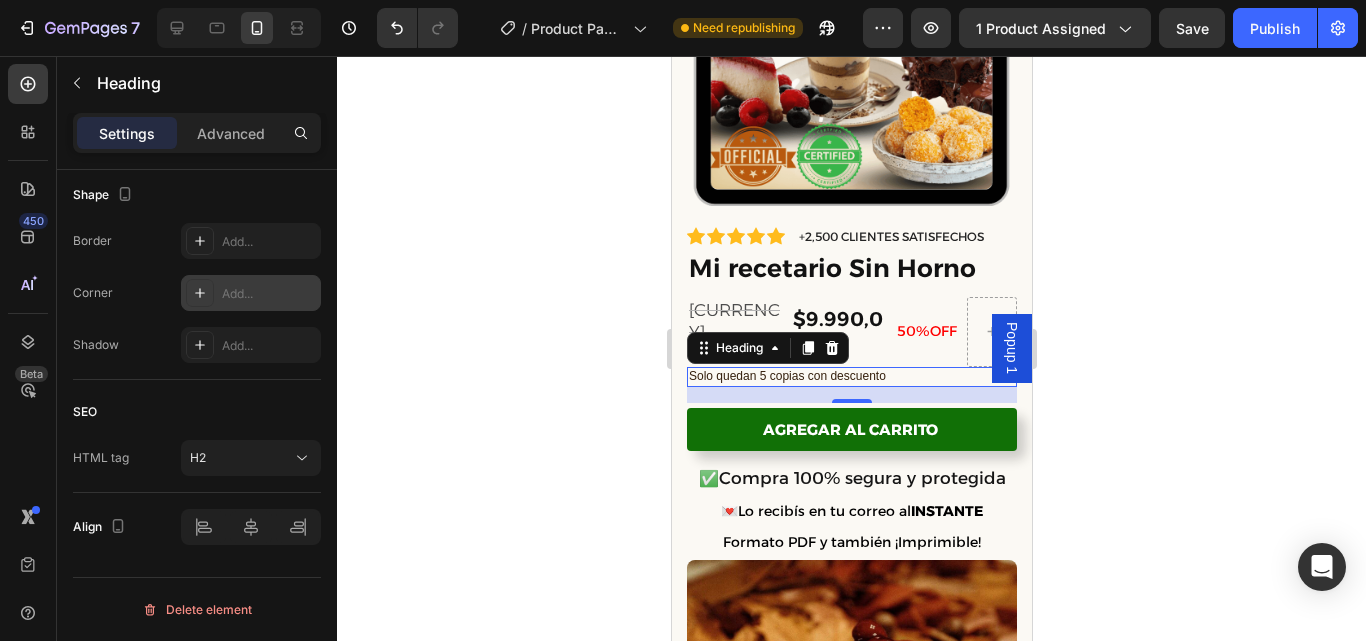 scroll, scrollTop: 0, scrollLeft: 0, axis: both 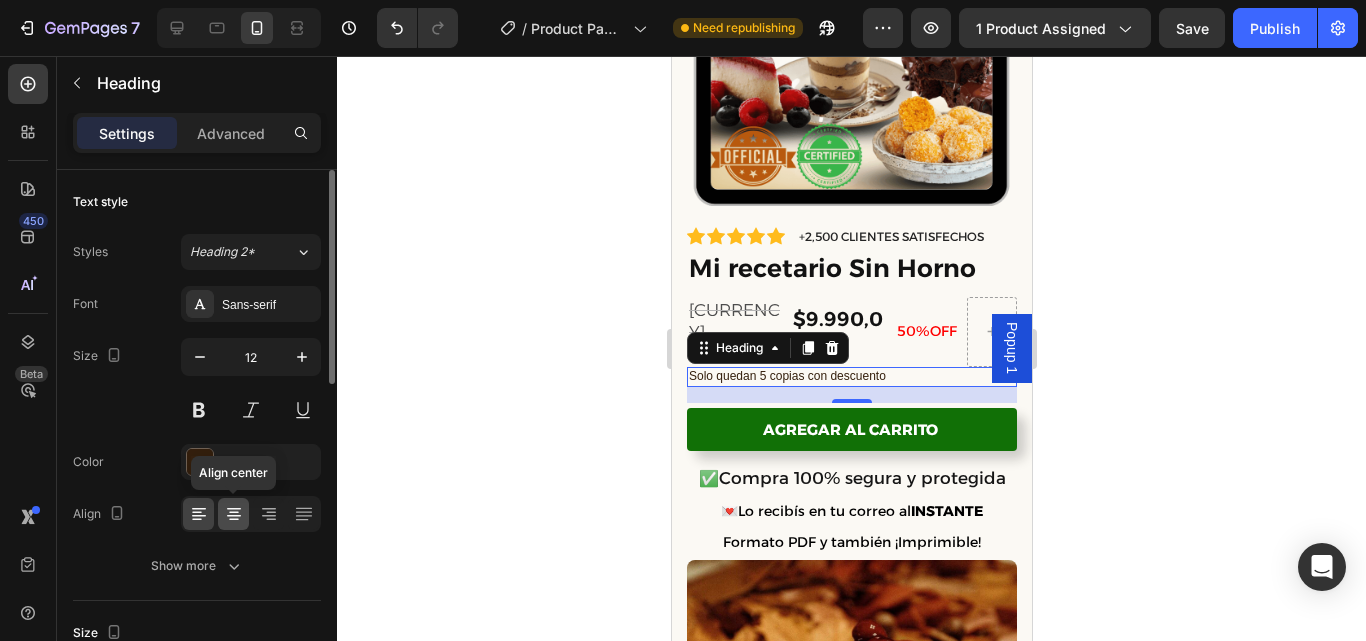 click 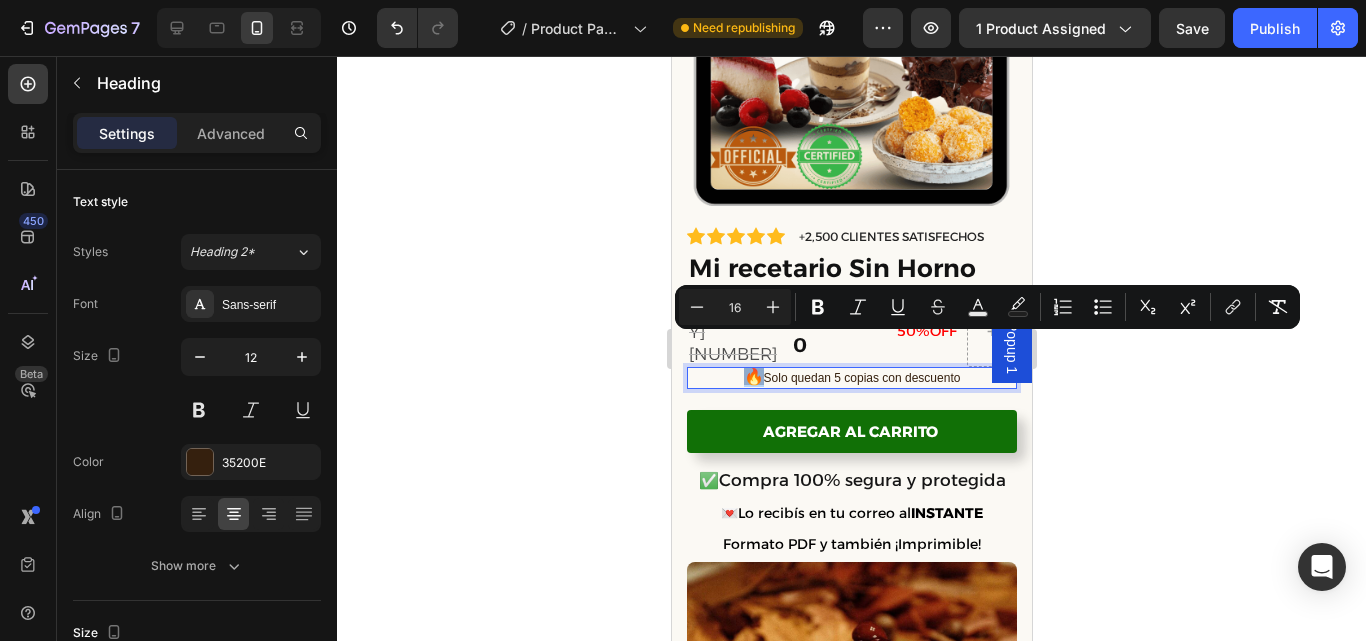 drag, startPoint x: 753, startPoint y: 347, endPoint x: 738, endPoint y: 345, distance: 15.132746 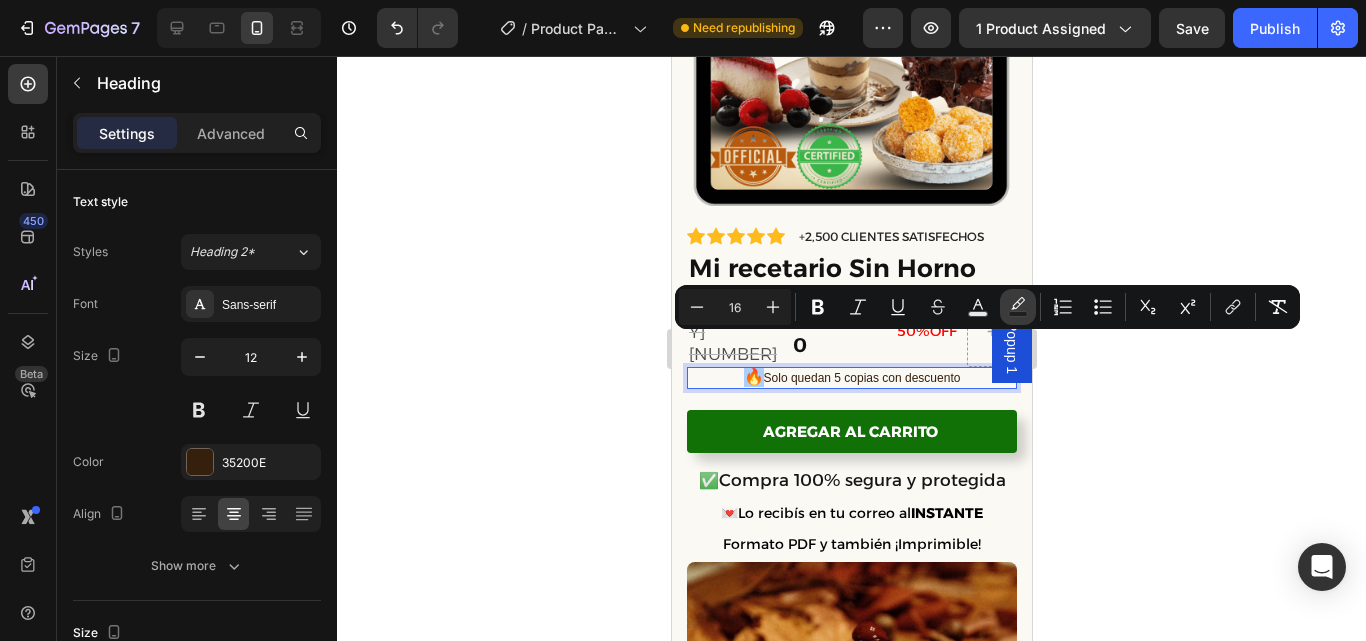 click 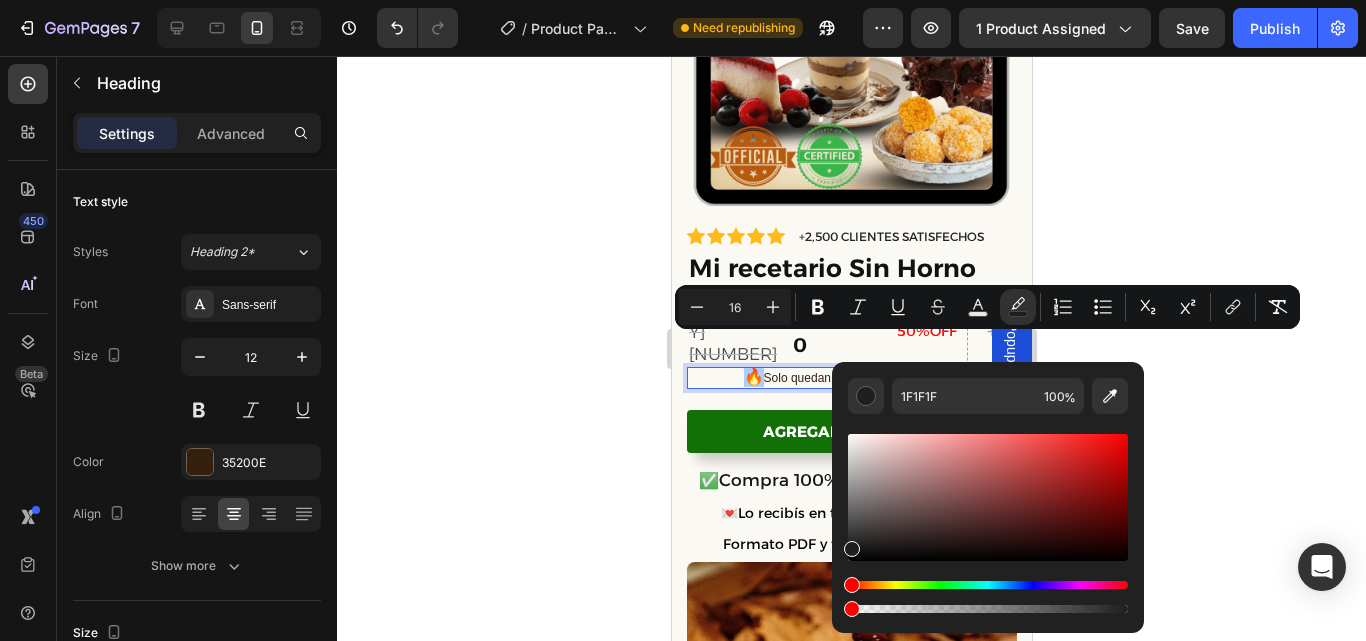 drag, startPoint x: 1791, startPoint y: 665, endPoint x: 829, endPoint y: 615, distance: 963.2985 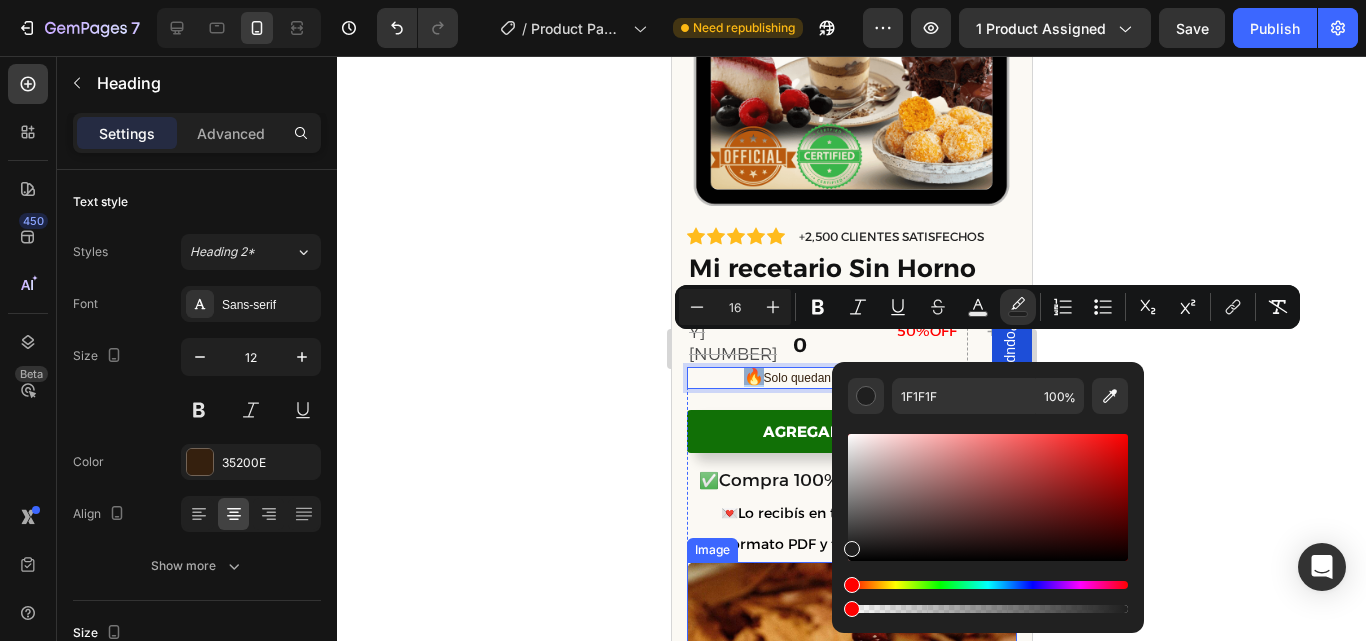 type on "0" 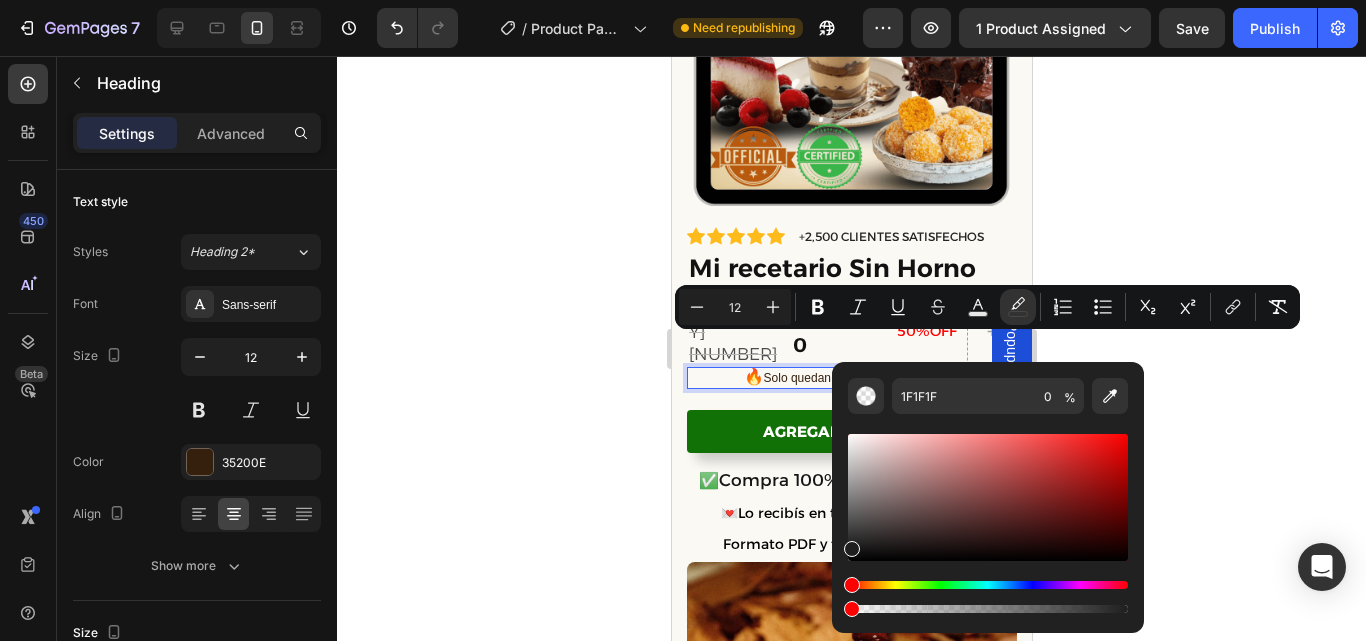 click on "🔥 Solo quedan 5 copias con descuento" at bounding box center (851, 378) 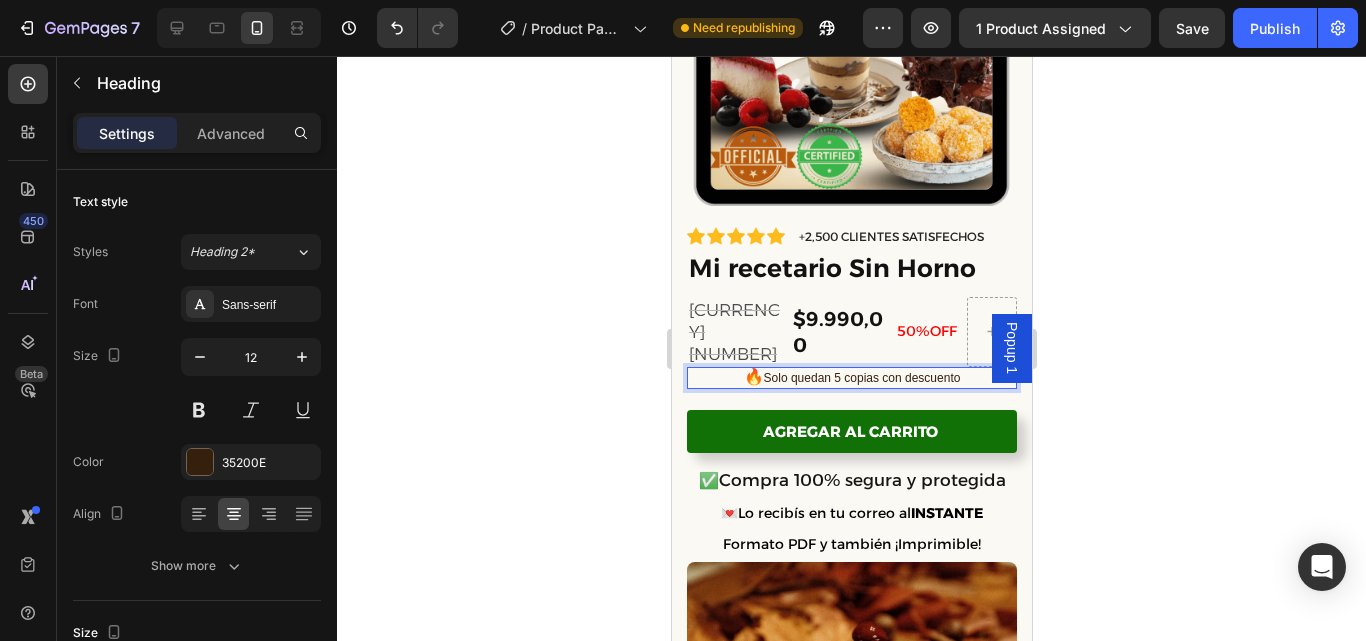 click on "🔥 Solo quedan 5 copias con descuento" at bounding box center (851, 378) 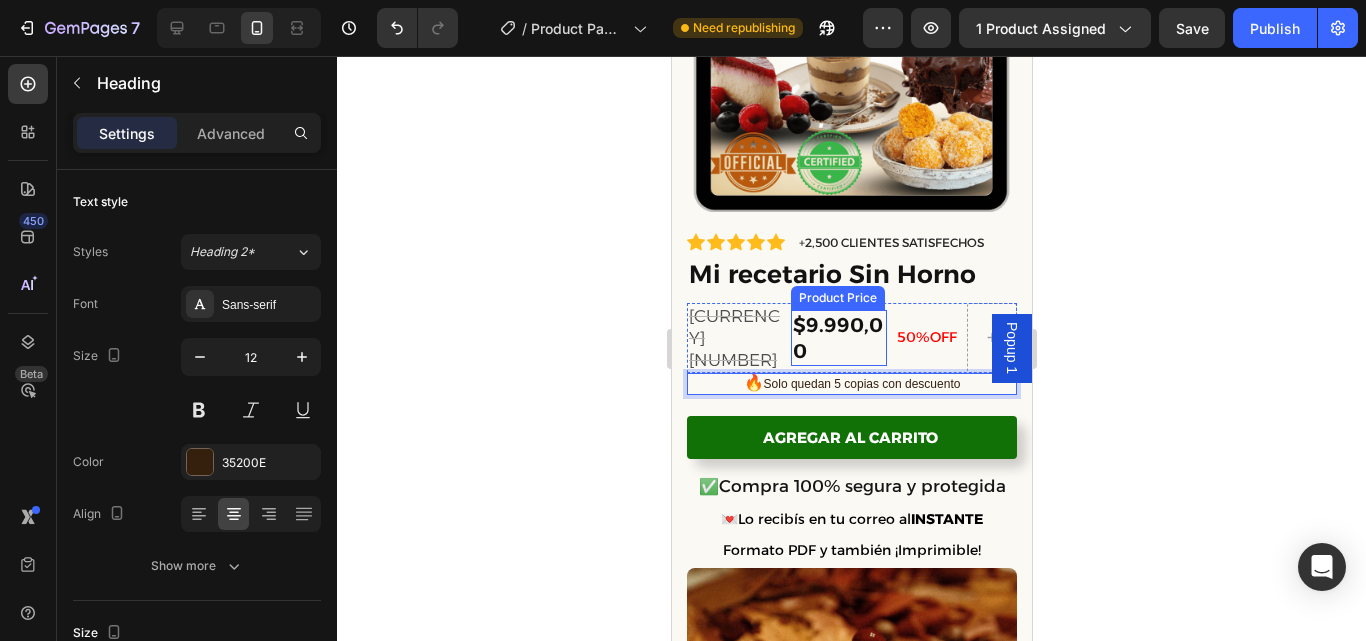 scroll, scrollTop: 392, scrollLeft: 0, axis: vertical 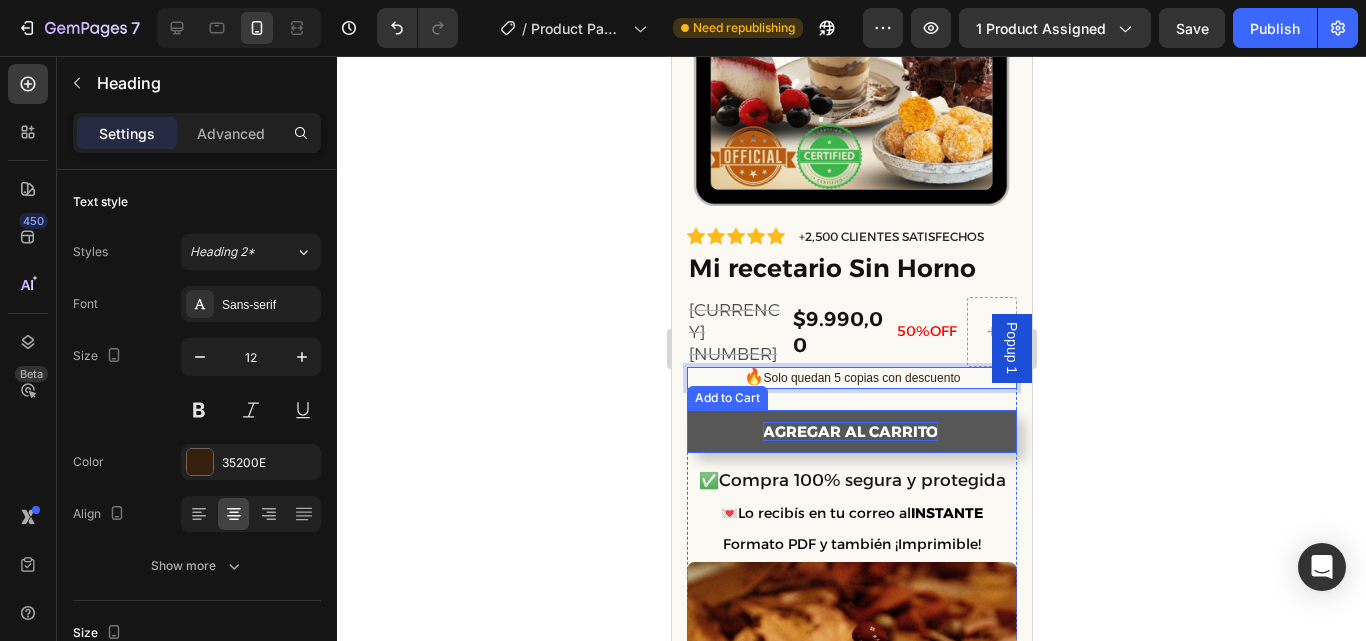 click on "Agregar al carrito" at bounding box center [849, 432] 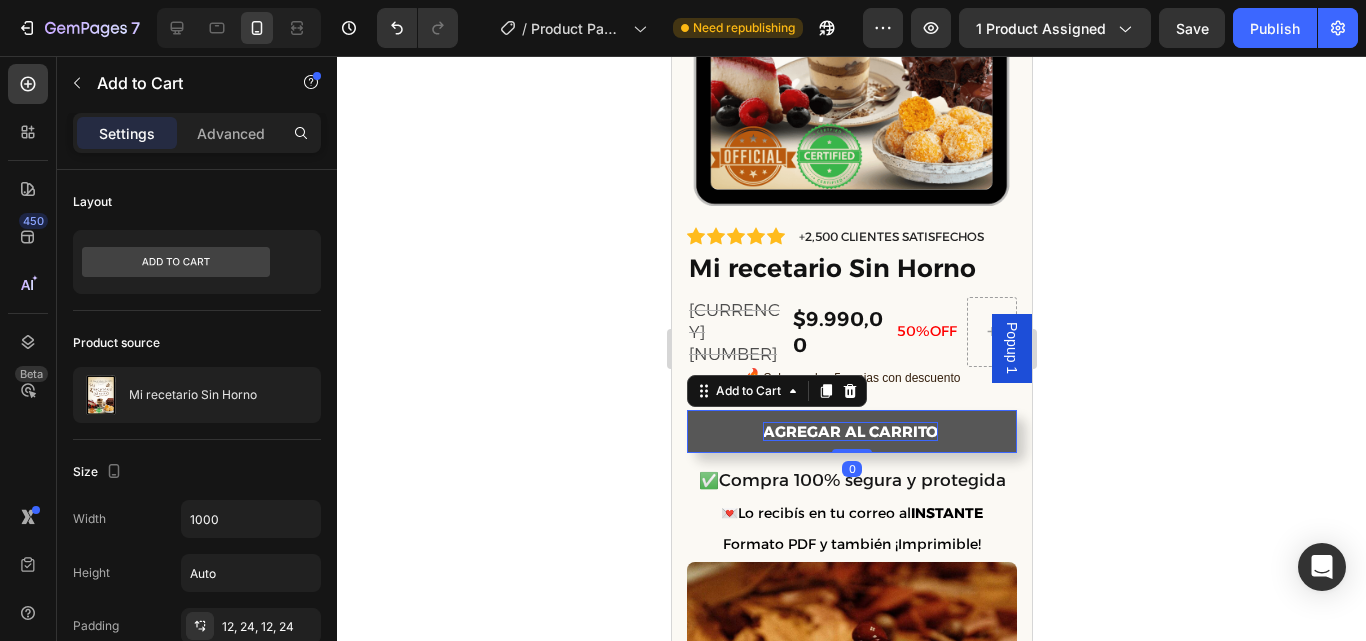 click on "Agregar al carrito" at bounding box center (849, 432) 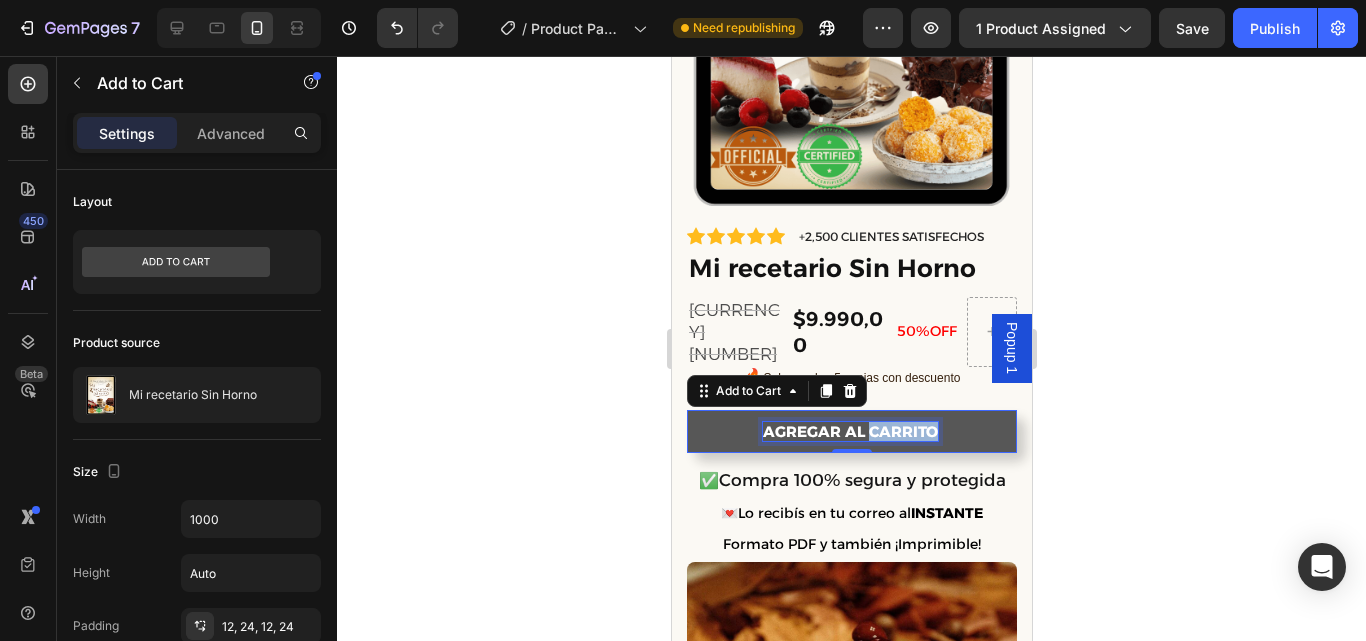 click on "Agregar al carrito" at bounding box center (849, 432) 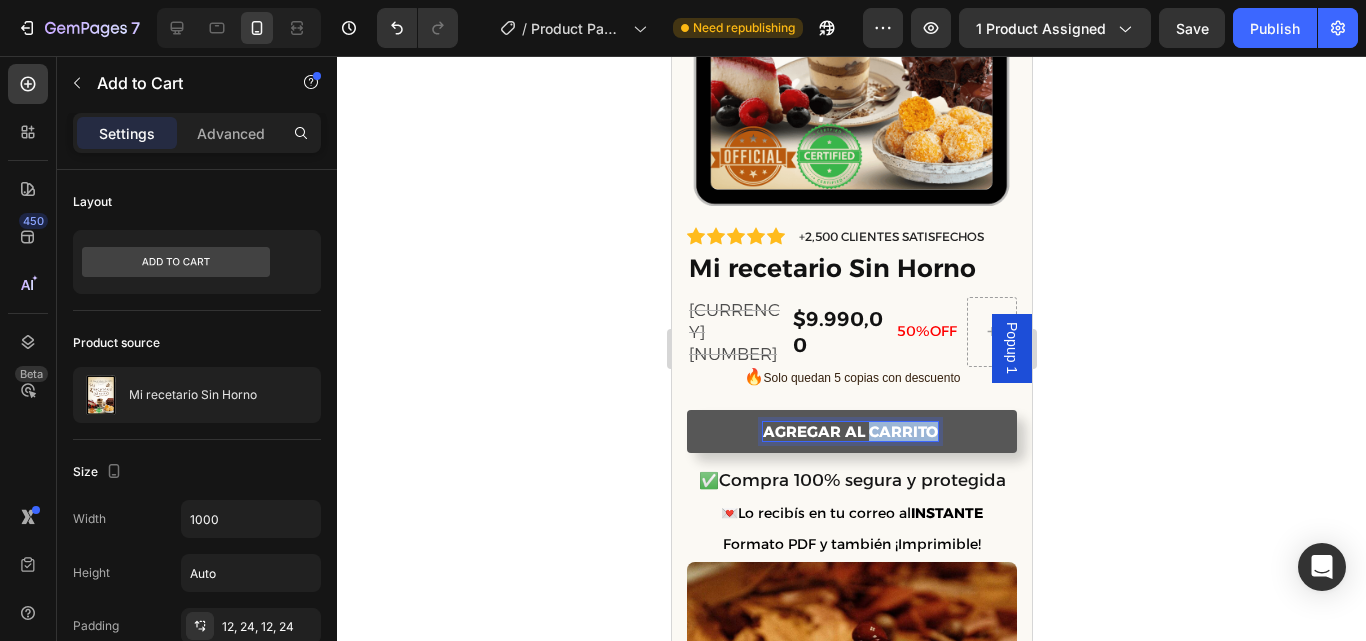 click on "Agregar al carrito" at bounding box center [849, 432] 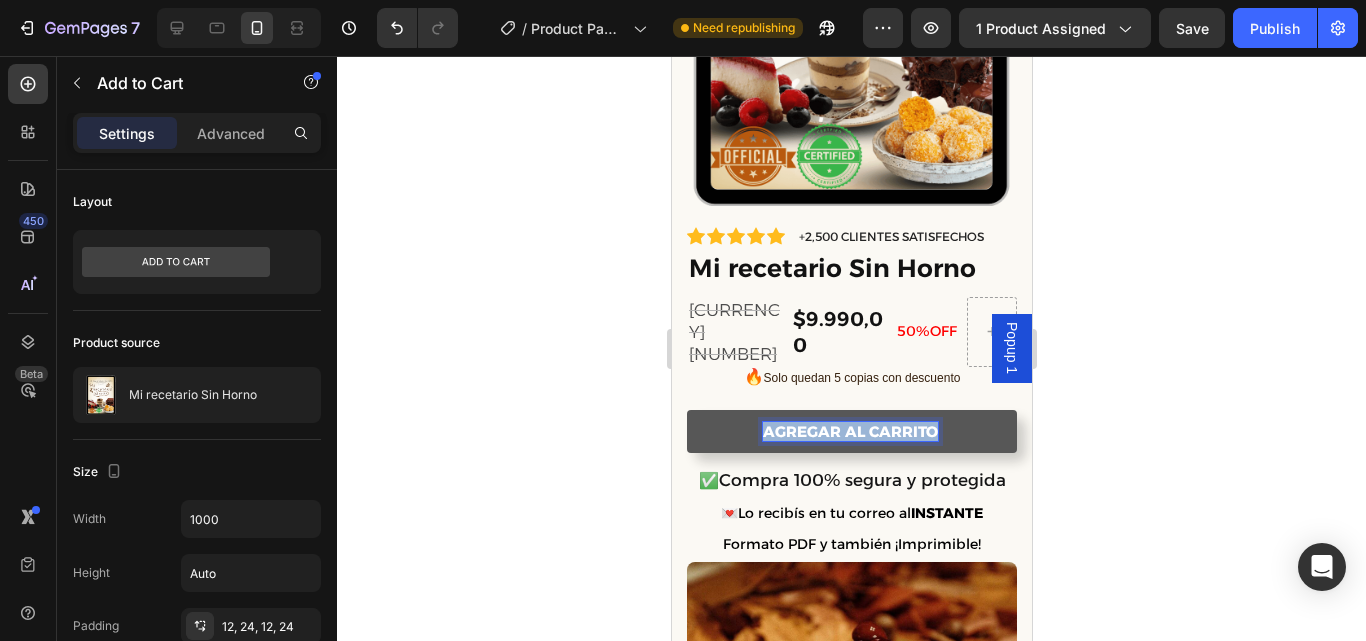 click on "Agregar al carrito" at bounding box center (849, 432) 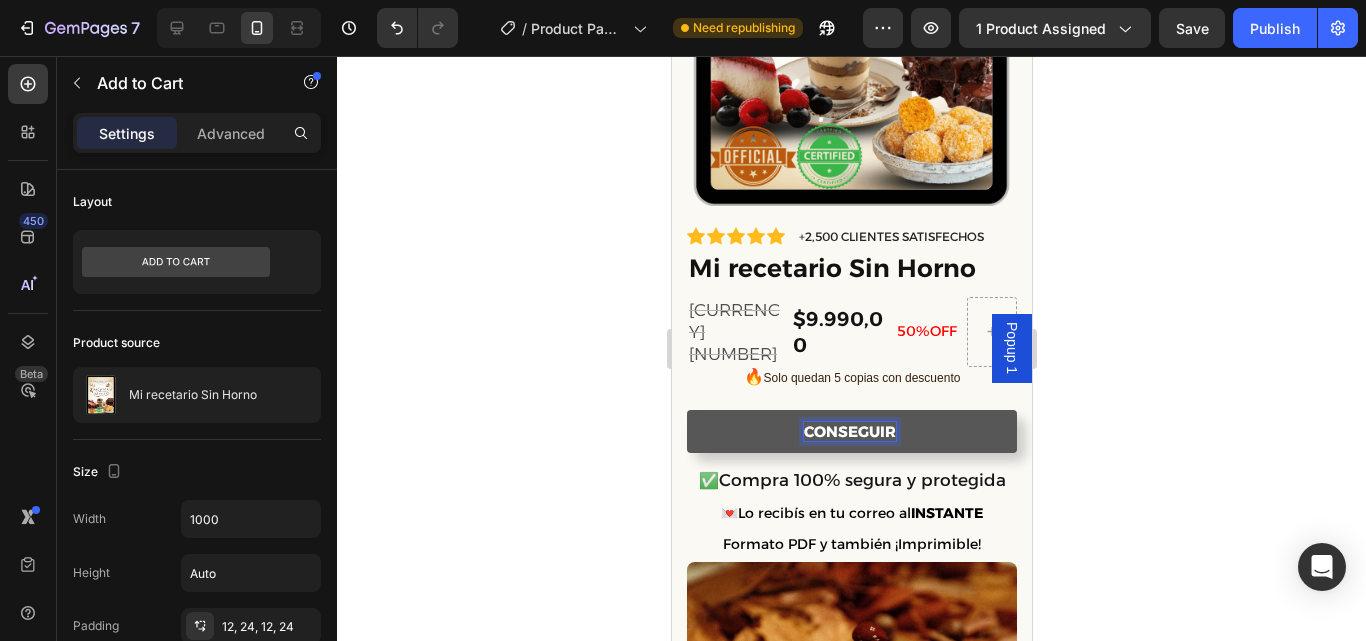 click on "Conseguir" at bounding box center [851, 432] 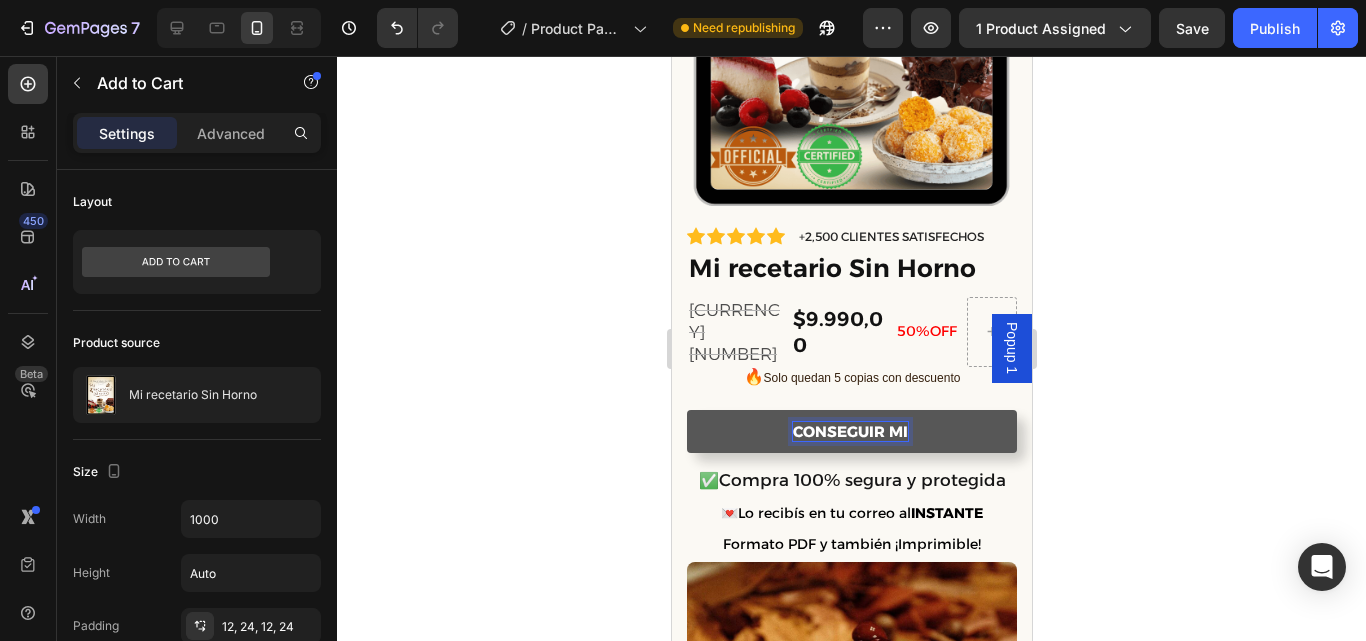 click on "Conseguir mi" at bounding box center (851, 432) 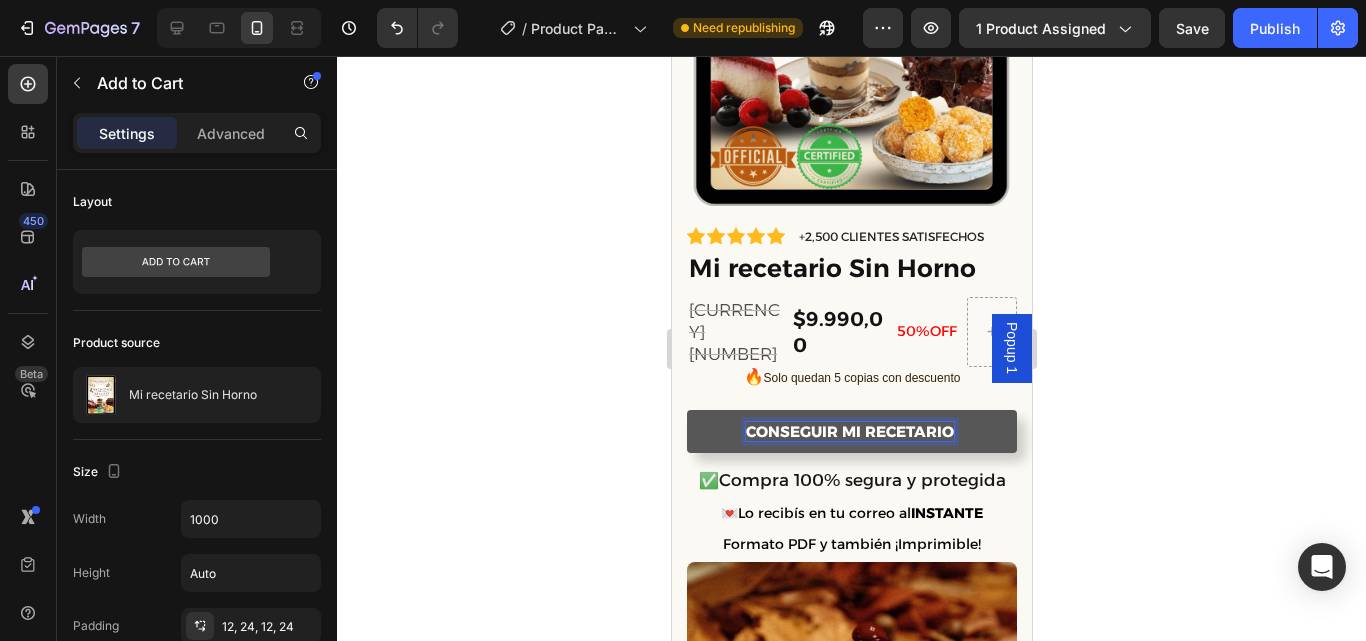 click on "Conseguir mi recetario" at bounding box center [851, 432] 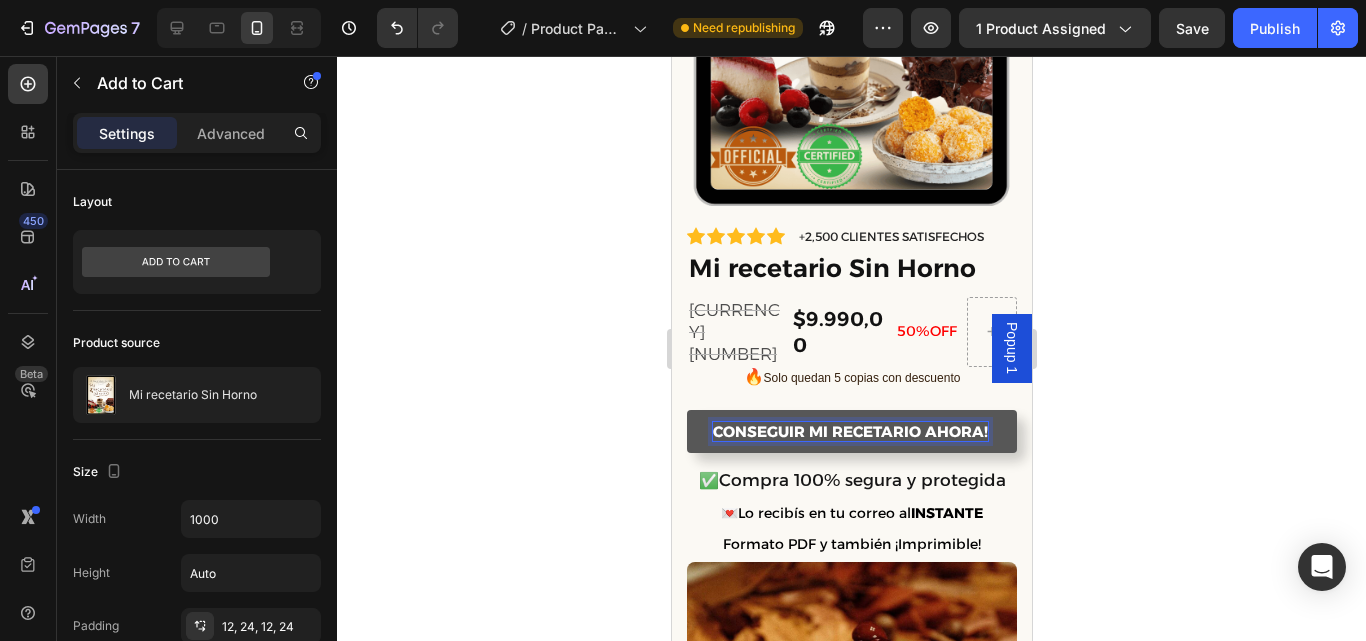 click on "Conseguir mi recetario ahora!" at bounding box center [849, 432] 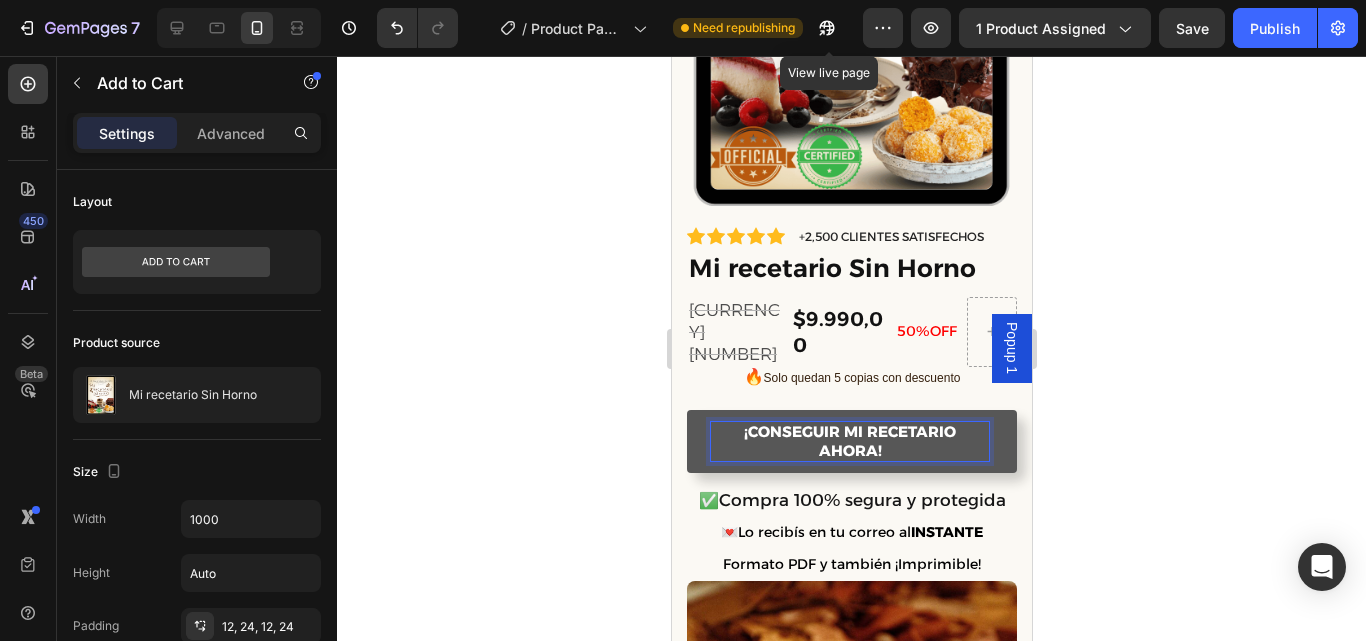 click on "¡Conseguir mi recetario ahora!" at bounding box center (849, 441) 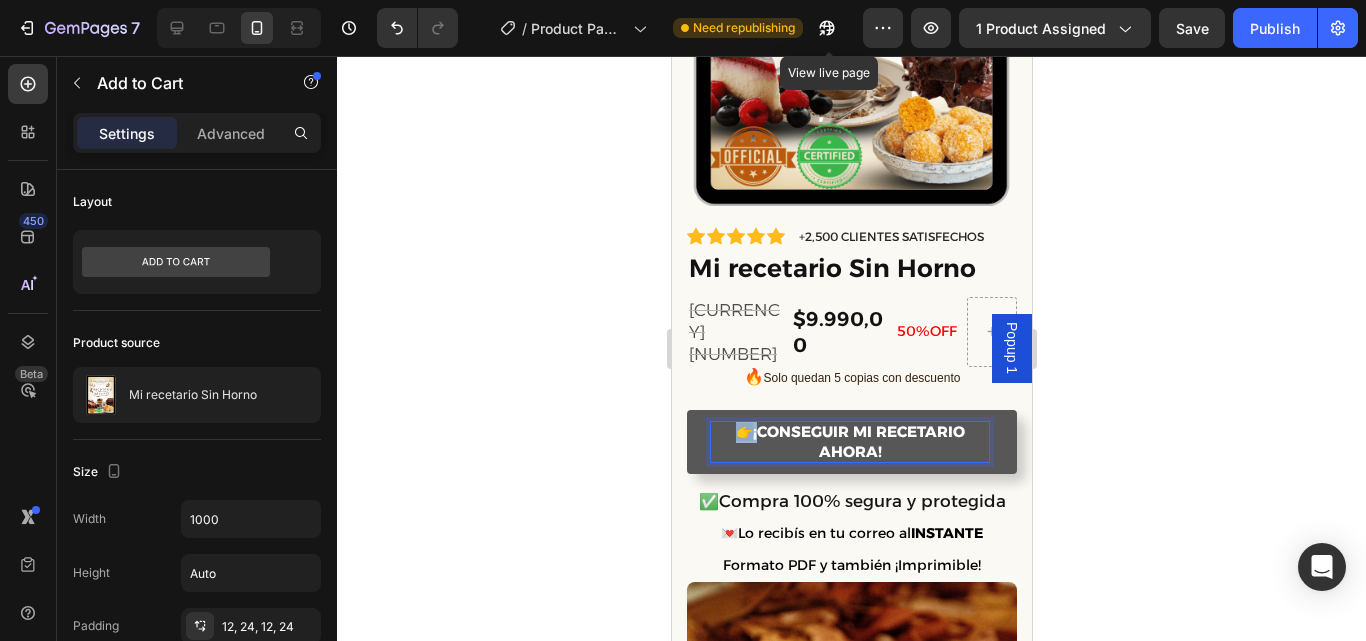drag, startPoint x: 748, startPoint y: 403, endPoint x: 721, endPoint y: 403, distance: 27 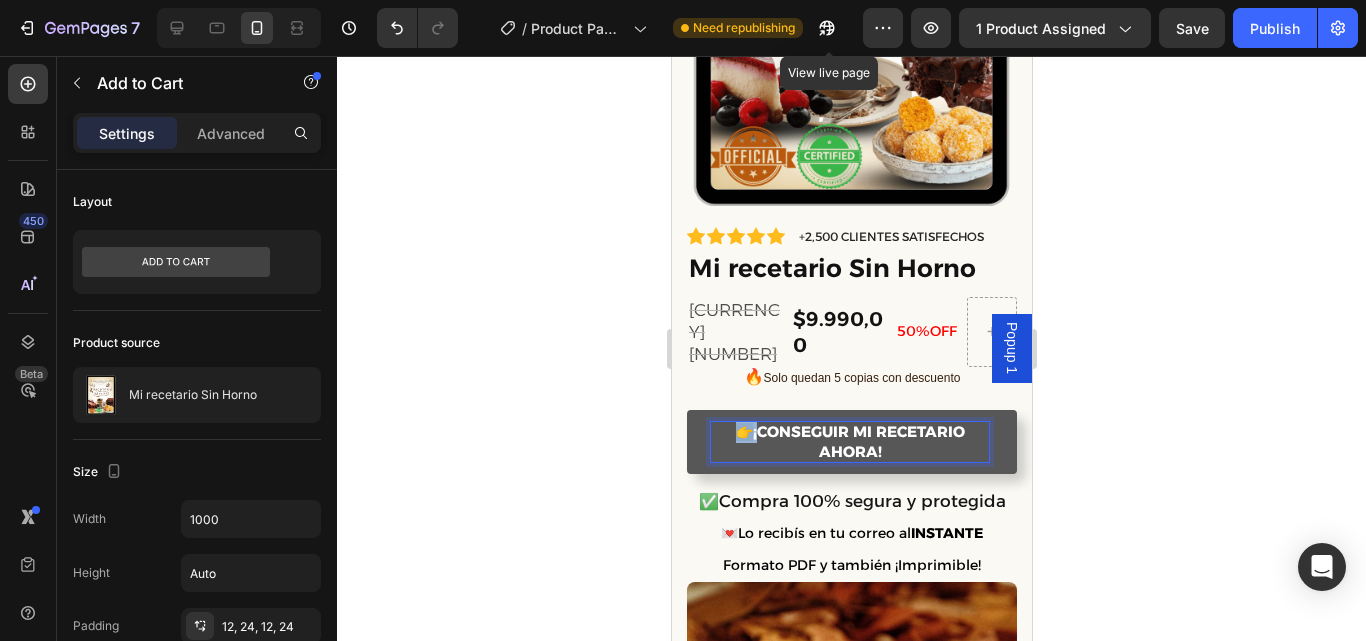 click on "👉 ¡Conseguir mi recetario ahora!" at bounding box center (849, 442) 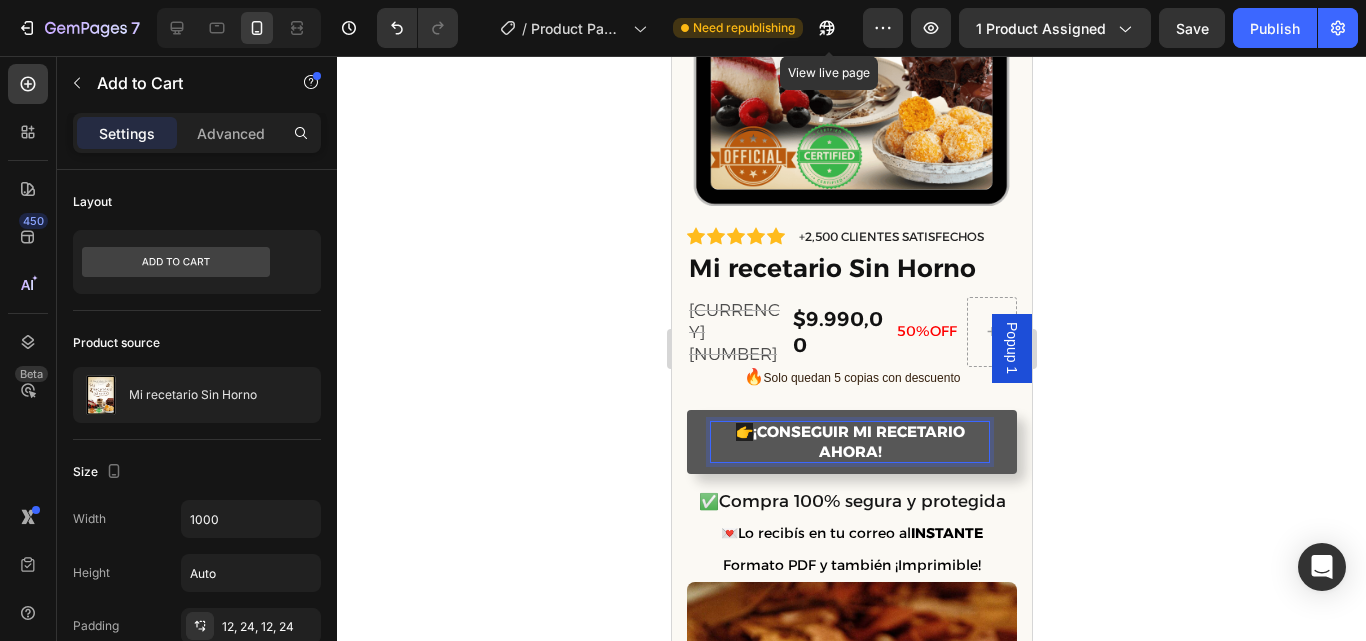 click on "👉 ¡Conseguir mi recetario ahora!" at bounding box center [849, 442] 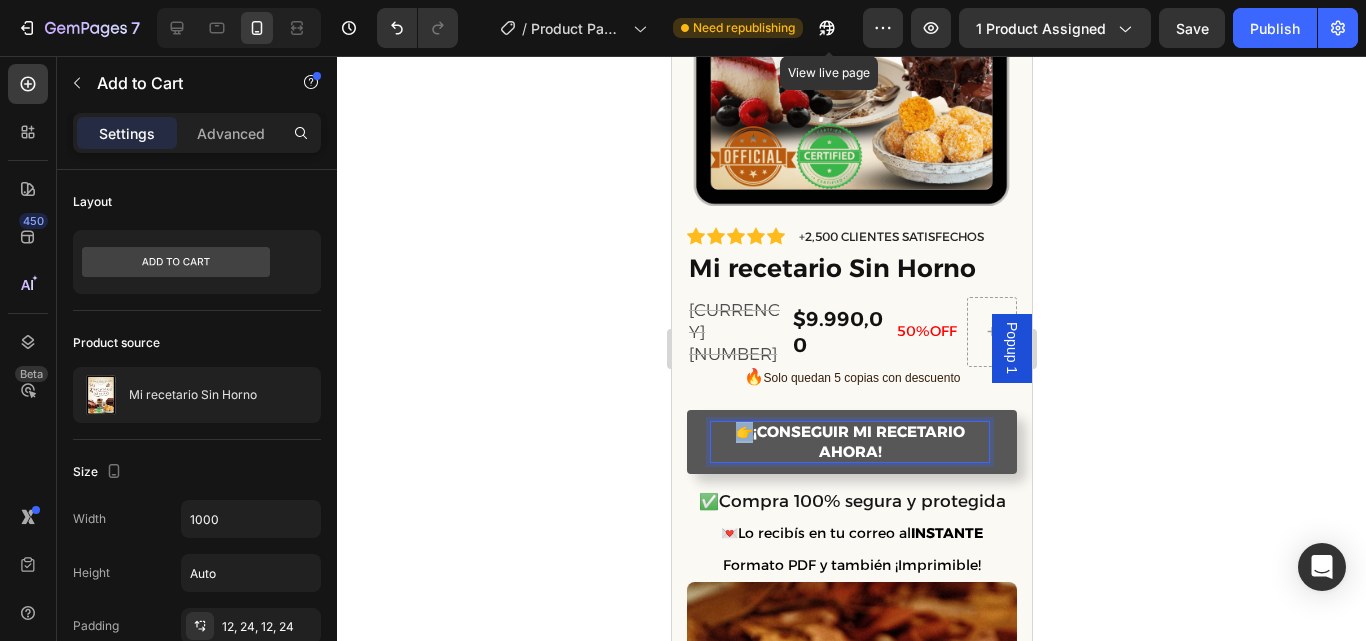 drag, startPoint x: 743, startPoint y: 403, endPoint x: 727, endPoint y: 403, distance: 16 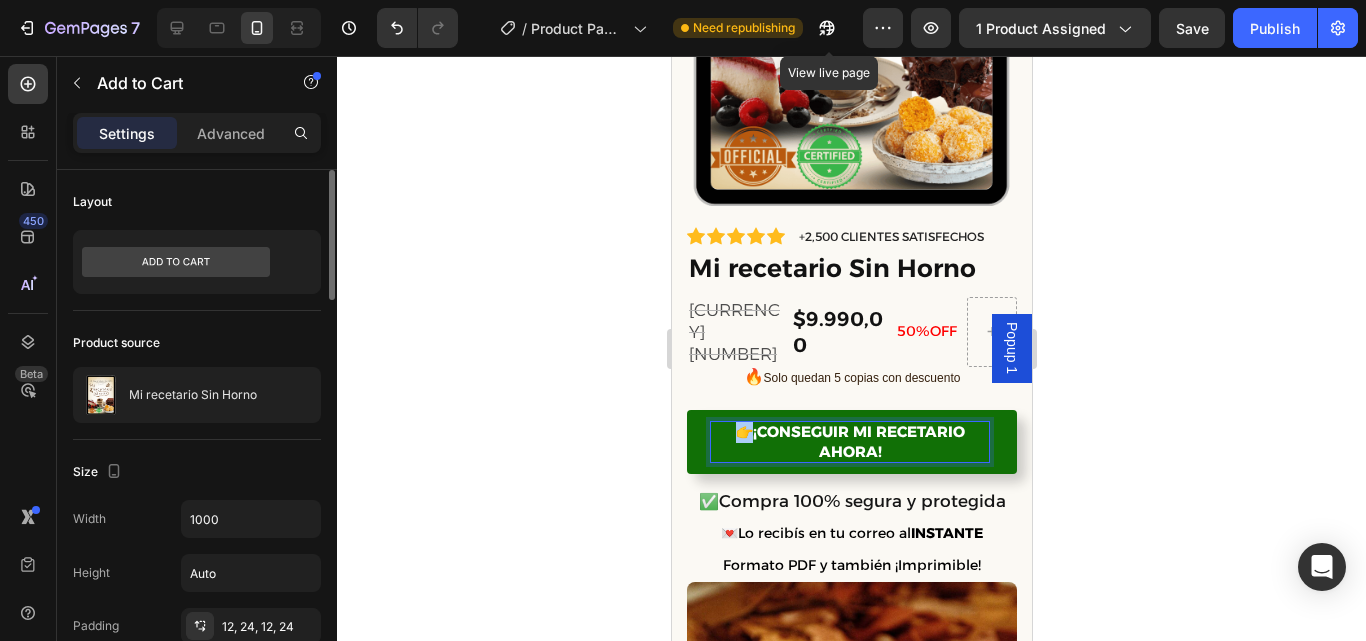 click on "Product source" at bounding box center (197, 343) 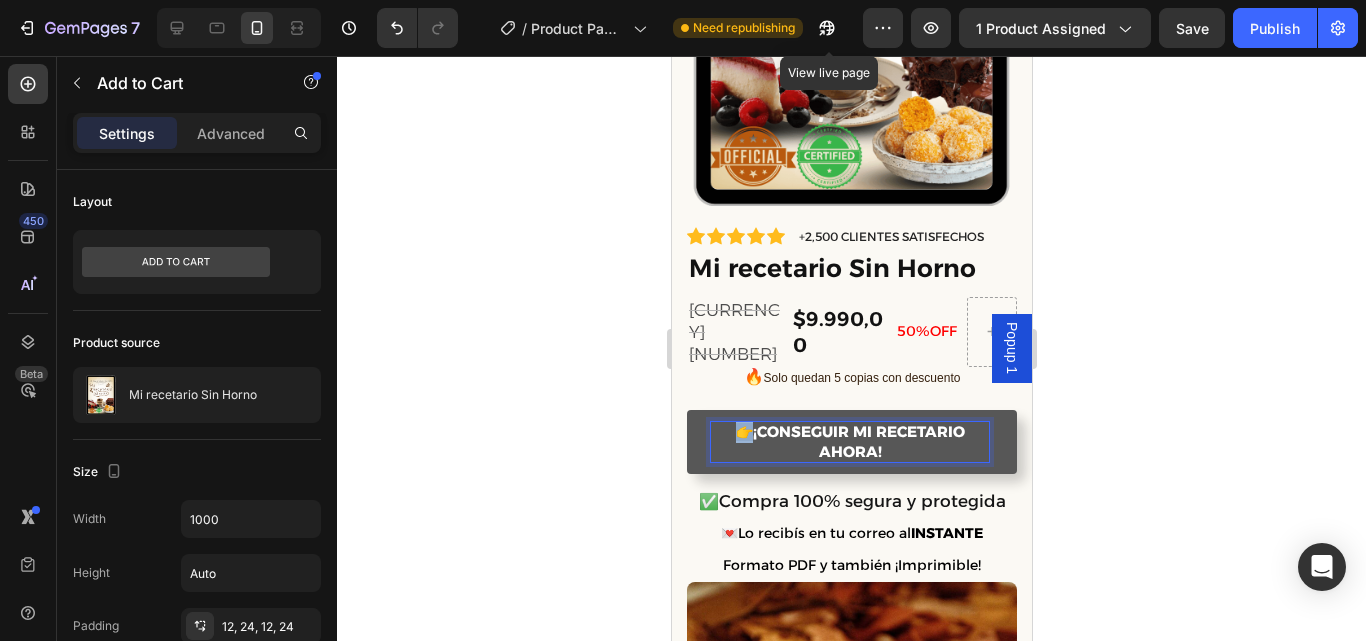 drag, startPoint x: 745, startPoint y: 411, endPoint x: 730, endPoint y: 410, distance: 15.033297 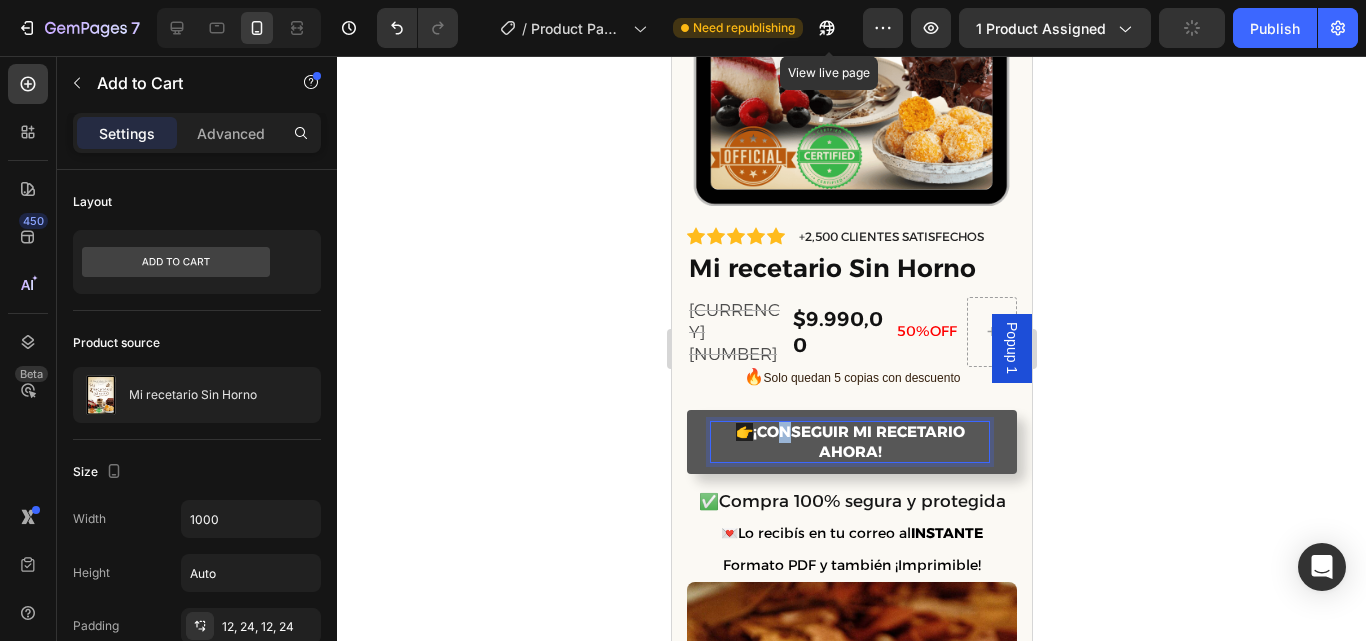 click on "👉 ¡Conseguir mi recetario ahora!" at bounding box center (849, 442) 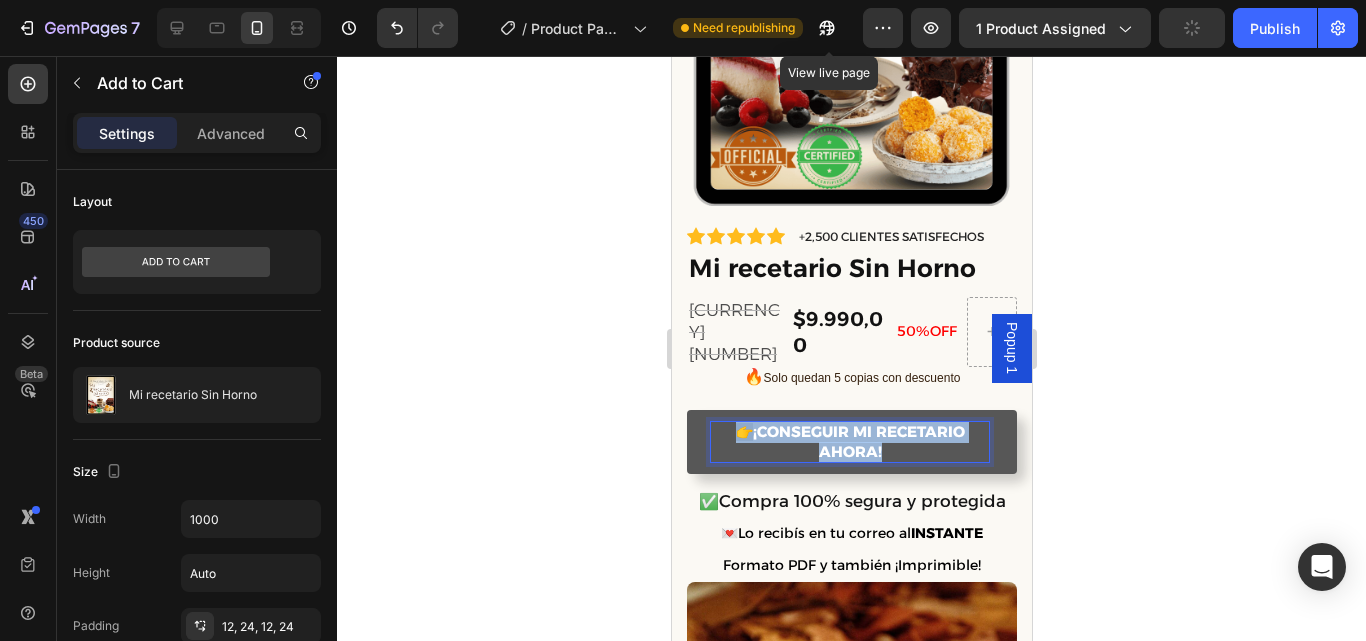 click on "👉 ¡Conseguir mi recetario ahora!" at bounding box center (849, 442) 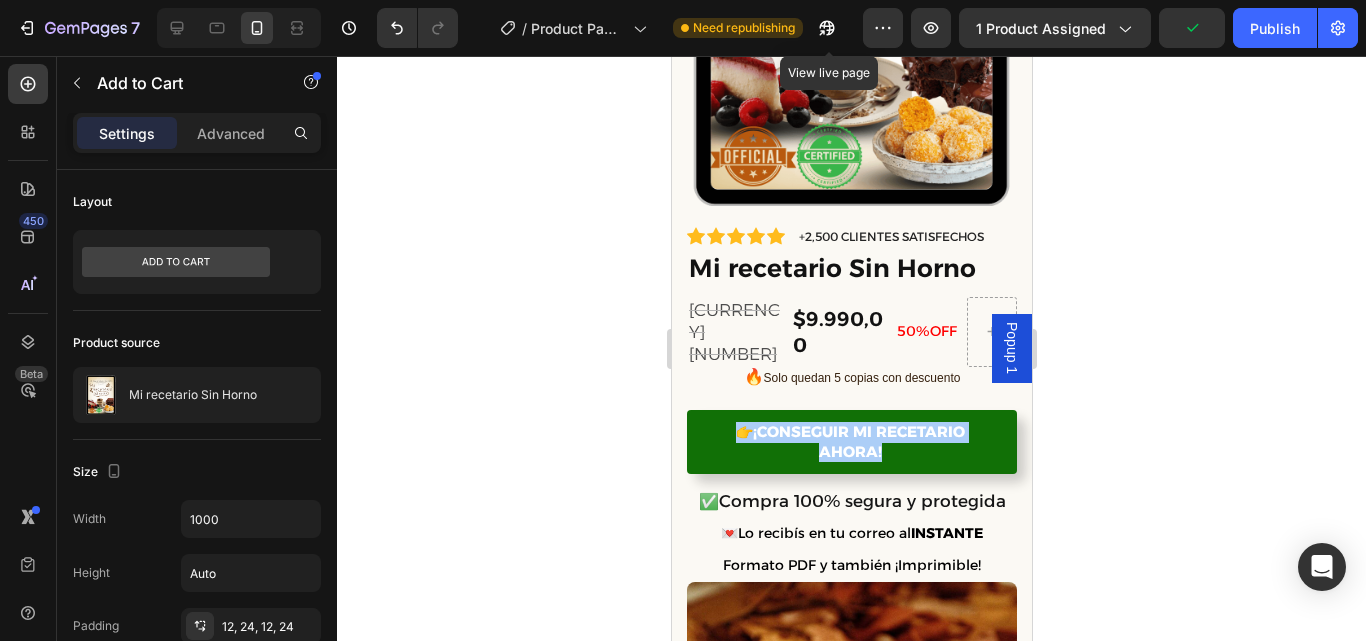 click 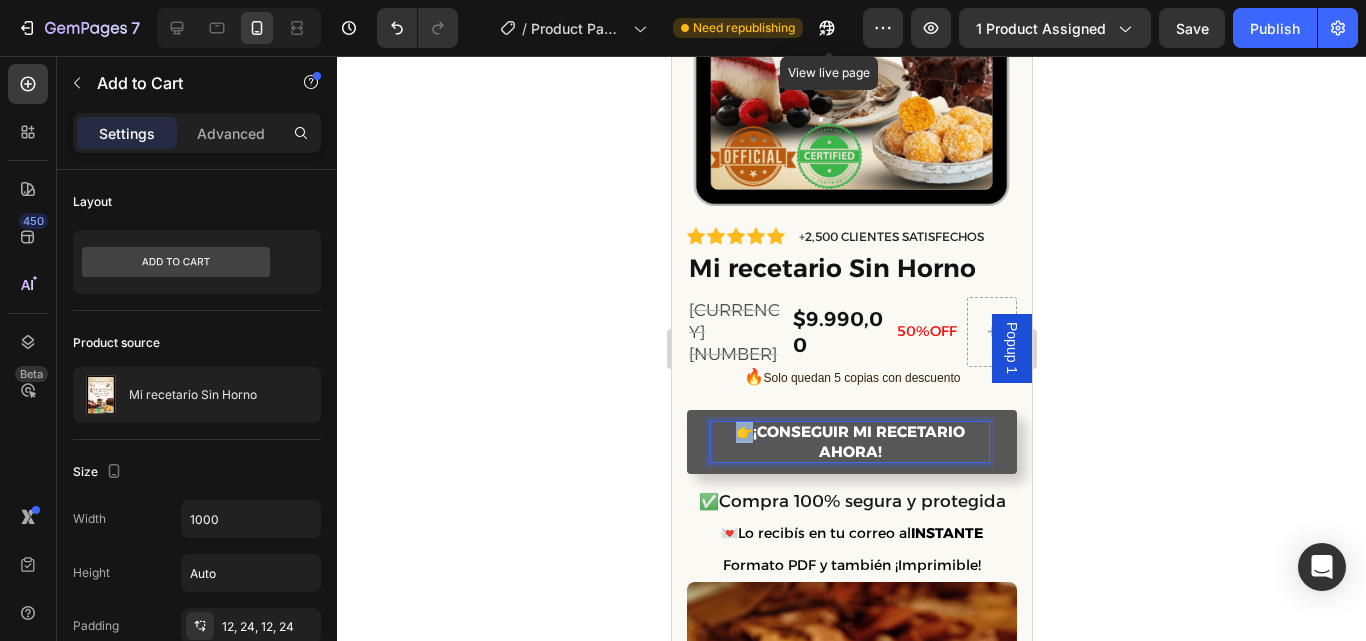 click on "👉" at bounding box center (743, 432) 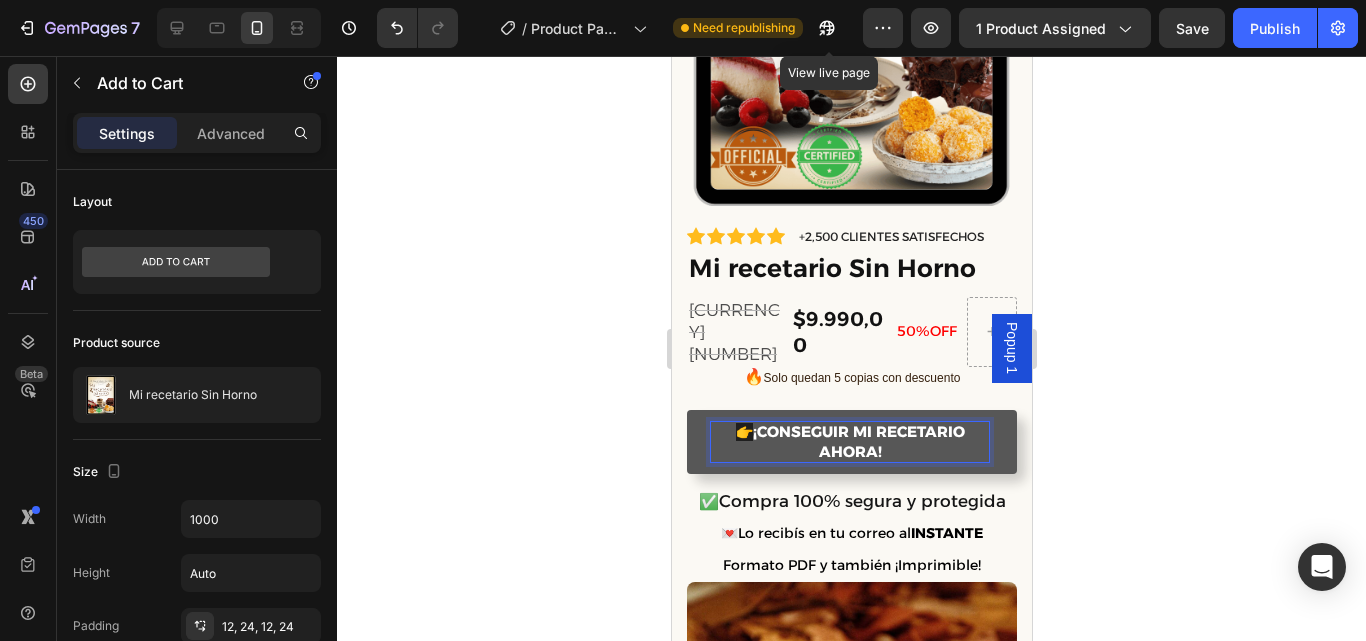 click on "👉 ¡Conseguir mi recetario ahora!" at bounding box center [849, 442] 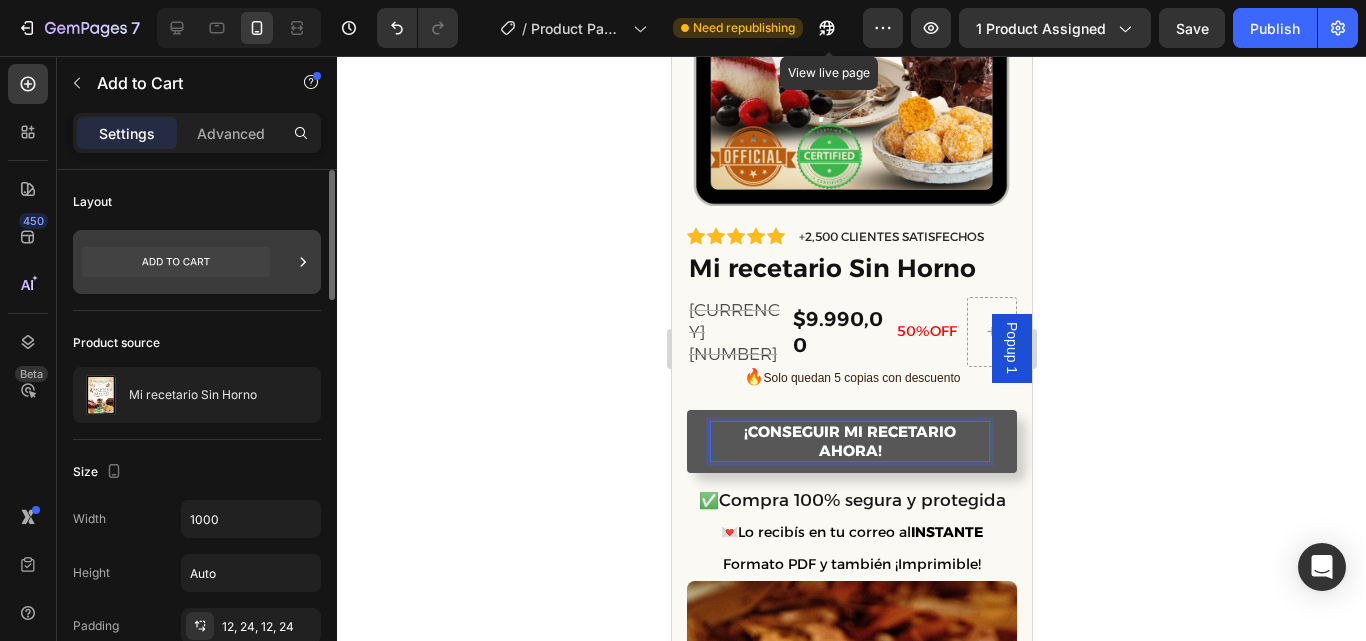 click 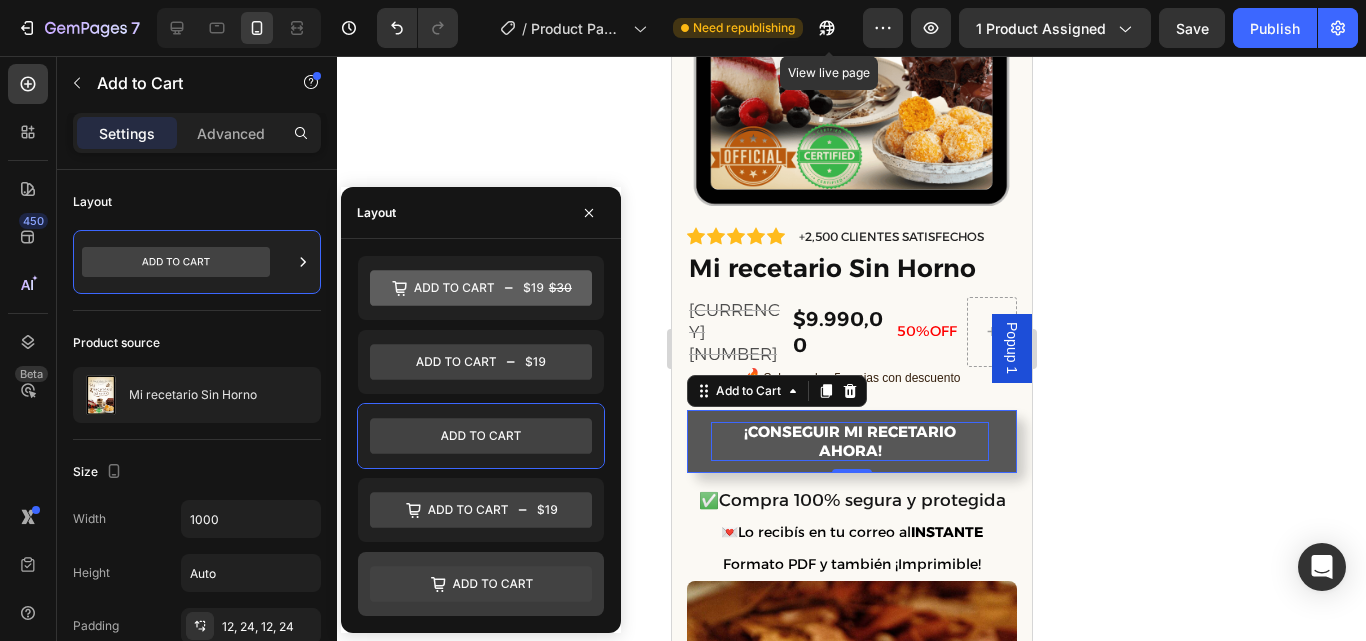 click 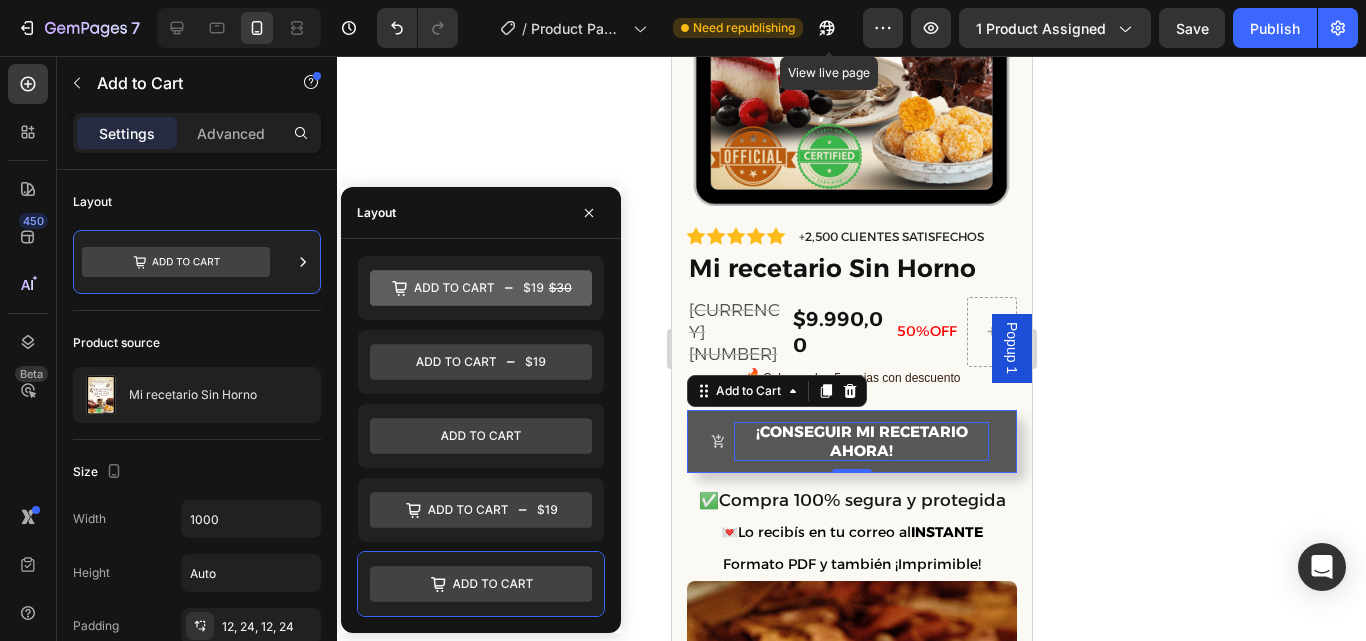 click 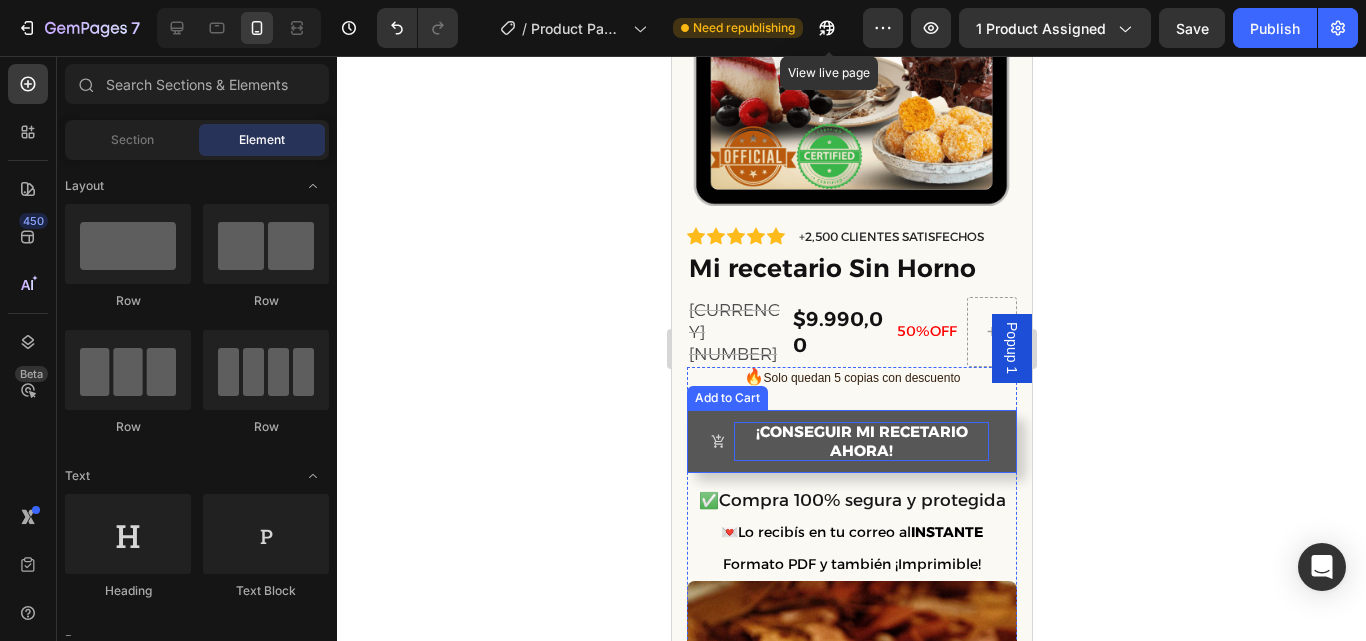 click on "¡Conseguir mi recetario ahora!" at bounding box center [860, 441] 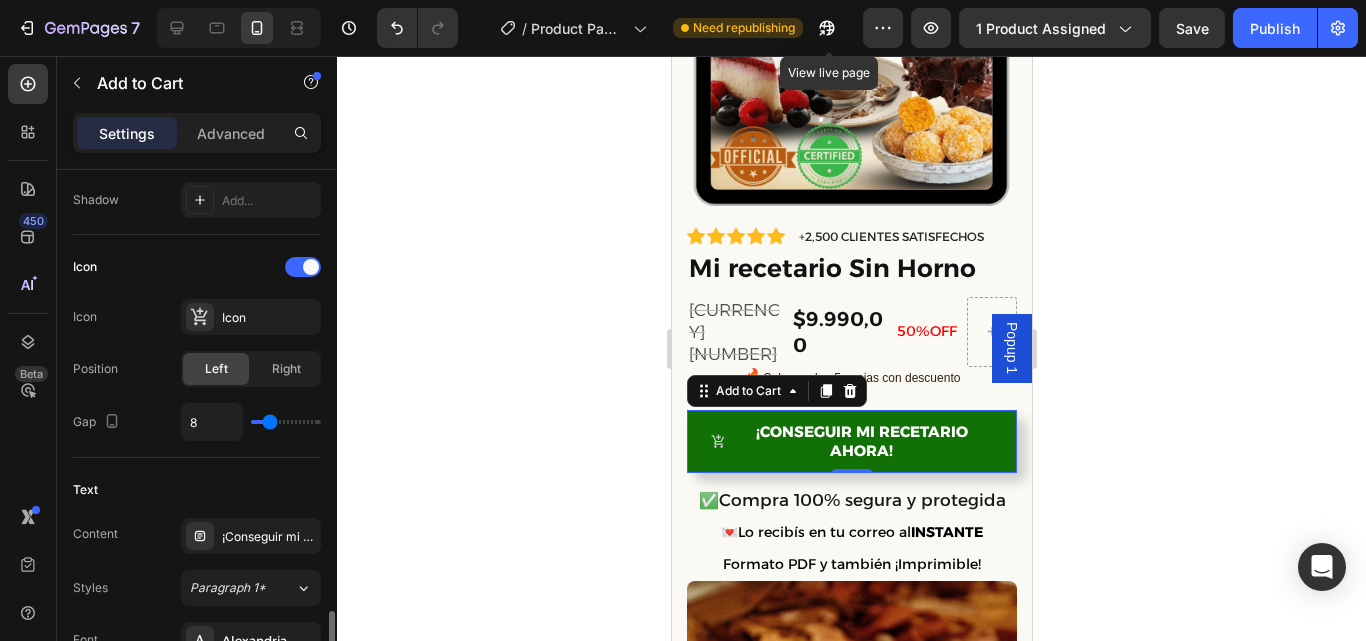 scroll, scrollTop: 989, scrollLeft: 0, axis: vertical 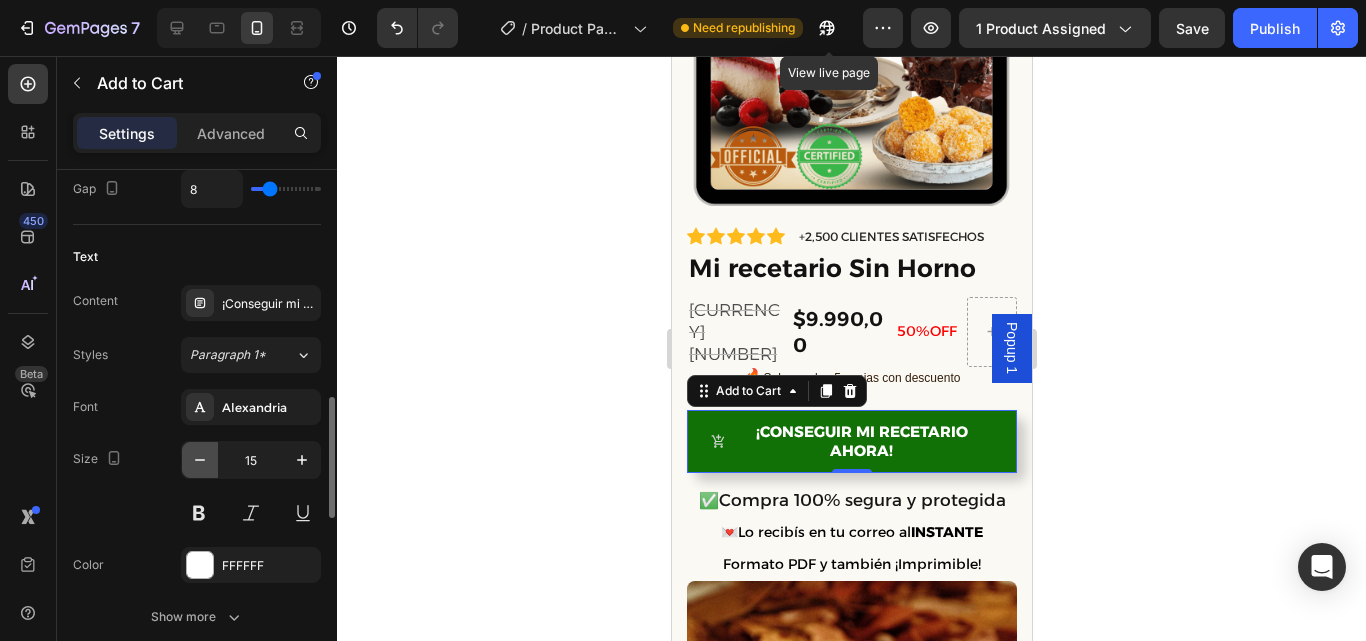 click 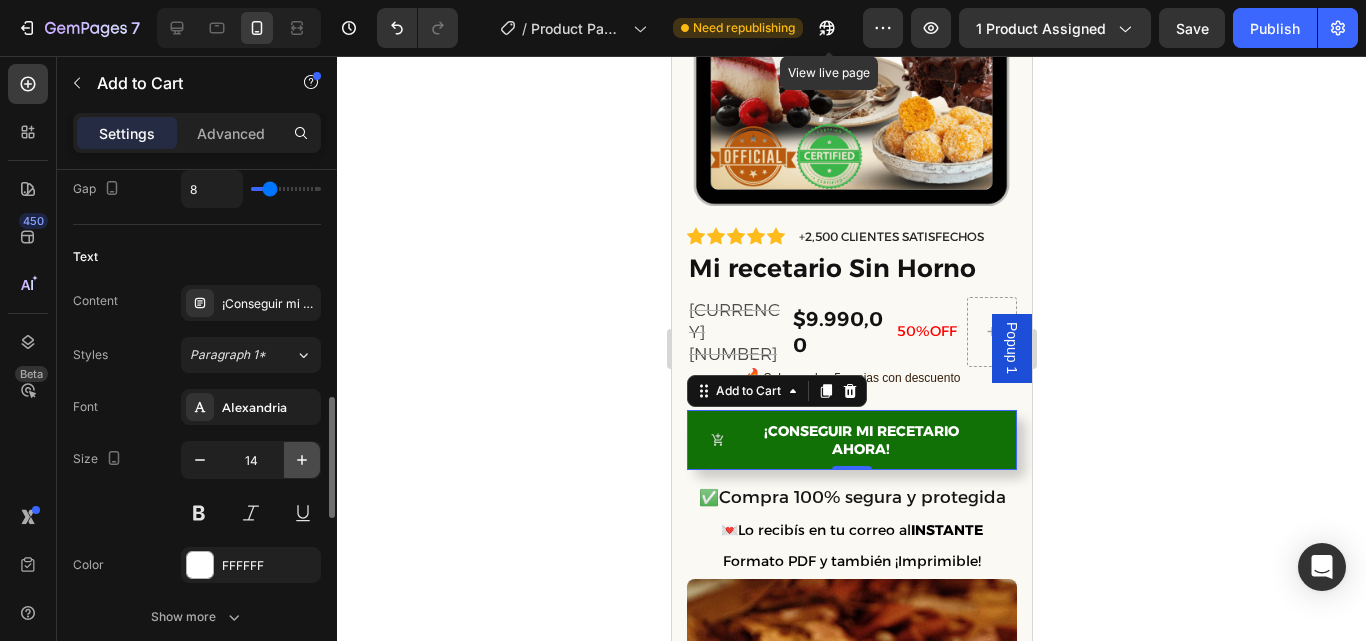 click 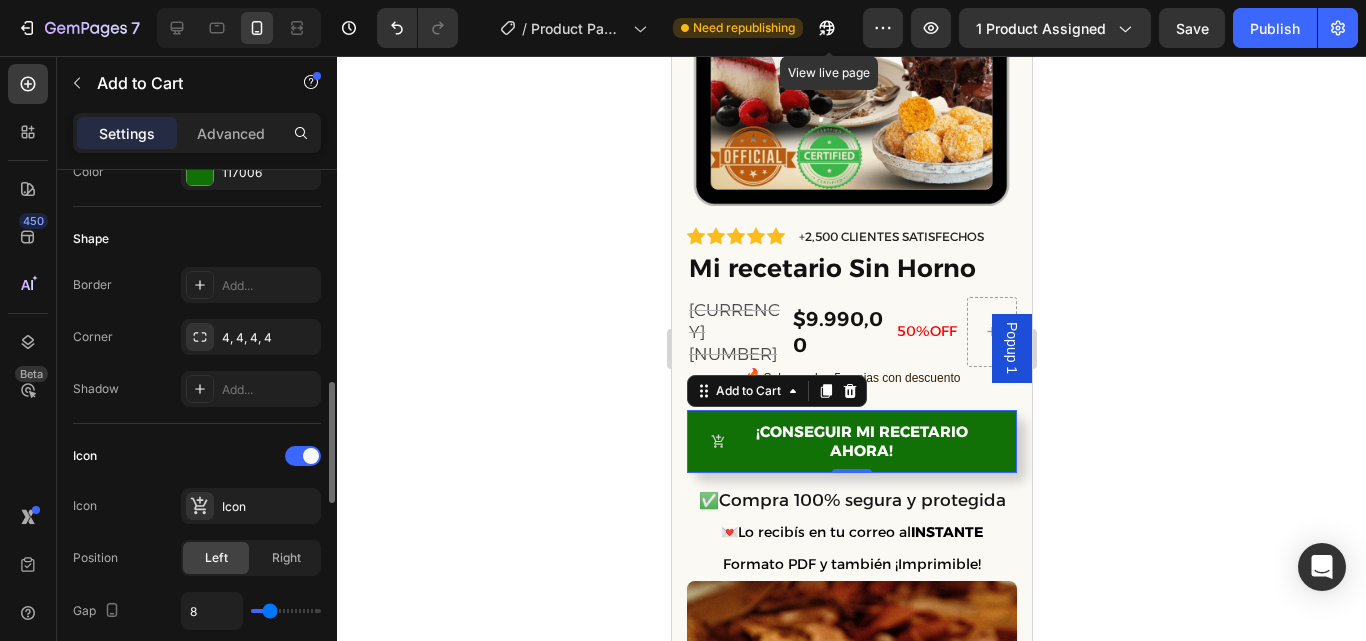 scroll, scrollTop: 0, scrollLeft: 0, axis: both 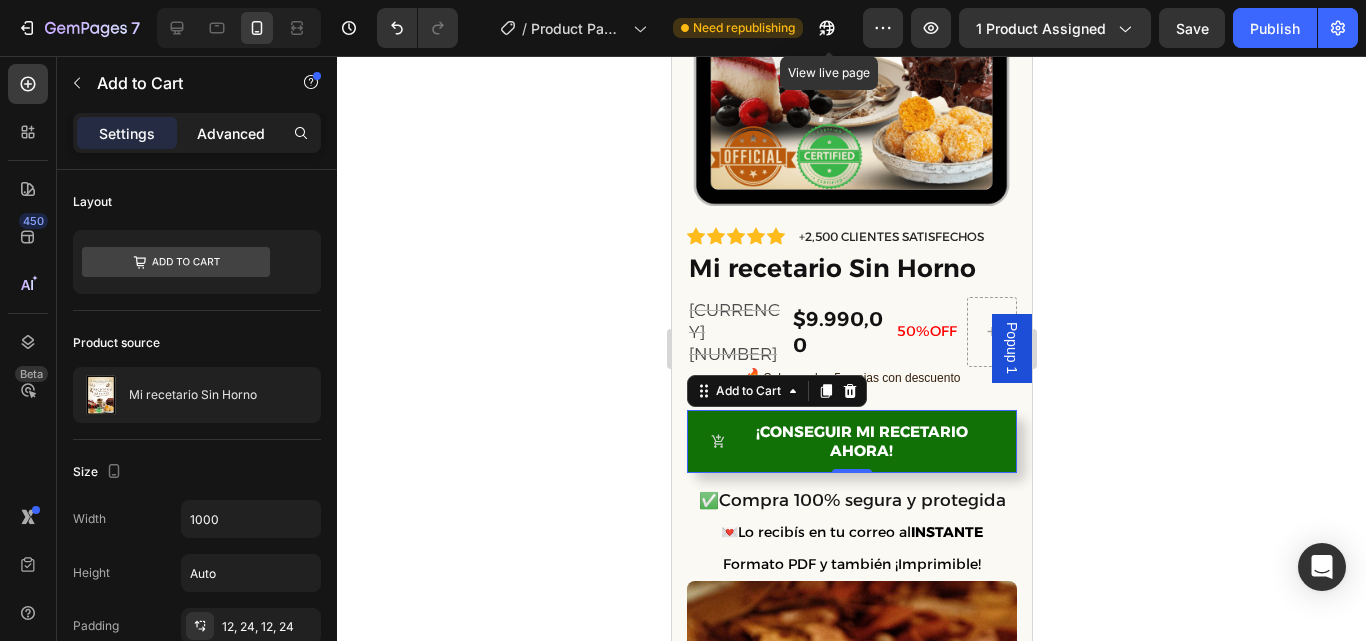 click on "Advanced" at bounding box center [231, 133] 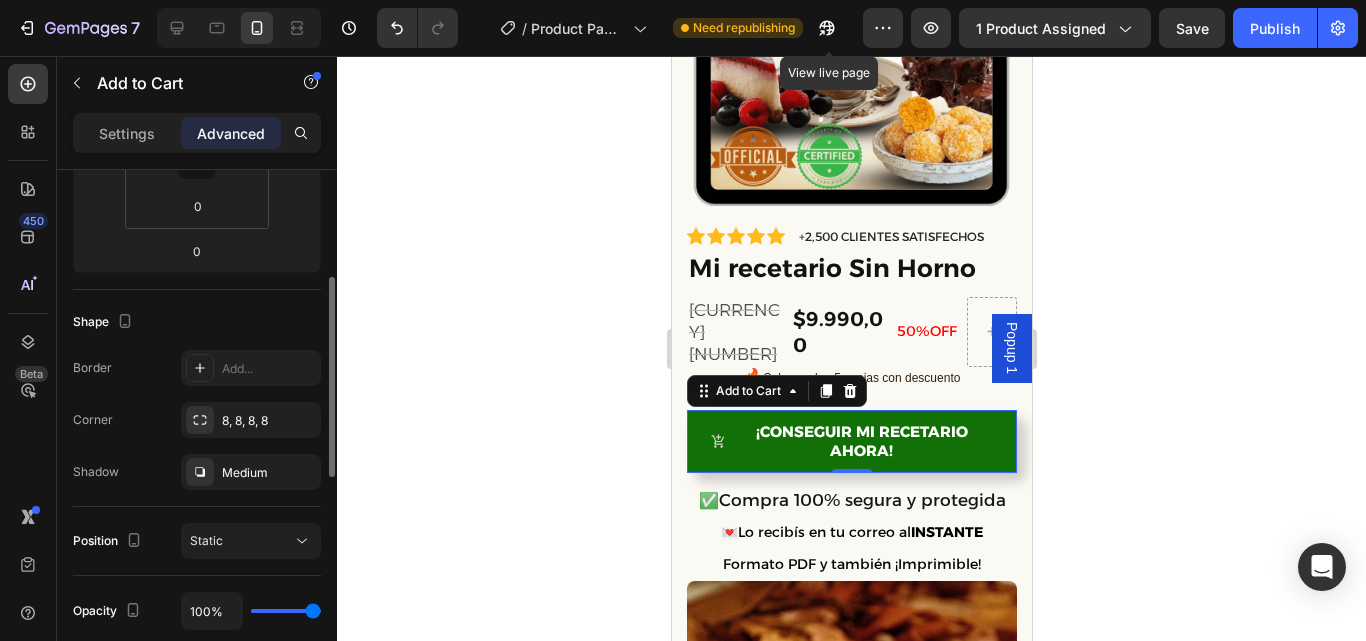 scroll, scrollTop: 350, scrollLeft: 0, axis: vertical 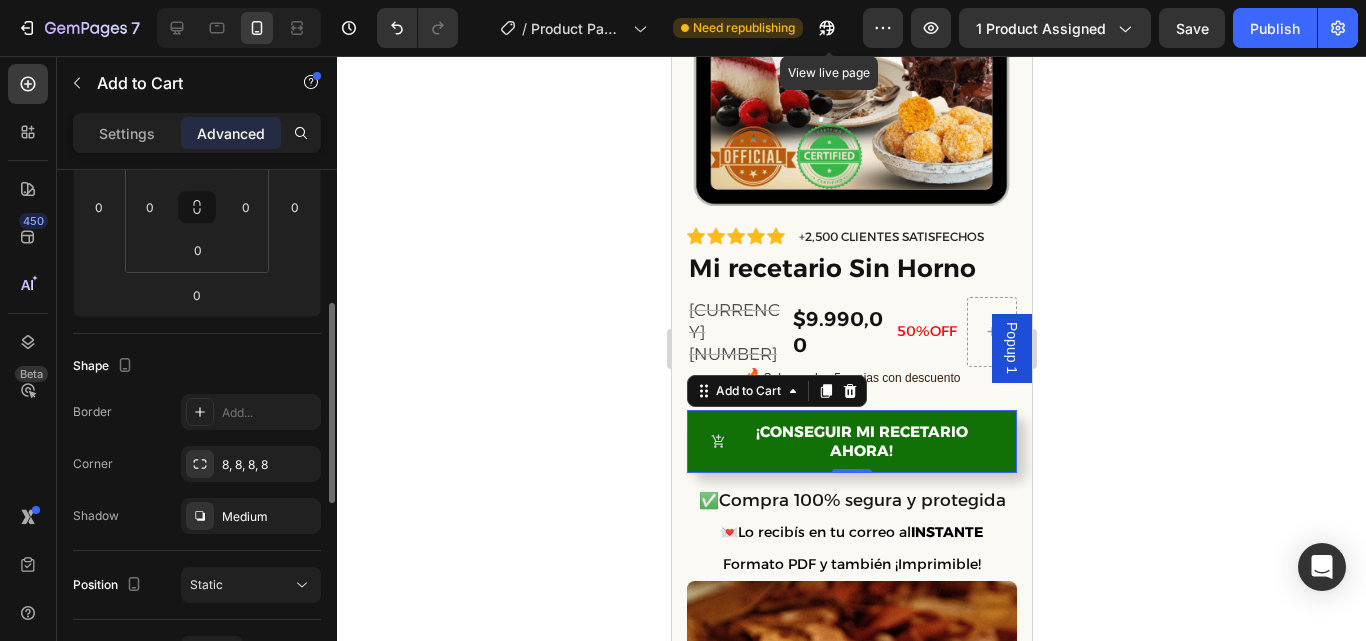 click 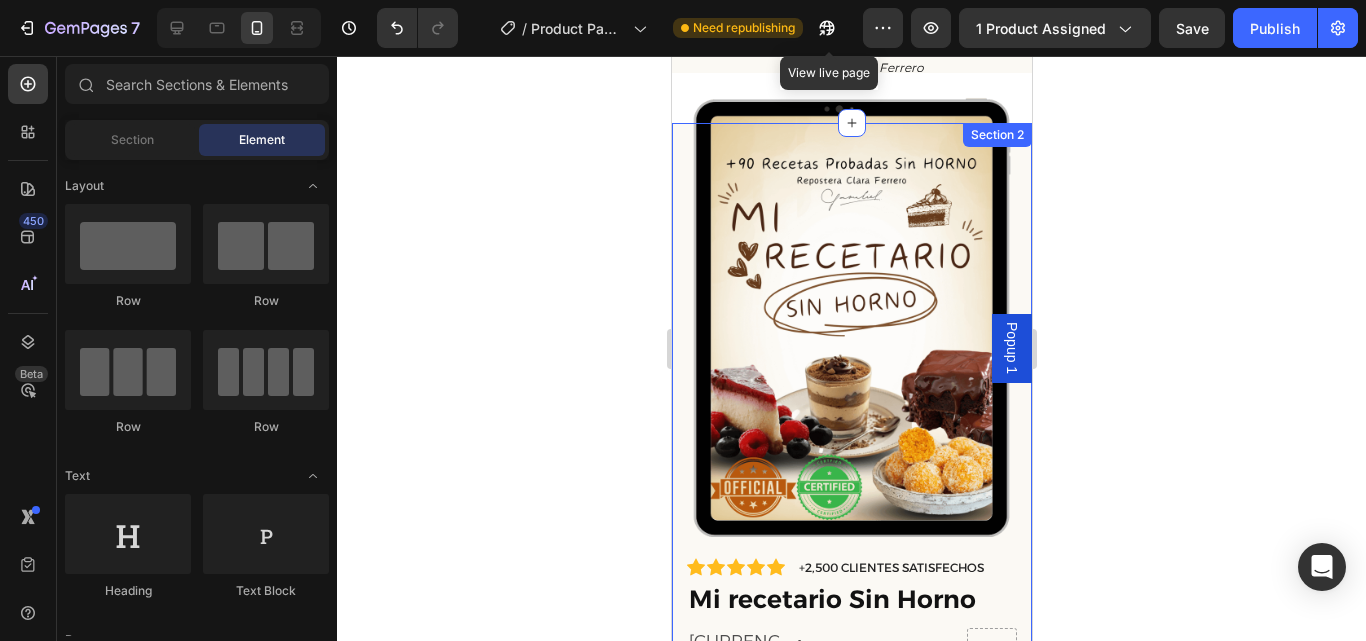 scroll, scrollTop: 0, scrollLeft: 0, axis: both 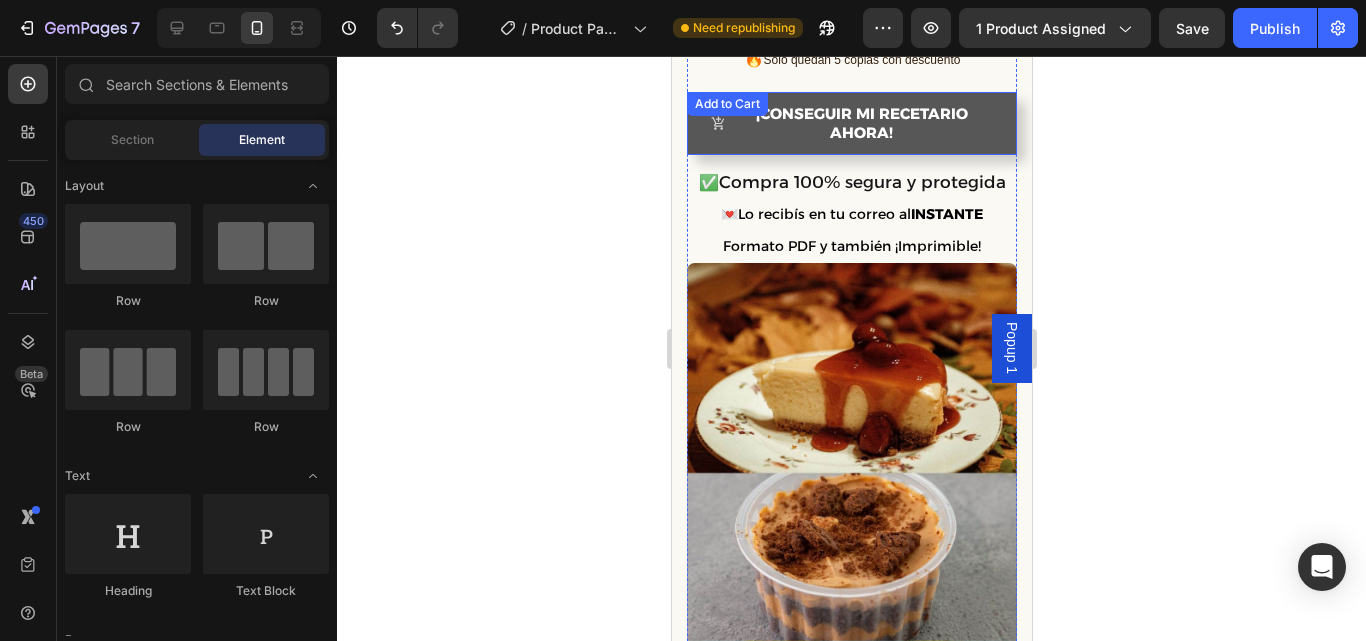 click on "¡Conseguir mi recetario ahora!" at bounding box center [851, 123] 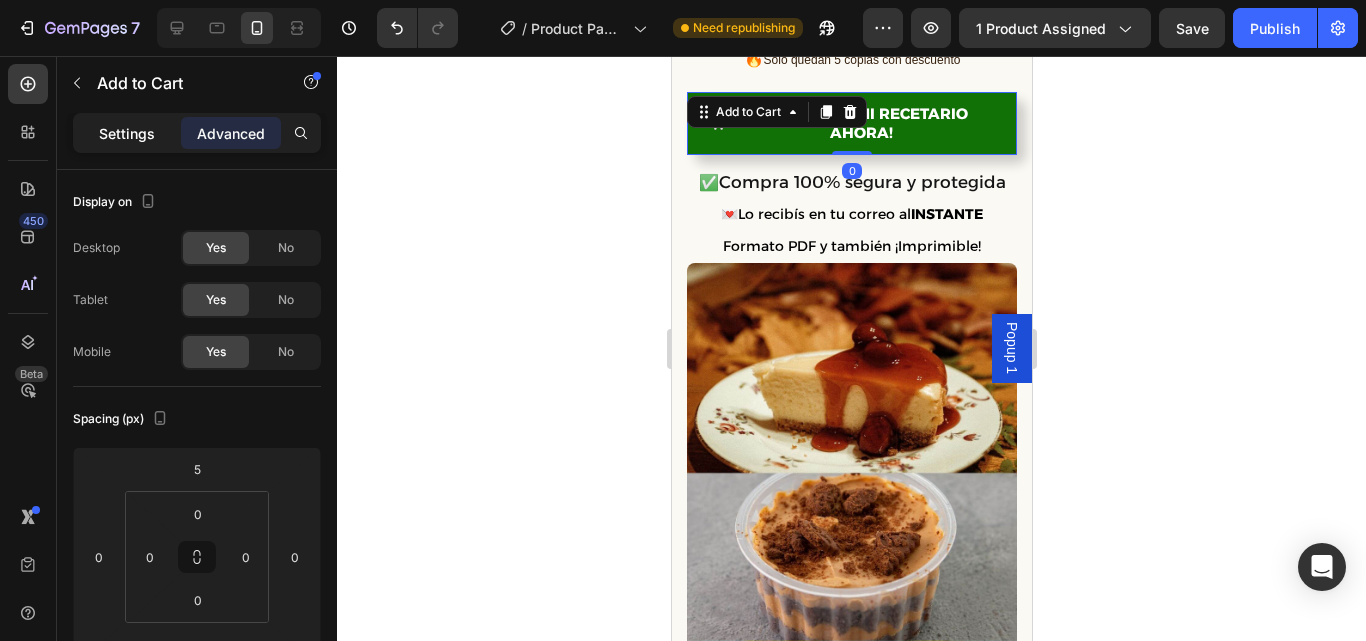 click on "Settings" at bounding box center [127, 133] 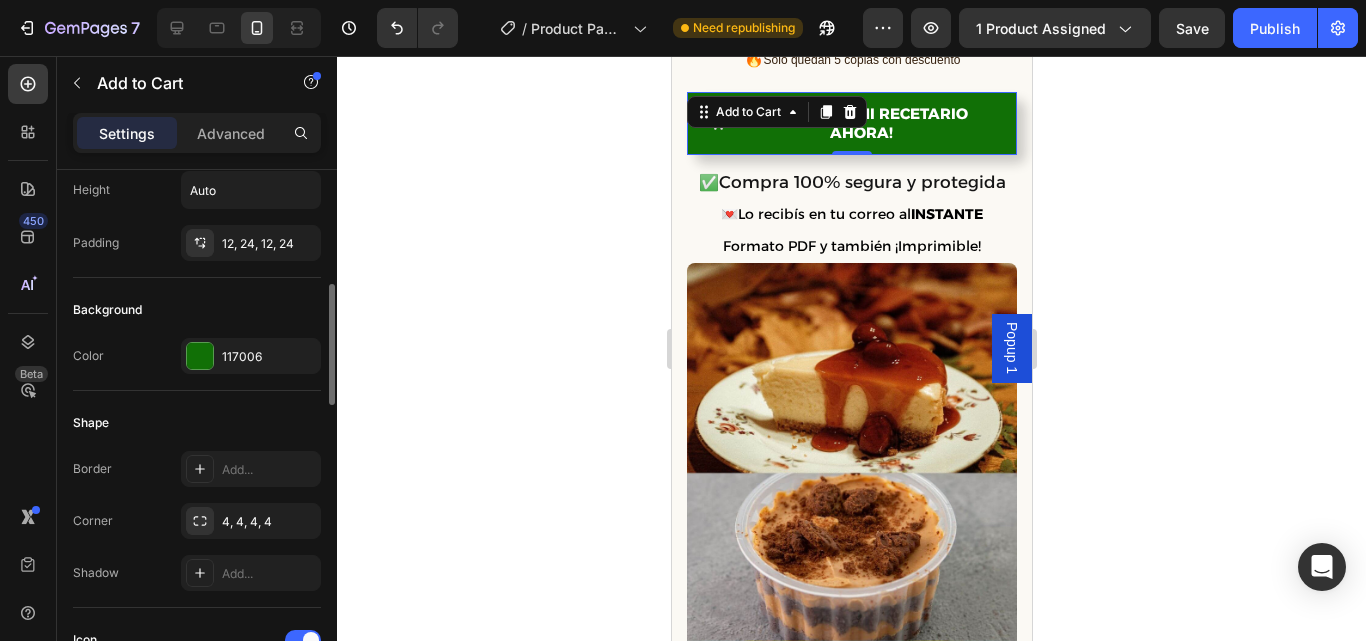 scroll, scrollTop: 407, scrollLeft: 0, axis: vertical 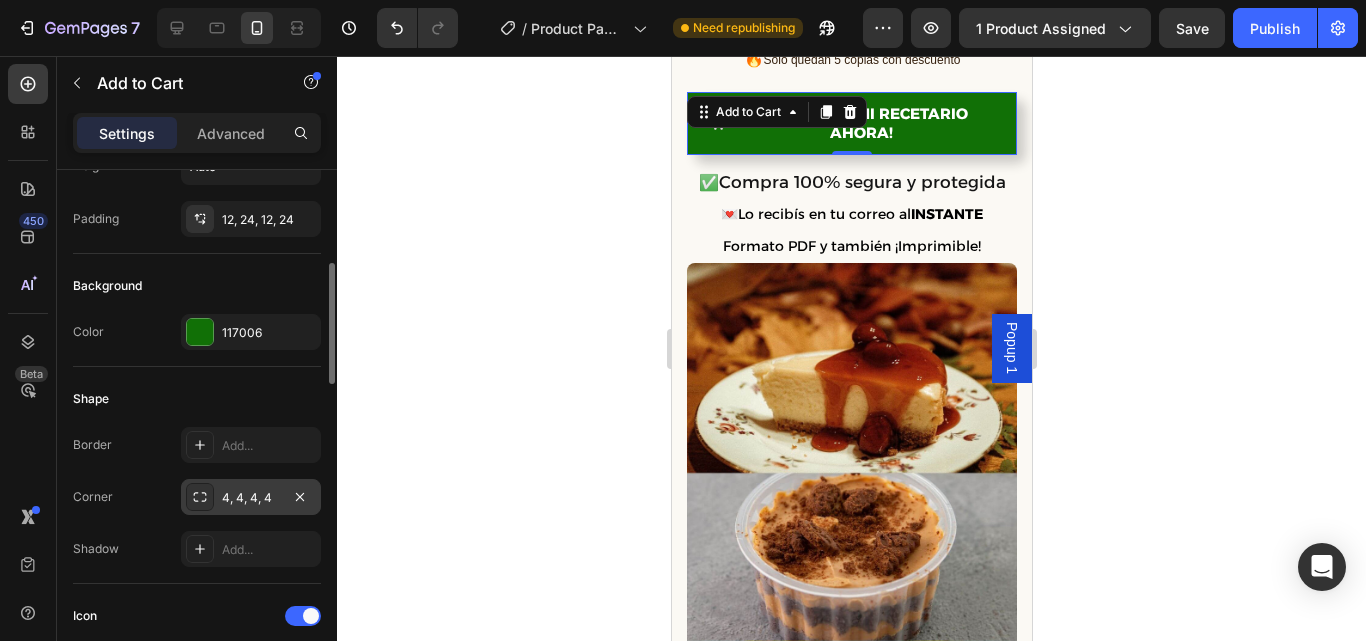 click on "4, 4, 4, 4" at bounding box center (251, 498) 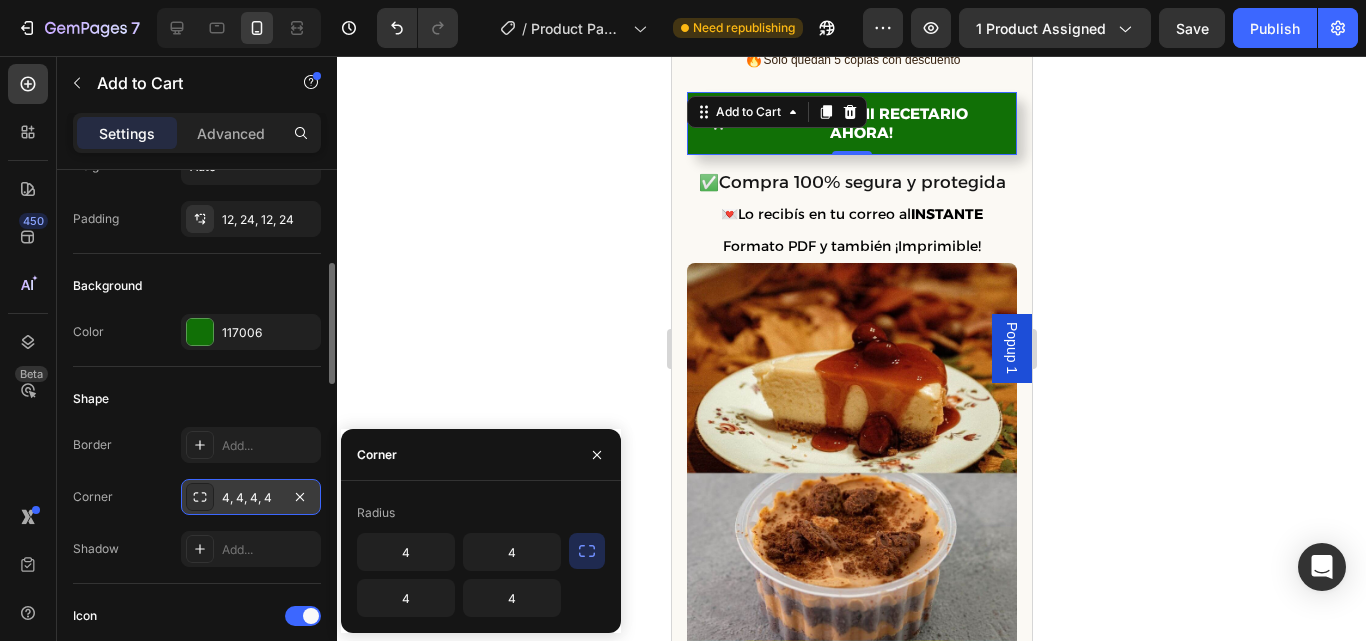 click on "4, 4, 4, 4" at bounding box center [251, 498] 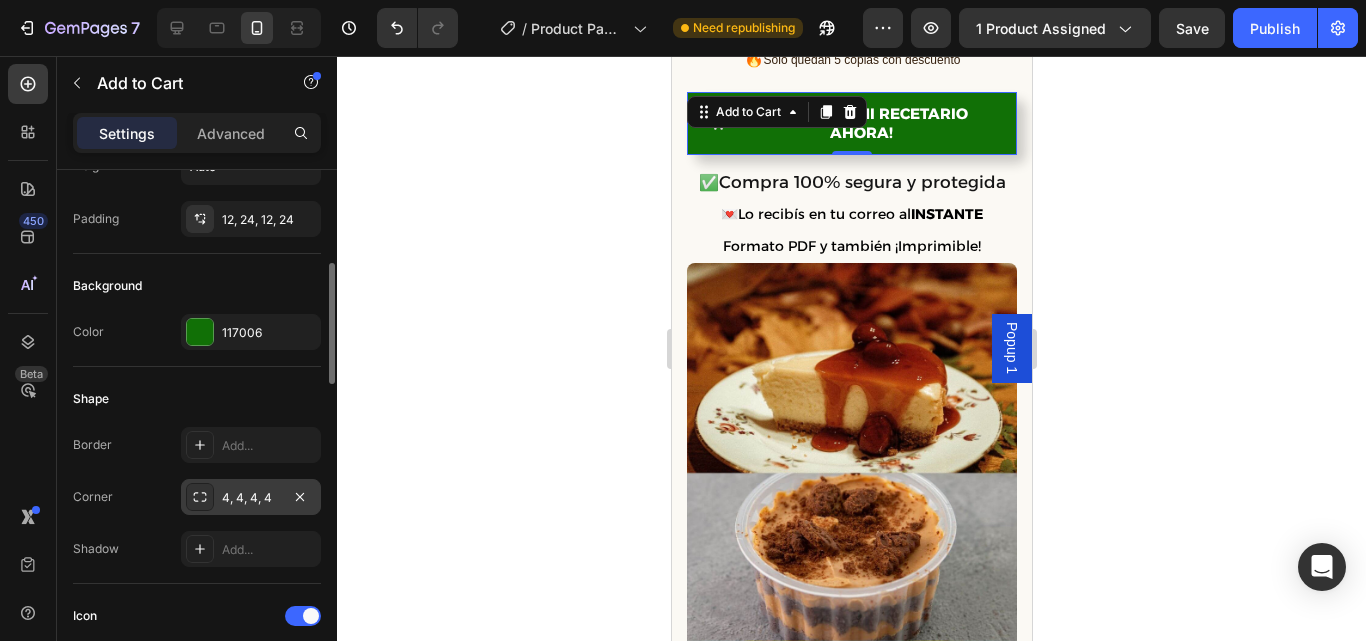 click on "4, 4, 4, 4" at bounding box center [251, 498] 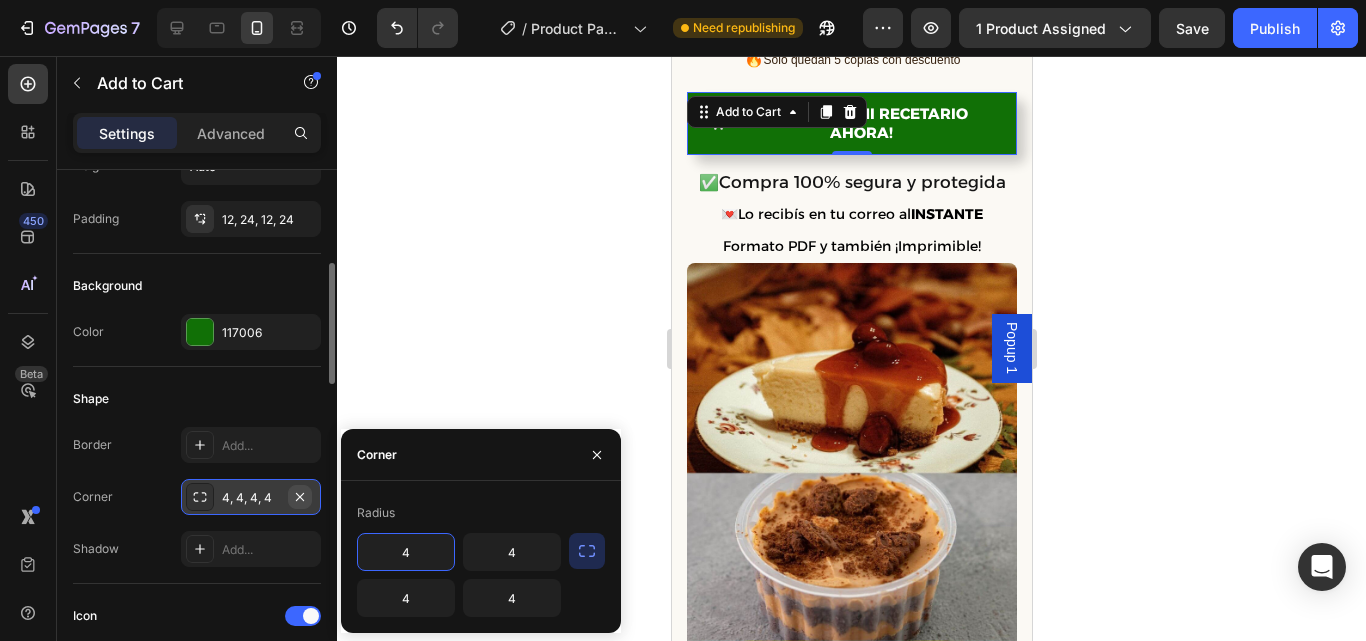 click 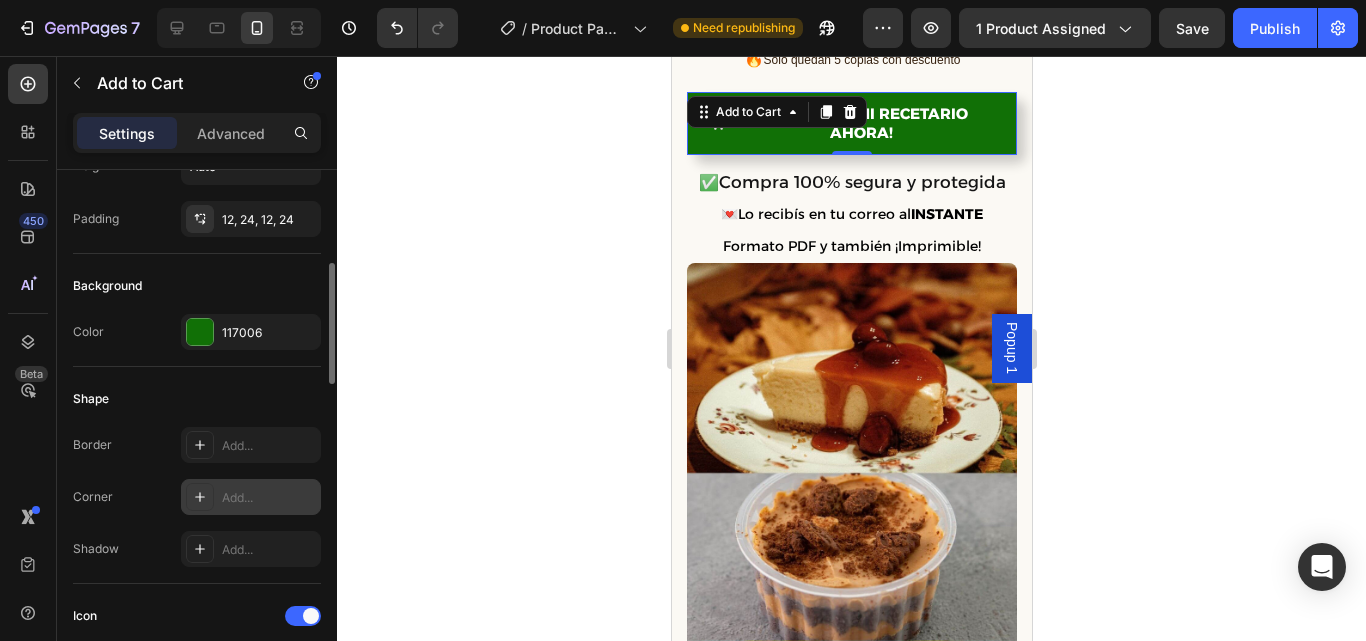 click on "Add..." at bounding box center [269, 498] 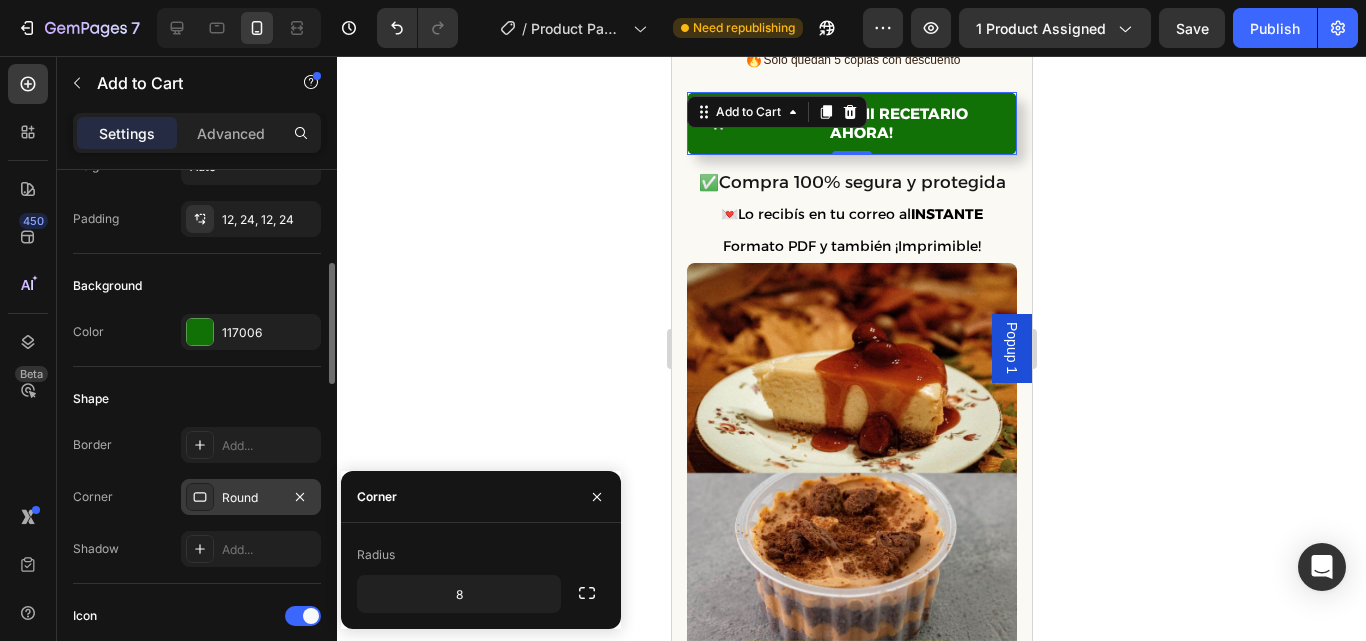 click 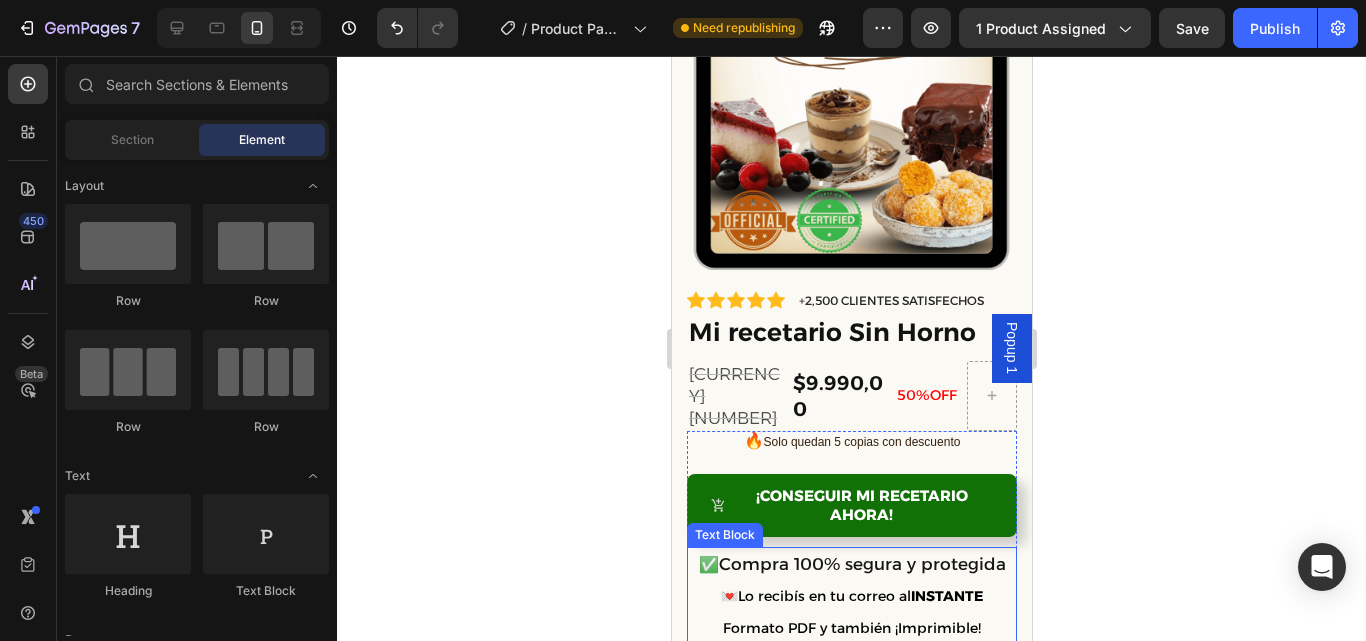 scroll, scrollTop: 332, scrollLeft: 0, axis: vertical 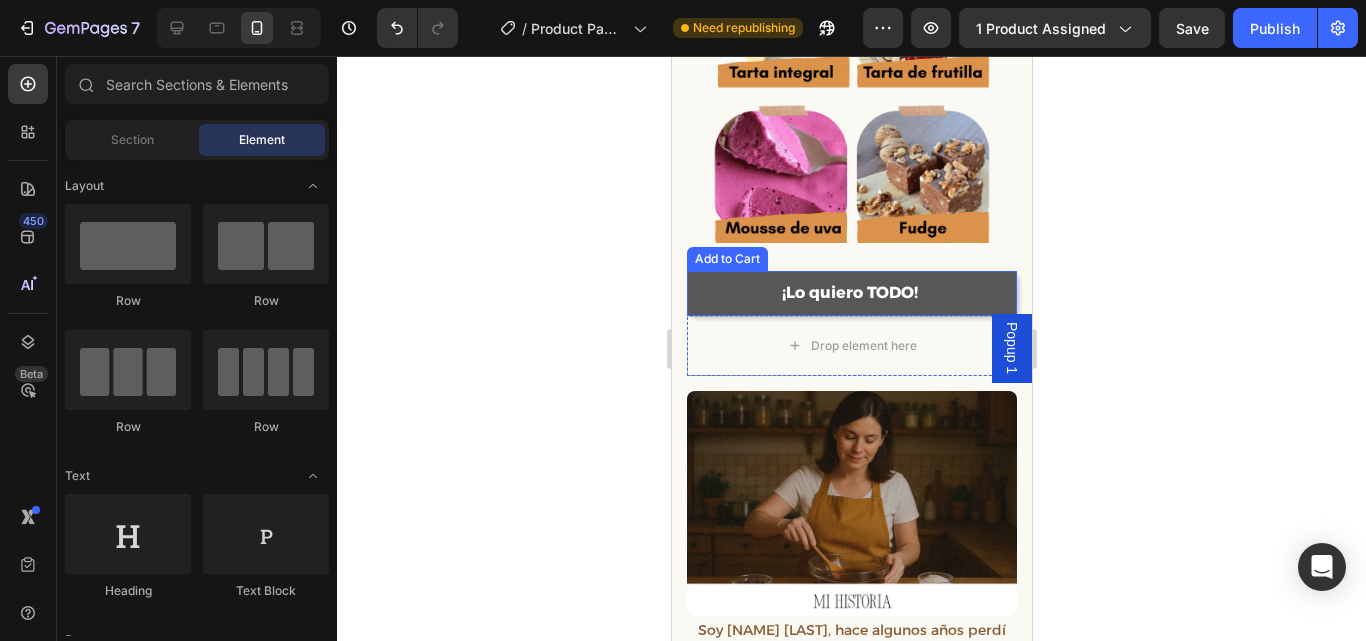 click on "¡Lo quiero TODO!" at bounding box center [851, 293] 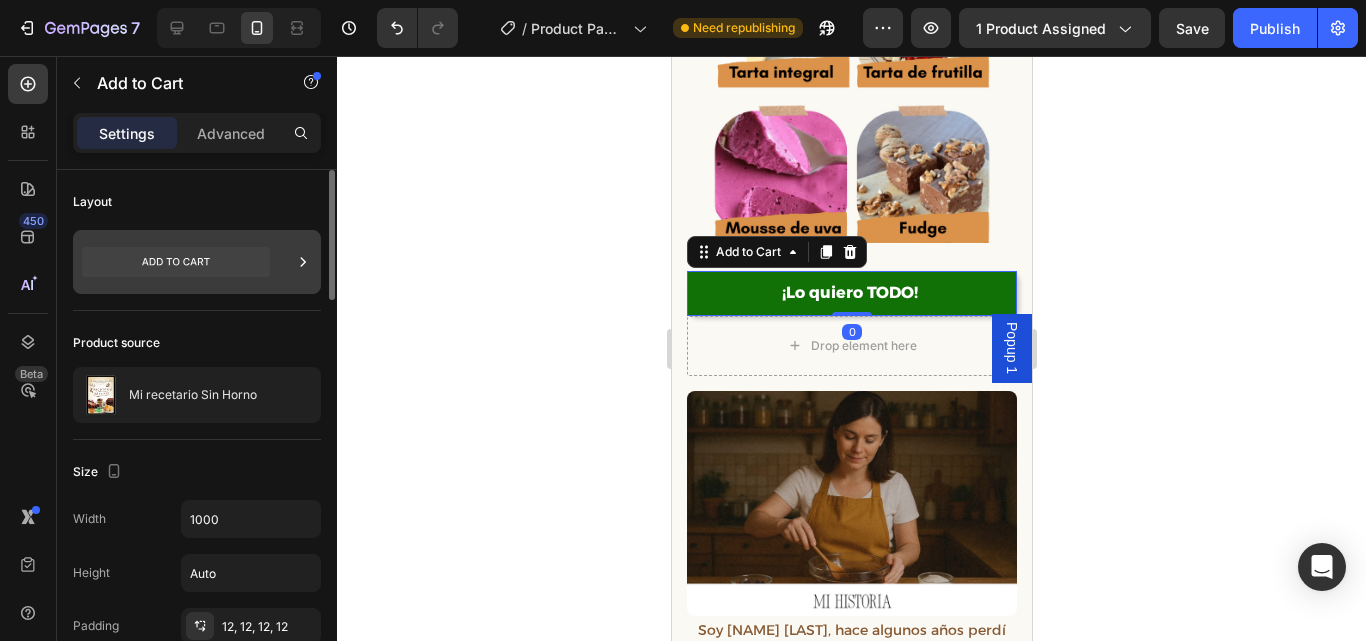 click at bounding box center [197, 262] 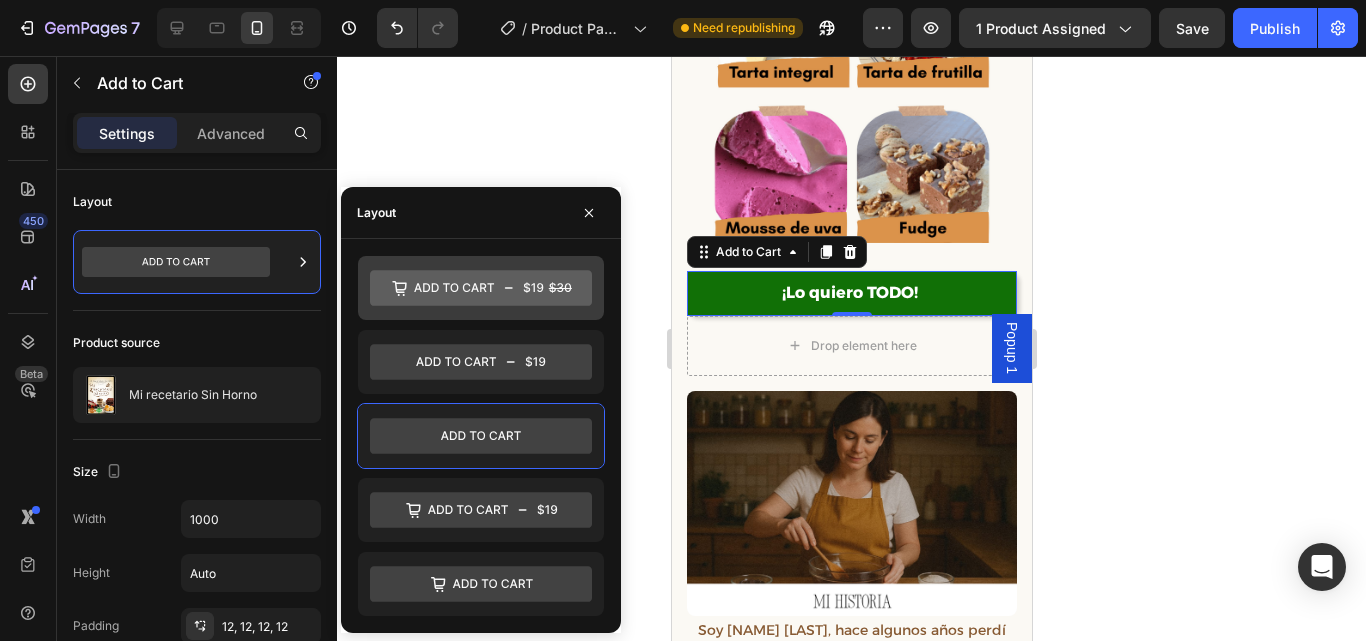click 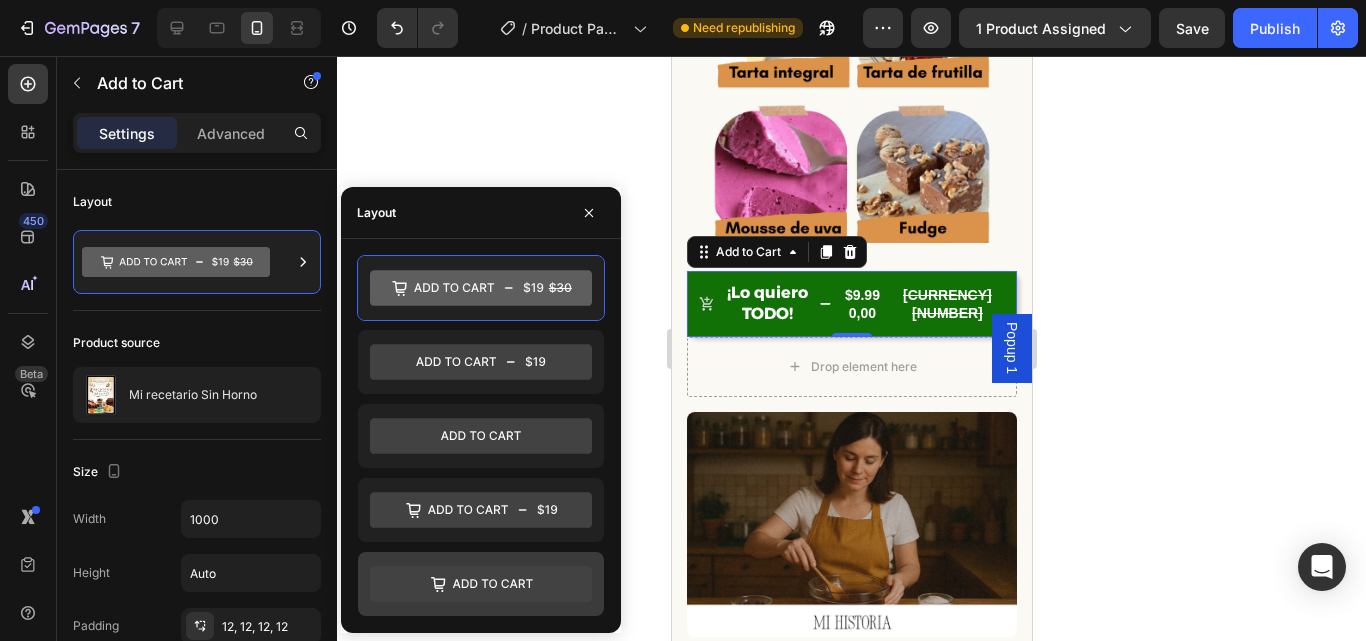 click 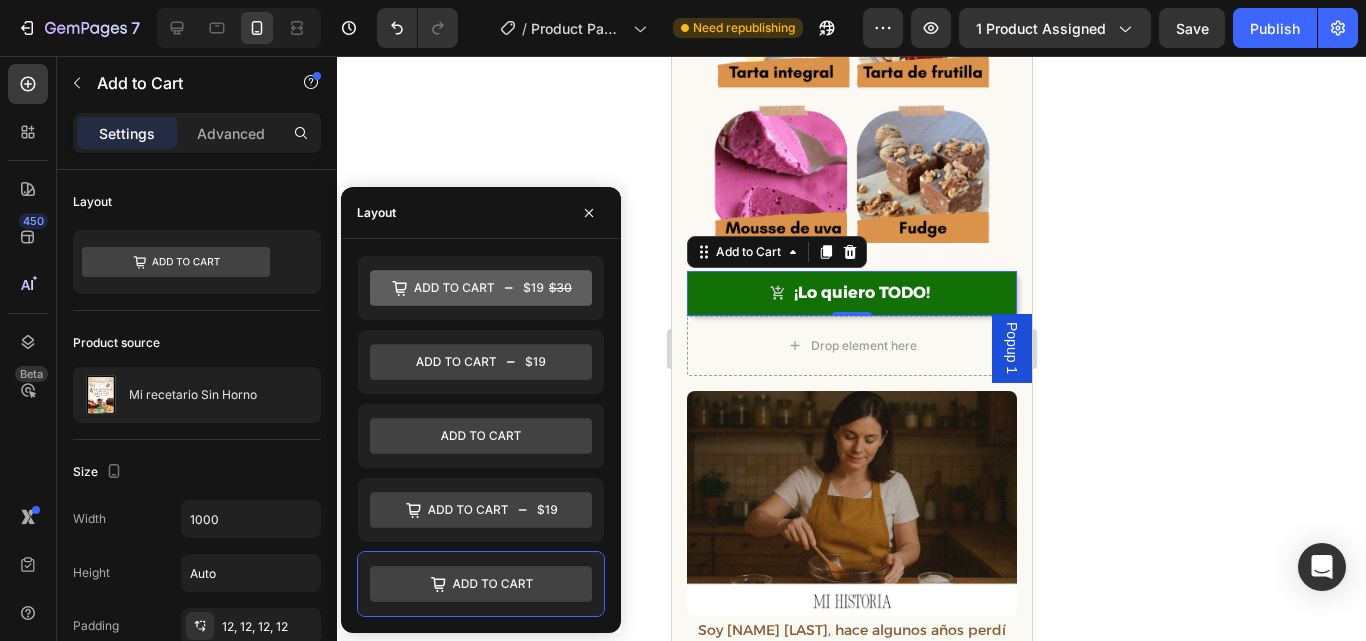 click 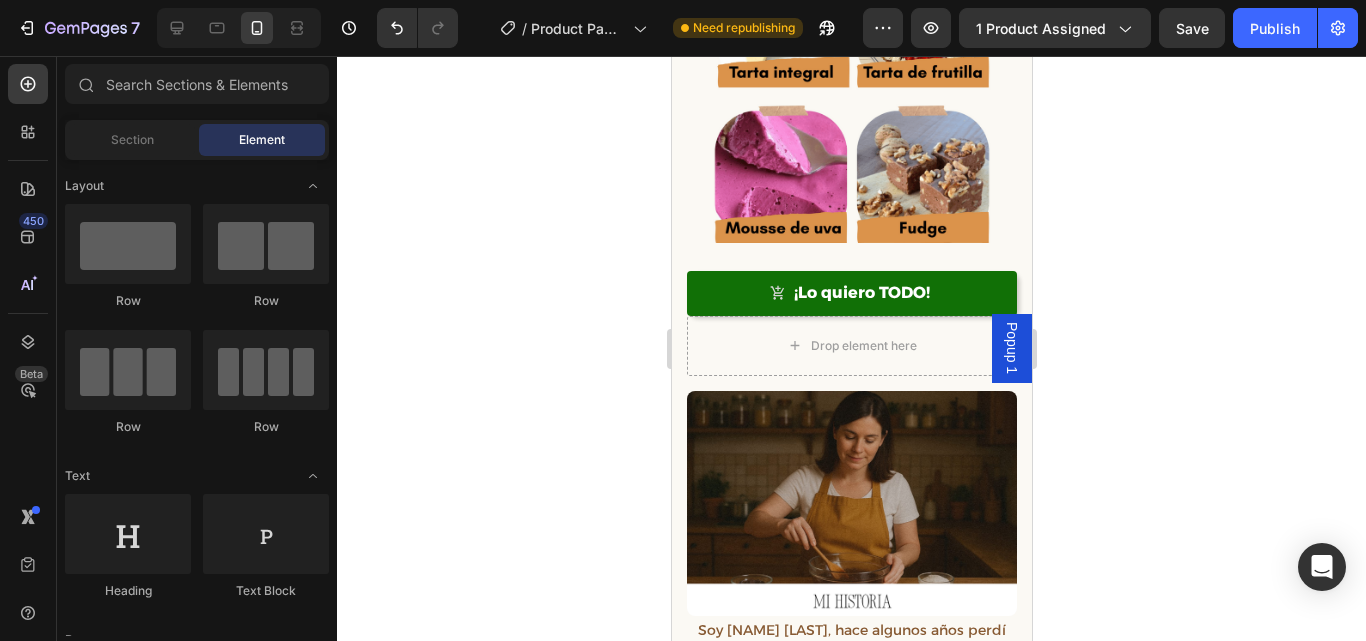 drag, startPoint x: 510, startPoint y: 143, endPoint x: 501, endPoint y: 112, distance: 32.280025 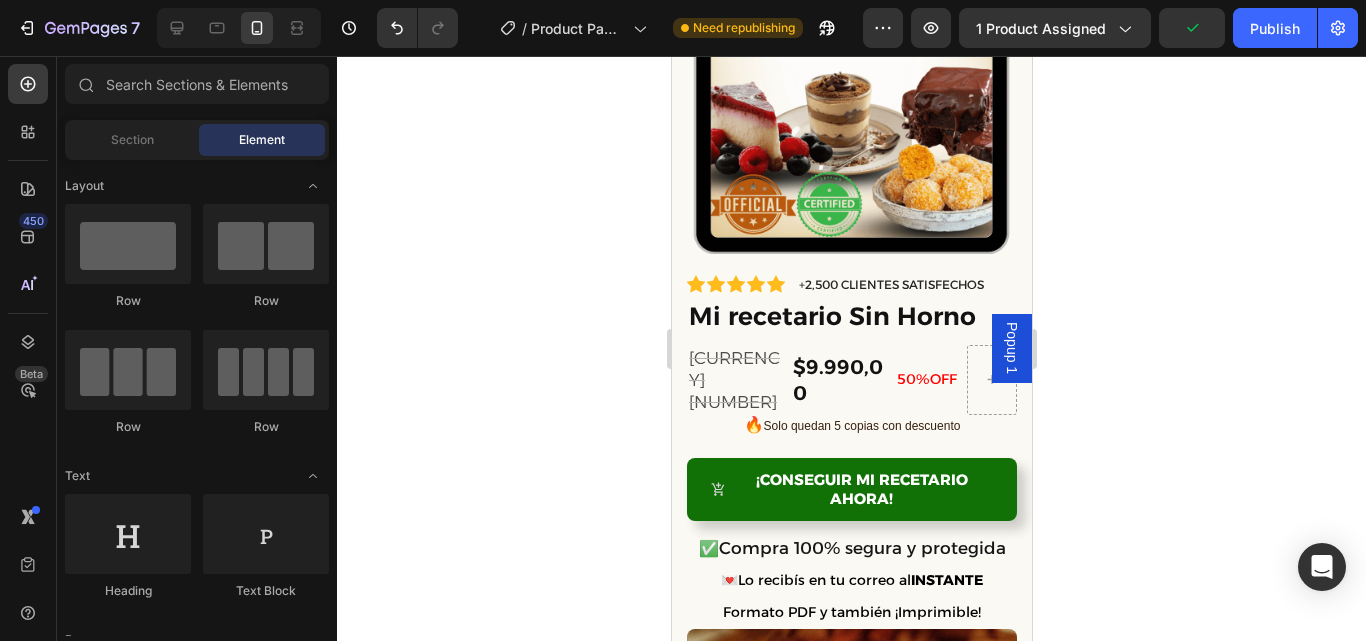 scroll, scrollTop: 347, scrollLeft: 0, axis: vertical 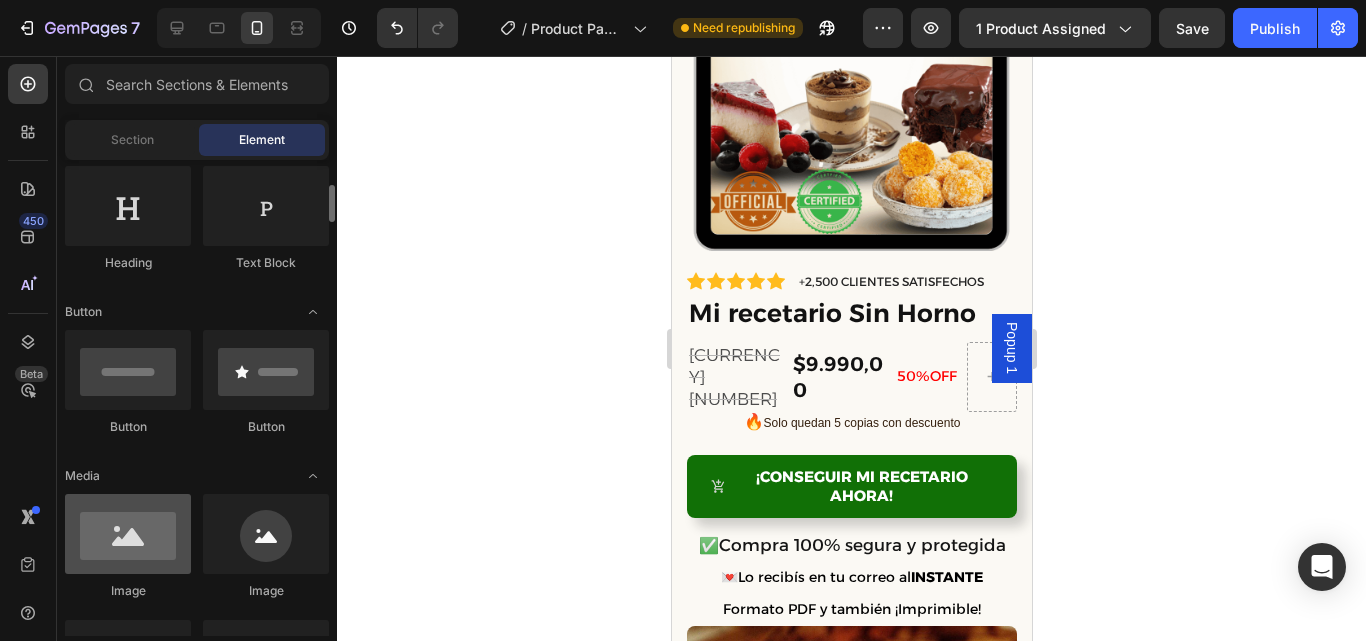 click at bounding box center [128, 534] 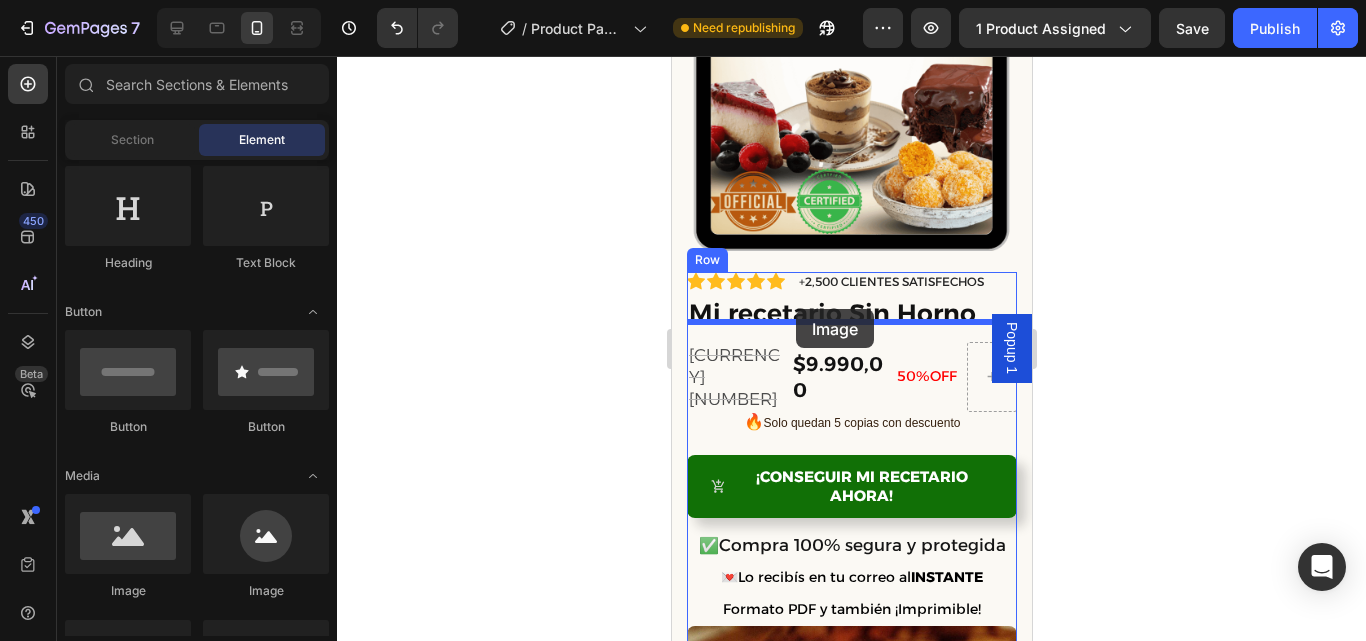 drag, startPoint x: 1197, startPoint y: 385, endPoint x: 799, endPoint y: 310, distance: 405.00494 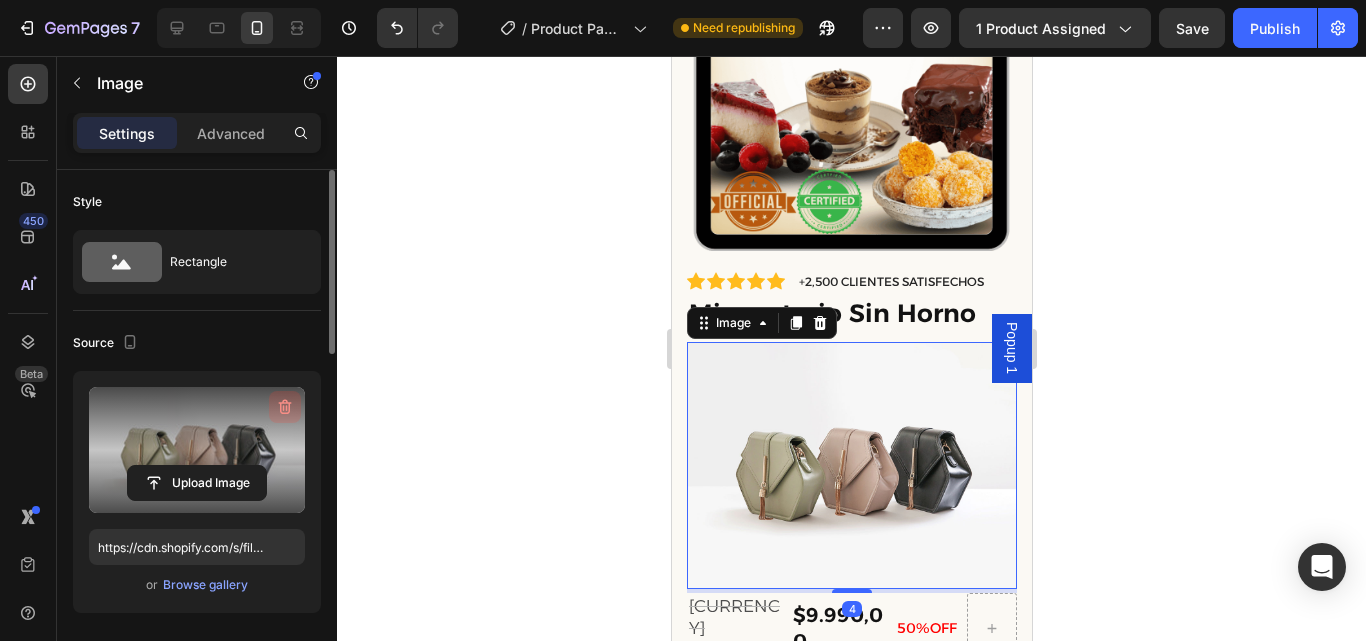 click 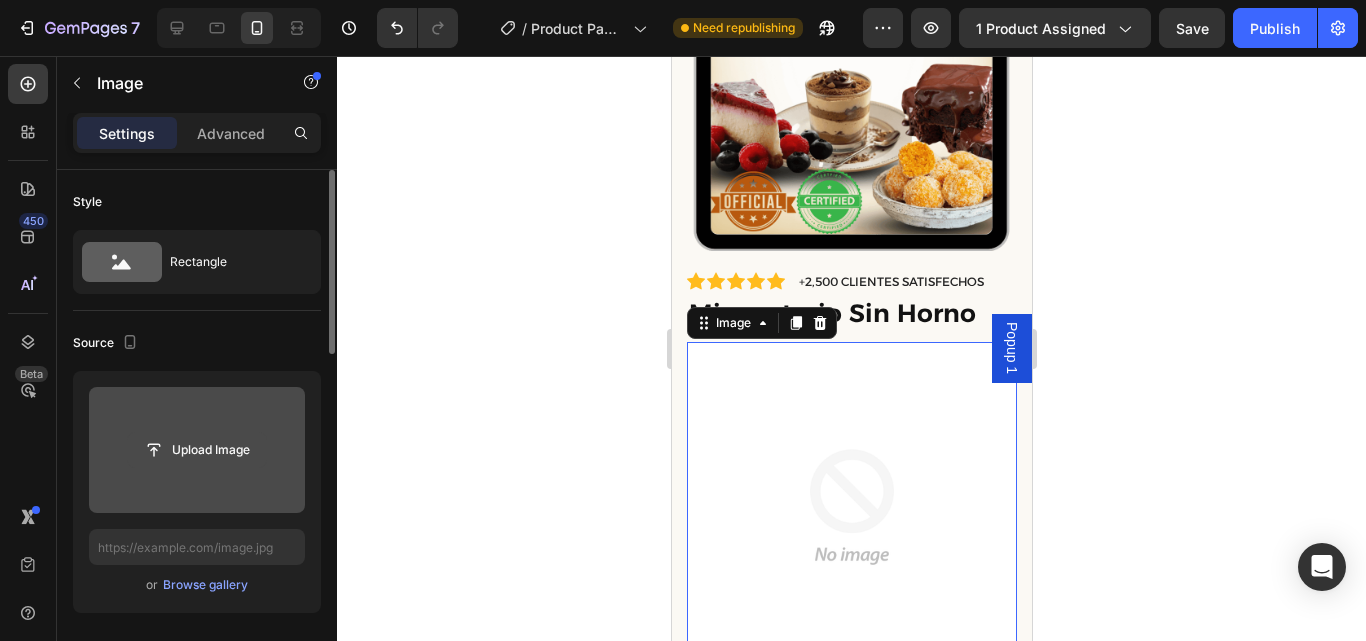 click 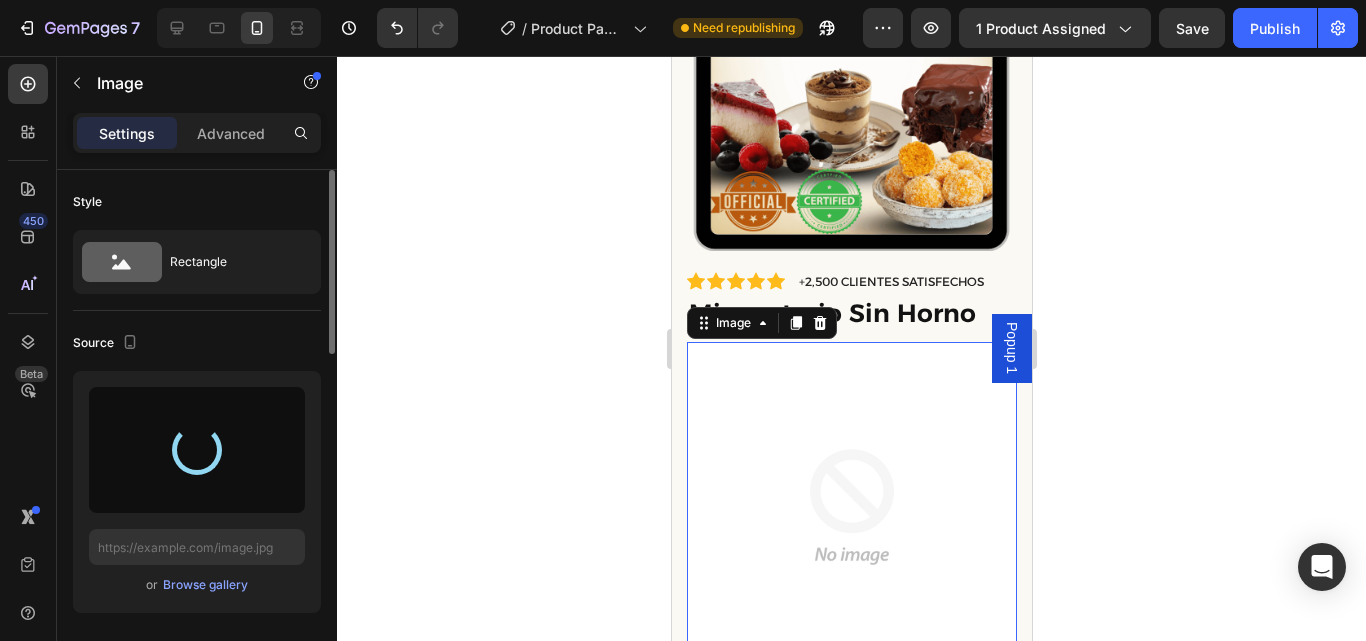 type on "https://cdn.shopify.com/s/files/1/0654/0512/4739/files/gempages_578022582096233148-c0f91d6d-7df8-4d61-9fd0-a4ac5906b15b.png" 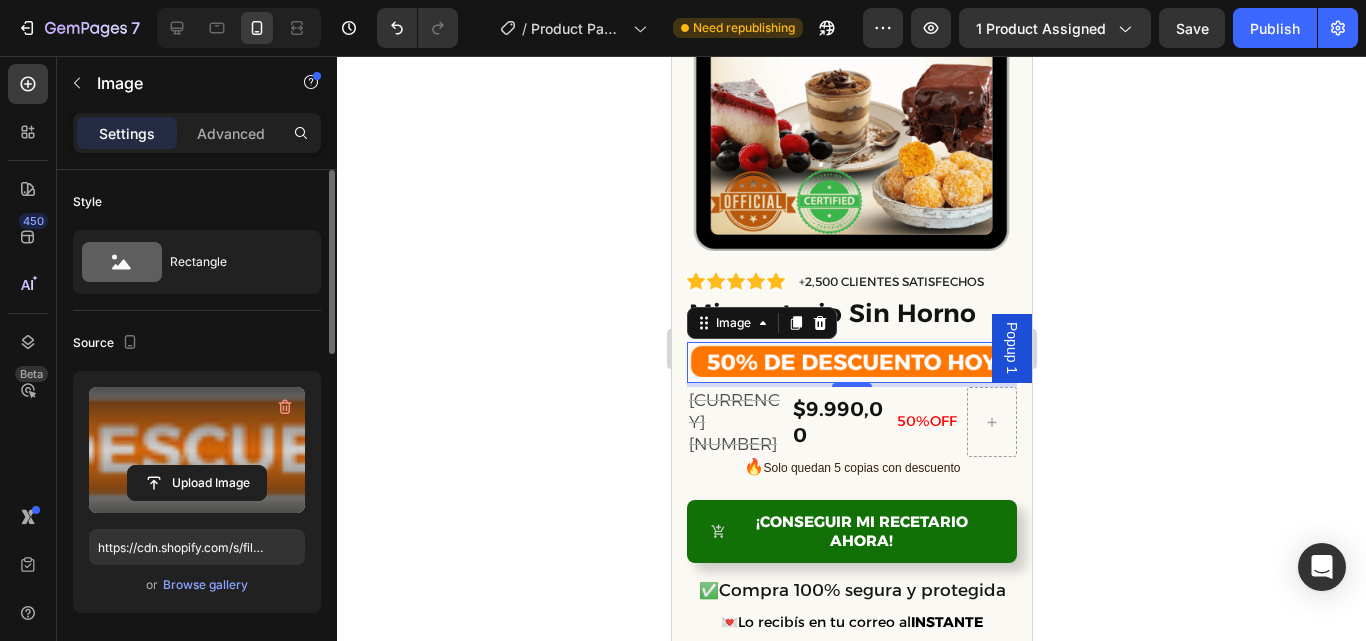 click 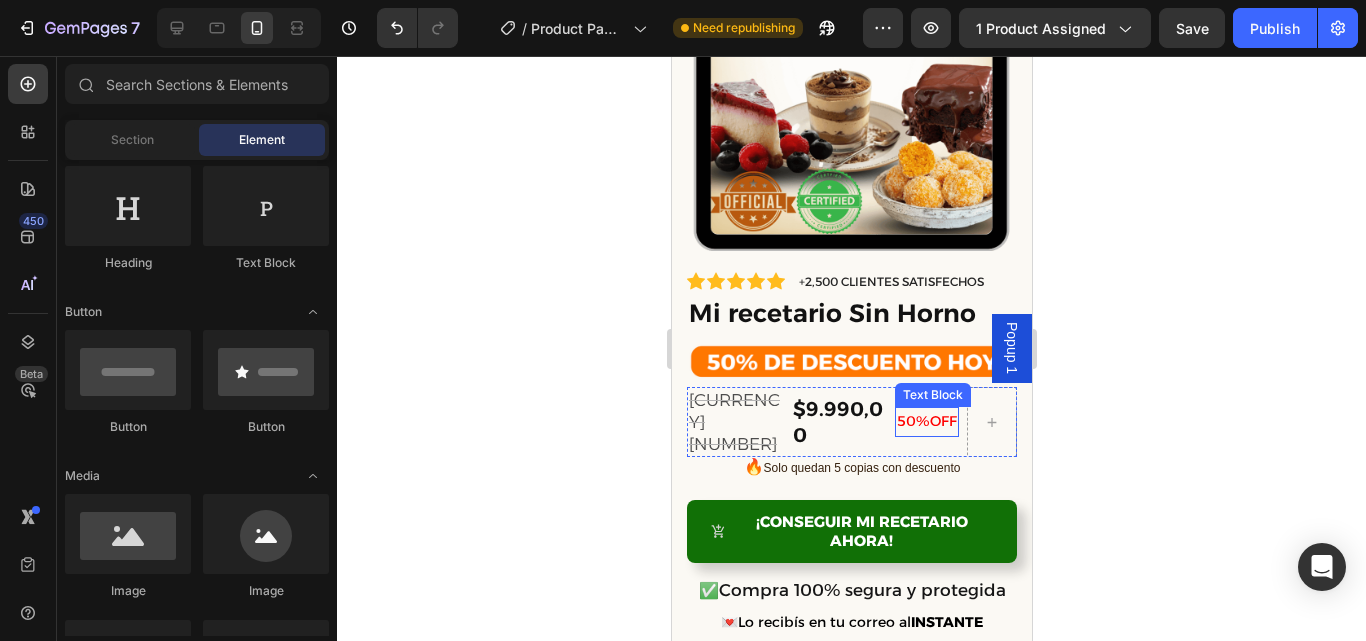 click on "50%OFF" at bounding box center (926, 421) 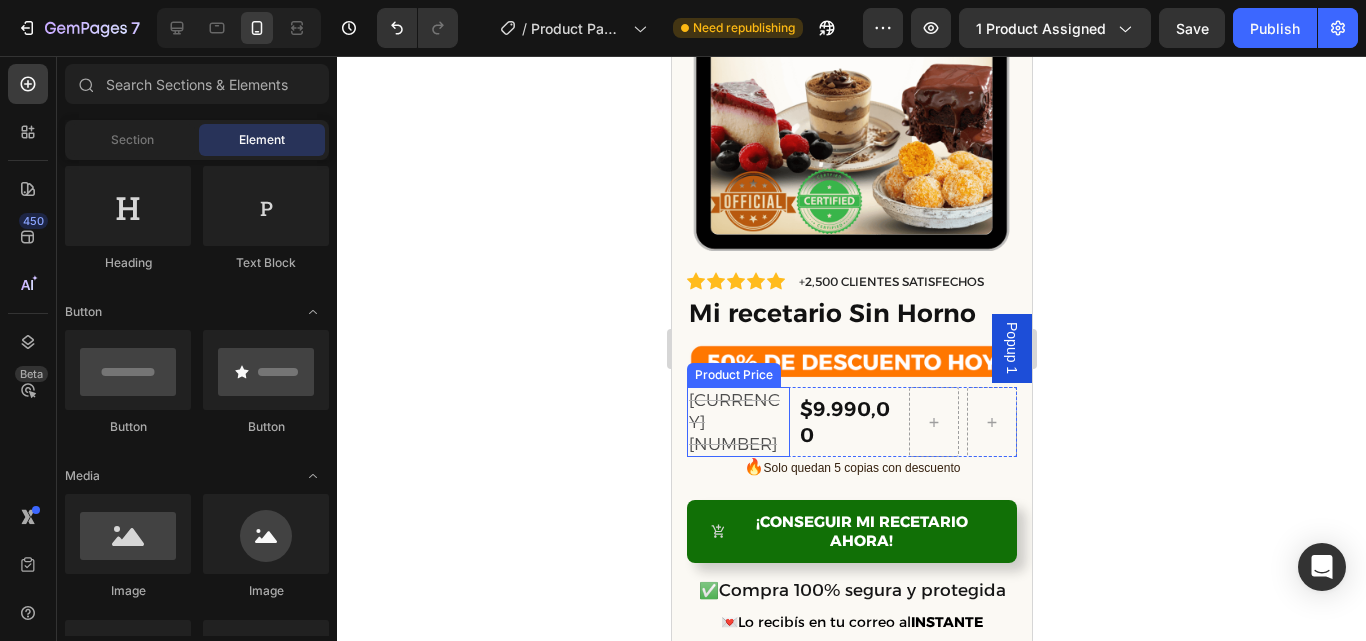 click on "$20.000,00" at bounding box center [737, 422] 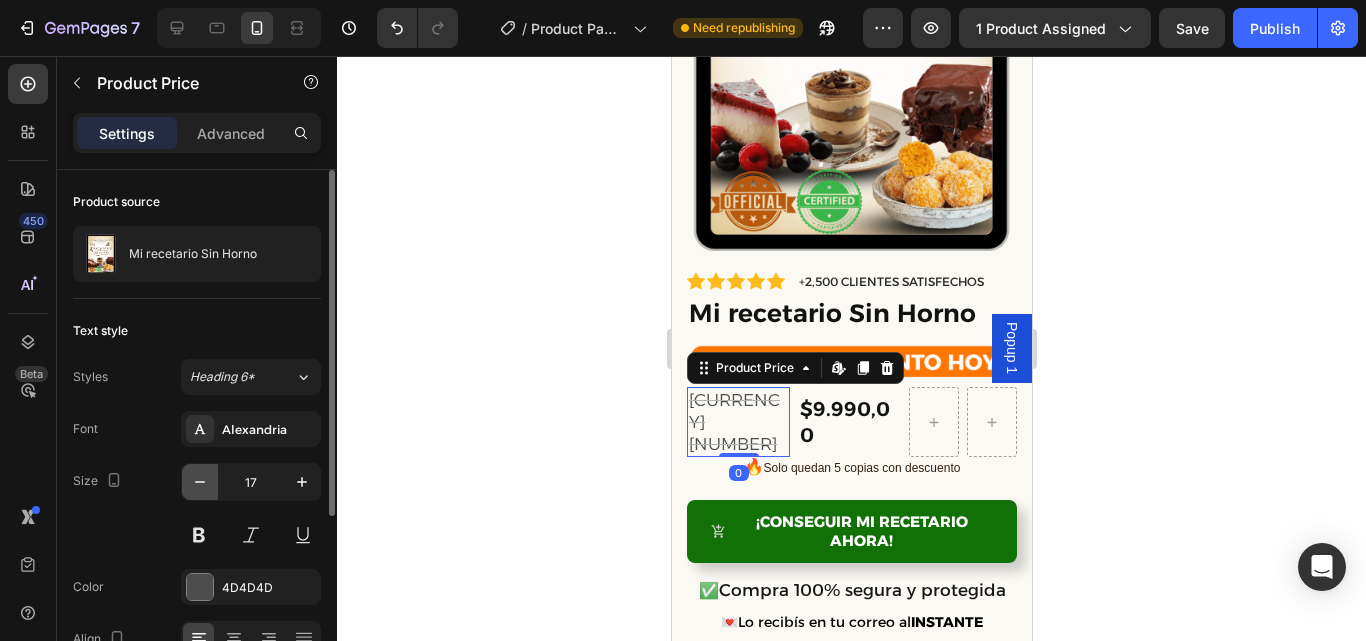click 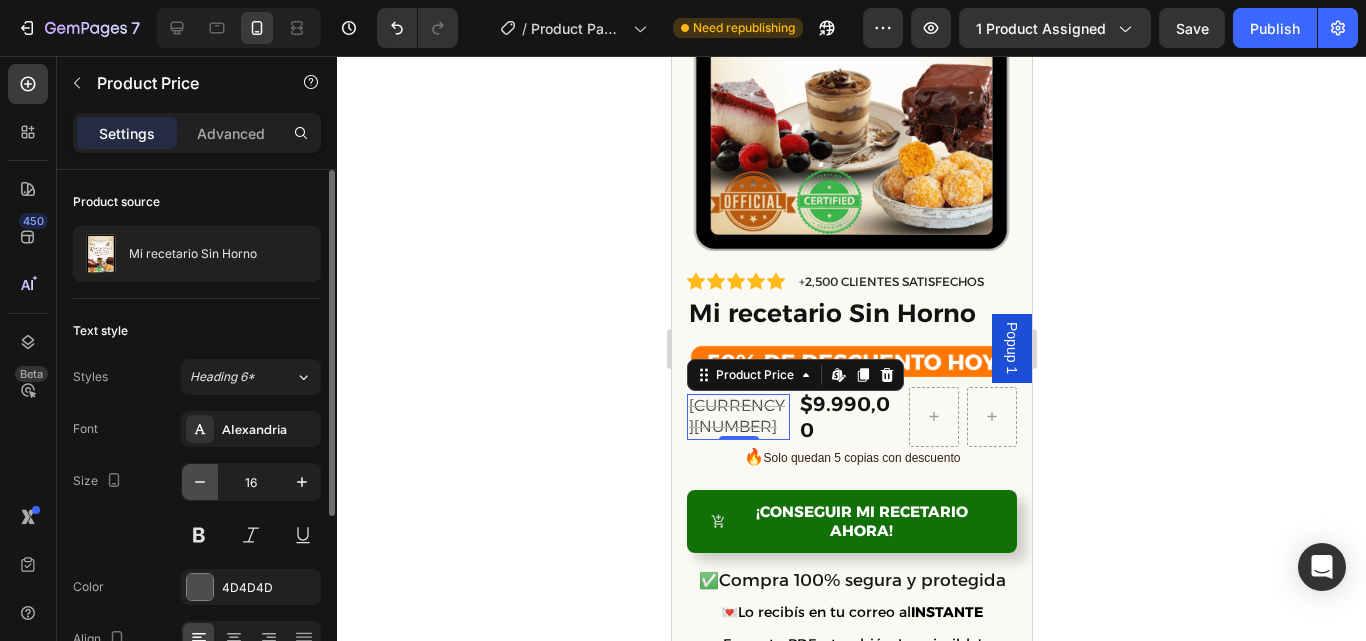 click 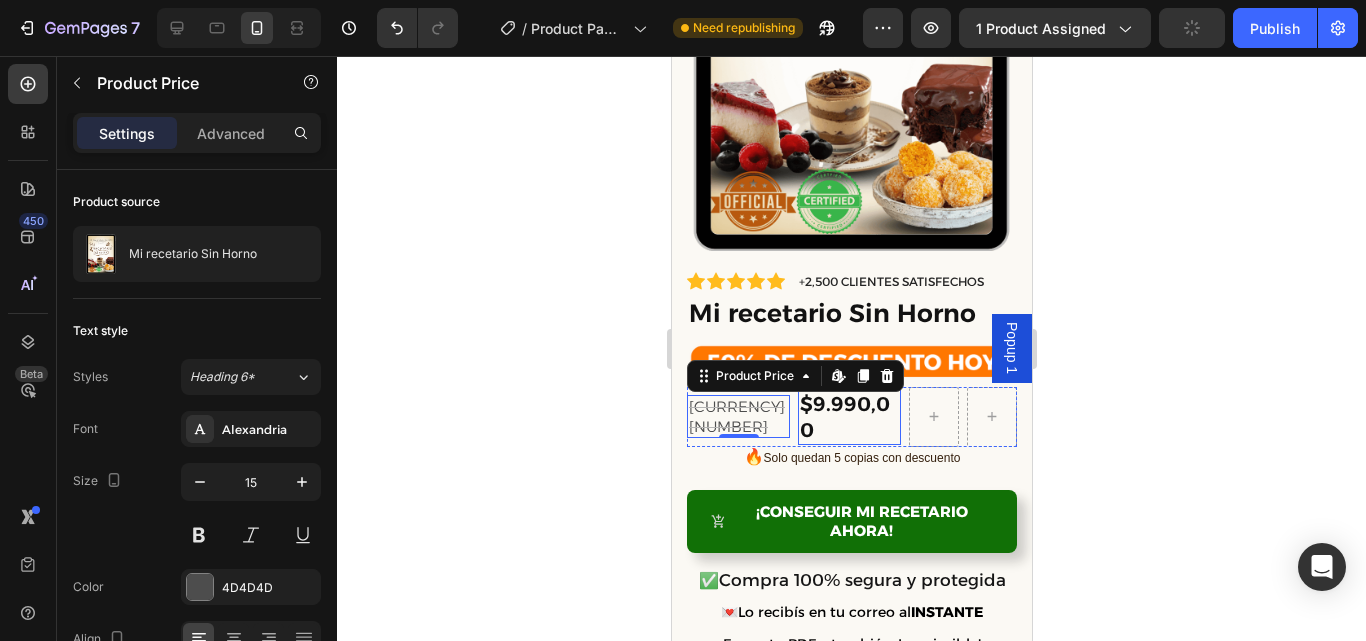 click on "$9.990,00" at bounding box center (848, 417) 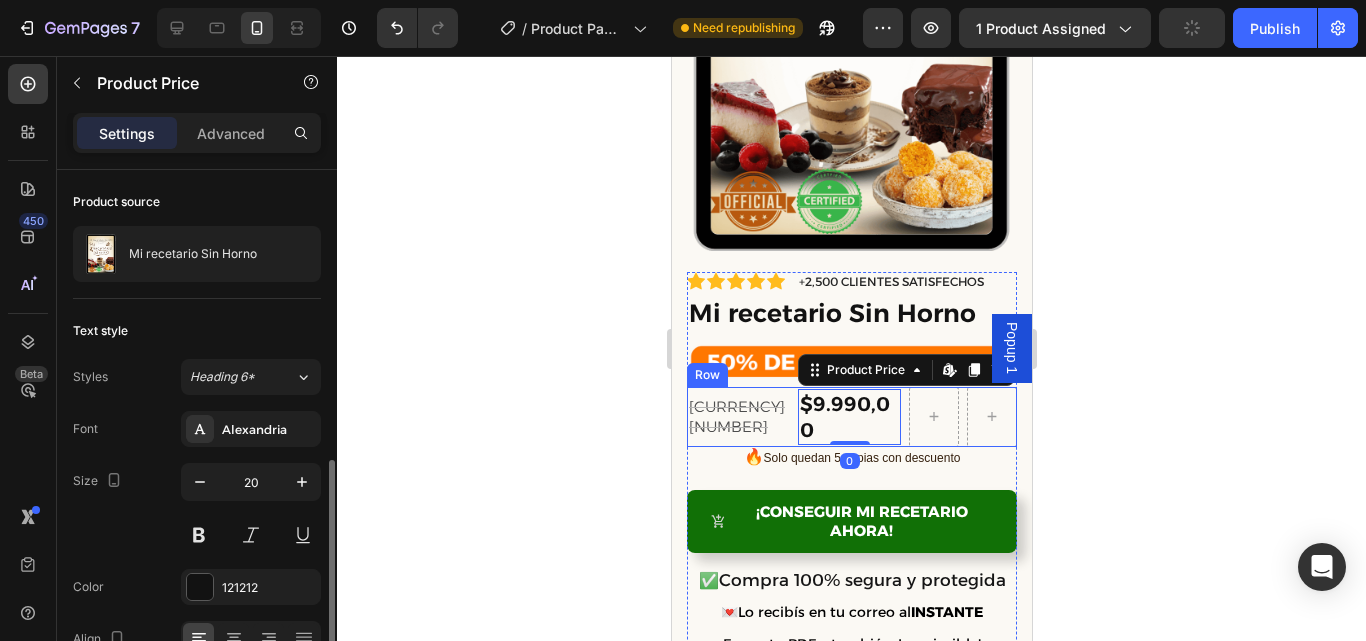 scroll, scrollTop: 164, scrollLeft: 0, axis: vertical 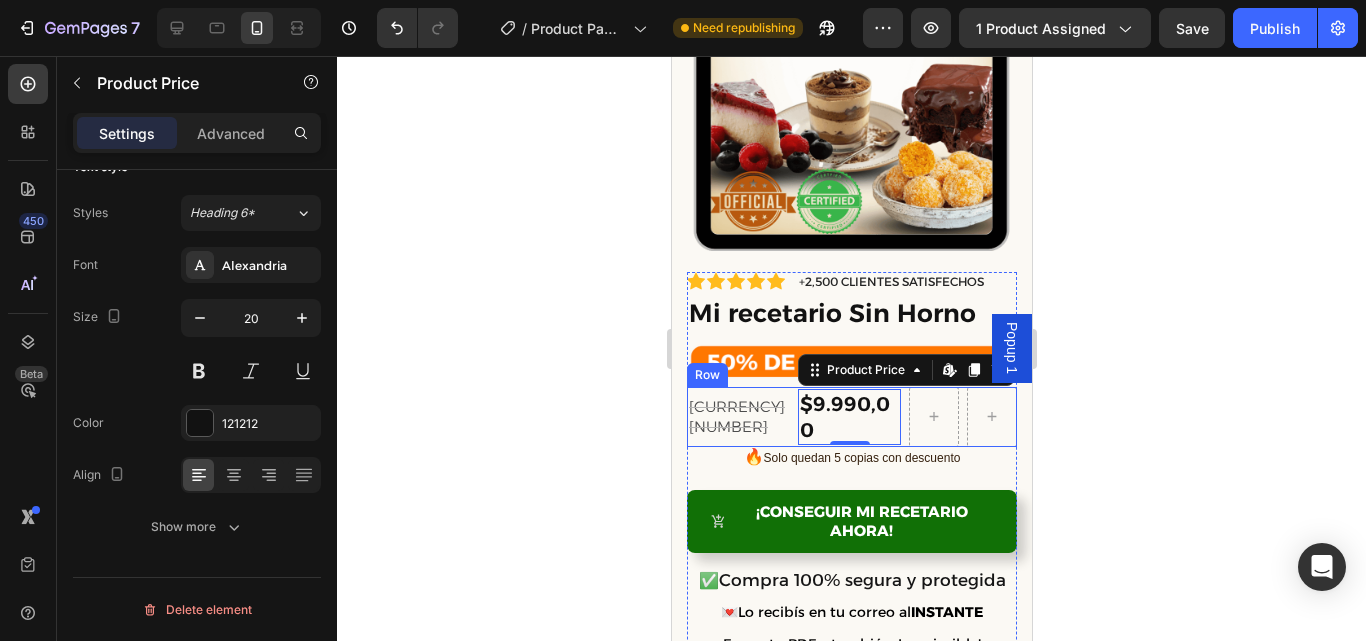 click 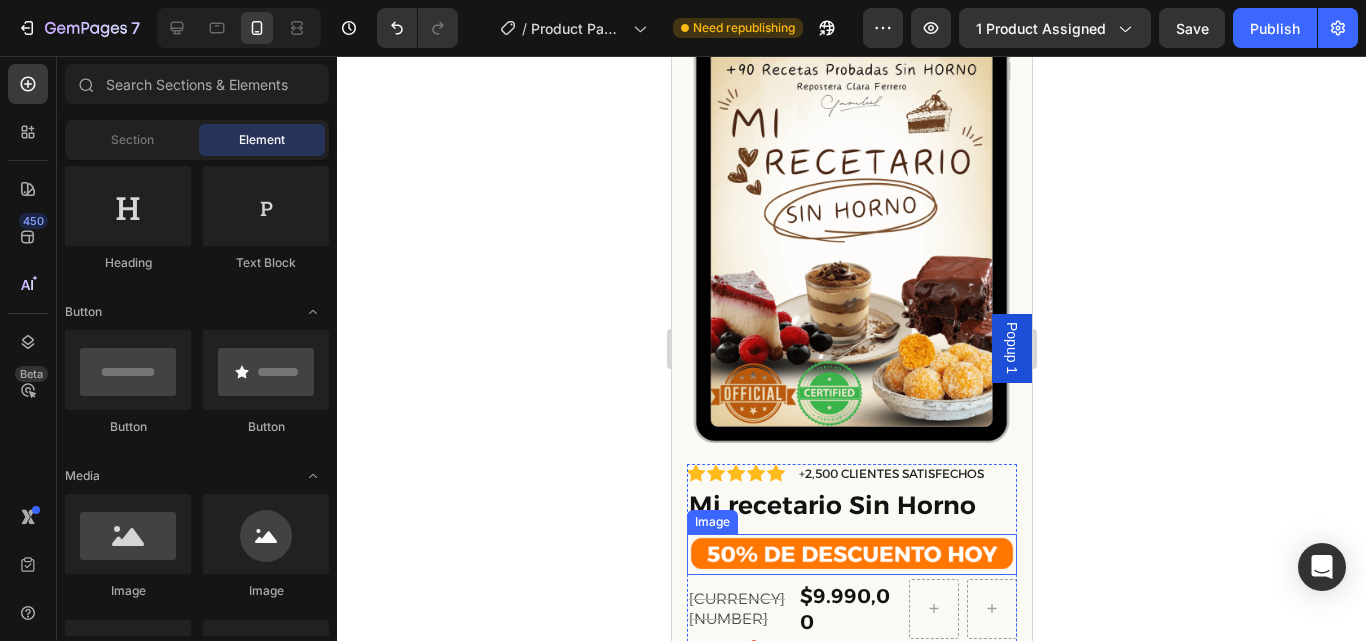 scroll, scrollTop: 157, scrollLeft: 0, axis: vertical 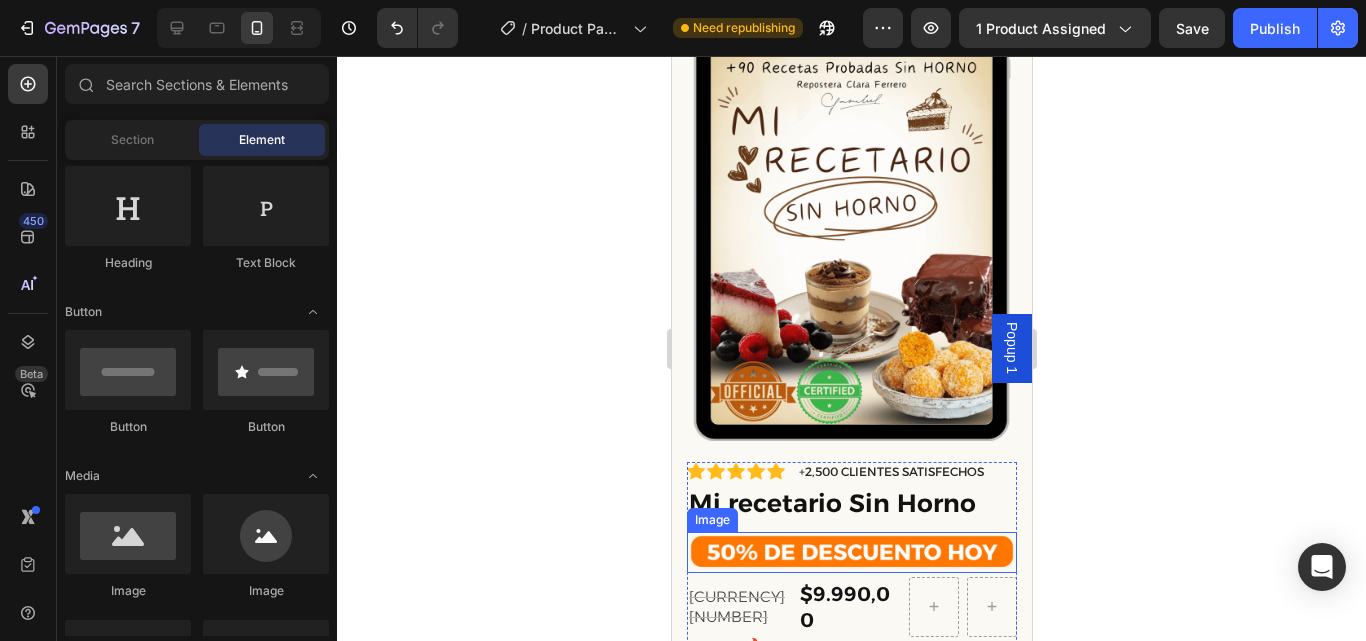 click at bounding box center (851, 552) 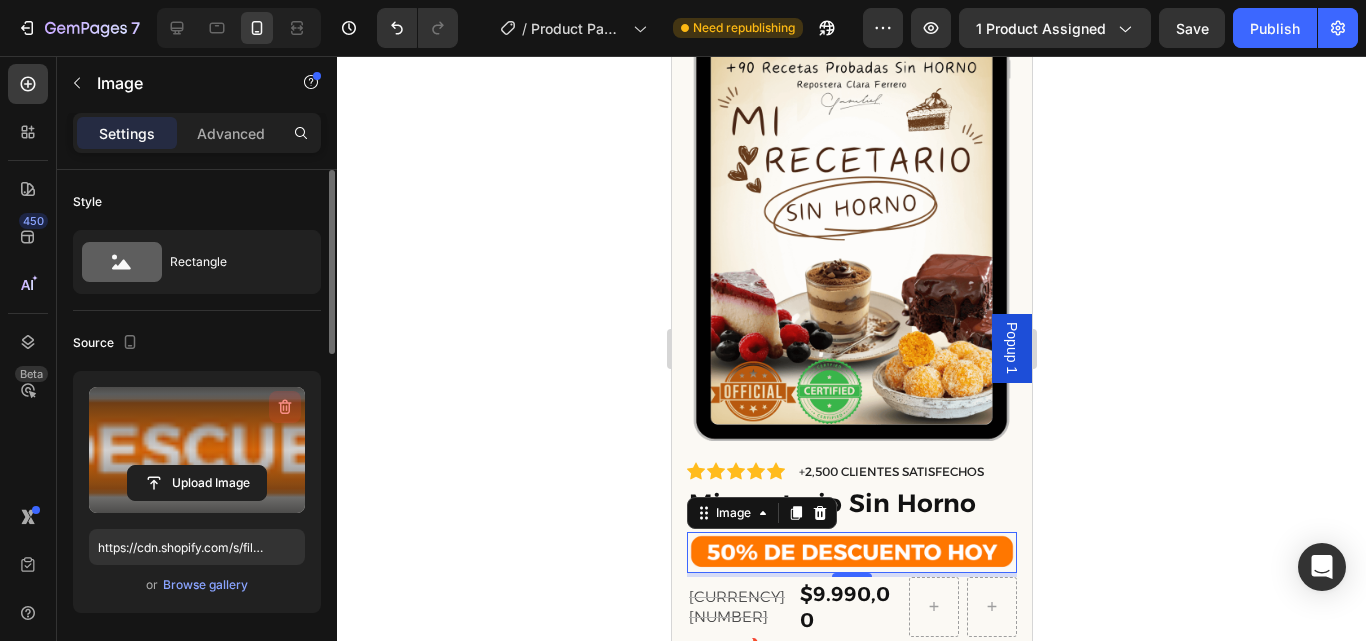 click 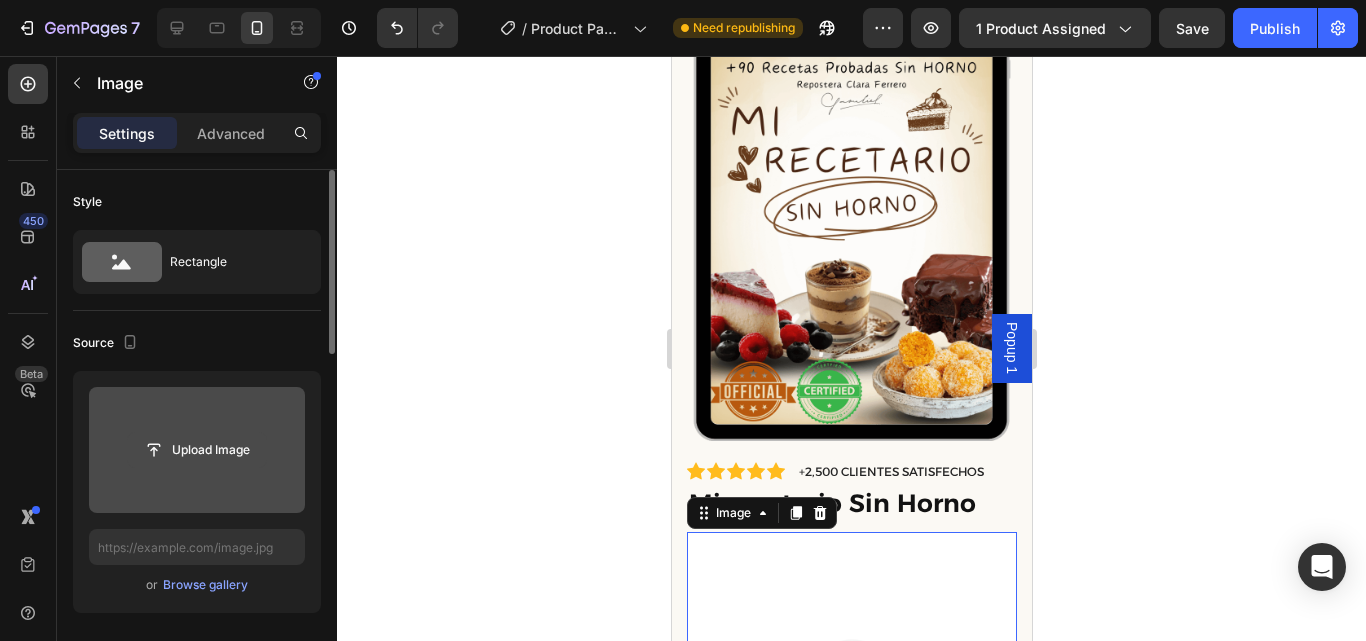 click 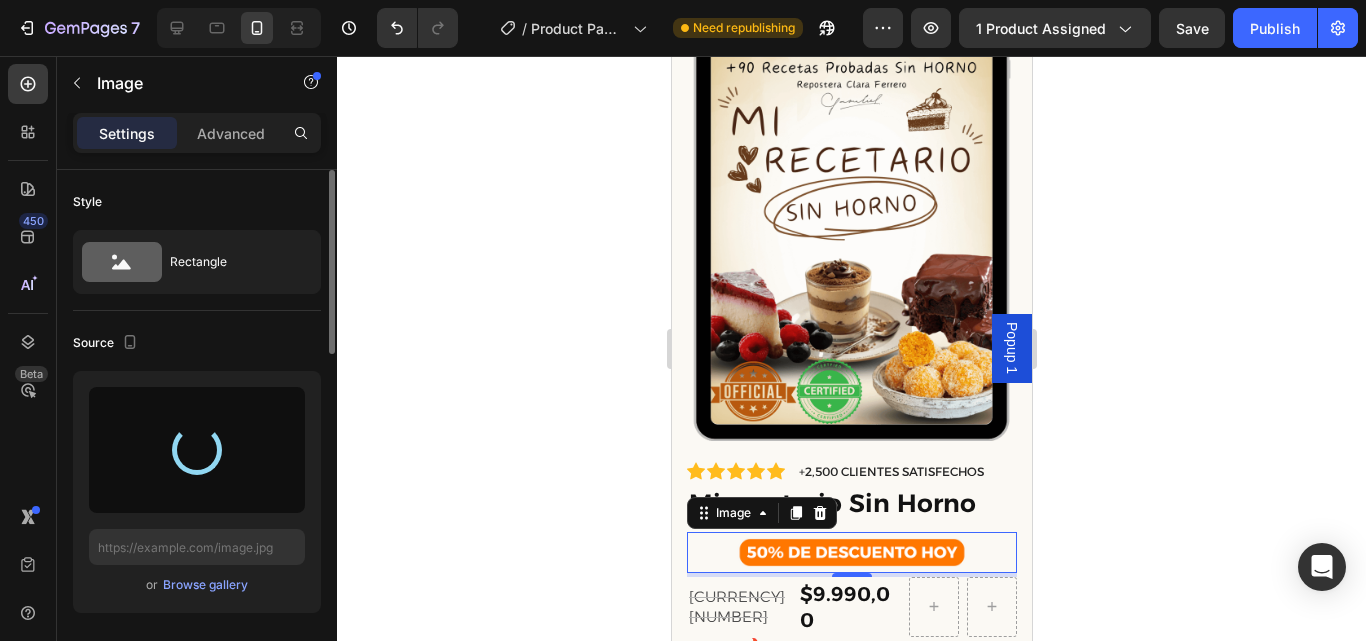 type on "https://cdn.shopify.com/s/files/1/0654/0512/4739/files/gempages_578022582096233148-19c76126-5d70-4f96-94b4-5937e7a1a330.png" 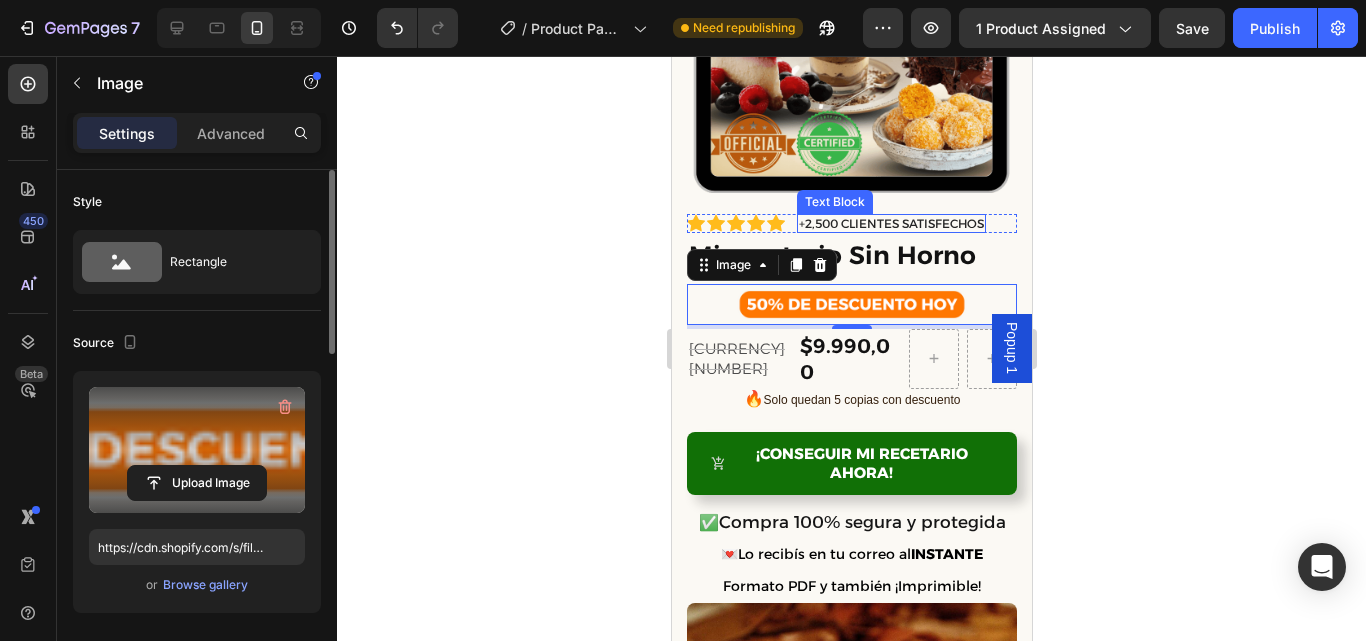 scroll, scrollTop: 0, scrollLeft: 0, axis: both 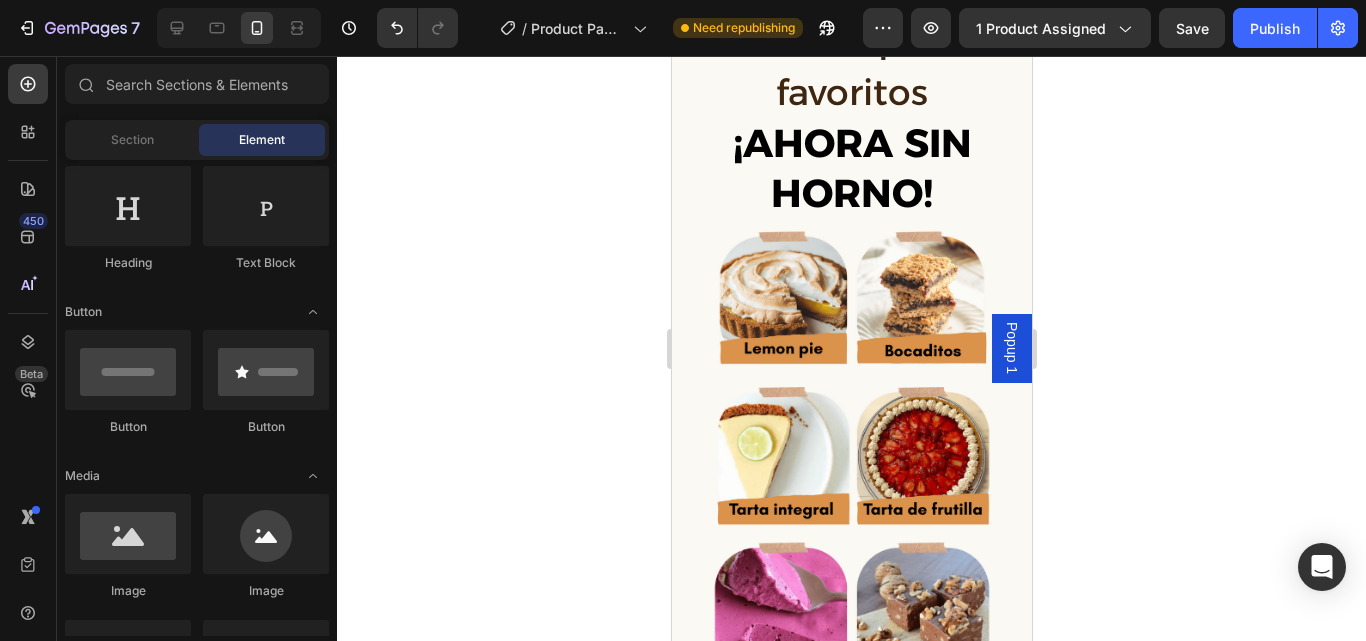 drag, startPoint x: 1024, startPoint y: 573, endPoint x: 1702, endPoint y: 492, distance: 682.82135 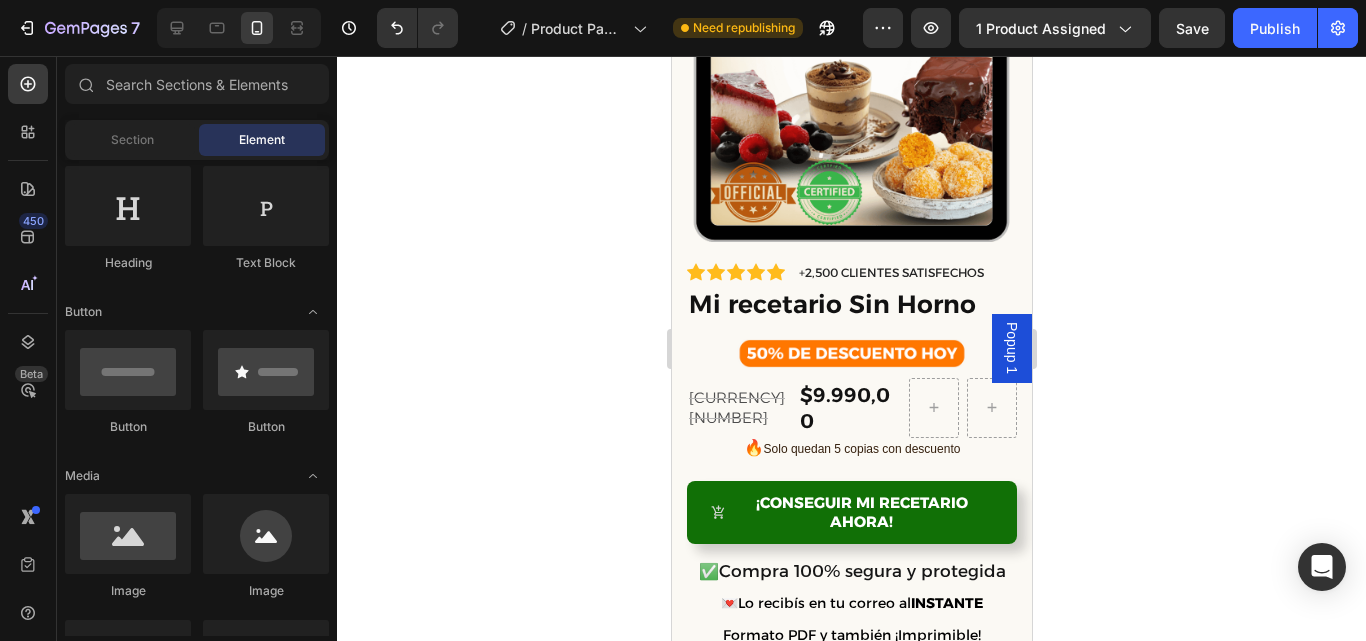 scroll, scrollTop: 285, scrollLeft: 0, axis: vertical 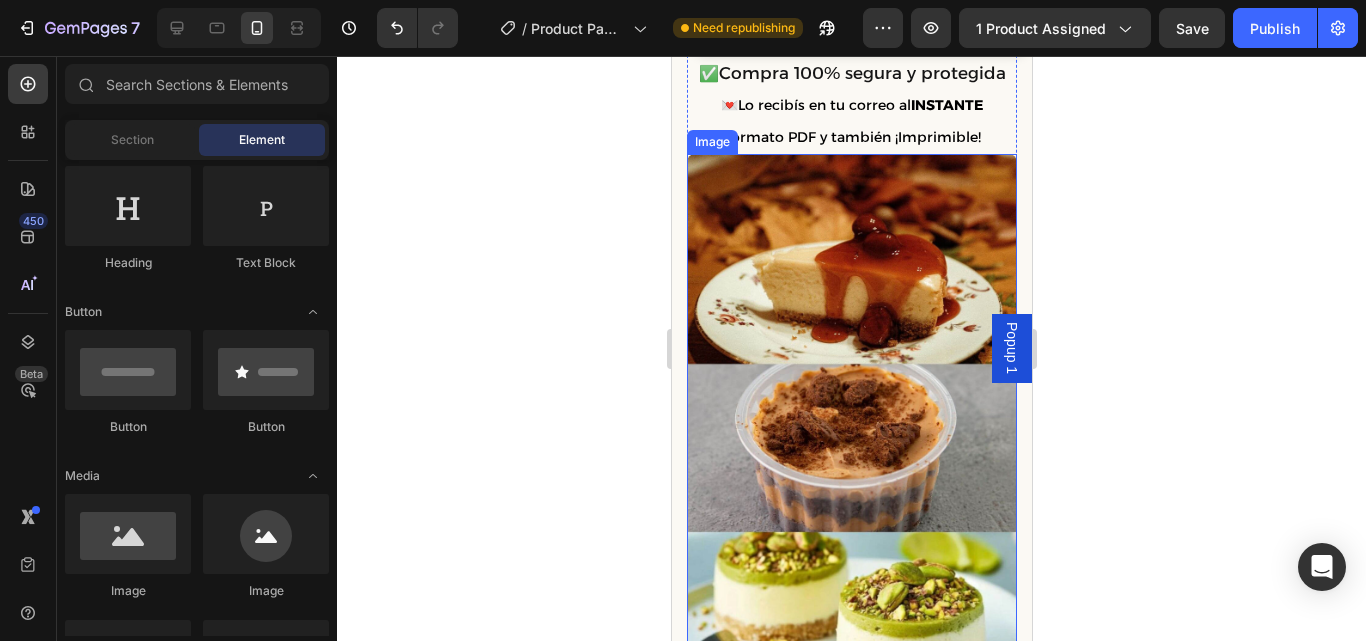 click at bounding box center [851, 447] 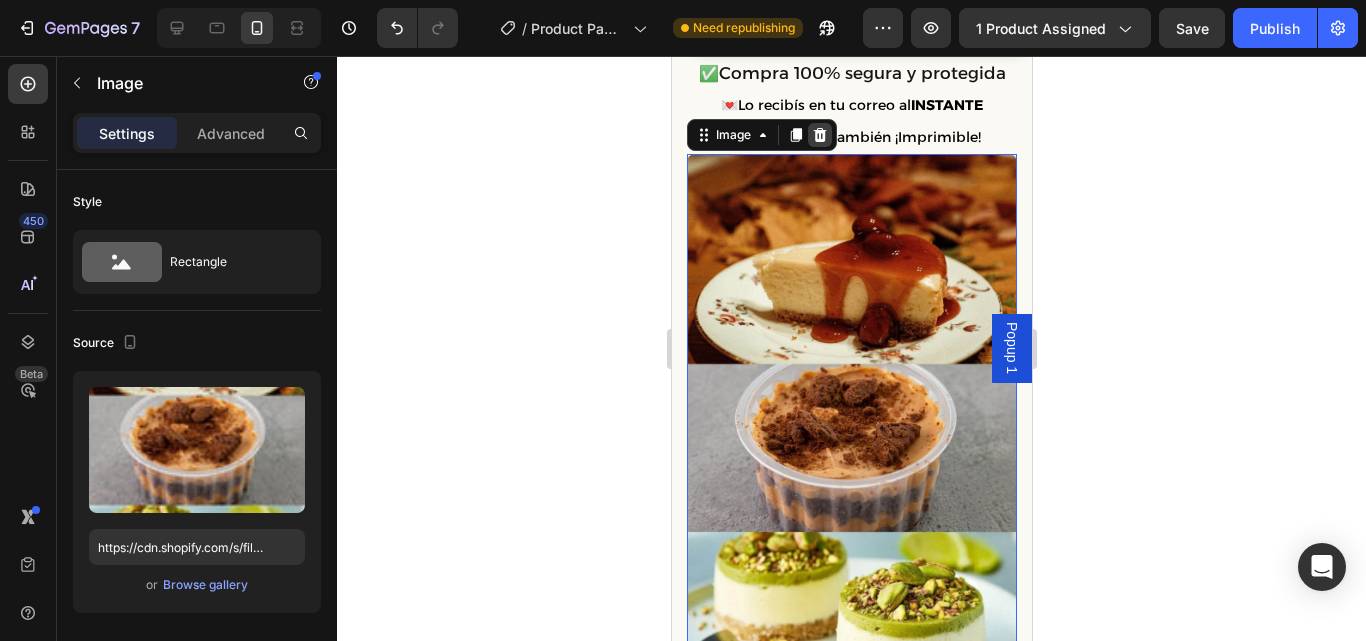 click 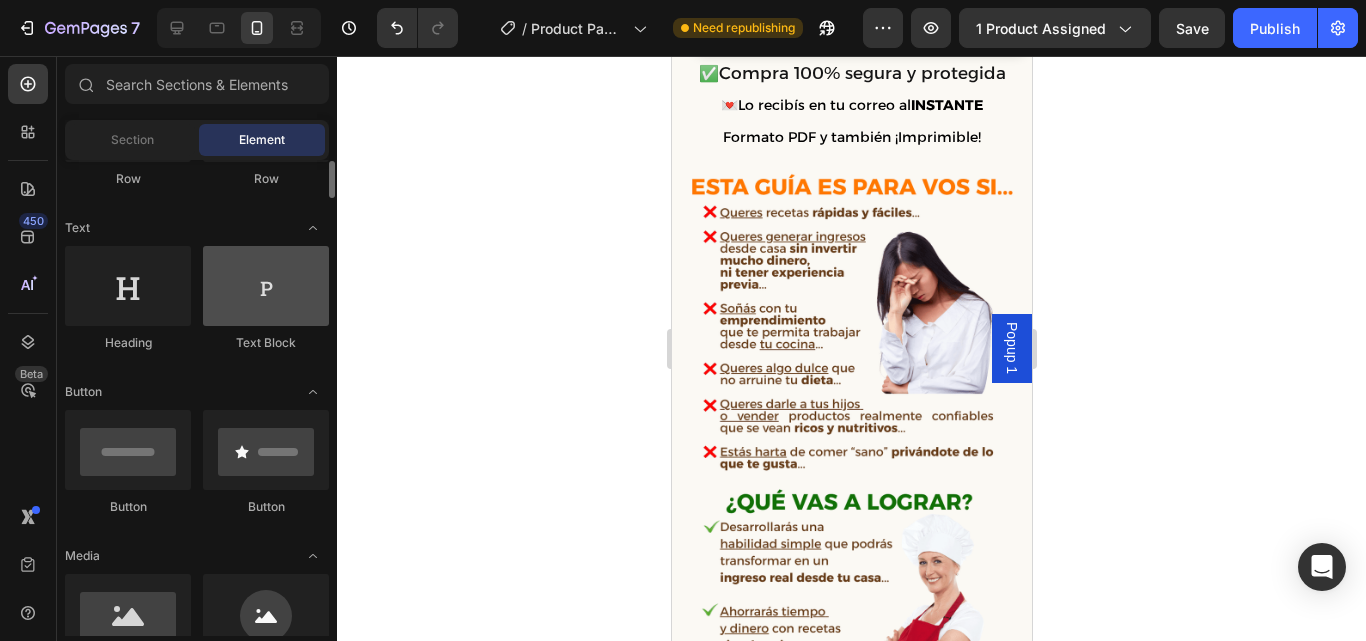 scroll, scrollTop: 231, scrollLeft: 0, axis: vertical 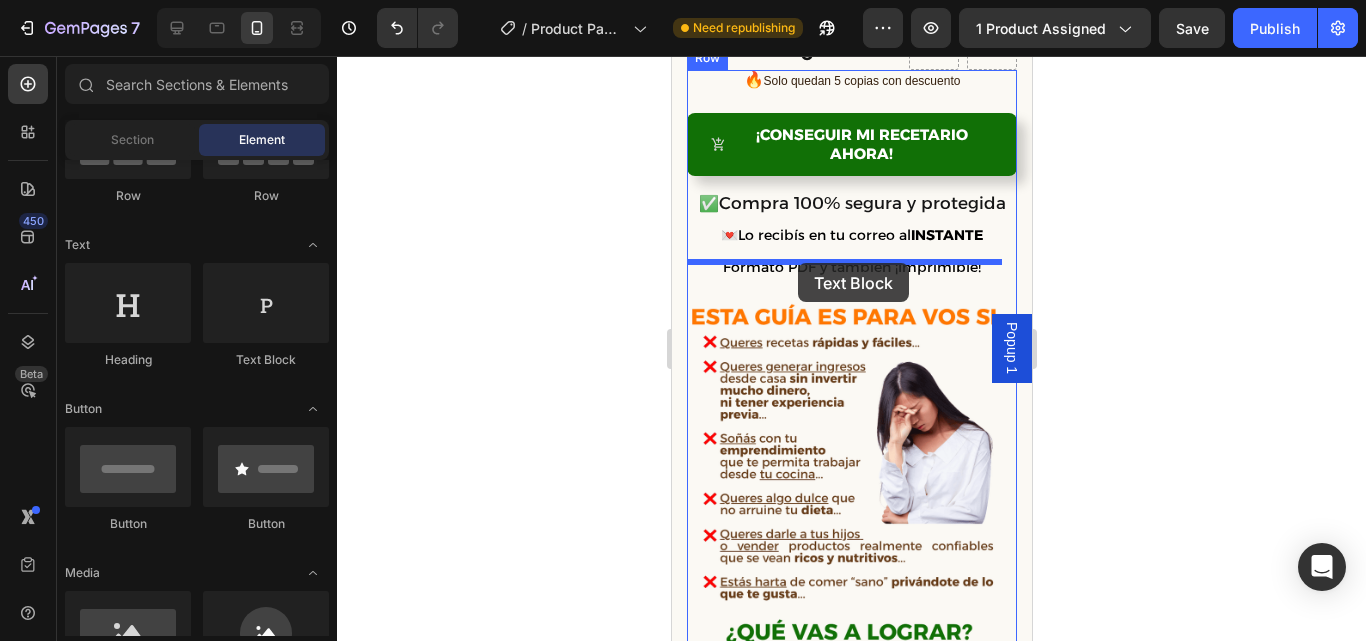 drag, startPoint x: 929, startPoint y: 360, endPoint x: 797, endPoint y: 263, distance: 163.80782 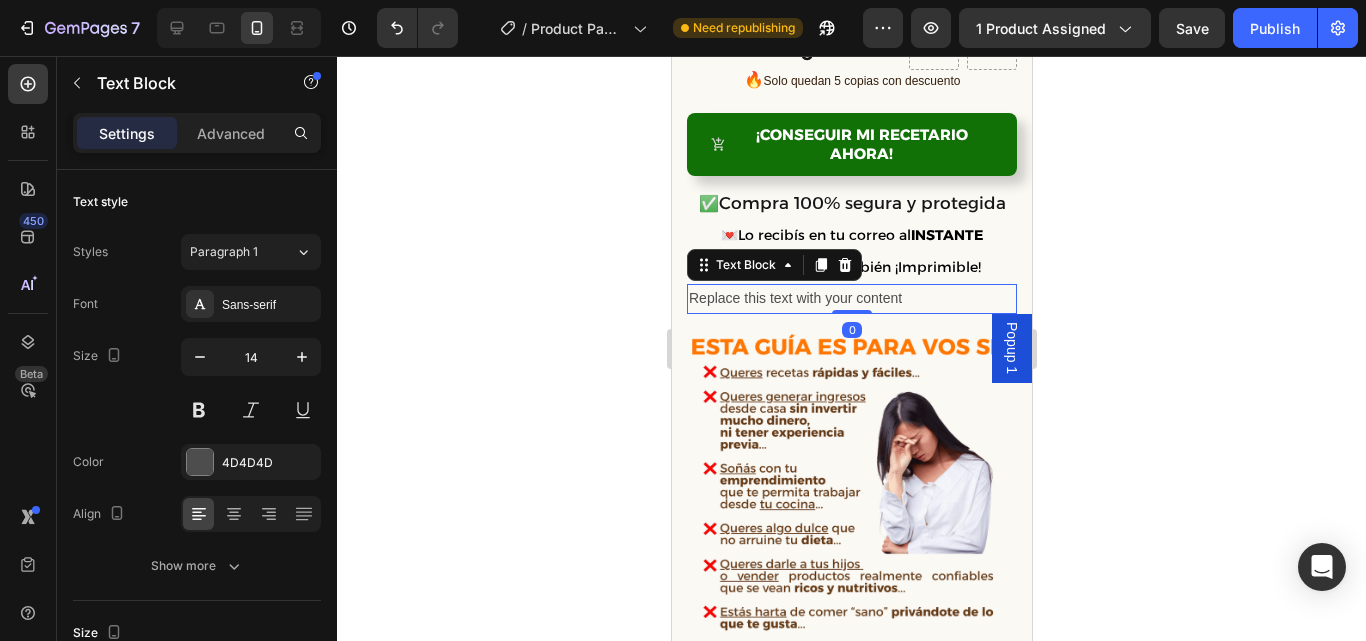 click on "Replace this text with your content" at bounding box center [851, 298] 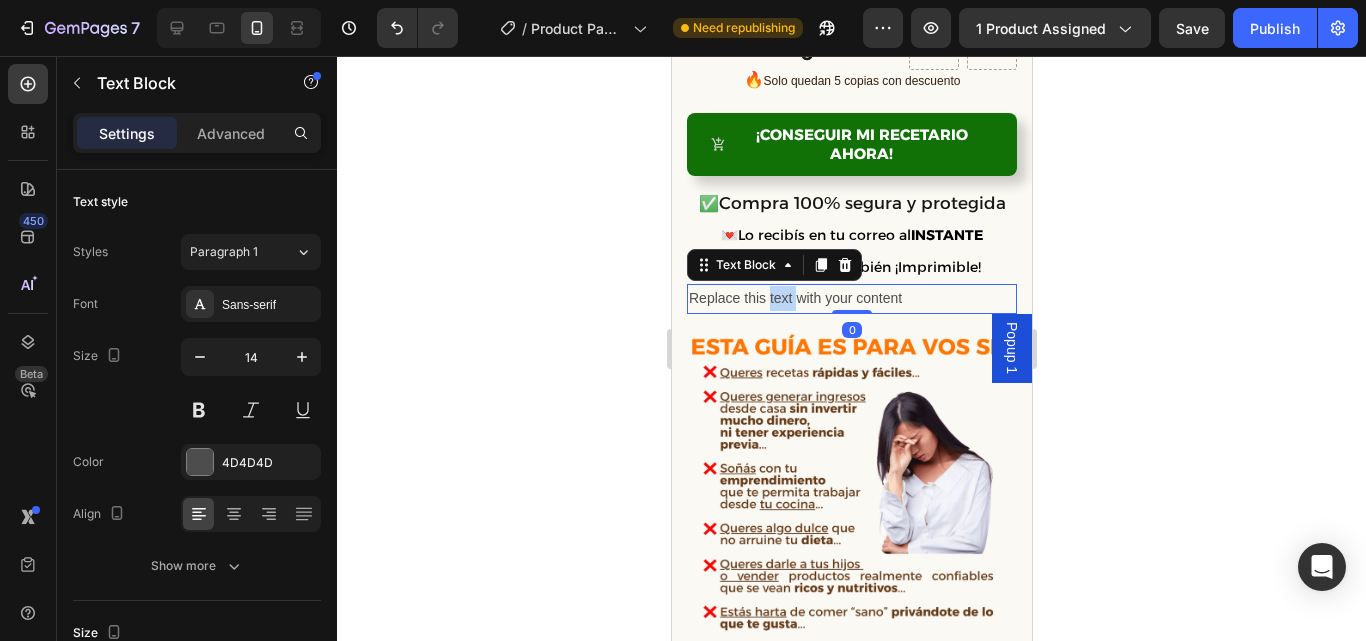 click on "Replace this text with your content" at bounding box center [851, 298] 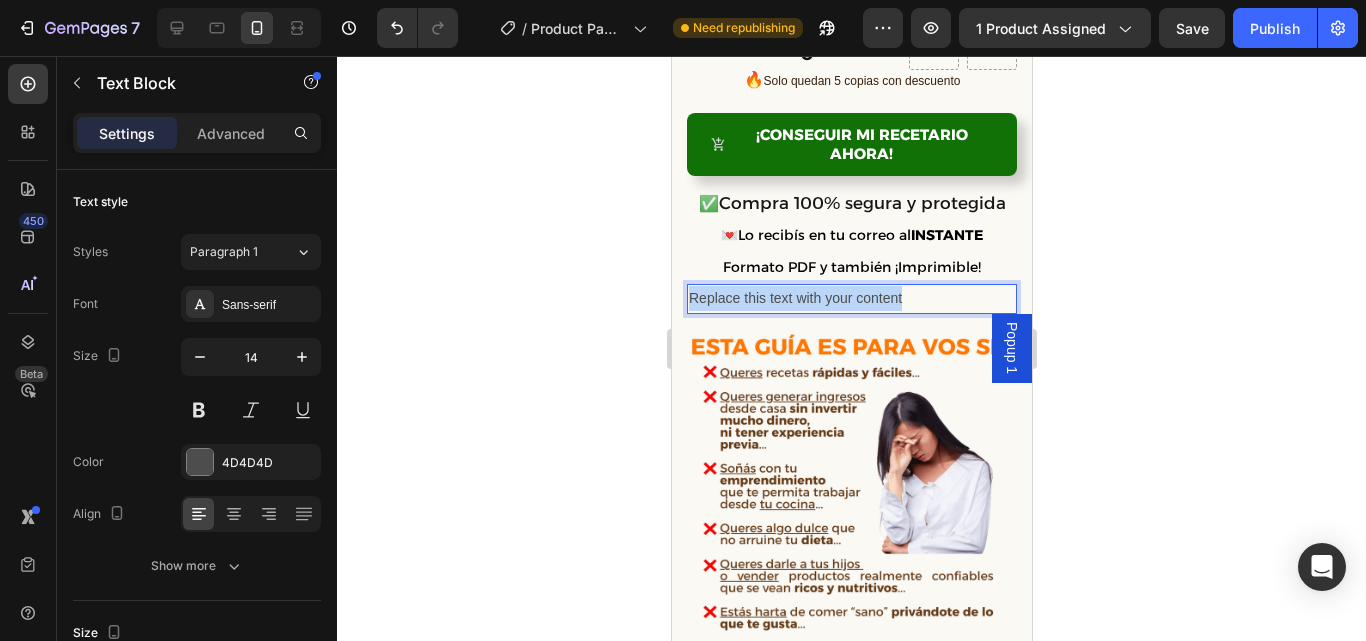 click on "Replace this text with your content" at bounding box center (851, 298) 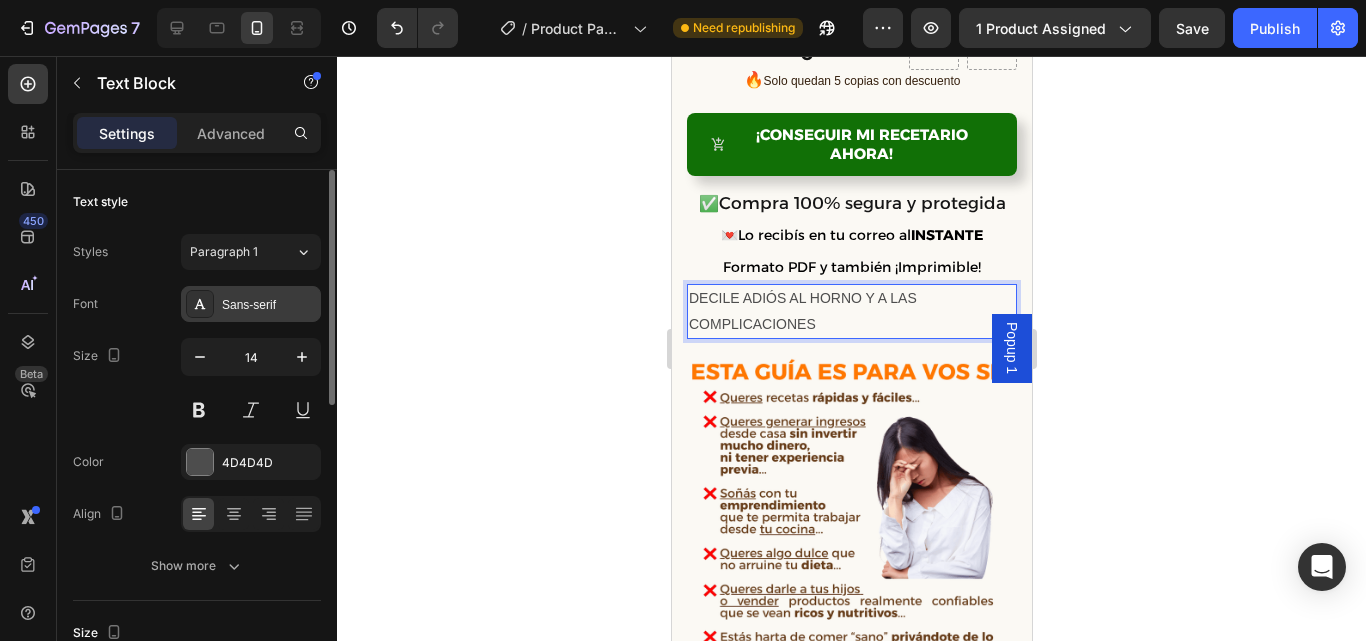 click on "Sans-serif" at bounding box center (269, 305) 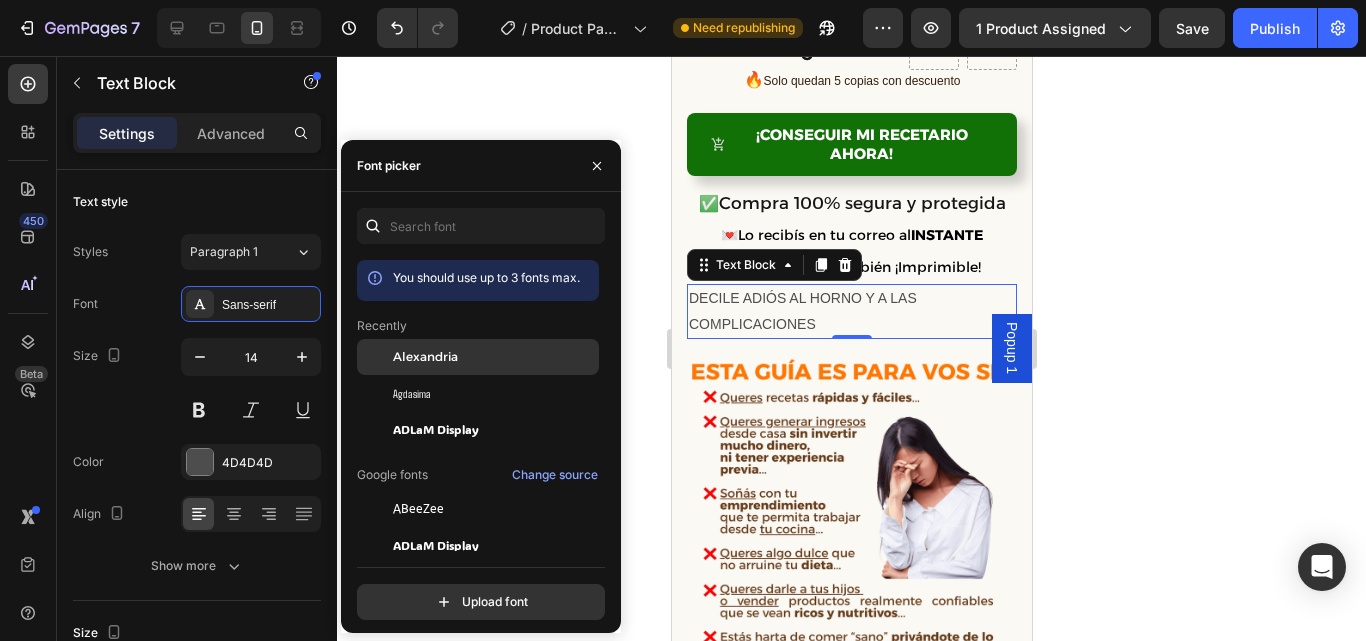 click on "Alexandria" at bounding box center [425, 357] 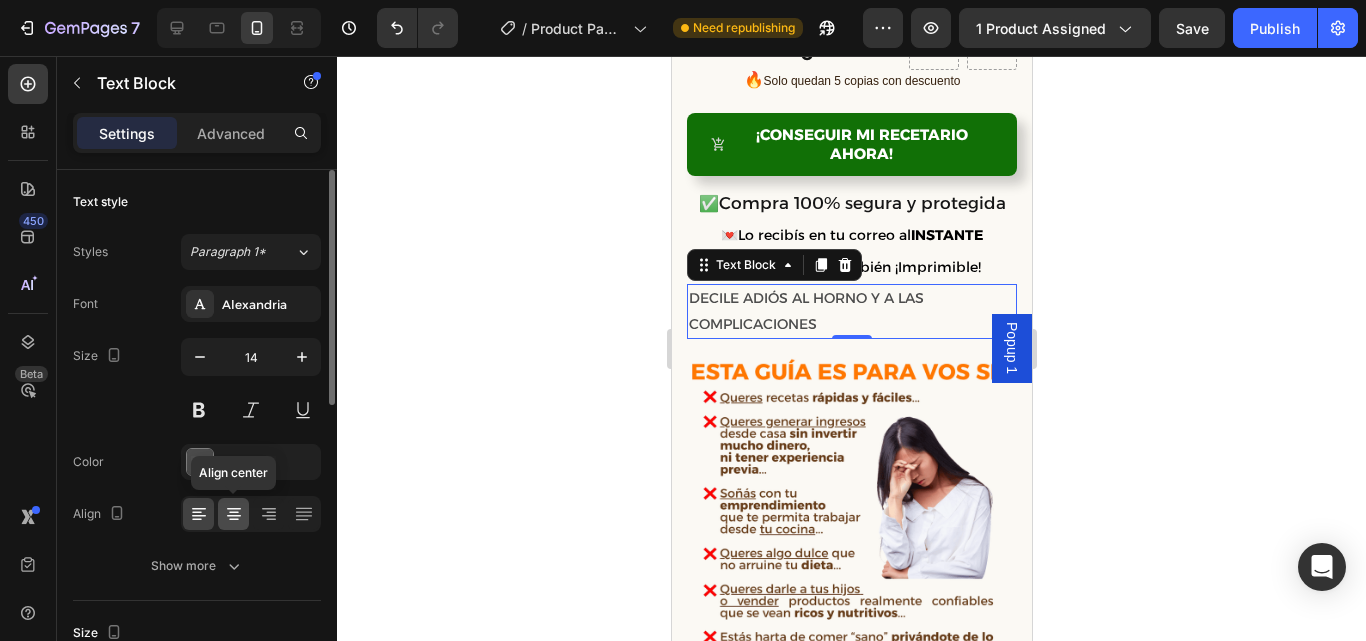 click 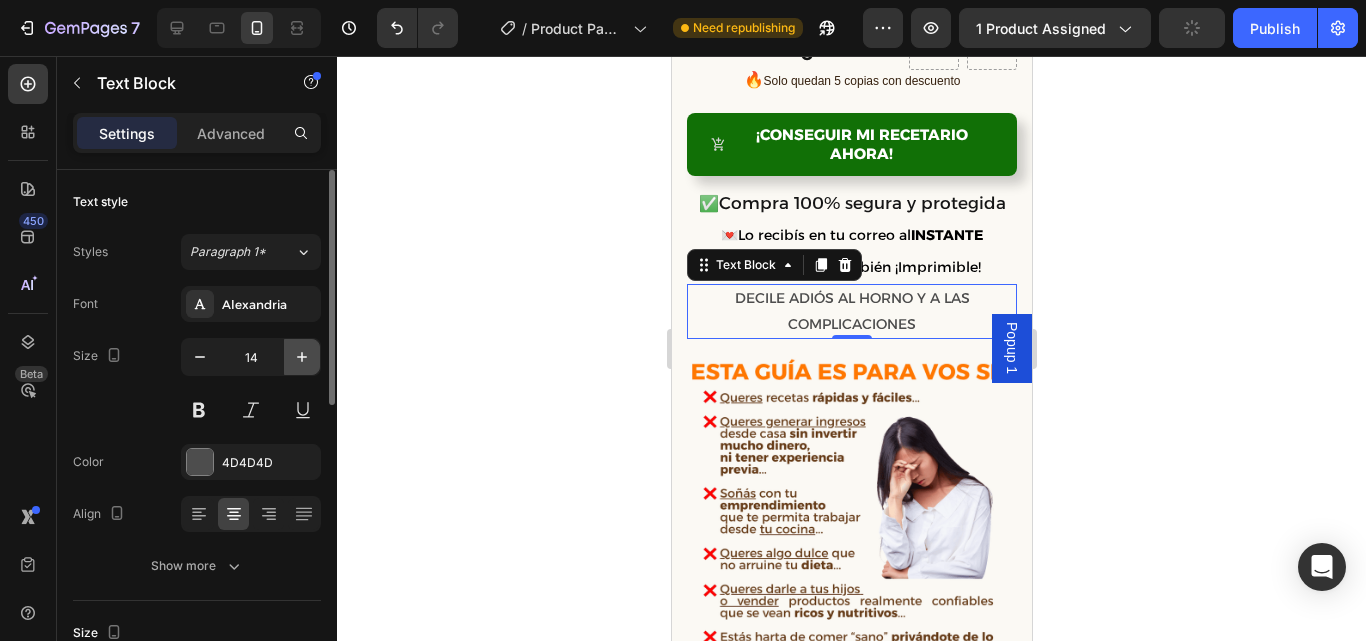 click 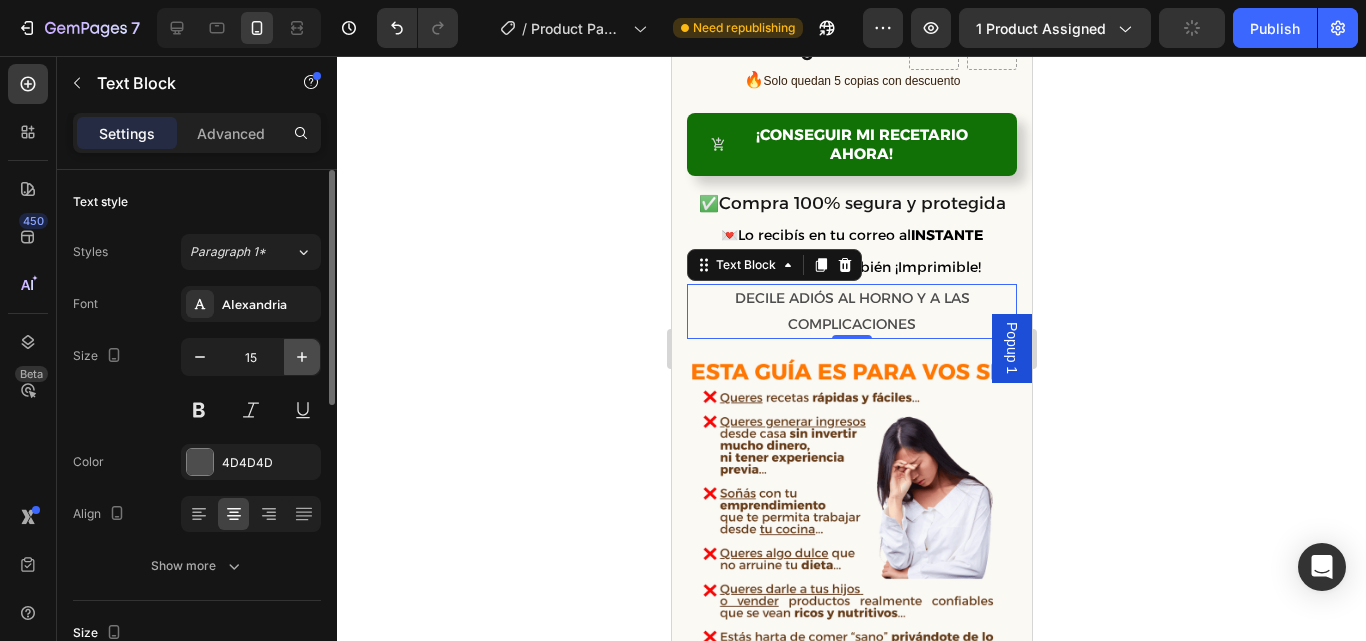click 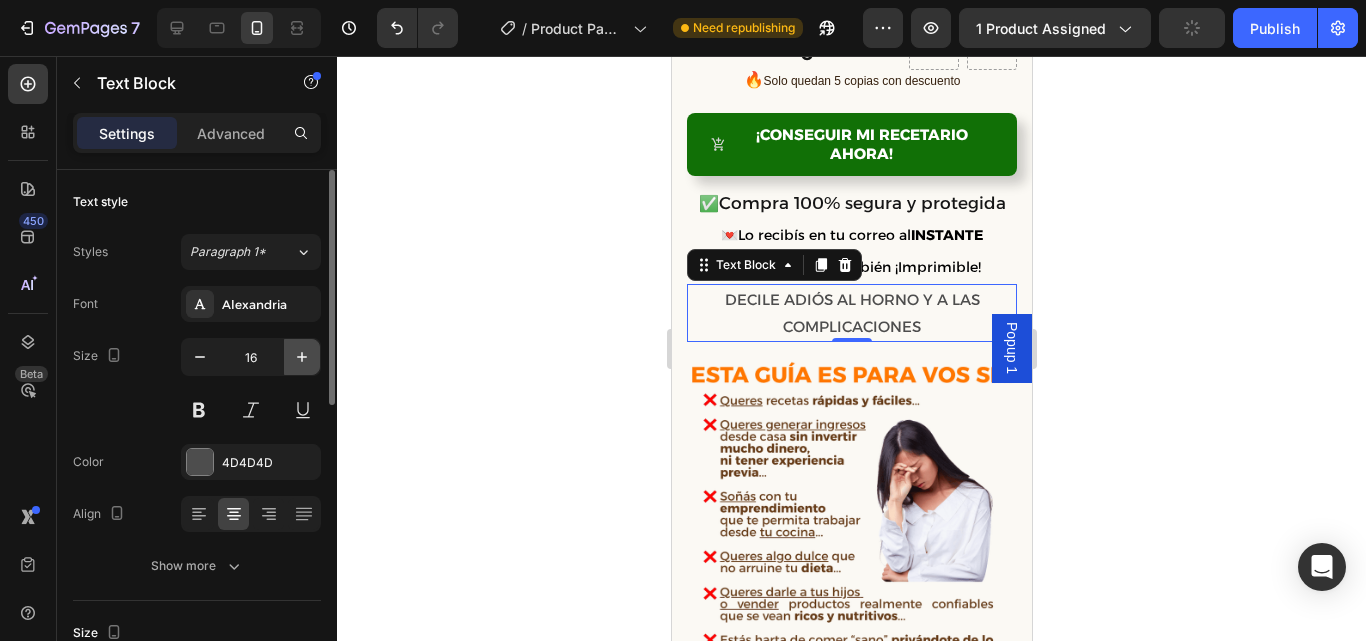 click 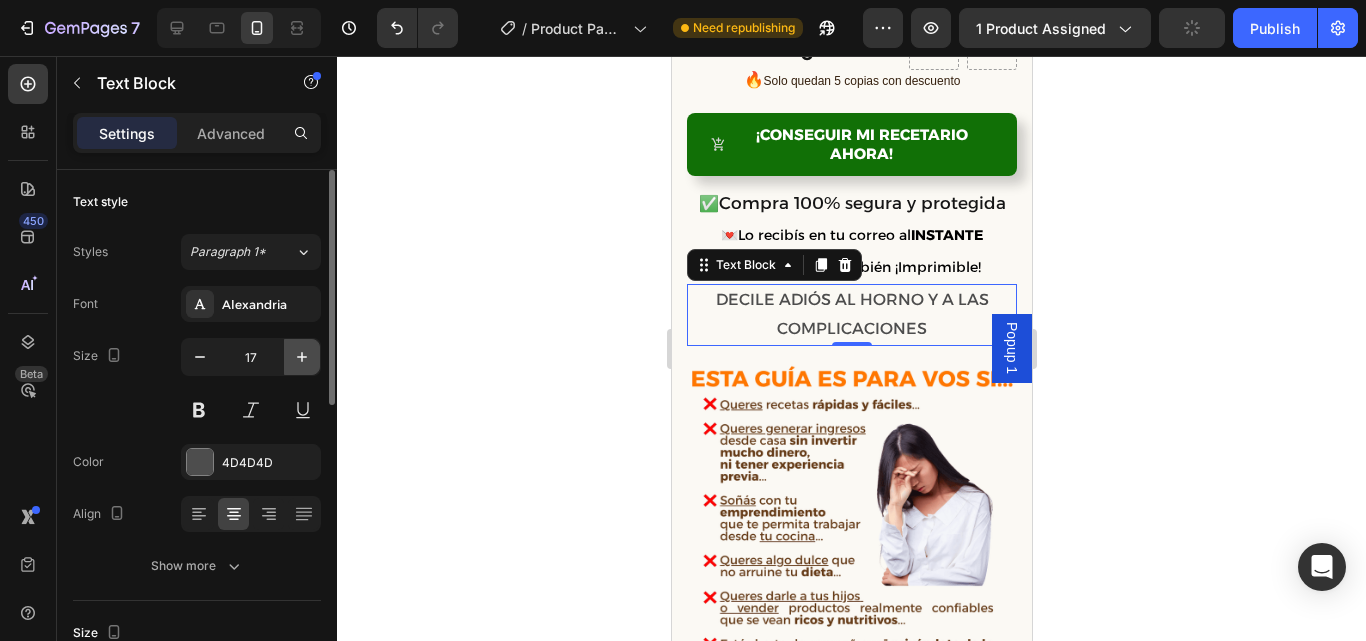 click 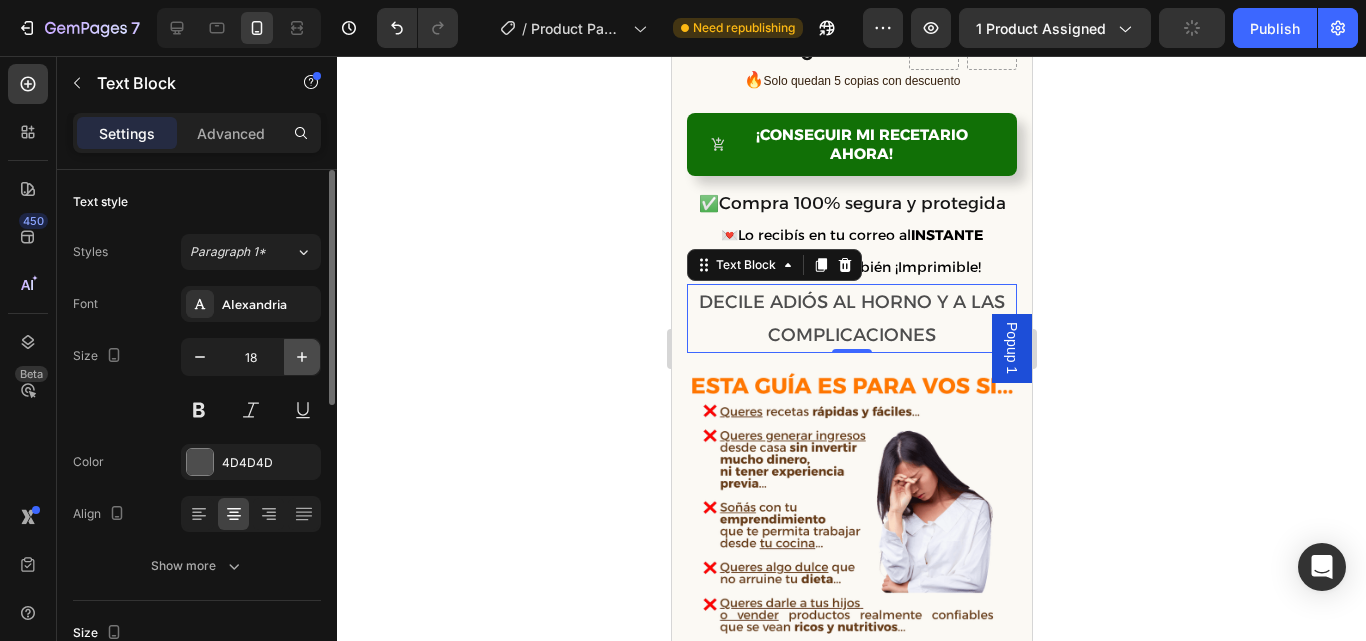 click 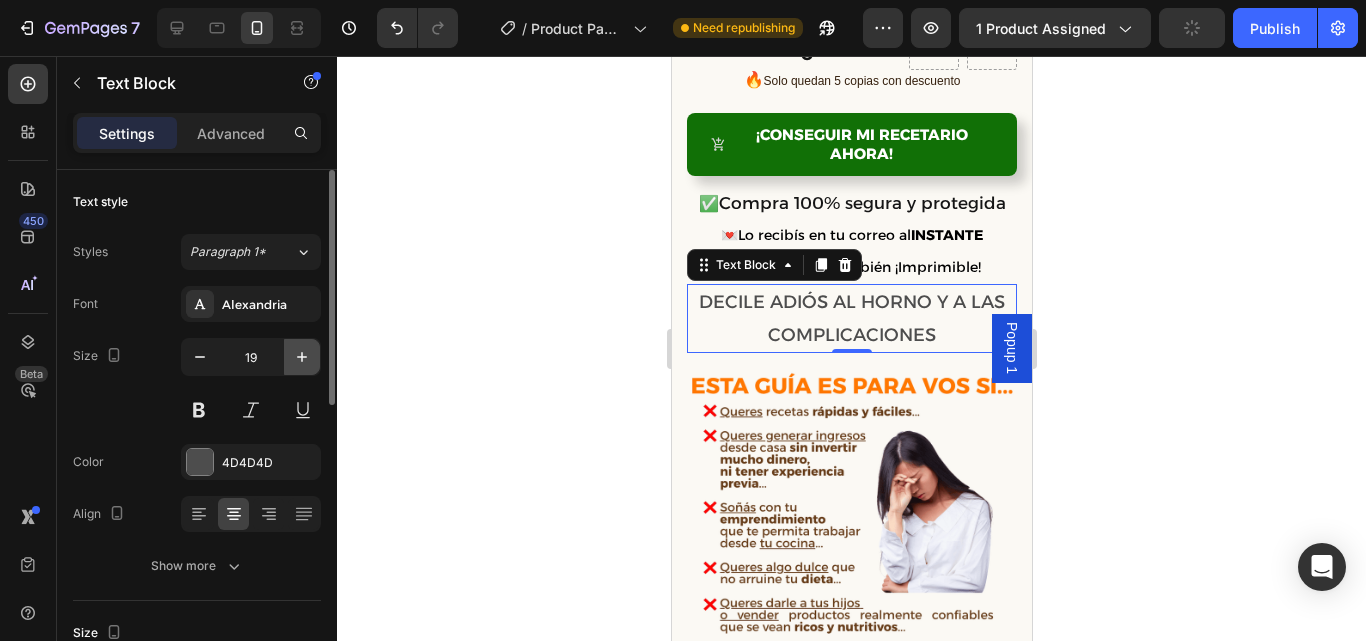 click 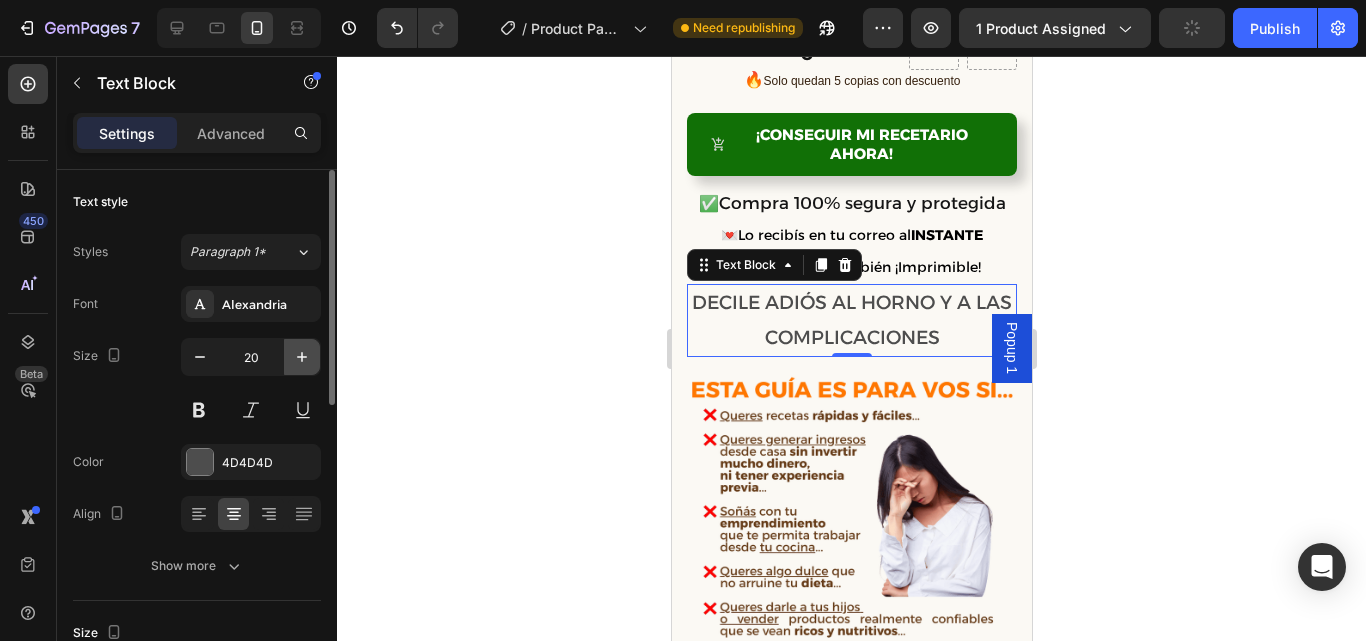 click 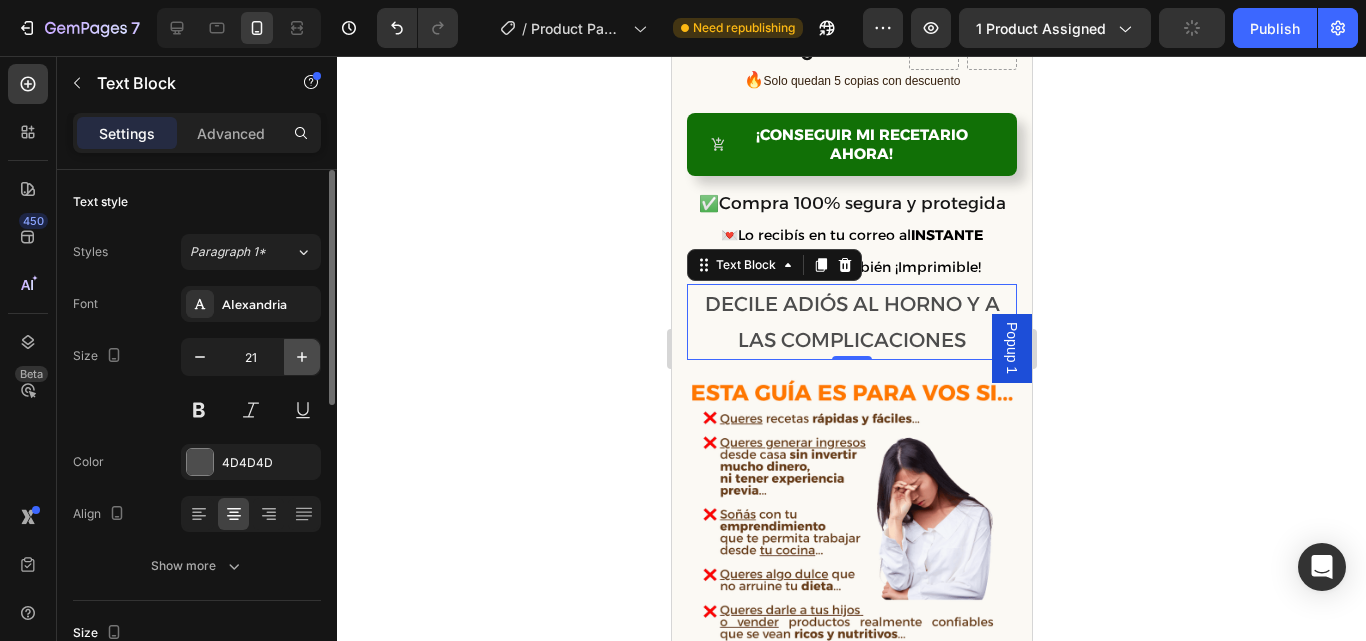 click 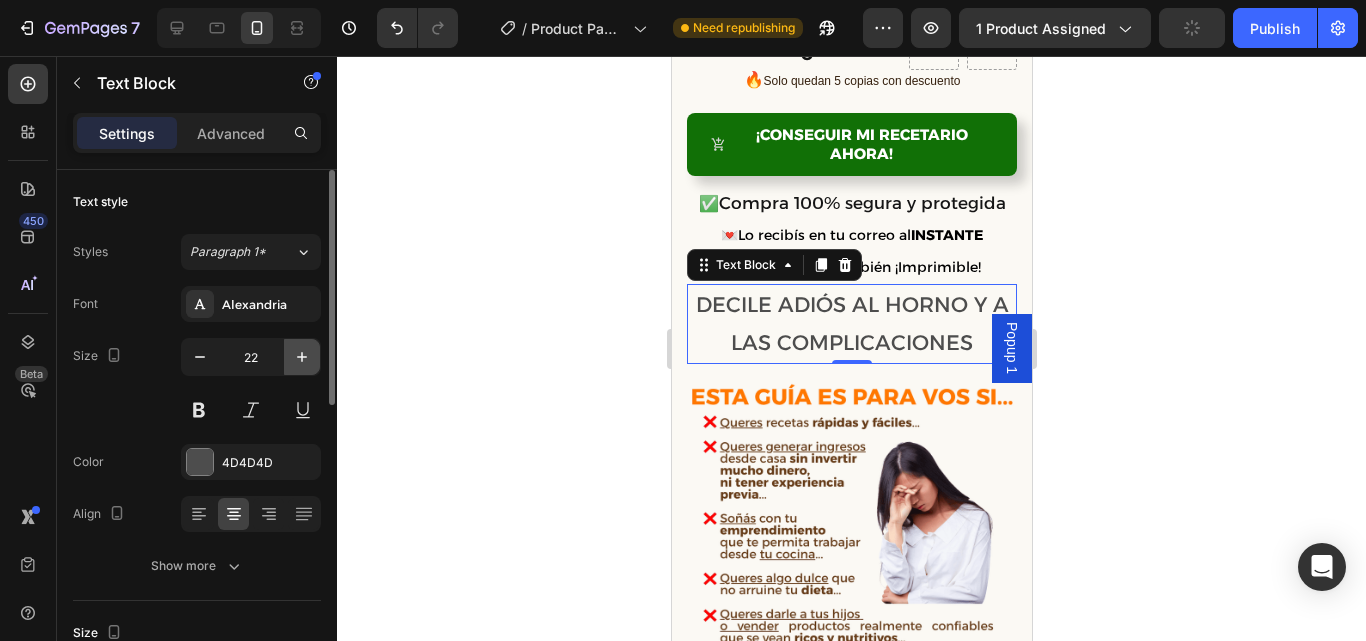 click 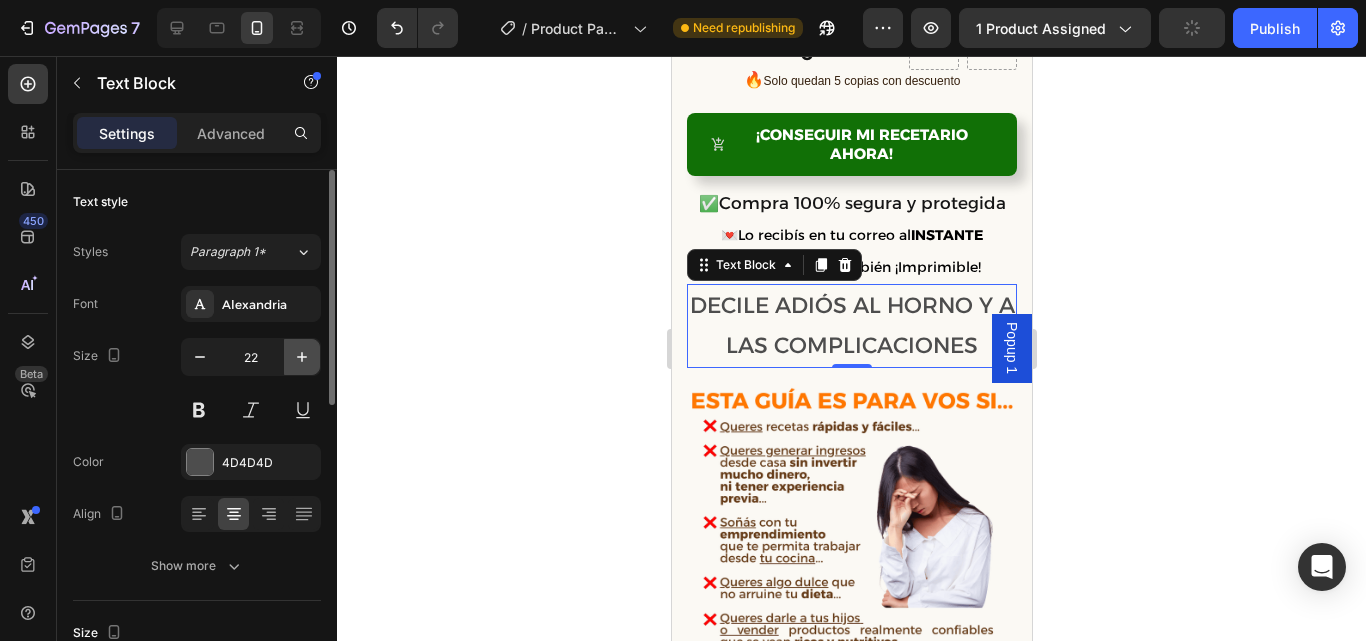 type on "23" 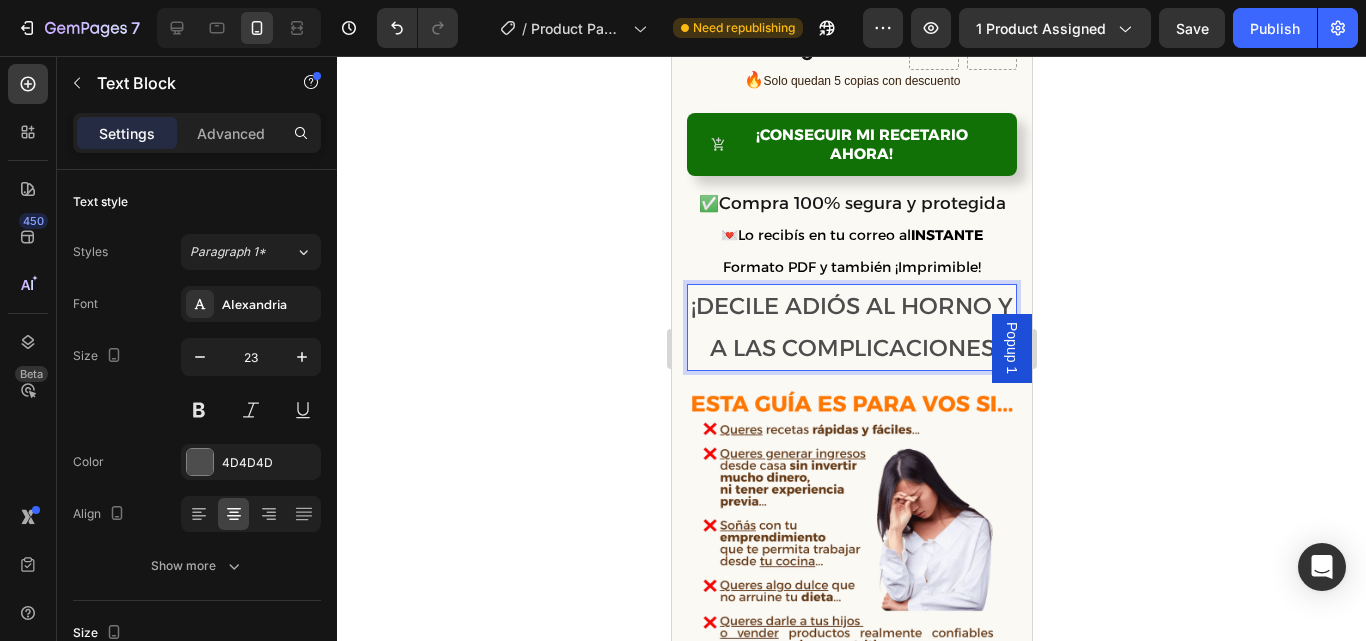 click on "¡DECILE ADIÓS AL HORNO Y A LAS COMPLICACIONES" at bounding box center (851, 327) 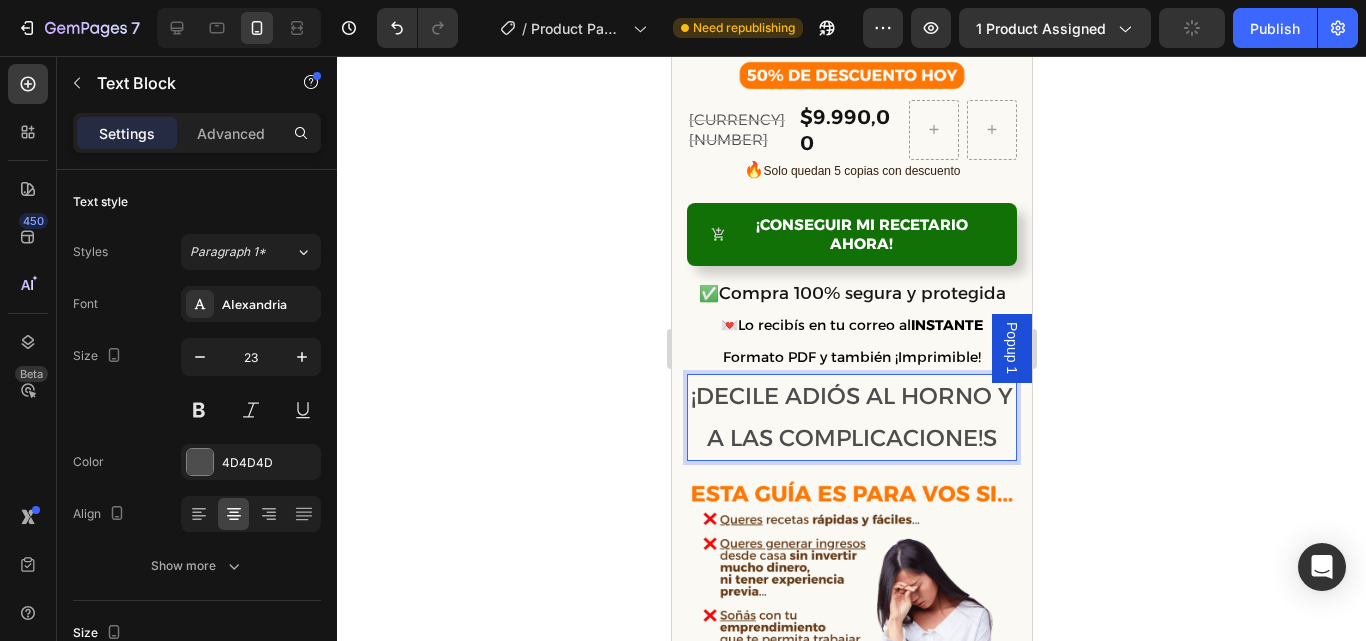 scroll, scrollTop: 637, scrollLeft: 0, axis: vertical 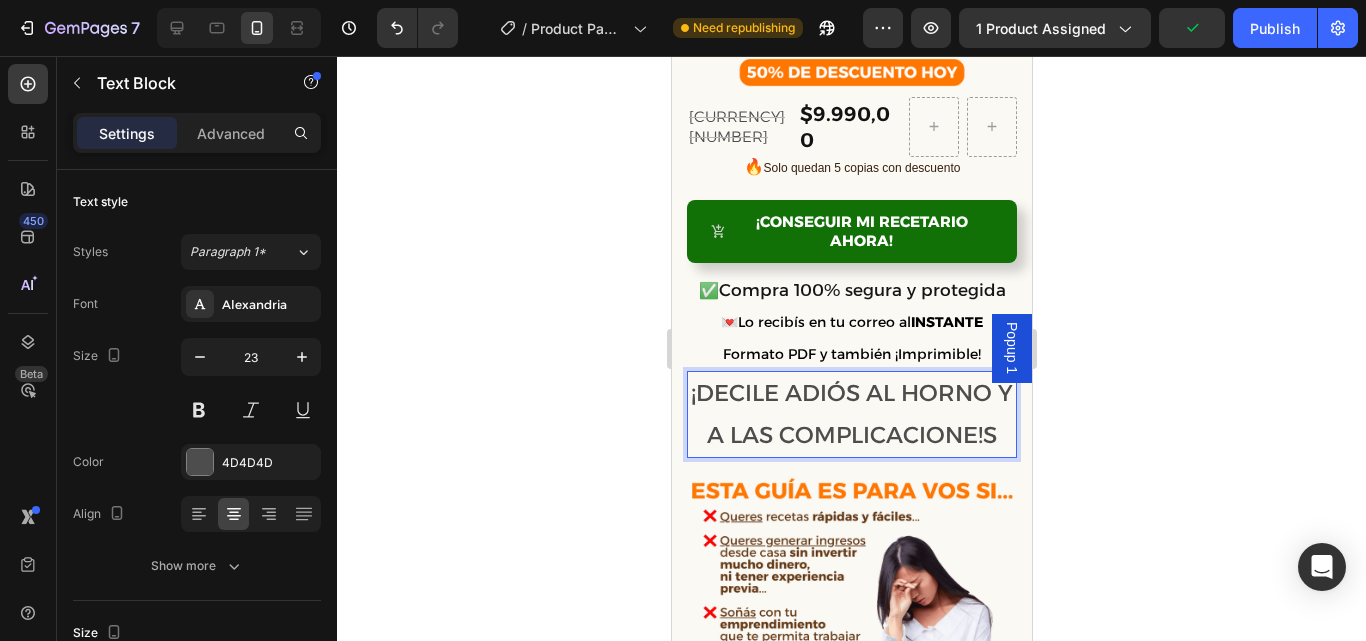 click on "¡DECILE ADIÓS AL HORNO Y A LAS COMPLICACIONE!S" at bounding box center (851, 414) 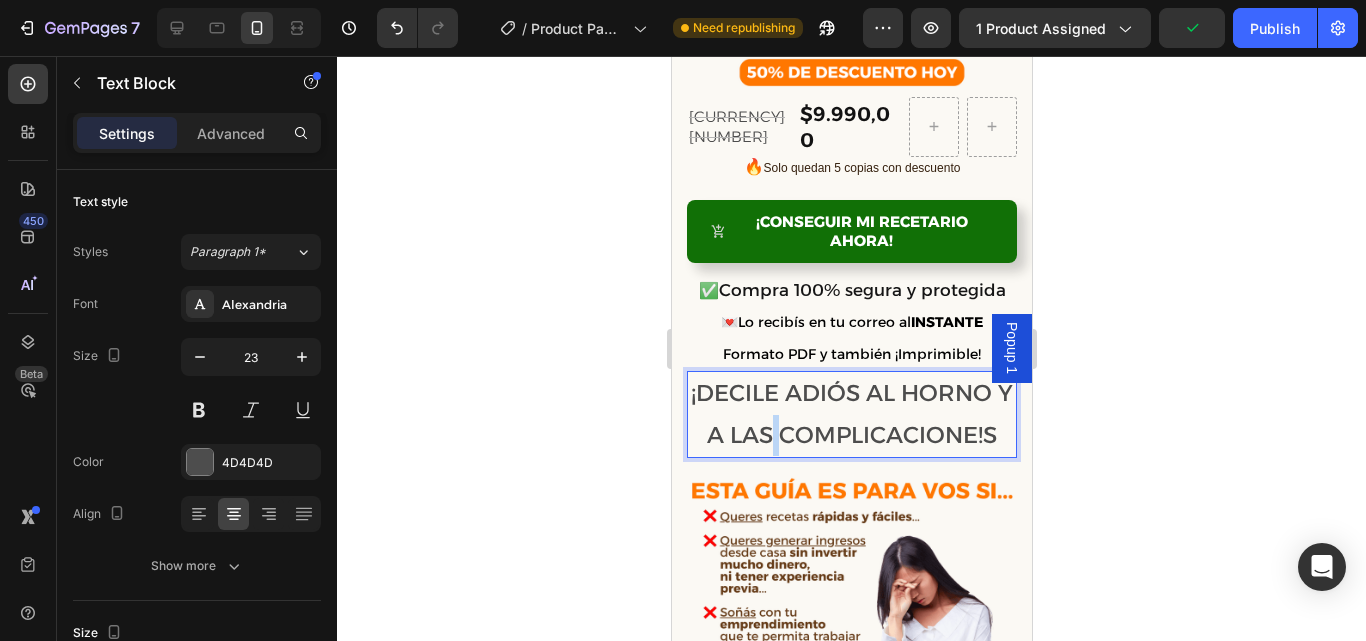 click on "¡DECILE ADIÓS AL HORNO Y A LAS COMPLICACIONE!S" at bounding box center (851, 414) 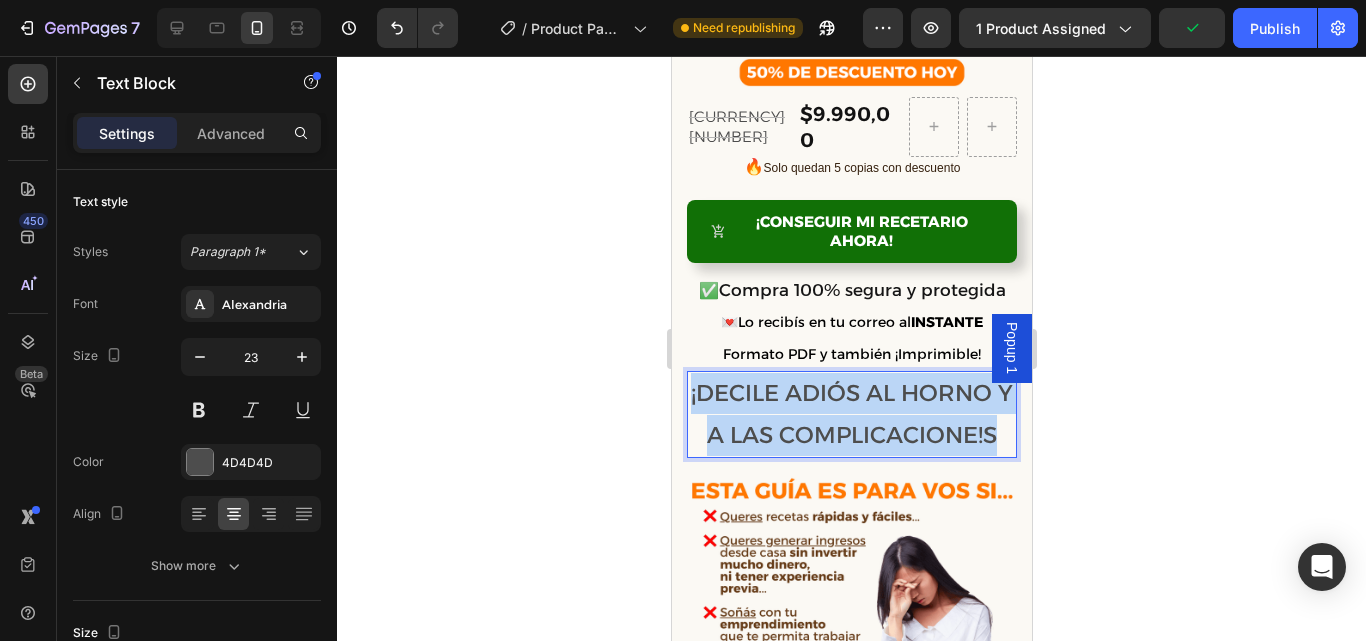 click on "¡DECILE ADIÓS AL HORNO Y A LAS COMPLICACIONE!S" at bounding box center (851, 414) 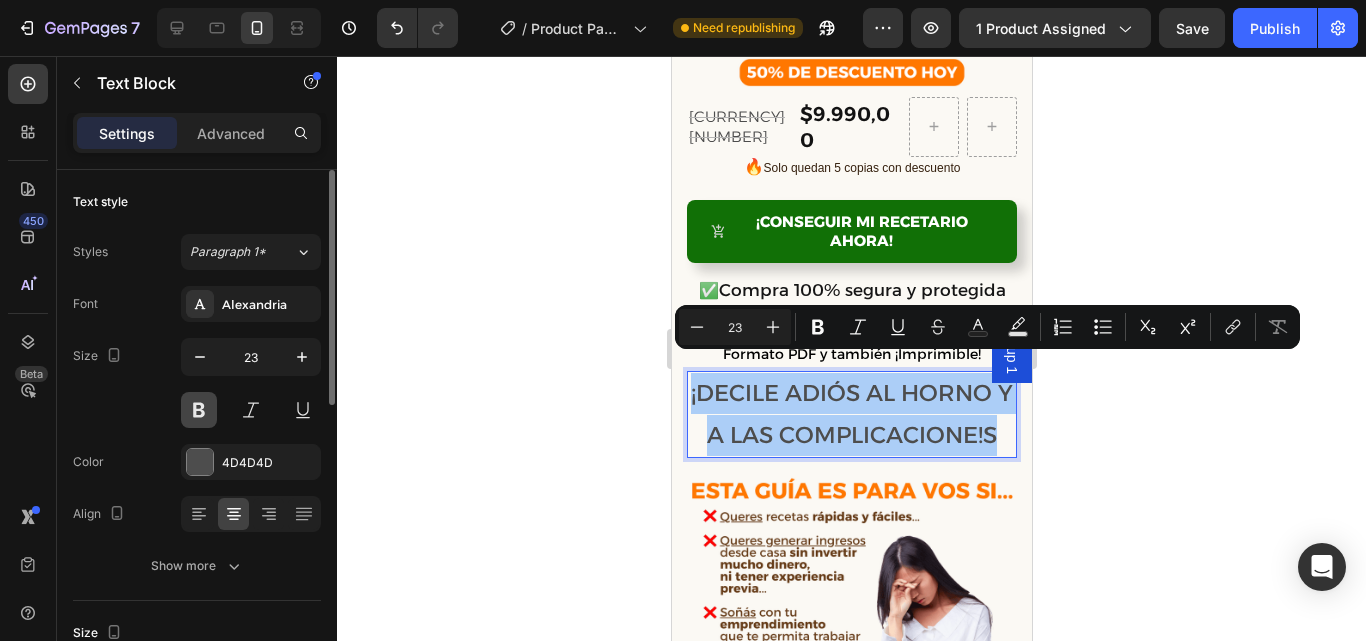 click at bounding box center [199, 410] 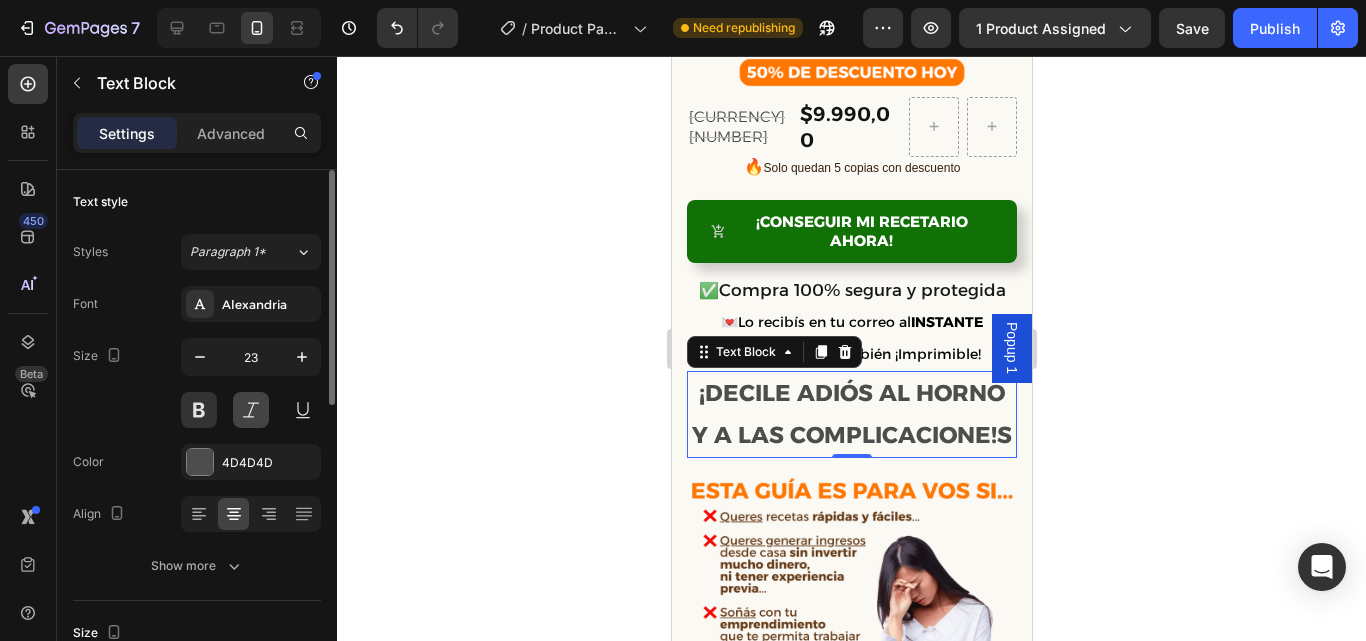 scroll, scrollTop: 196, scrollLeft: 0, axis: vertical 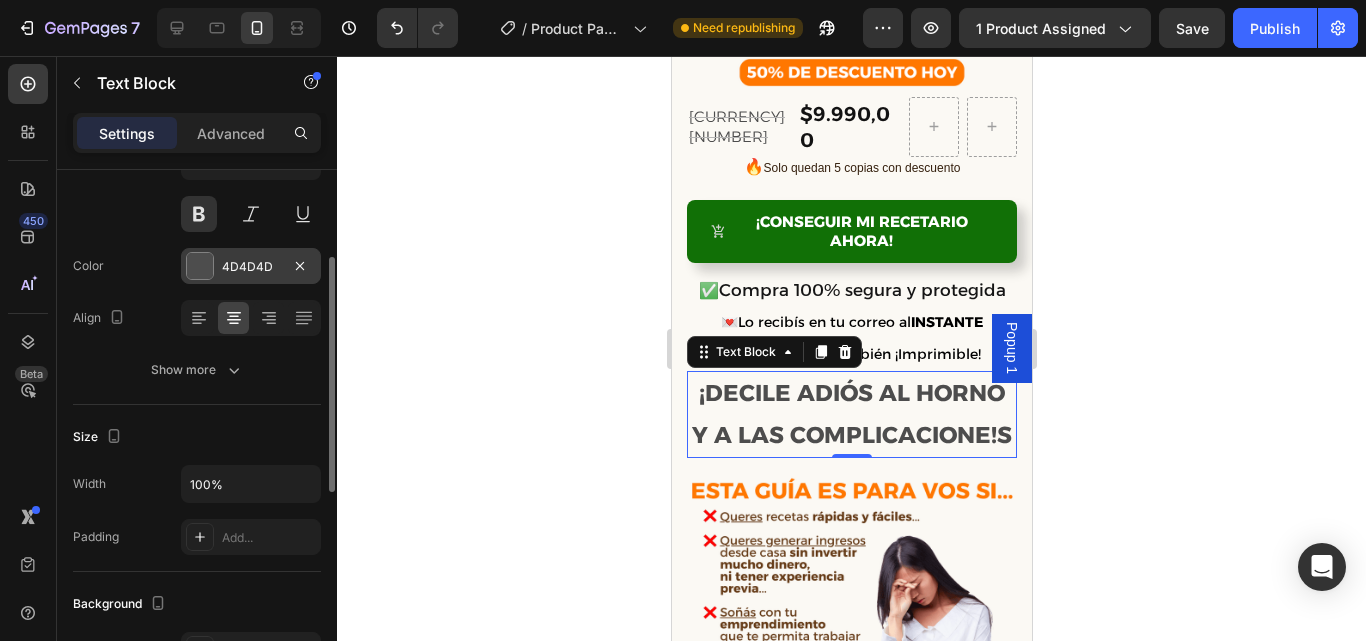 click on "4D4D4D" at bounding box center [251, 267] 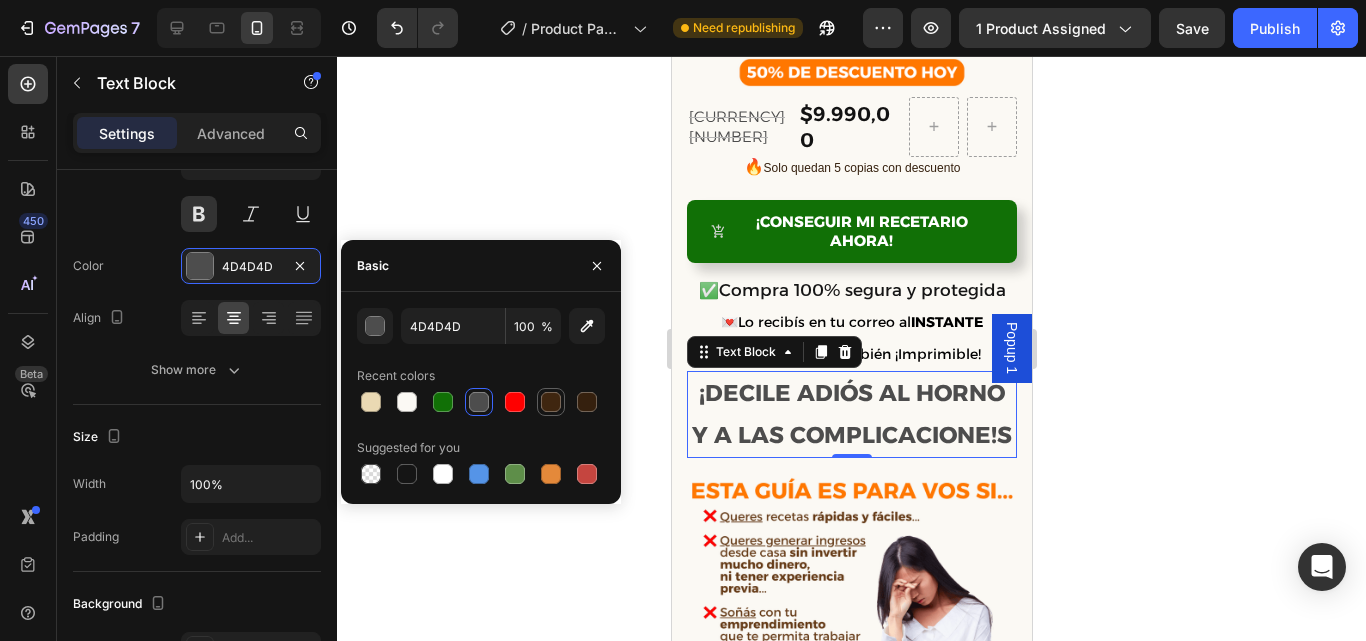 click at bounding box center (551, 402) 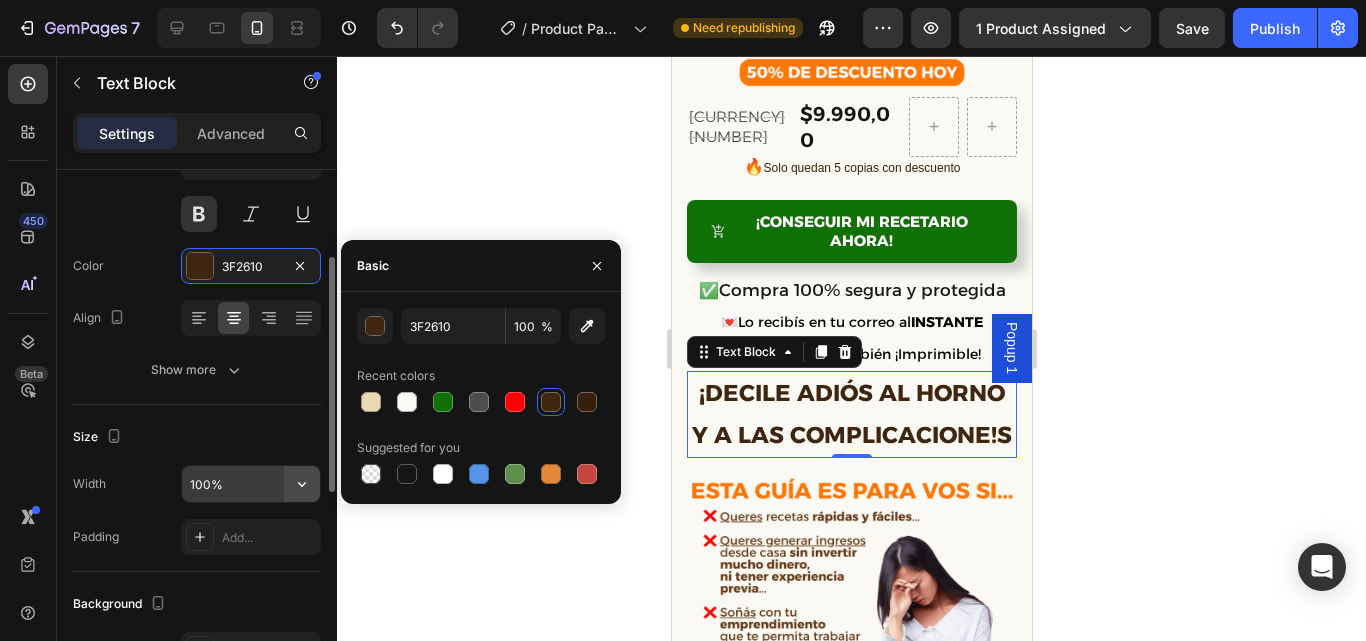 click 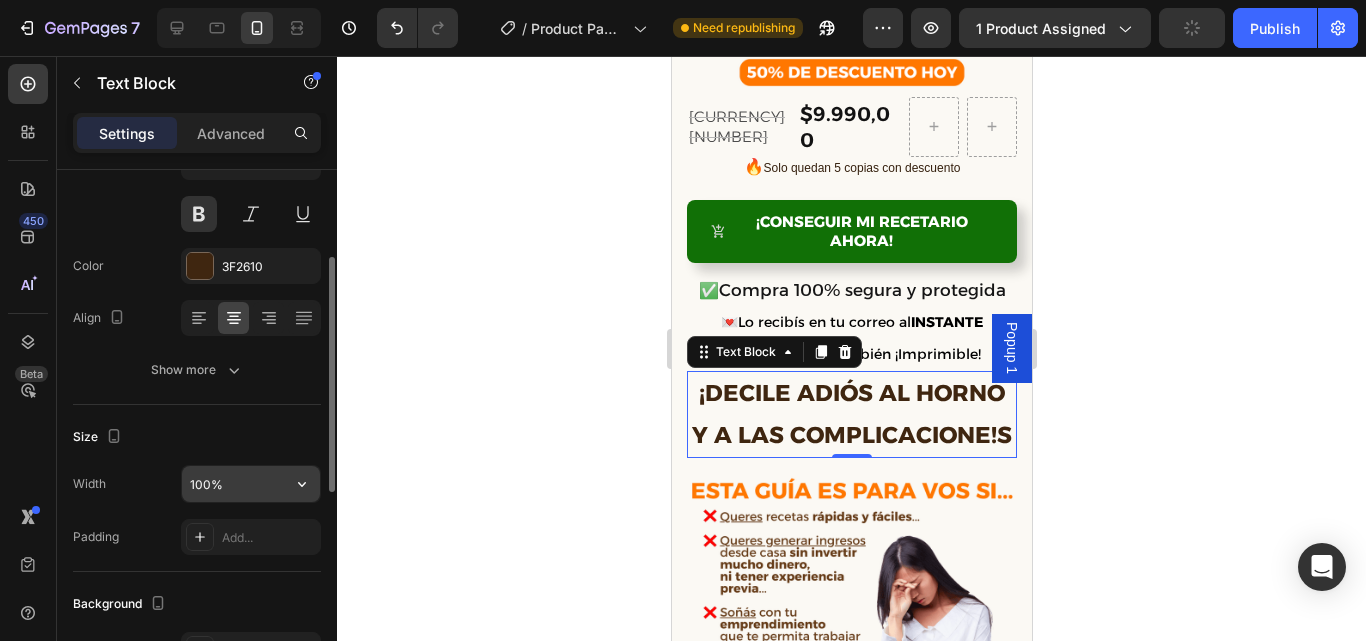 click on "100%" at bounding box center [251, 484] 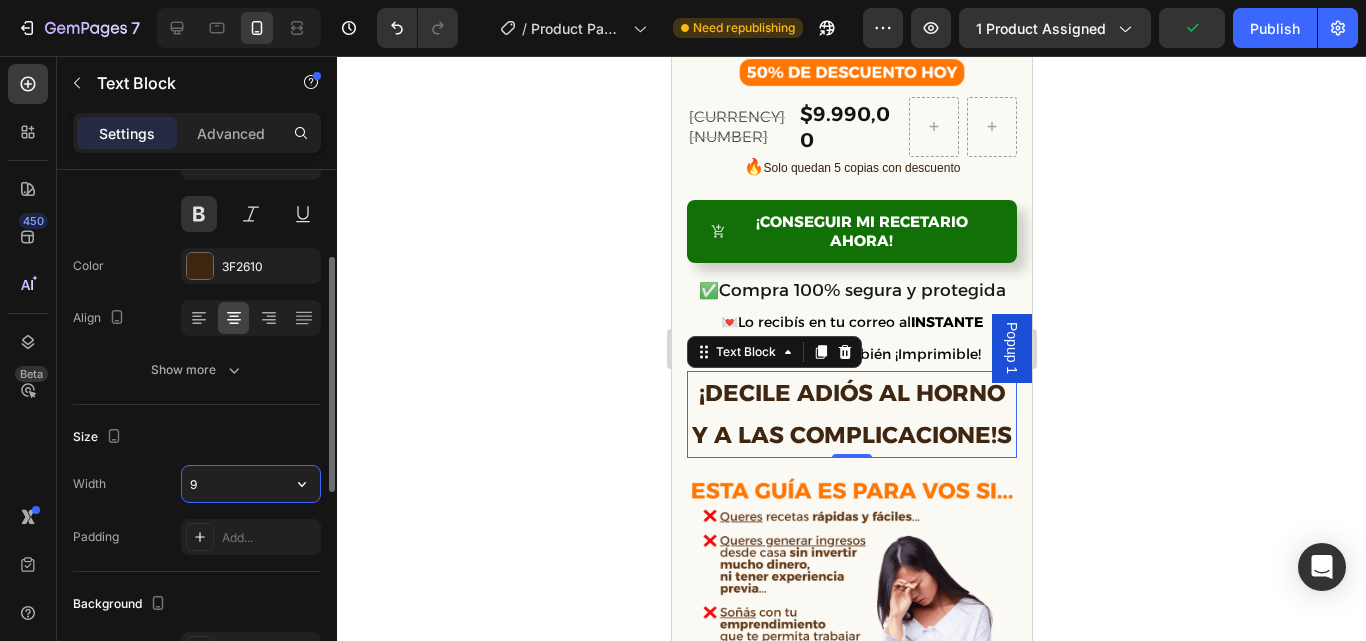 type on "90" 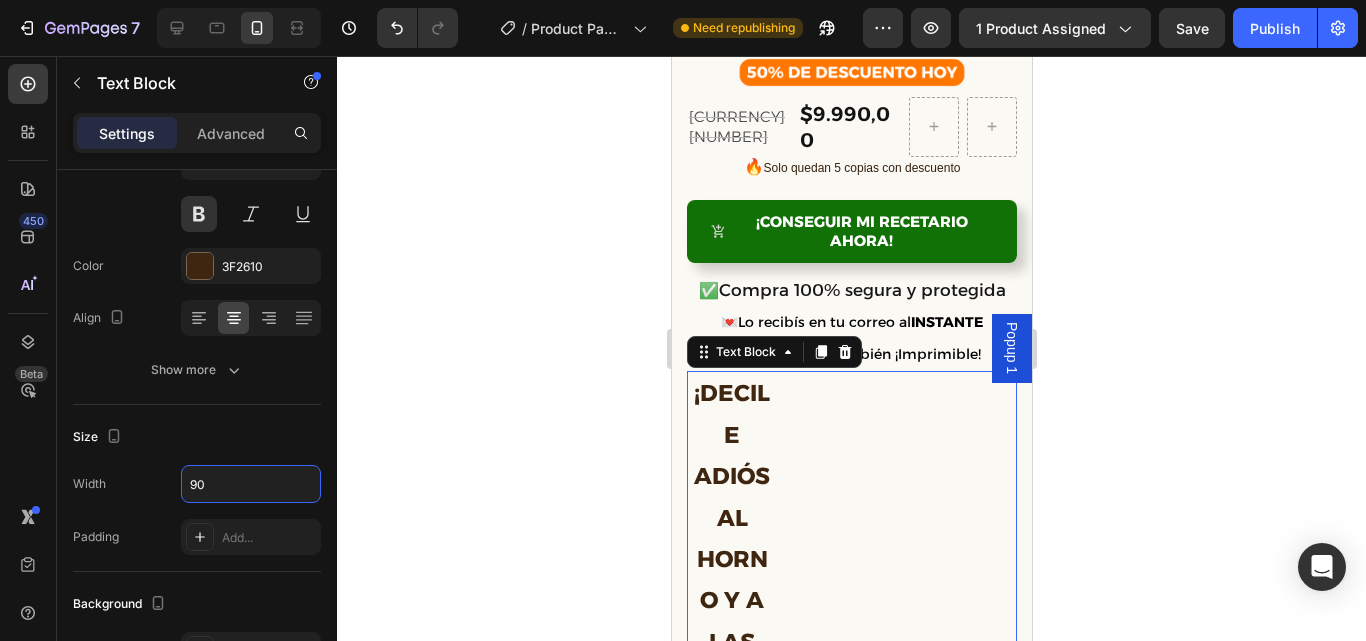 click 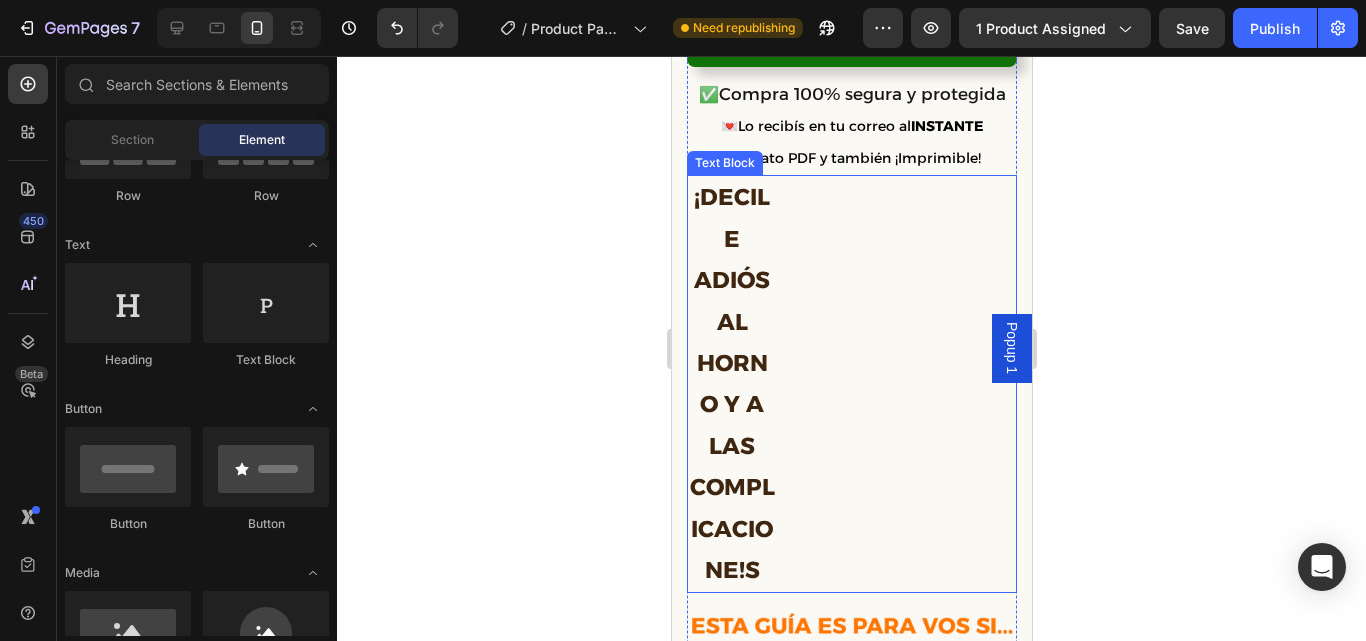 scroll, scrollTop: 832, scrollLeft: 0, axis: vertical 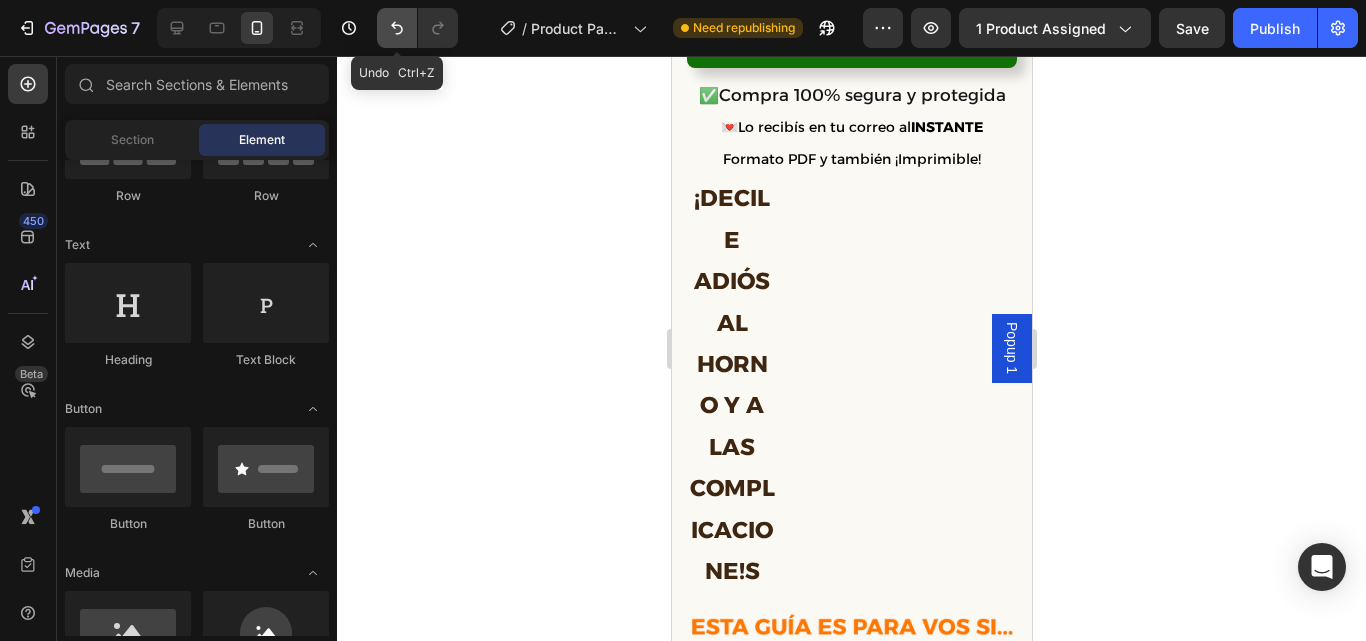 click 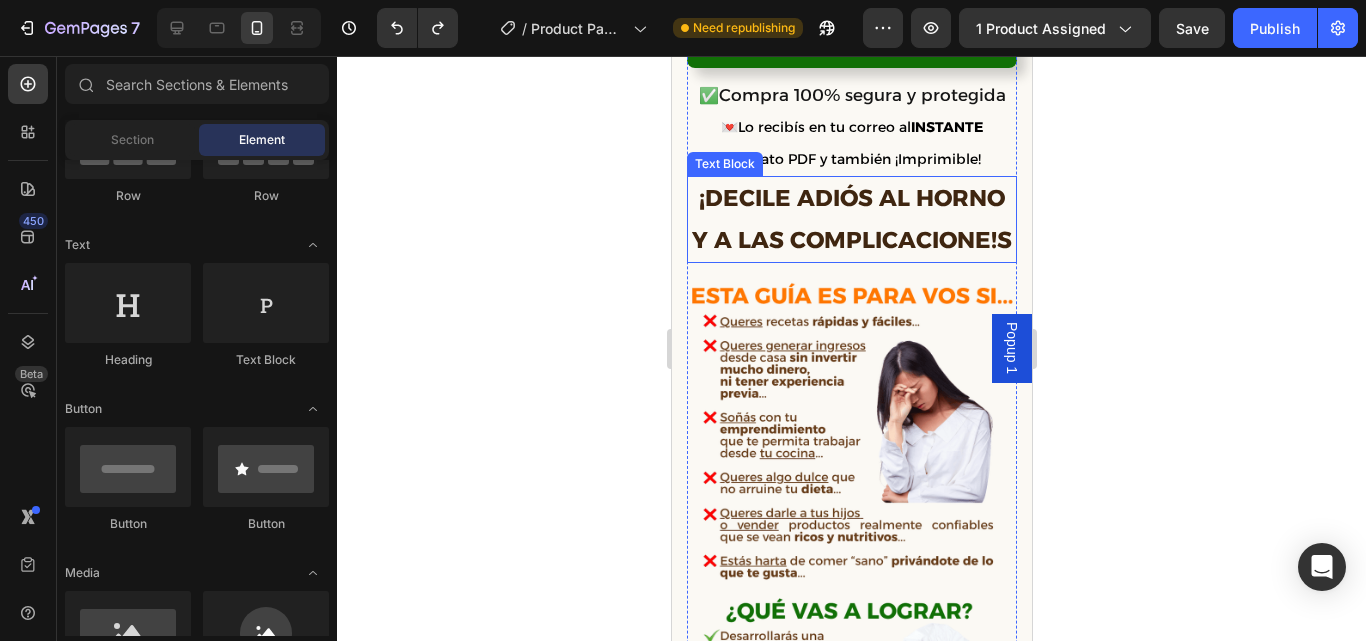 click on "¡DECILE ADIÓS AL HORNO Y A LAS COMPLICACIONE!S" at bounding box center [851, 219] 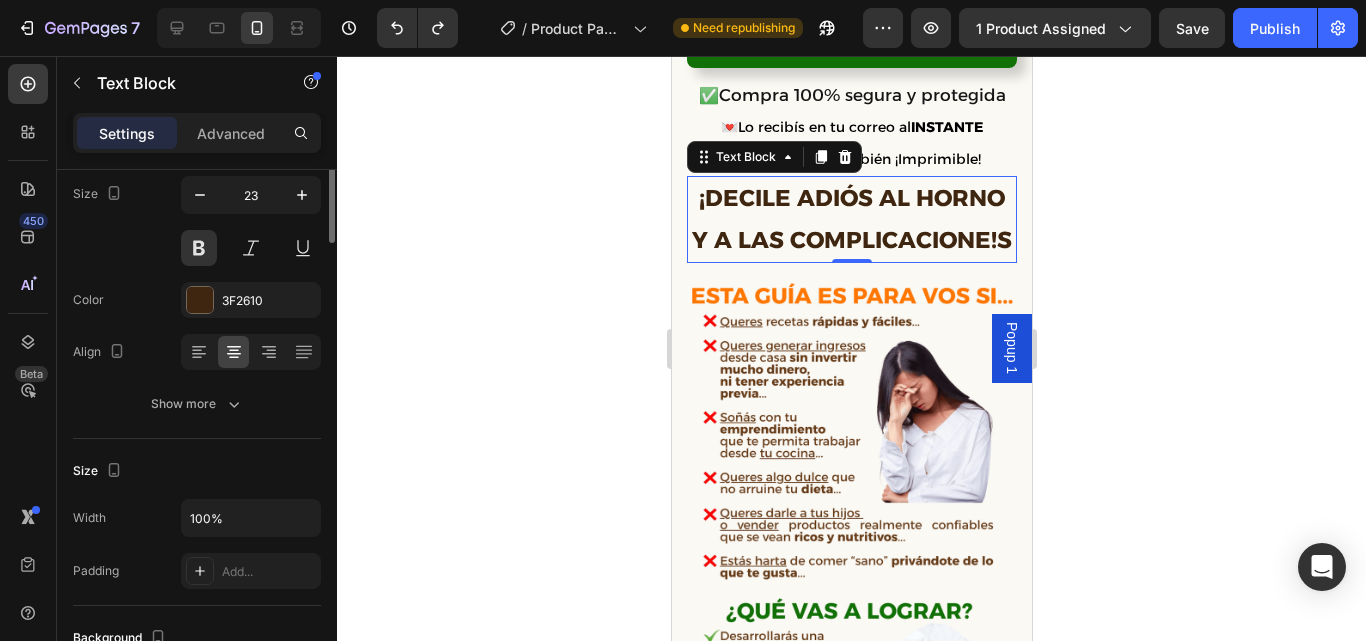 scroll, scrollTop: 0, scrollLeft: 0, axis: both 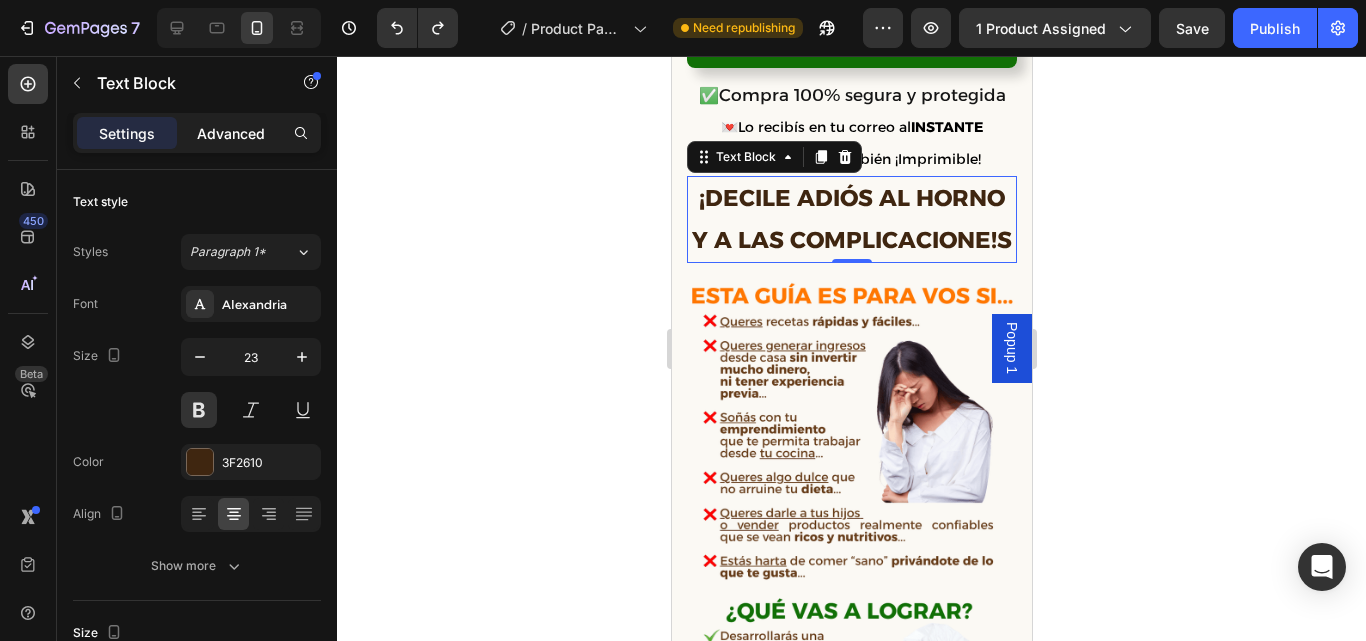 click on "Advanced" at bounding box center (231, 133) 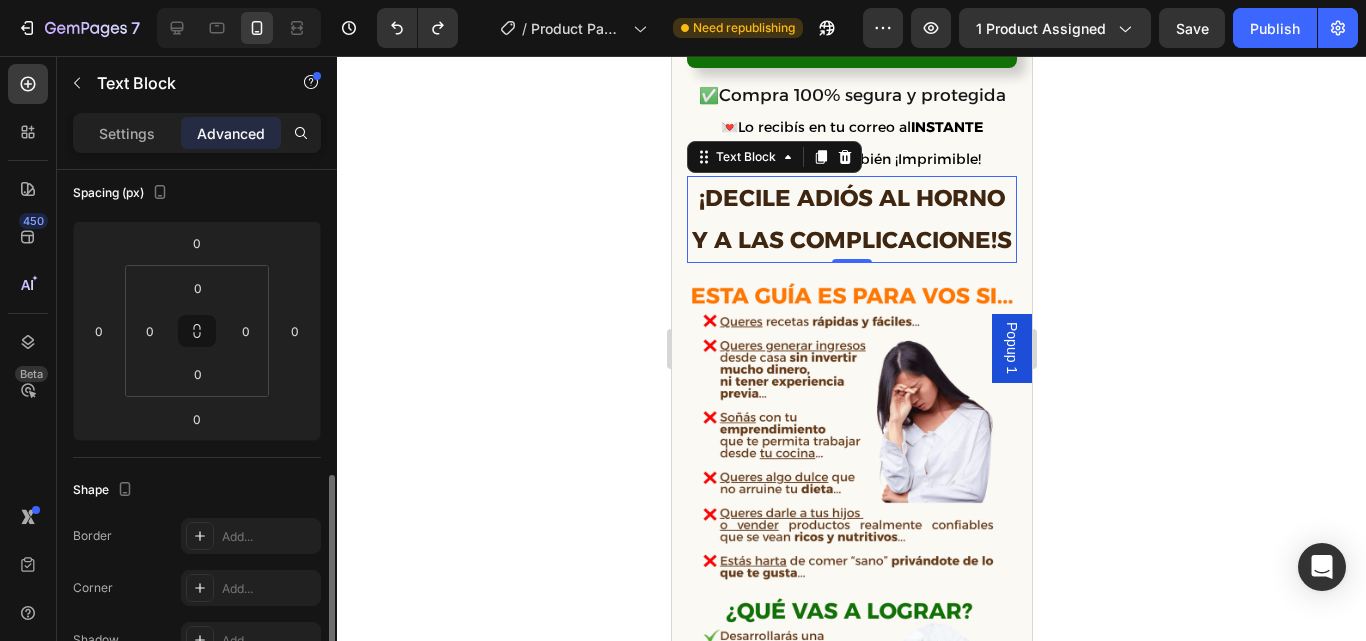 scroll, scrollTop: 385, scrollLeft: 0, axis: vertical 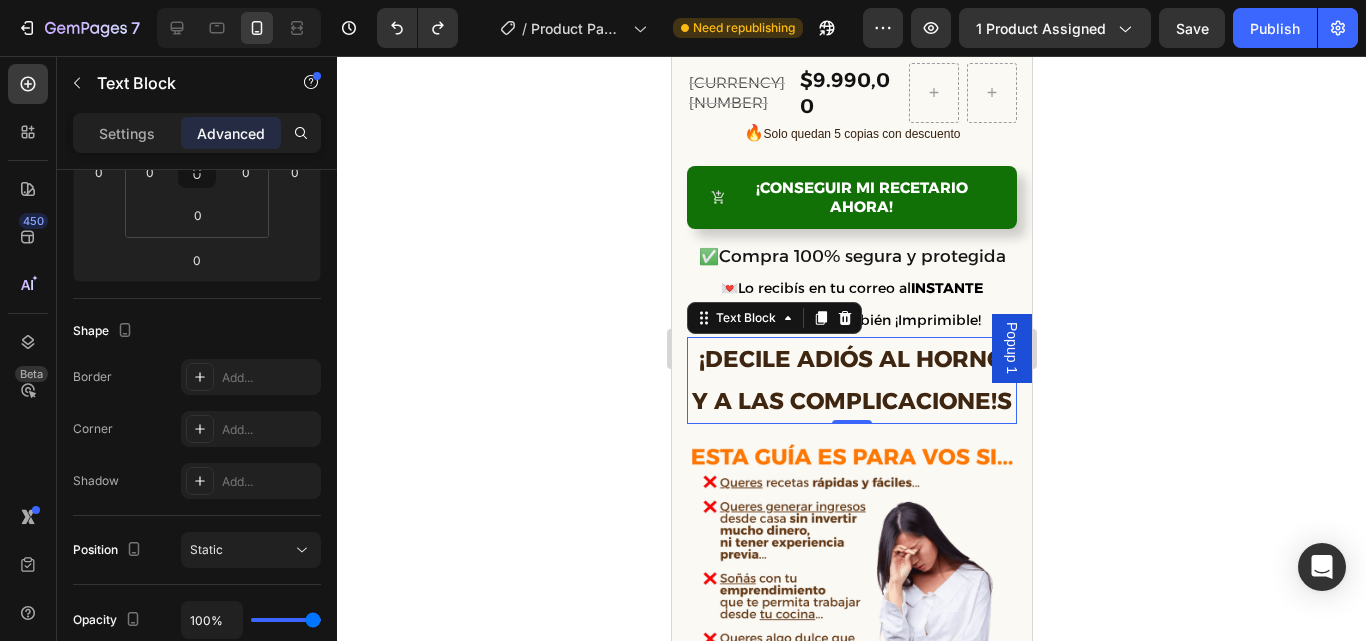 click 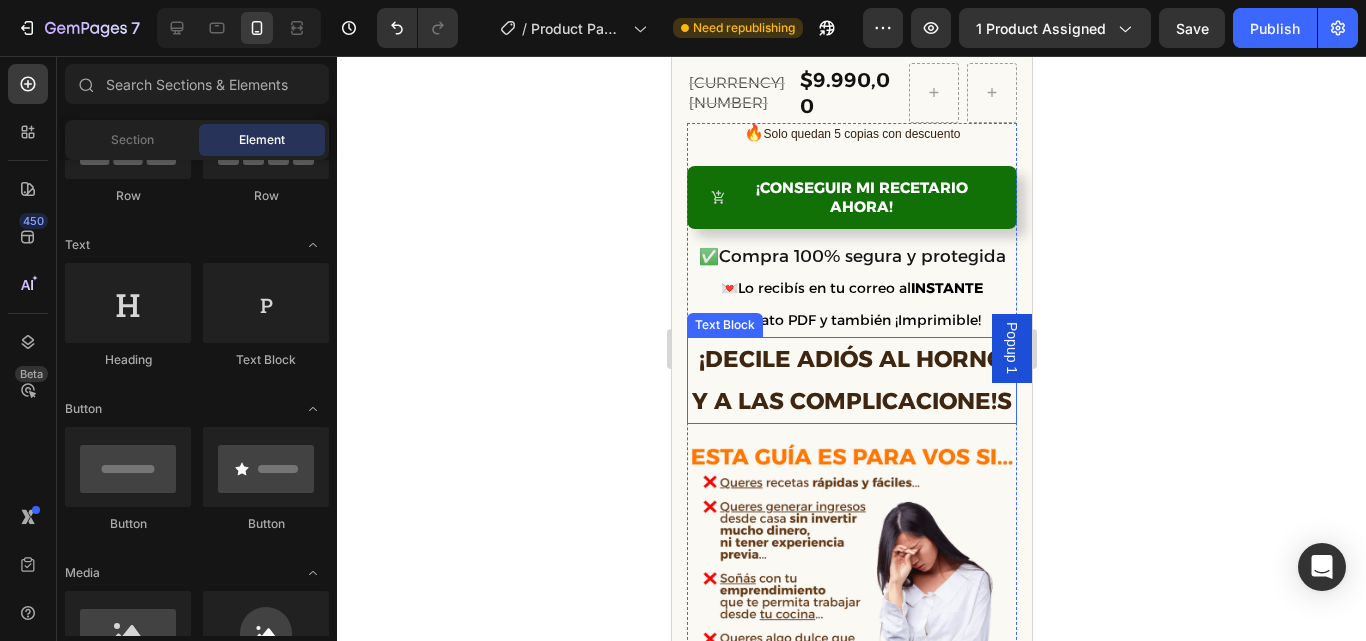 click on "¡DECILE ADIÓS AL HORNO Y A LAS COMPLICACIONE!S" at bounding box center (851, 380) 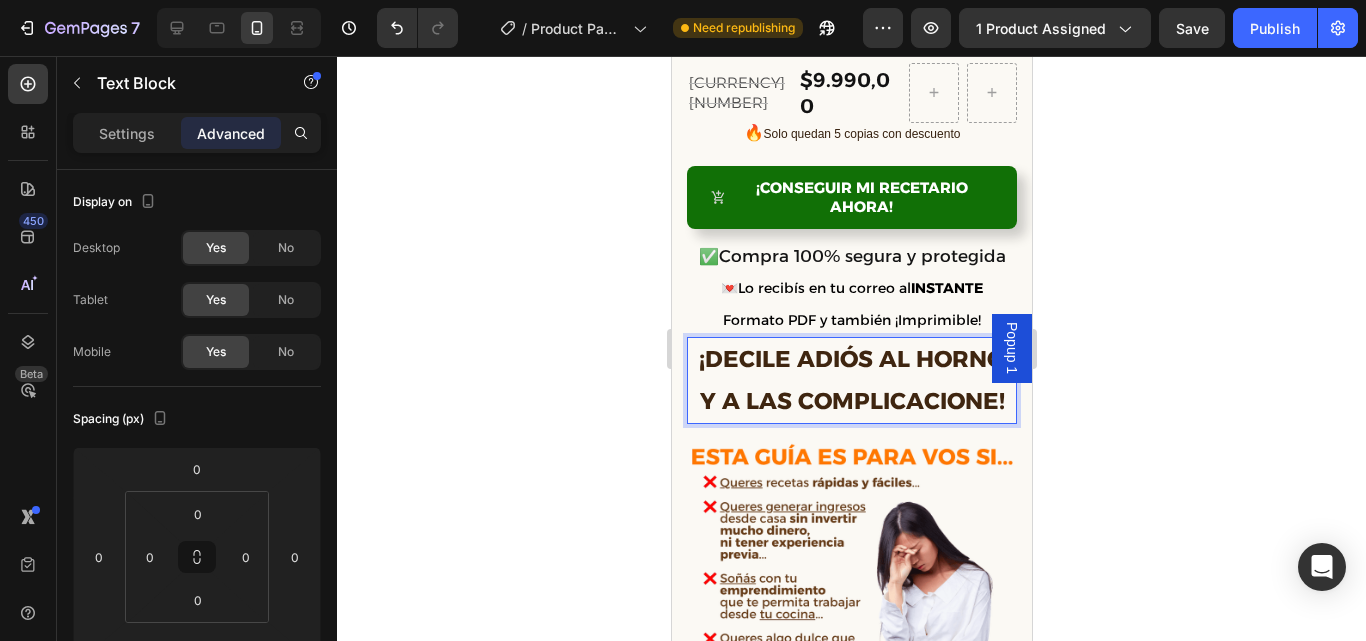 click 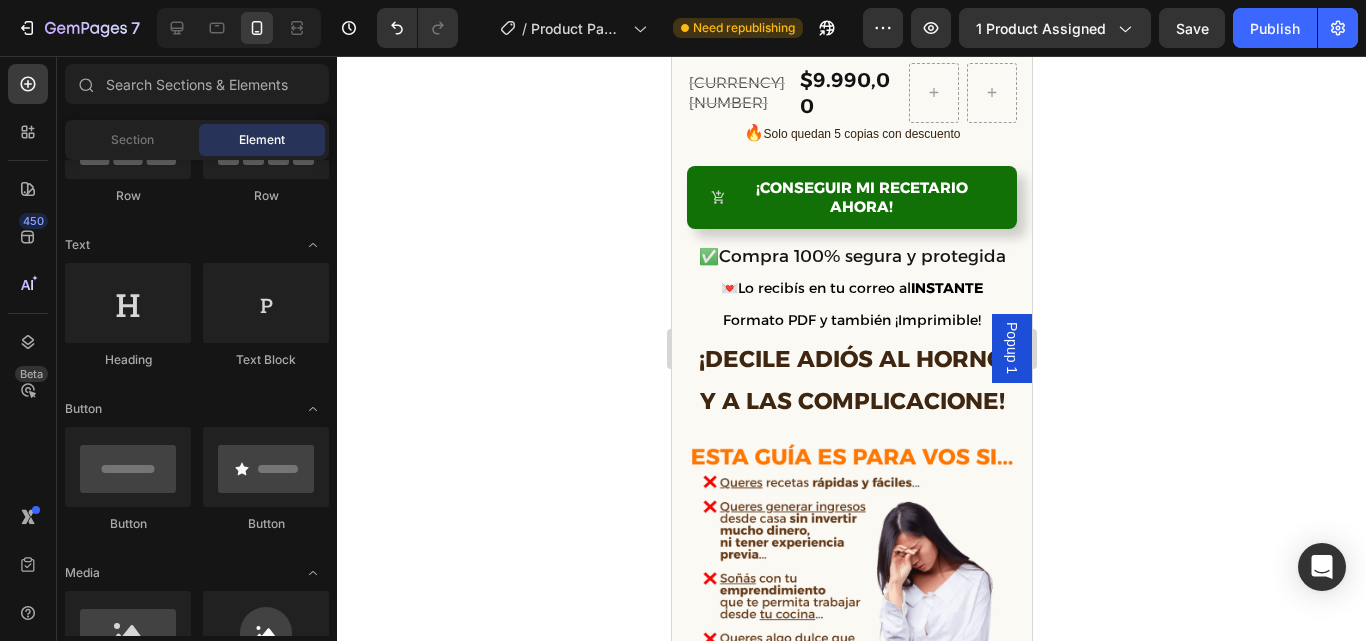 click 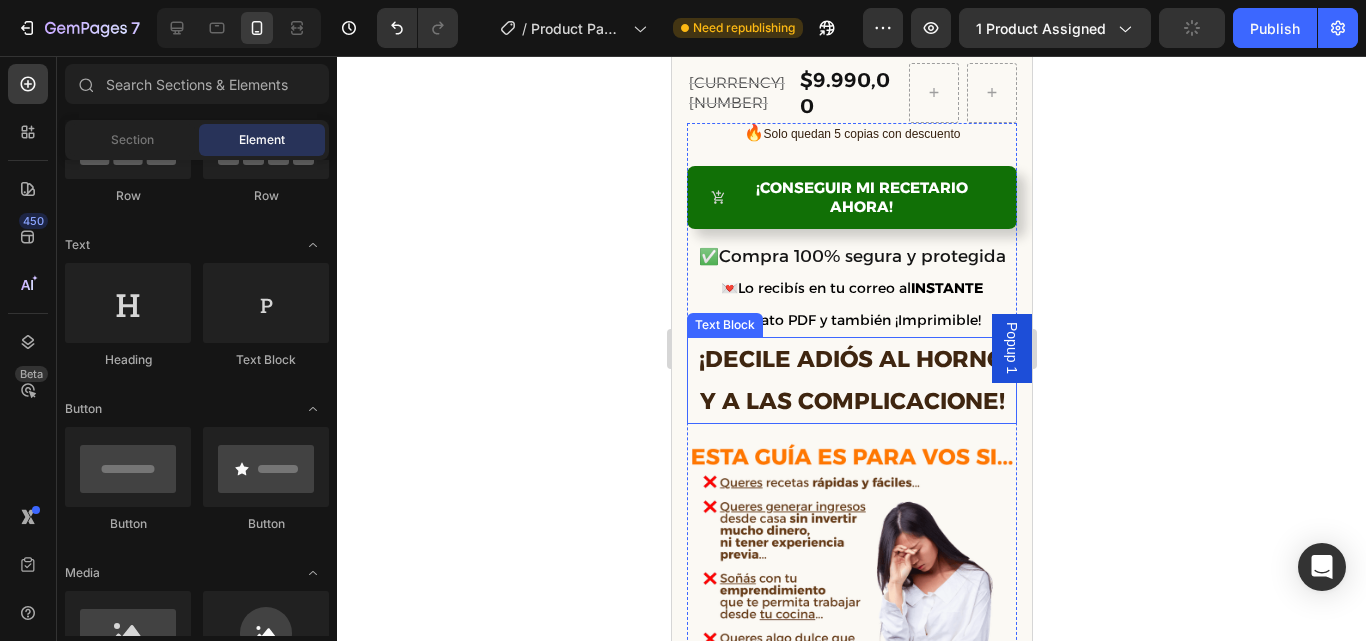click on "¡DECILE ADIÓS AL HORNO Y A LAS COMPLICACIONE!" at bounding box center [851, 380] 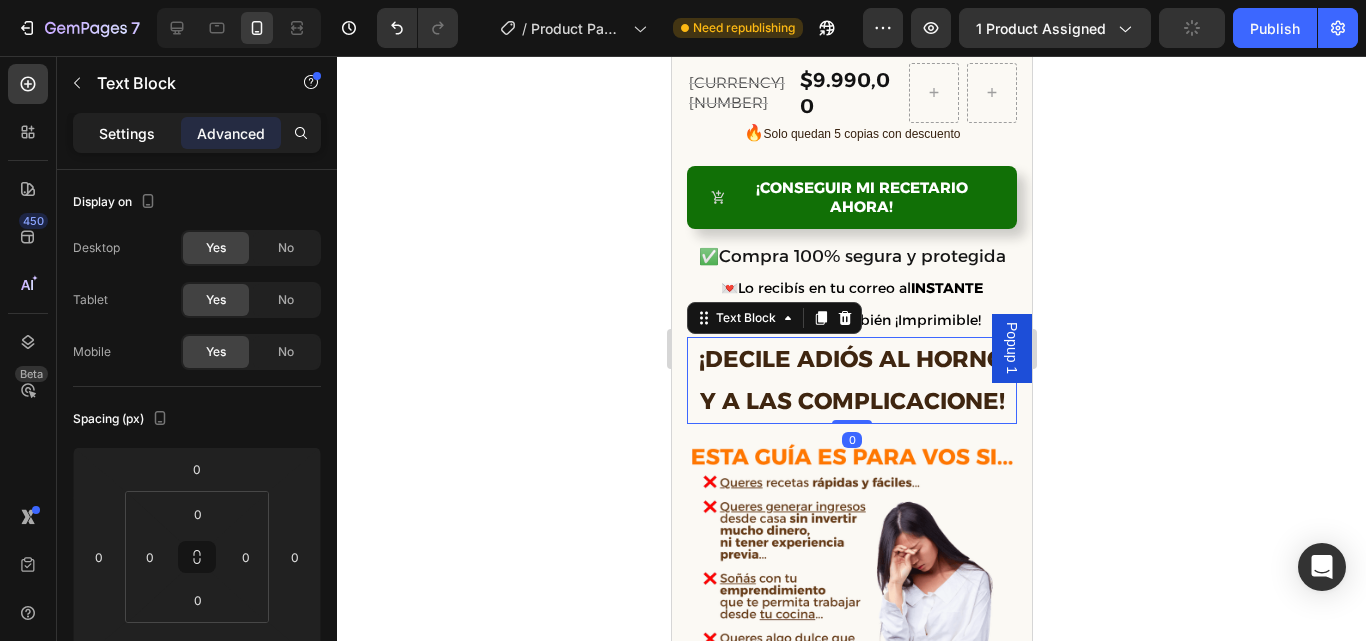 click on "Settings" at bounding box center [127, 133] 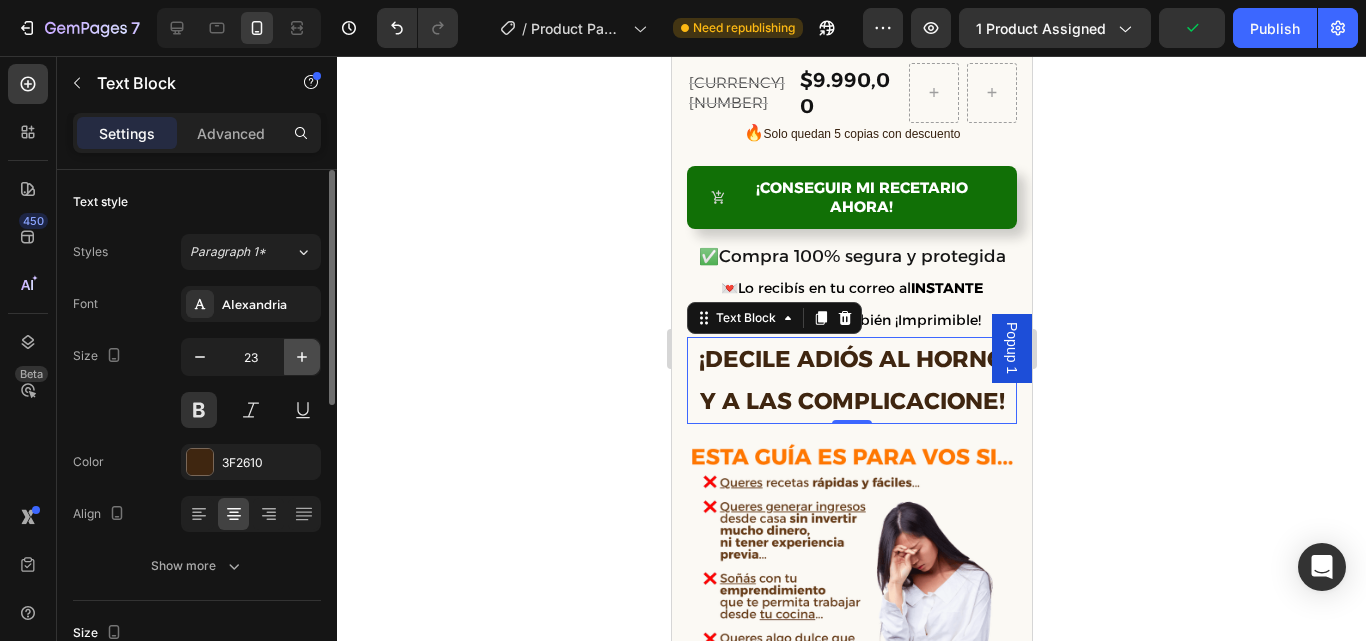 click 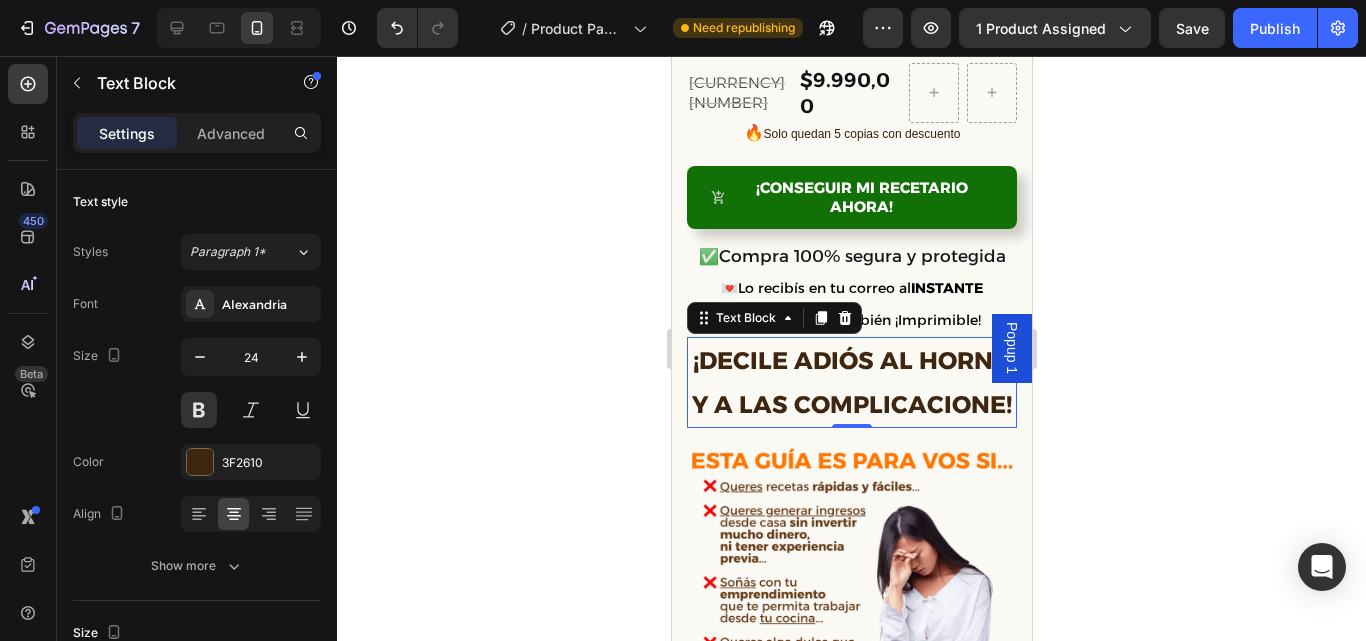 click 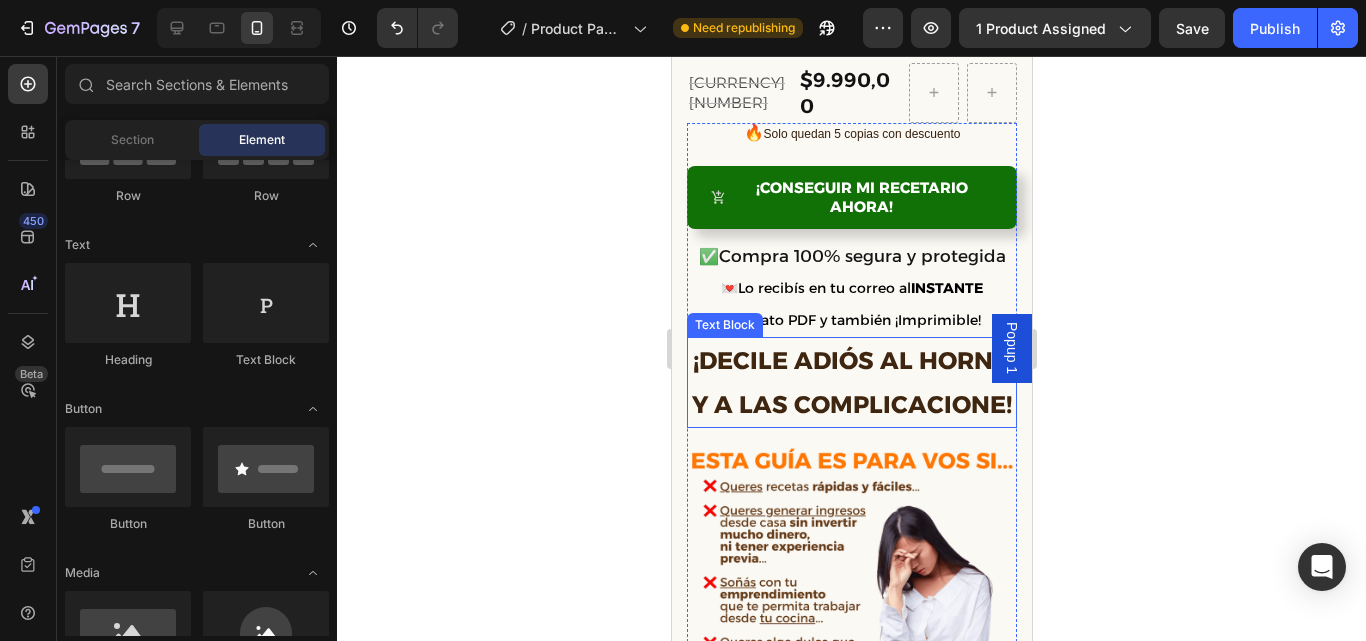 click on "¡DECILE ADIÓS AL HORNO Y A LAS COMPLICACIONE!" at bounding box center (851, 382) 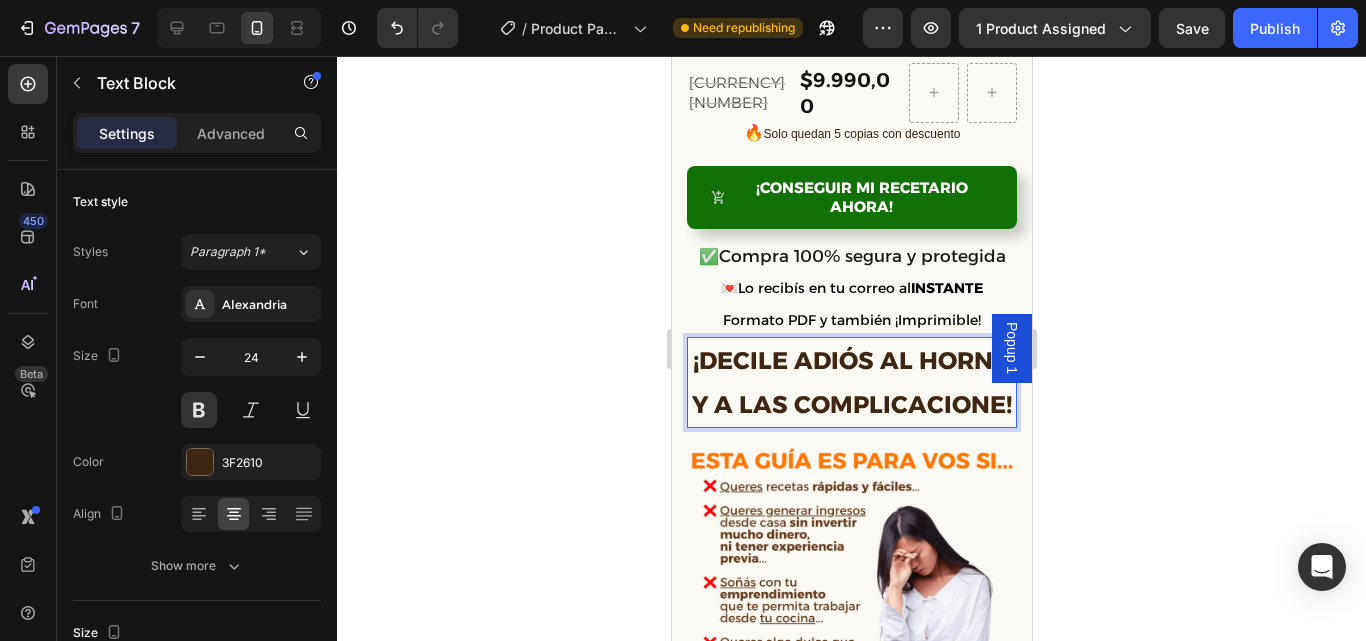 click on "¡DECILE ADIÓS AL HORNO Y A LAS COMPLICACIONE!" at bounding box center [851, 382] 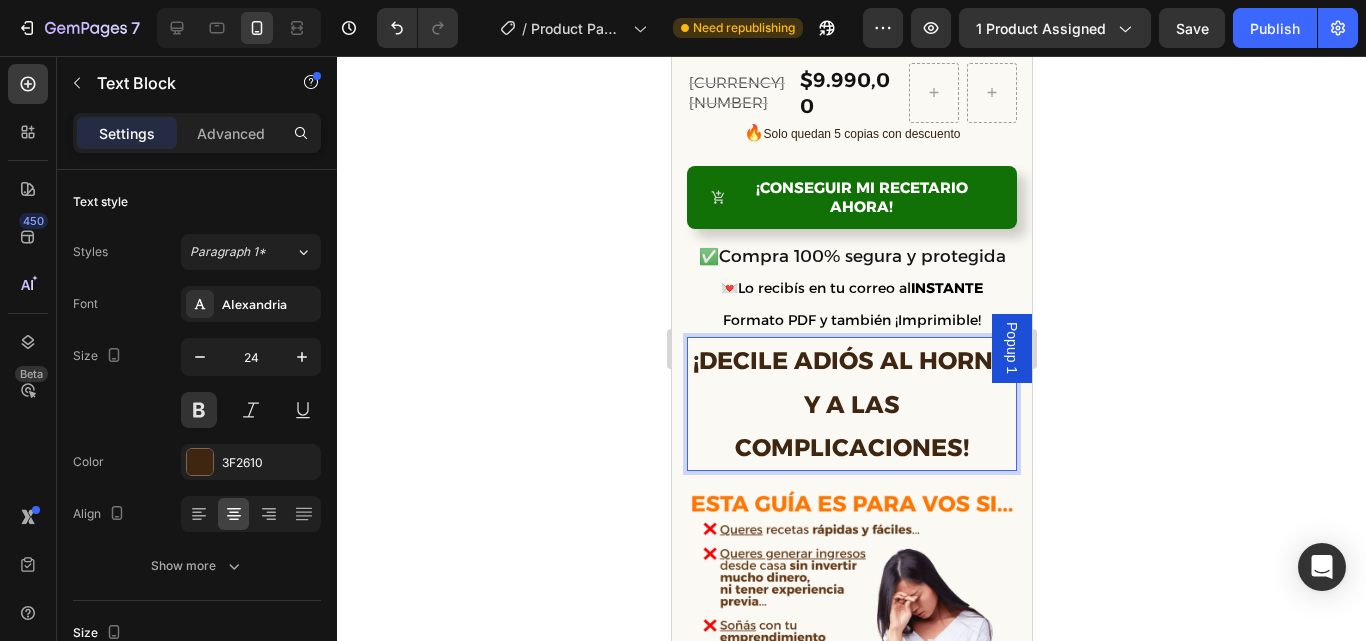 click 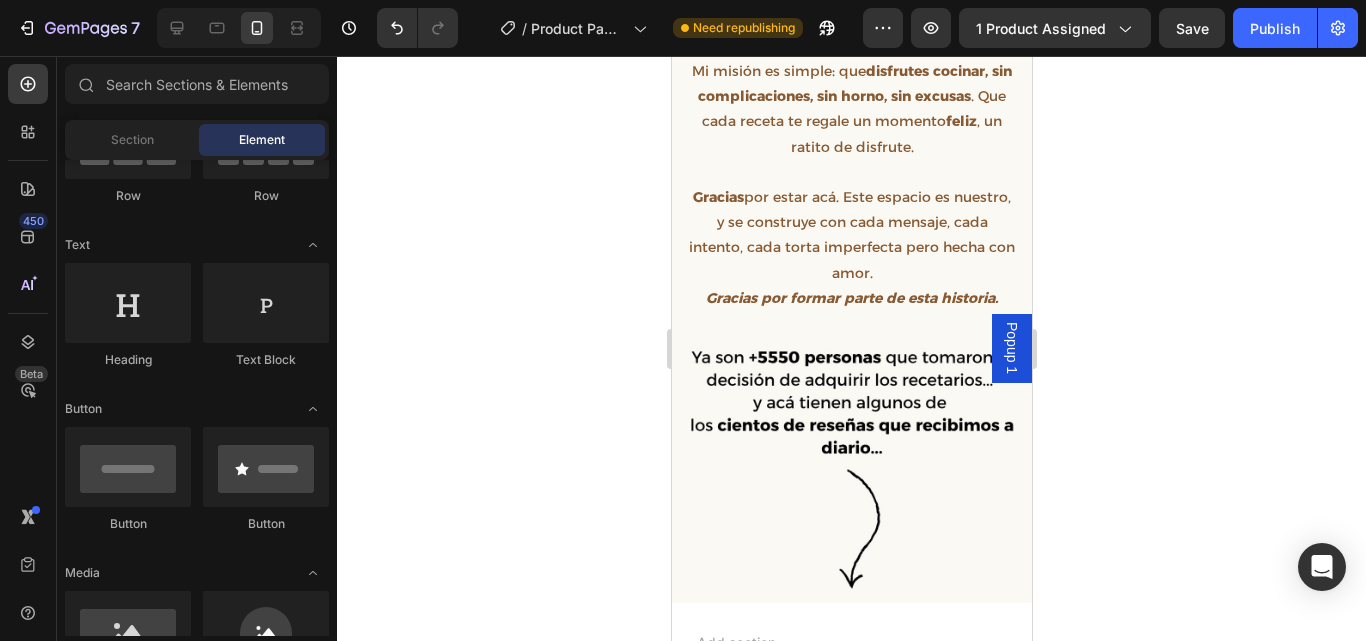 scroll, scrollTop: 4260, scrollLeft: 0, axis: vertical 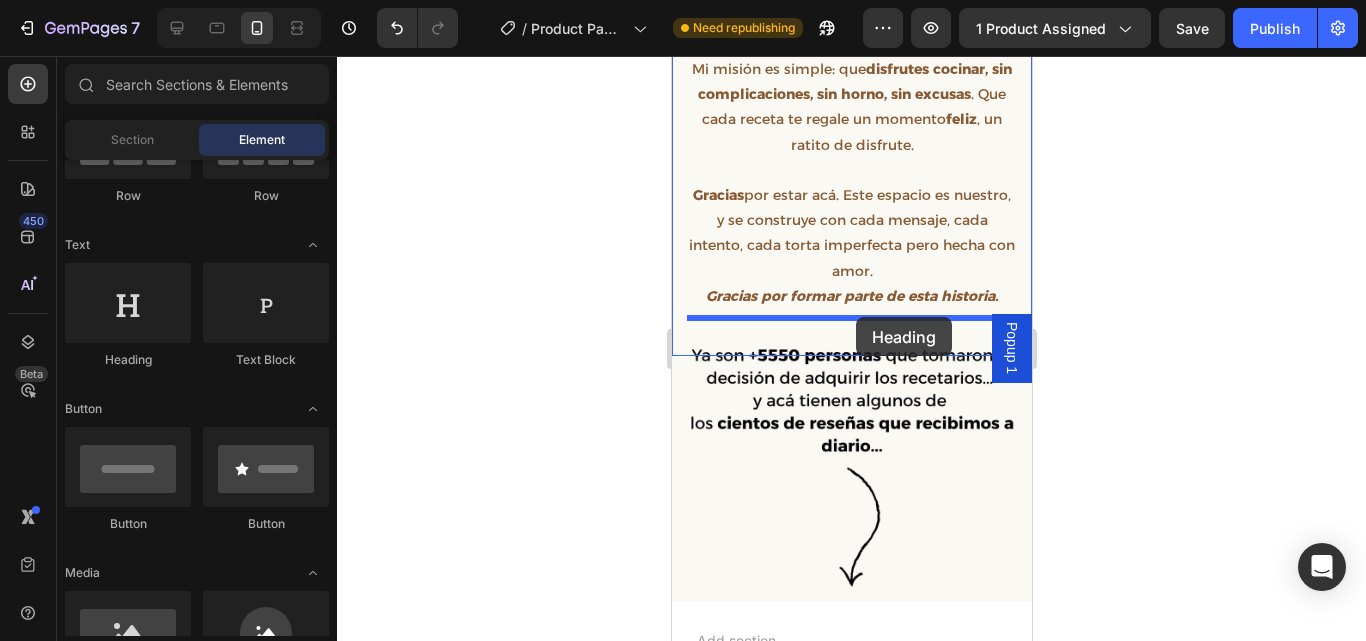 drag, startPoint x: 838, startPoint y: 373, endPoint x: 855, endPoint y: 317, distance: 58.5235 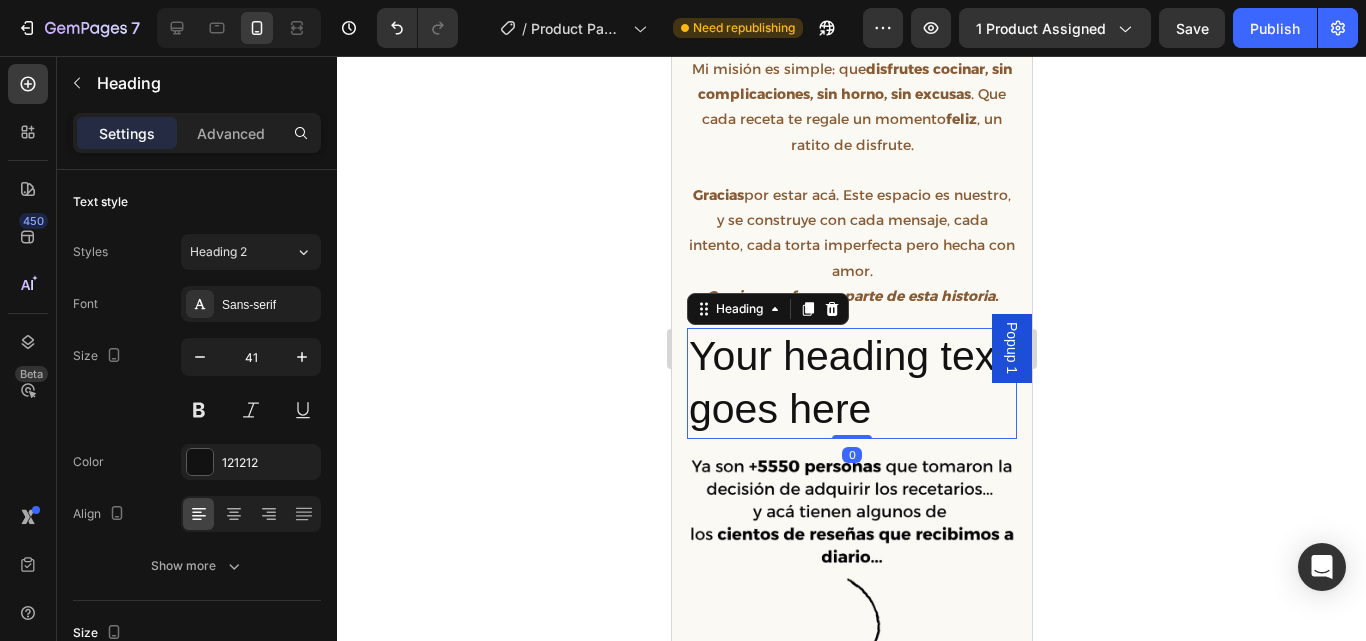 click on "Your heading text goes here" at bounding box center (851, 383) 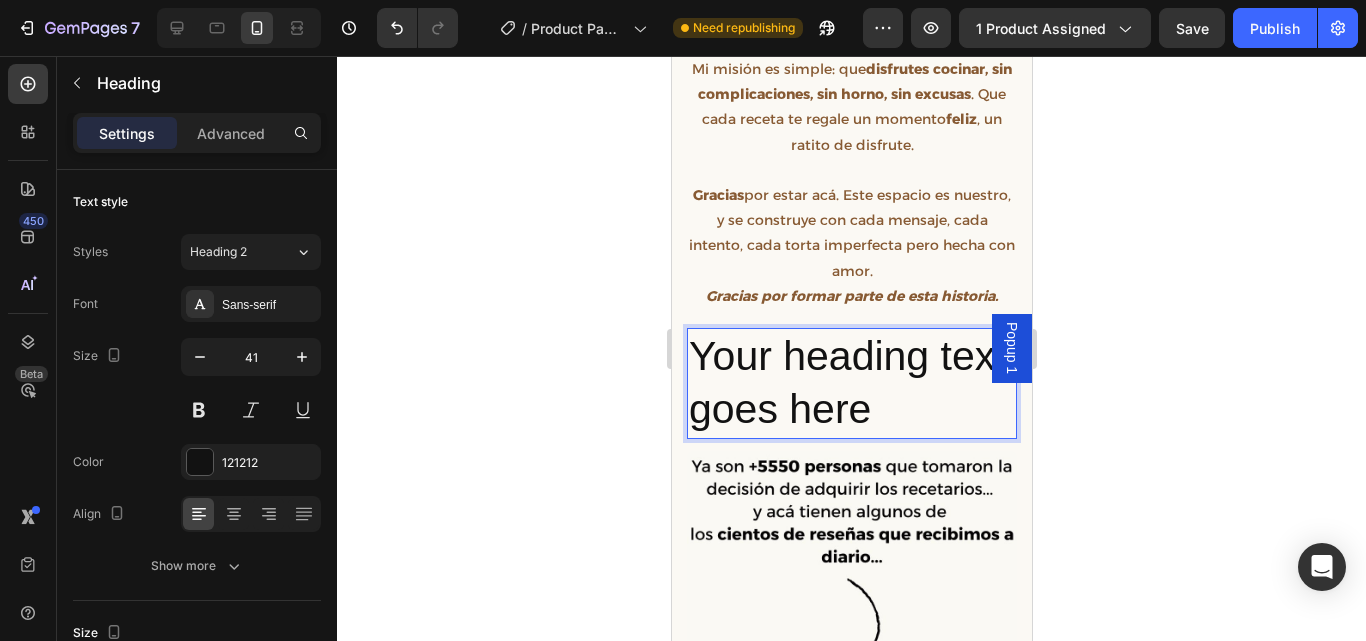 click on "Your heading text goes here" at bounding box center [851, 383] 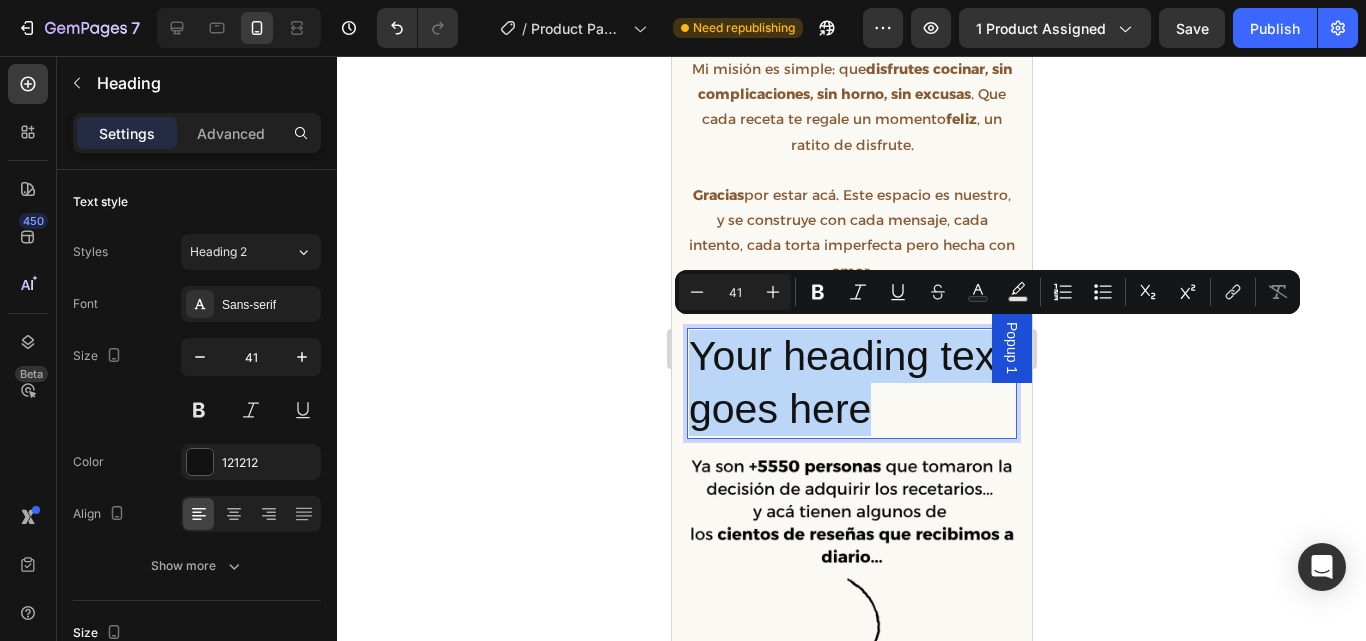 click on "Your heading text goes here" at bounding box center [851, 383] 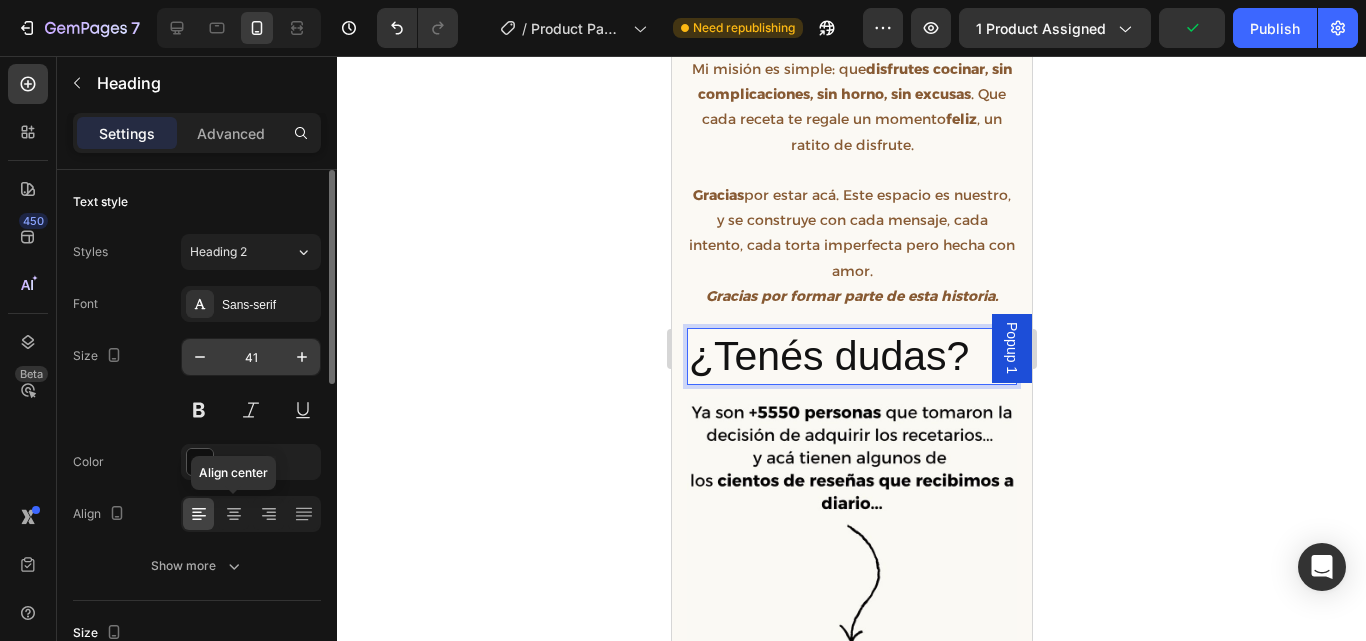 click 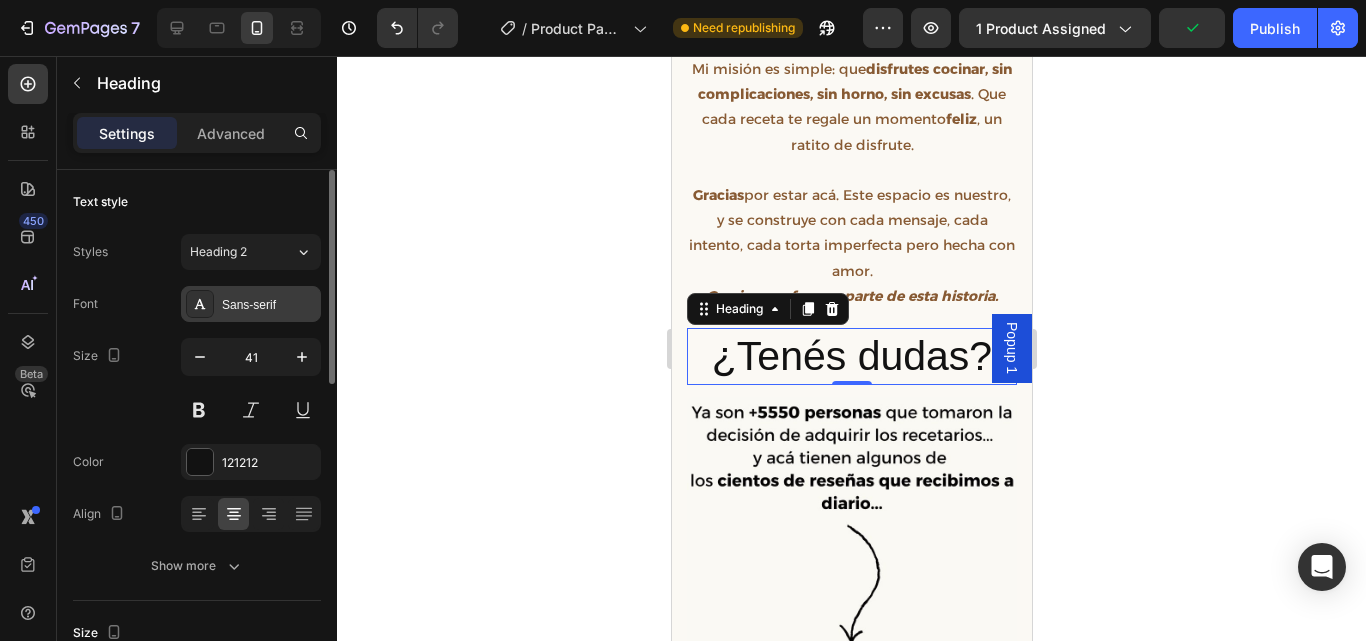 click on "Sans-serif" at bounding box center [269, 305] 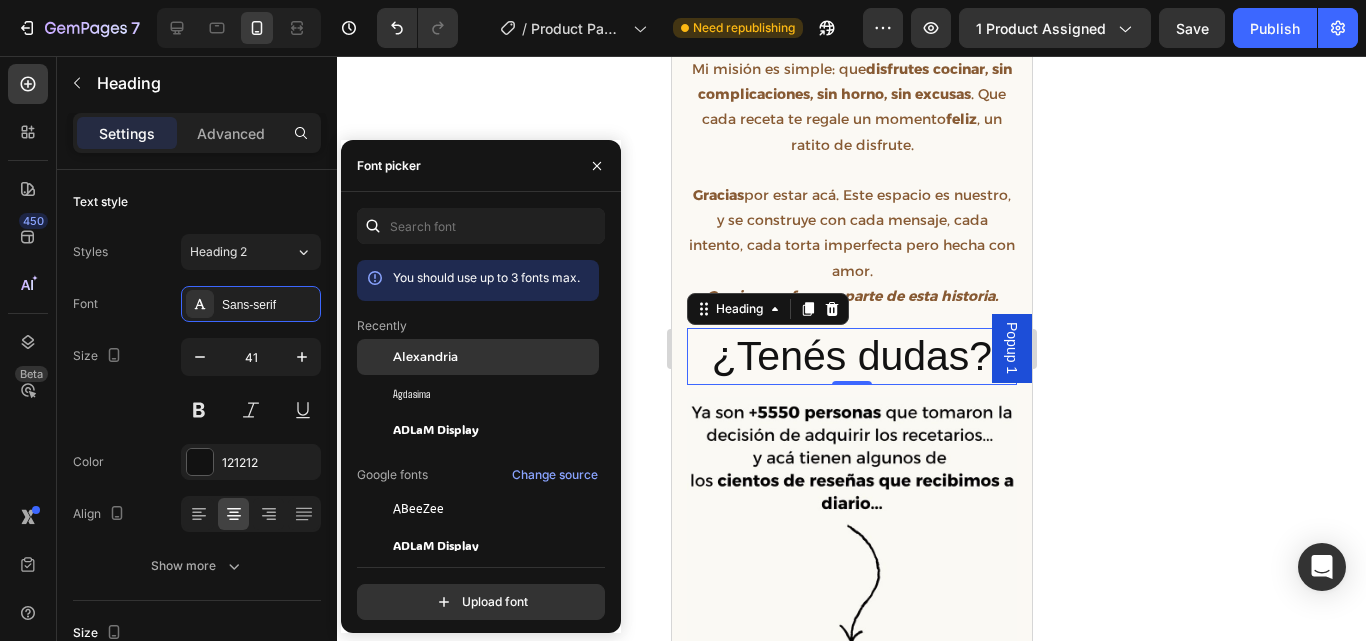 click on "Alexandria" at bounding box center [425, 357] 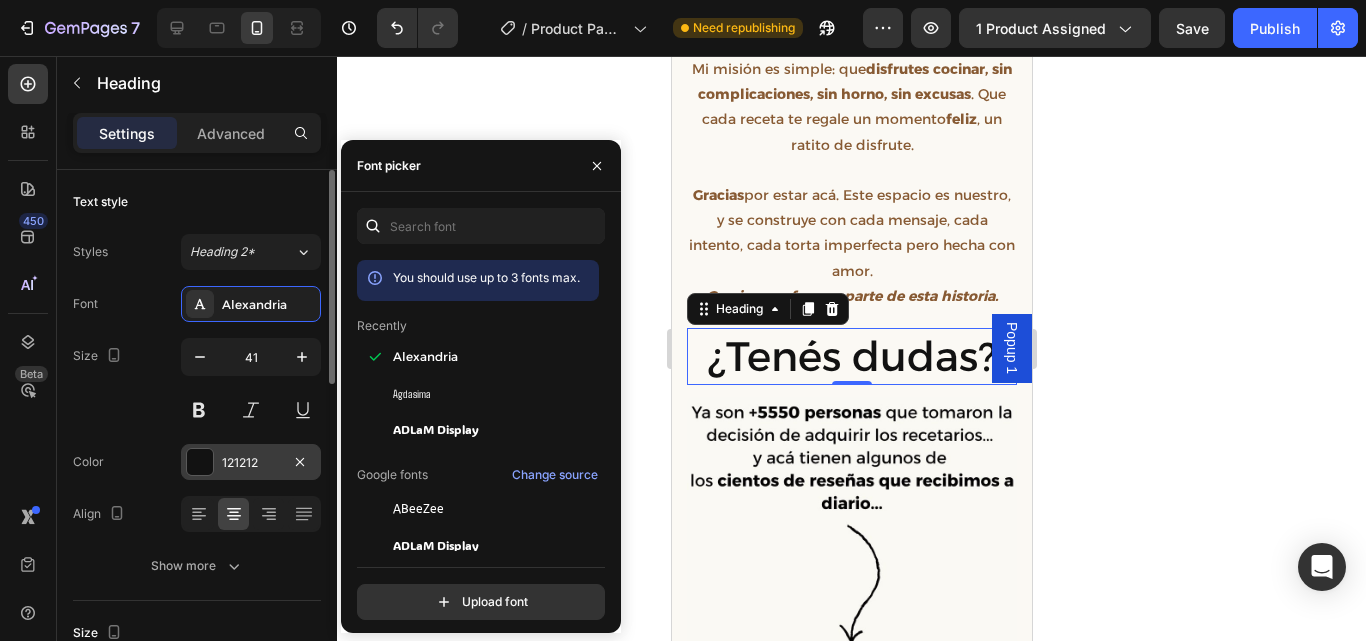 click on "121212" at bounding box center [251, 463] 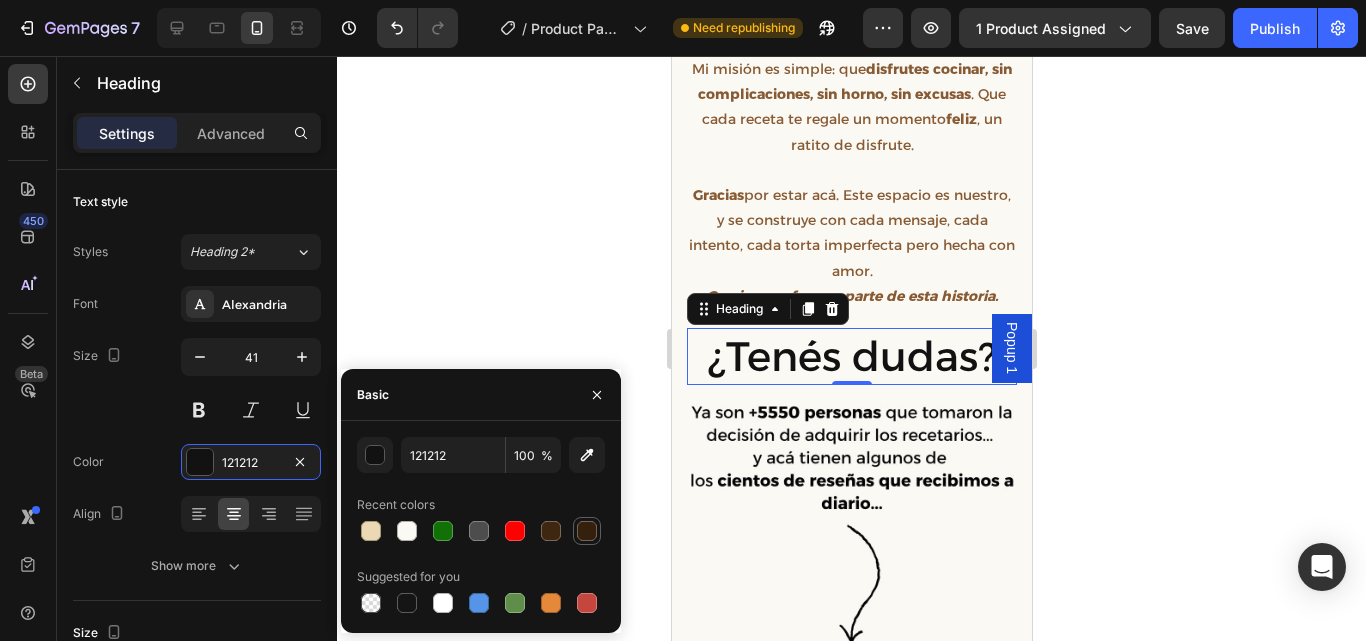 click at bounding box center [587, 531] 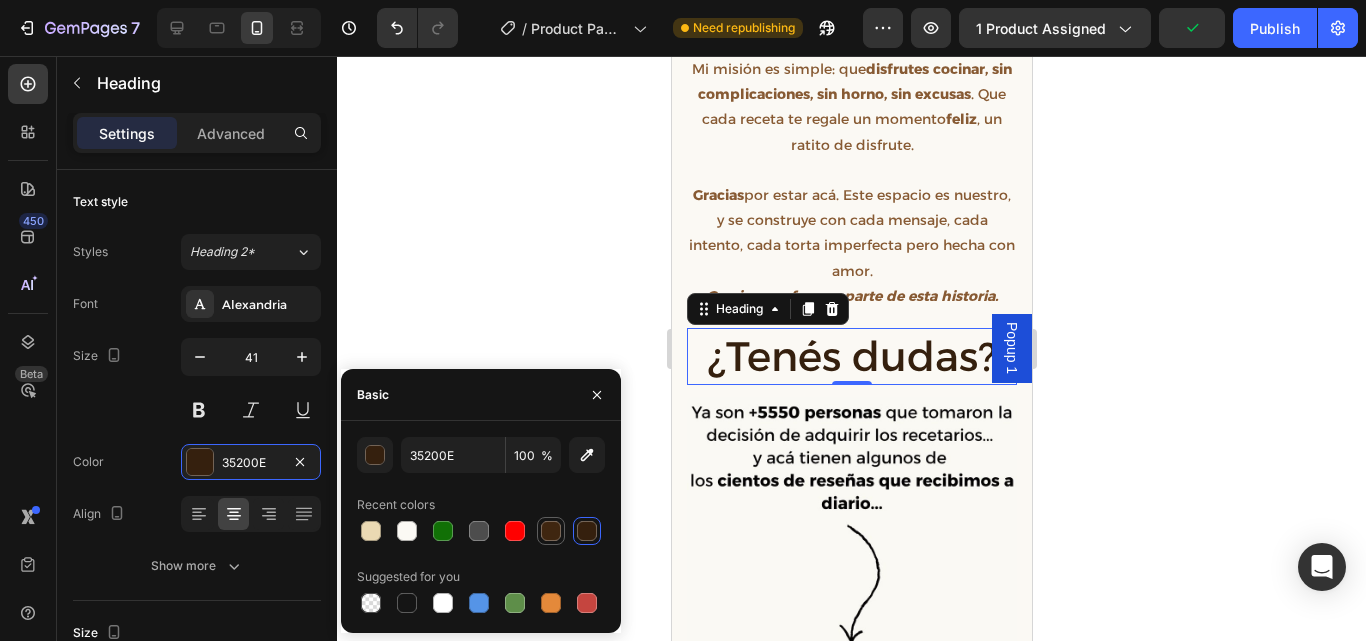 click at bounding box center (551, 531) 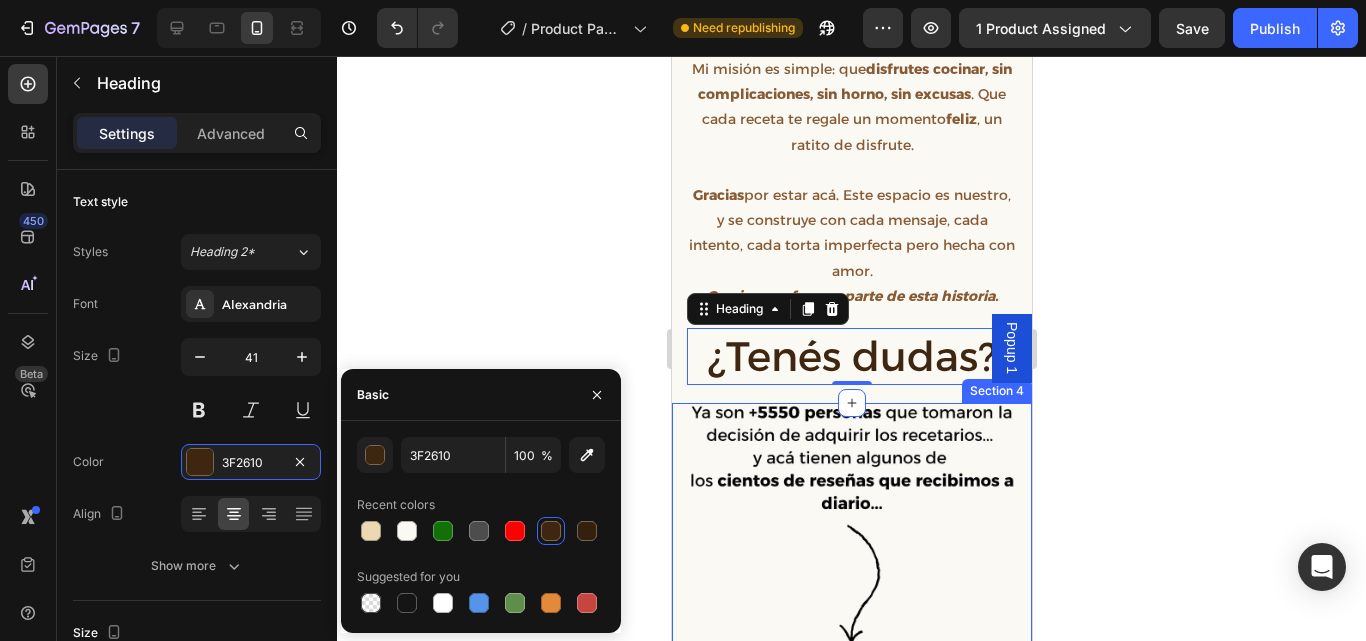 click 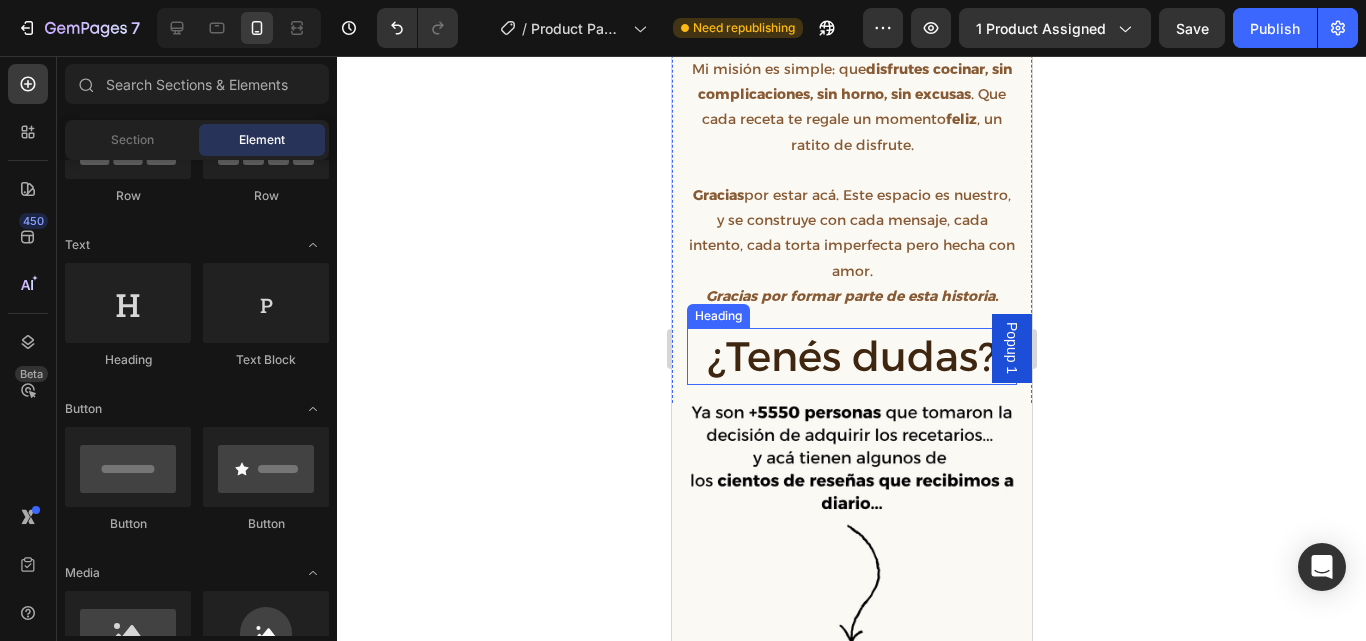 click on "¿Tenés dudas?" at bounding box center (851, 356) 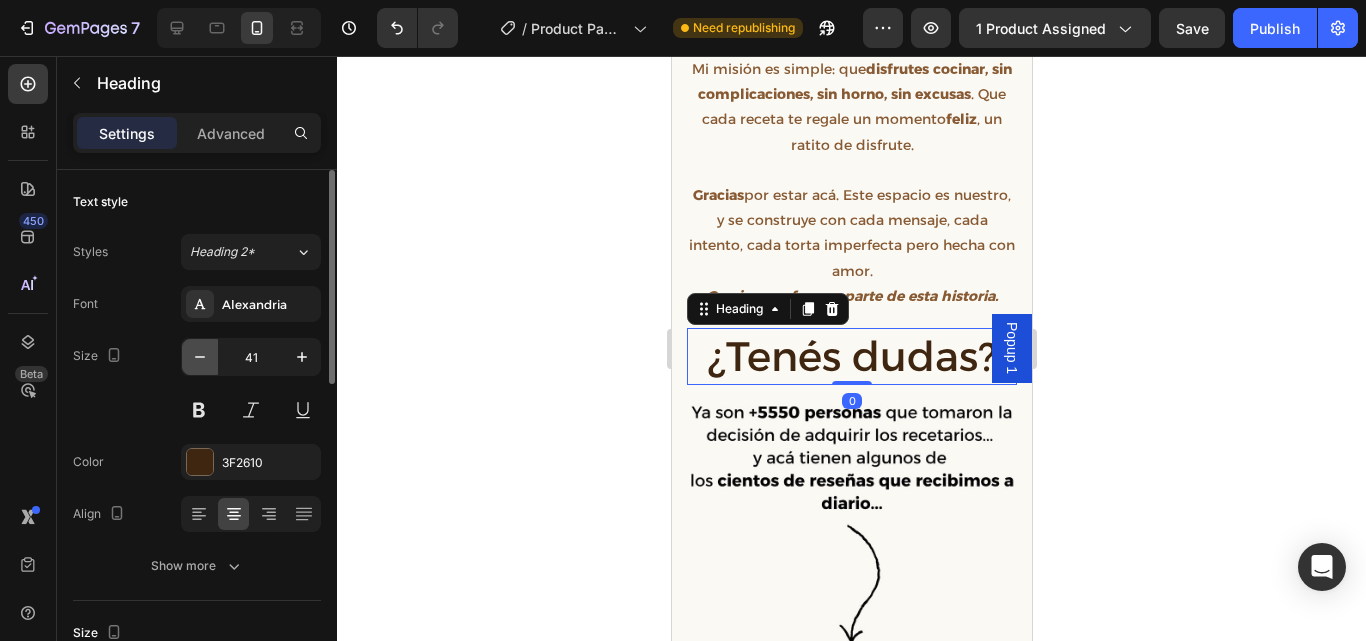 click 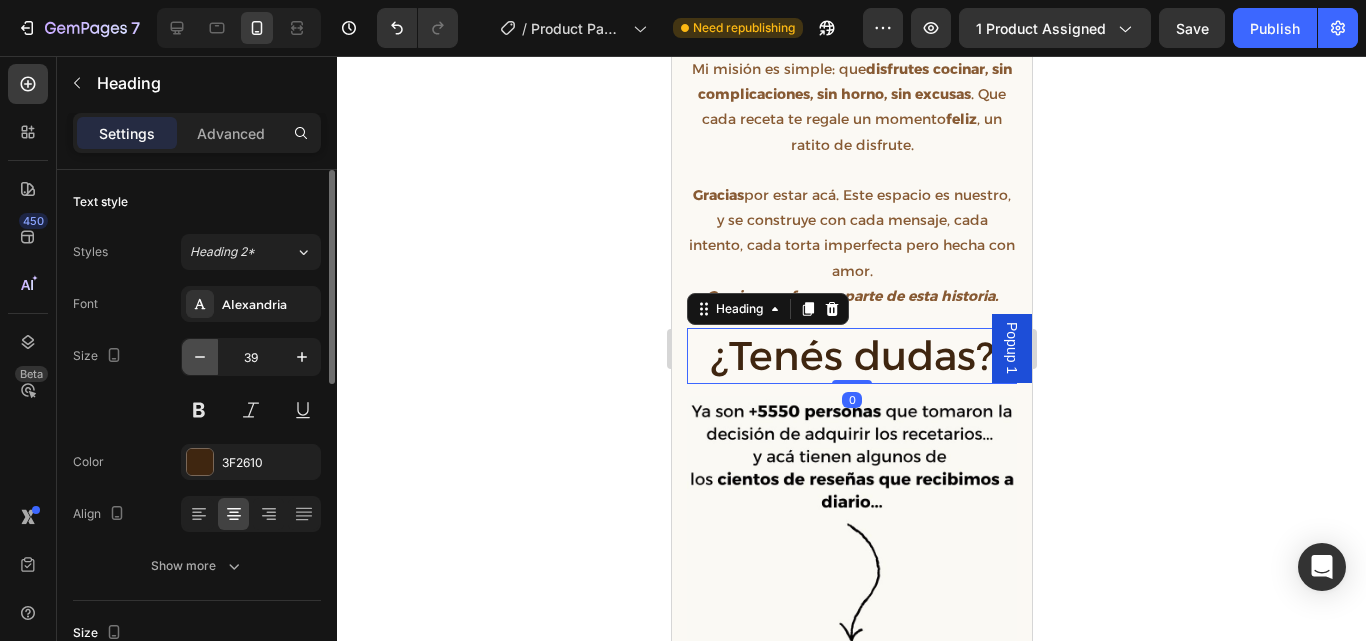 click 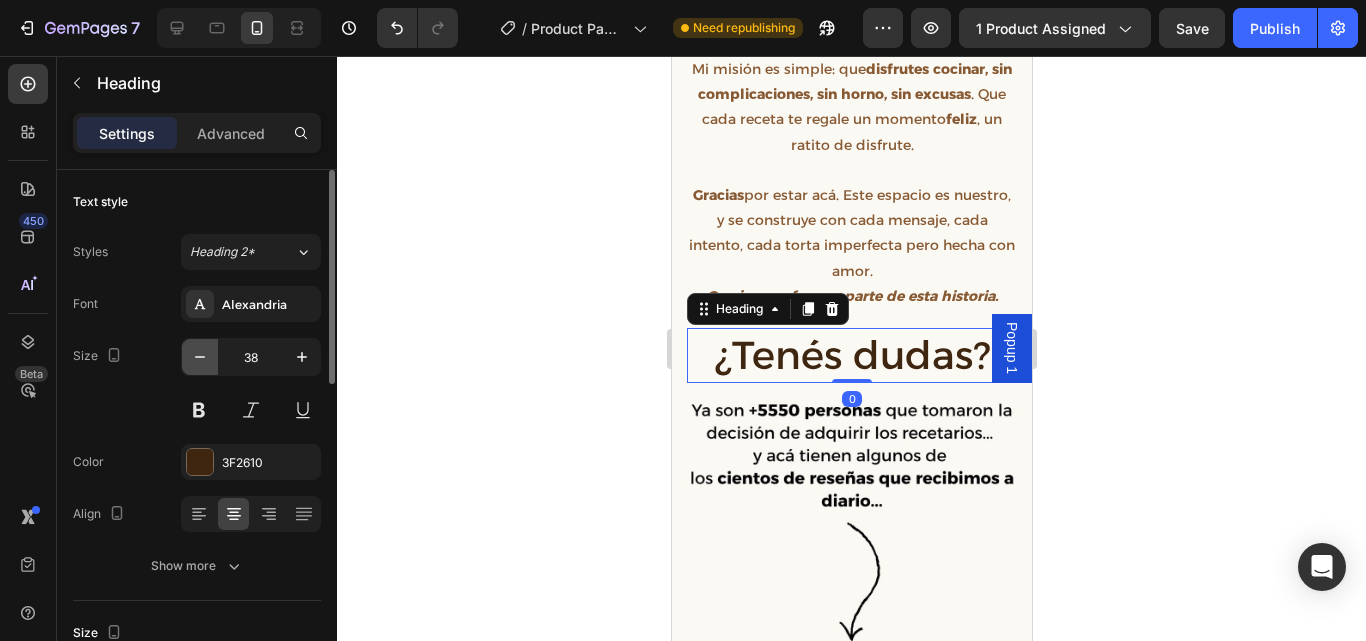 click 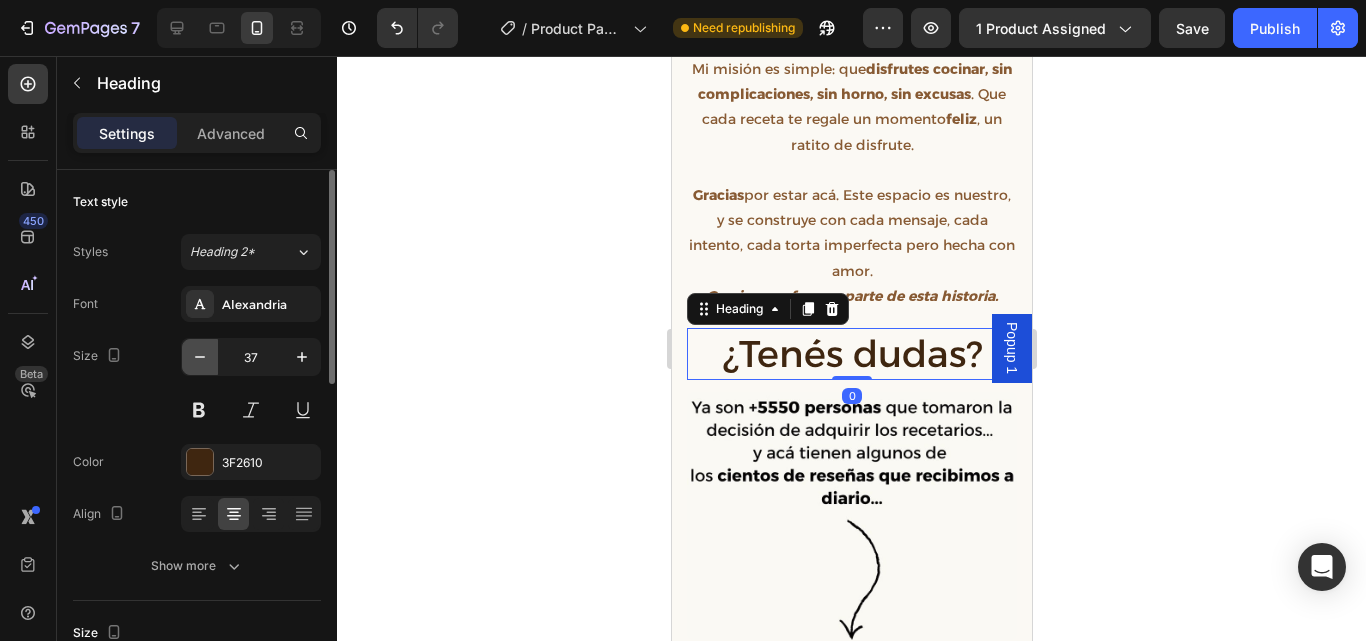 click 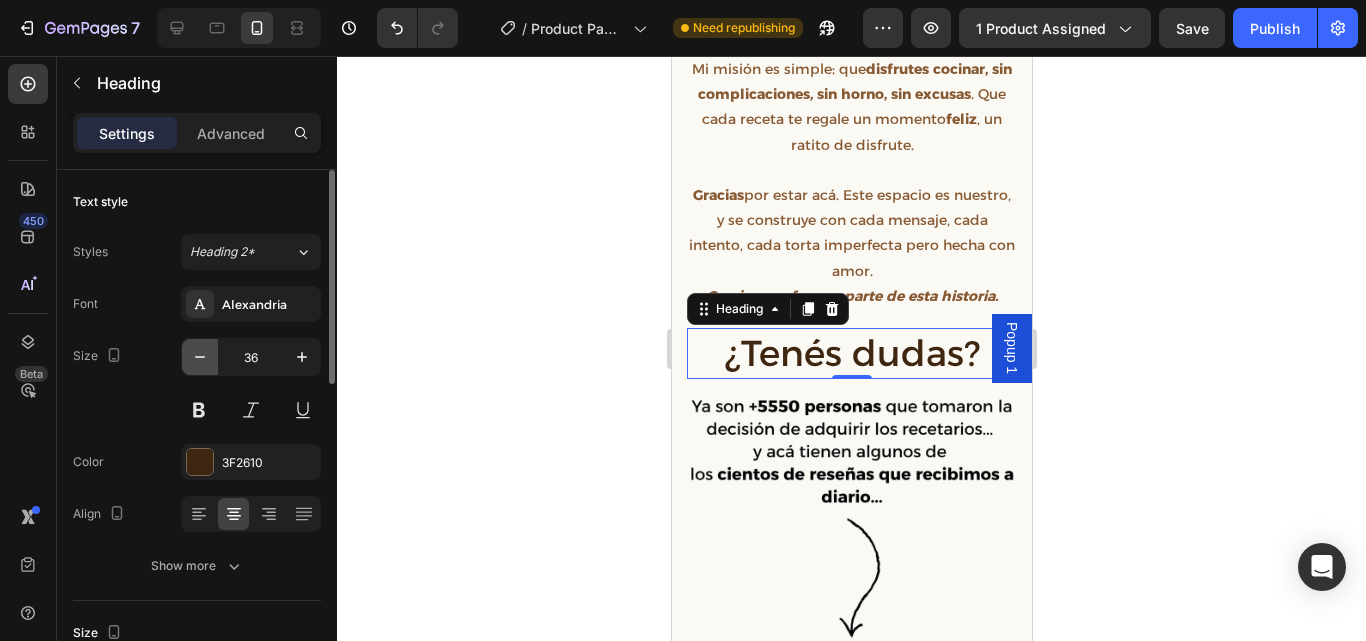 click 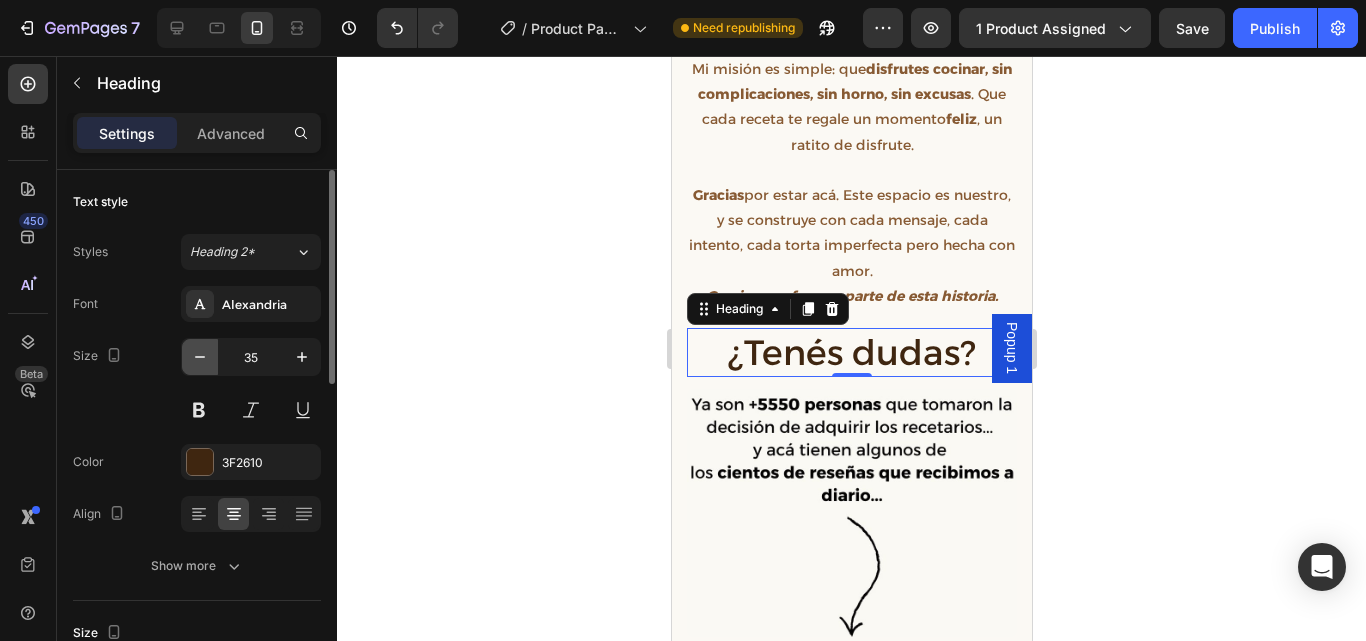 click 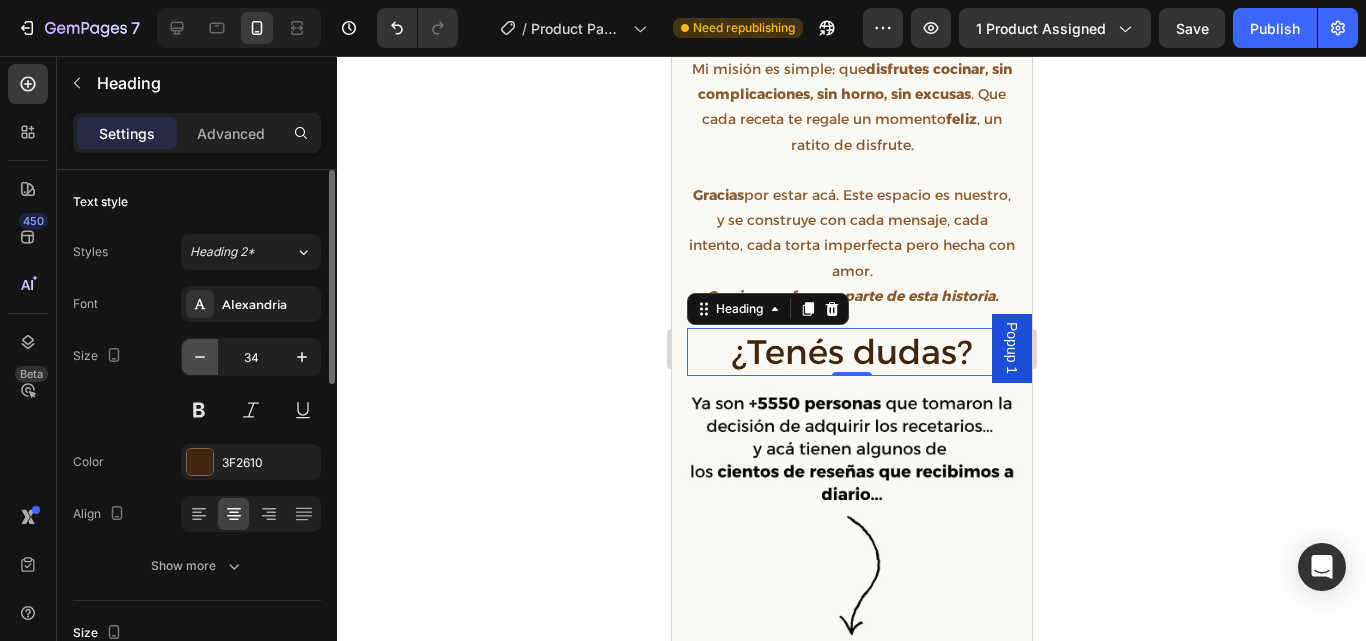 click 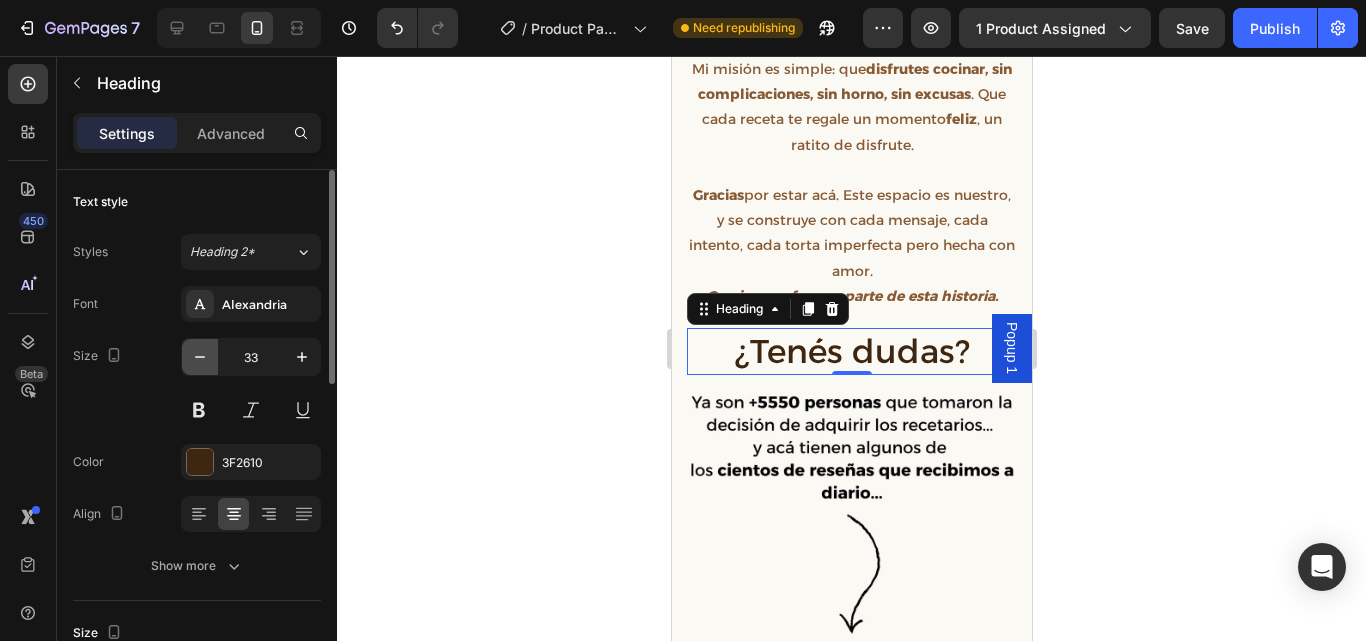 click 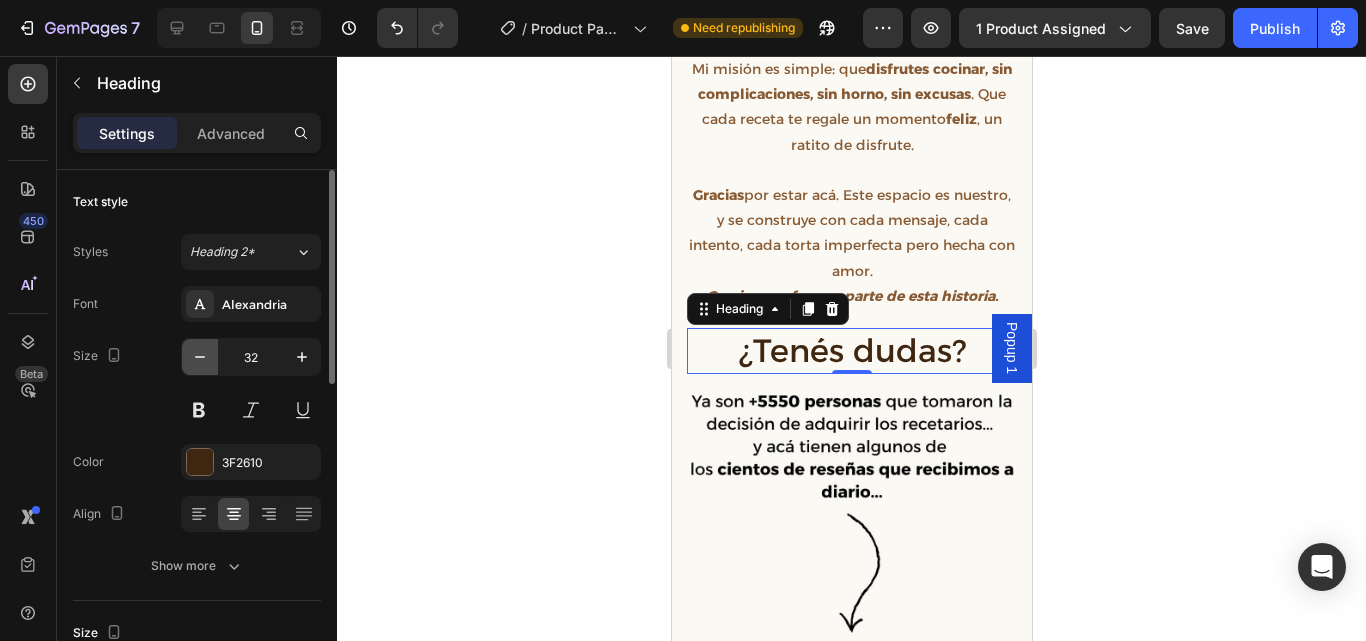 click 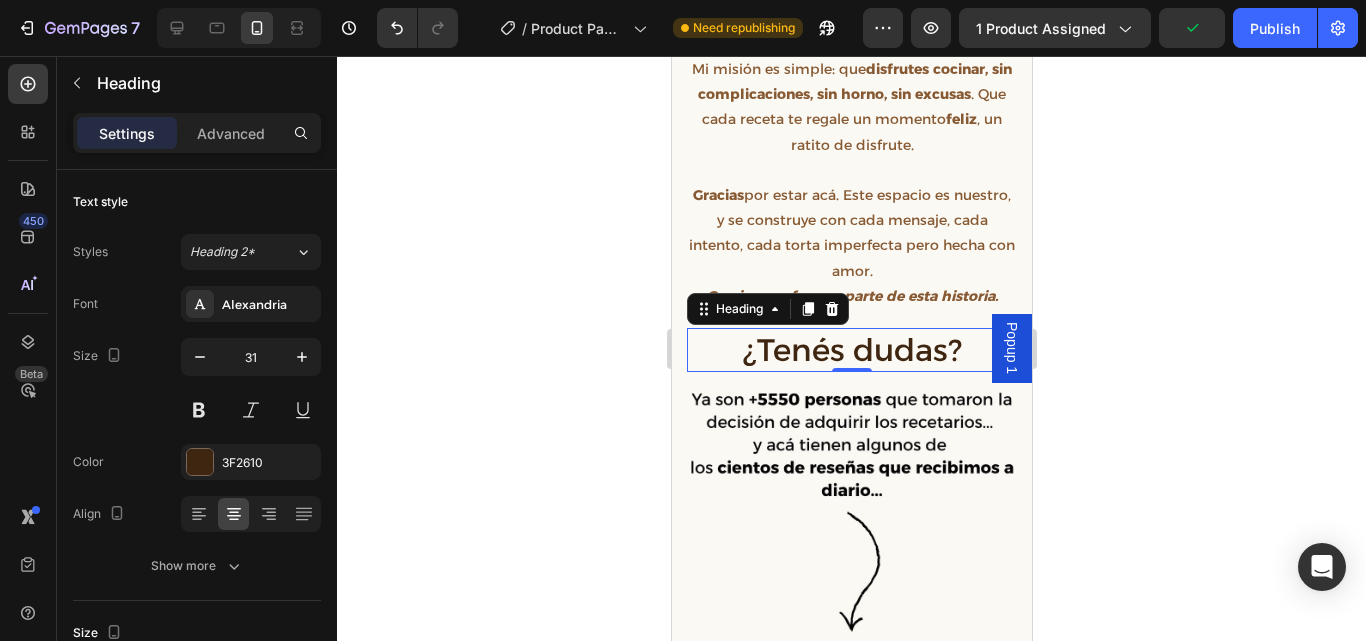 click at bounding box center [807, 309] 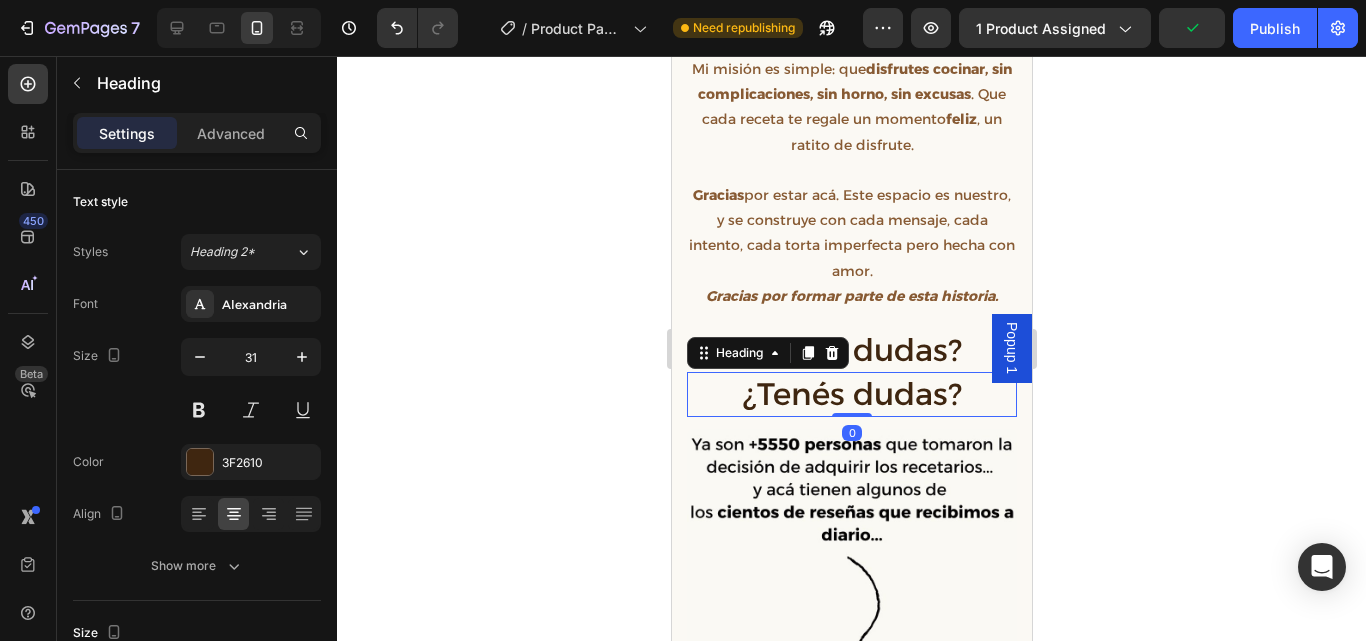 scroll, scrollTop: 385, scrollLeft: 0, axis: vertical 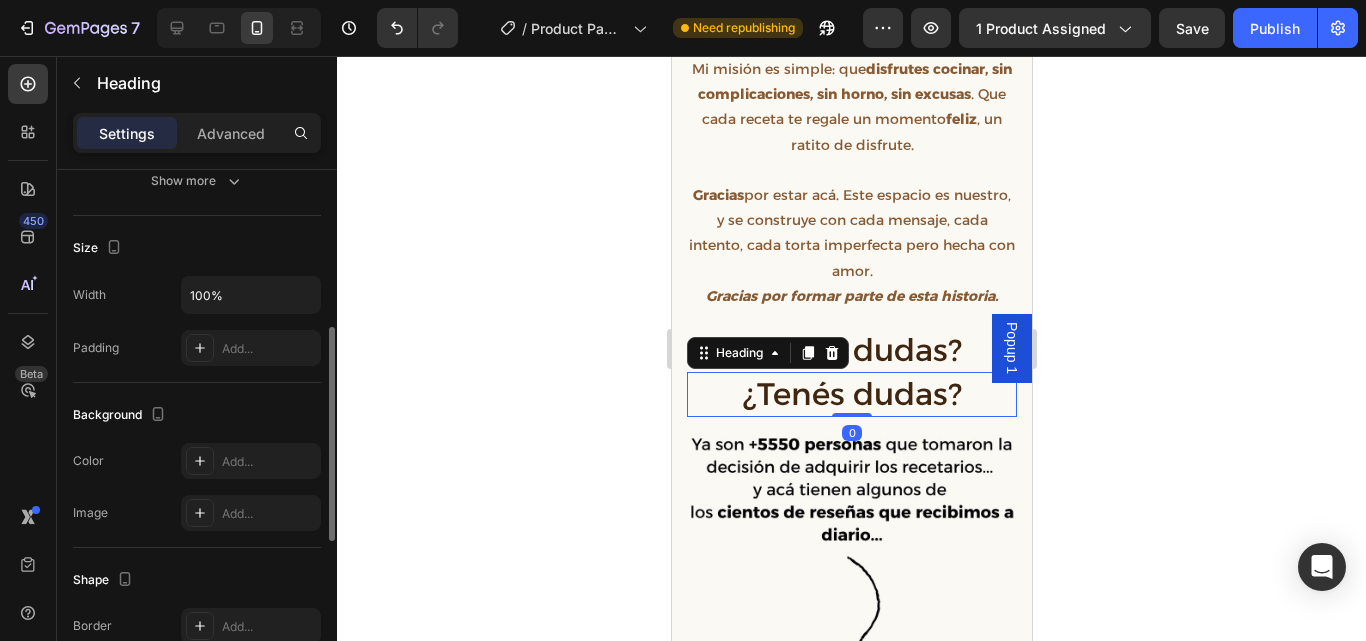 click on "¿Tenés dudas?" at bounding box center [851, 394] 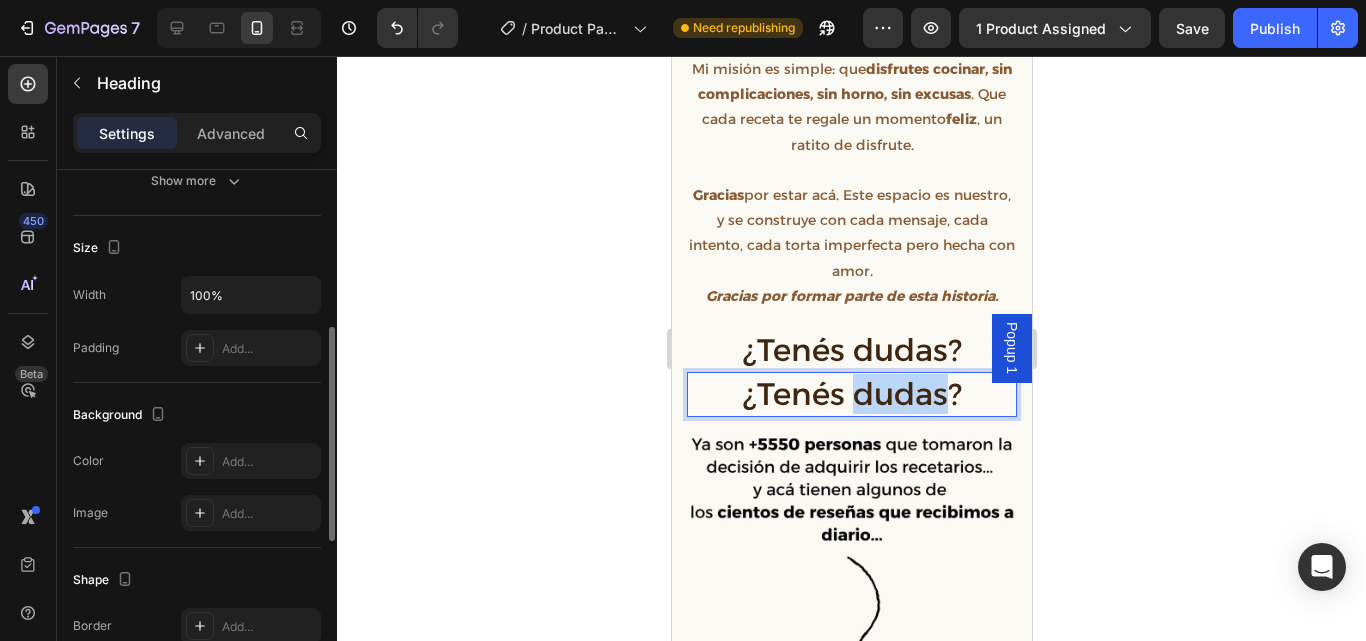click on "¿Tenés dudas?" at bounding box center (851, 394) 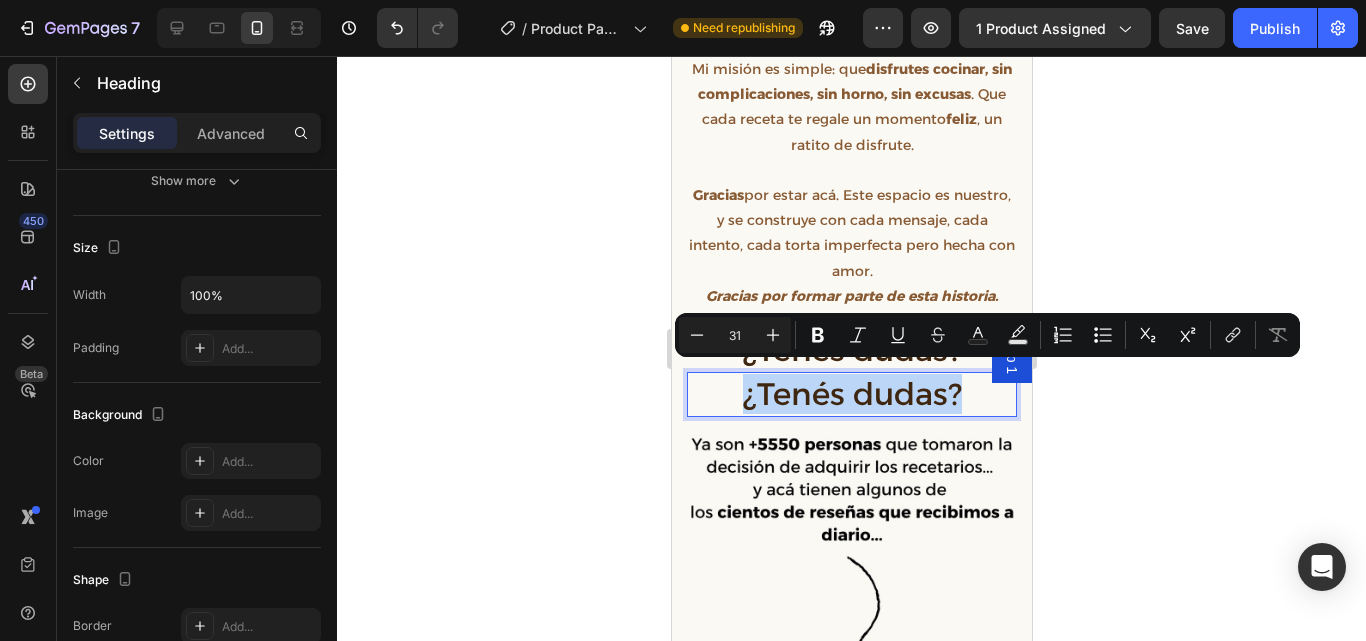 click on "¿Tenés dudas?" at bounding box center [851, 394] 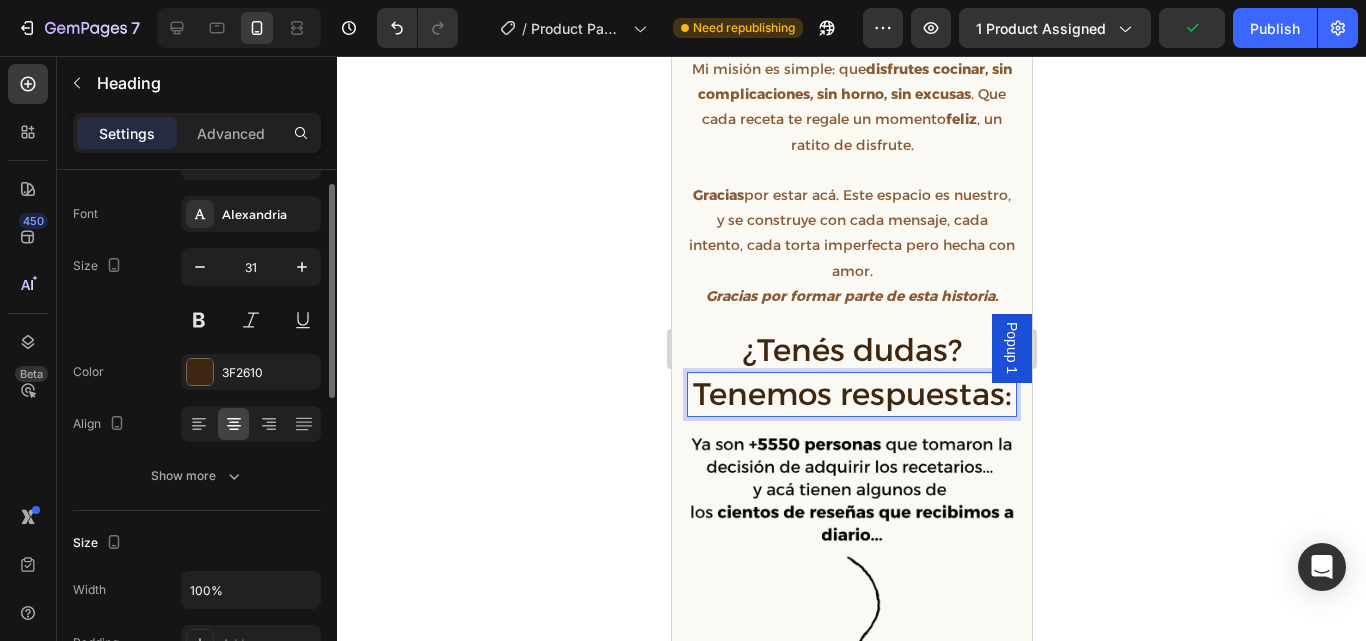 scroll, scrollTop: 72, scrollLeft: 0, axis: vertical 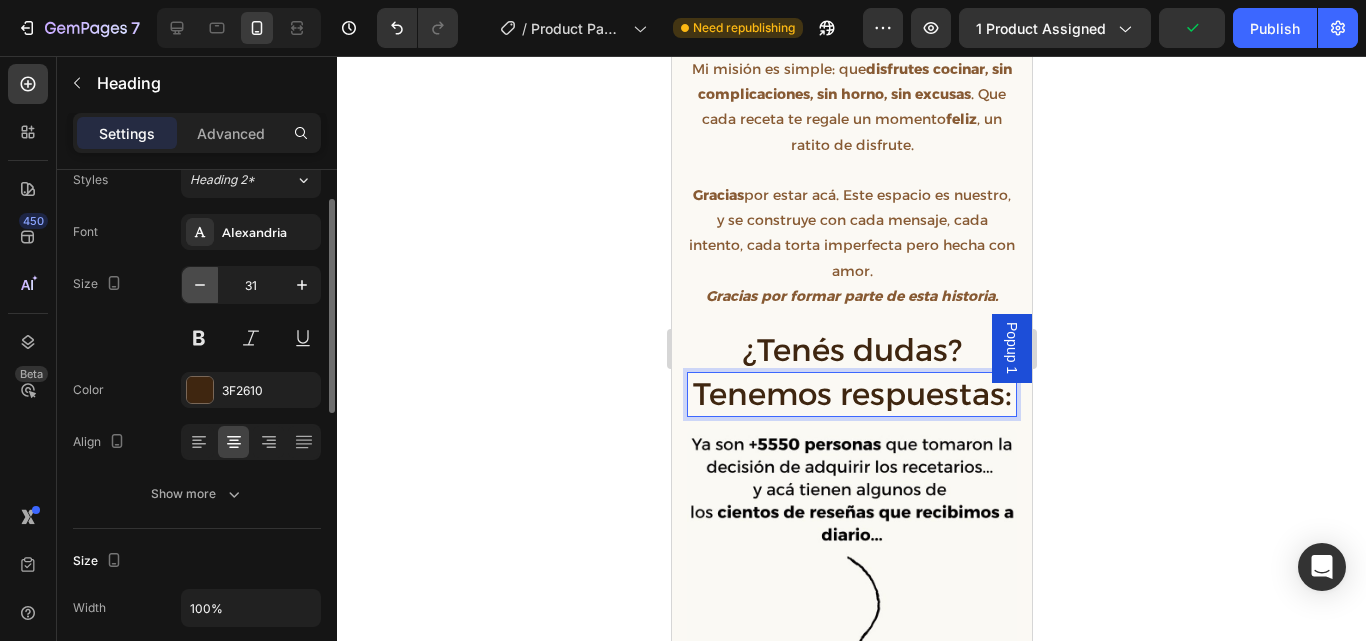 click at bounding box center (200, 285) 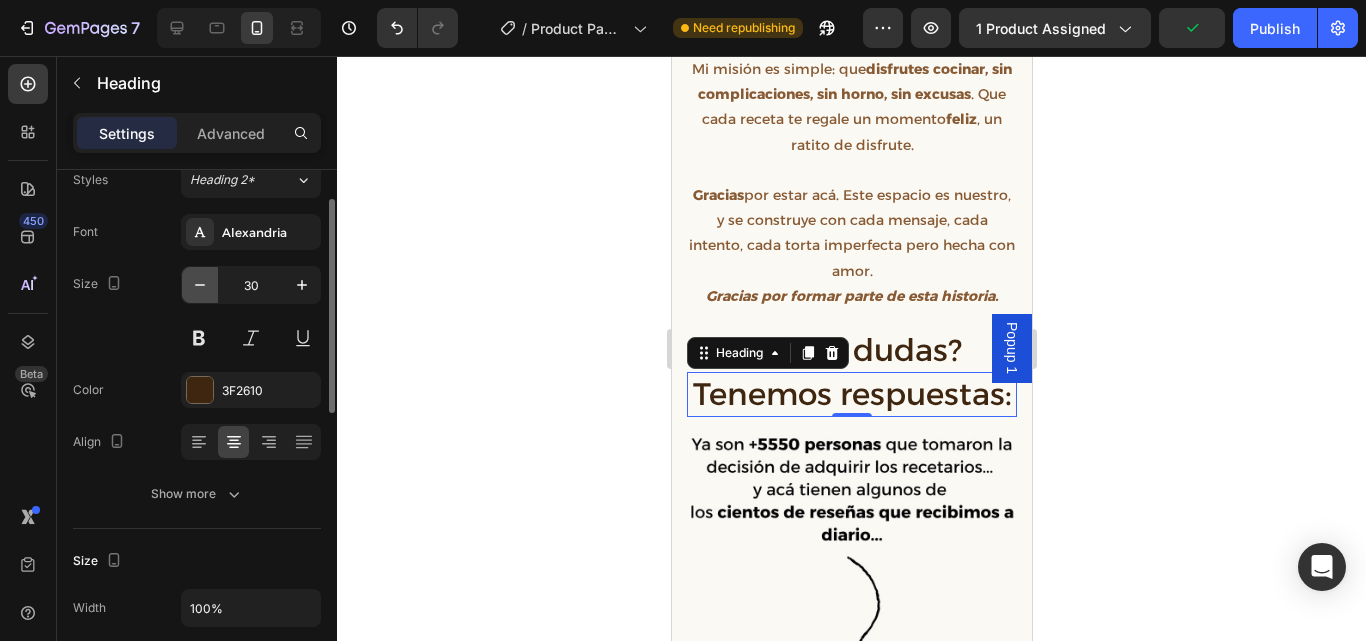 click 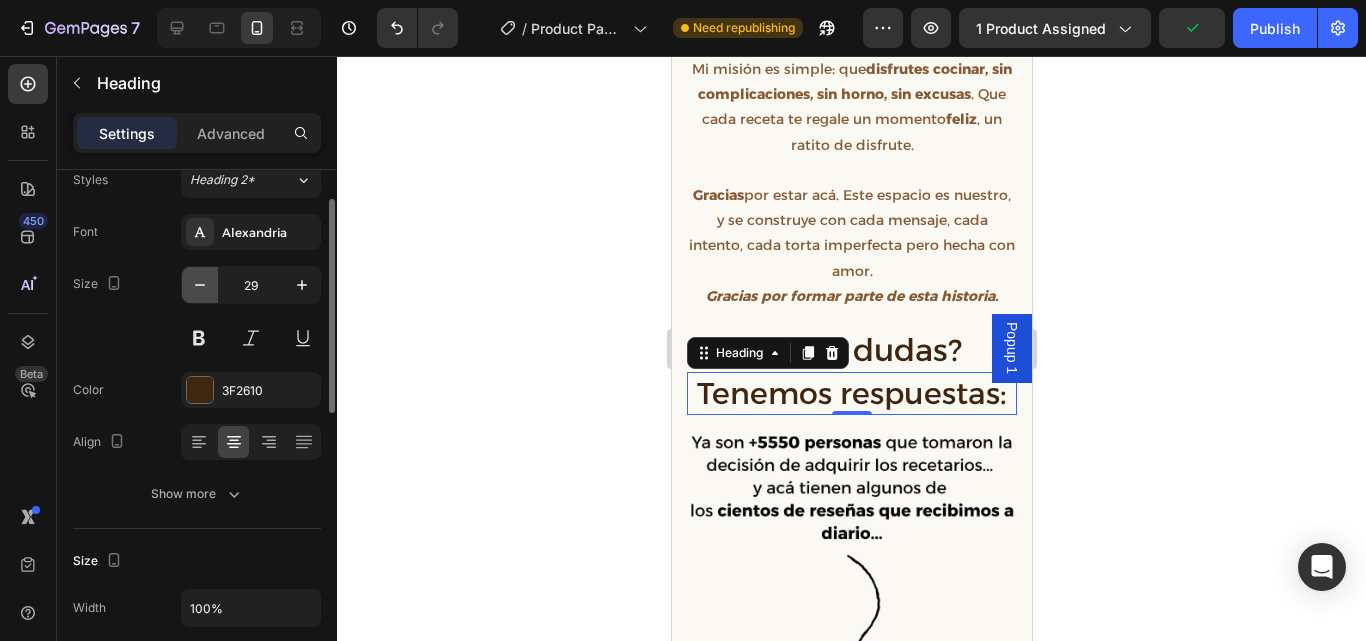 click 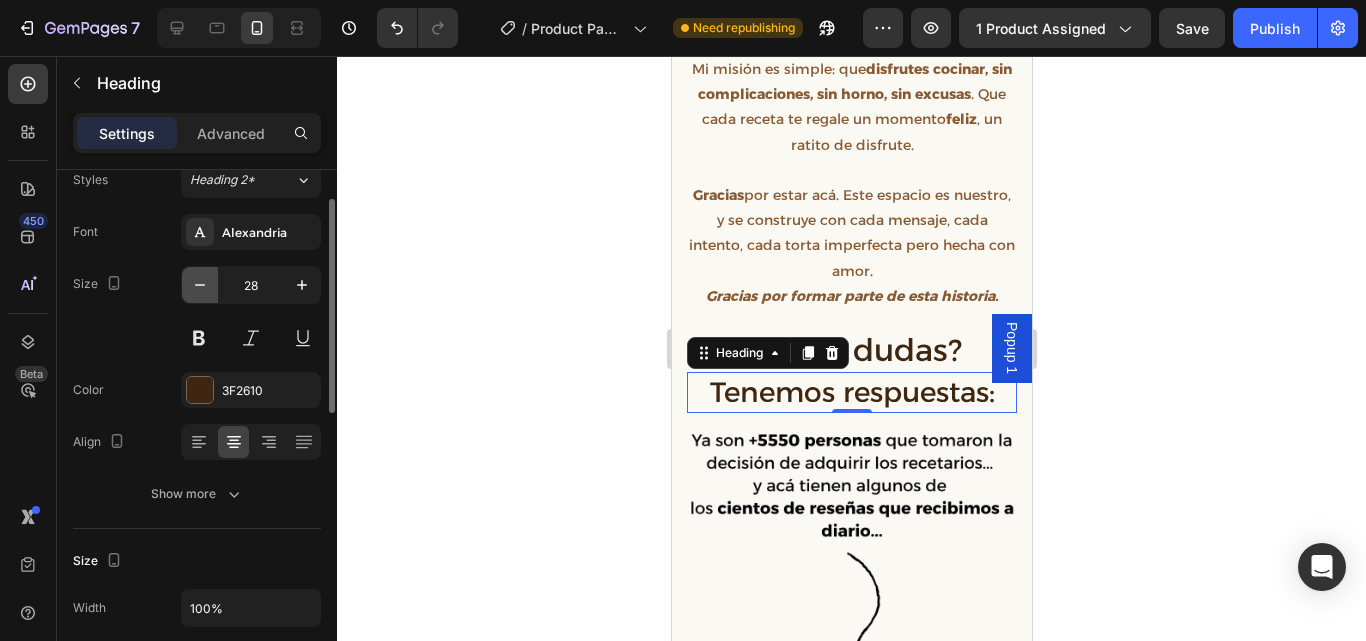 click 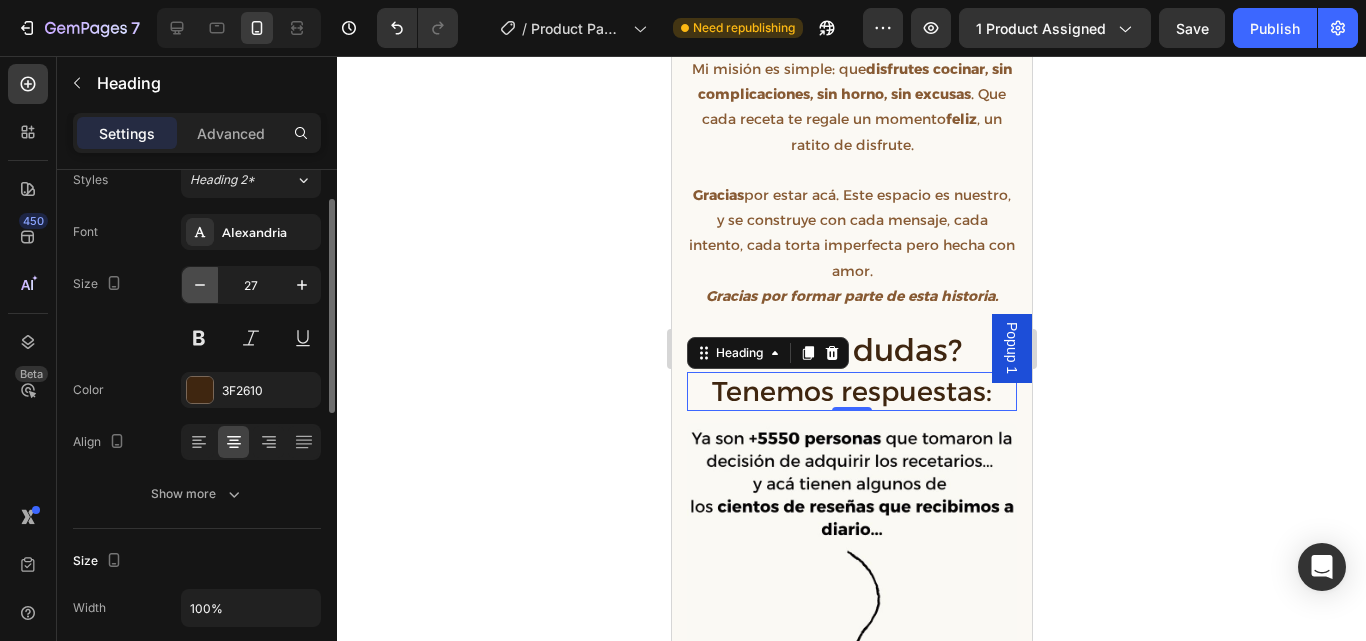 click 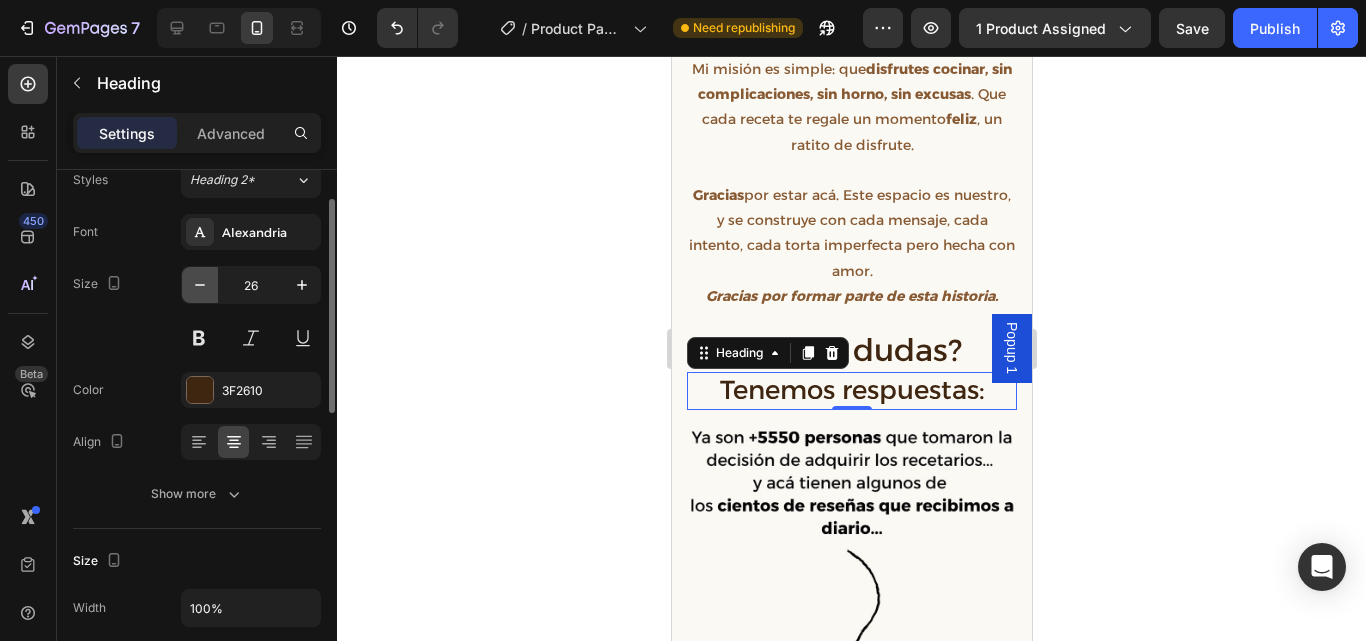 click 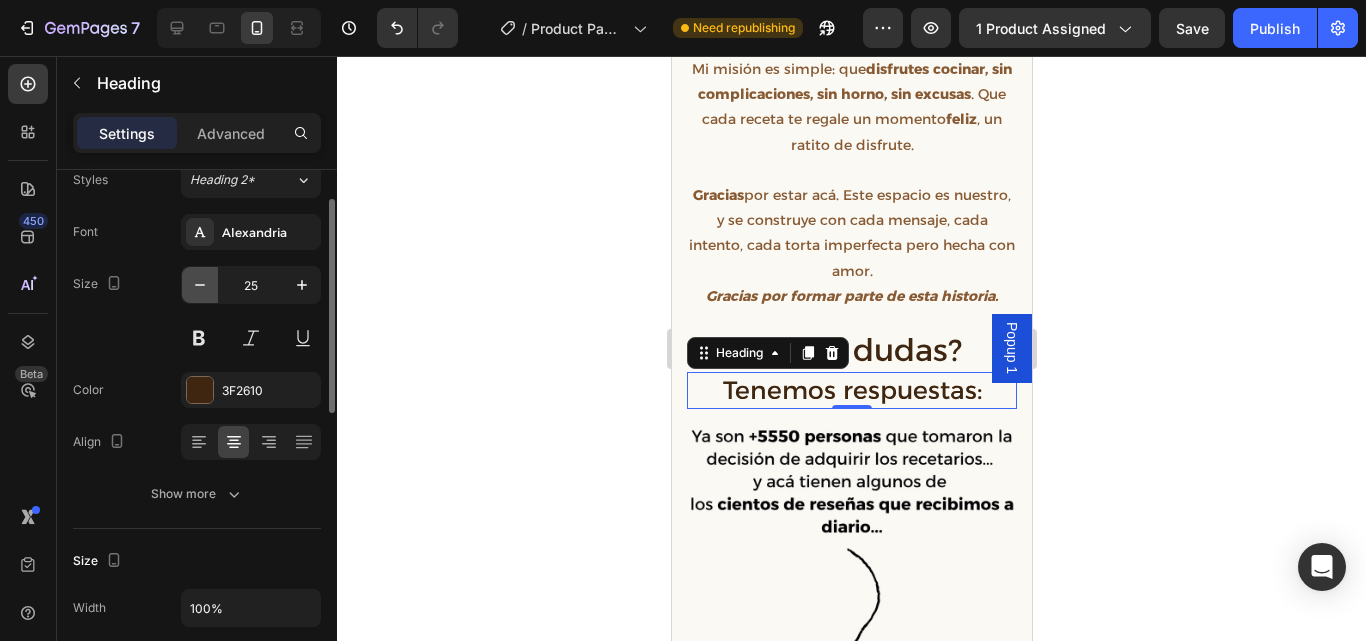 click 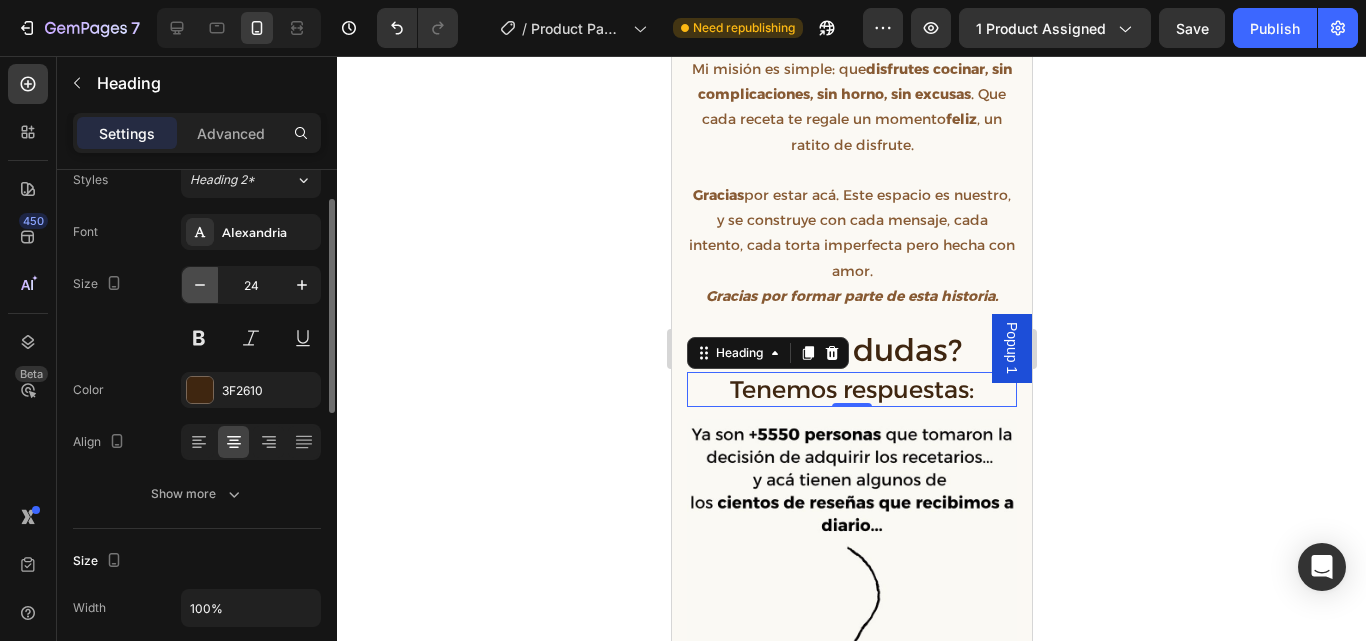 click 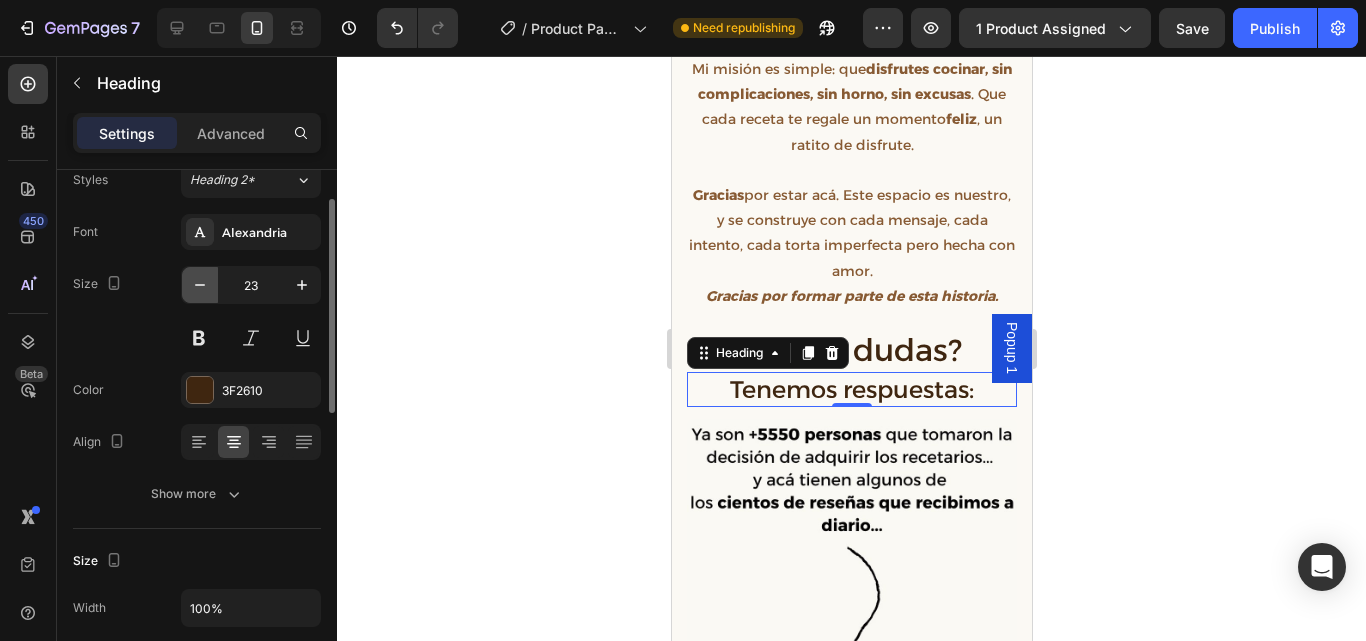 click 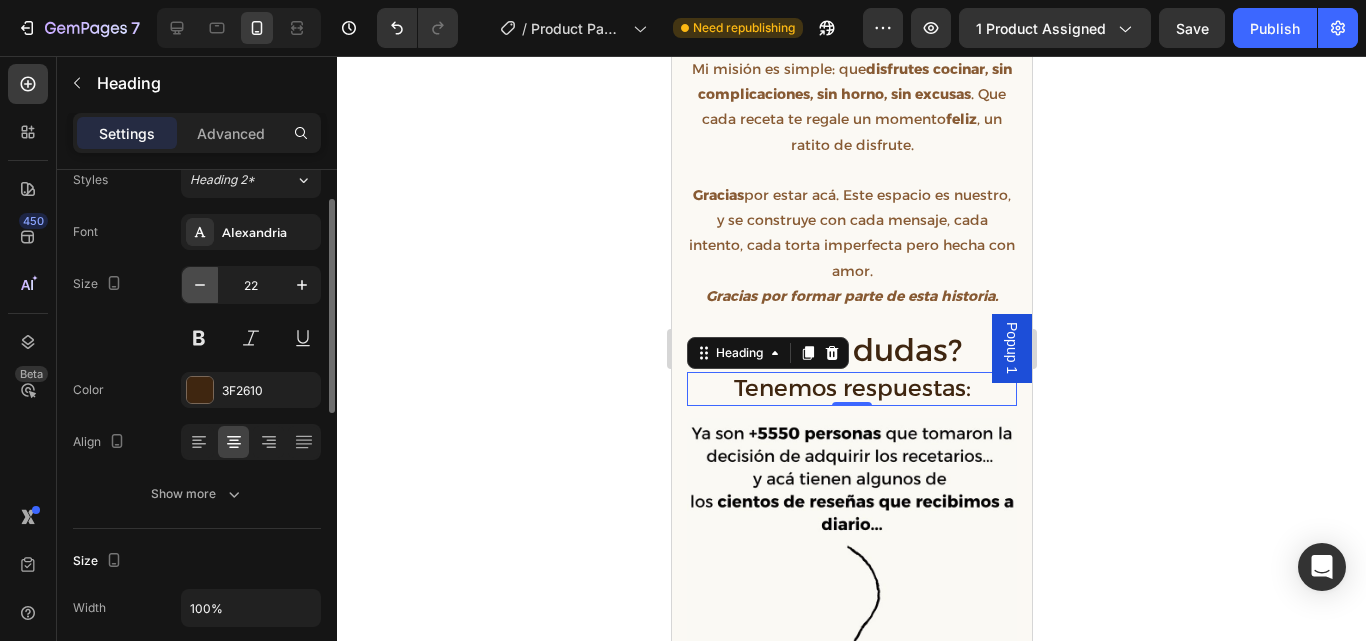 click 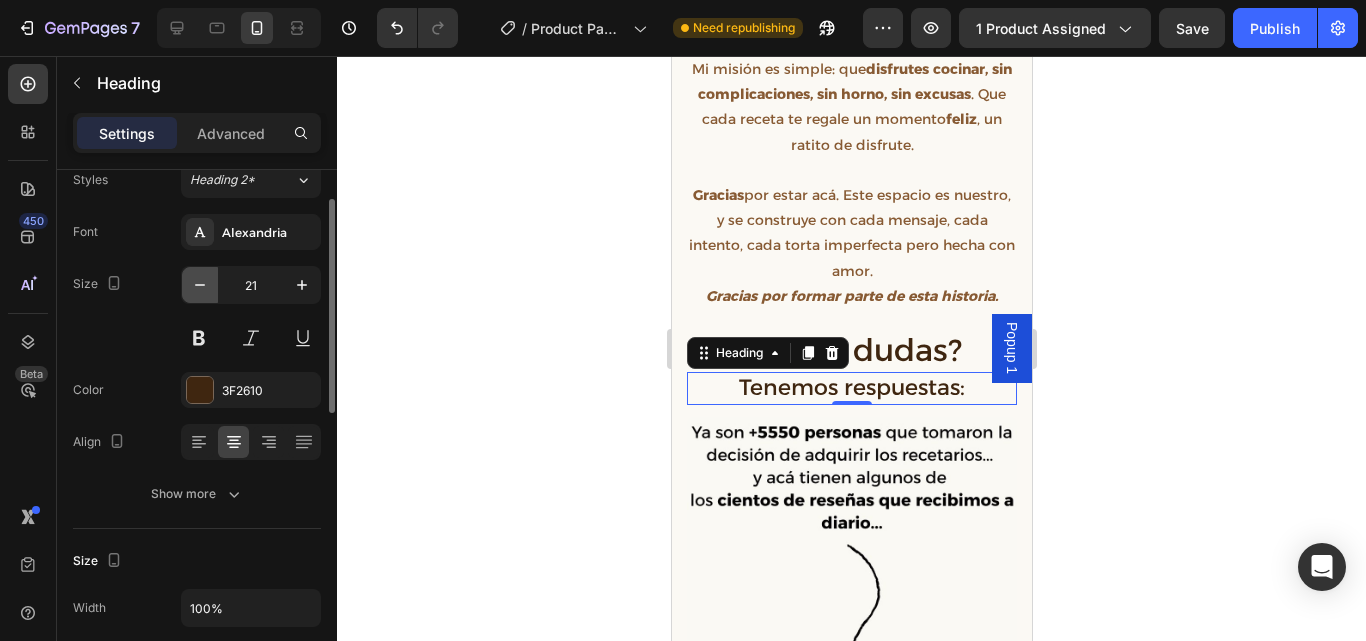 click 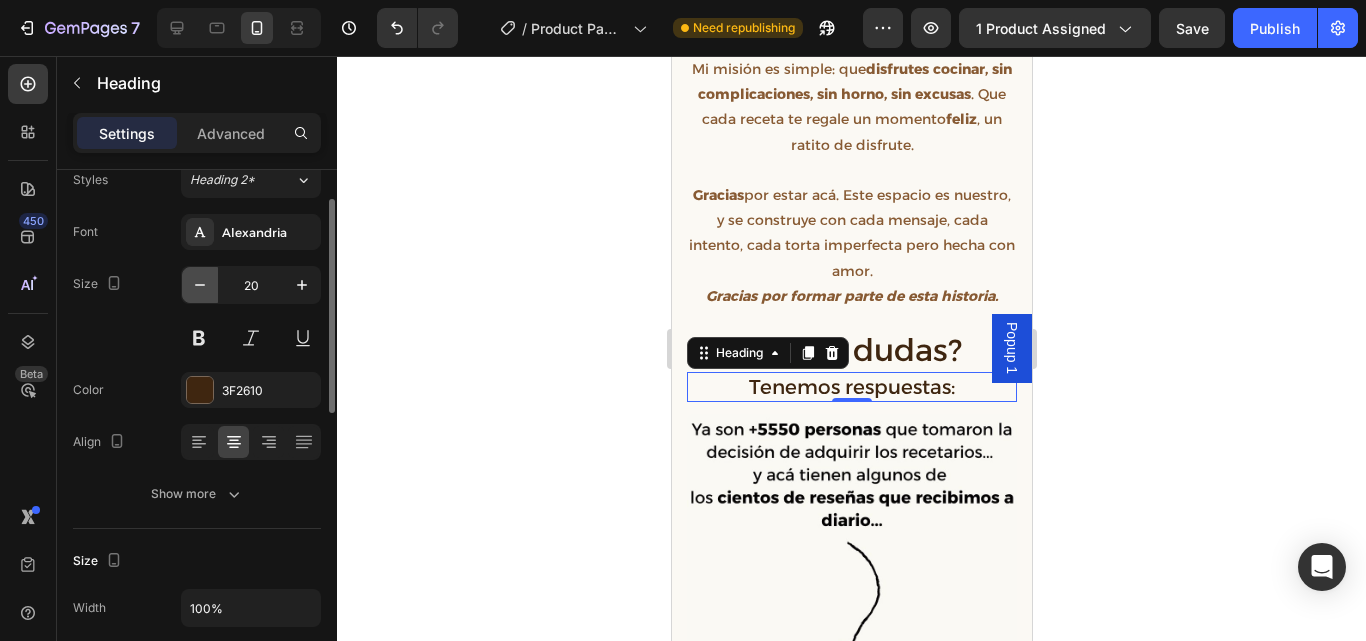click 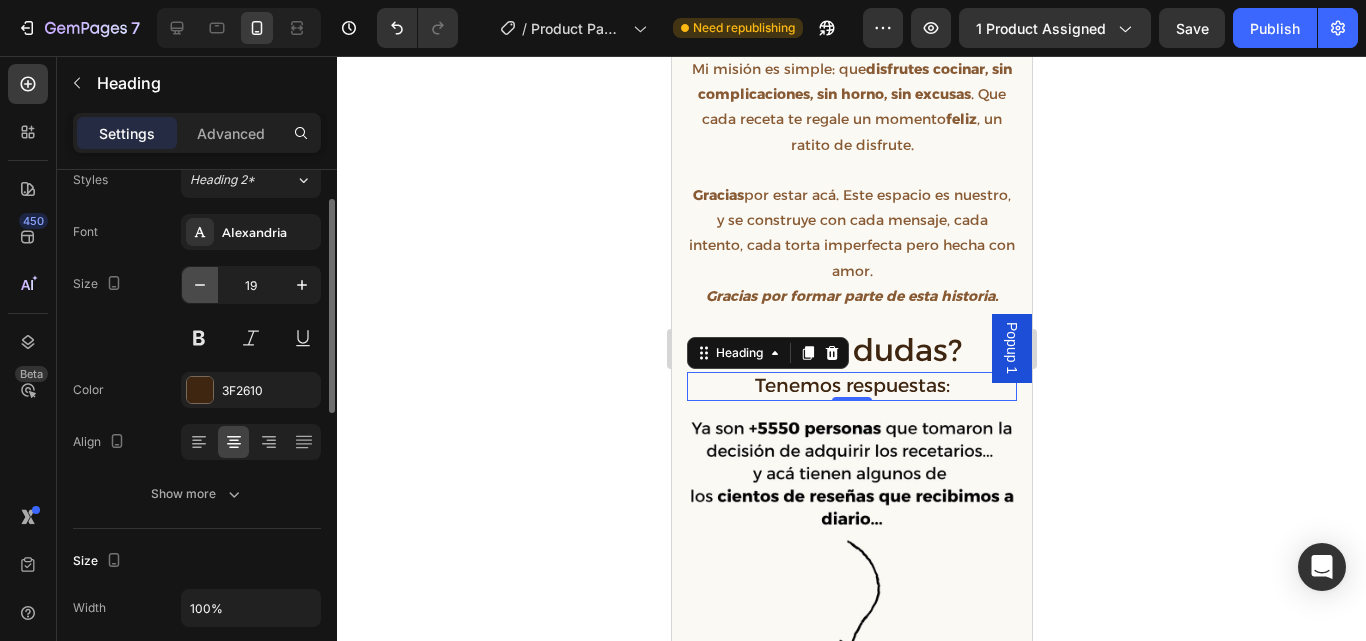 click 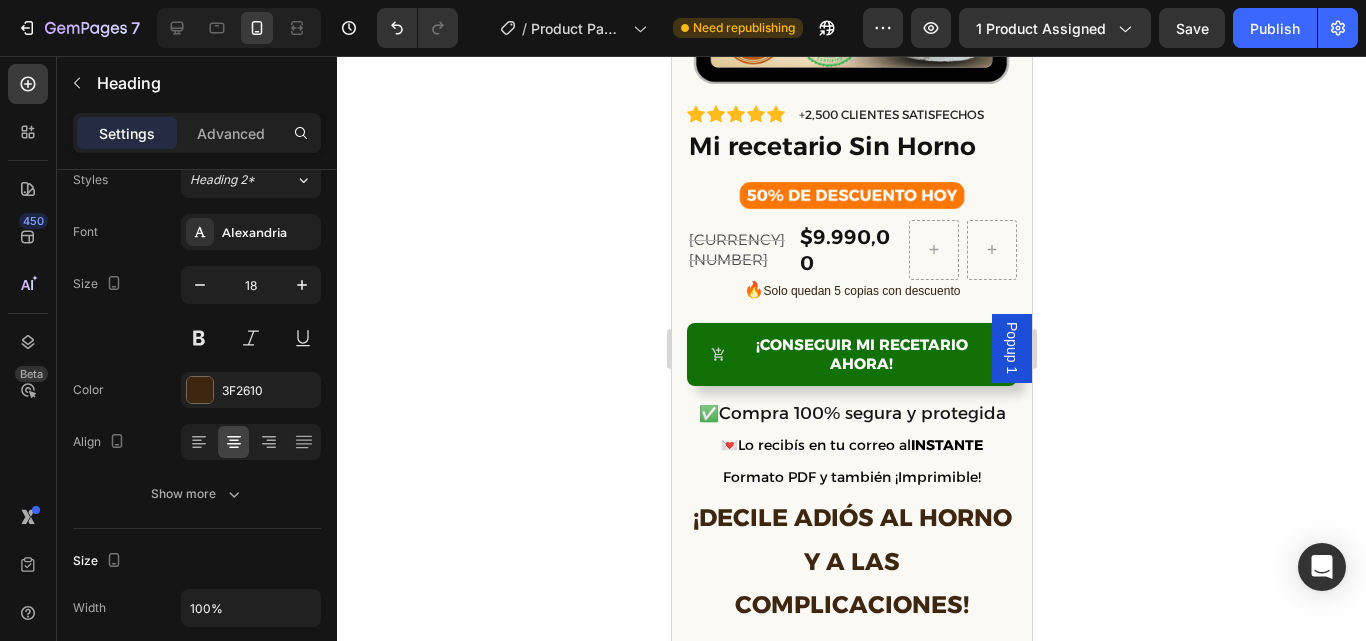 scroll, scrollTop: 512, scrollLeft: 0, axis: vertical 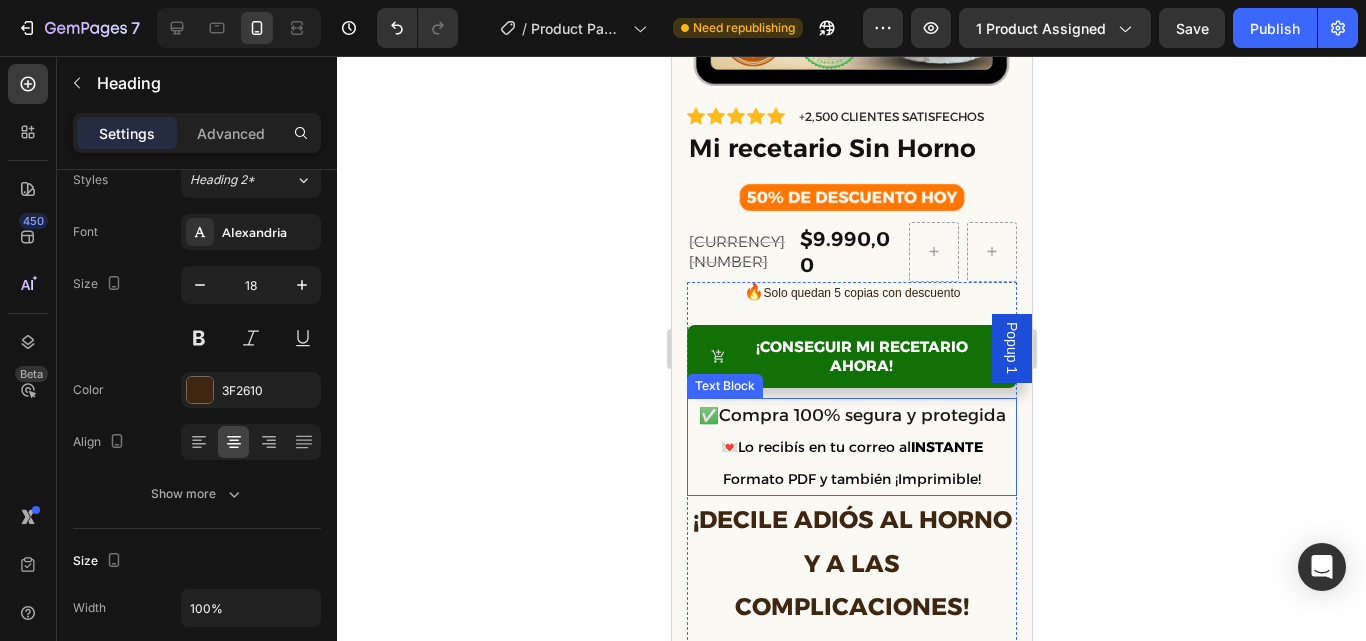 click on "✅ Compra 100% segura y protegida" at bounding box center [851, 416] 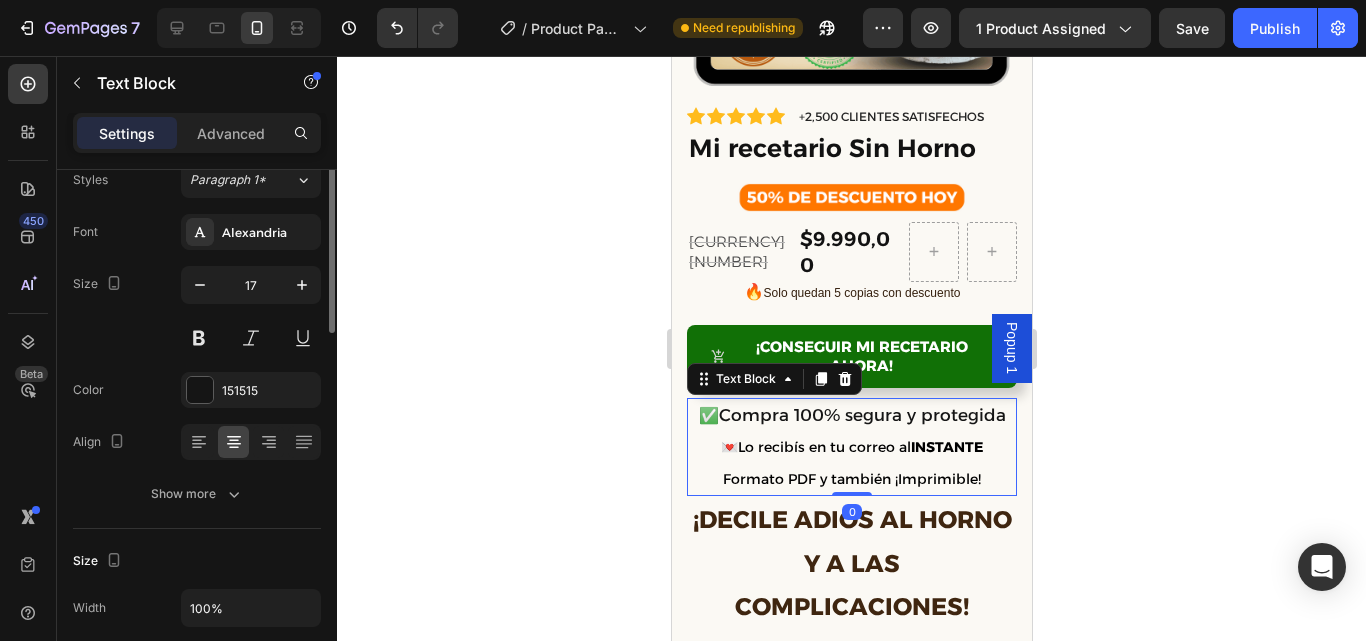 scroll, scrollTop: 0, scrollLeft: 0, axis: both 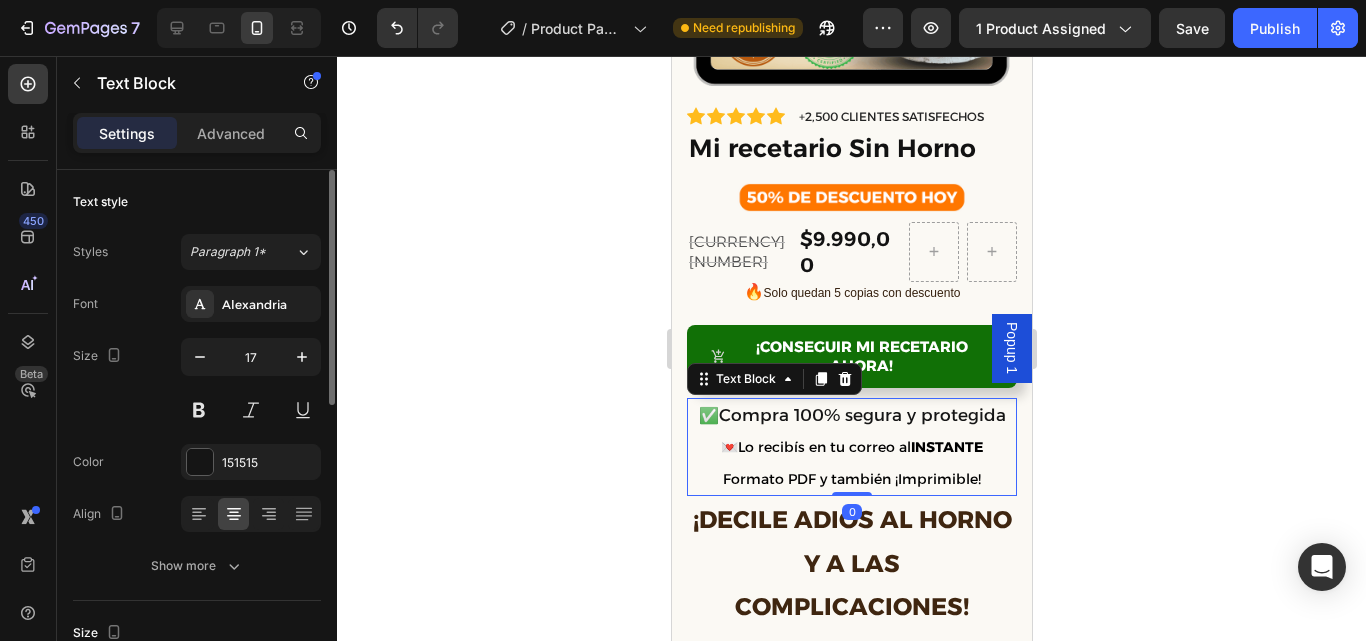 click on "✅ Compra 100% segura y protegida" at bounding box center (851, 416) 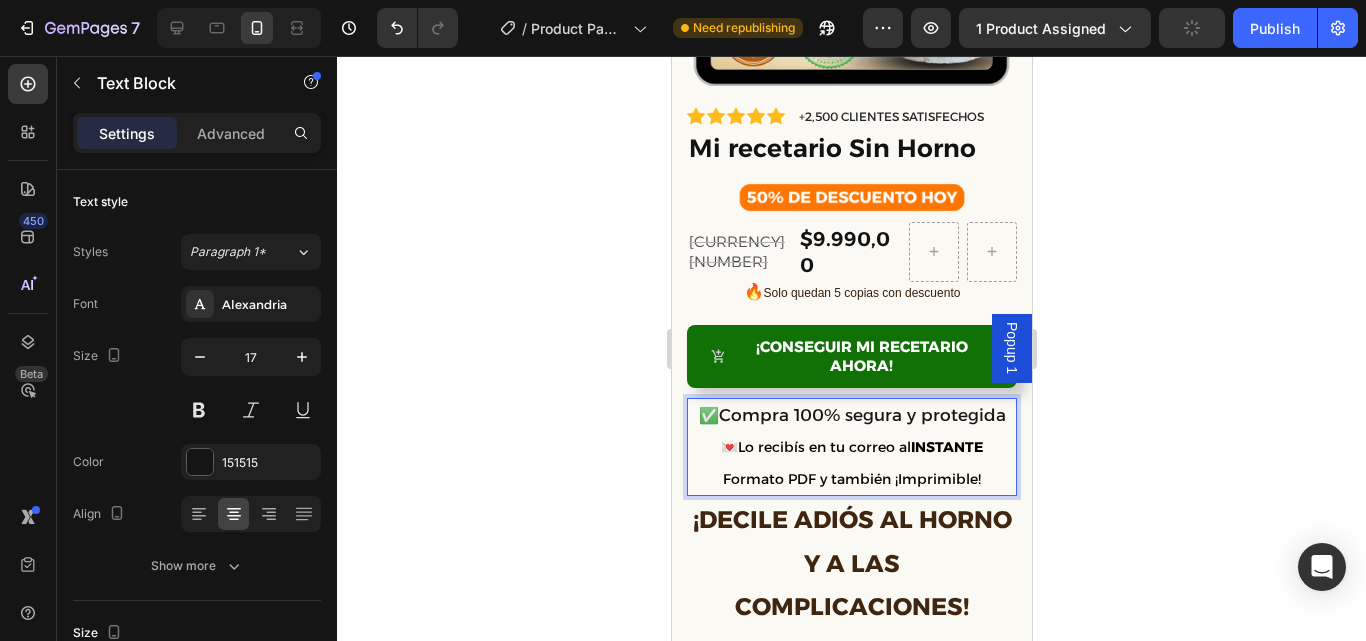 click on "✅" at bounding box center [708, 415] 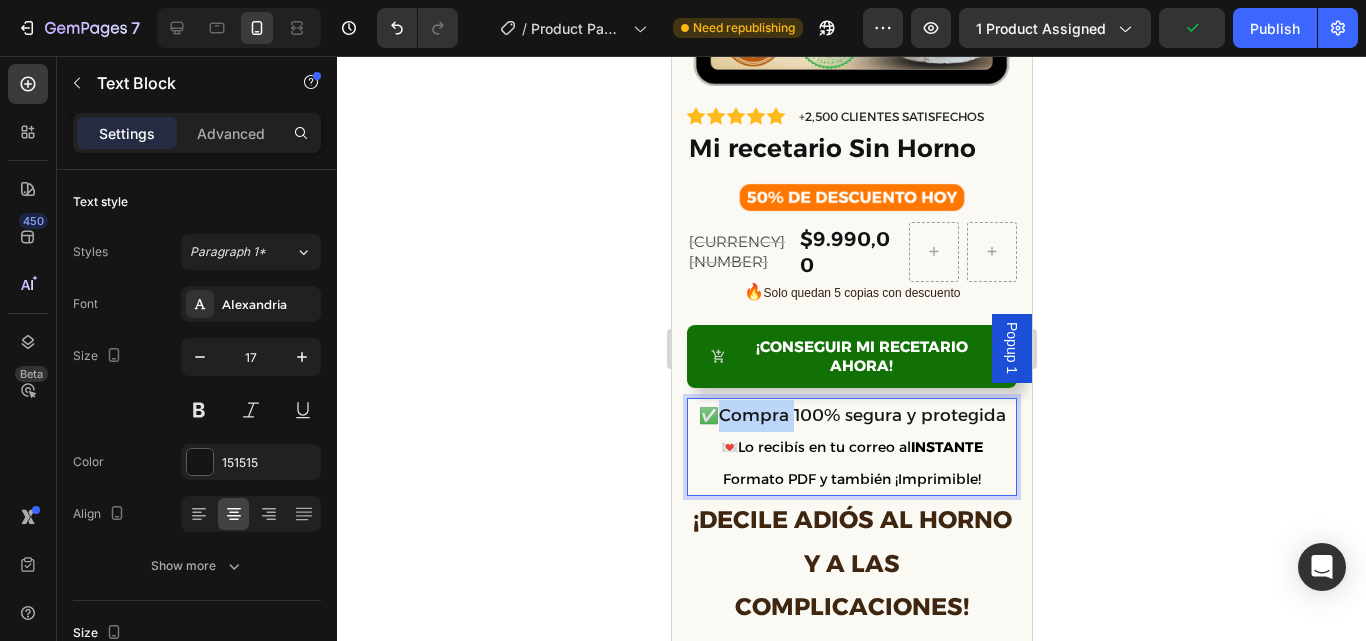 click on "✅" at bounding box center (708, 415) 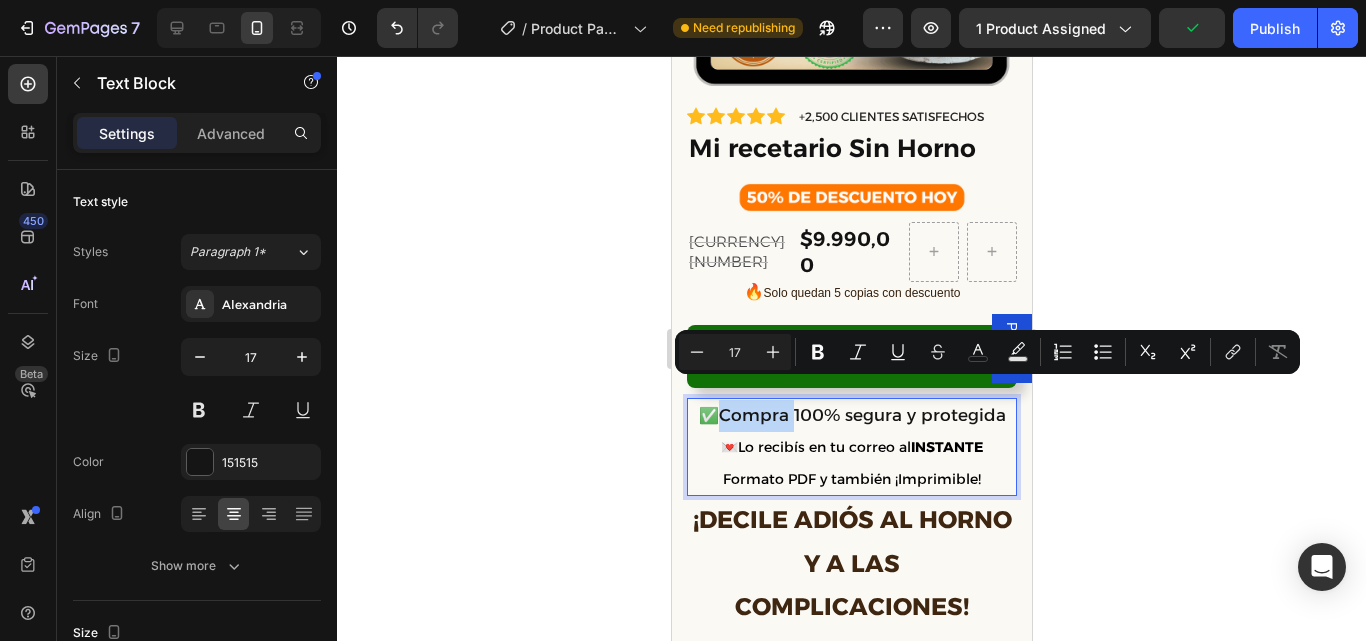 click on "✅" at bounding box center (708, 415) 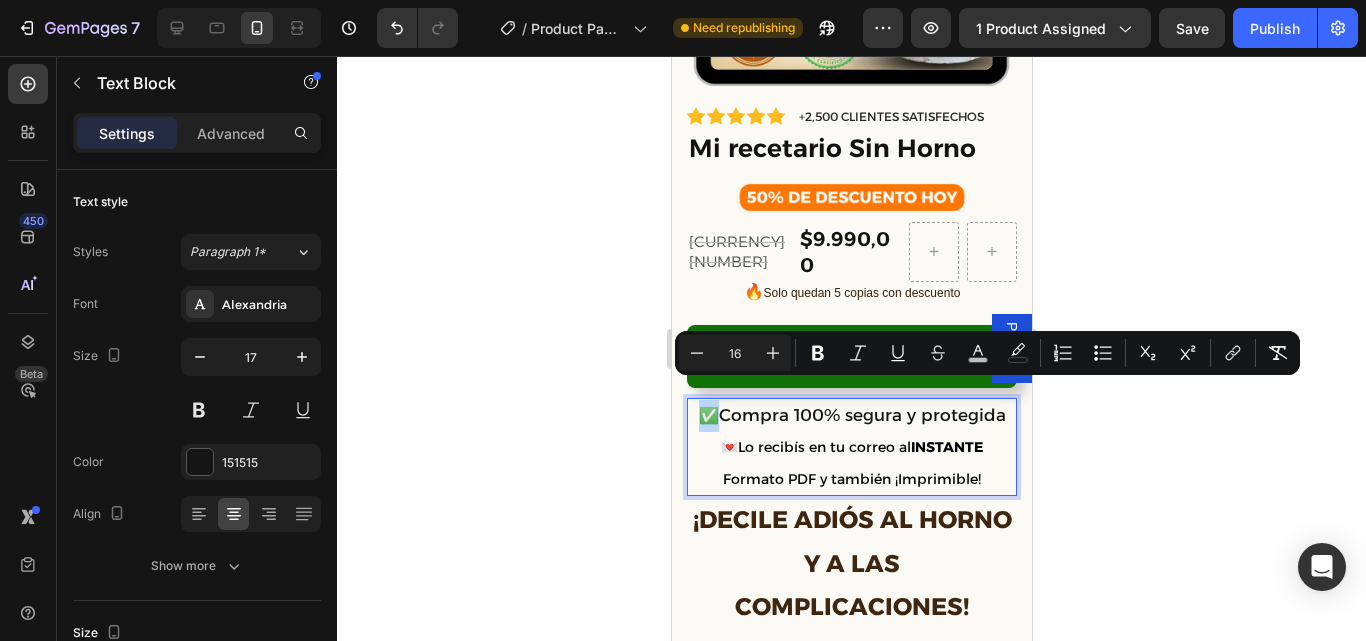 drag, startPoint x: 709, startPoint y: 399, endPoint x: 698, endPoint y: 399, distance: 11 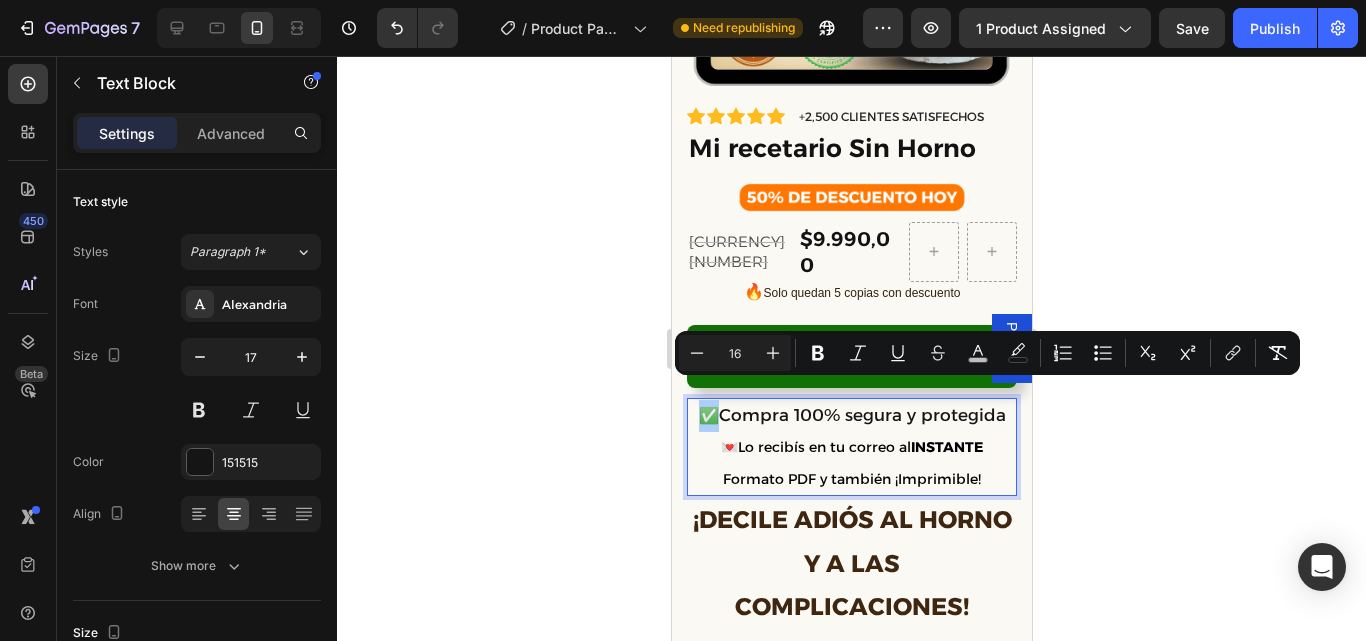 click 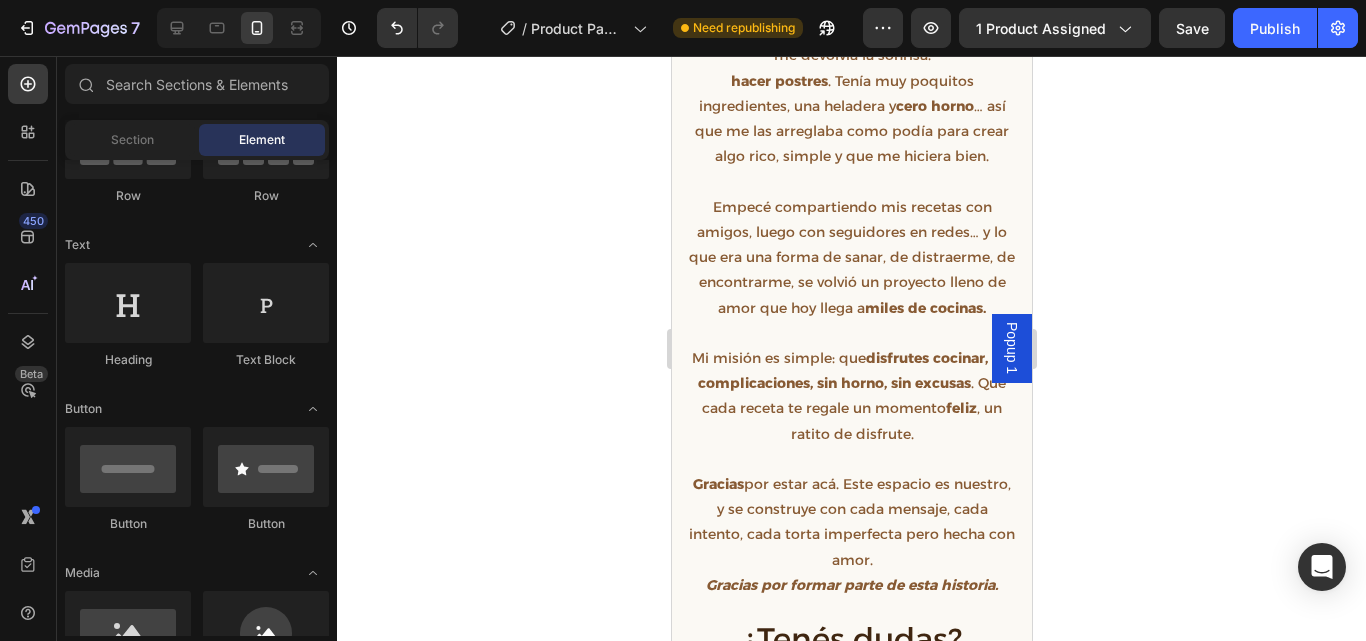 scroll, scrollTop: 4430, scrollLeft: 0, axis: vertical 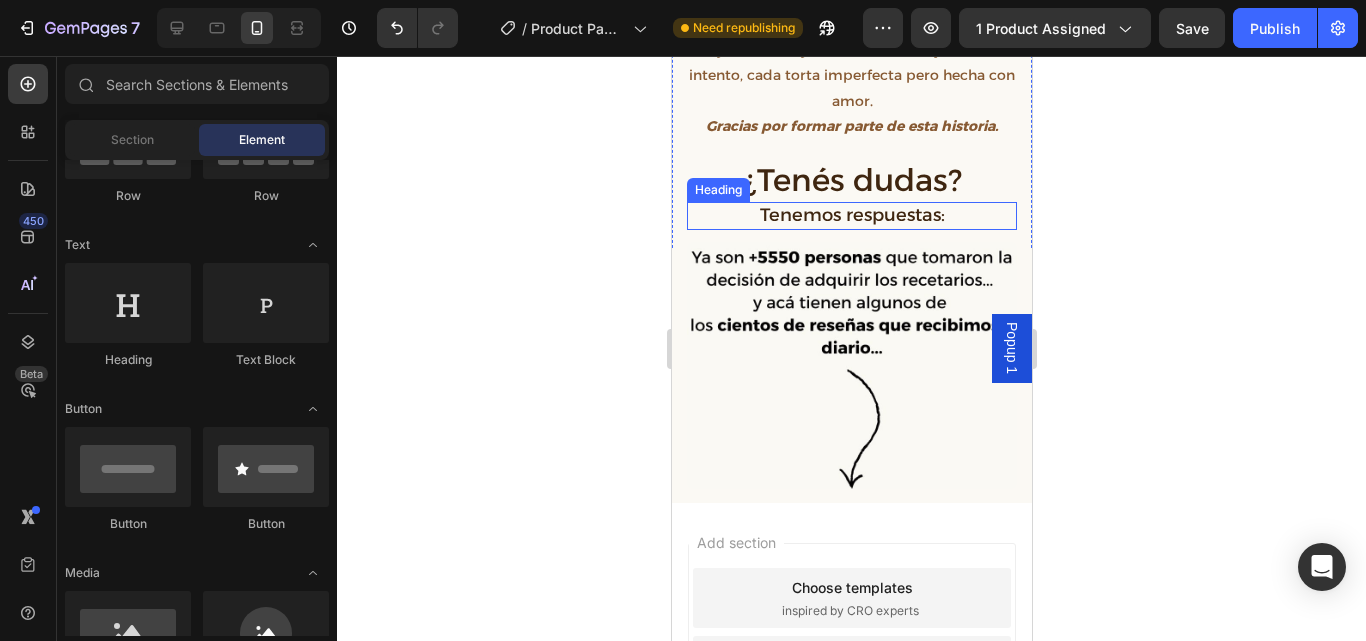 click on "Tenemos respuestas:" at bounding box center (851, 215) 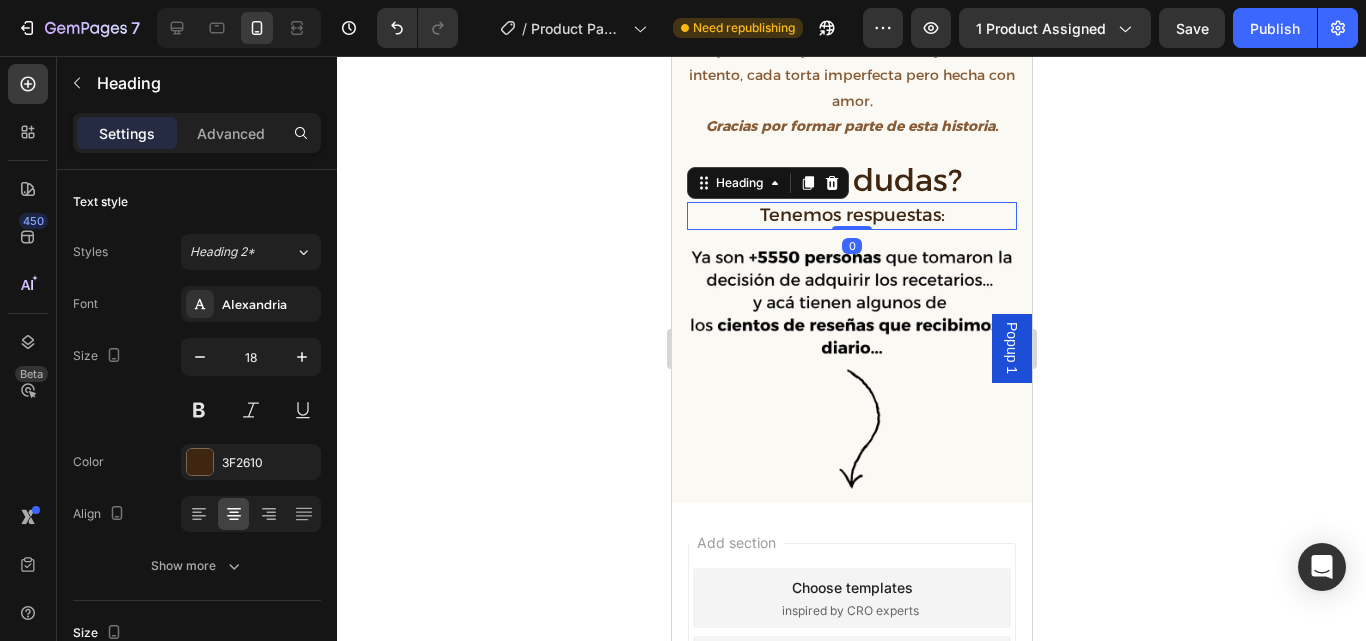 click on "Tenemos respuestas:" at bounding box center [851, 215] 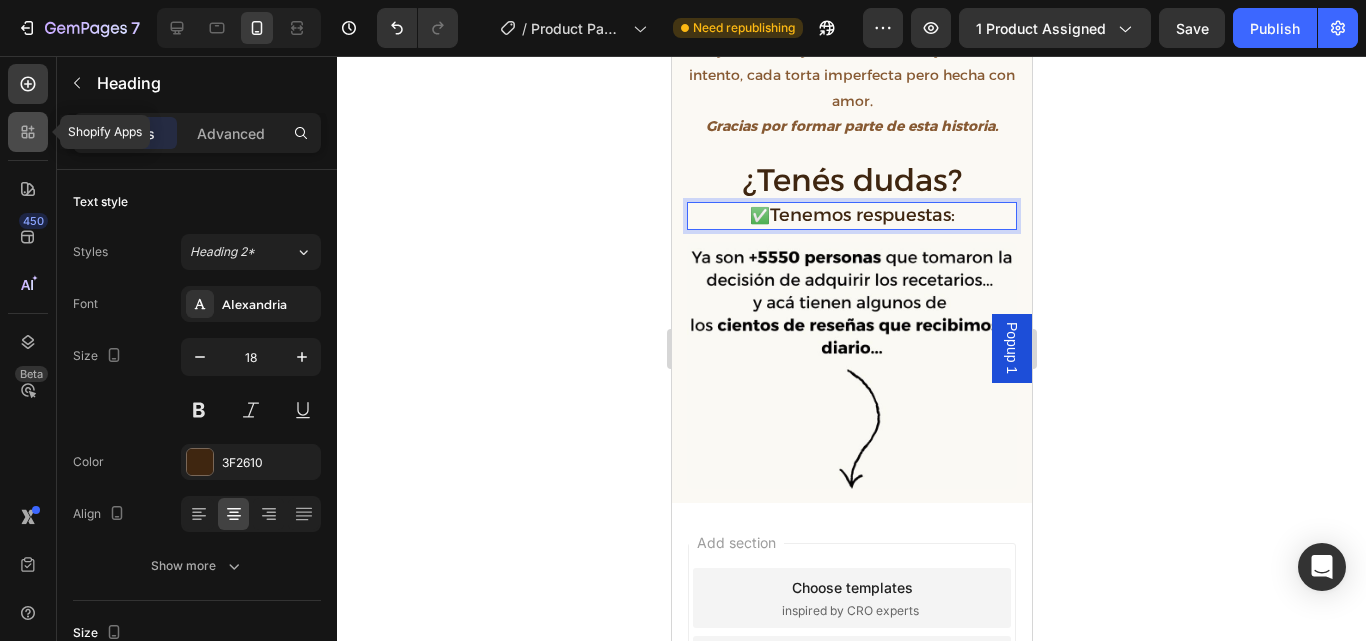 click 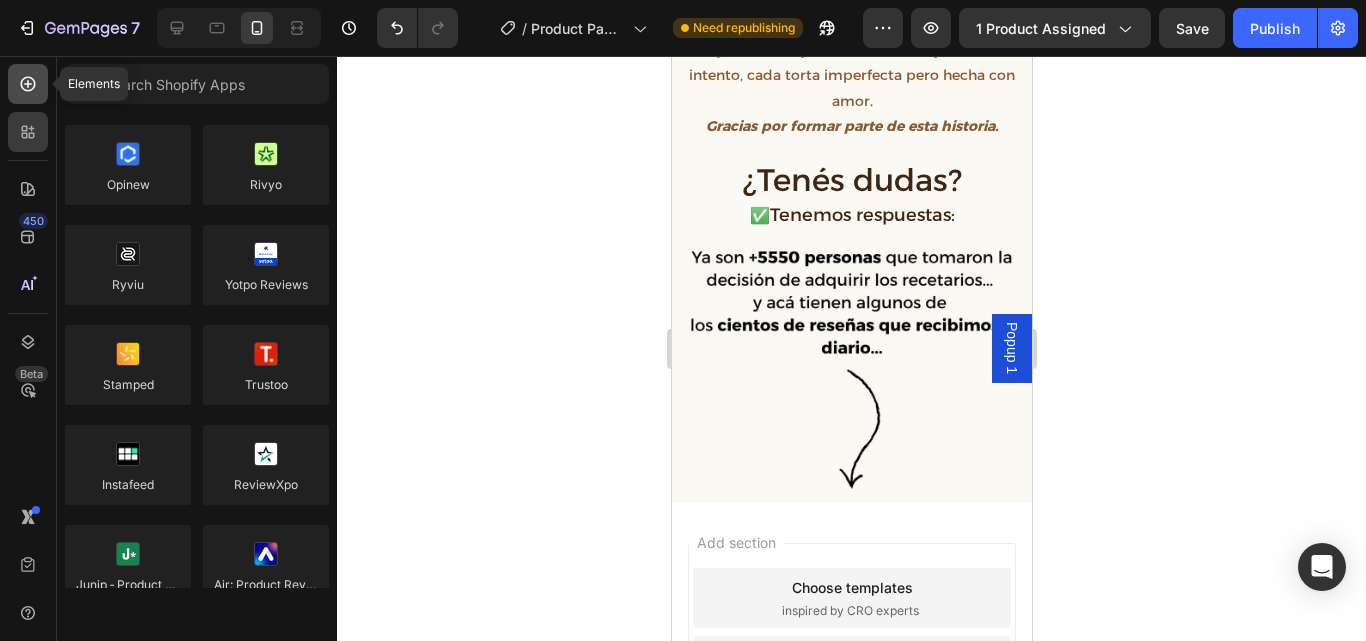 click 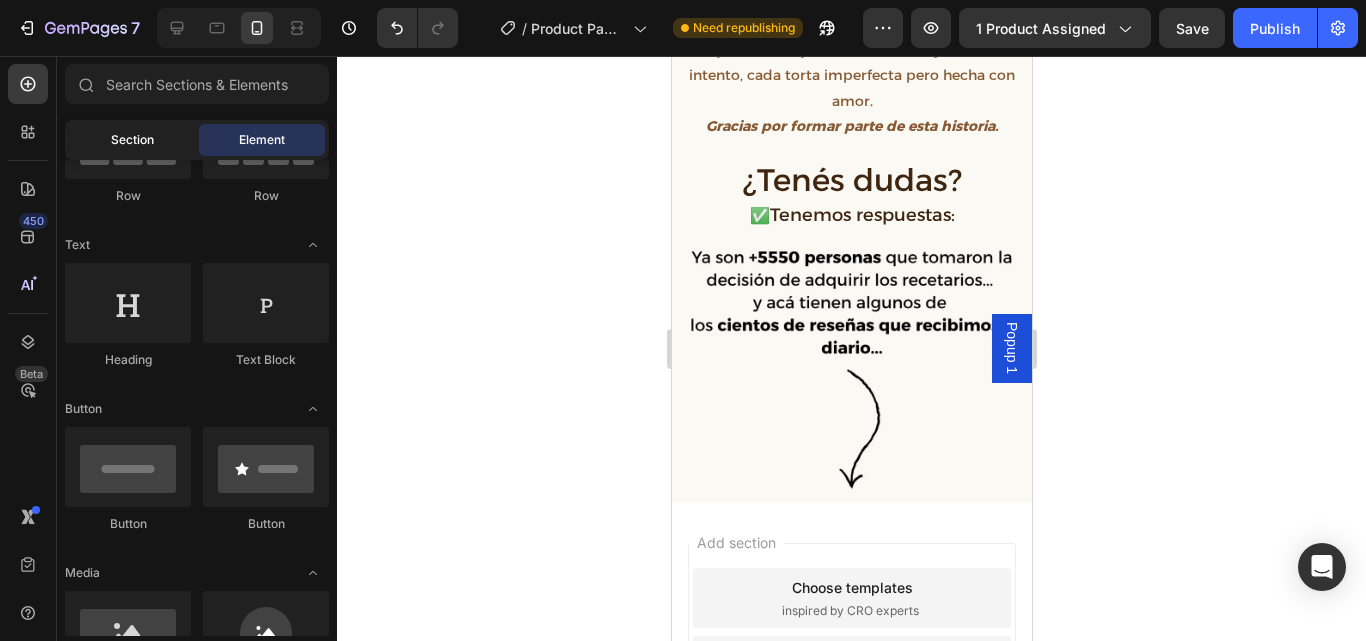 click on "Section" 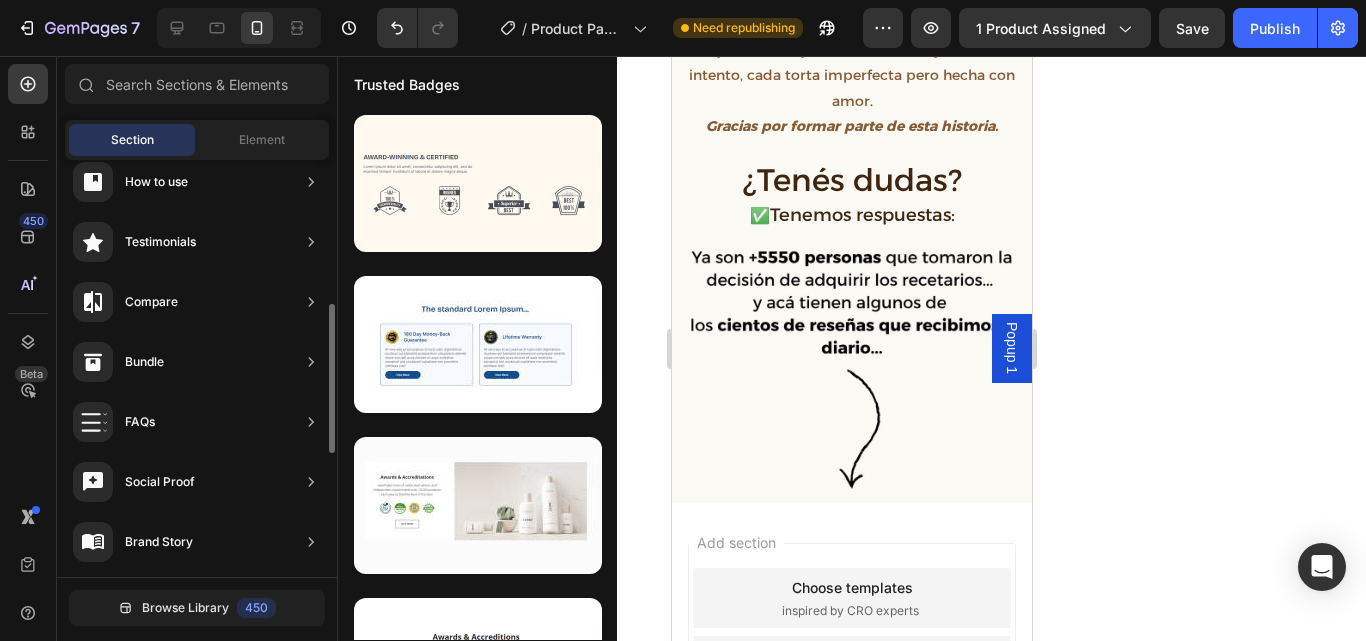 scroll, scrollTop: 409, scrollLeft: 0, axis: vertical 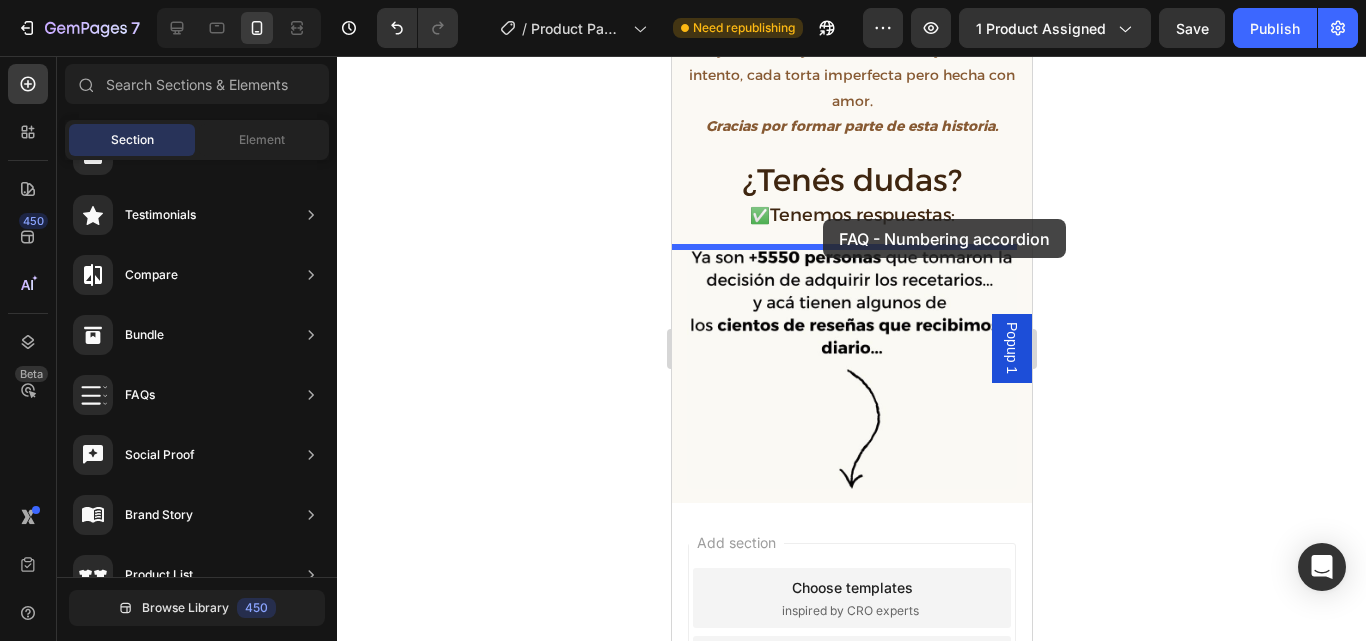 drag, startPoint x: 1158, startPoint y: 257, endPoint x: 823, endPoint y: 219, distance: 337.14835 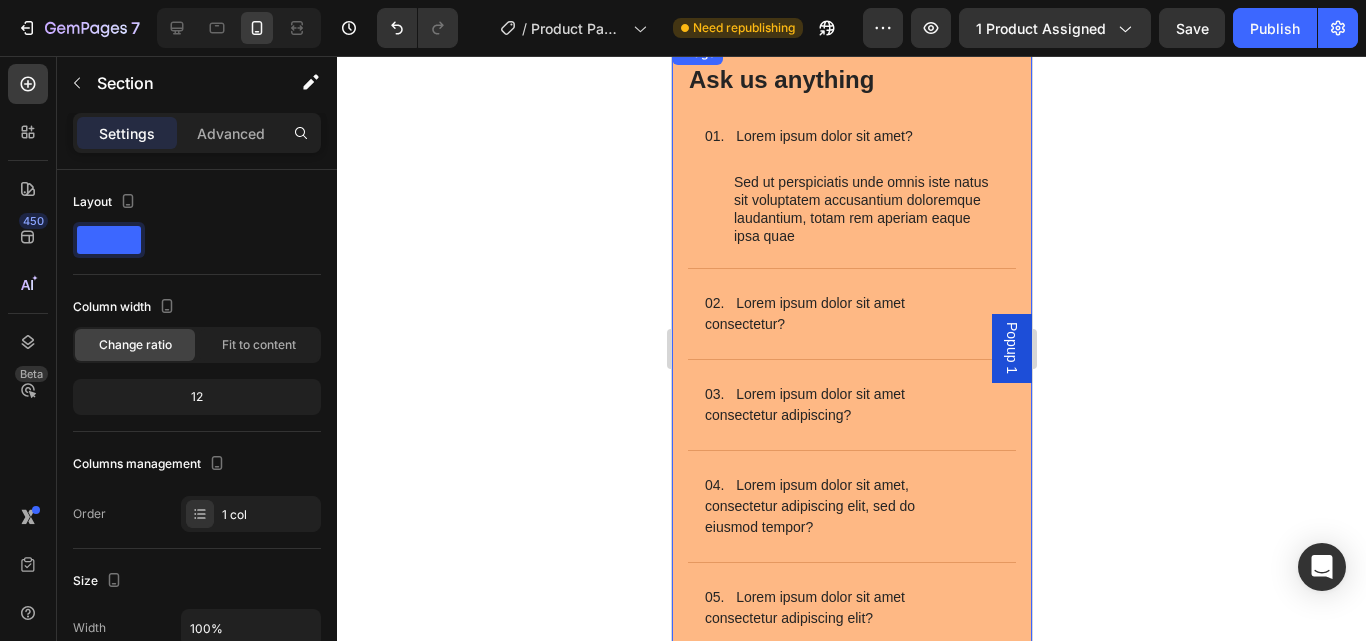 scroll, scrollTop: 4579, scrollLeft: 0, axis: vertical 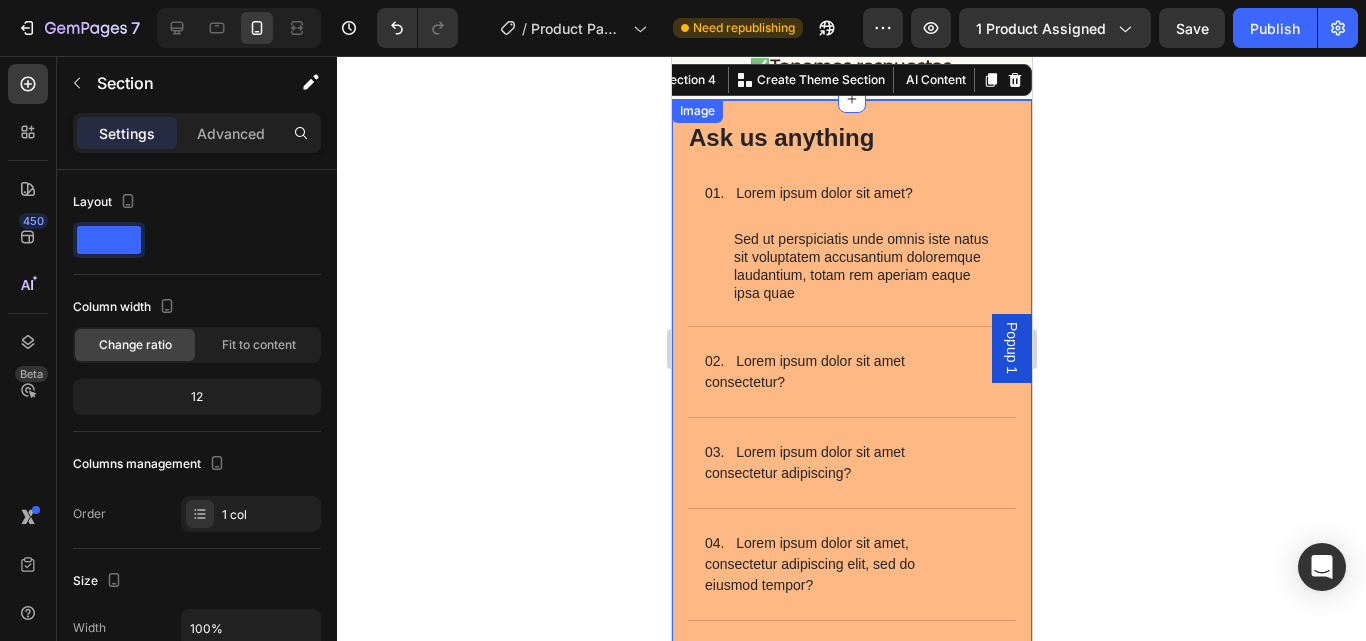 click at bounding box center [851, 315] 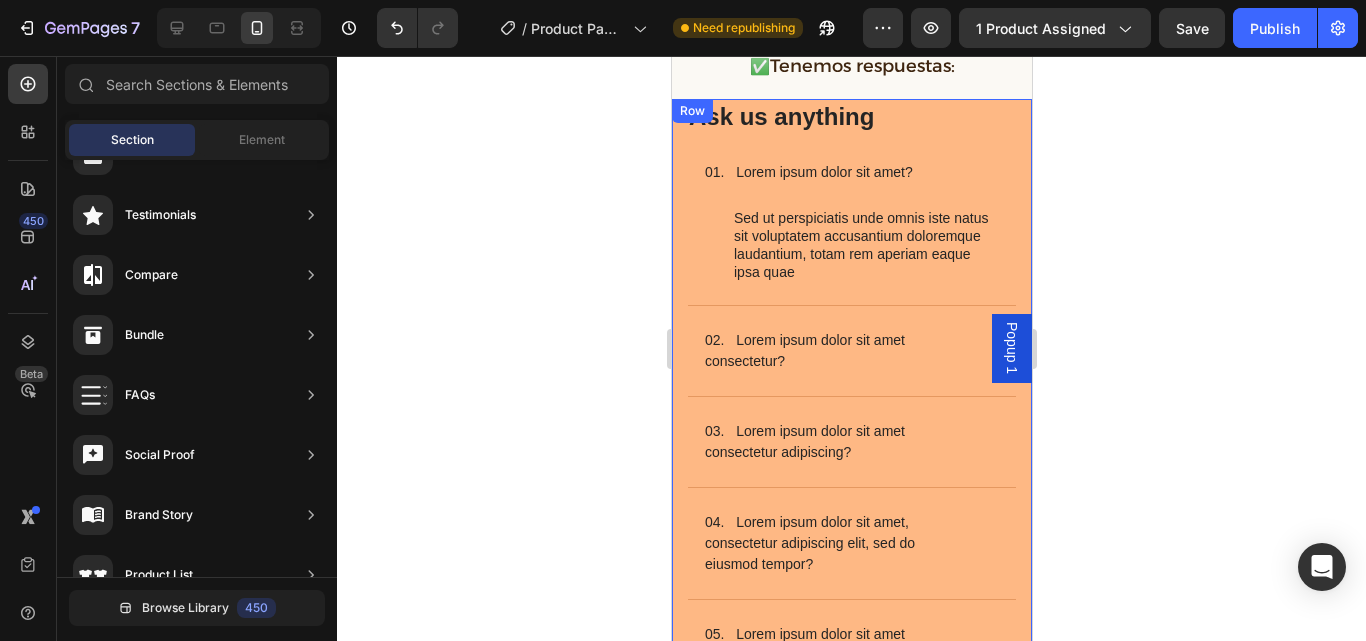 click on "Ask us anything Heading
01.   Lorem ipsum dolor sit amet? Sed ut perspiciatis unde omnis iste natus sit voluptatem accusantium doloremque laudantium, totam rem aperiam eaque ipsa quae  Text Block
02.   Lorem ipsum dolor sit amet consectetur?
03.   Lorem ipsum dolor sit amet consectetur adipiscing?
04.   Lorem ipsum dolor sit amet, consectetur adipiscing elit, sed do eiusmod tempor?
05.   Lorem ipsum dolor sit amet consectetur adipiscing elit?
06.   Lorem ipsum dolor sit amet, consectetur adipiscing elit, sed do eiusmod tempor incididunt? Accordion Row" at bounding box center (851, 458) 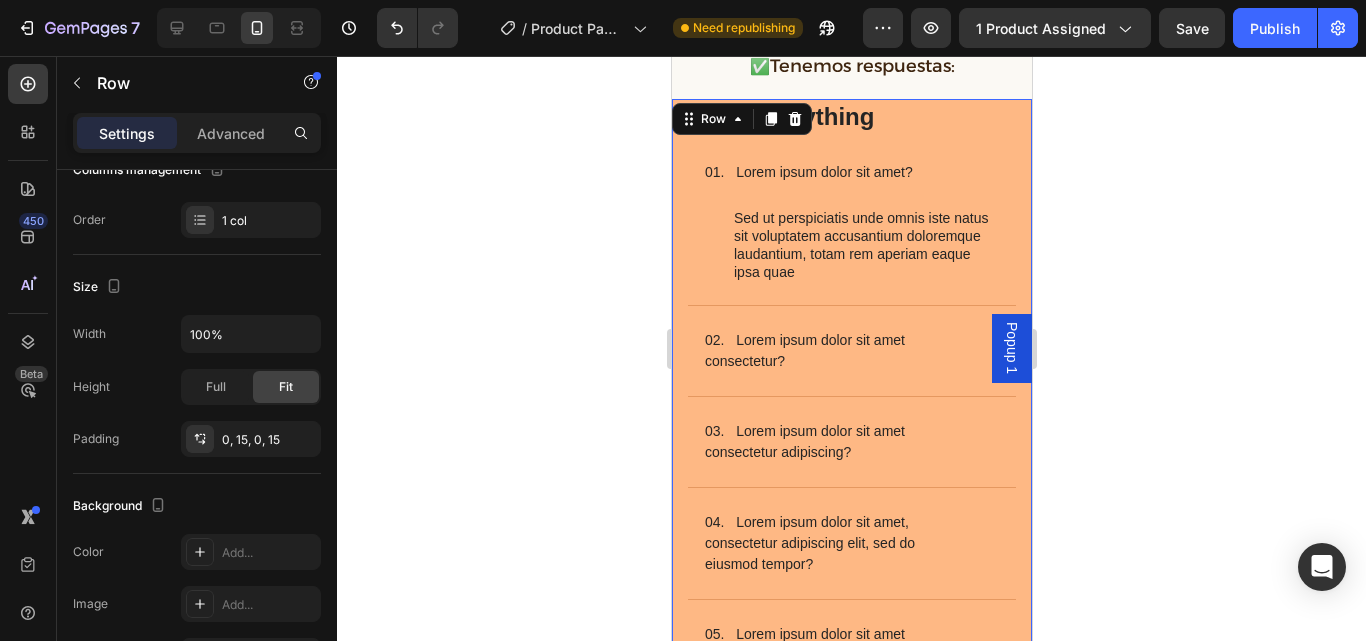 scroll, scrollTop: 0, scrollLeft: 0, axis: both 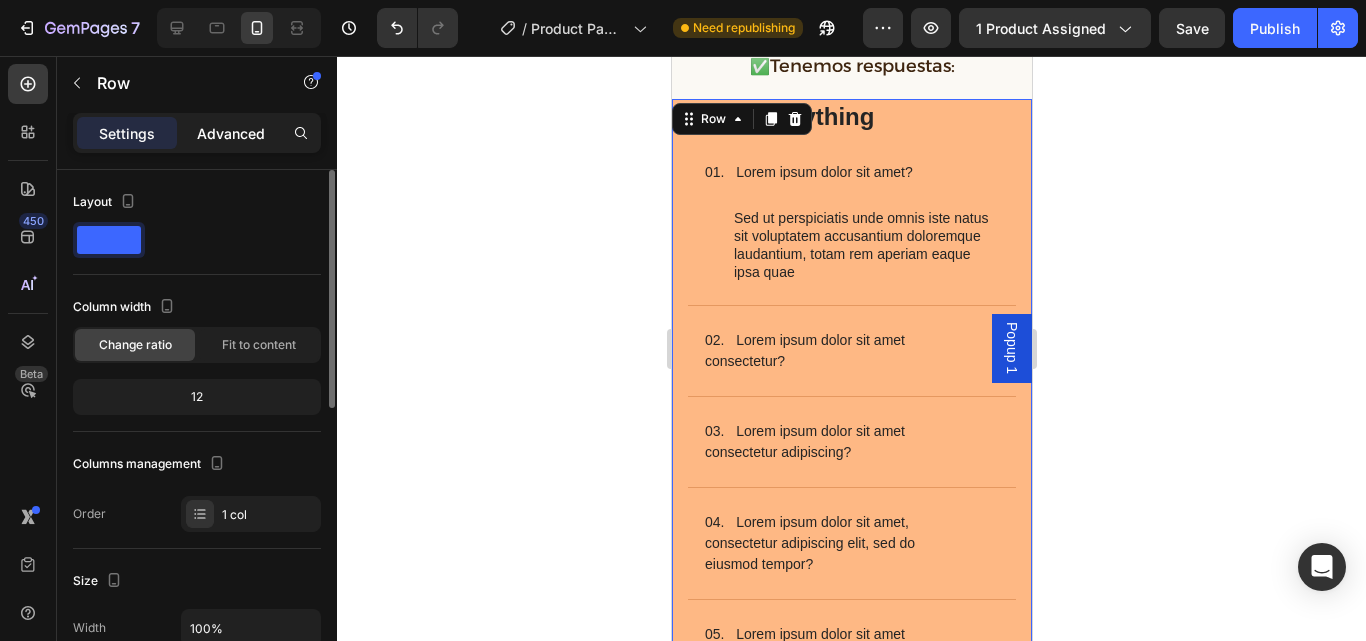 click on "Advanced" at bounding box center [231, 133] 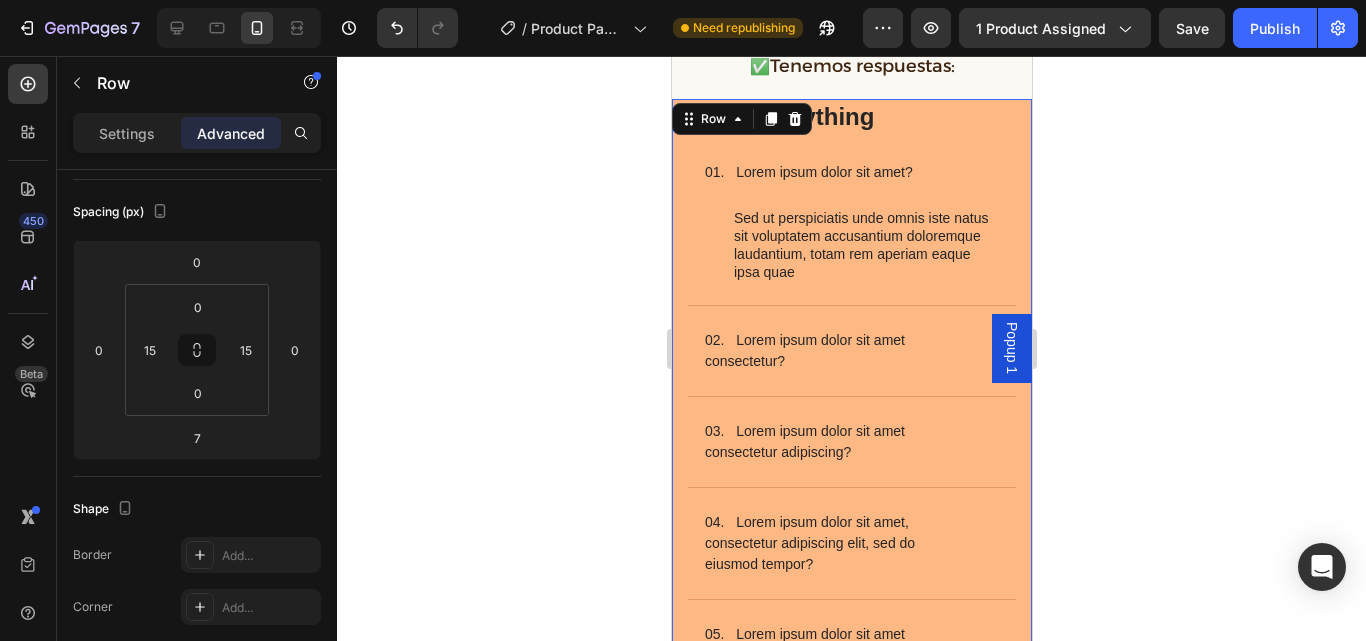scroll, scrollTop: 0, scrollLeft: 0, axis: both 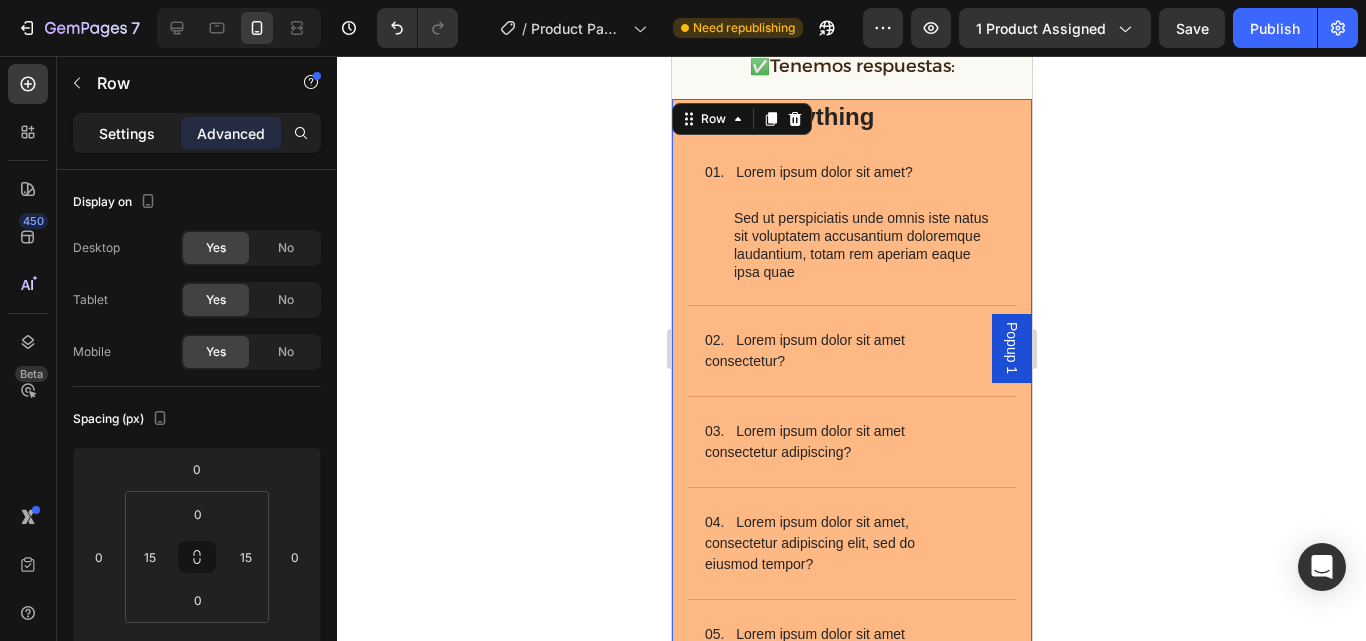 click on "Settings" at bounding box center (127, 133) 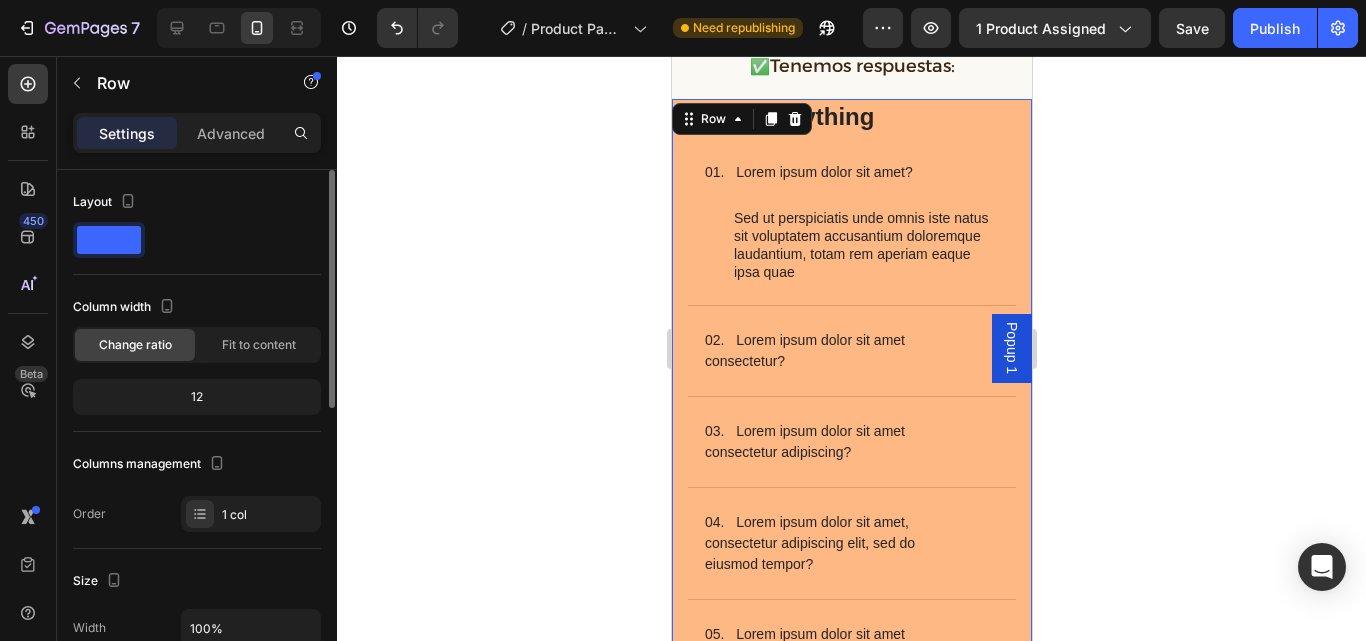 click 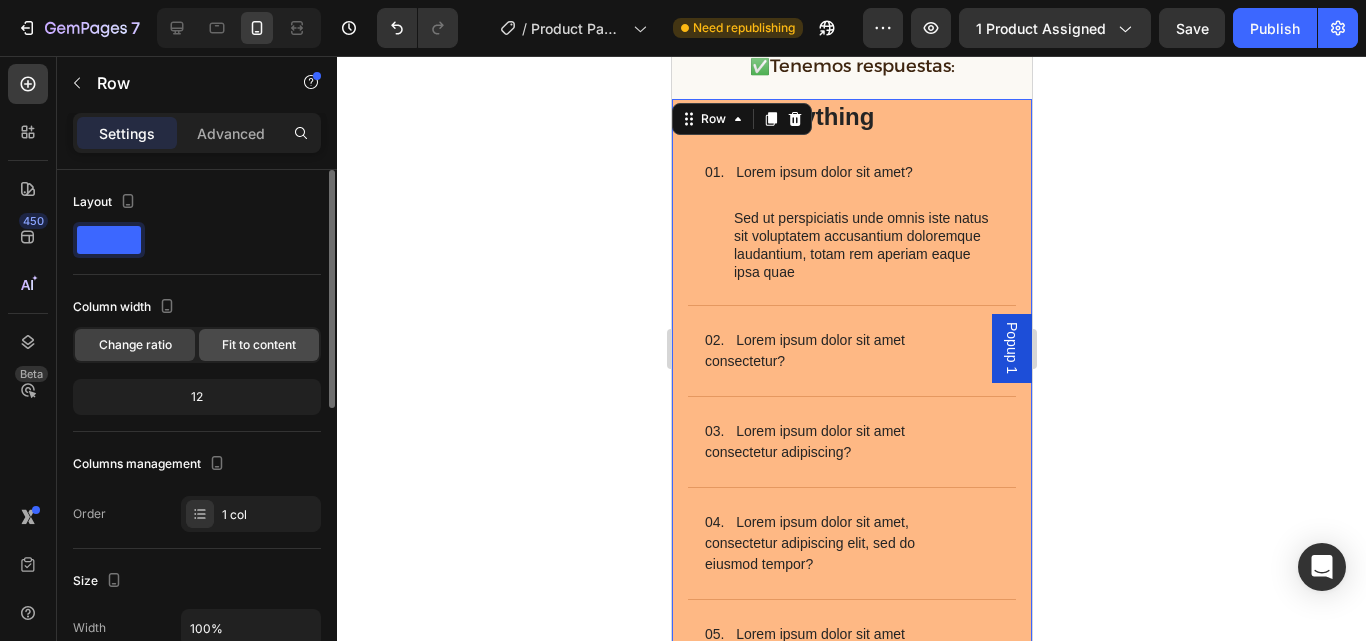 click on "Fit to content" 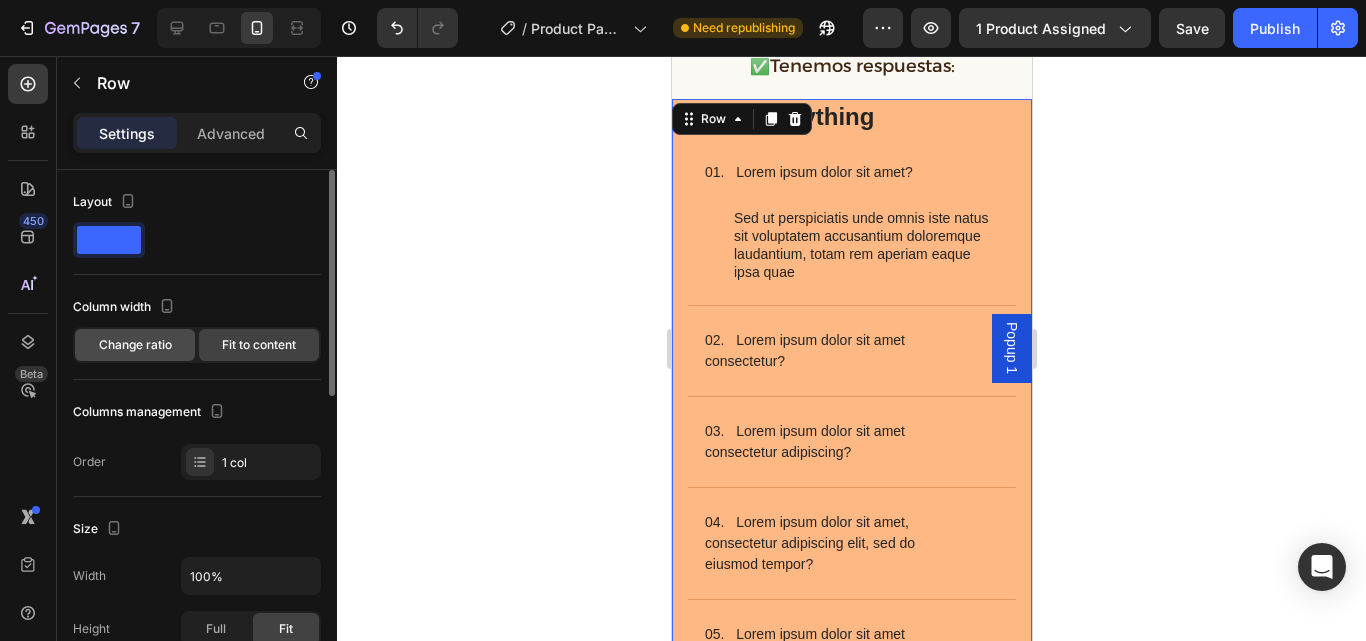 click on "Change ratio" 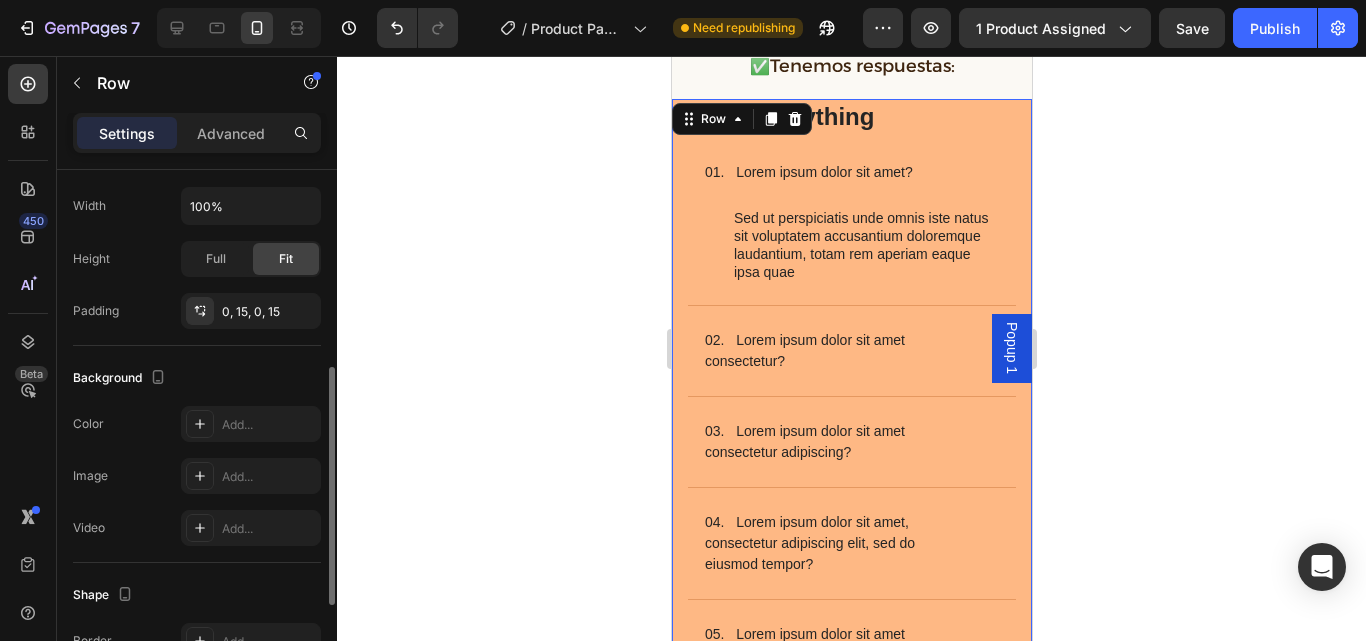 scroll, scrollTop: 426, scrollLeft: 0, axis: vertical 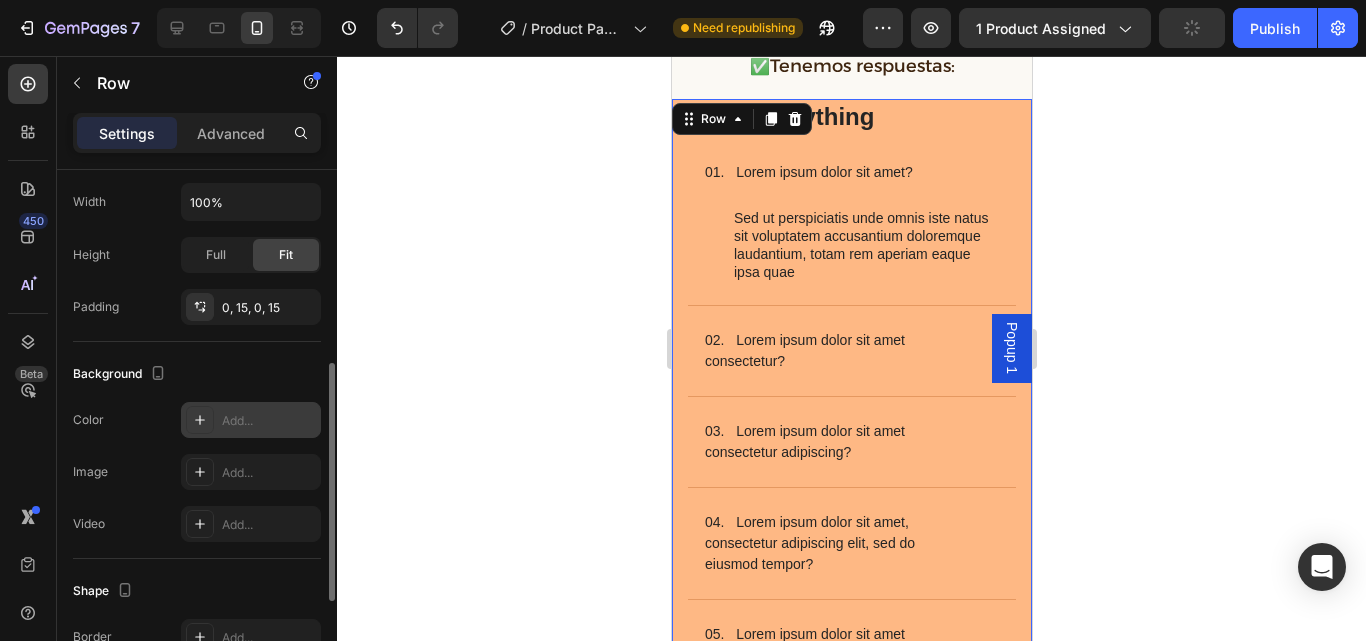click on "Add..." at bounding box center [269, 421] 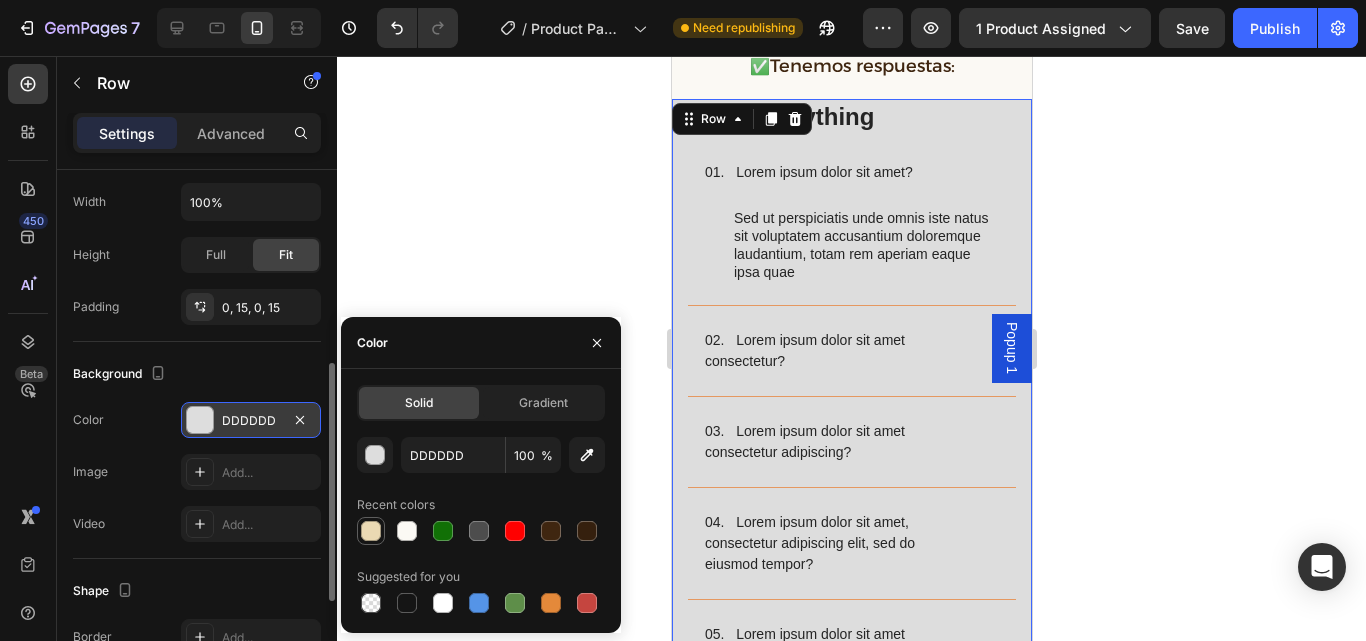 click at bounding box center (371, 531) 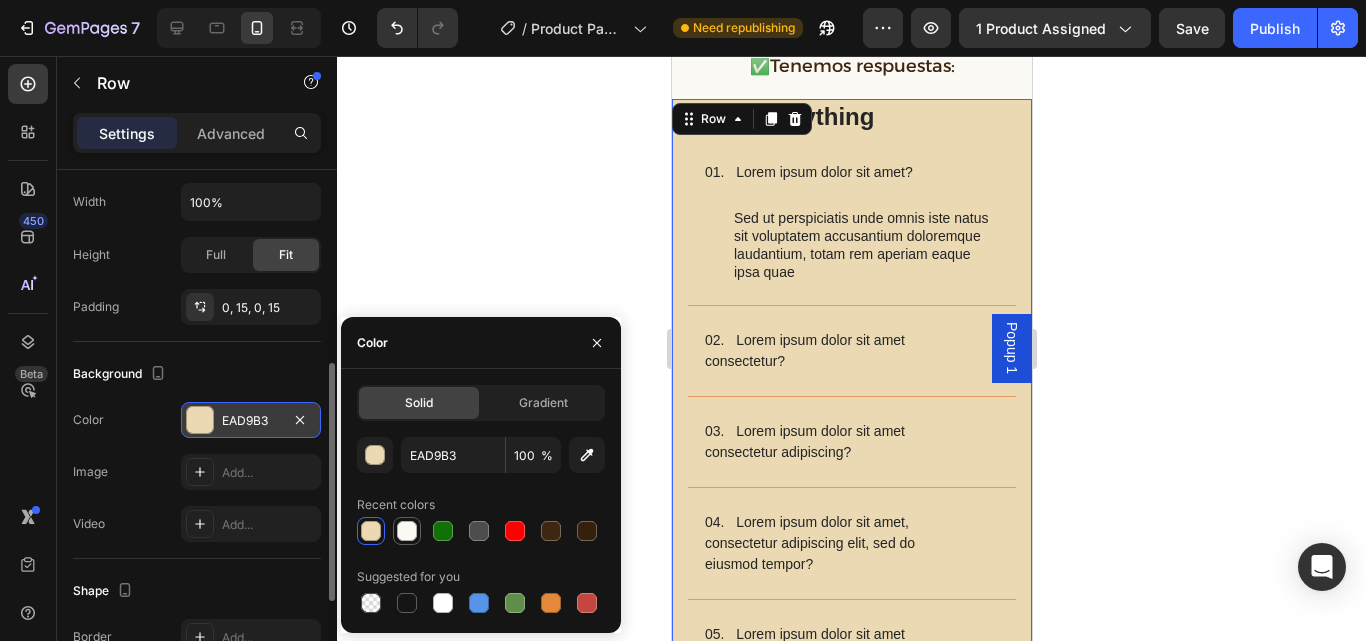click at bounding box center [407, 531] 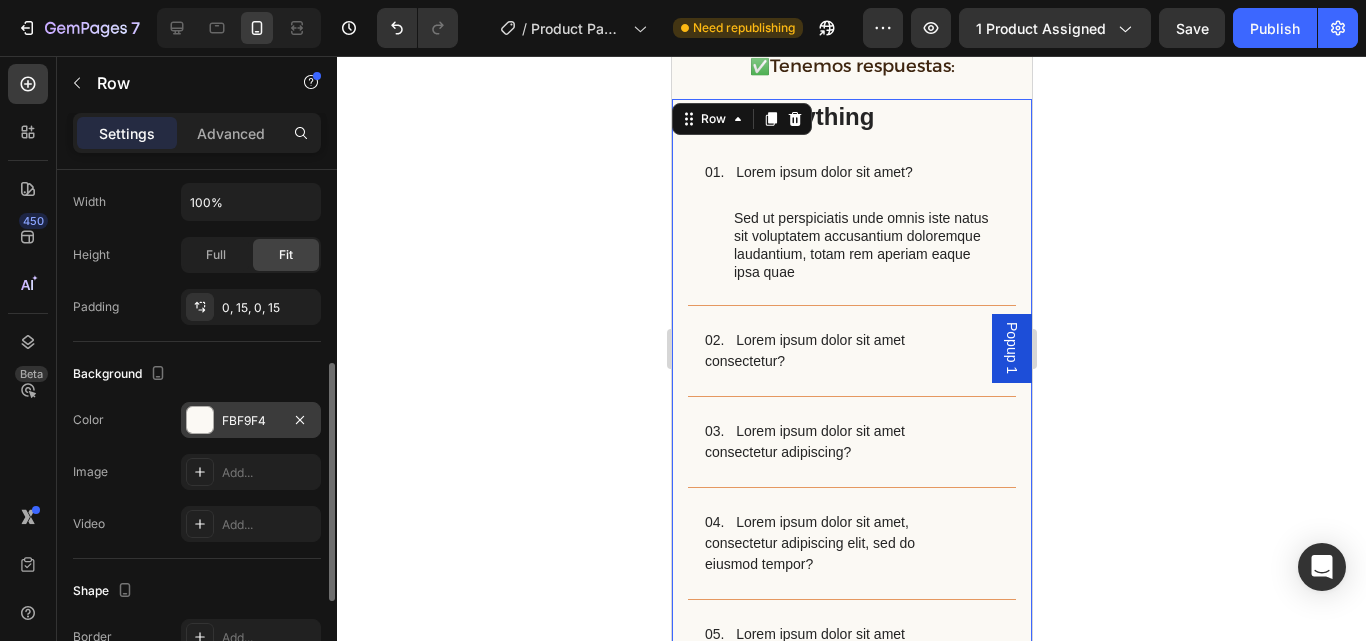 click 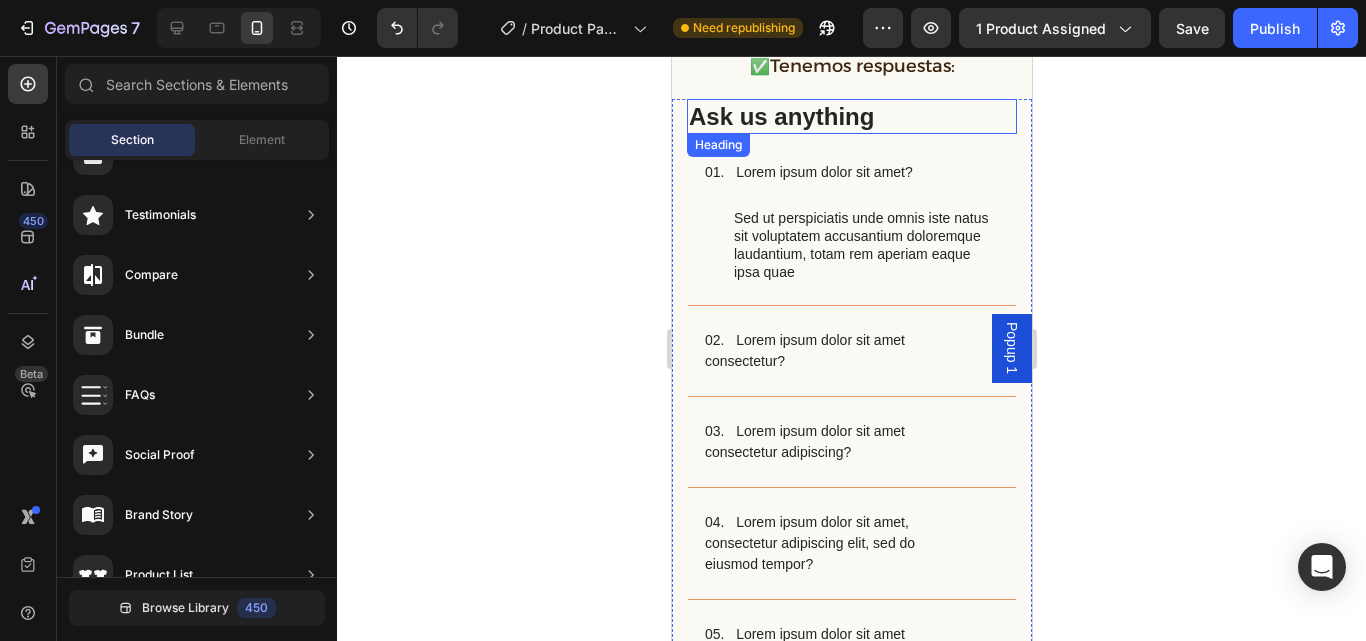 click on "Ask us anything" at bounding box center [851, 116] 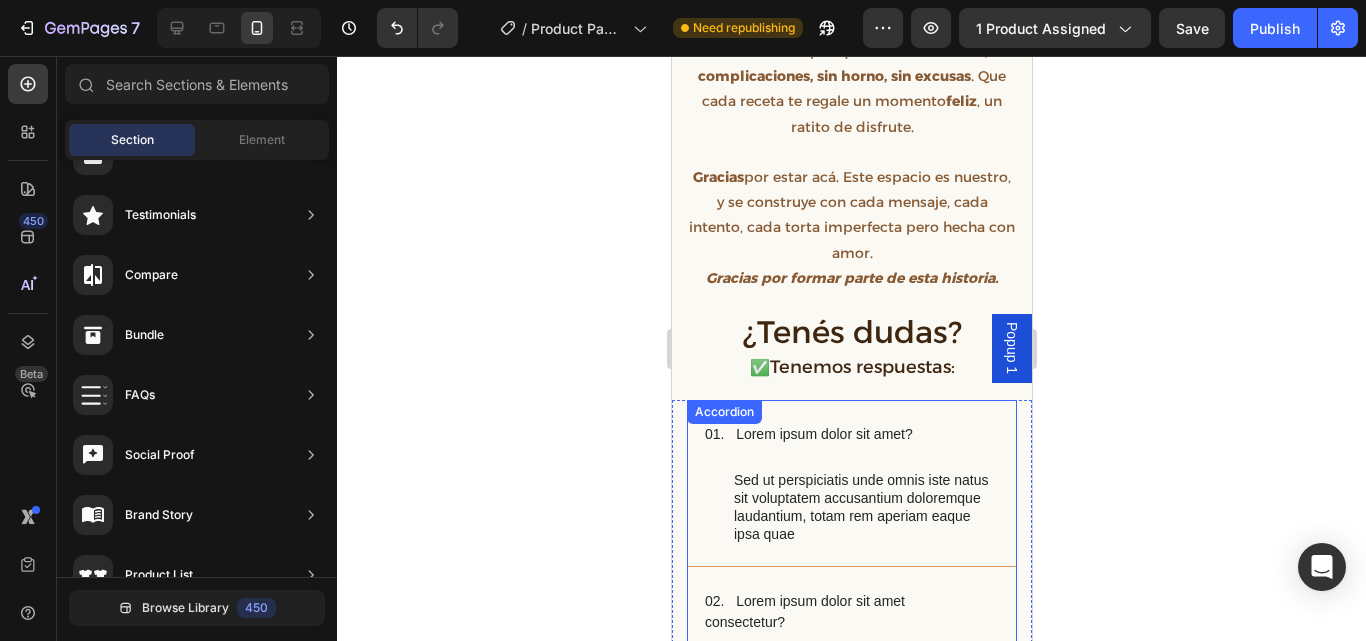 scroll, scrollTop: 4259, scrollLeft: 0, axis: vertical 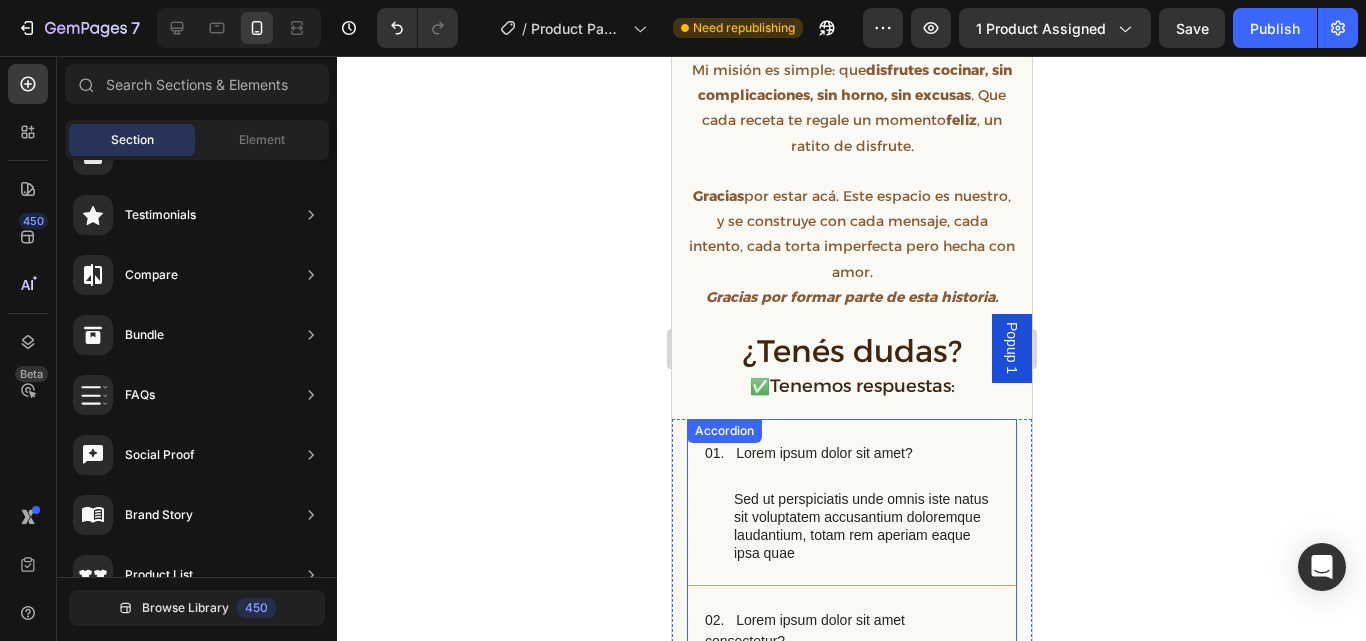 click on "02.   Lorem ipsum dolor sit amet consectetur?" at bounding box center [851, 631] 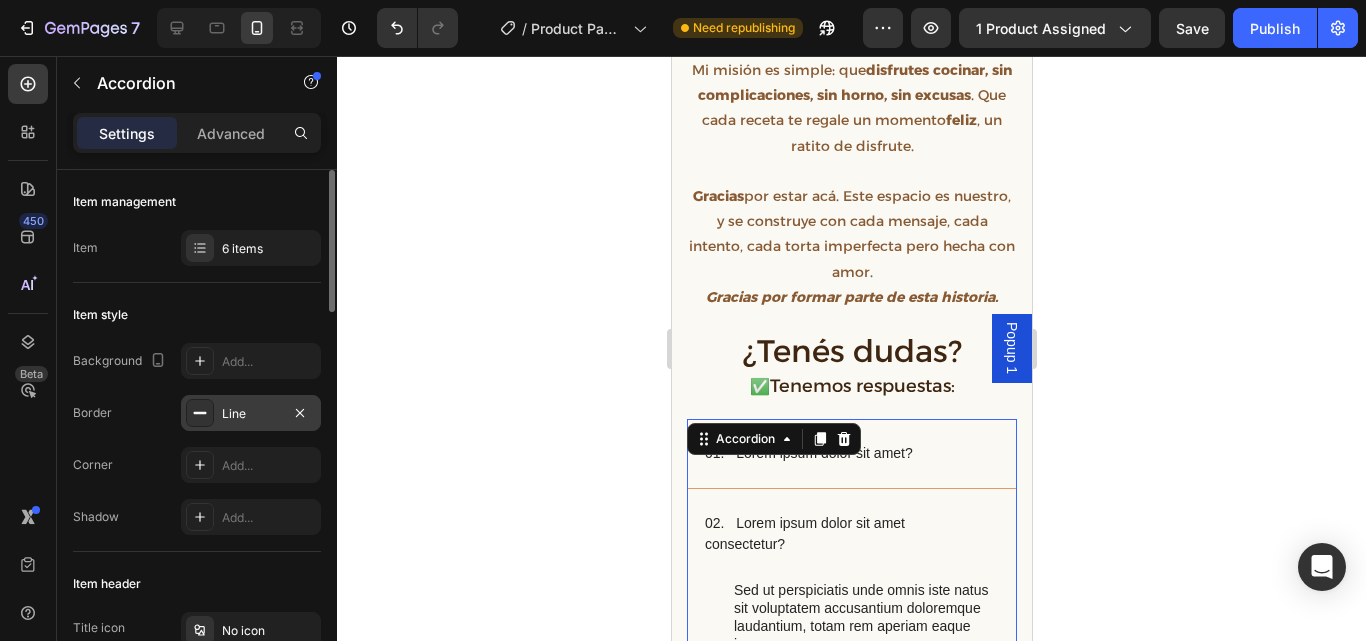 click on "Line" at bounding box center (251, 414) 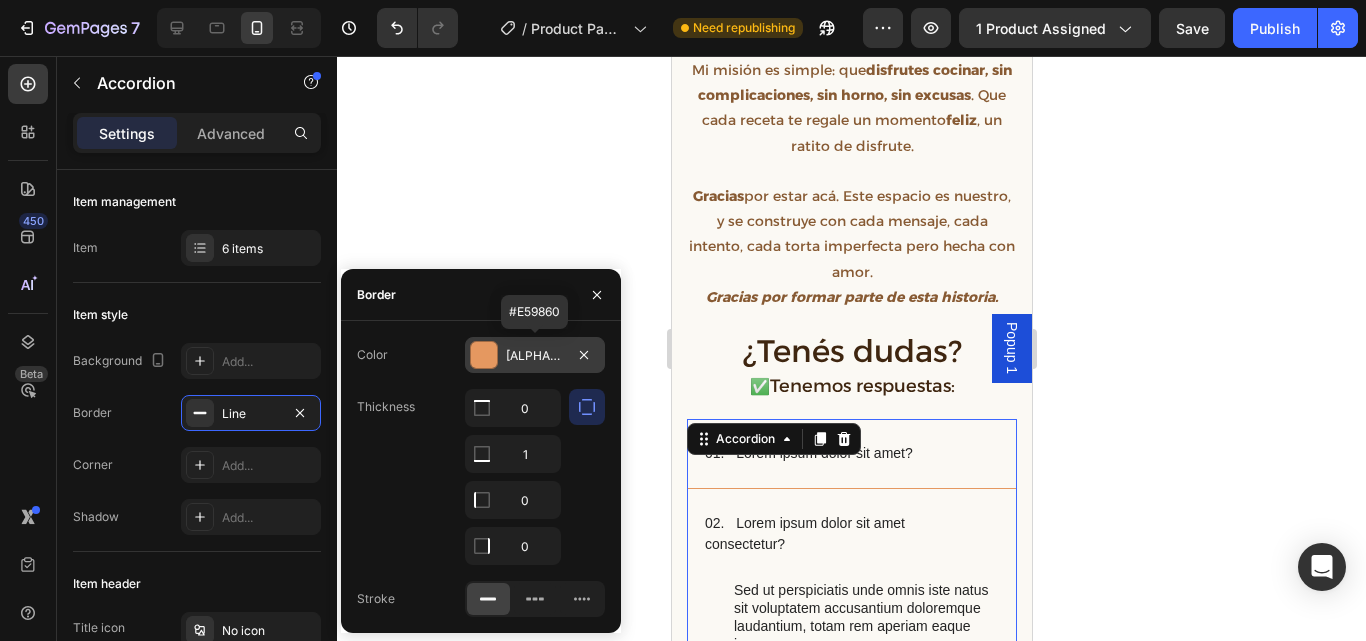 click on "E59860" at bounding box center (535, 356) 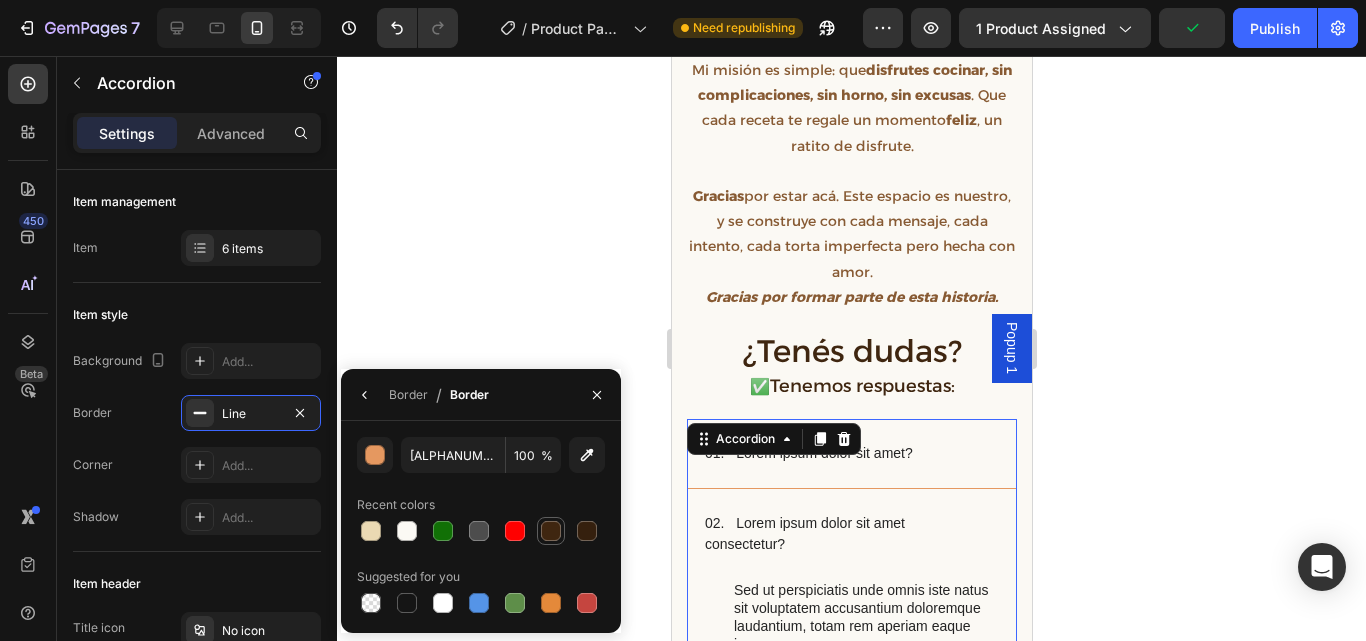 click at bounding box center [551, 531] 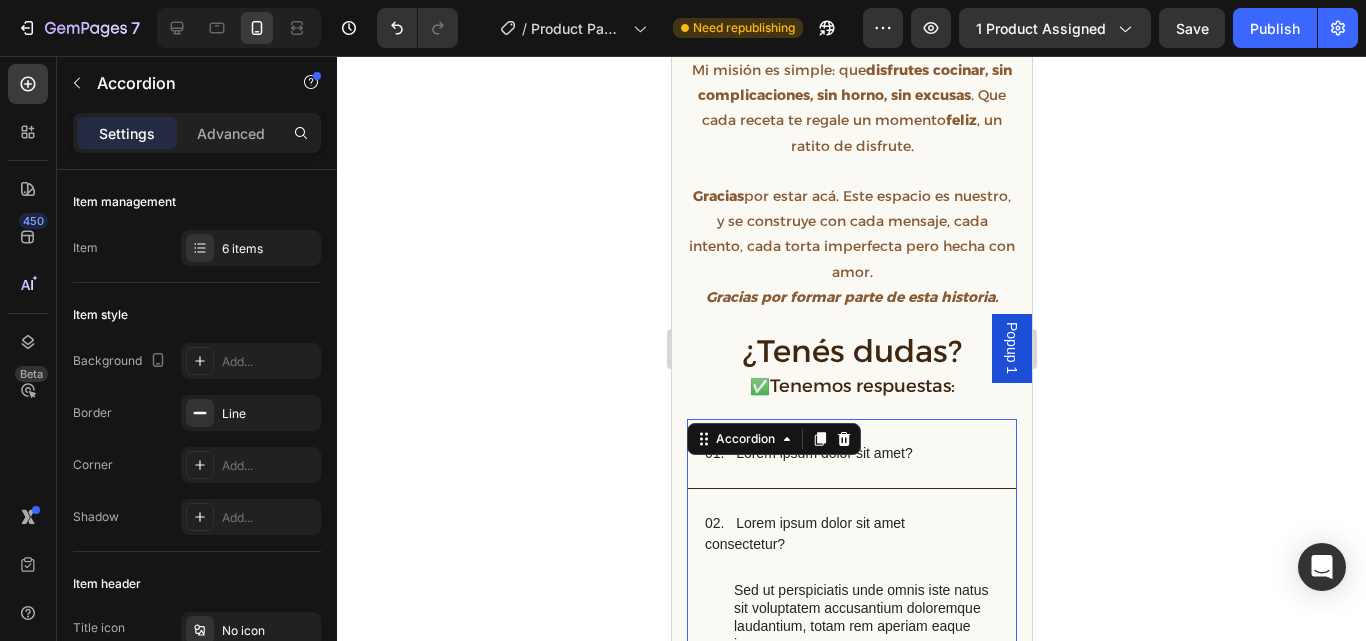 click 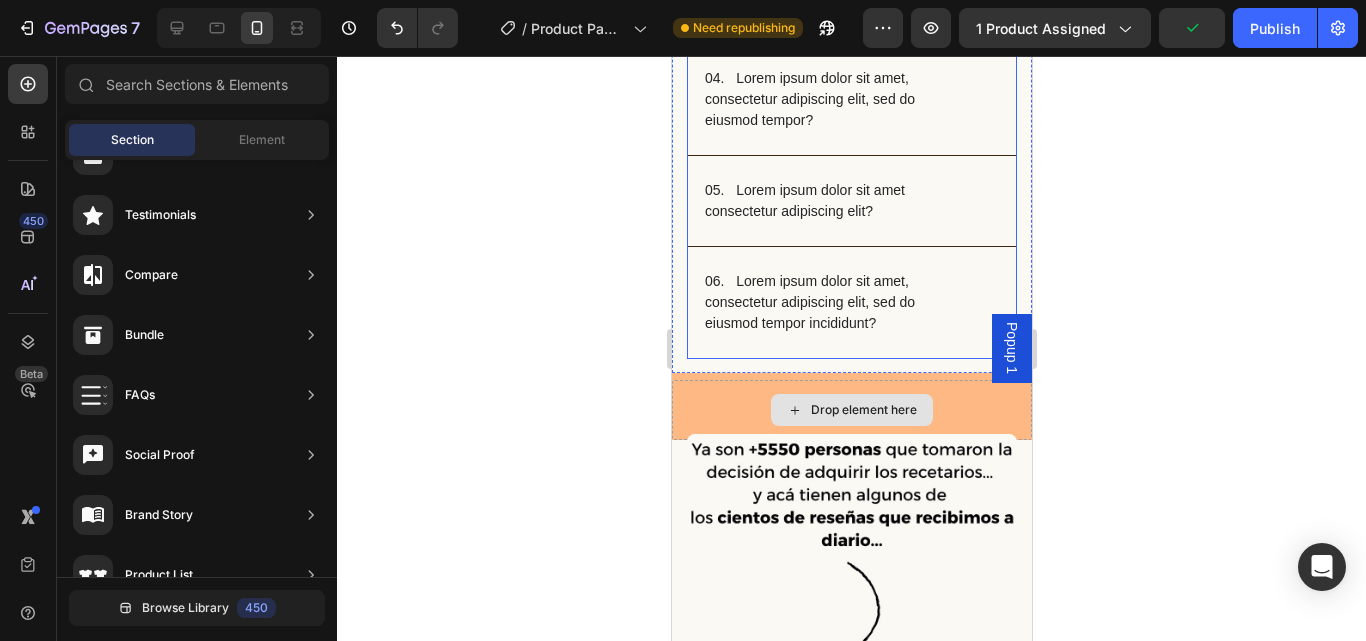 scroll, scrollTop: 5016, scrollLeft: 0, axis: vertical 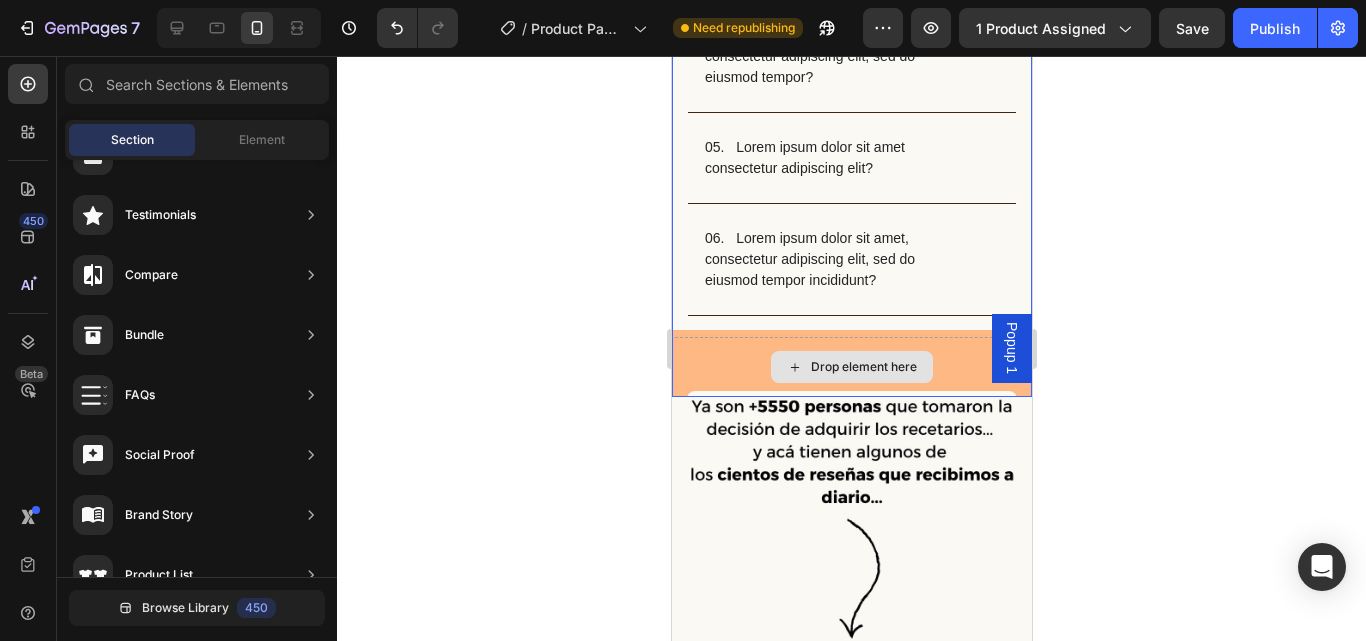 click on "Drop element here" at bounding box center (851, 367) 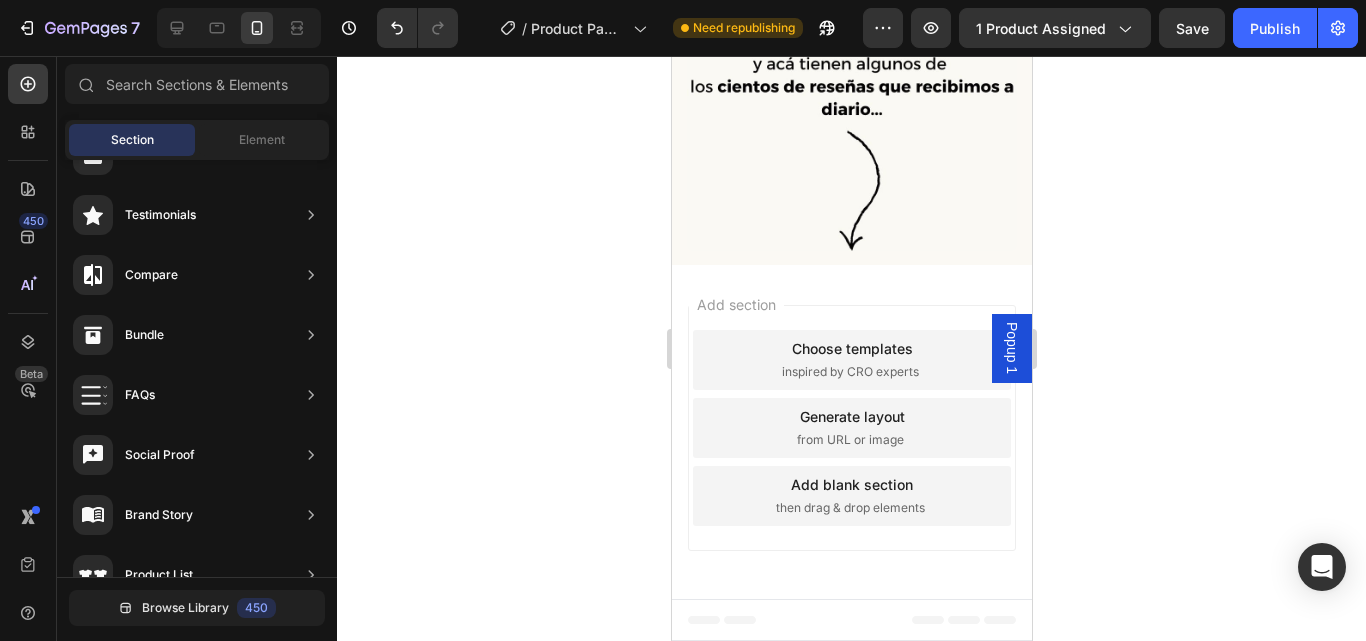 scroll, scrollTop: 4707, scrollLeft: 0, axis: vertical 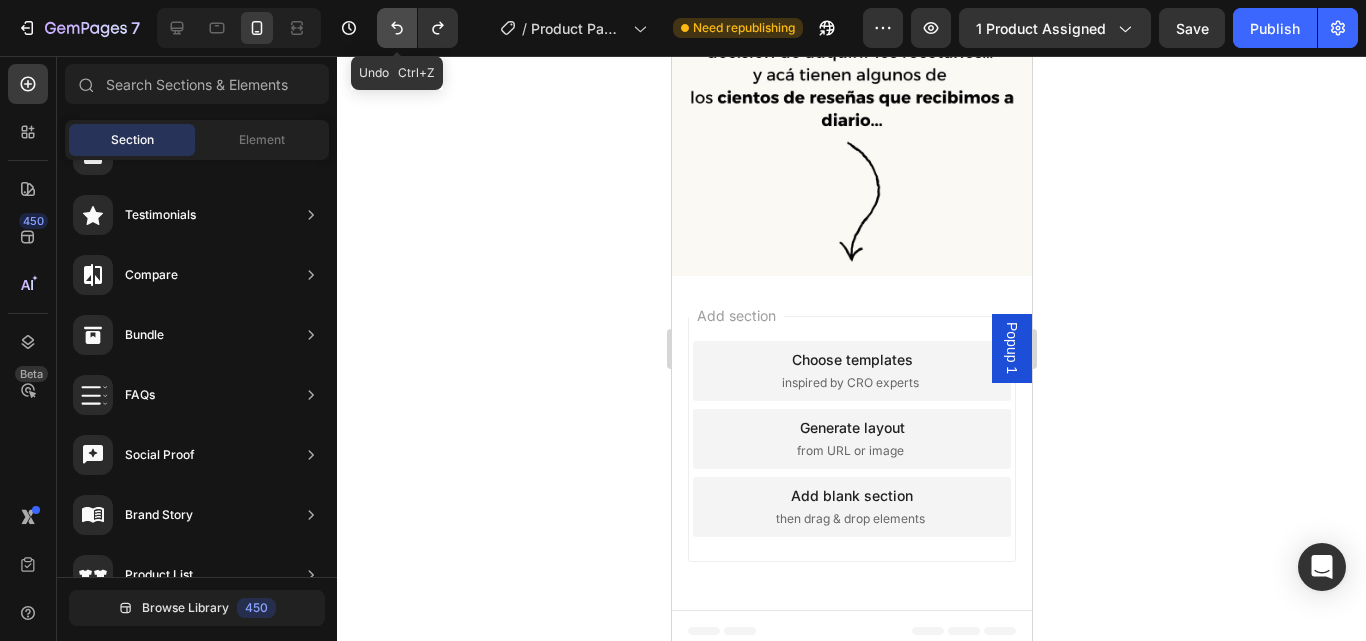 click 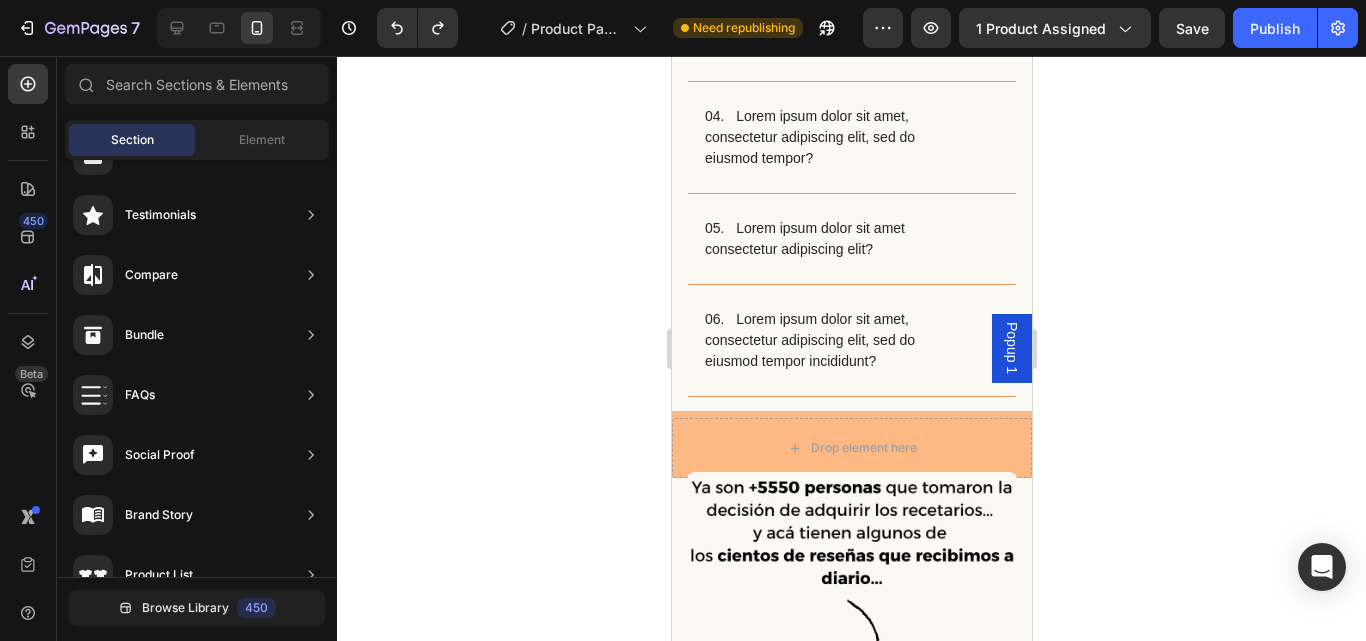 scroll, scrollTop: 4937, scrollLeft: 0, axis: vertical 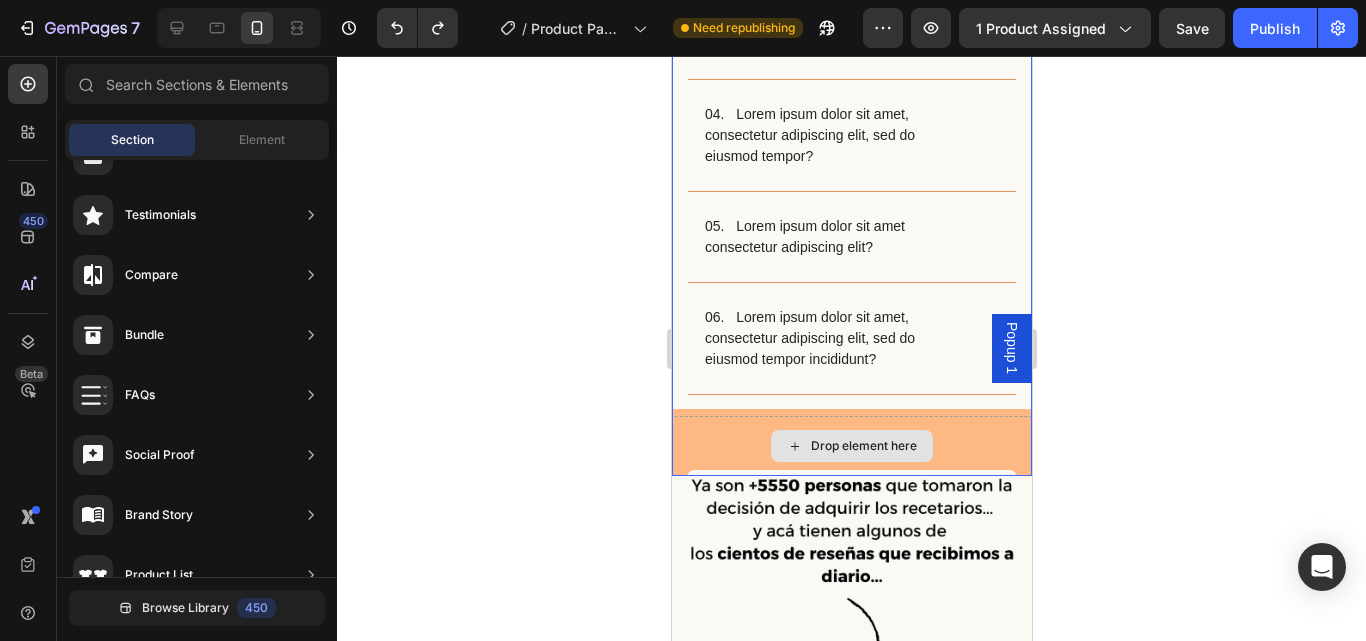 click on "Drop element here" at bounding box center (851, 446) 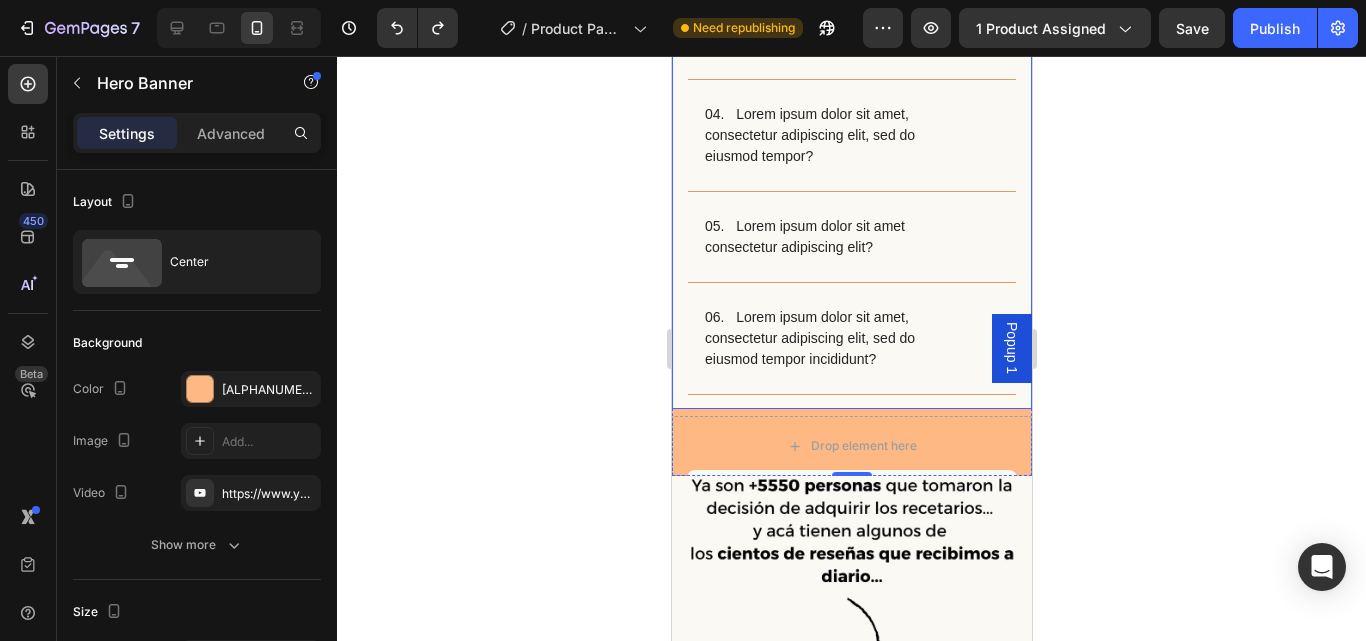 click on "01.   Lorem ipsum dolor sit amet? Sed ut perspiciatis unde omnis iste natus sit voluptatem accusantium doloremque laudantium, totam rem aperiam eaque ipsa quae  Text Block
02.   Lorem ipsum dolor sit amet consectetur?
03.   Lorem ipsum dolor sit amet consectetur adipiscing?
04.   Lorem ipsum dolor sit amet, consectetur adipiscing elit, sed do eiusmod tempor?
05.   Lorem ipsum dolor sit amet consectetur adipiscing elit?
06.   Lorem ipsum dolor sit amet, consectetur adipiscing elit, sed do eiusmod tempor incididunt? Accordion Row" at bounding box center (851, 69) 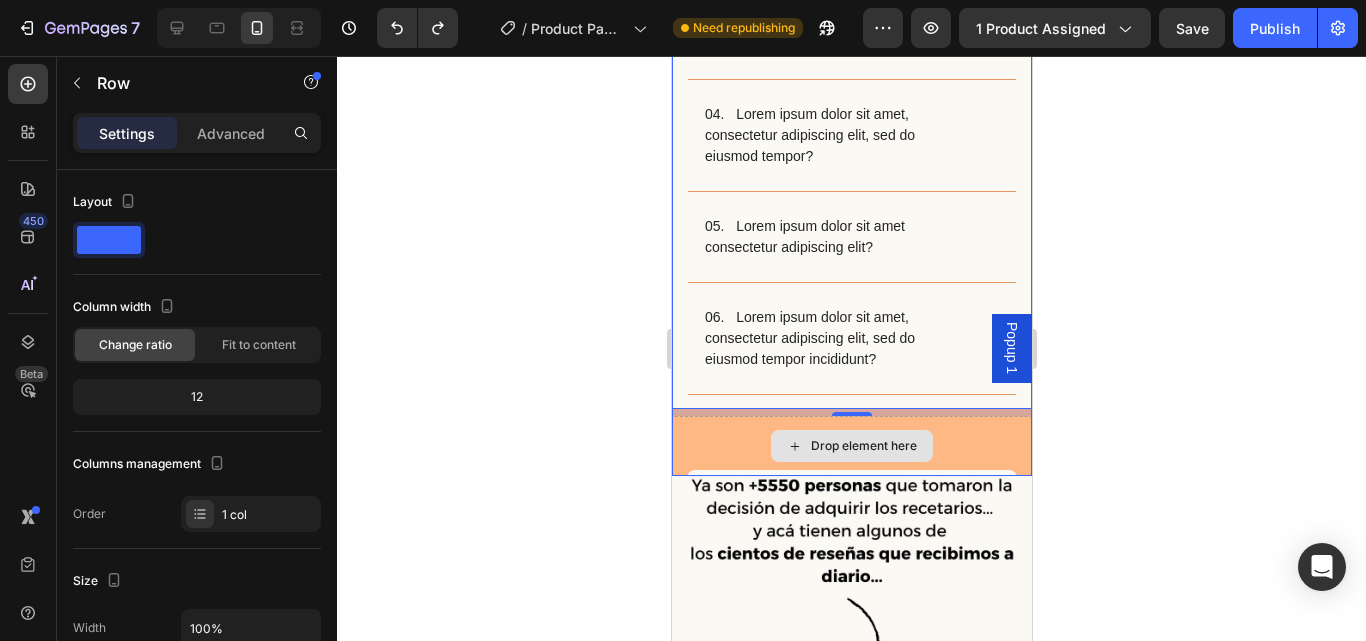 click on "Drop element here" at bounding box center [851, 446] 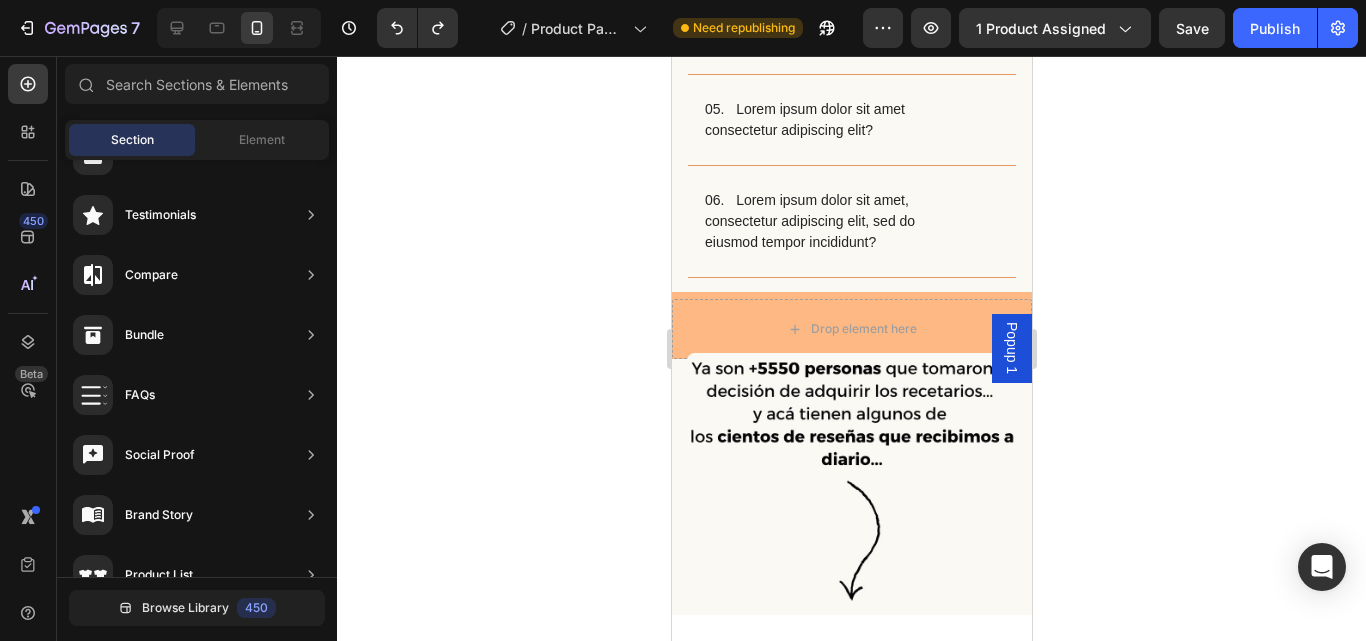 scroll, scrollTop: 5115, scrollLeft: 0, axis: vertical 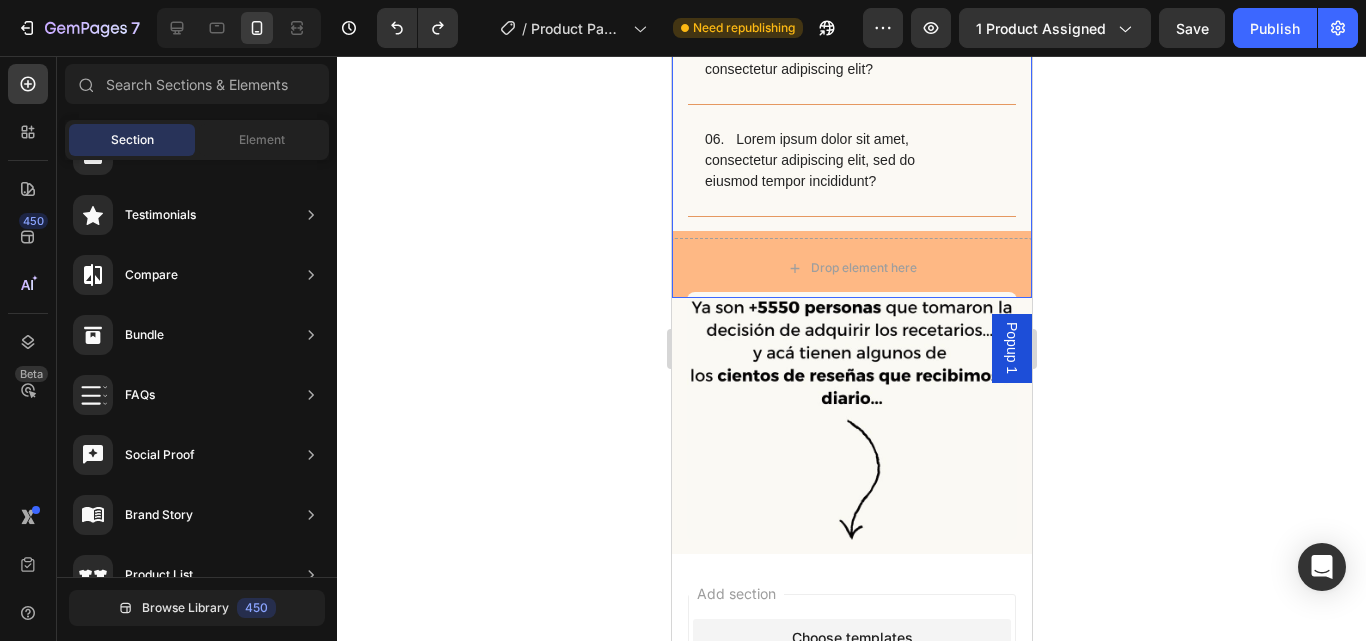 click on "01.   Lorem ipsum dolor sit amet? Sed ut perspiciatis unde omnis iste natus sit voluptatem accusantium doloremque laudantium, totam rem aperiam eaque ipsa quae  Text Block
02.   Lorem ipsum dolor sit amet consectetur?
03.   Lorem ipsum dolor sit amet consectetur adipiscing?
04.   Lorem ipsum dolor sit amet, consectetur adipiscing elit, sed do eiusmod tempor?
05.   Lorem ipsum dolor sit amet consectetur adipiscing elit?
06.   Lorem ipsum dolor sit amet, consectetur adipiscing elit, sed do eiusmod tempor incididunt? Accordion Row" at bounding box center (851, -105) 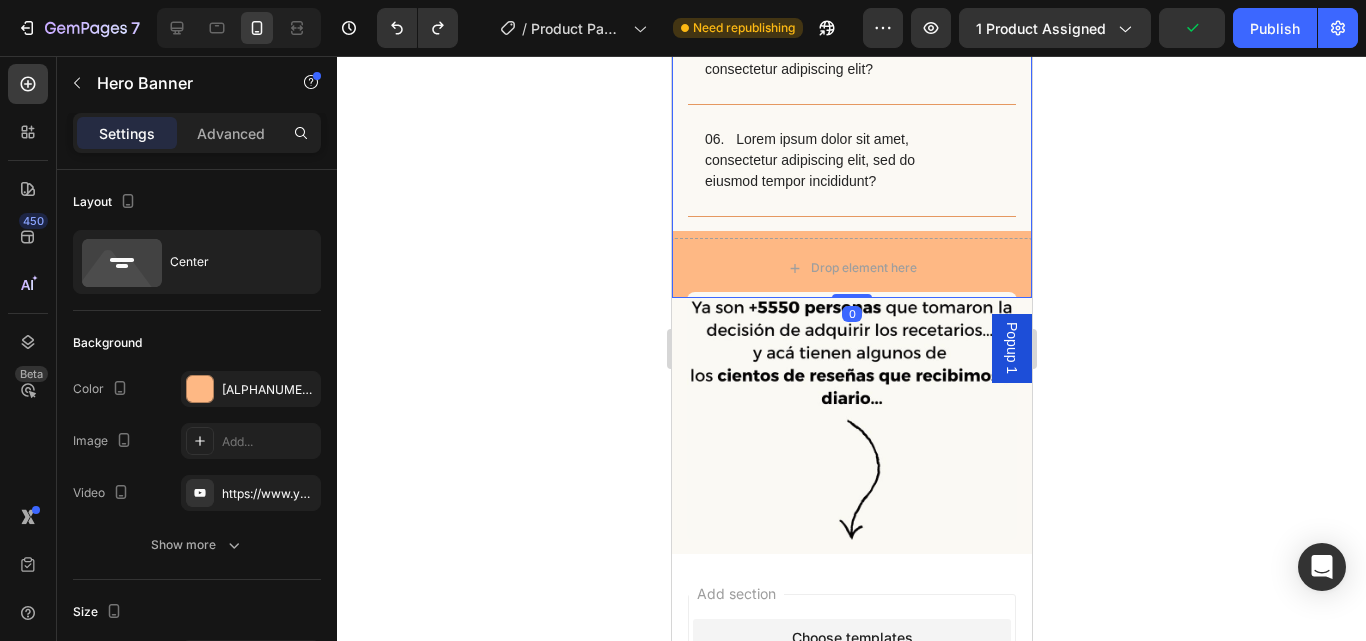 drag, startPoint x: 838, startPoint y: 294, endPoint x: 839, endPoint y: 230, distance: 64.00781 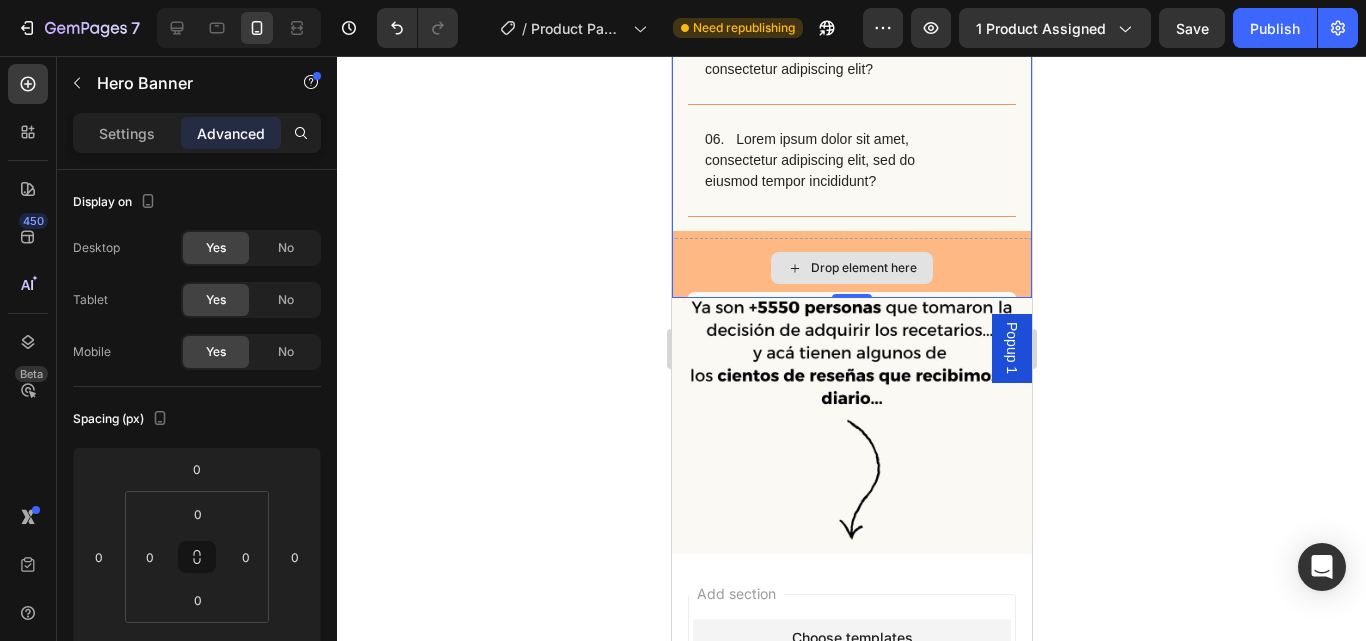 click on "Drop element here" at bounding box center [851, 268] 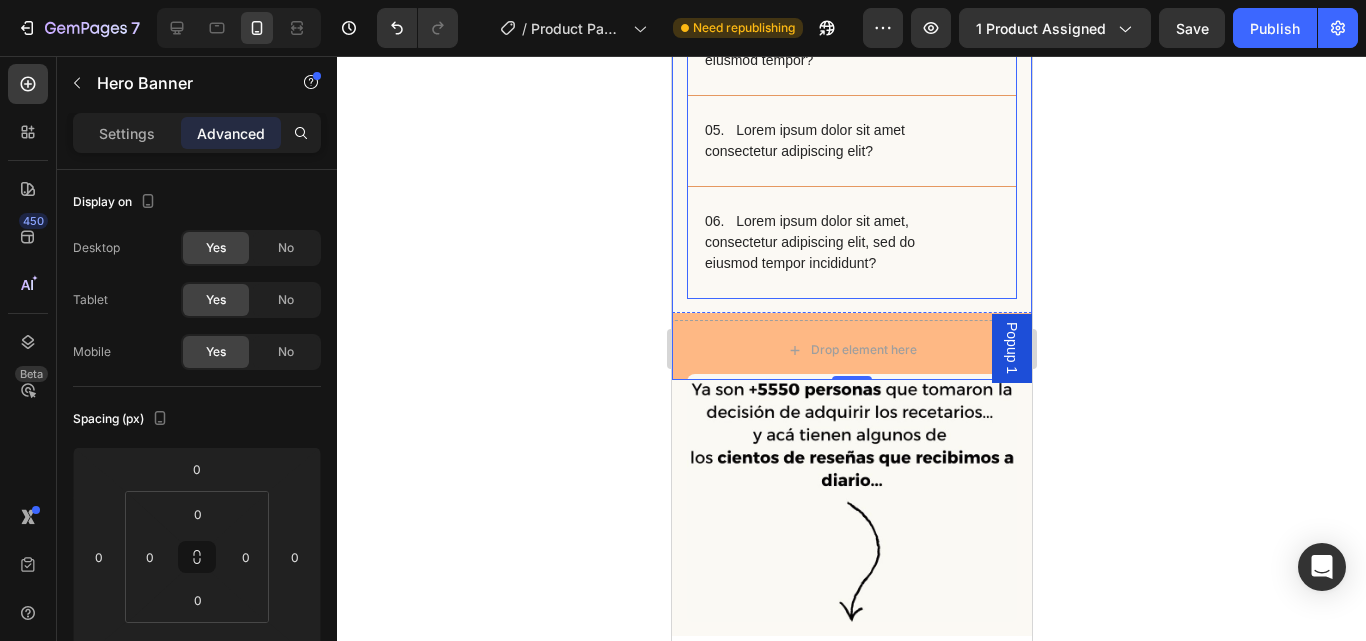 scroll, scrollTop: 5048, scrollLeft: 0, axis: vertical 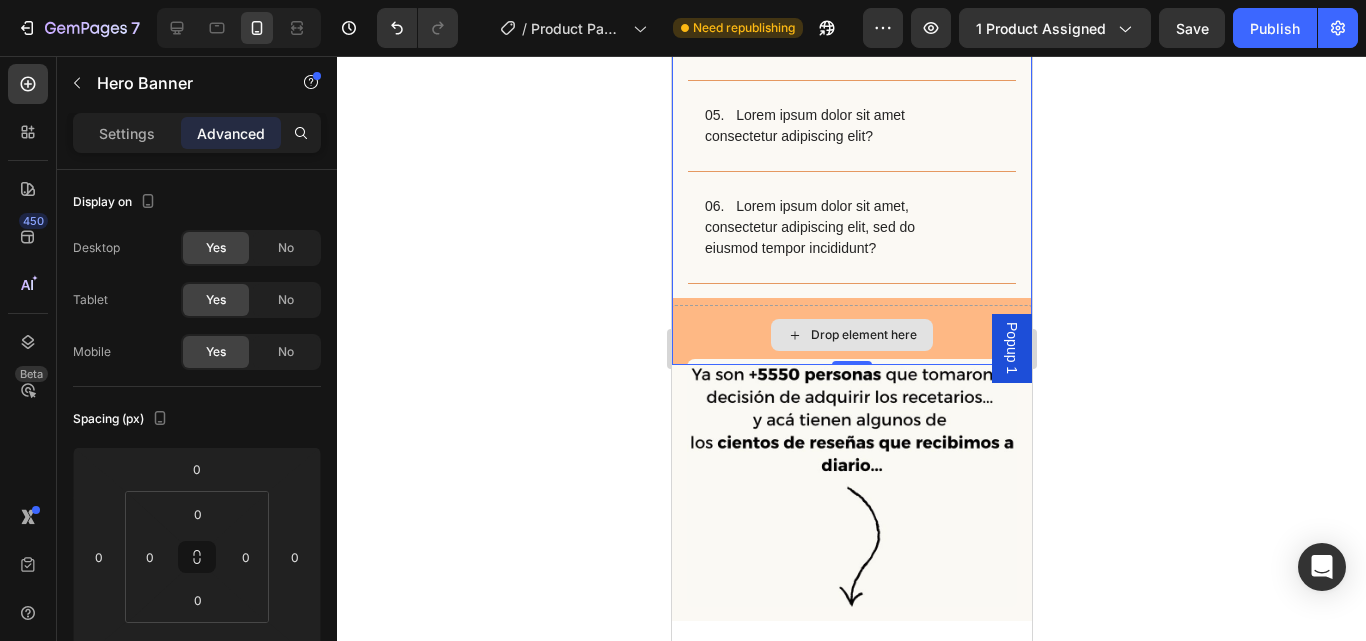click on "Drop element here" at bounding box center (851, 335) 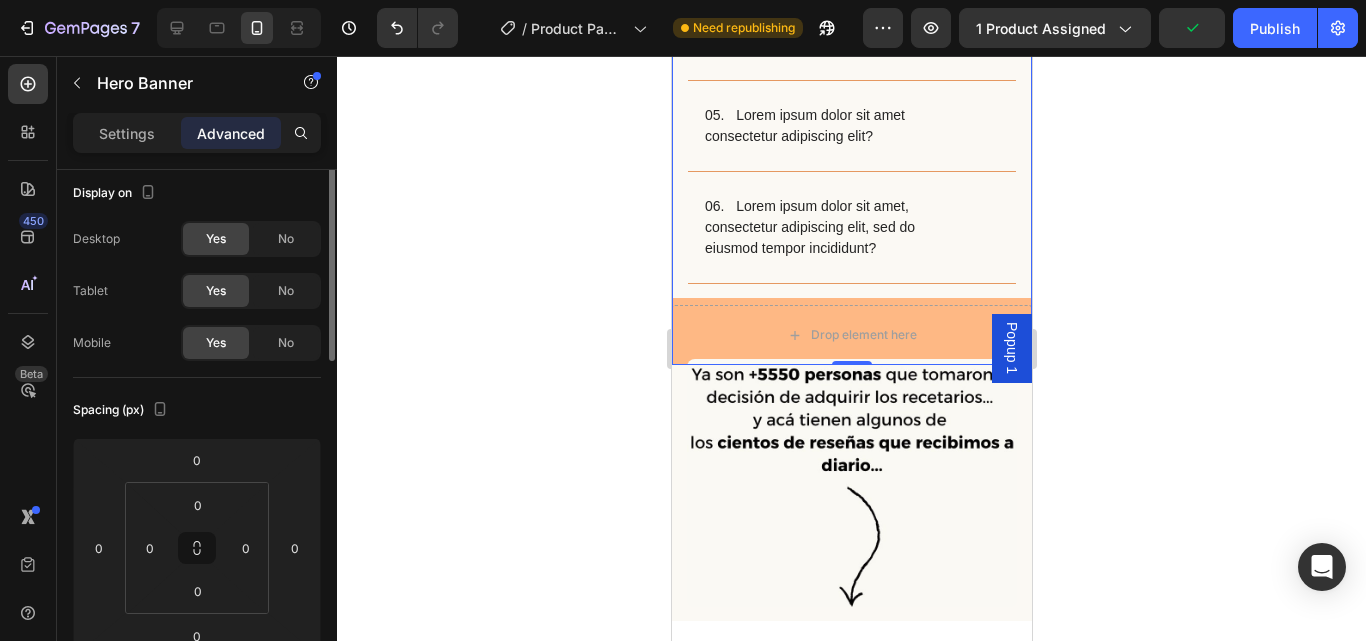 scroll, scrollTop: 0, scrollLeft: 0, axis: both 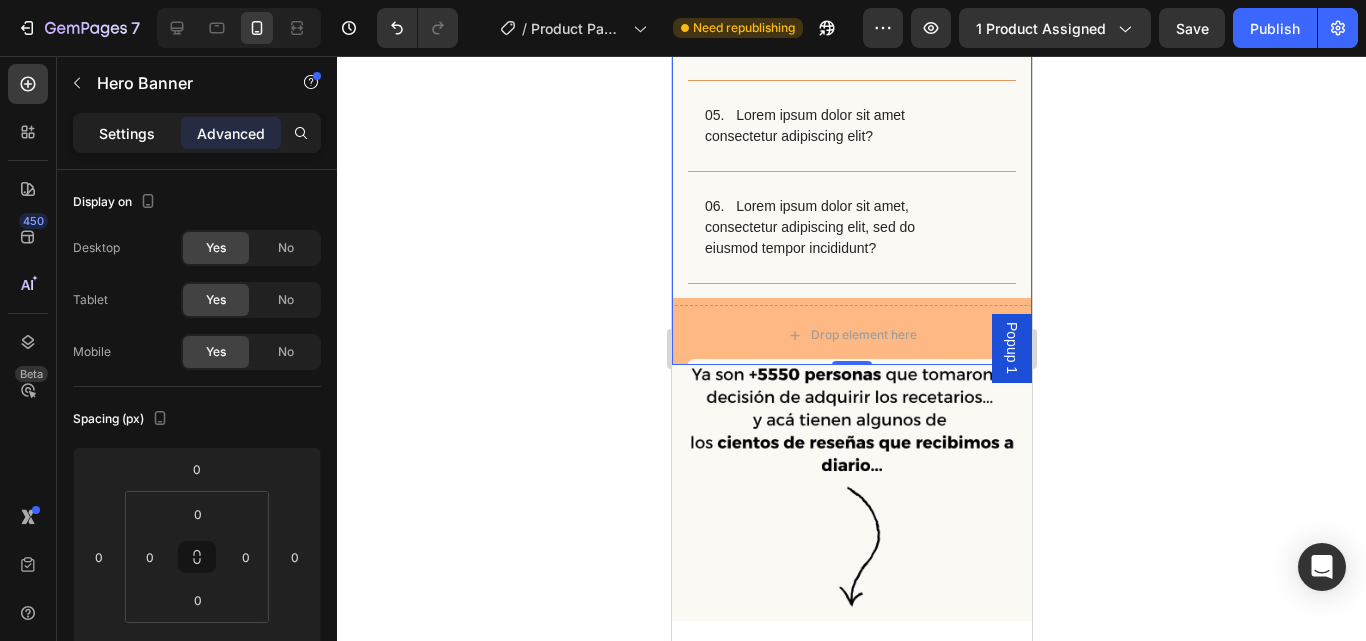 click on "Settings" at bounding box center (127, 133) 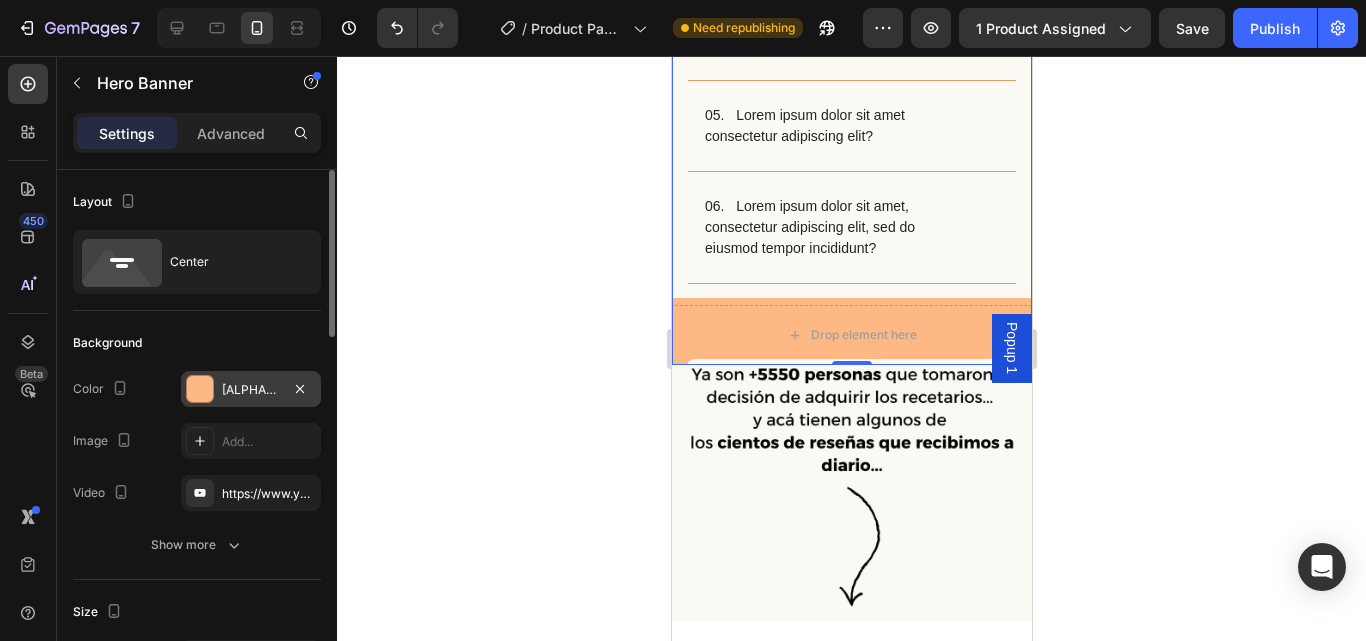 click on "FEB884" at bounding box center [251, 390] 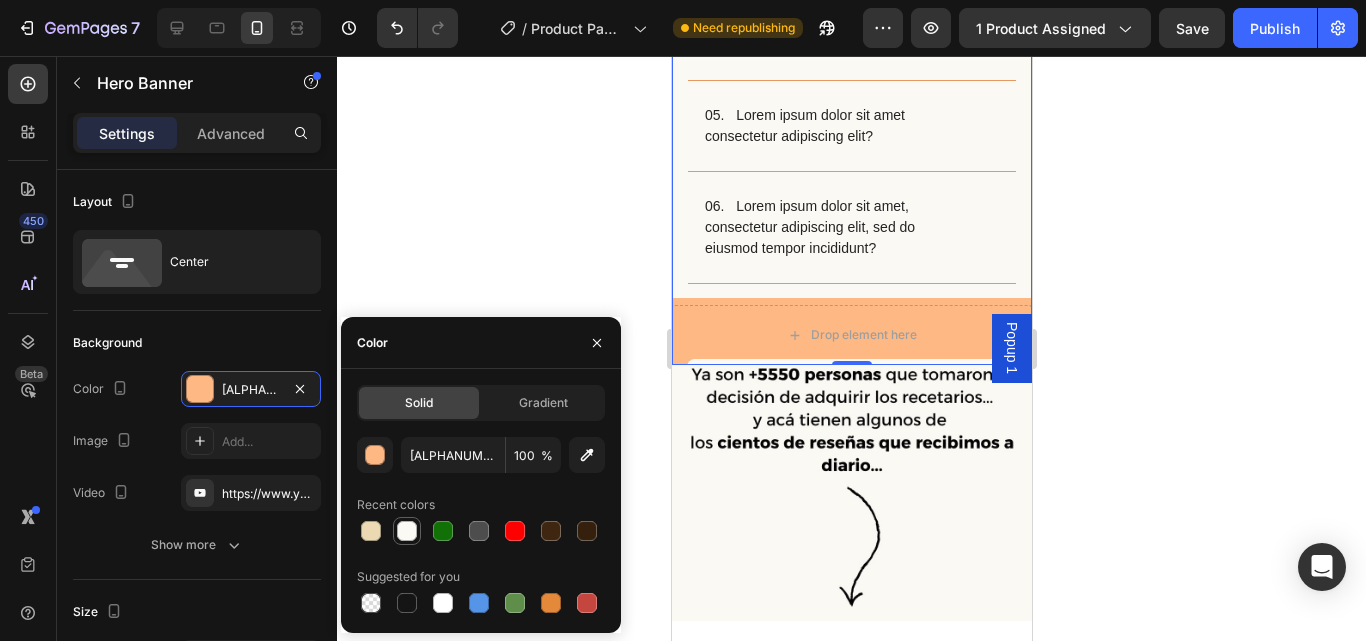 click at bounding box center [407, 531] 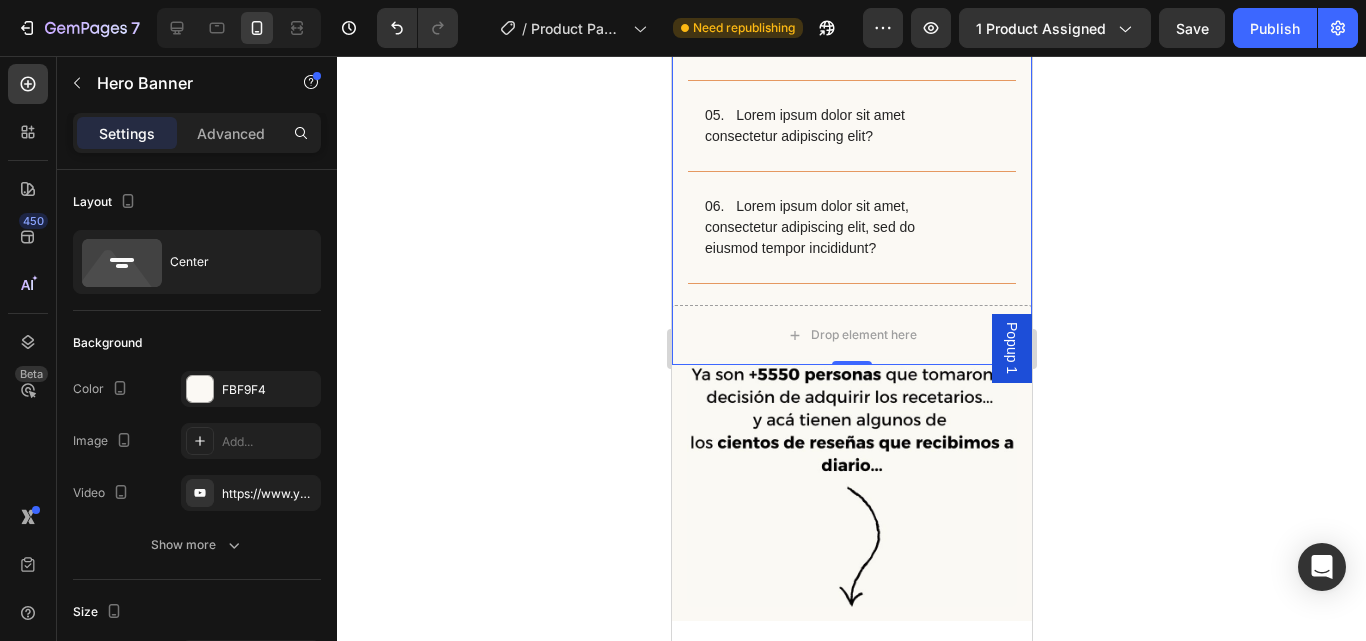 click 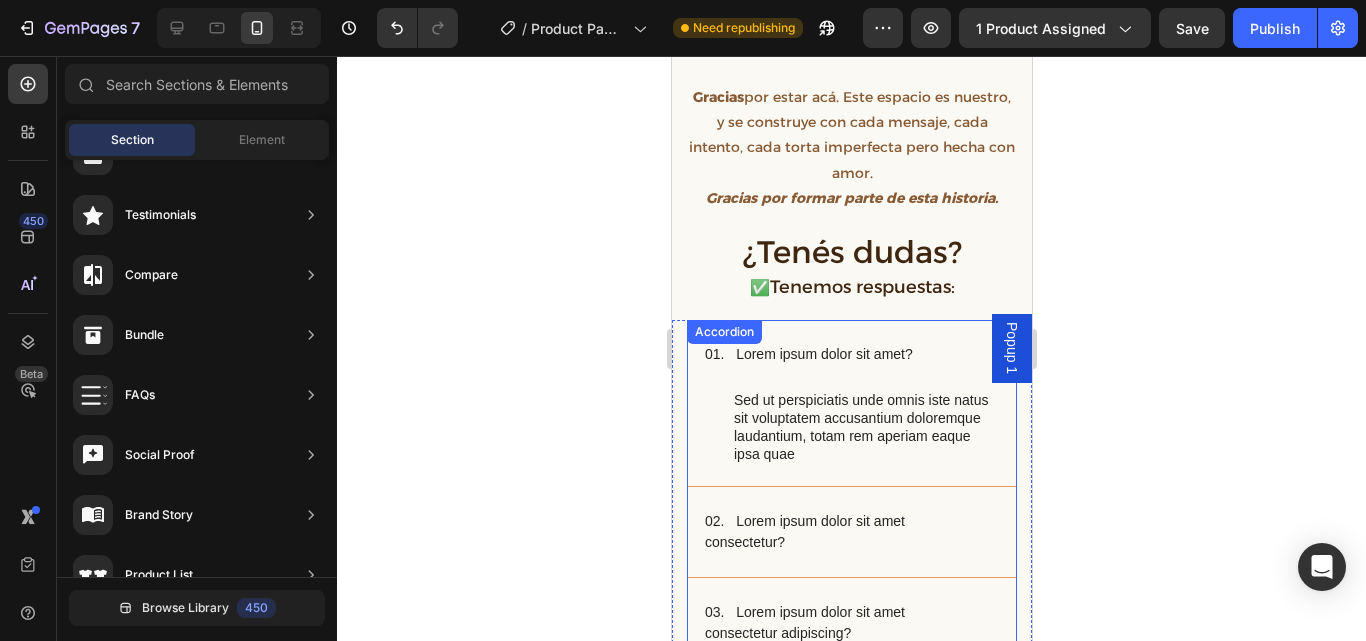 scroll, scrollTop: 4349, scrollLeft: 0, axis: vertical 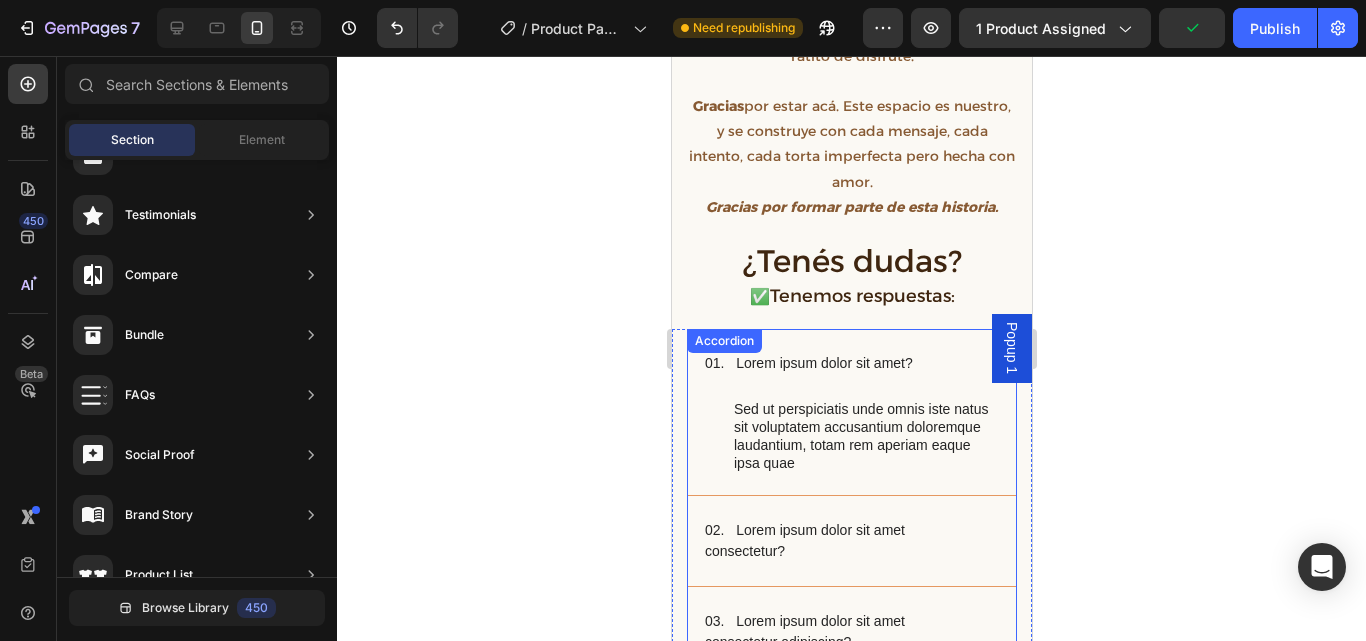 click on "01.   Lorem ipsum dolor sit amet?" at bounding box center [808, 363] 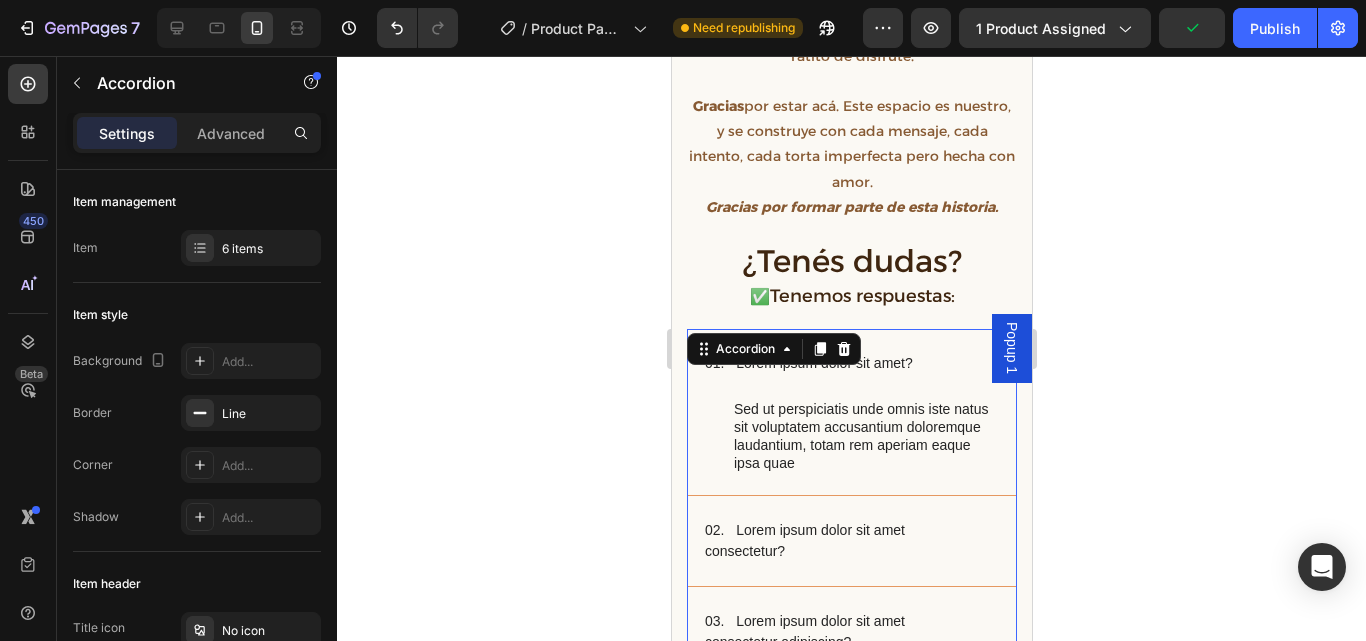 click on "01.   Lorem ipsum dolor sit amet?" at bounding box center (808, 363) 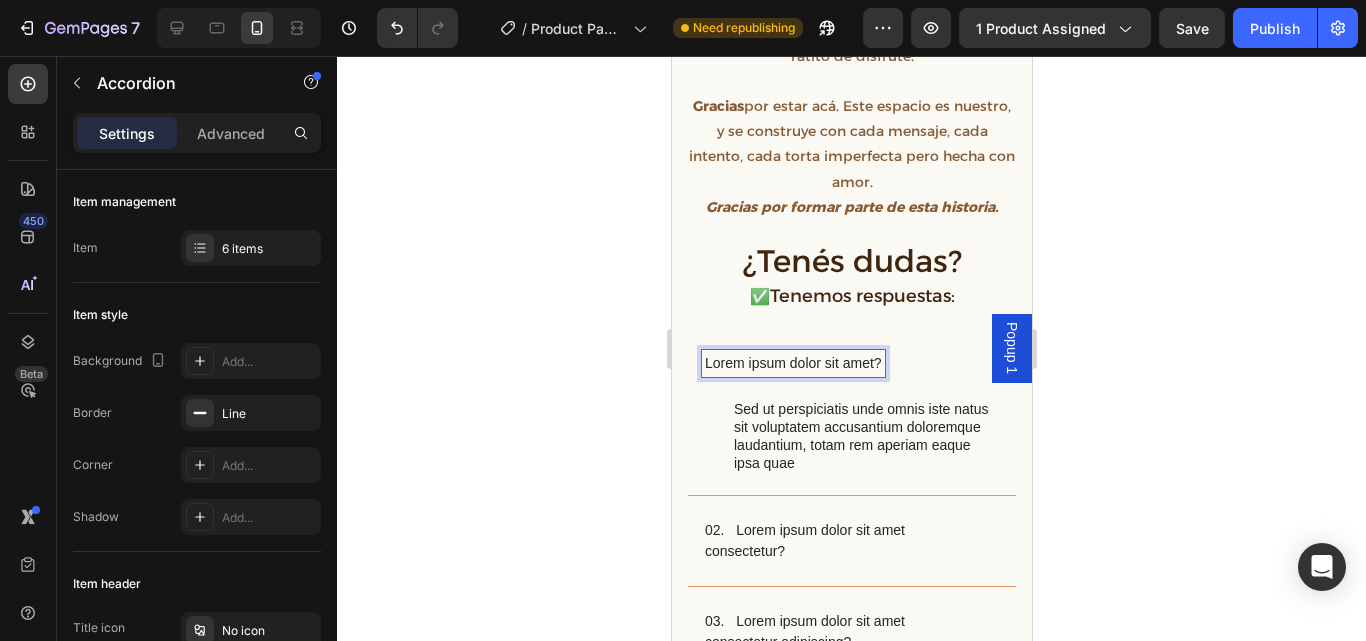 click on "Lorem ipsum dolor sit amet?" at bounding box center [792, 363] 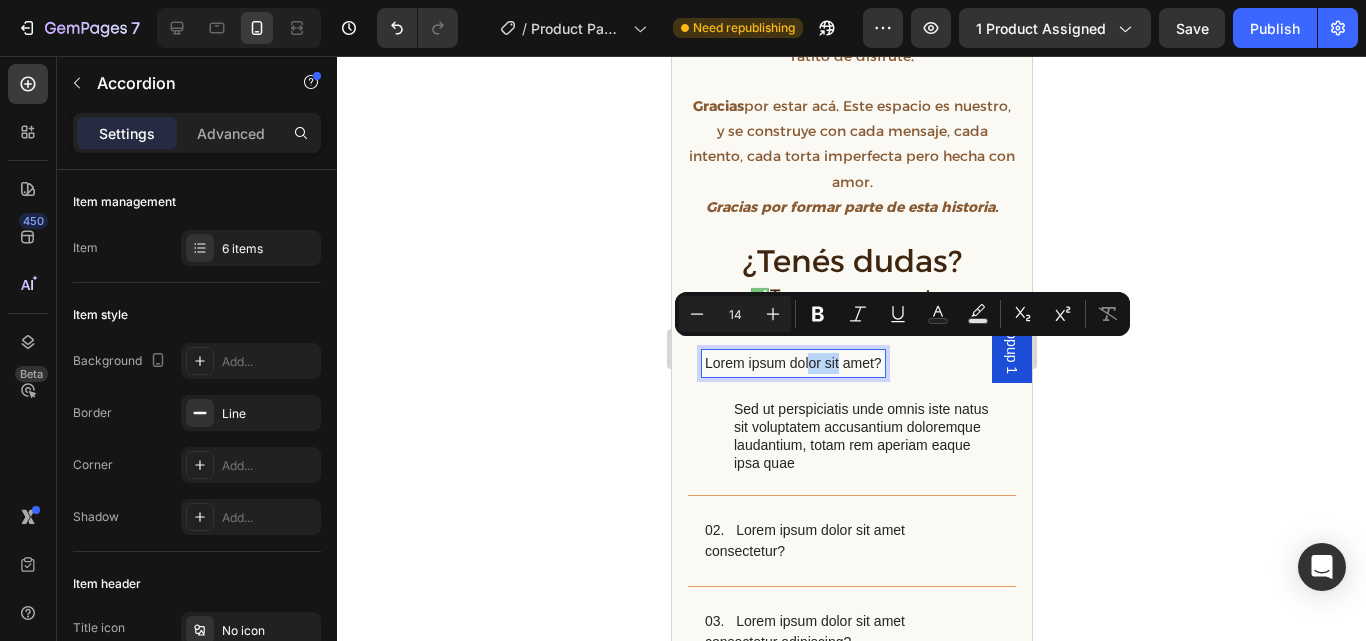 click on "Lorem ipsum dolor sit amet?" at bounding box center (792, 363) 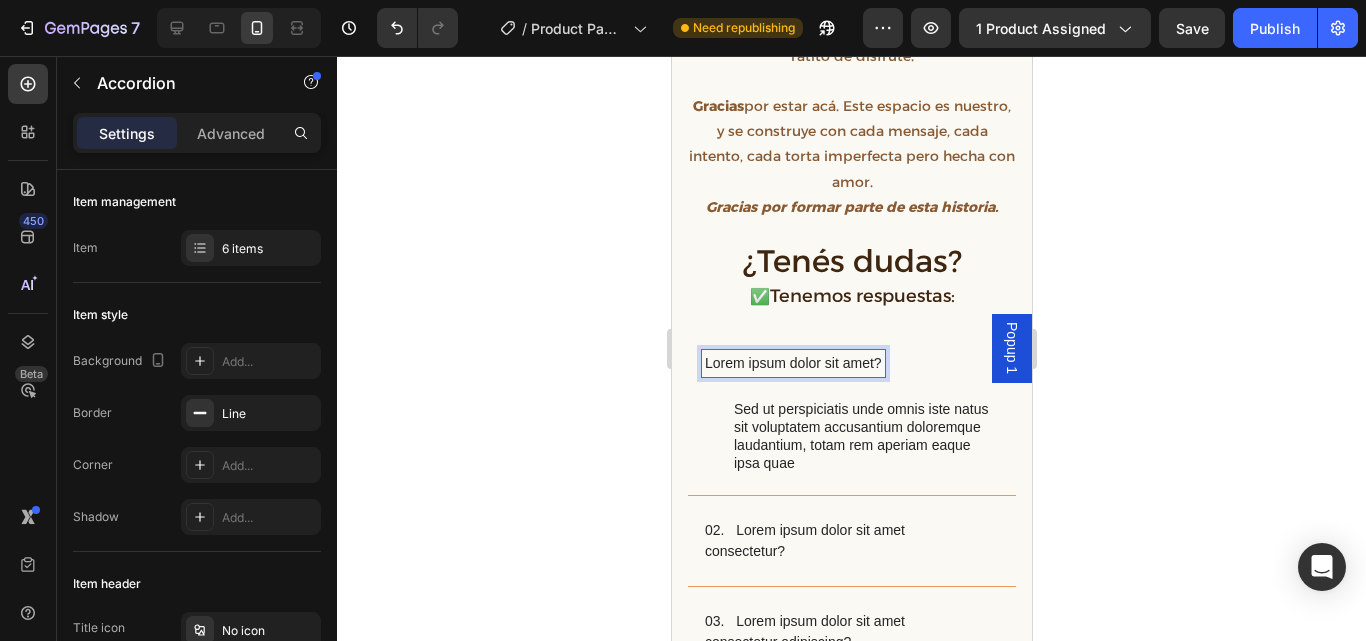 click on "Lorem ipsum dolor sit amet?" at bounding box center [792, 363] 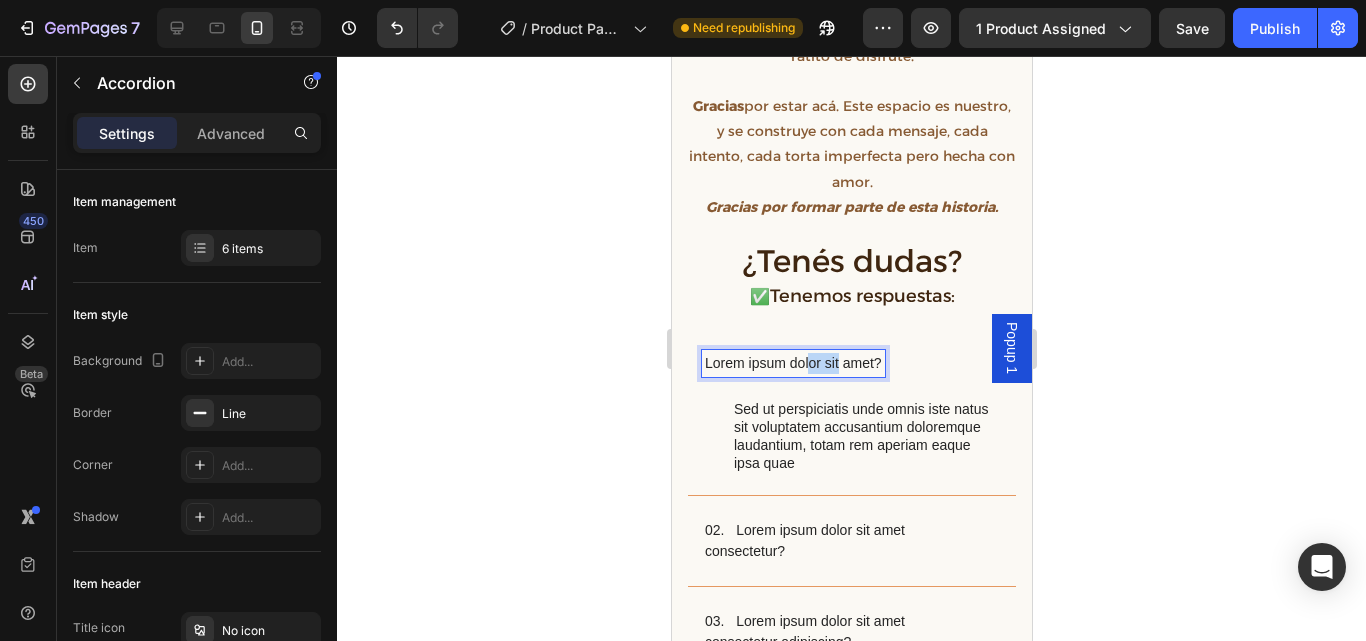 click on "Lorem ipsum dolor sit amet?" at bounding box center (792, 363) 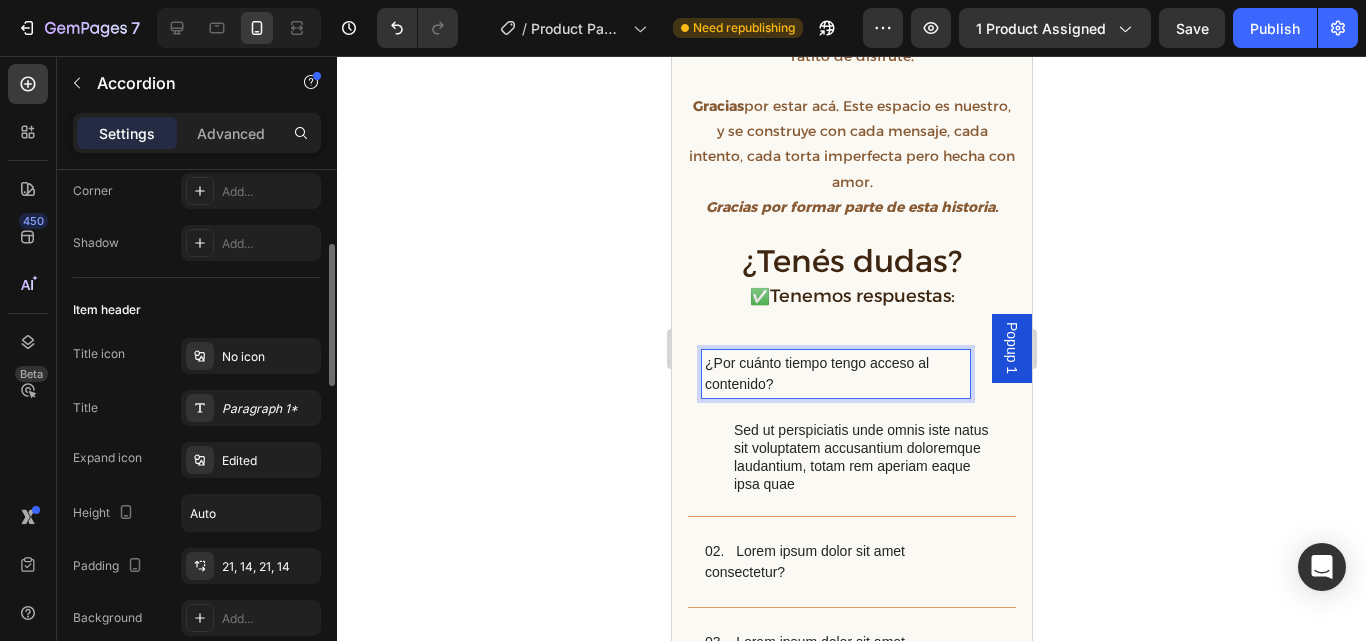 scroll, scrollTop: 288, scrollLeft: 0, axis: vertical 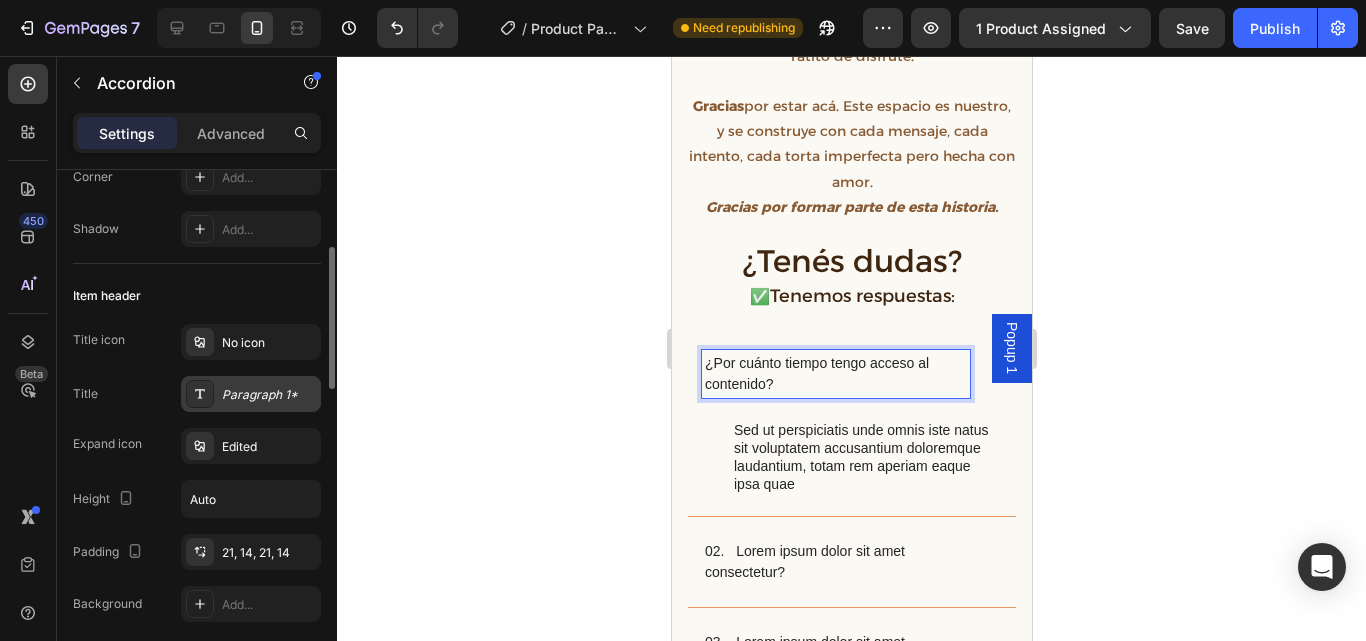 click on "Paragraph 1*" at bounding box center (269, 395) 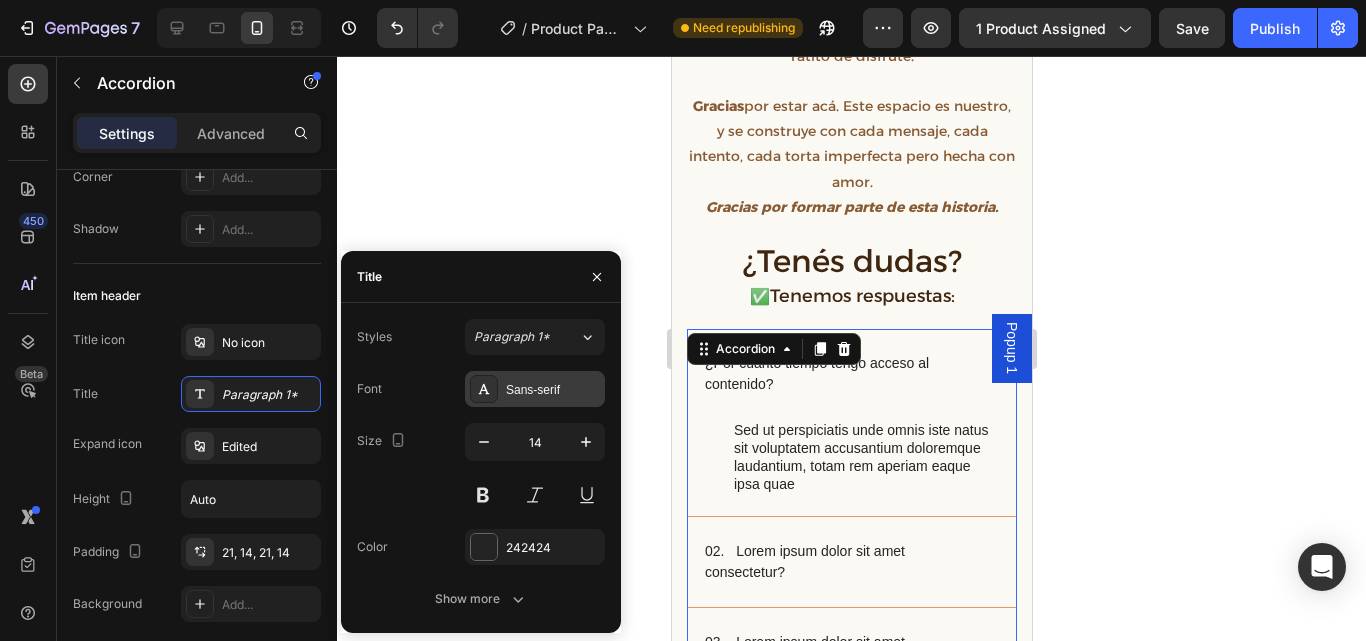 click on "Sans-serif" at bounding box center [553, 390] 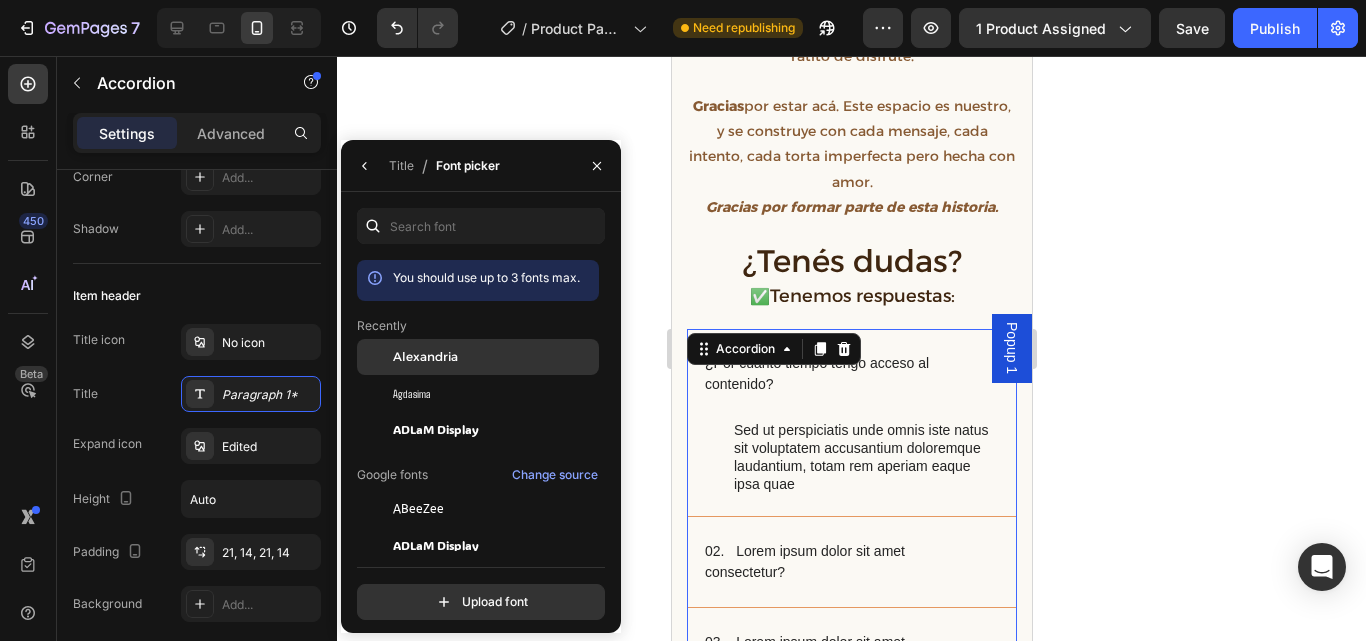 click on "Alexandria" 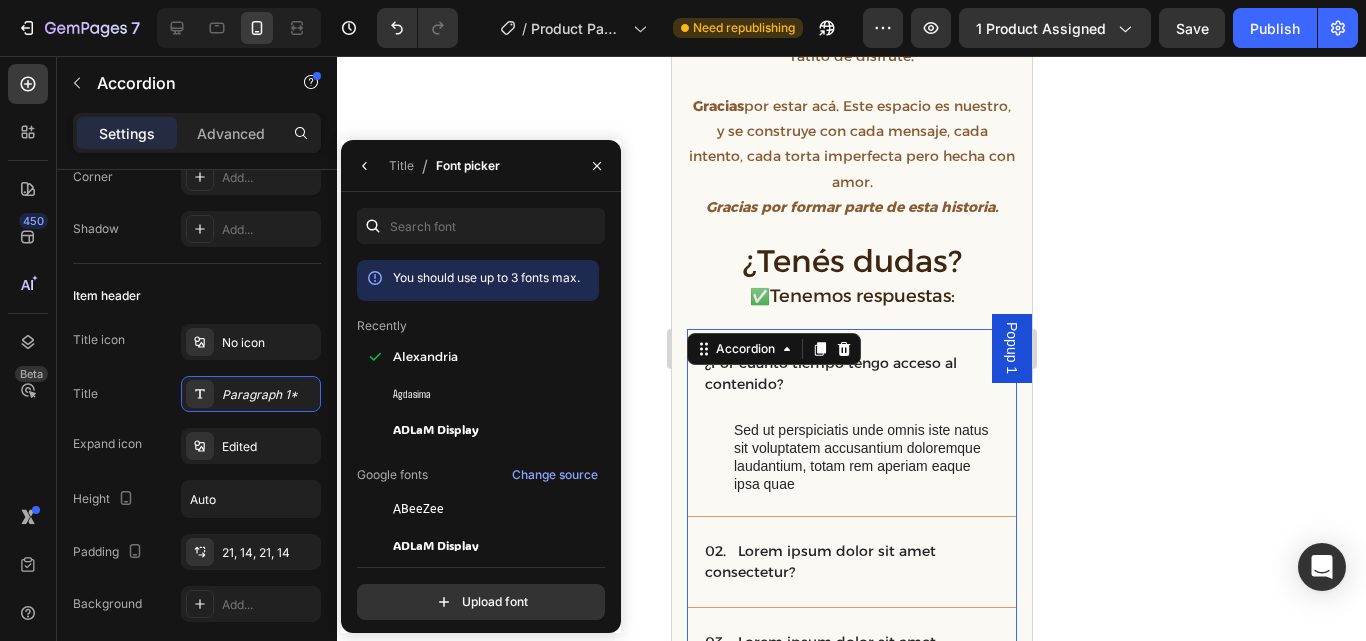 click on "You should use up to 3 fonts max. Recently Alexandria Agdasima ADLaM Display Google fonts Change source ABeeZee ADLaM Display AR One Sans Abel Abhaya Libre Aboreto Abril Fatface Abyssinica SIL Aclonica Acme Actor Adamina Advent Pro Afacad Afacad Flux  Upload font" 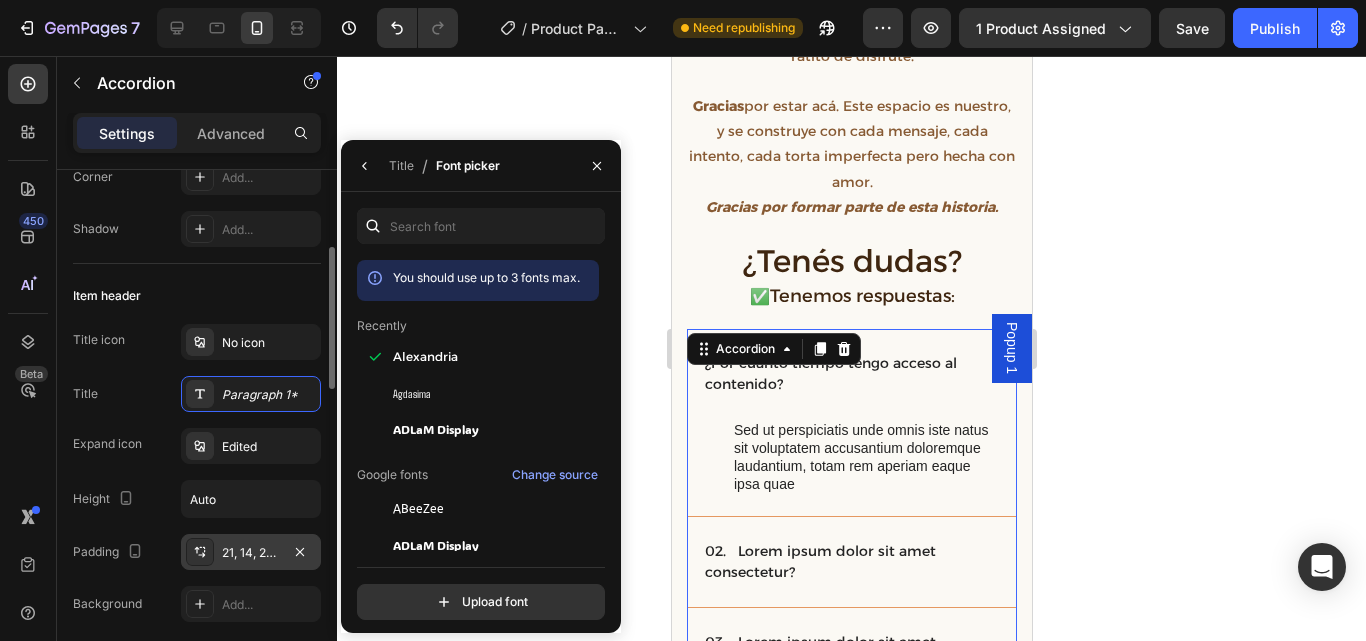 click on "21, 14, 21, 14" at bounding box center [251, 552] 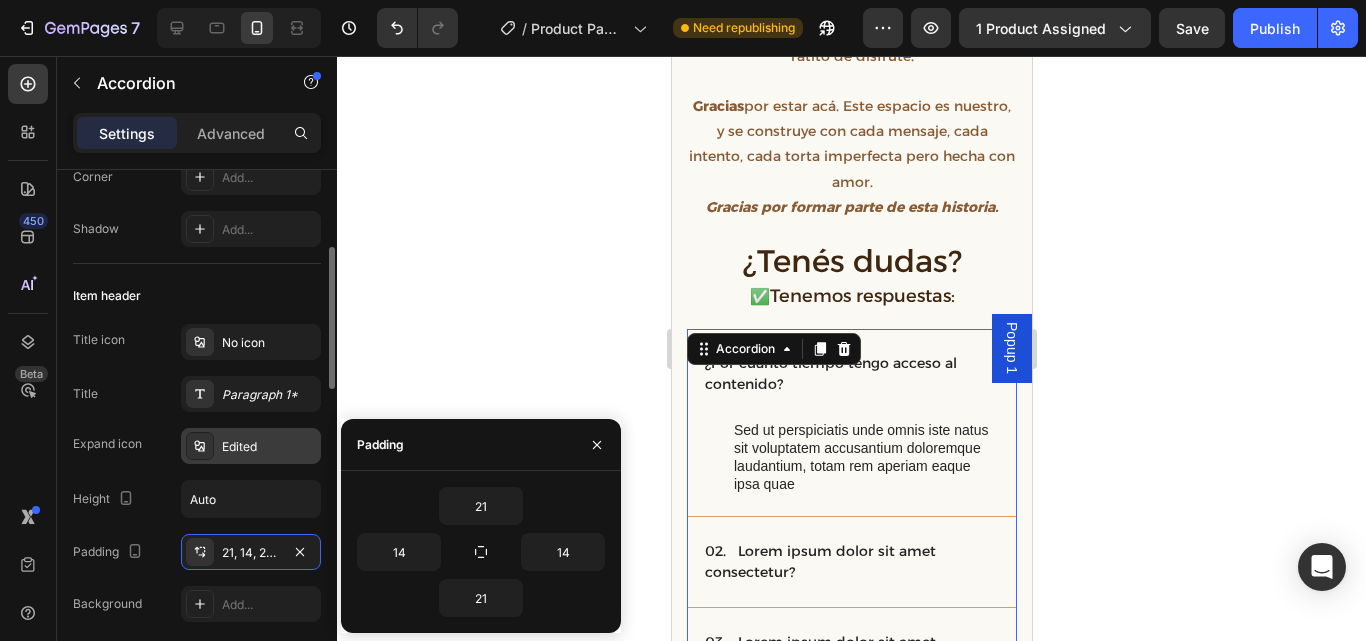 click on "Edited" at bounding box center (251, 446) 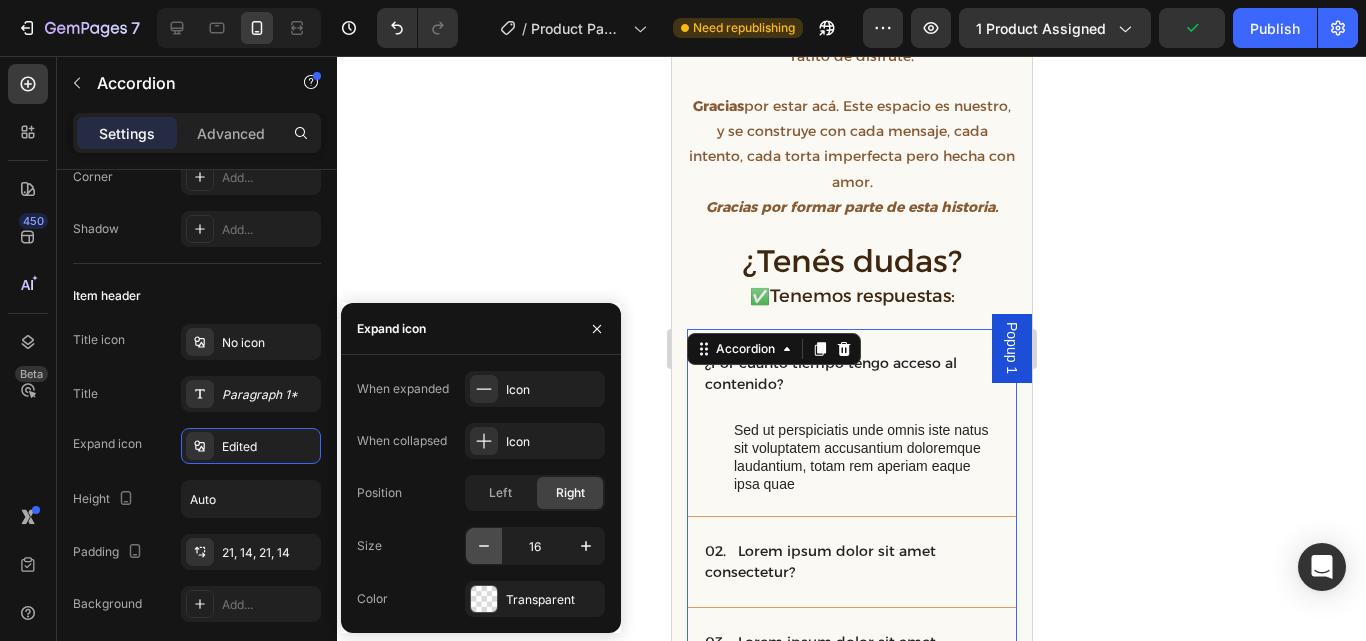 click 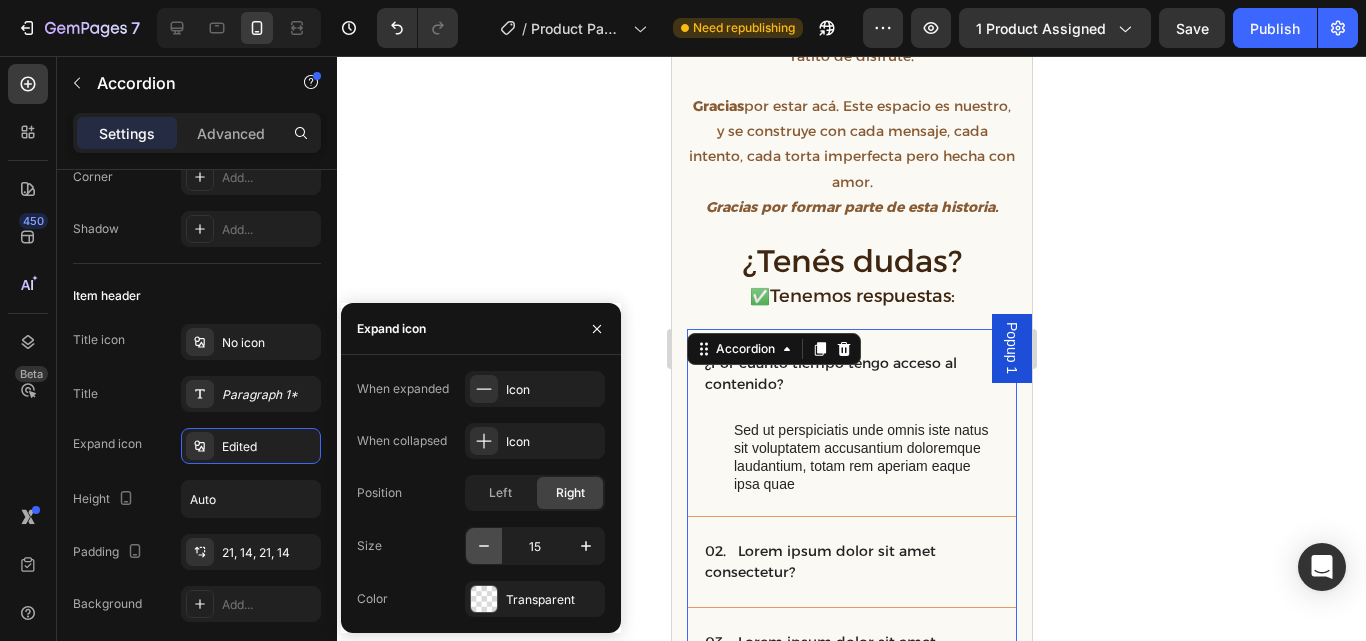 click 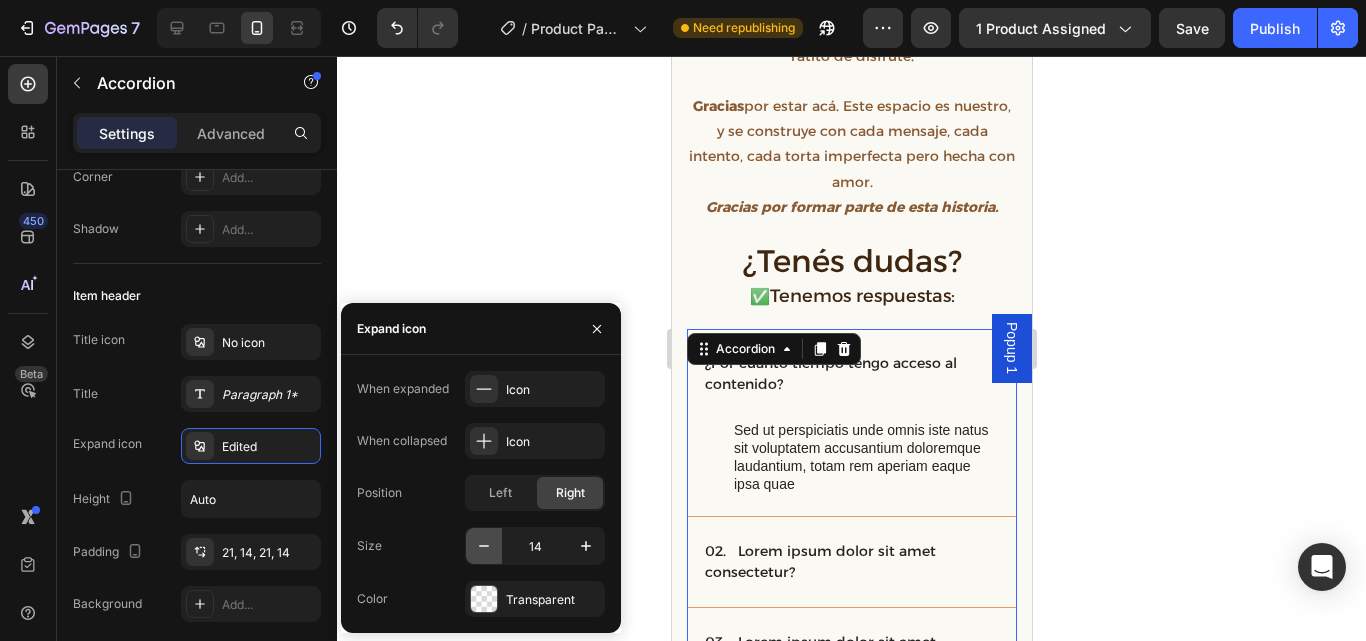 click 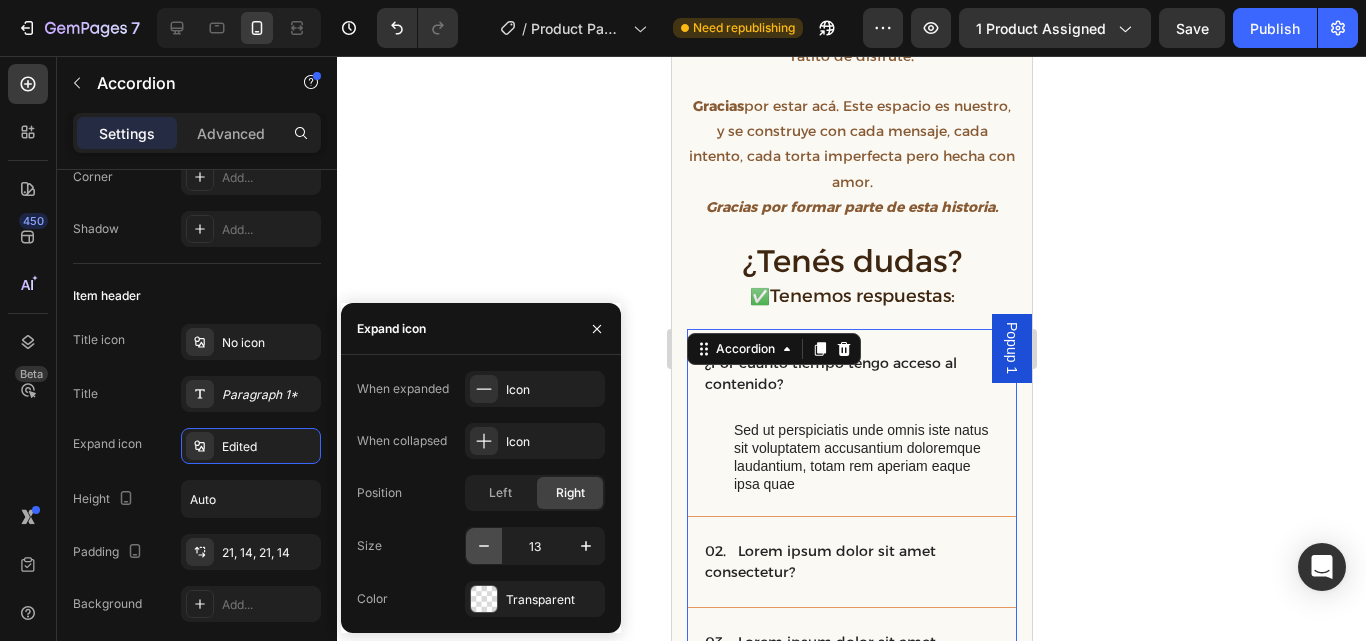 click 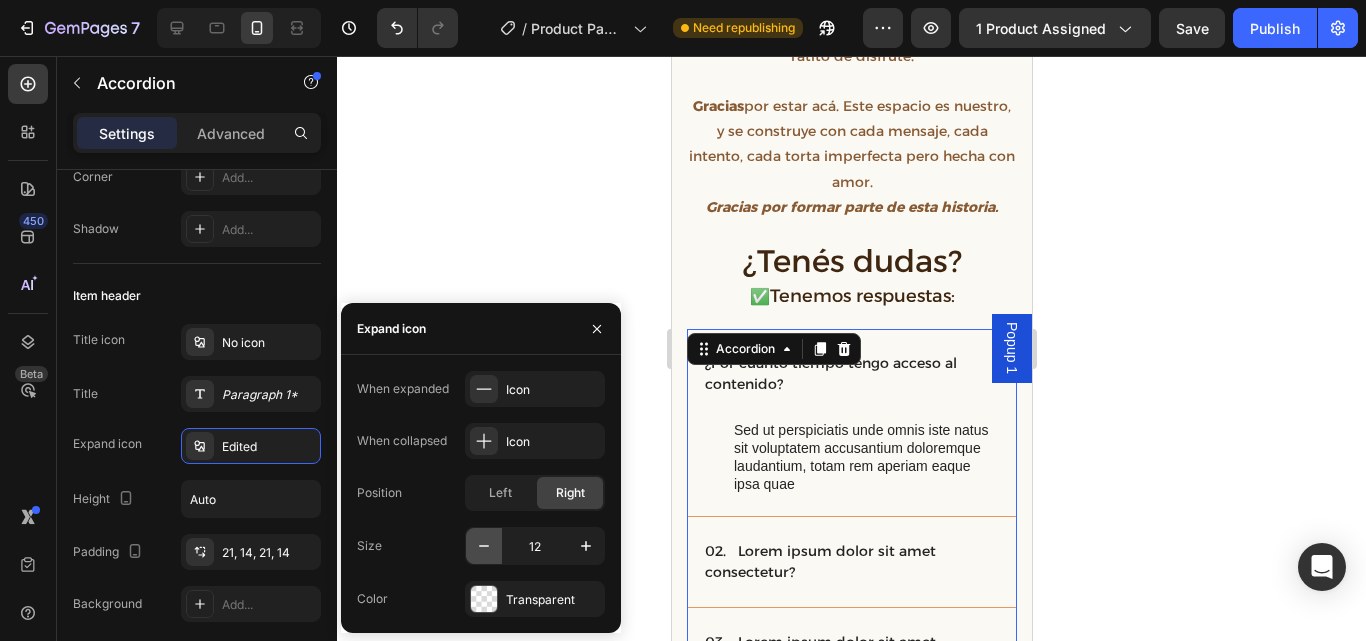 click 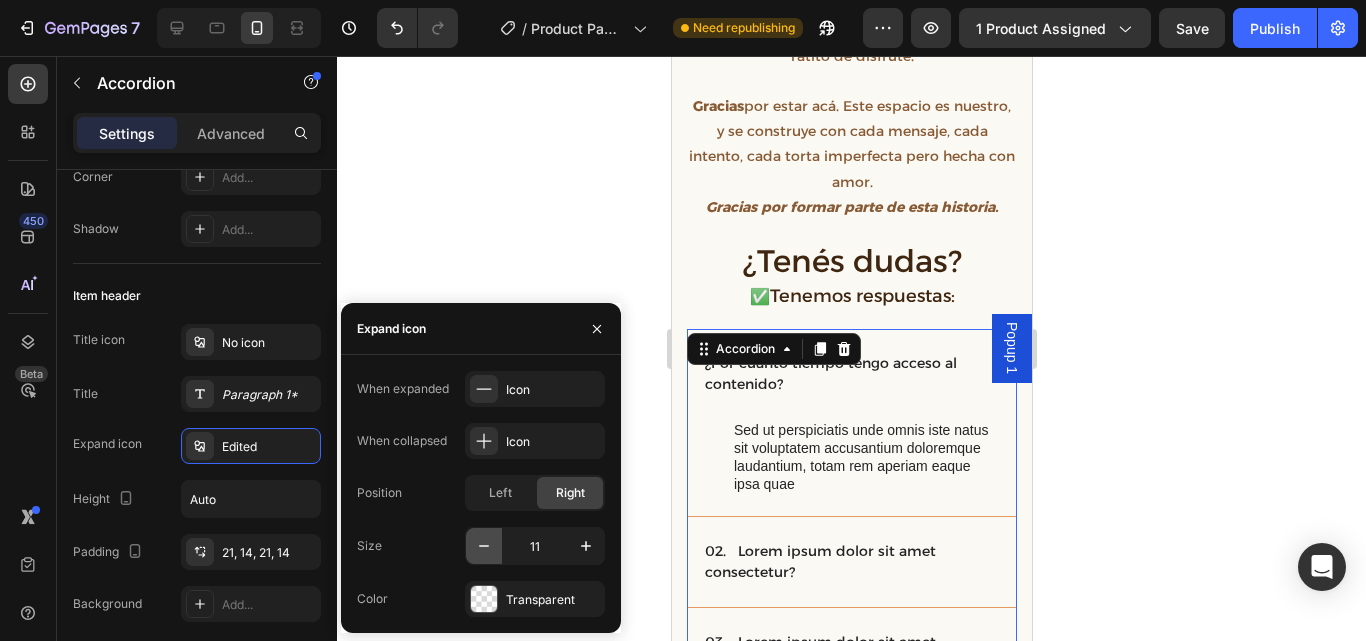 click 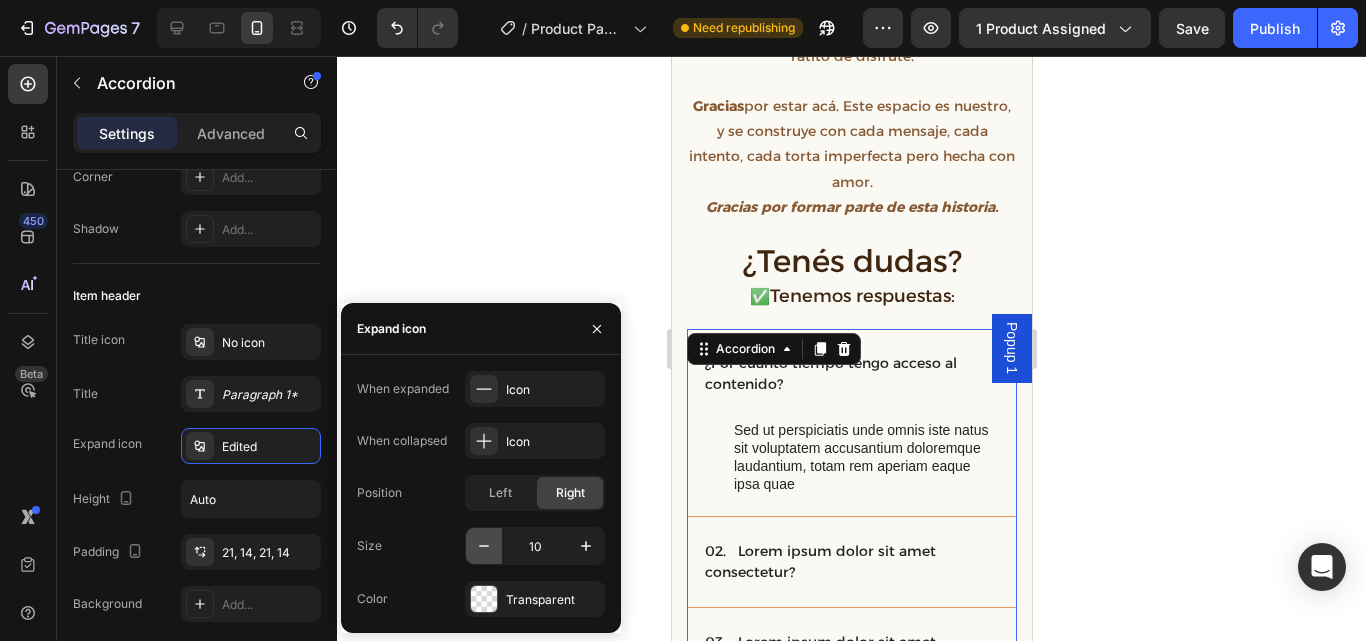 click 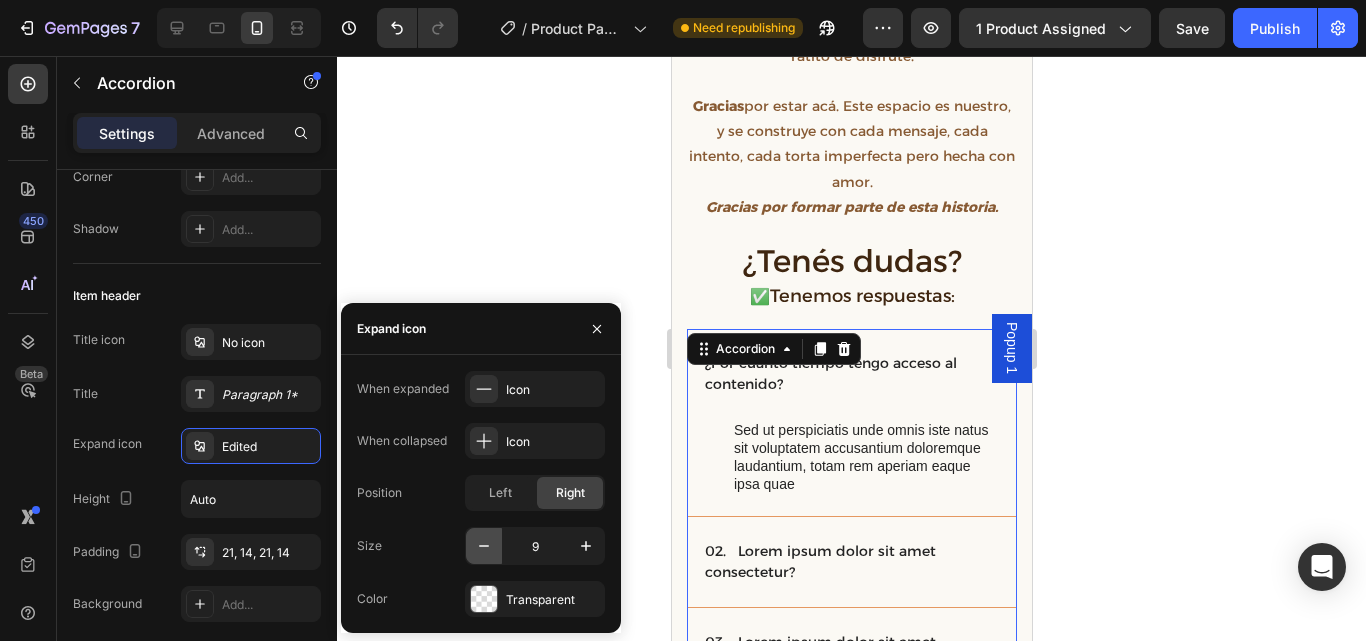 click 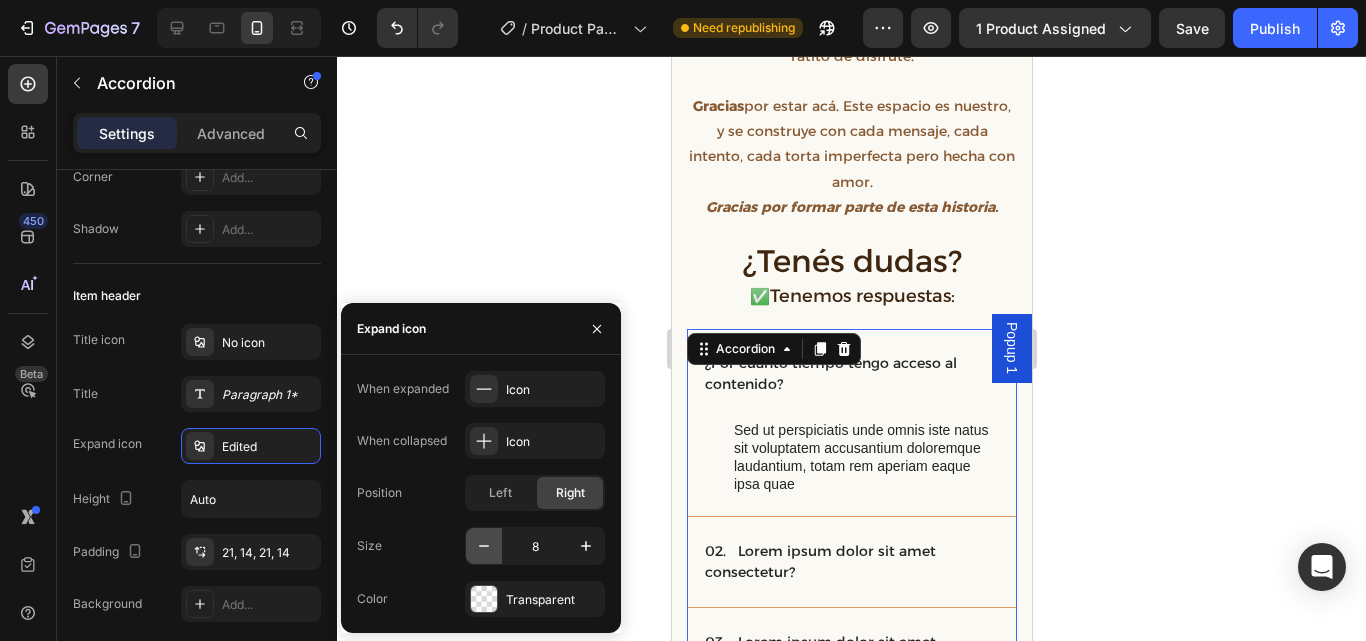 click 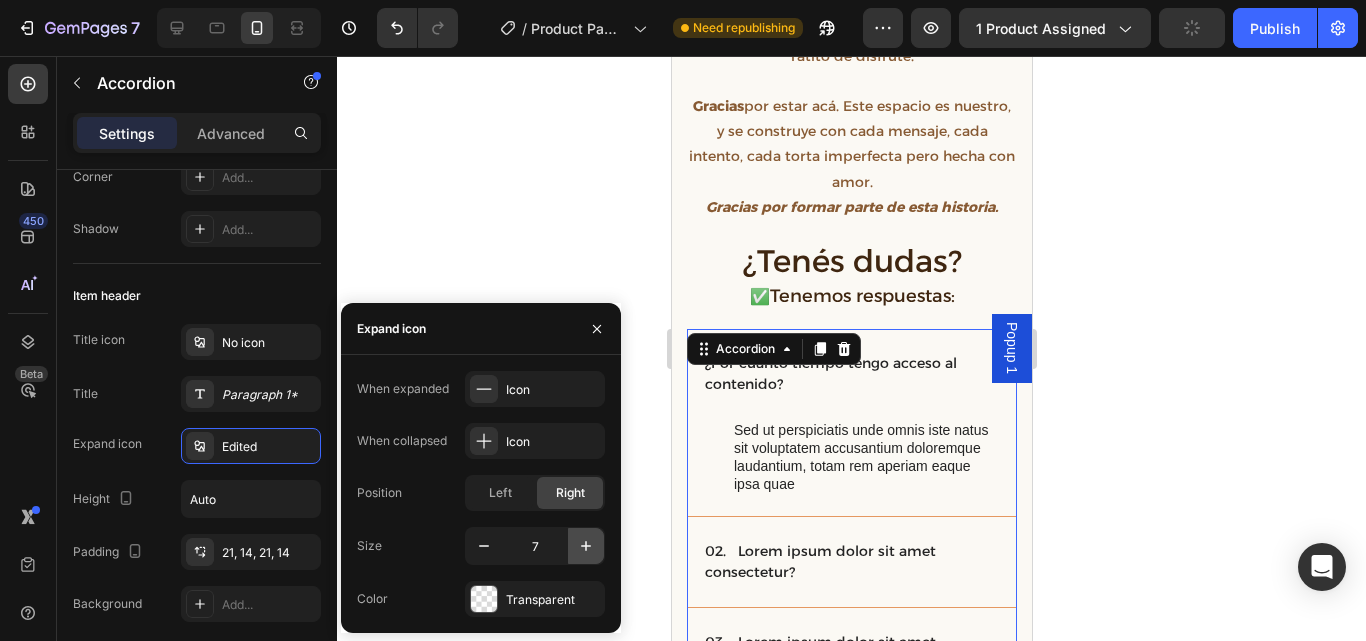 click 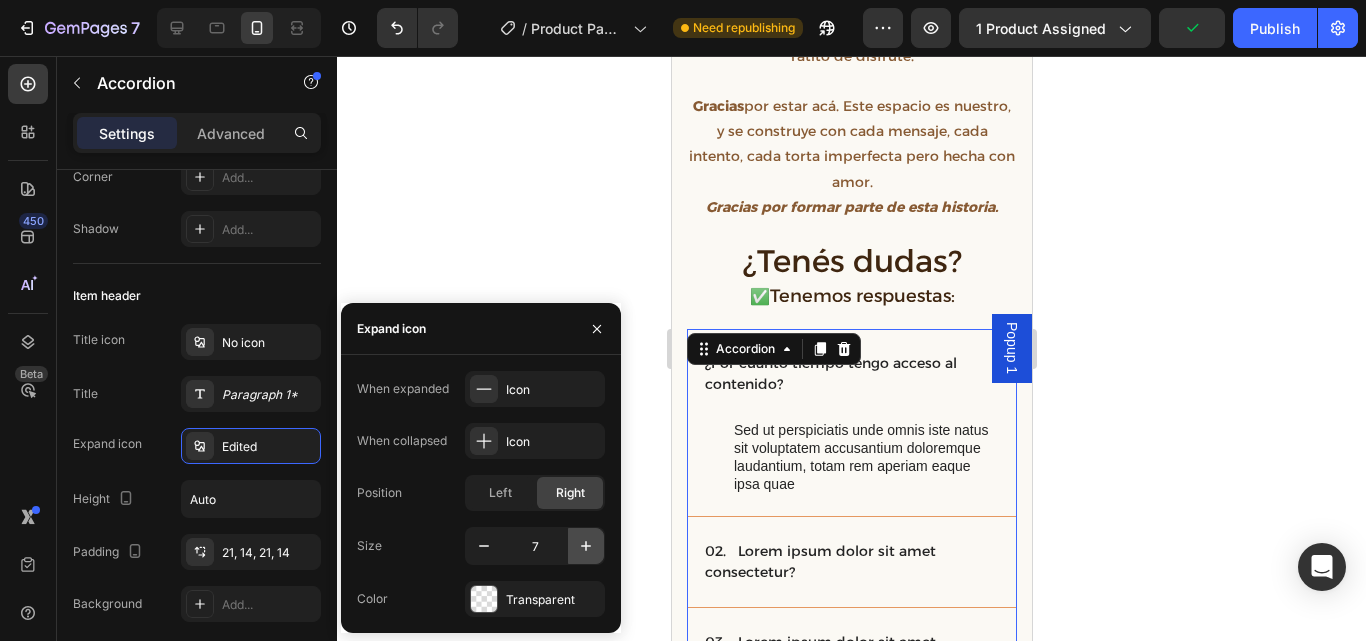 type on "8" 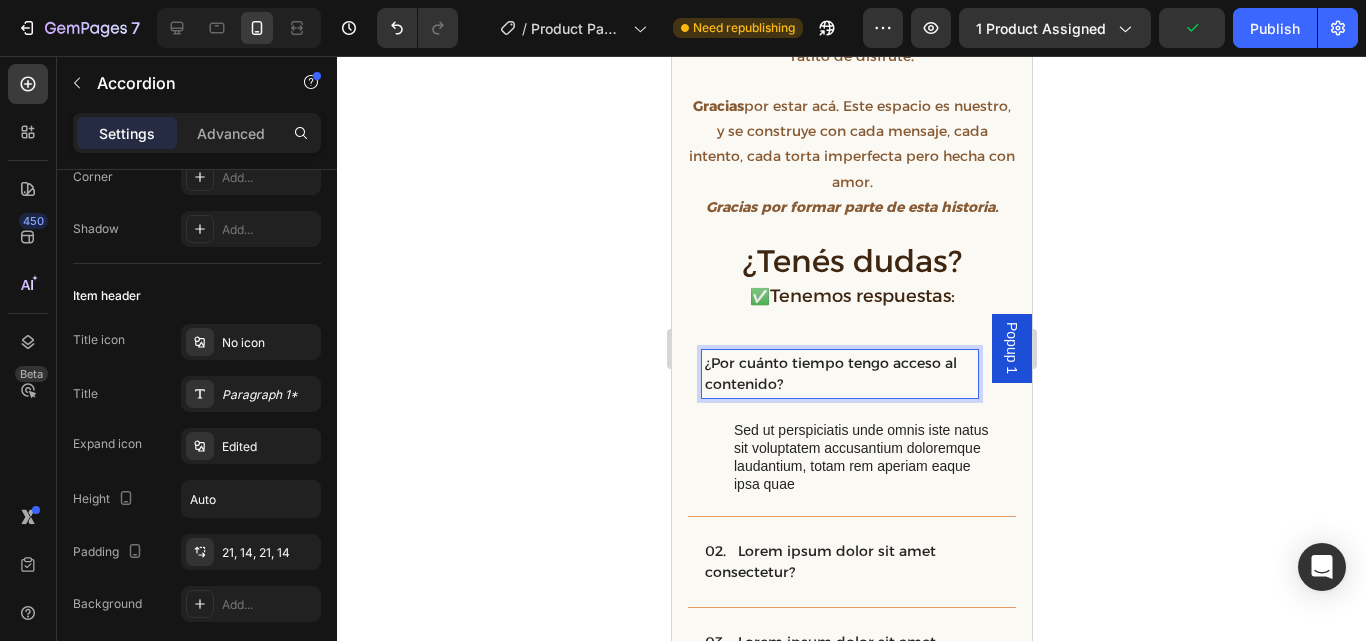 click on "¿Por cuánto tiempo tengo acceso al contenido?" at bounding box center (839, 374) 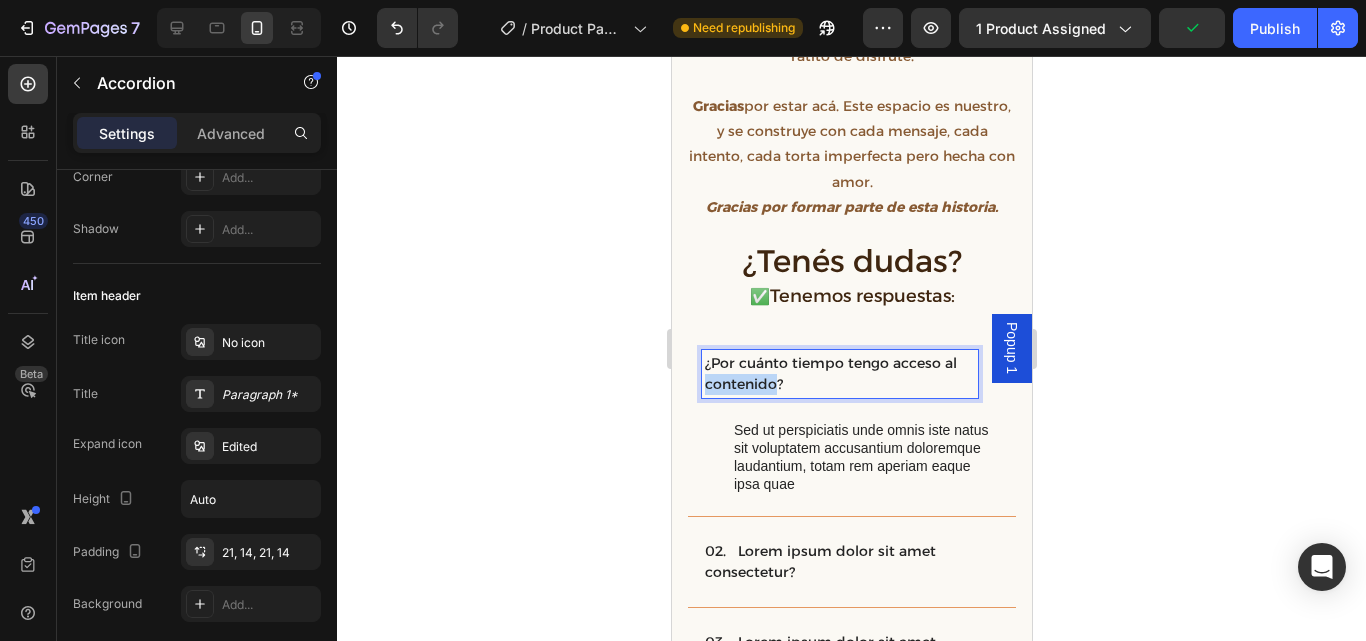 click on "¿Por cuánto tiempo tengo acceso al contenido?" at bounding box center [839, 374] 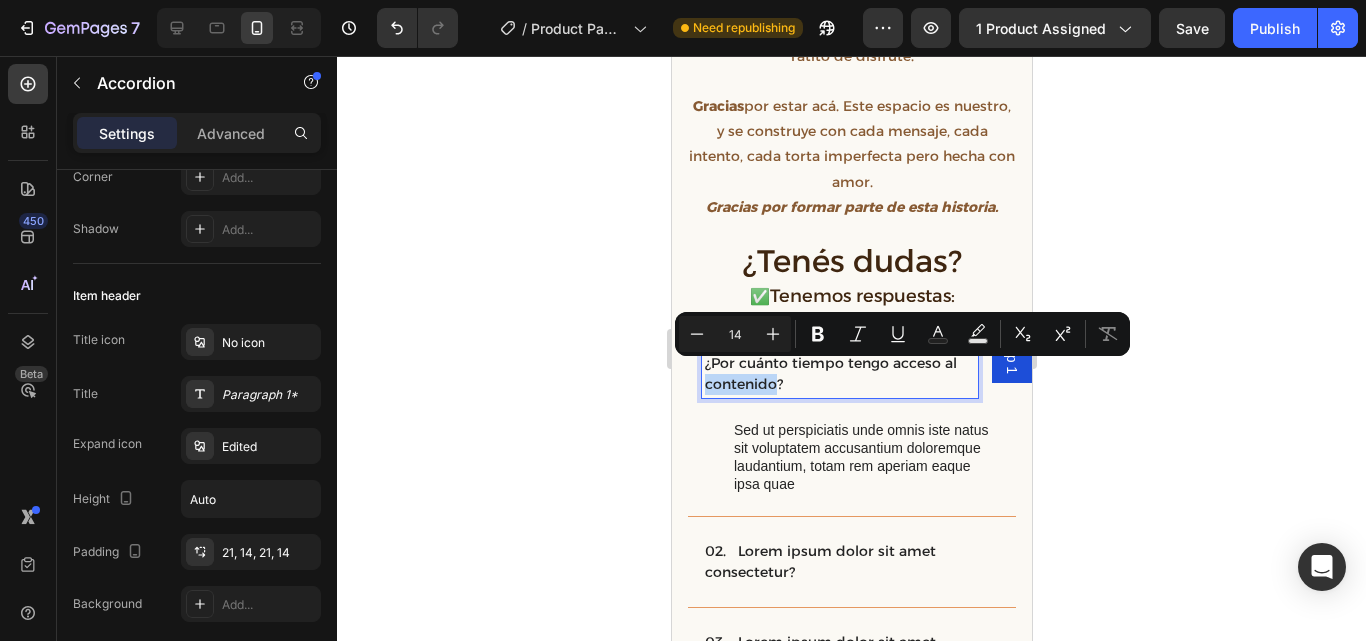 click on "¿Por cuánto tiempo tengo acceso al contenido?" at bounding box center [839, 374] 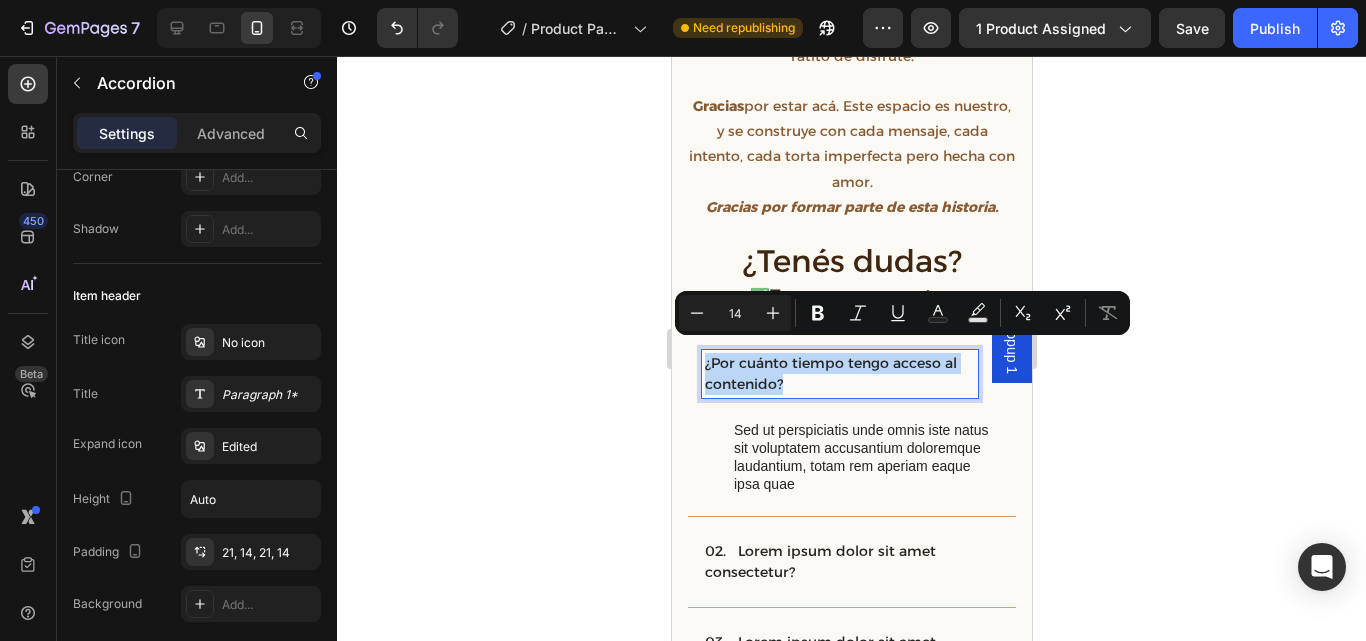 drag, startPoint x: 803, startPoint y: 372, endPoint x: 704, endPoint y: 351, distance: 101.20277 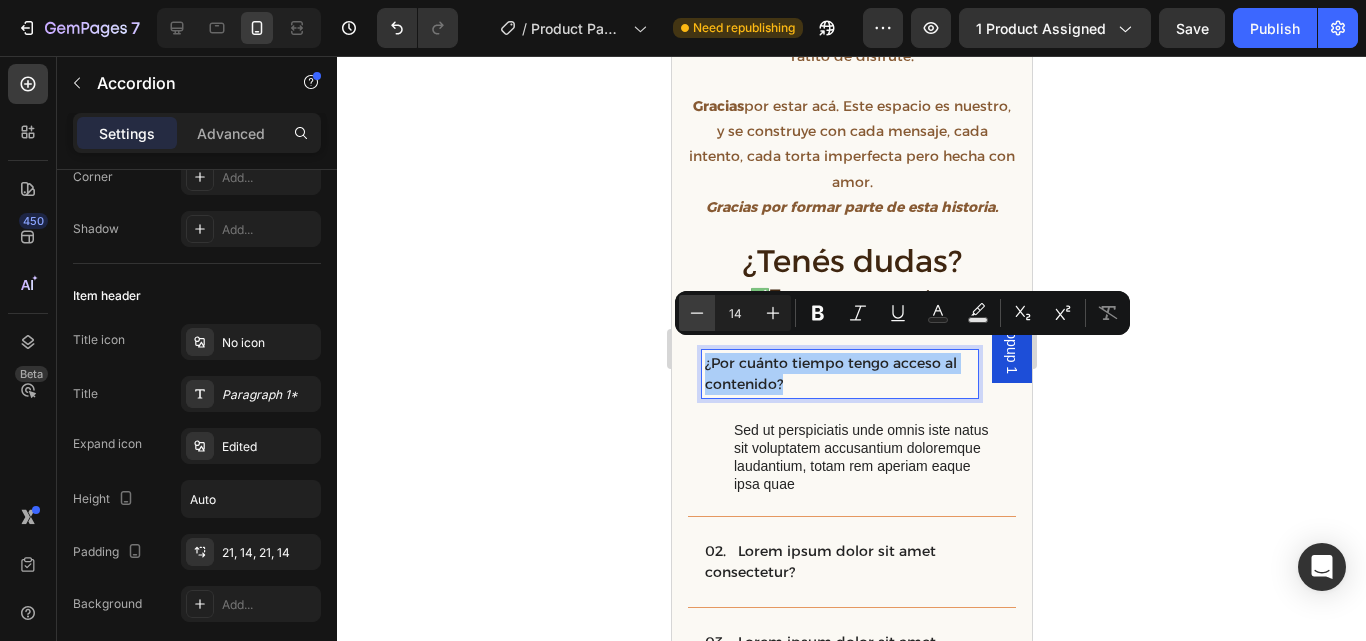 click 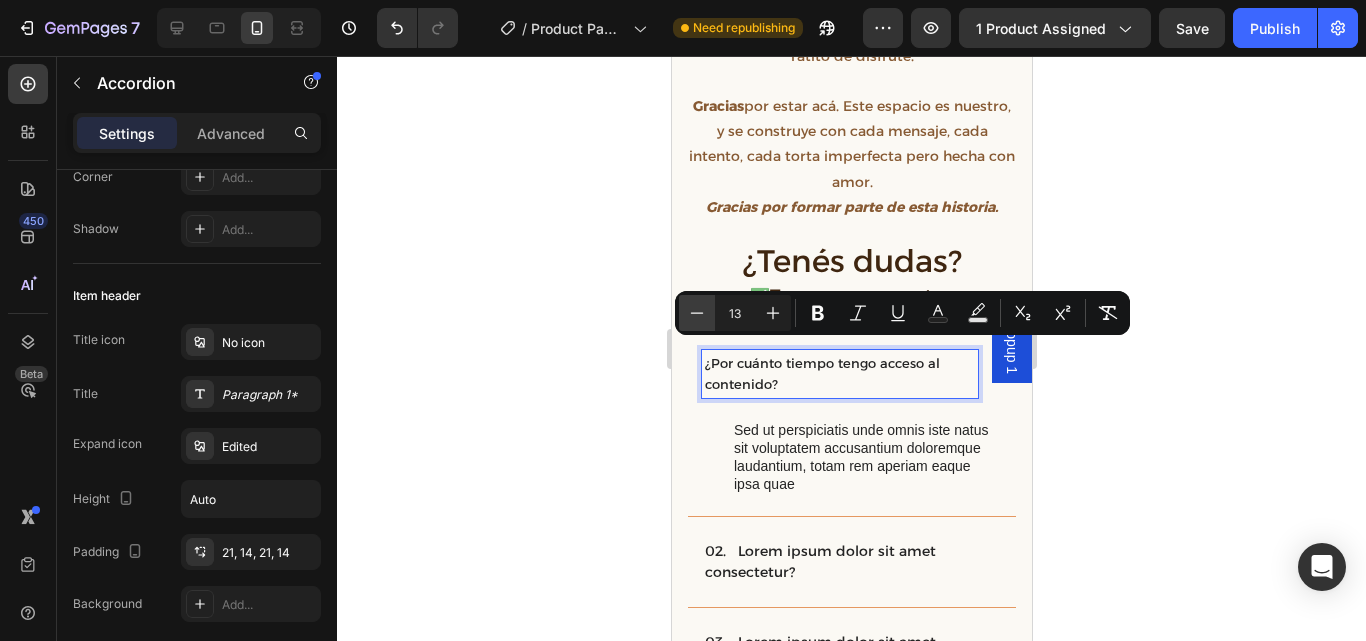 click 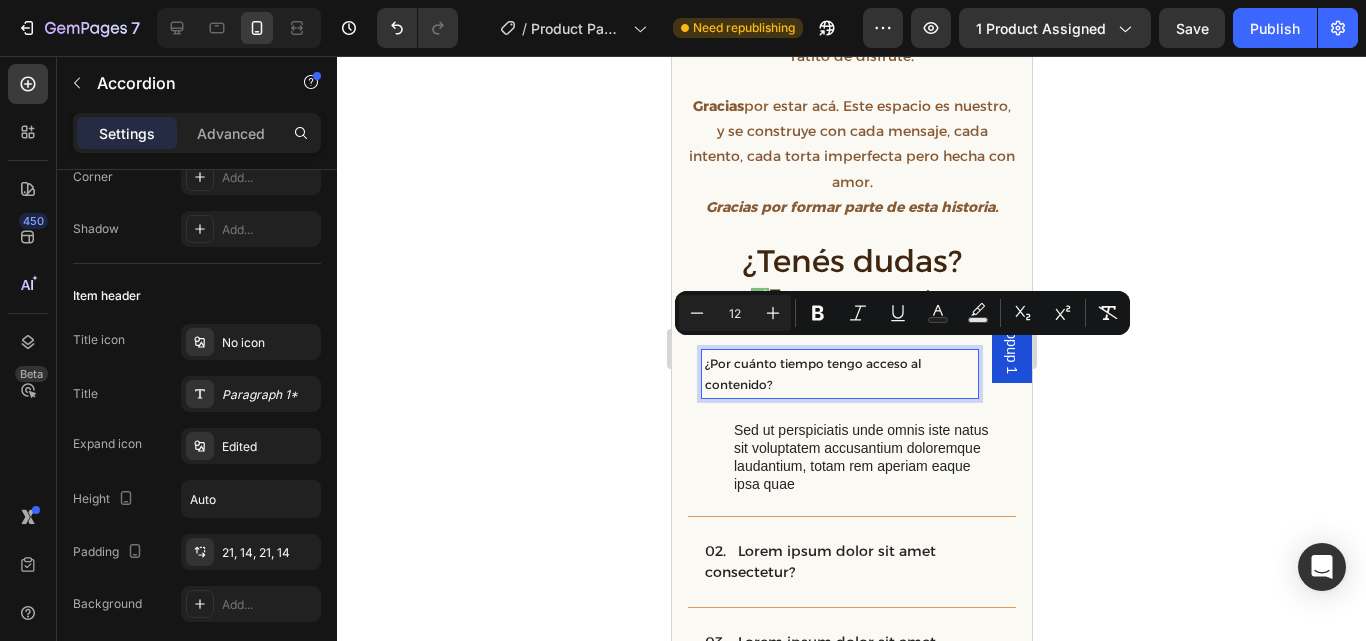 click on "¿Por cuánto tiempo tengo acceso al contenido?" at bounding box center (839, 374) 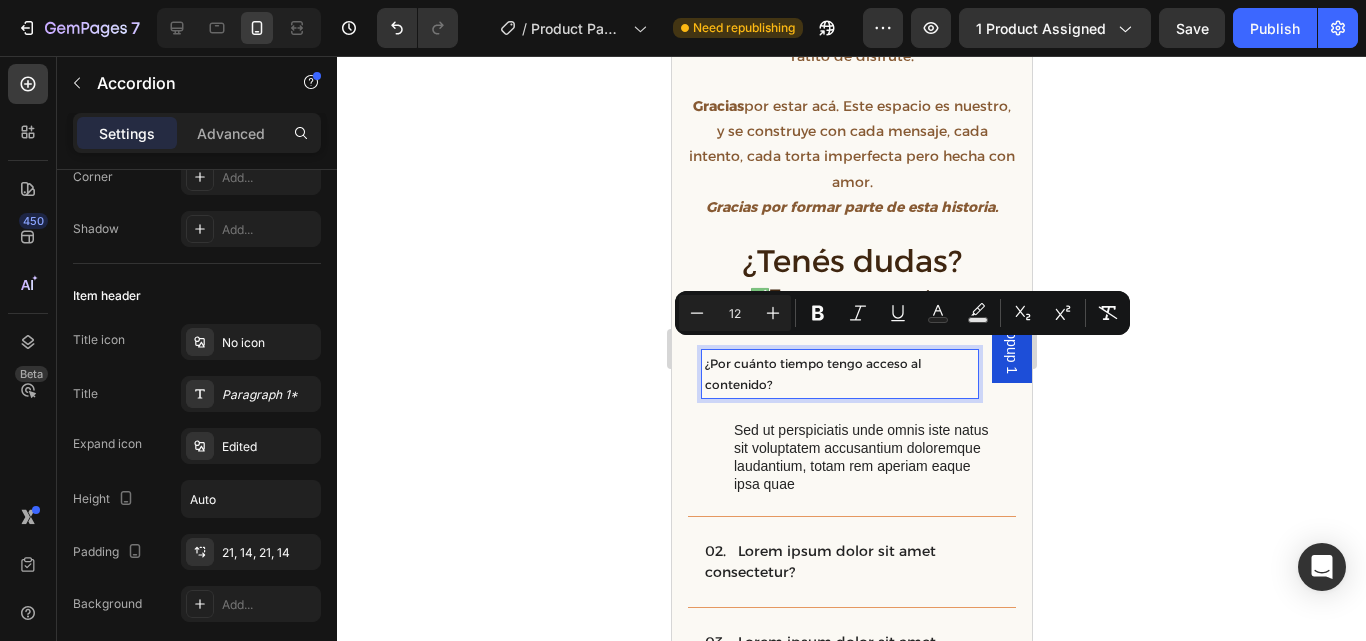 click on "¿Por cuánto tiempo tengo acceso al contenido?" at bounding box center (839, 374) 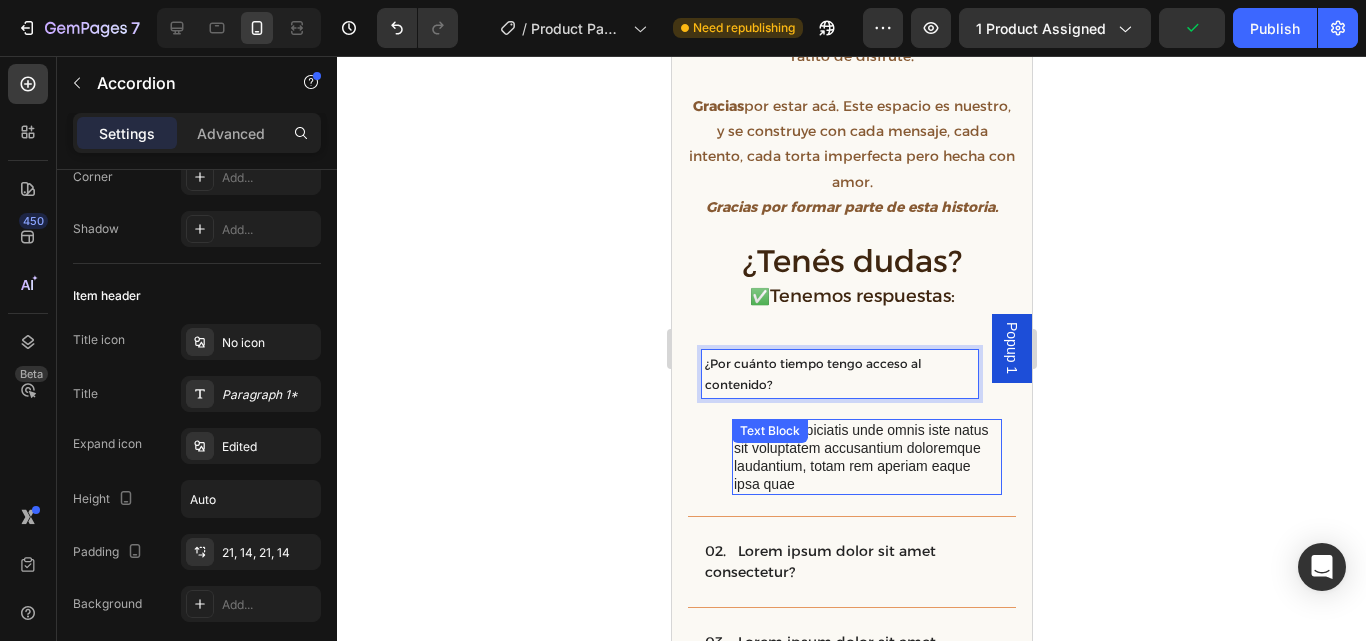 click on "Sed ut perspiciatis unde omnis iste natus sit voluptatem accusantium doloremque laudantium, totam rem aperiam eaque ipsa quae" at bounding box center [866, 457] 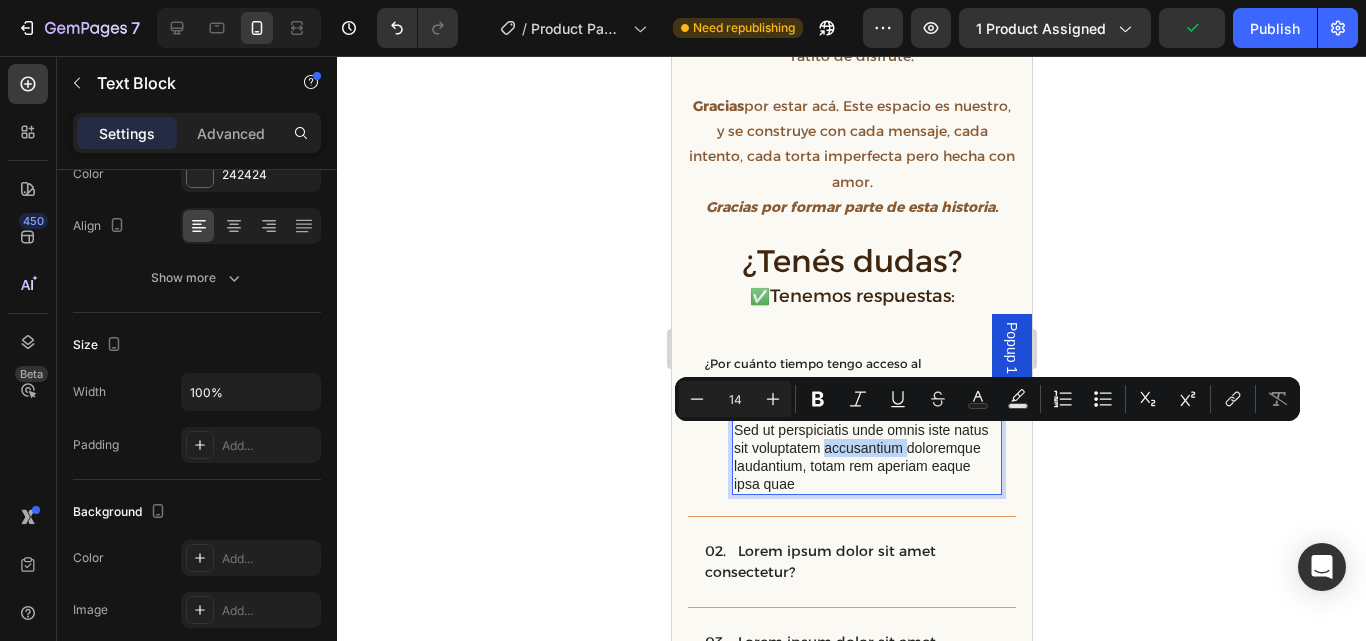 scroll, scrollTop: 0, scrollLeft: 0, axis: both 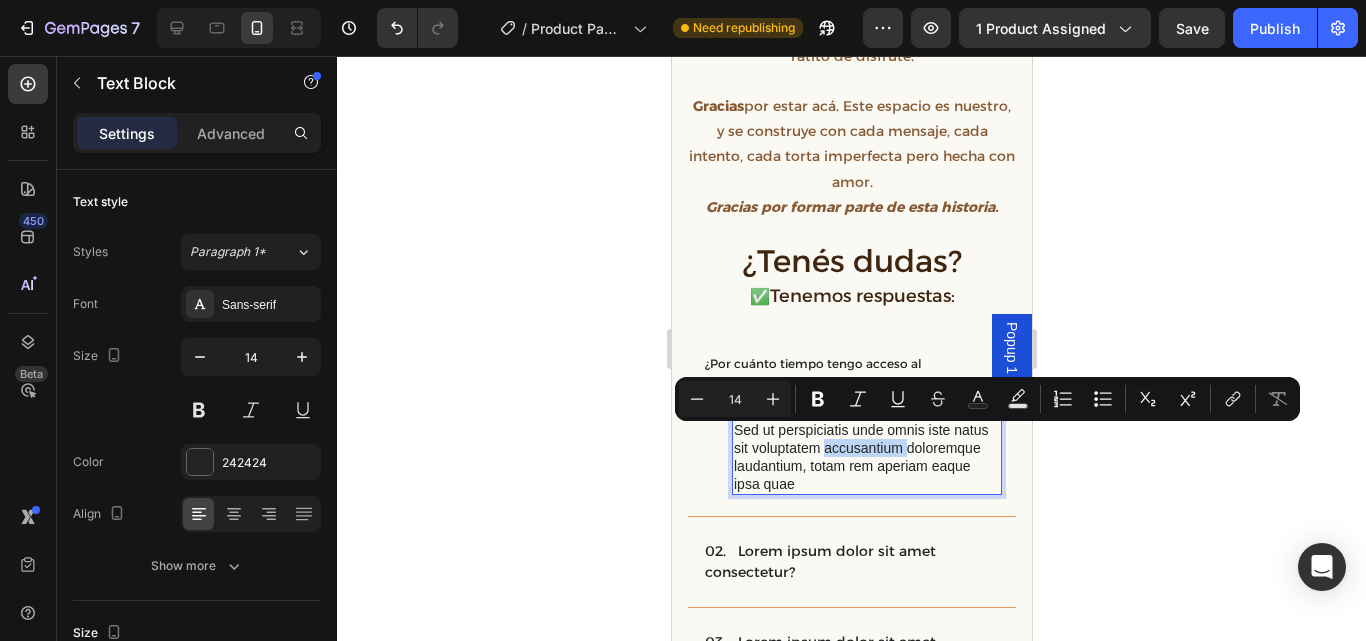click on "Sed ut perspiciatis unde omnis iste natus sit voluptatem accusantium doloremque laudantium, totam rem aperiam eaque ipsa quae" at bounding box center [866, 457] 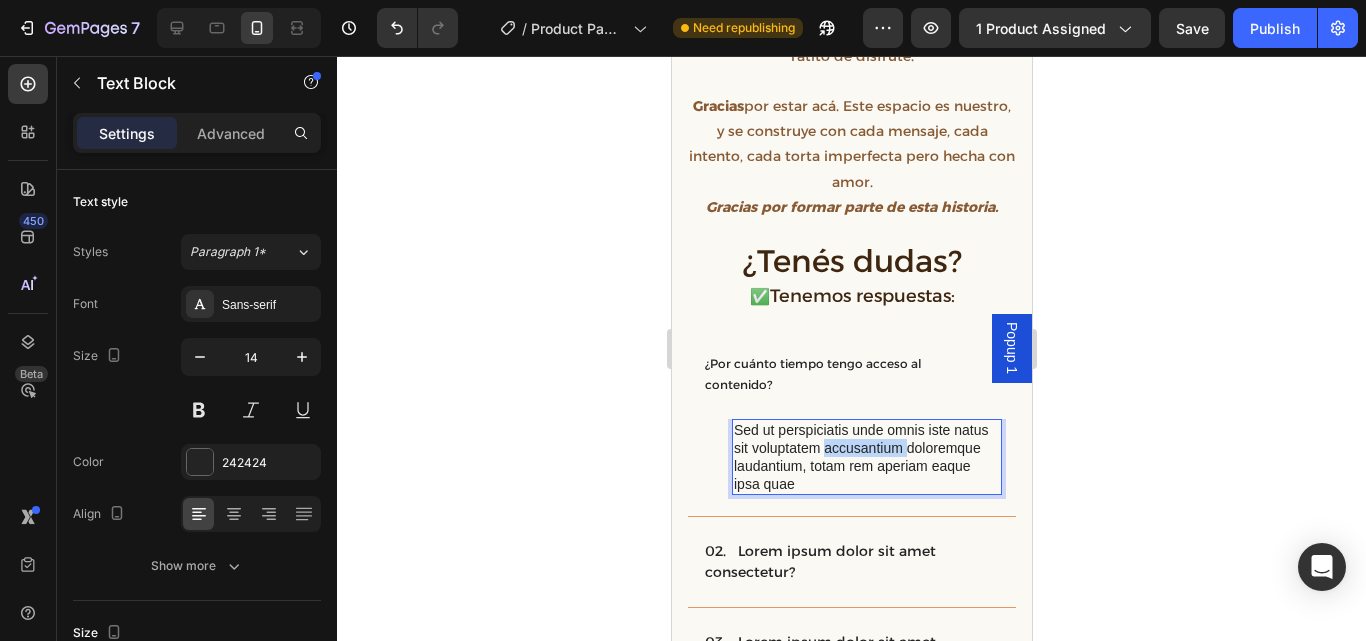 click on "Sed ut perspiciatis unde omnis iste natus sit voluptatem accusantium doloremque laudantium, totam rem aperiam eaque ipsa quae" at bounding box center (866, 457) 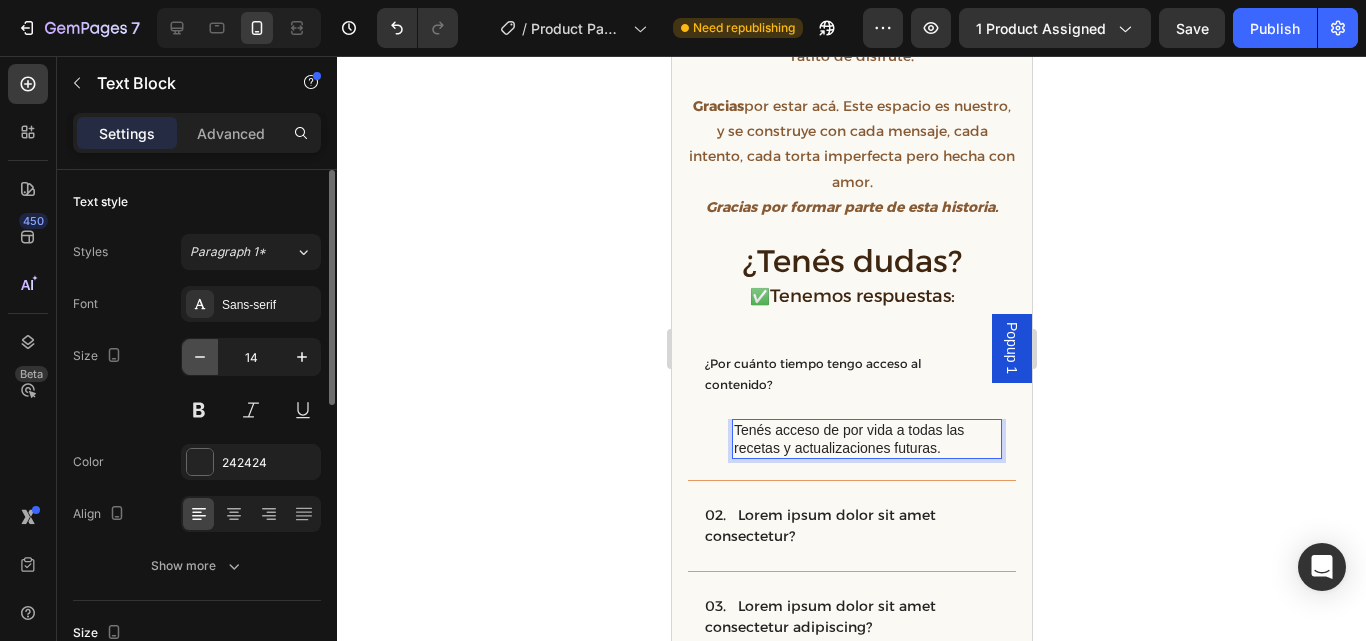 click at bounding box center (200, 357) 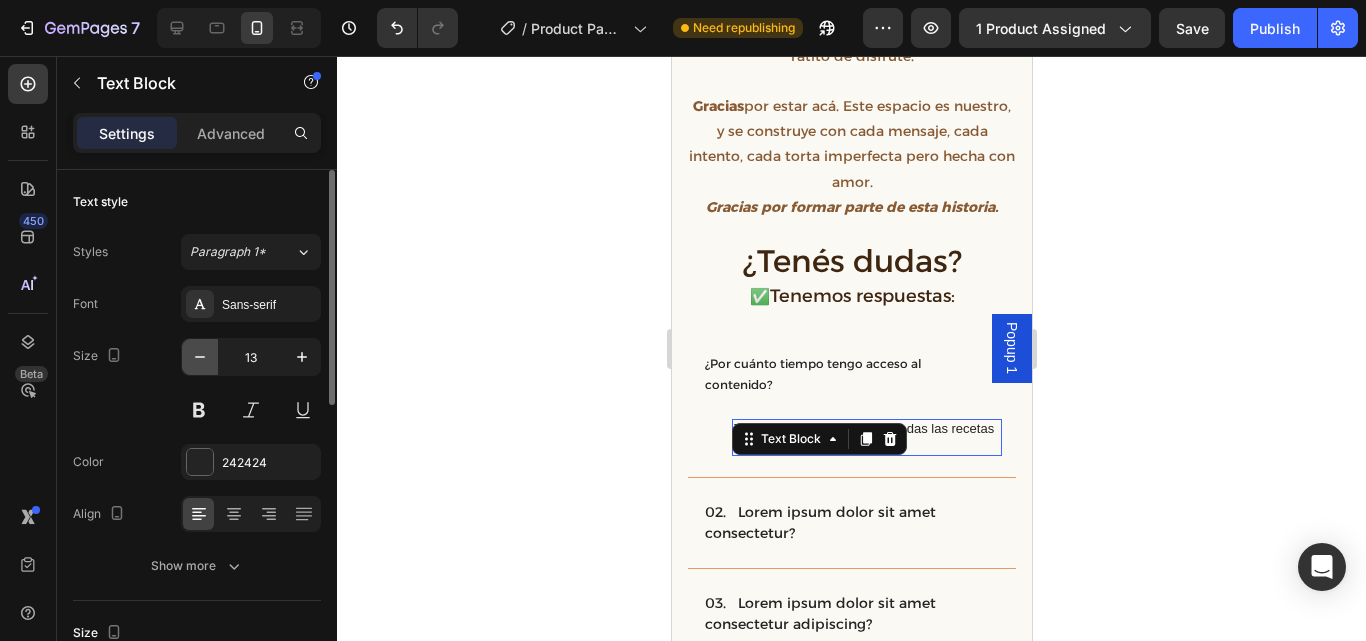 click at bounding box center (200, 357) 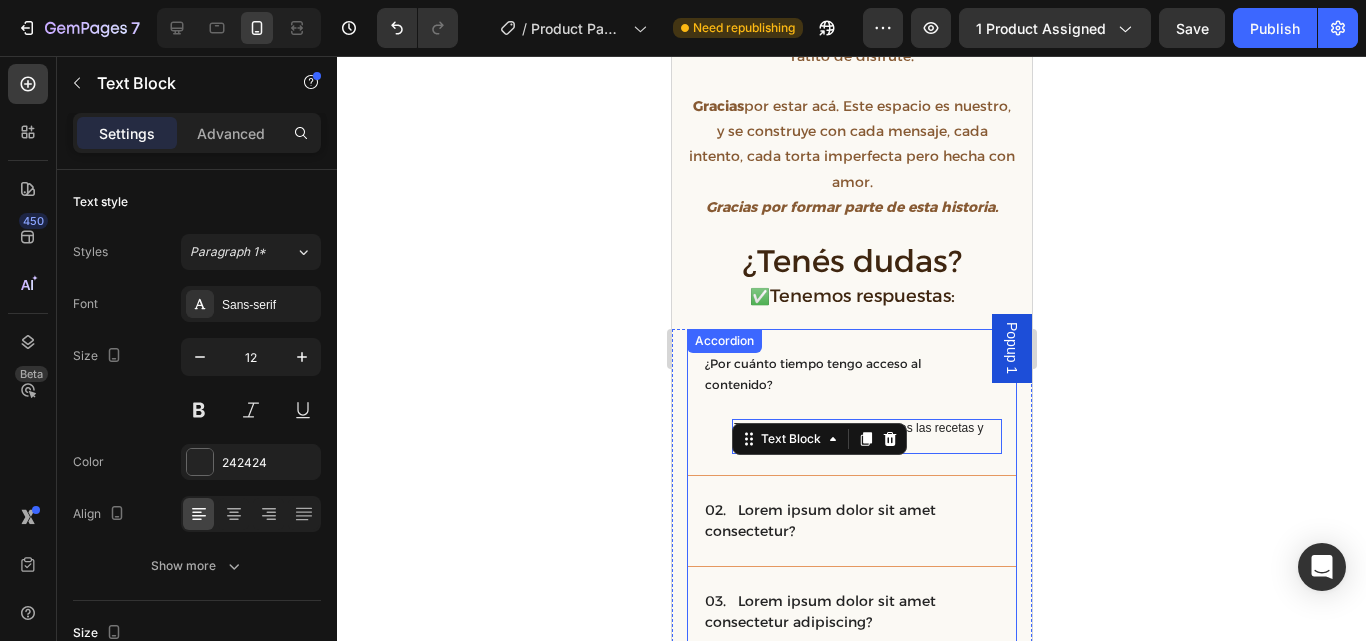 click on "02.   Lorem ipsum dolor sit amet consectetur?" at bounding box center (839, 521) 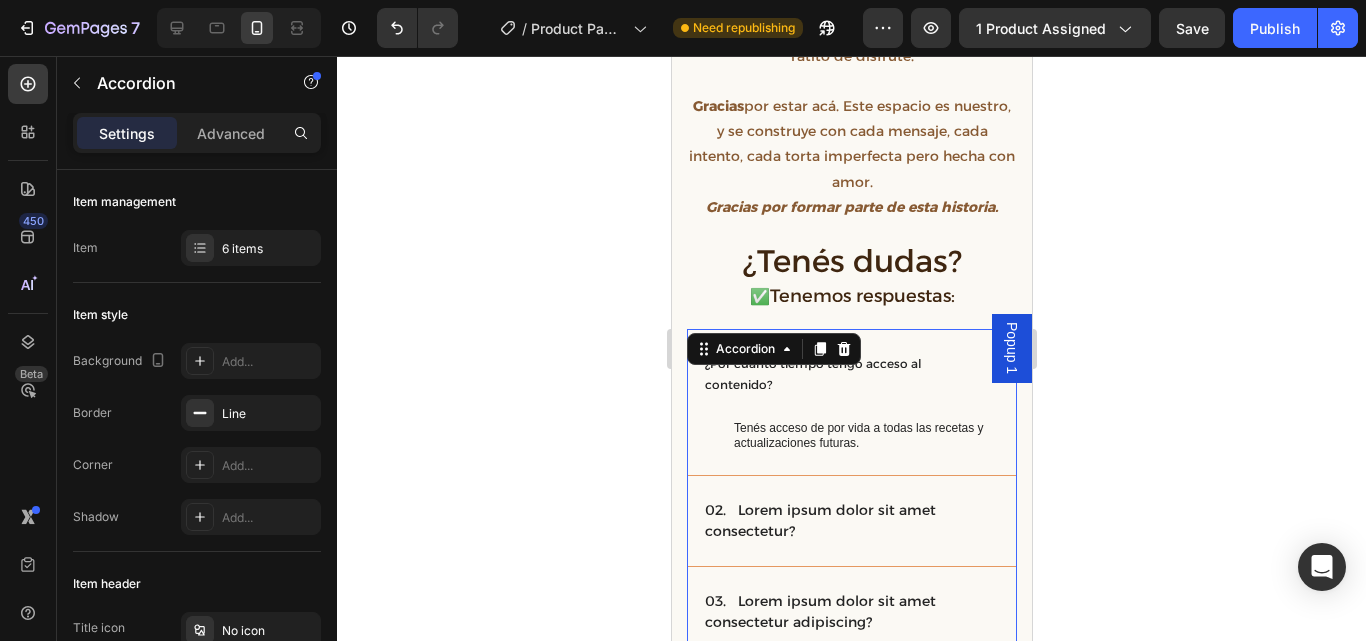 click 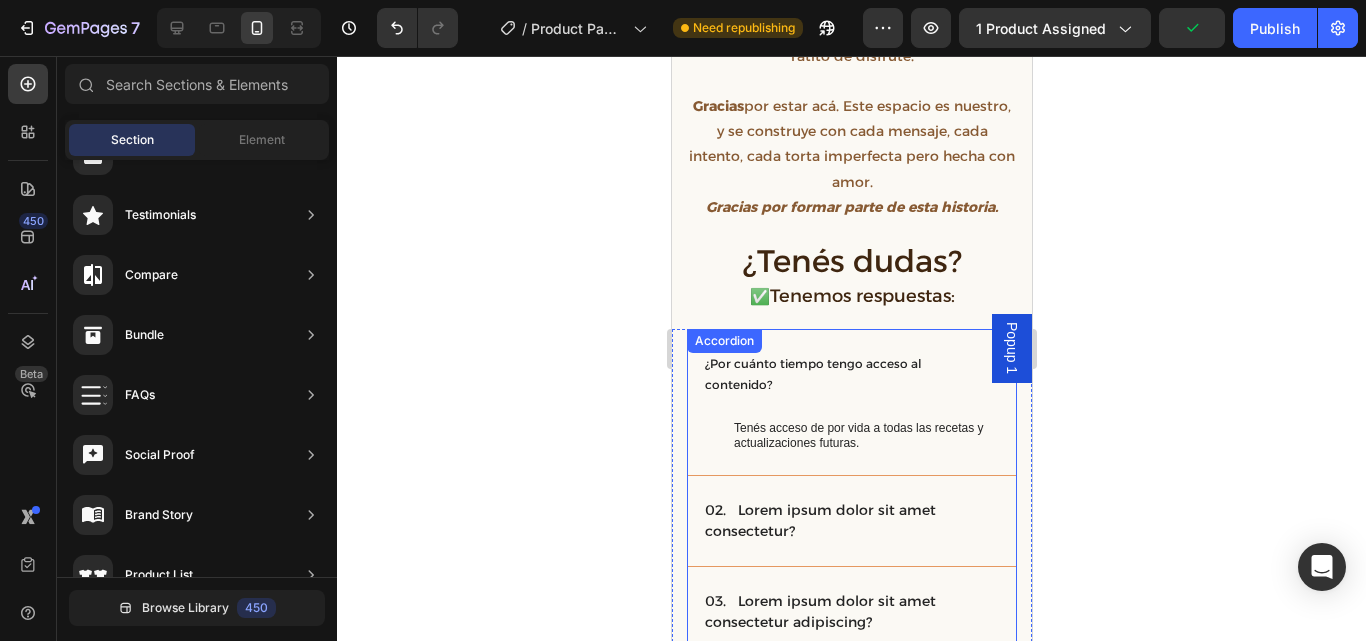 click on "¿Por cuánto tiempo tengo acceso al contenido?" at bounding box center [812, 374] 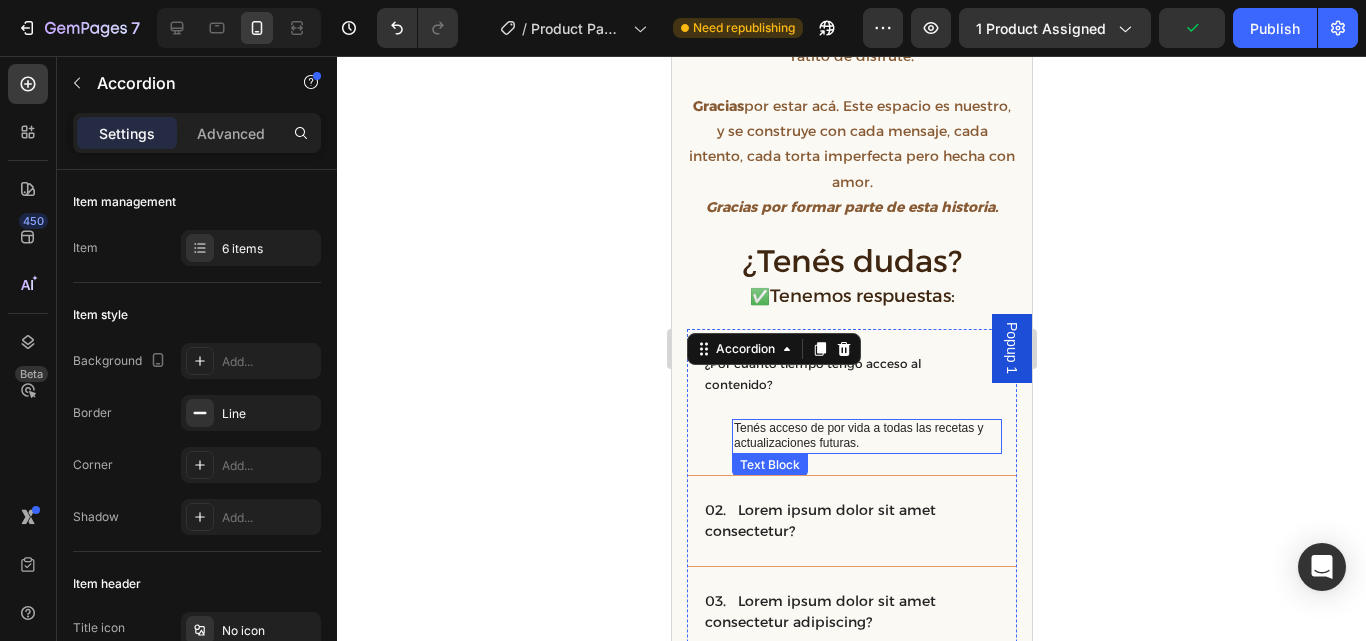 click on "Tenés acceso de por vida a todas las recetas y actualizaciones futuras." at bounding box center (866, 436) 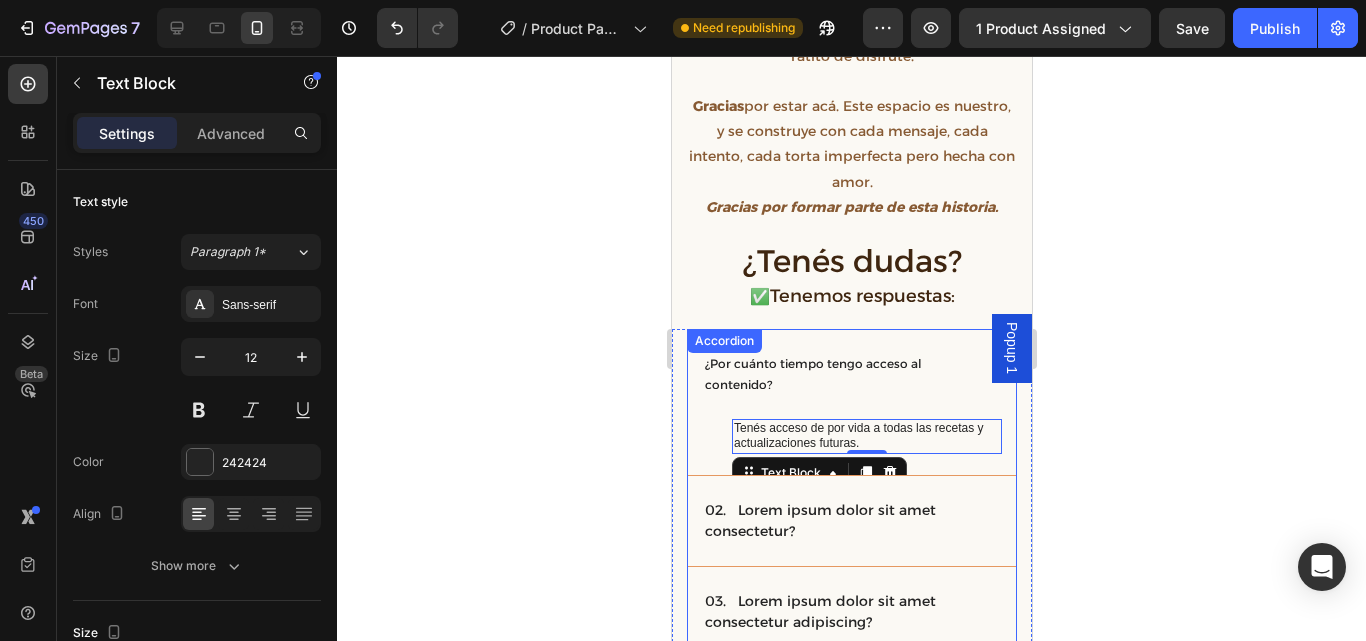 click on "¿Por cuánto tiempo tengo acceso al contenido?" at bounding box center (851, 374) 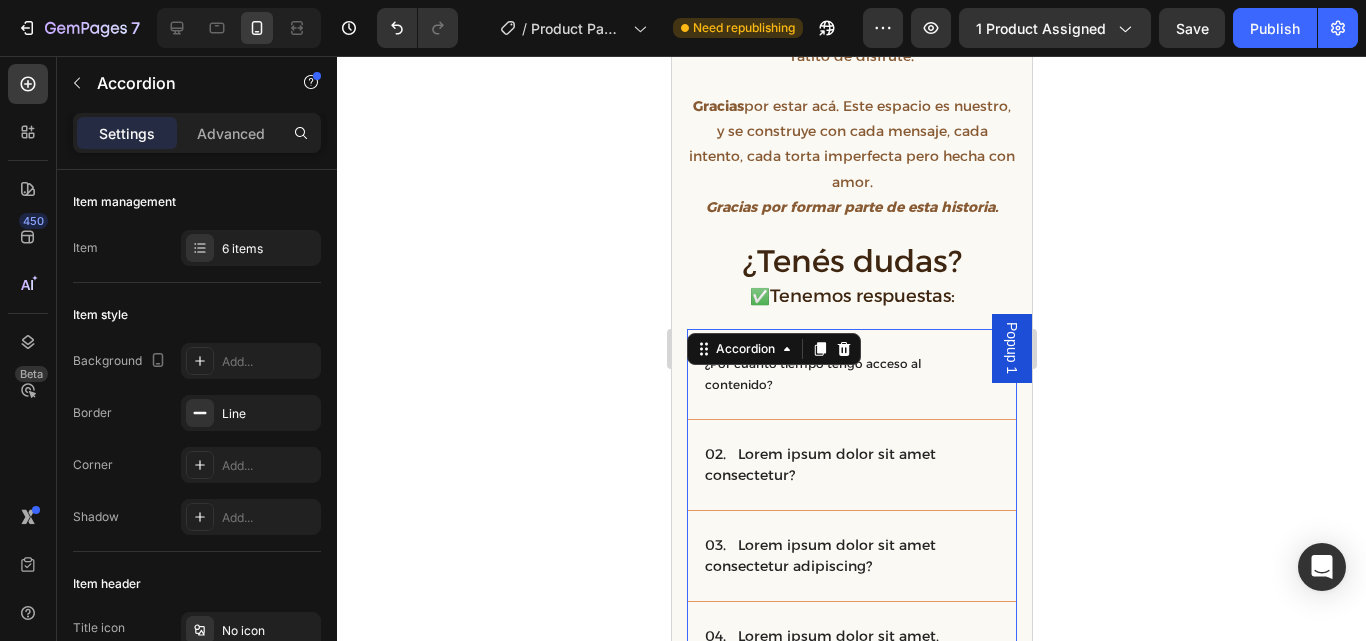 click 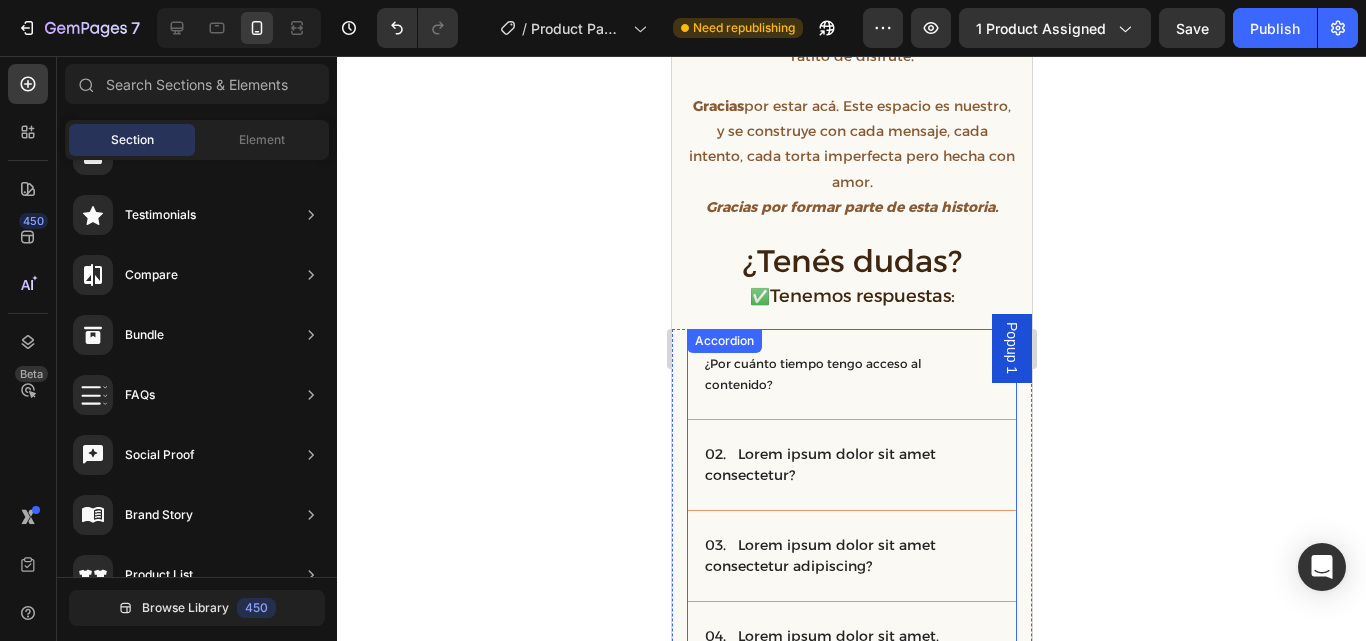 click on "¿Por cuánto tiempo tengo acceso al contenido?" at bounding box center (839, 374) 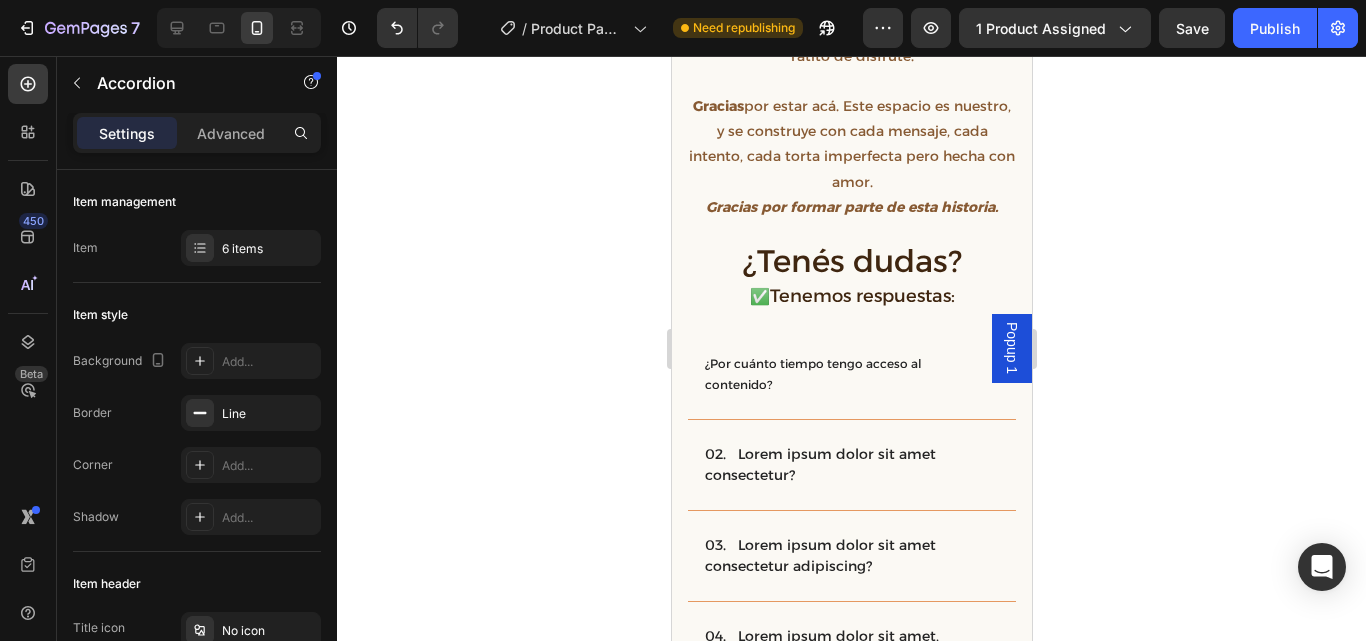 click on "¿Por cuánto tiempo tengo acceso al contenido?" at bounding box center [851, 374] 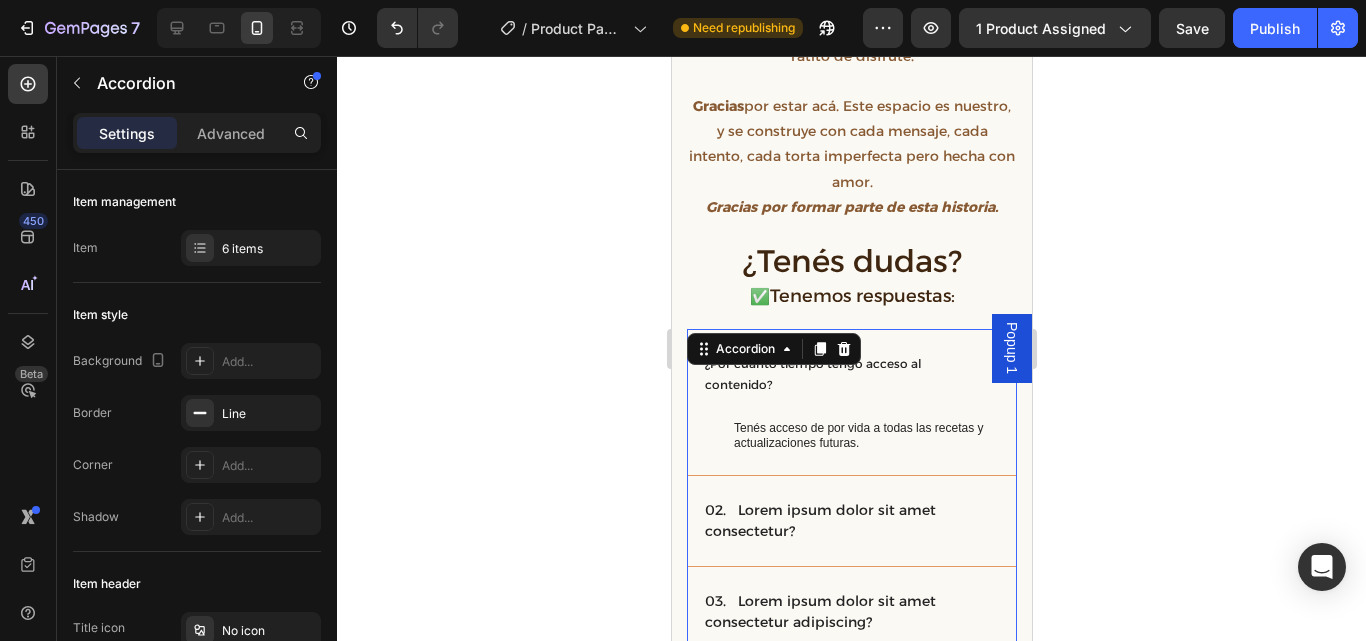 click on "¿Por cuánto tiempo tengo acceso al contenido?" at bounding box center [851, 374] 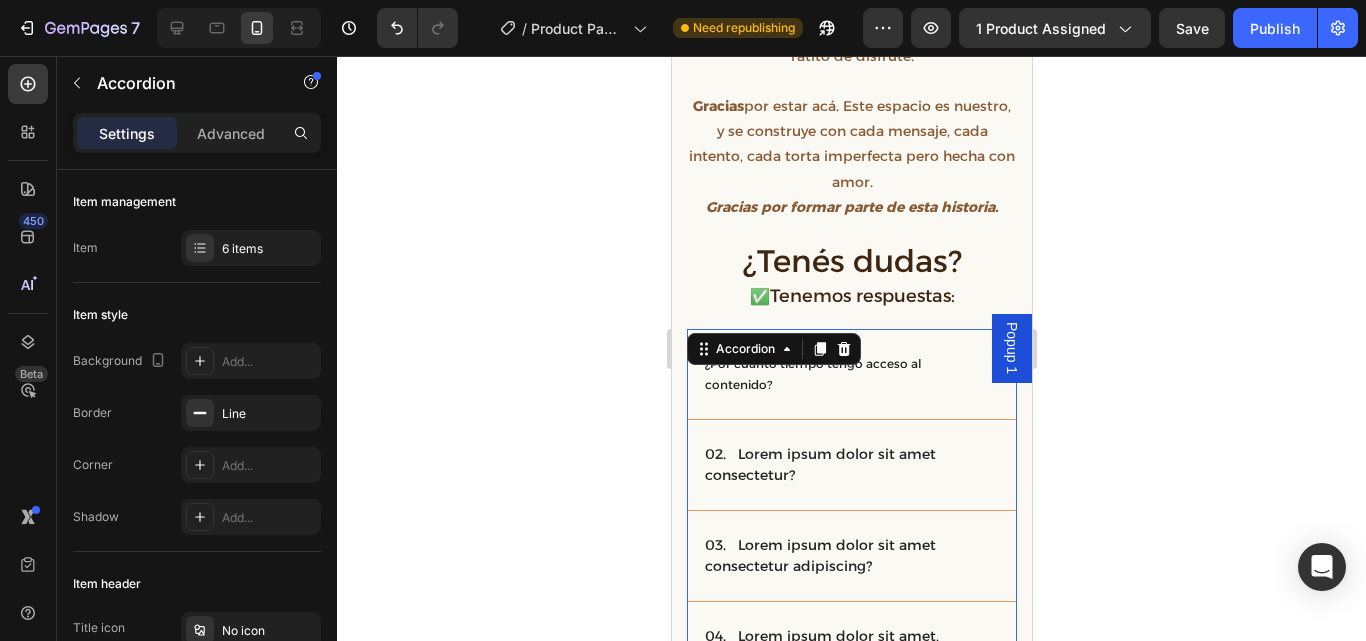 click on "¿Por cuánto tiempo tengo acceso al contenido?" at bounding box center [851, 374] 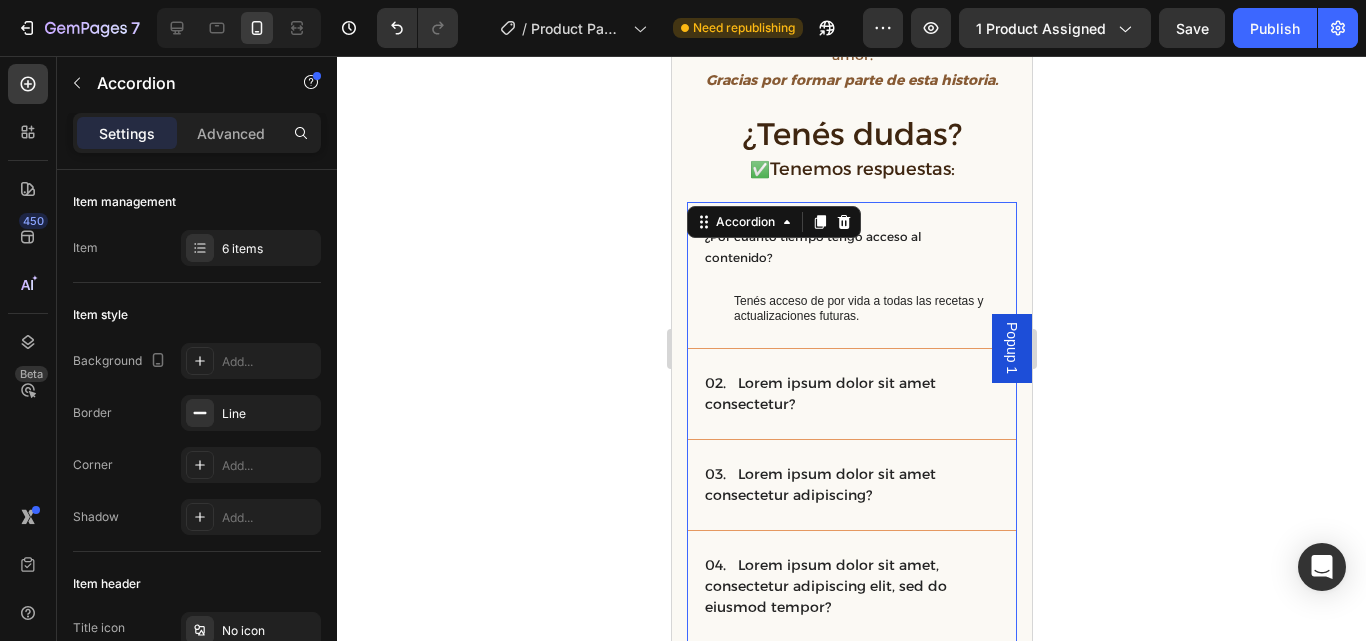 scroll, scrollTop: 4481, scrollLeft: 0, axis: vertical 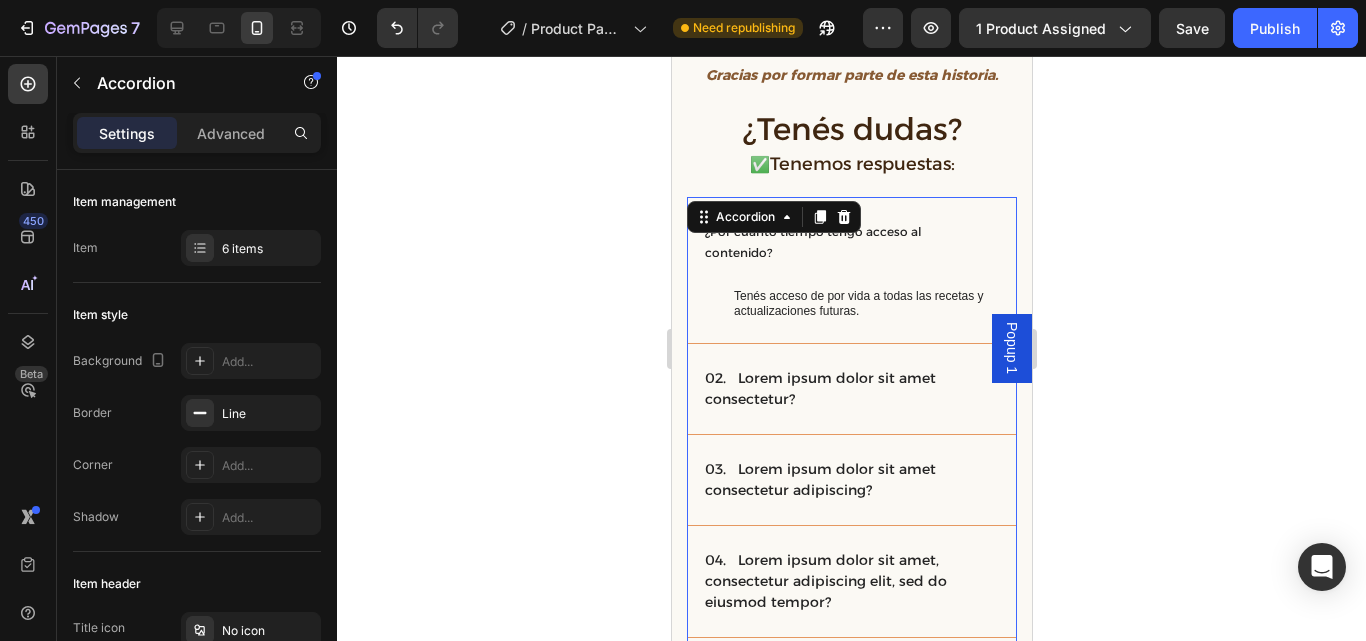 click 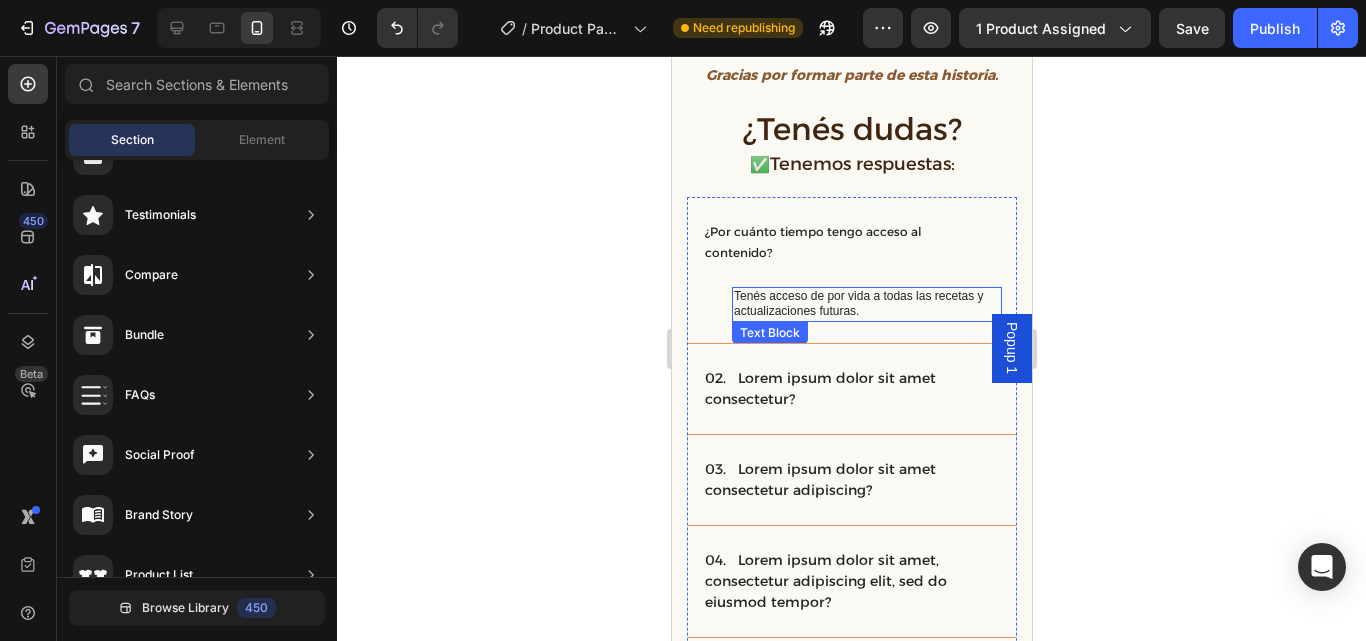 click on "¿Por cuánto tiempo tengo acceso al contenido?" at bounding box center (851, 242) 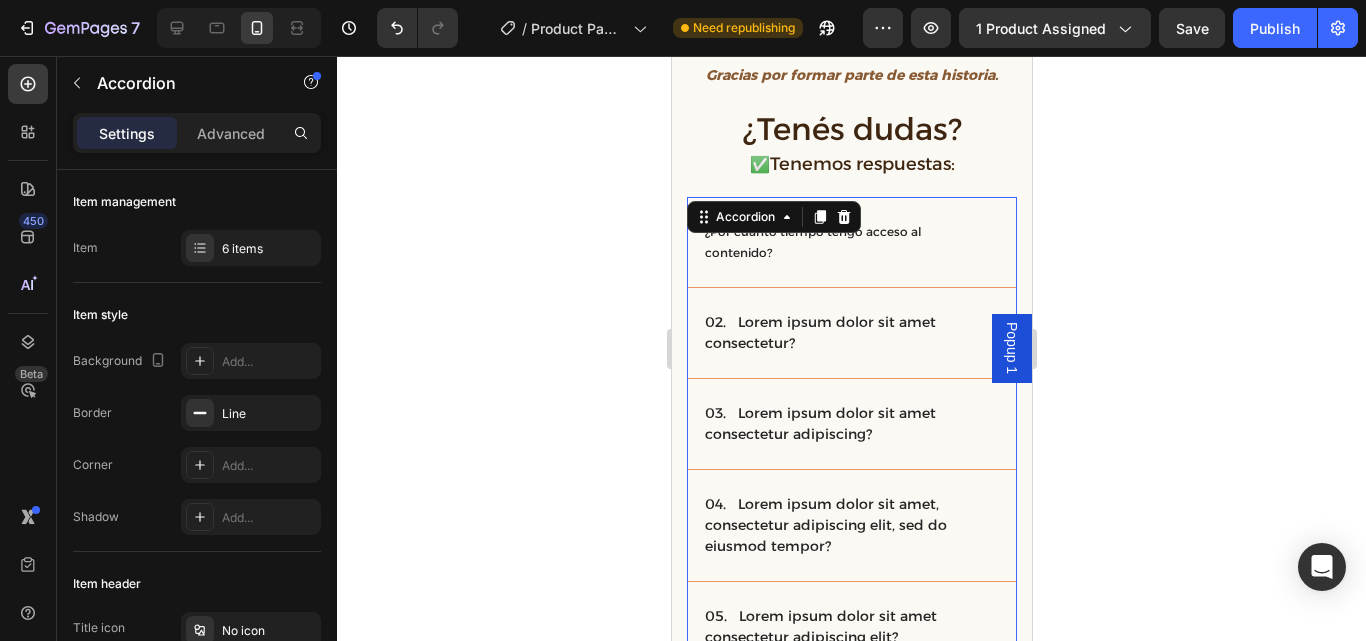 click on "¿Por cuánto tiempo tengo acceso al contenido?" at bounding box center (851, 242) 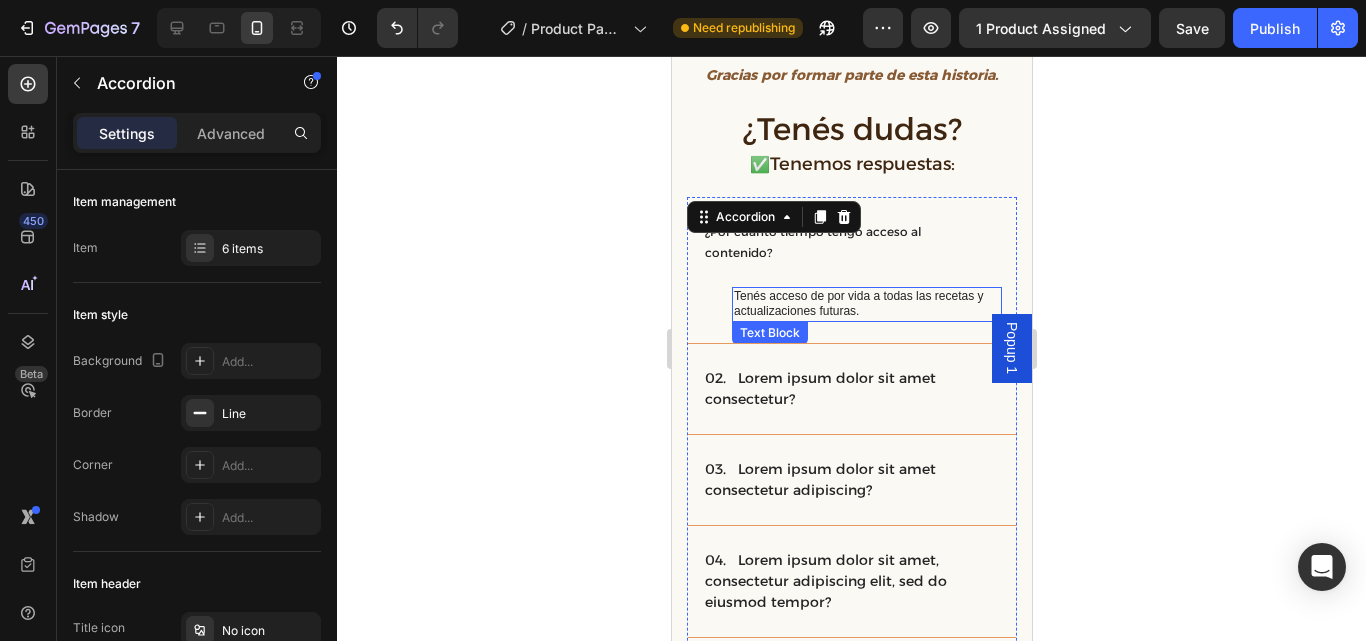 click on "Tenés acceso de por vida a todas las recetas y actualizaciones futuras." at bounding box center (866, 304) 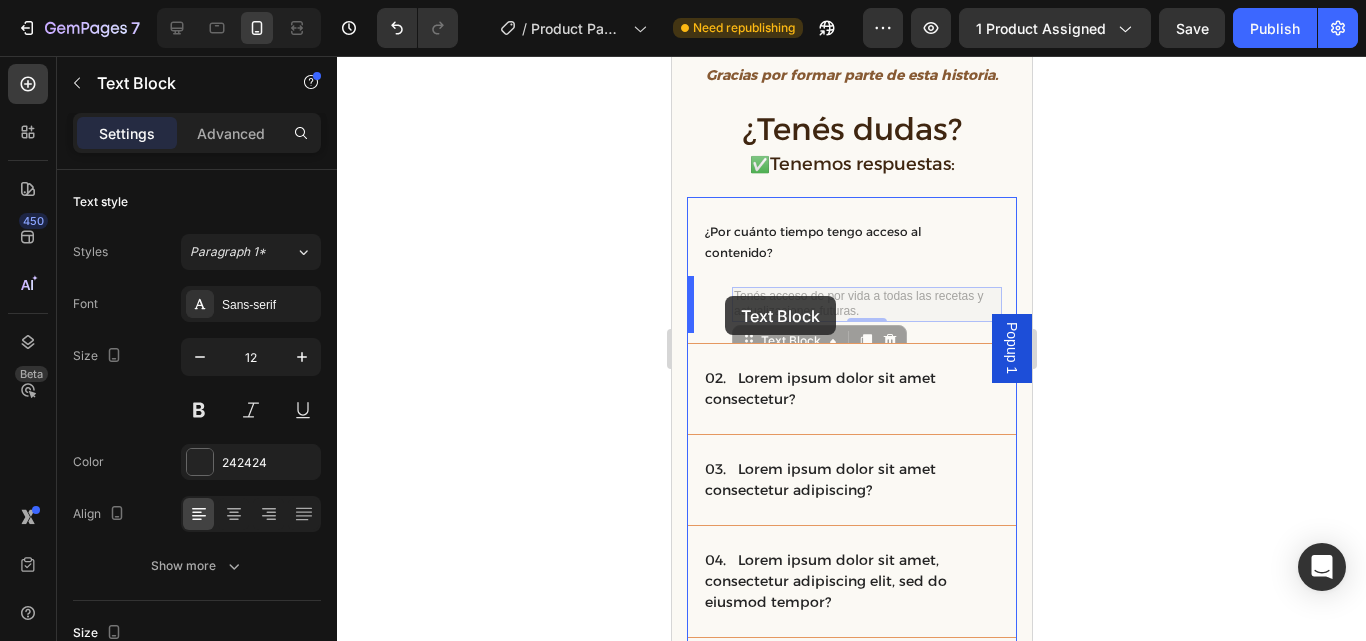 drag, startPoint x: 774, startPoint y: 296, endPoint x: 724, endPoint y: 296, distance: 50 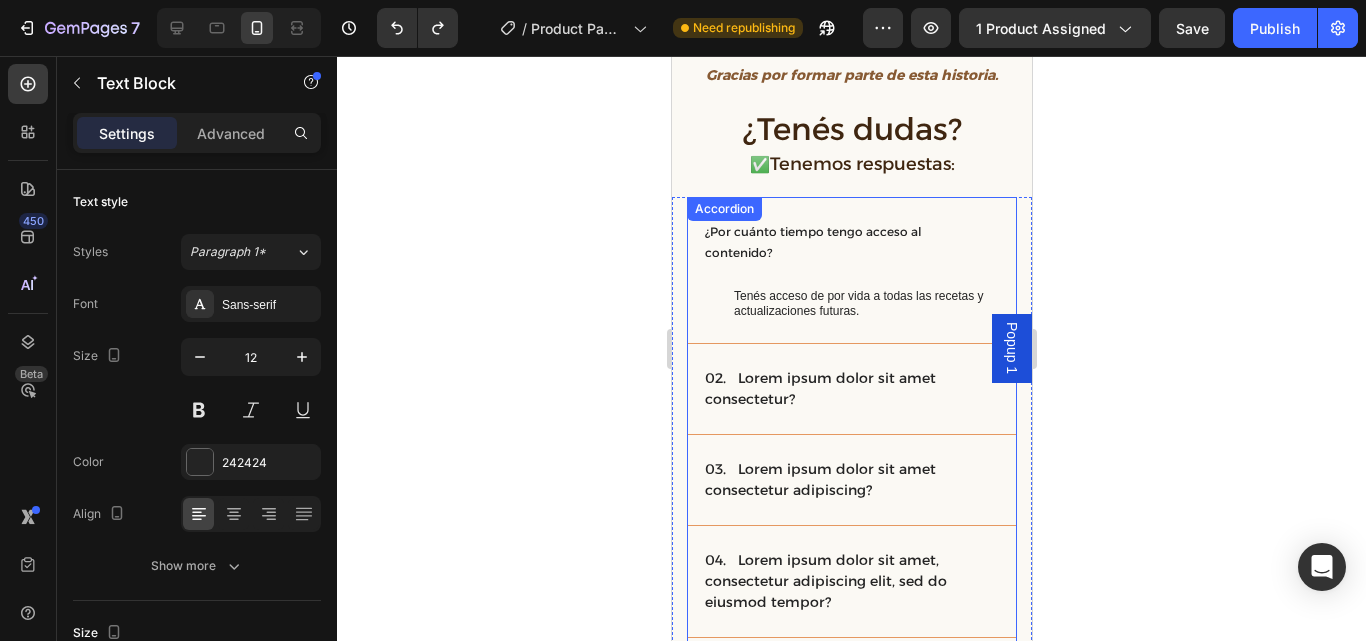 click on "¿Por cuánto tiempo tengo acceso al contenido?" at bounding box center (851, 242) 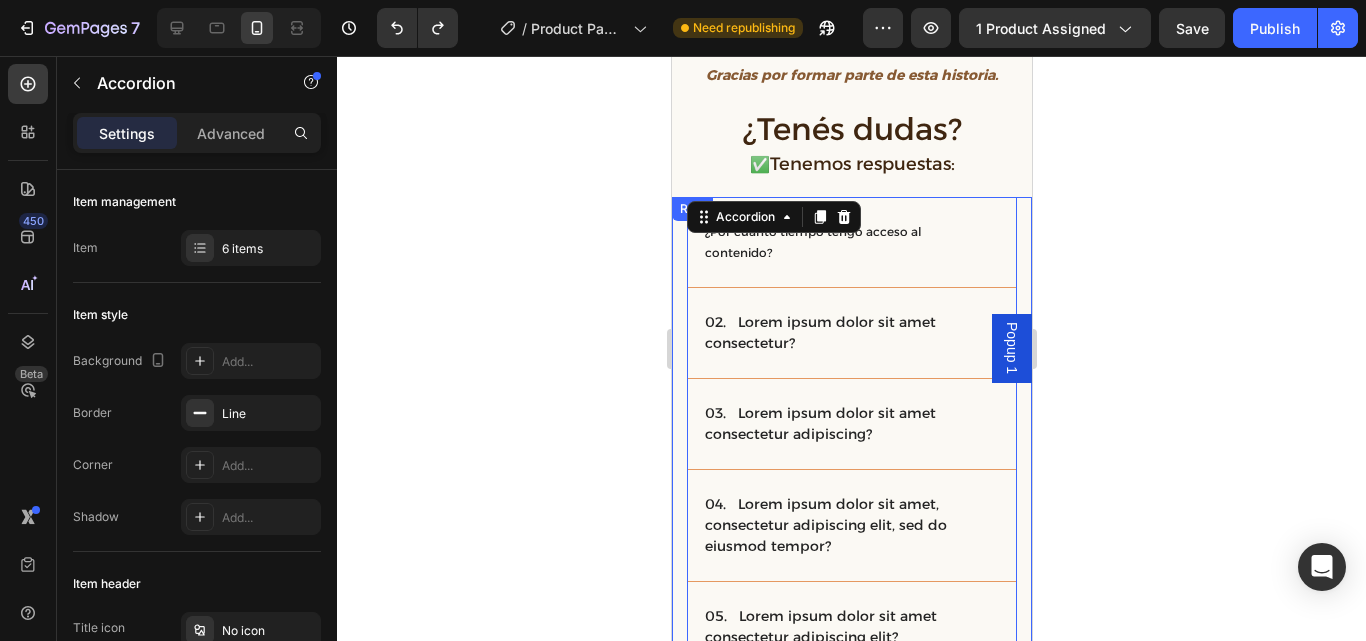 click on "¿Por cuánto tiempo tengo acceso al contenido?
02.   Lorem ipsum dolor sit amet consectetur?
03.   Lorem ipsum dolor sit amet consectetur adipiscing?
04.   Lorem ipsum dolor sit amet, consectetur adipiscing elit, sed do eiusmod tempor?
05.   Lorem ipsum dolor sit amet consectetur adipiscing elit?
06.   Lorem ipsum dolor sit amet, consectetur adipiscing elit, sed do eiusmod tempor incididunt? Accordion   14 Row" at bounding box center [851, 498] 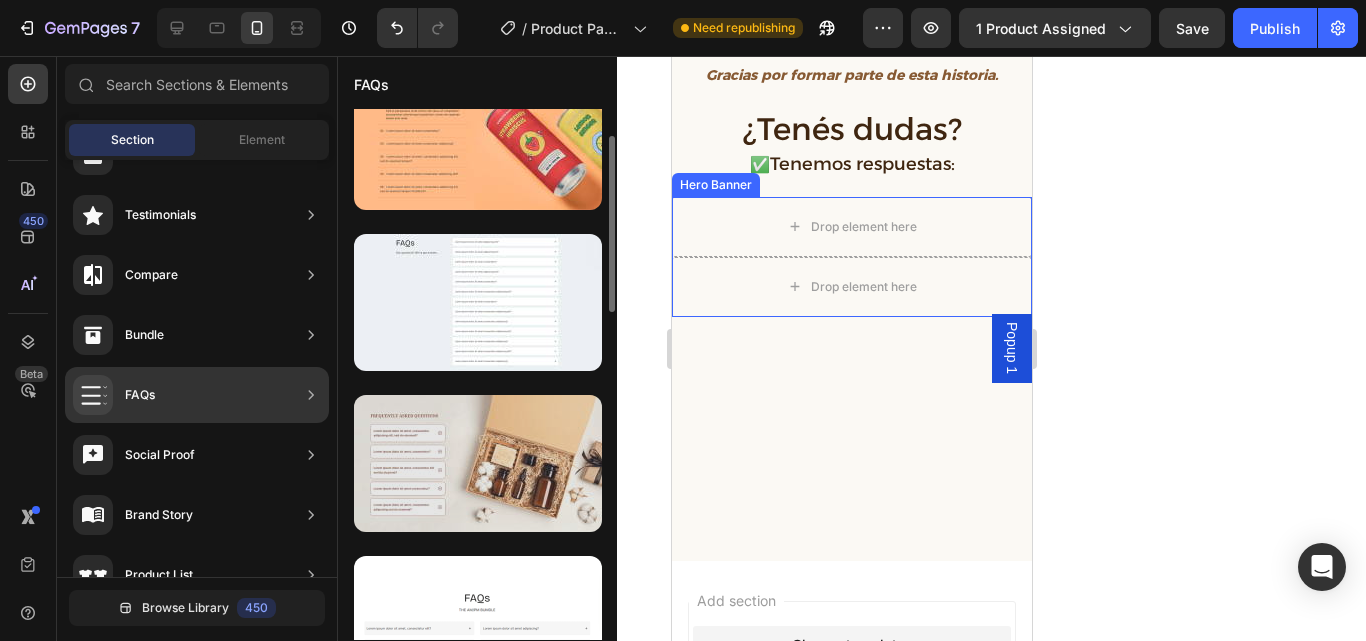 scroll, scrollTop: 40, scrollLeft: 0, axis: vertical 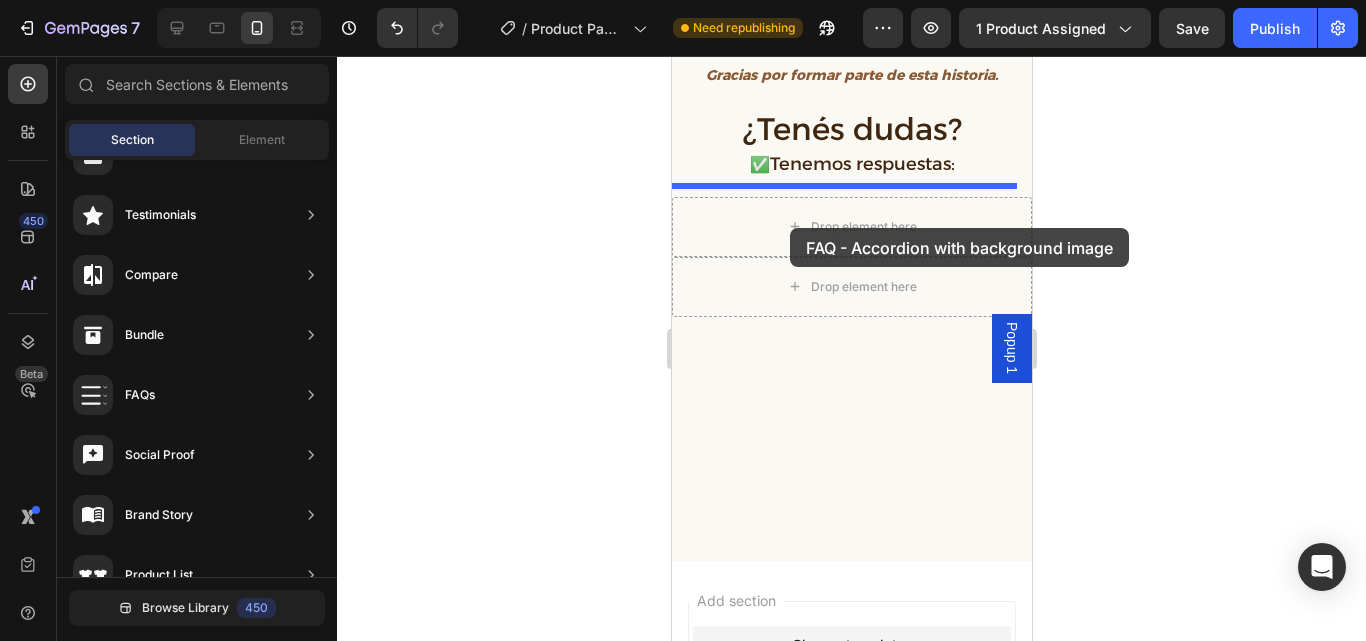 drag, startPoint x: 1118, startPoint y: 522, endPoint x: 789, endPoint y: 228, distance: 441.22217 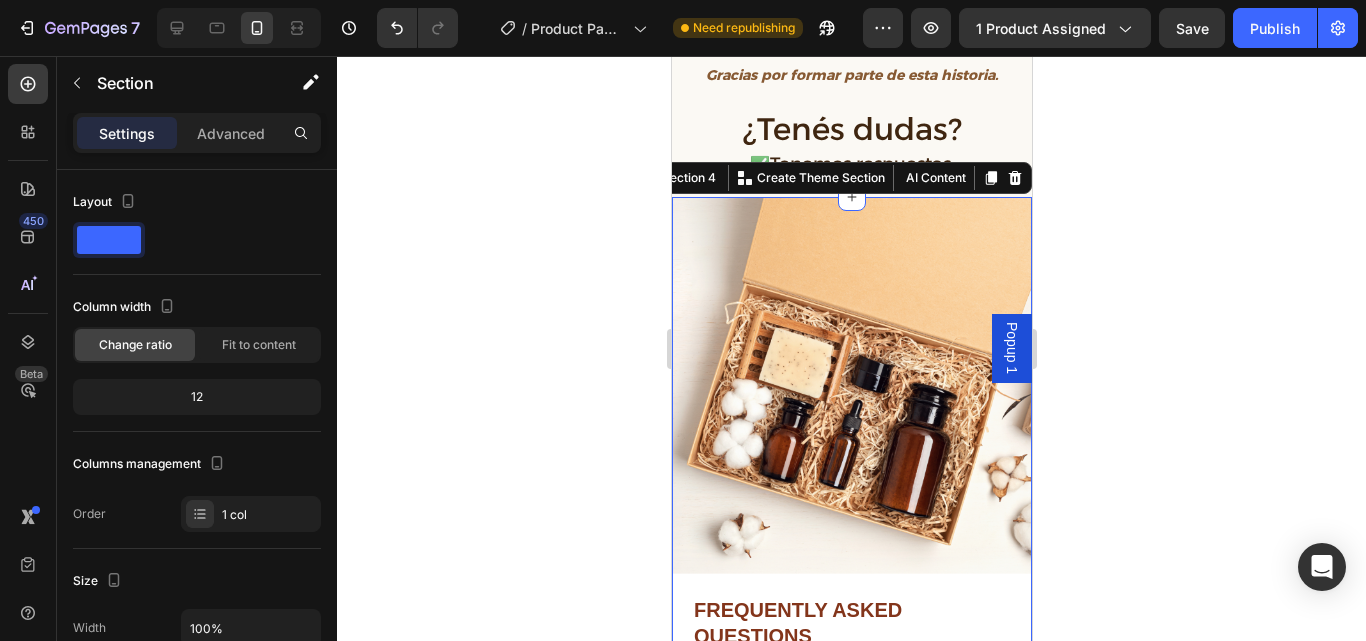 scroll, scrollTop: 4541, scrollLeft: 0, axis: vertical 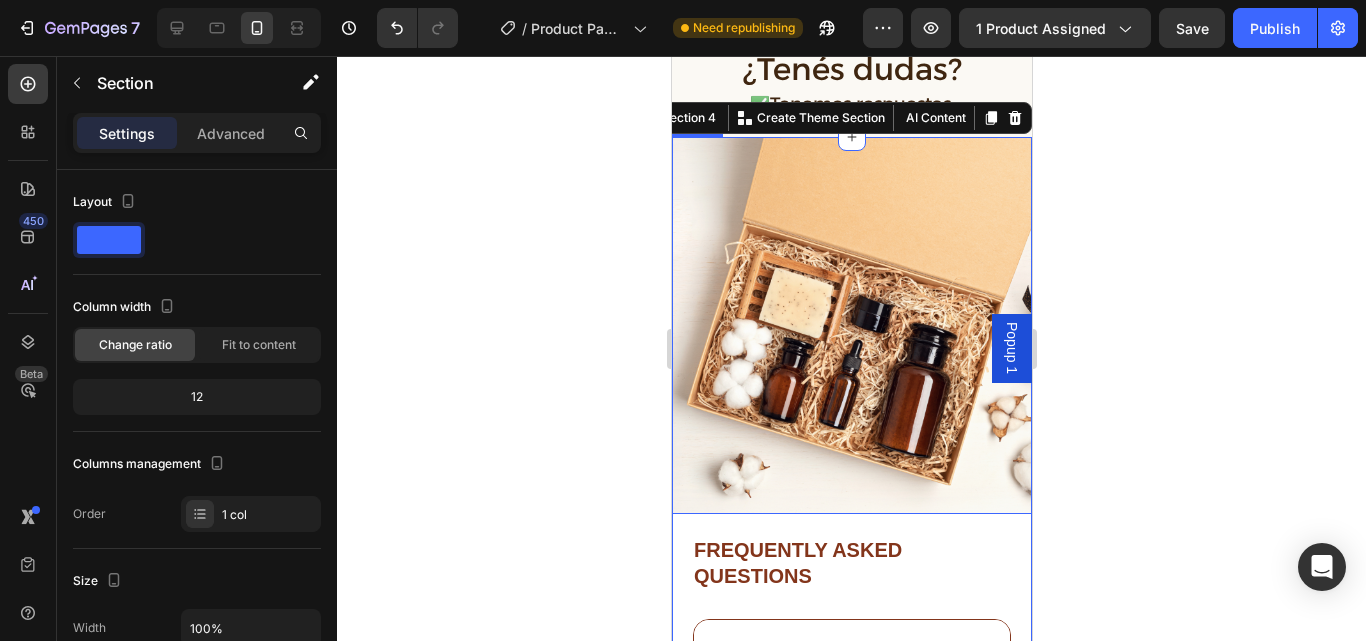 click at bounding box center (851, 325) 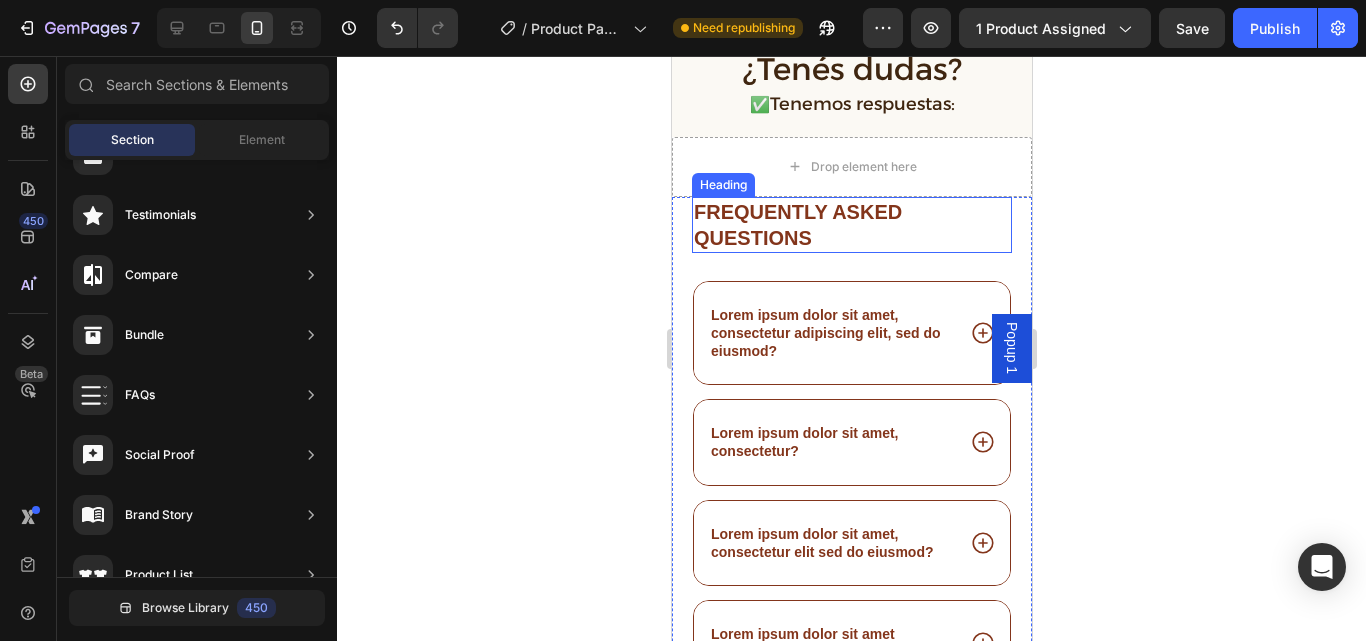 click on "Frequently asked questions" at bounding box center (851, 225) 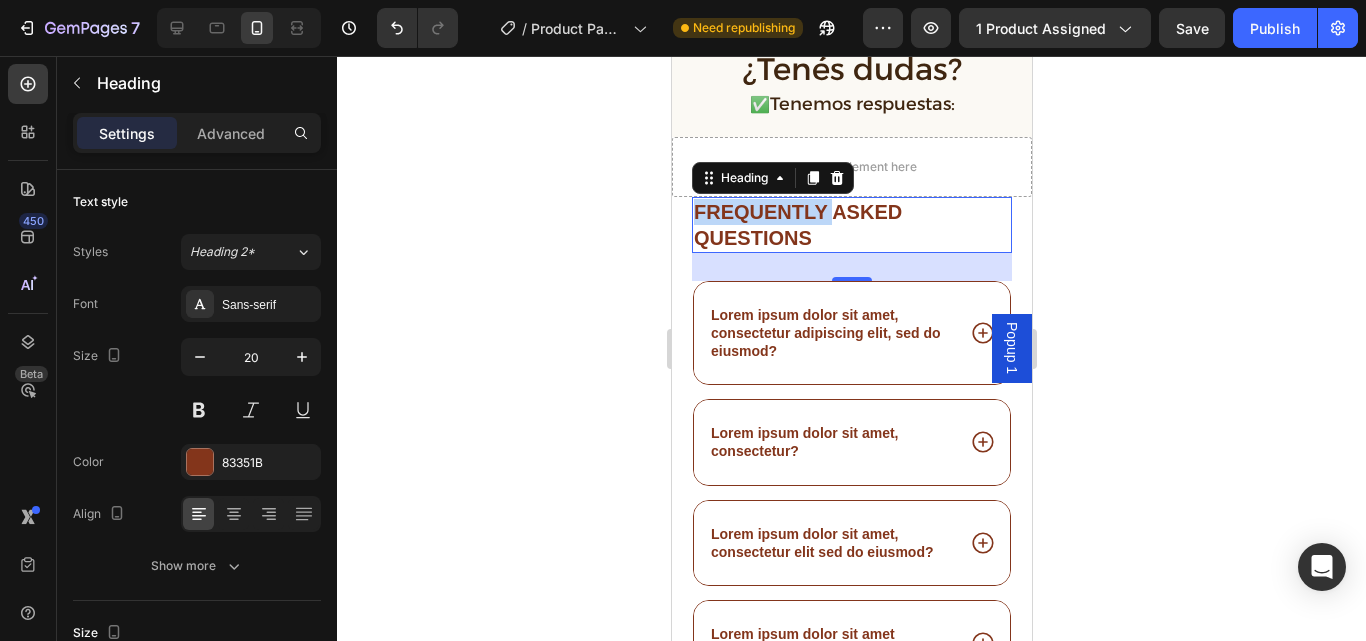 click on "Frequently asked questions" at bounding box center (851, 225) 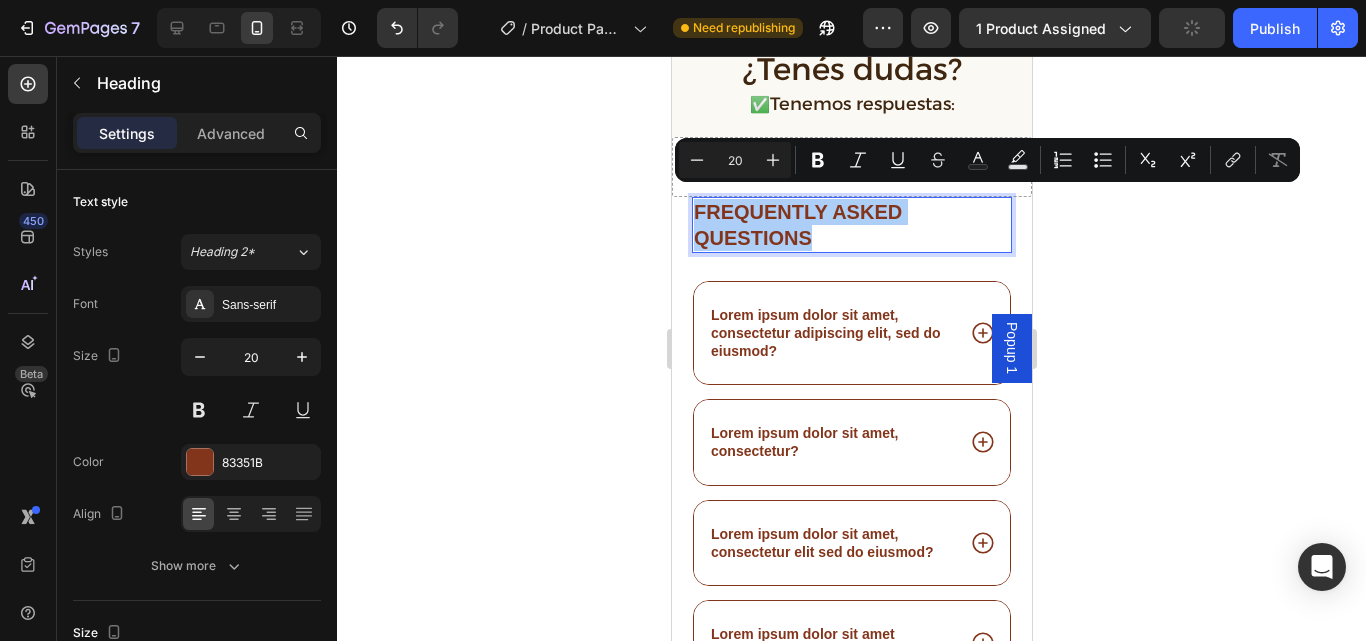 click 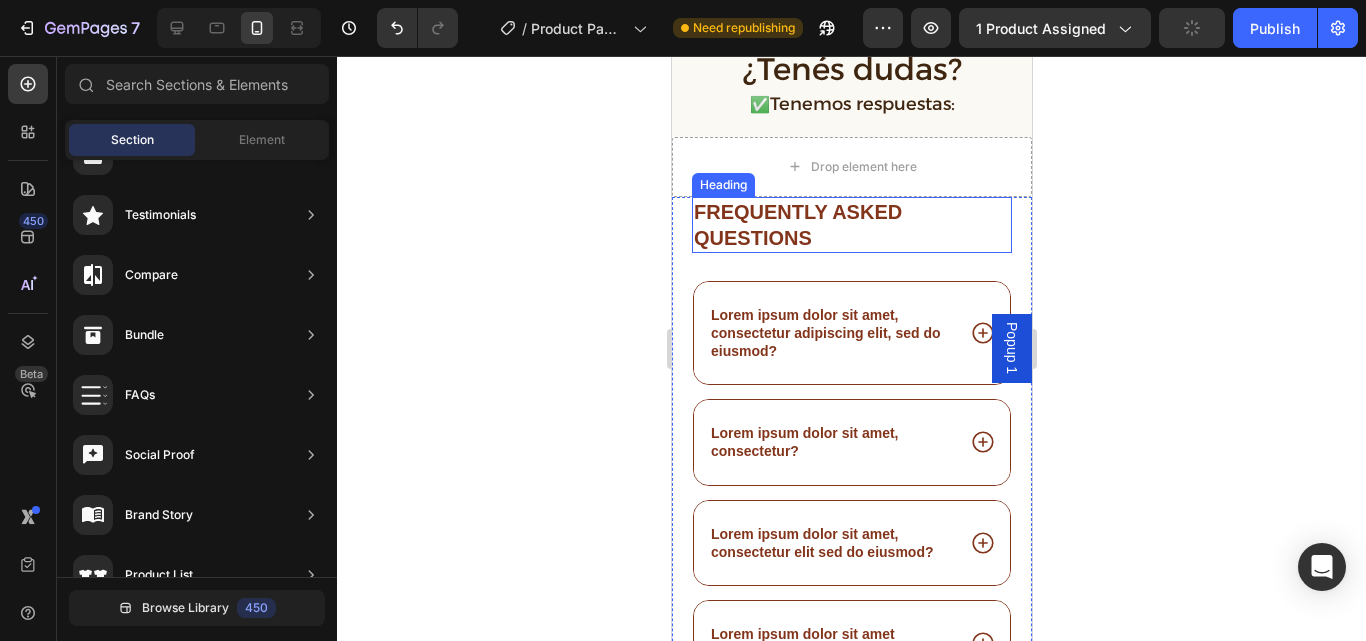 click on "Frequently asked questions" at bounding box center [851, 225] 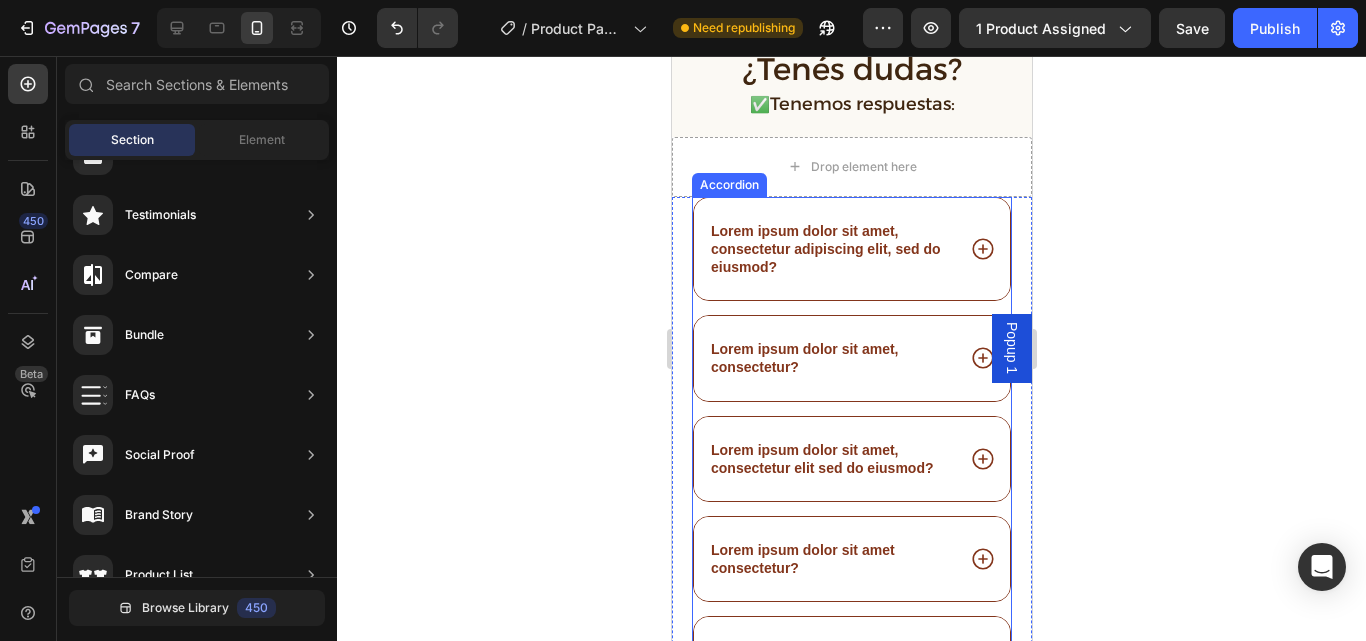 click on "Lorem ipsum dolor sit amet, consectetur adipiscing elit, sed do eiusmod?" at bounding box center (851, 249) 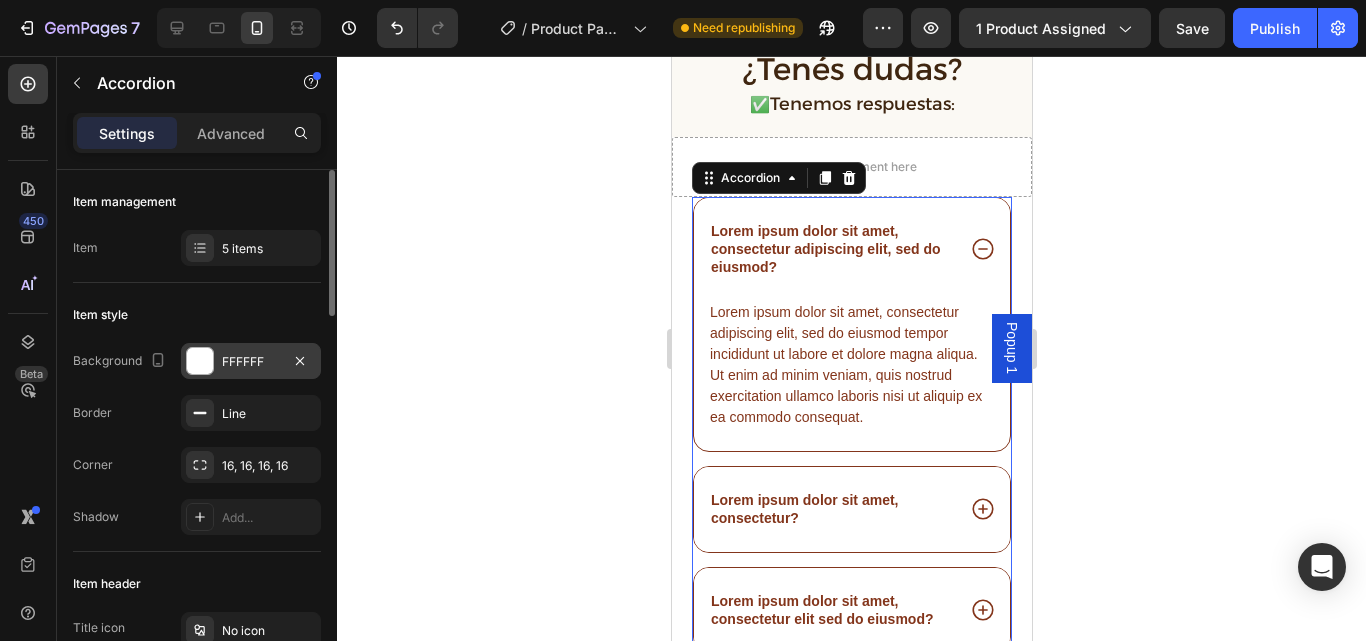 click on "FFFFFF" at bounding box center [251, 361] 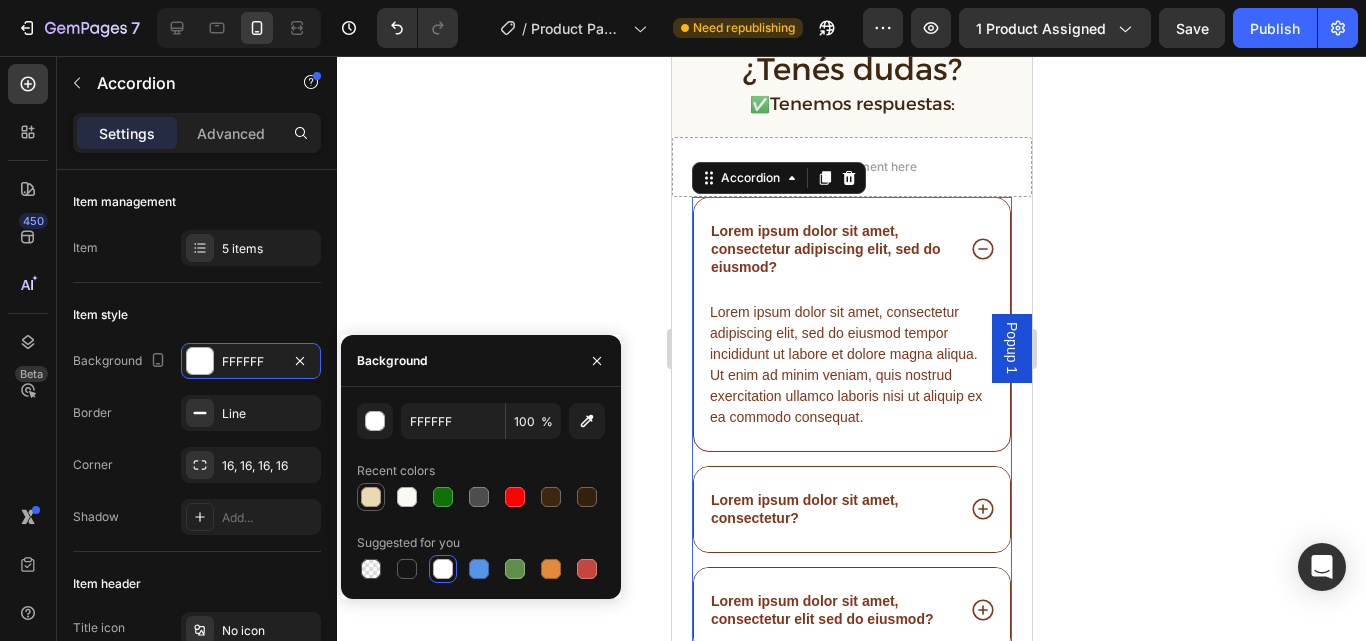 click at bounding box center [371, 497] 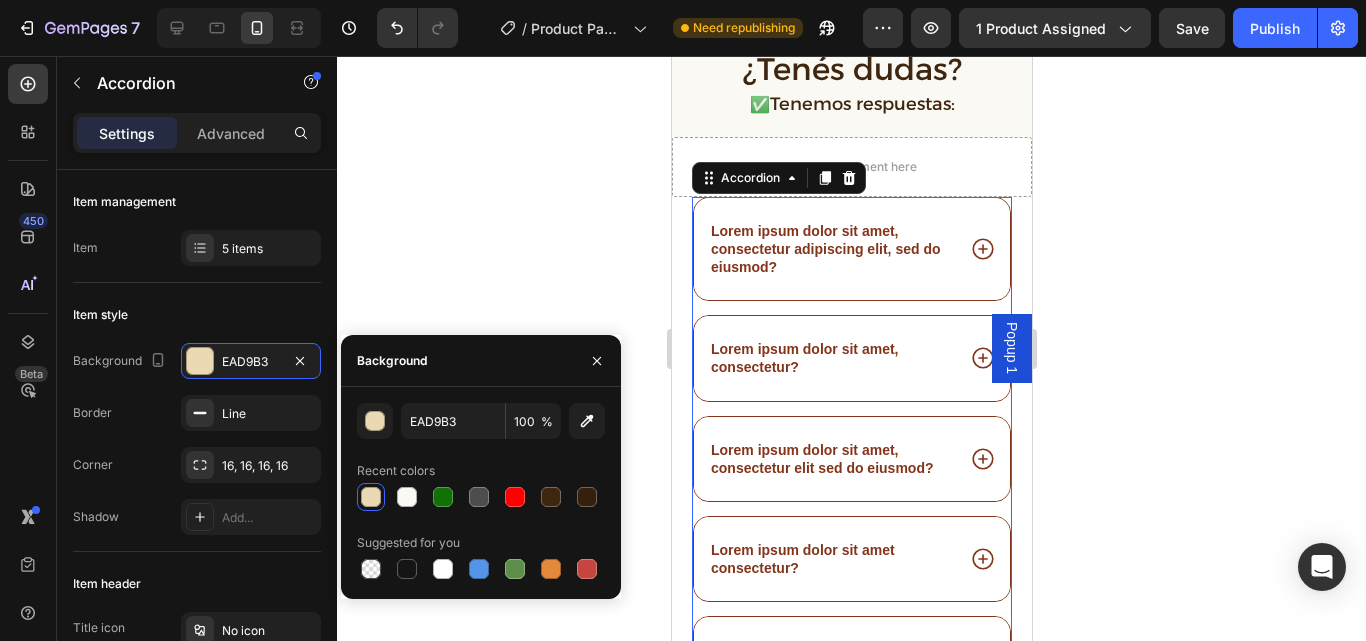 click at bounding box center [371, 497] 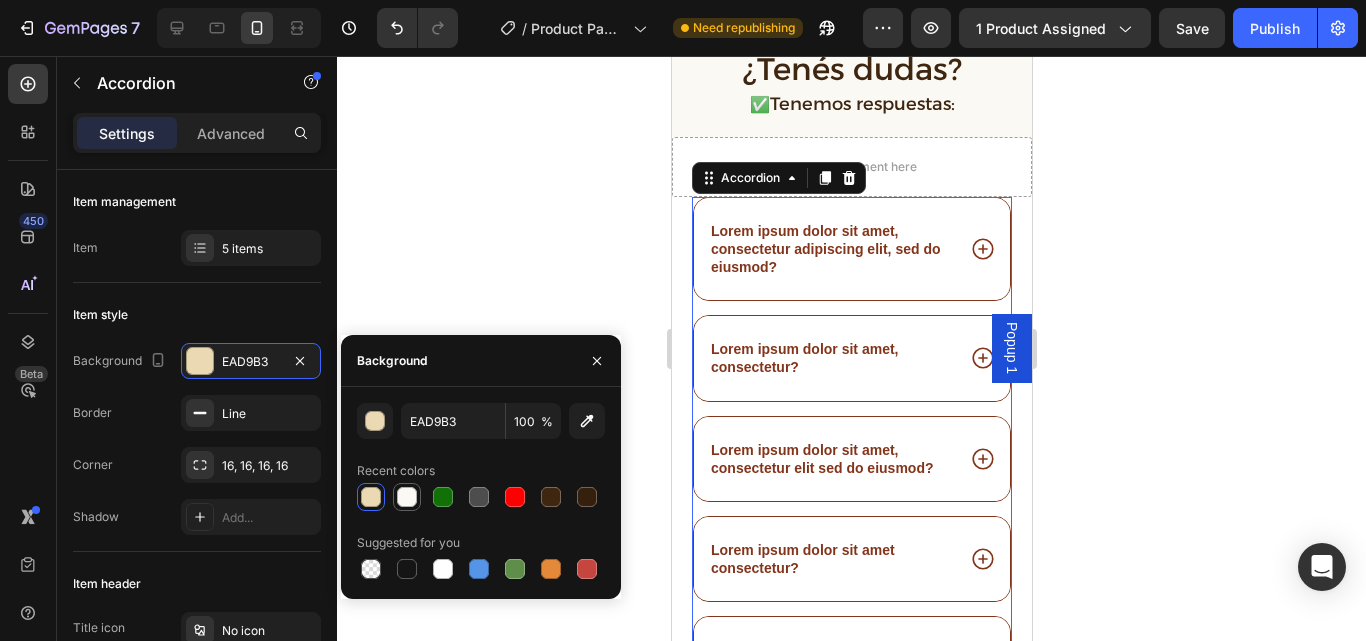 click at bounding box center [407, 497] 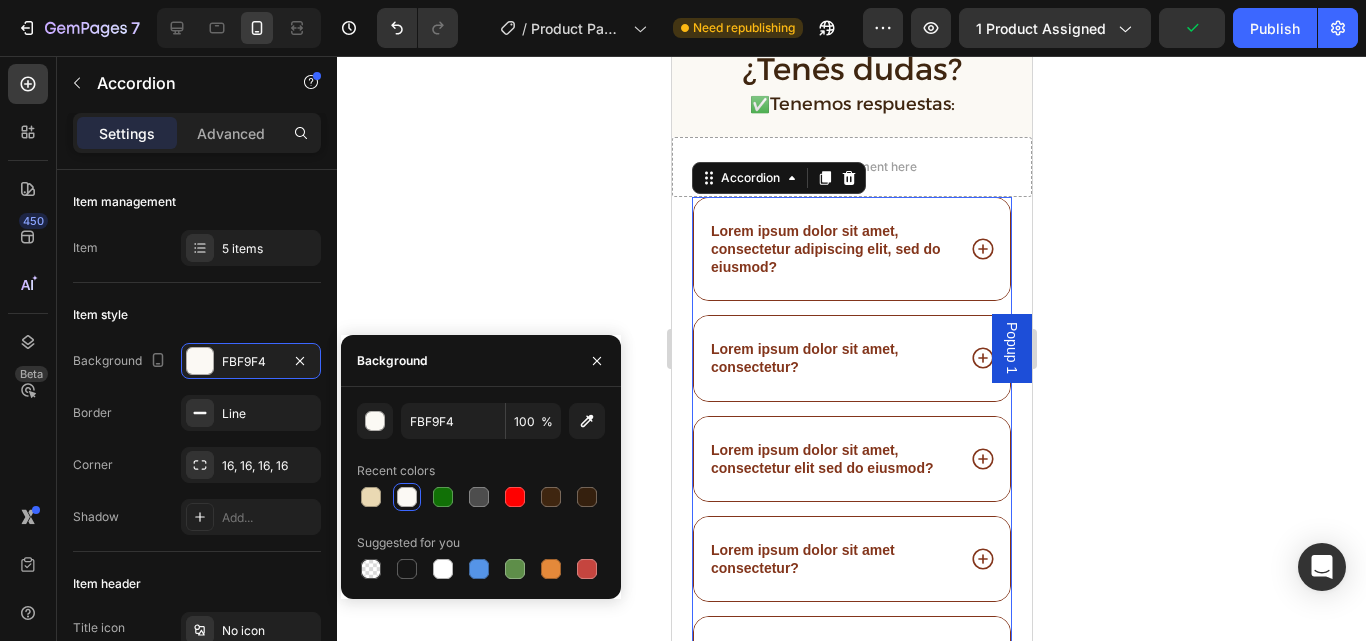 click 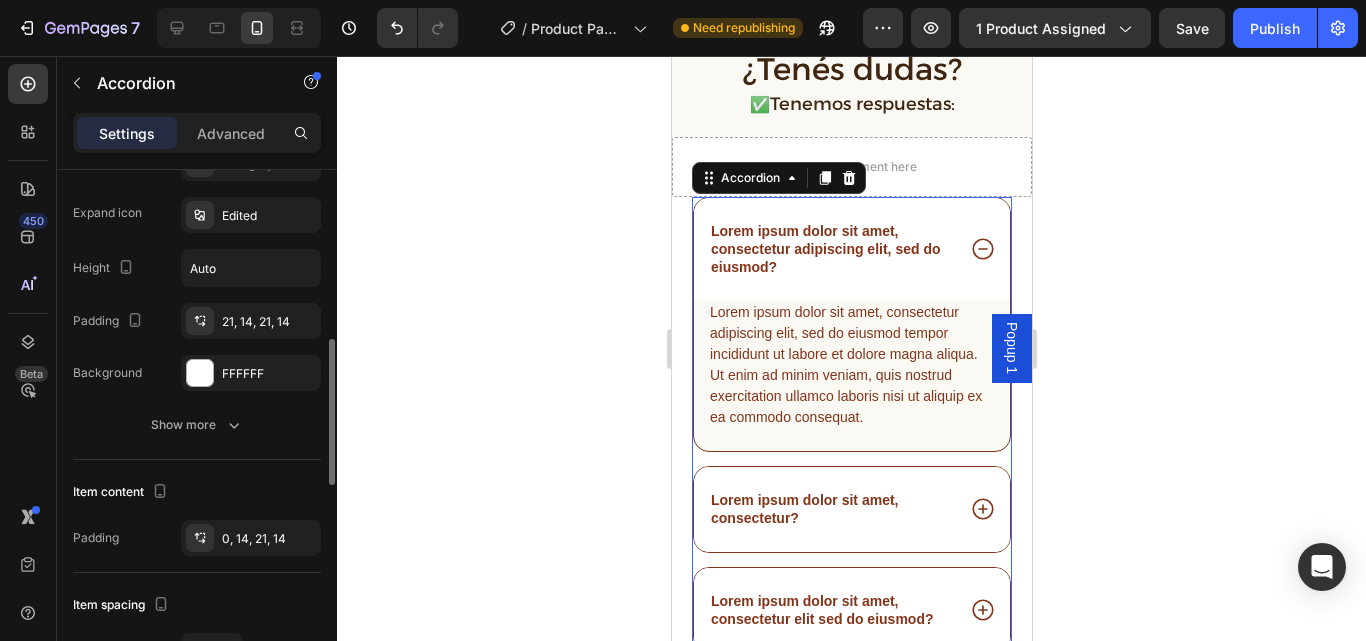 scroll, scrollTop: 539, scrollLeft: 0, axis: vertical 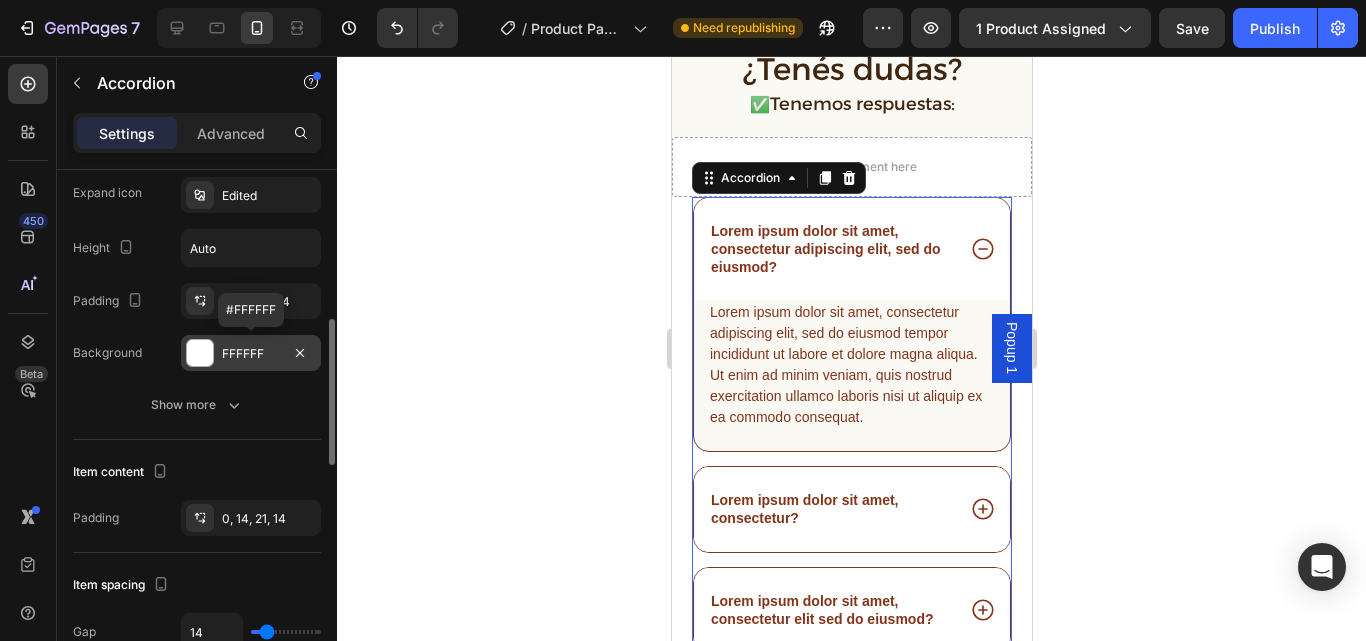 click on "FFFFFF" at bounding box center [251, 353] 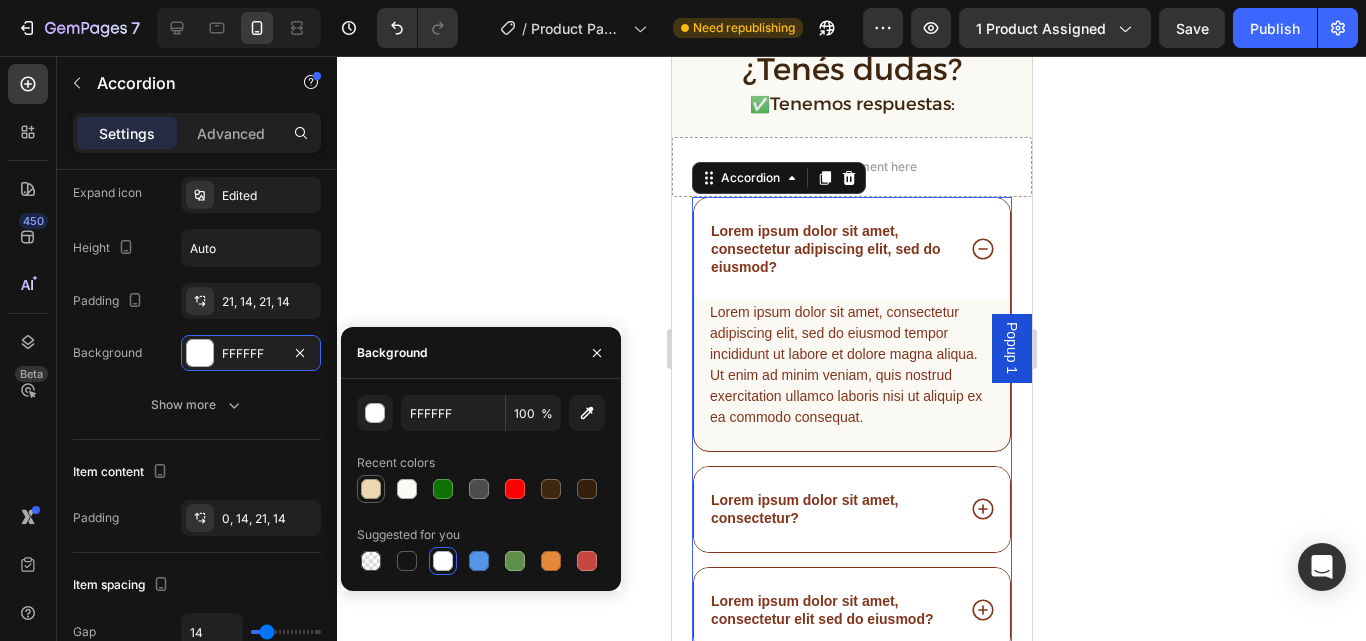 click at bounding box center (371, 489) 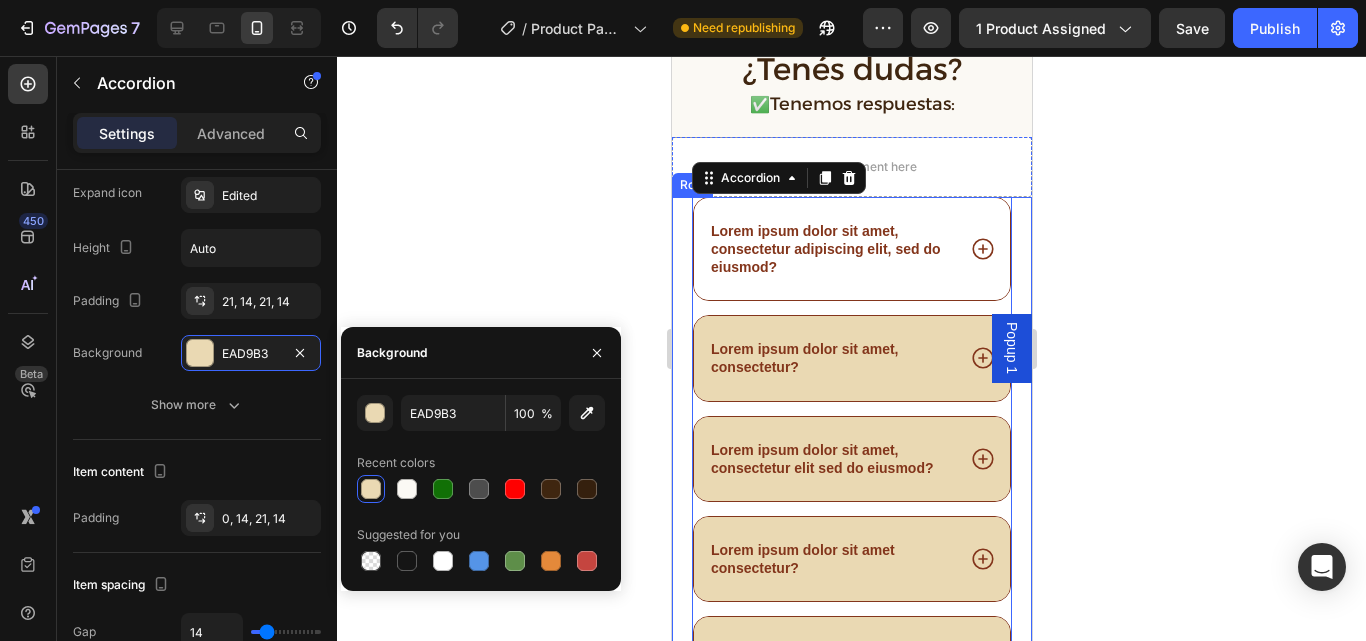 click on "Lorem ipsum dolor sit amet, consectetur adipiscing elit, sed do eiusmod?
Lorem ipsum dolor sit amet, consectetur?
Lorem ipsum dolor sit amet, consectetur elit sed do eiusmod?
Lorem ipsum dolor sit amet consectetur?
Lorem ipsum dolor sit amet, consectetur adipiscing sed do eiusmod? Accordion   7 Row" at bounding box center [851, 462] 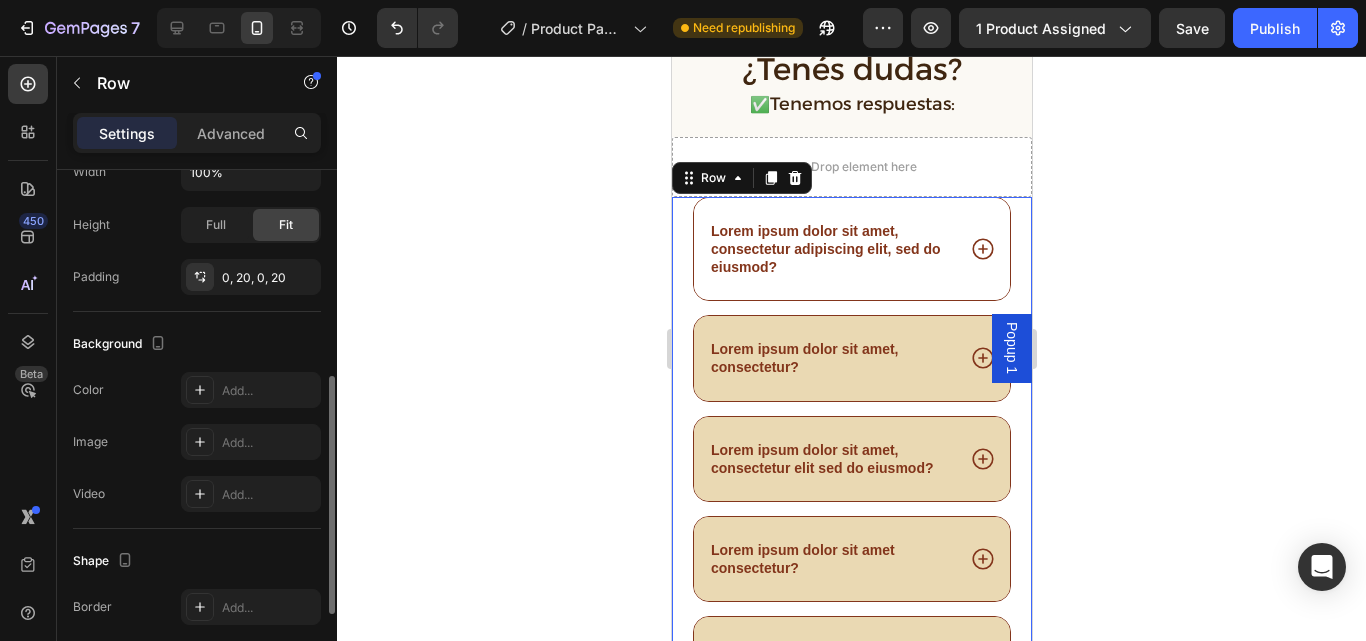 scroll, scrollTop: 640, scrollLeft: 0, axis: vertical 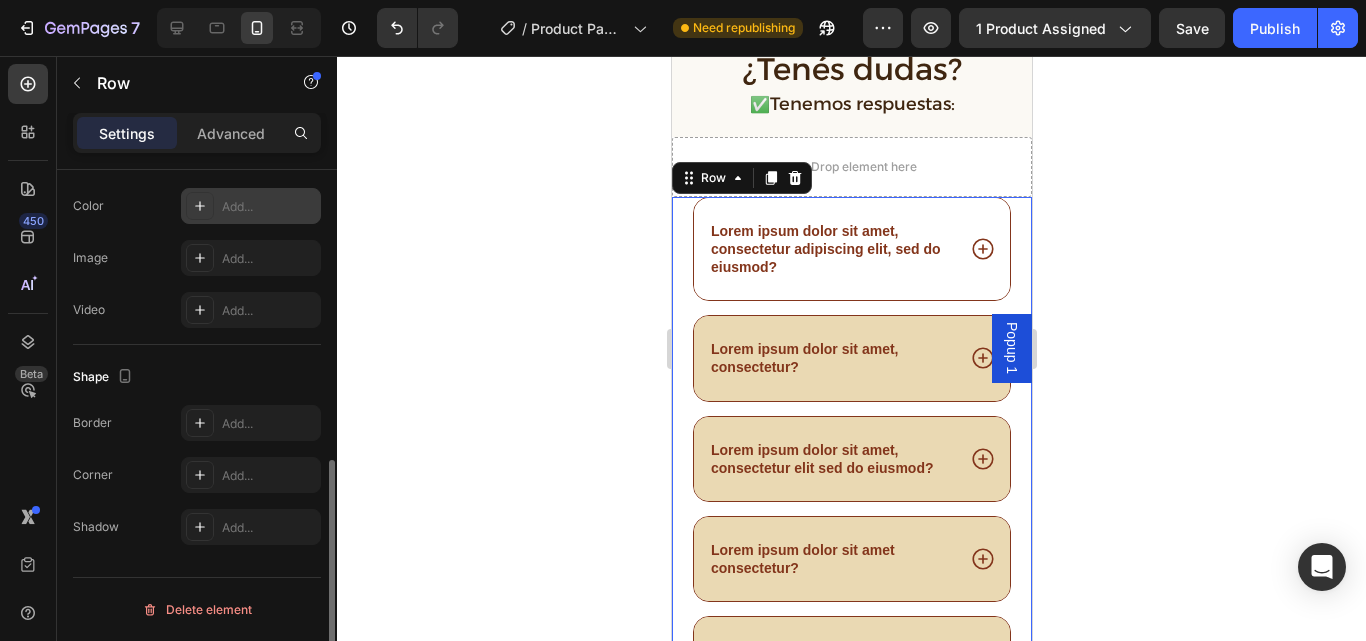 click on "Add..." at bounding box center (251, 206) 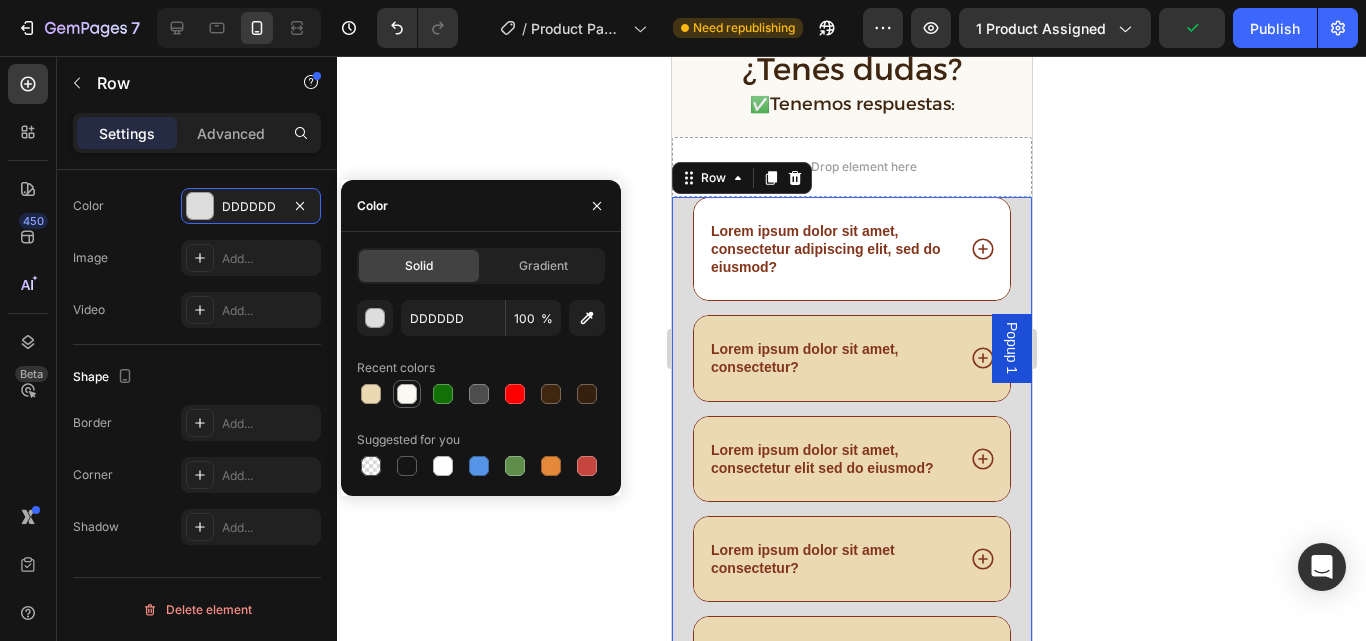 click at bounding box center [407, 394] 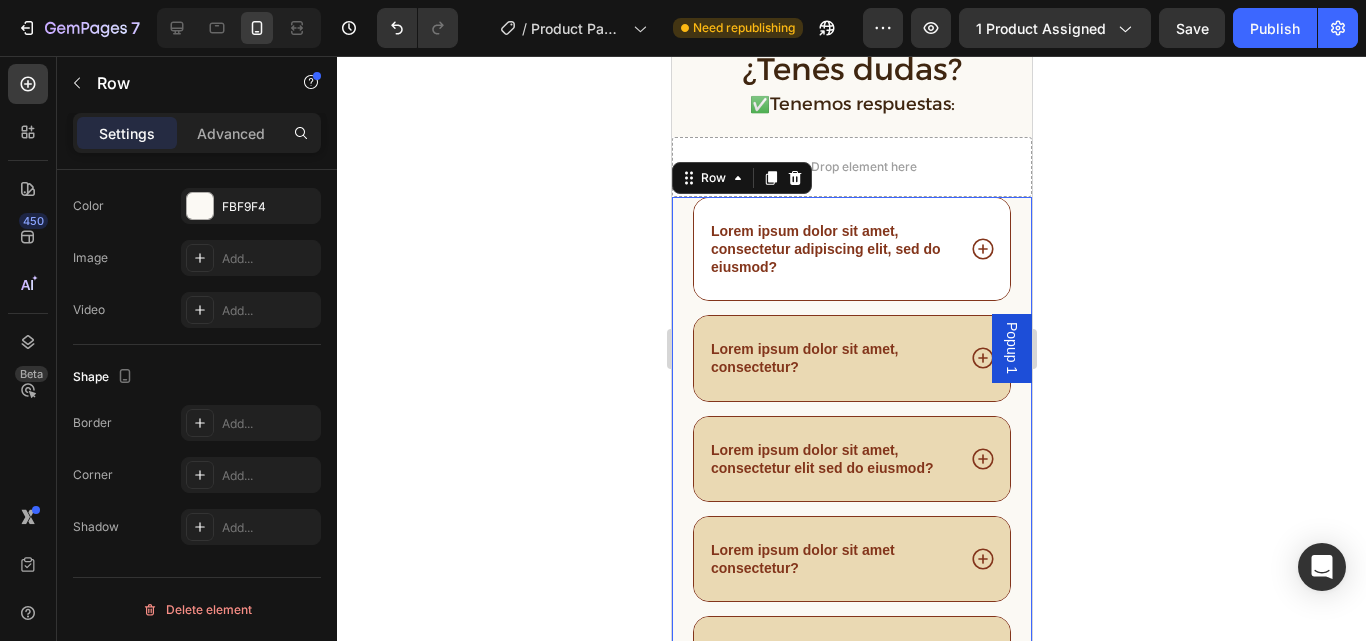 click 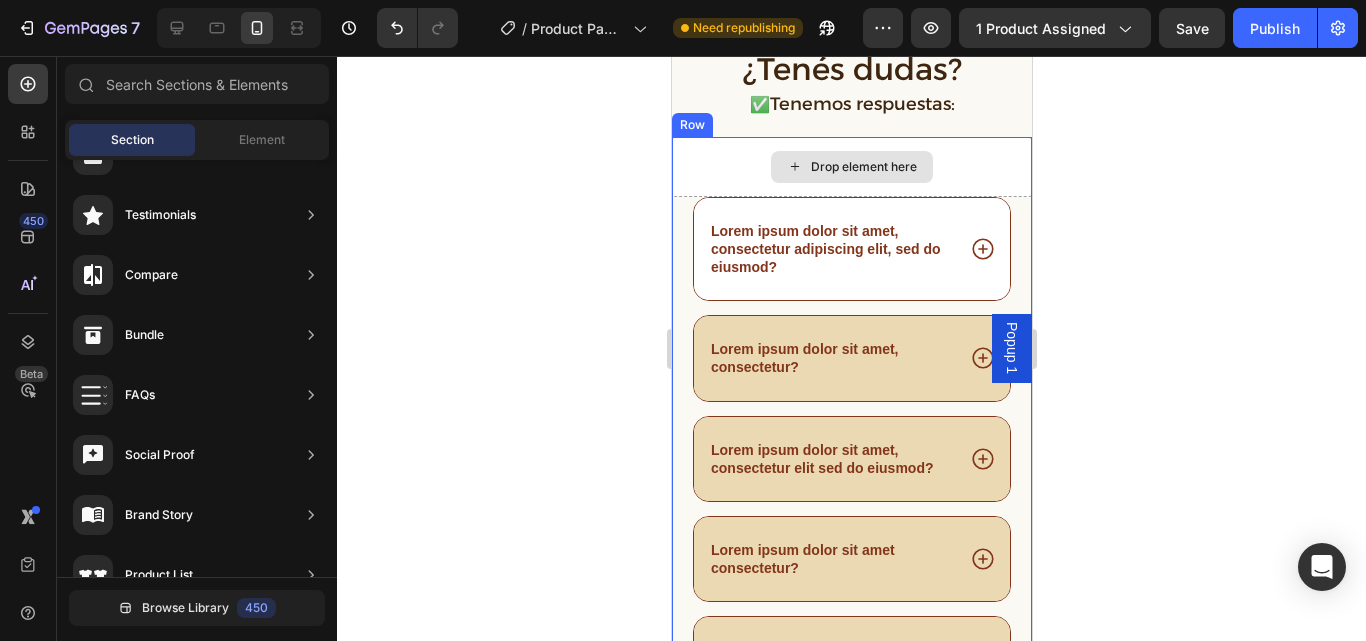 click on "Drop element here" at bounding box center (851, 167) 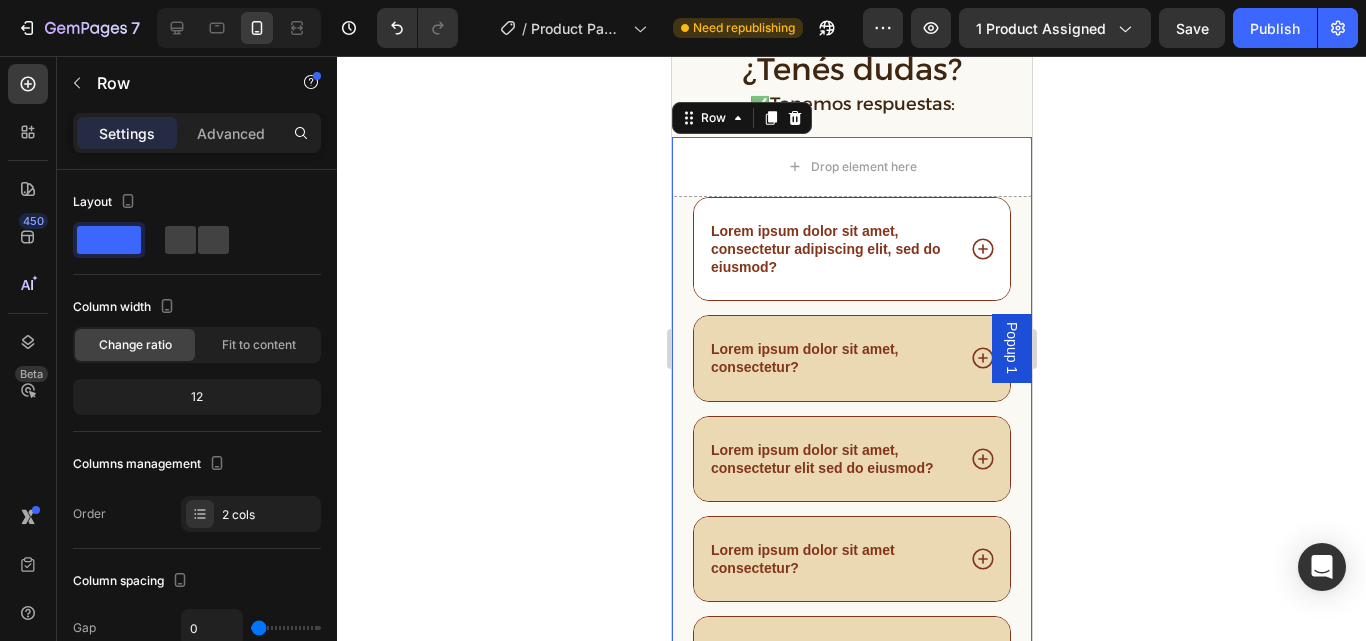 click 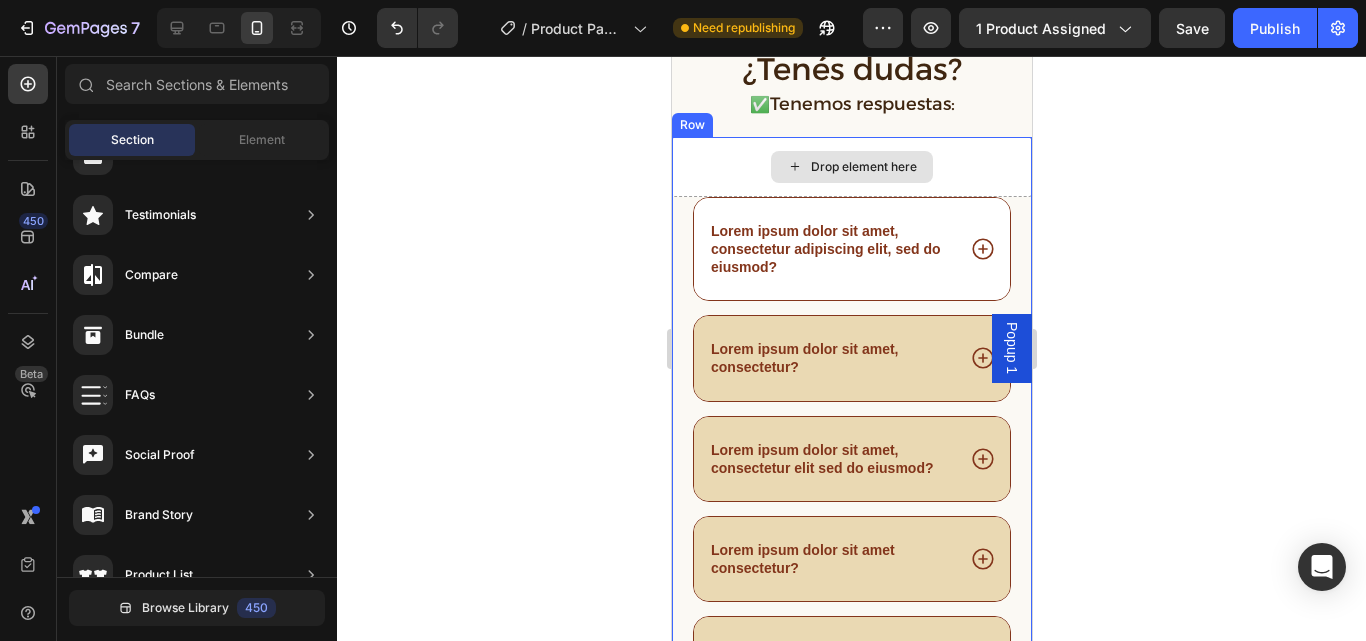 click on "Drop element here" at bounding box center [851, 167] 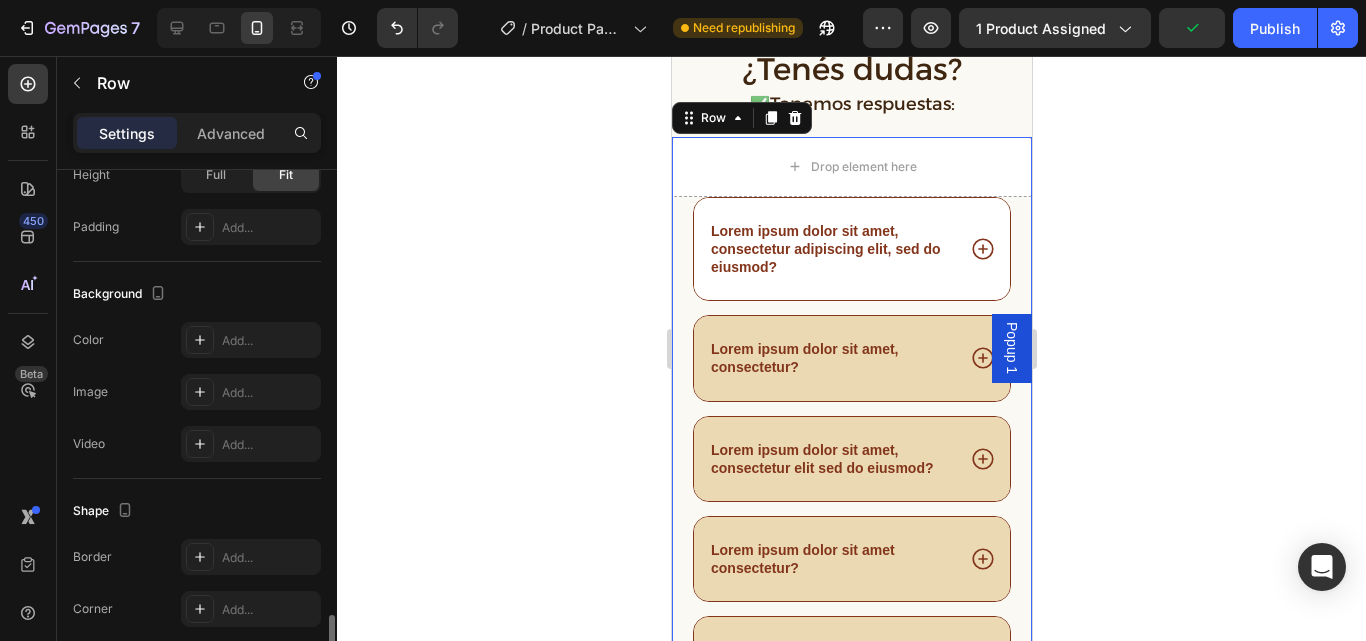 scroll, scrollTop: 755, scrollLeft: 0, axis: vertical 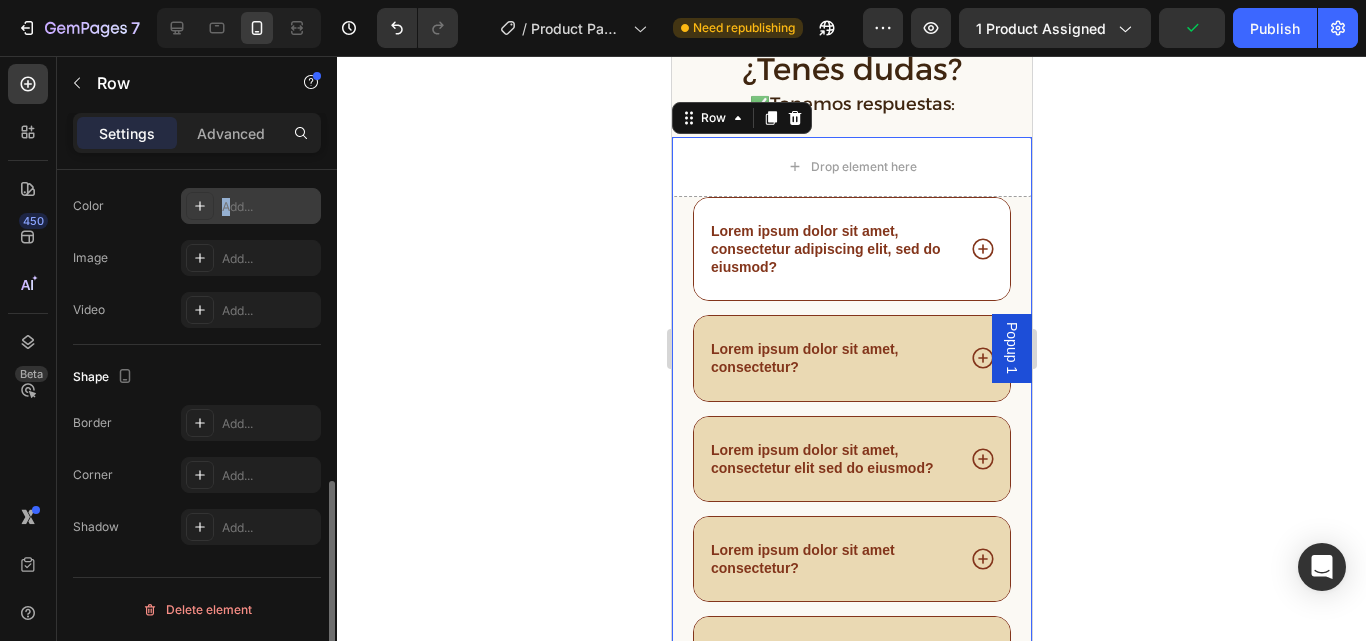 click on "Add..." at bounding box center (269, 207) 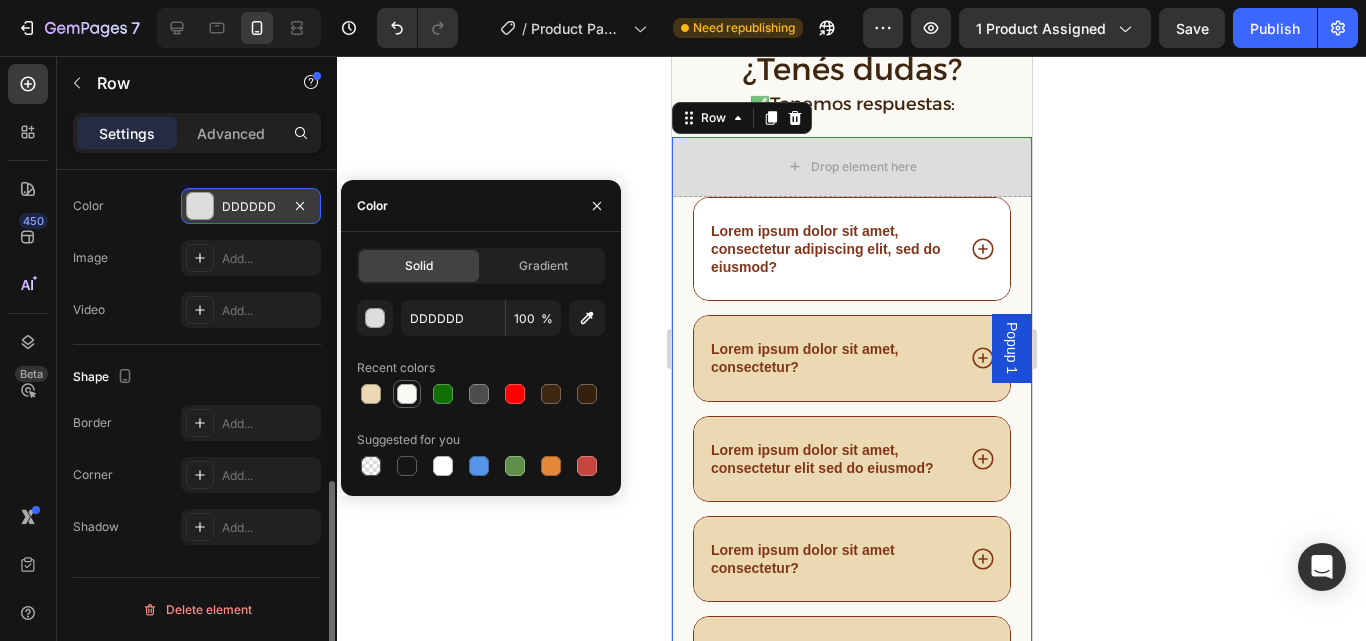 click at bounding box center (407, 394) 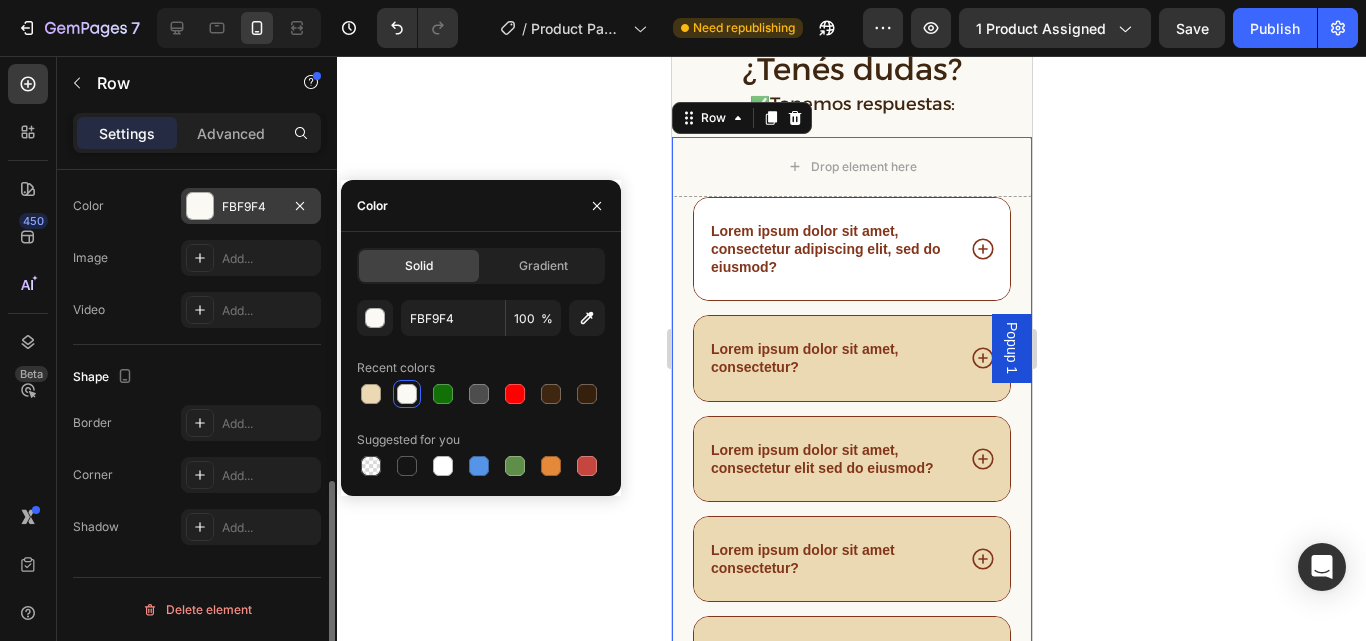 click 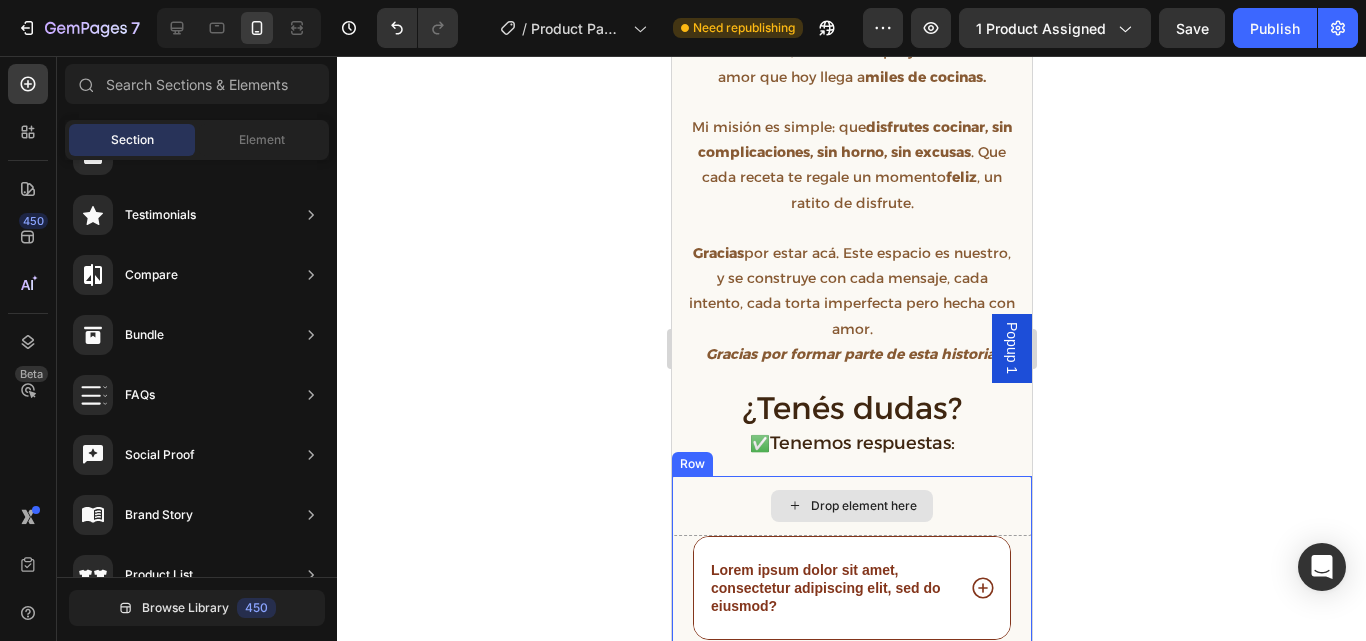 scroll, scrollTop: 4196, scrollLeft: 0, axis: vertical 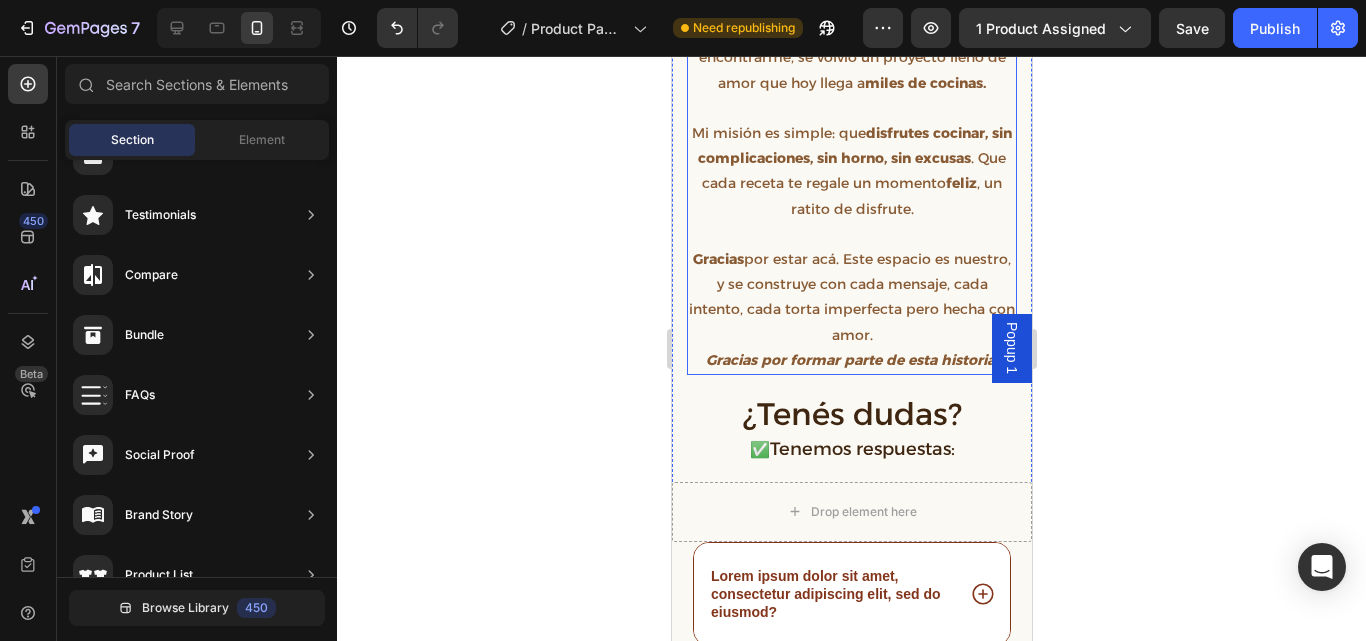 click on "Gracias  por estar acá. Este espacio es nuestro, y se construye con cada mensaje, cada intento, cada torta imperfecta pero hecha con amor." at bounding box center [851, 297] 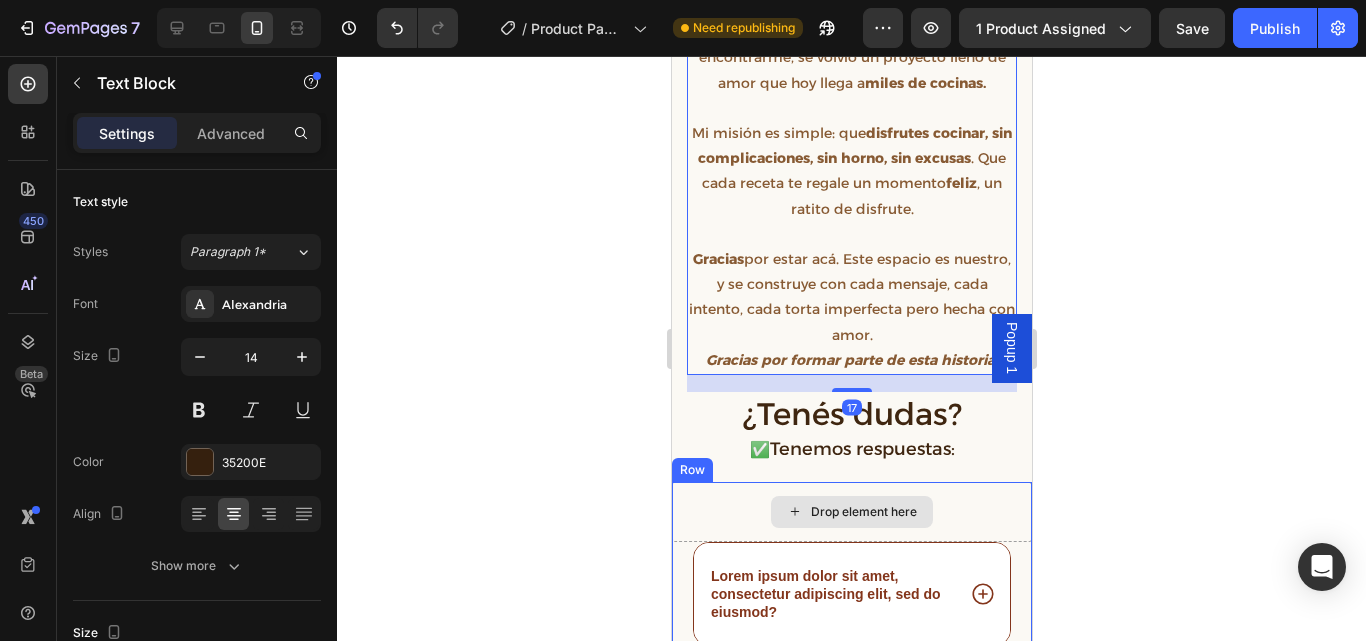 click on "Drop element here" at bounding box center [851, 512] 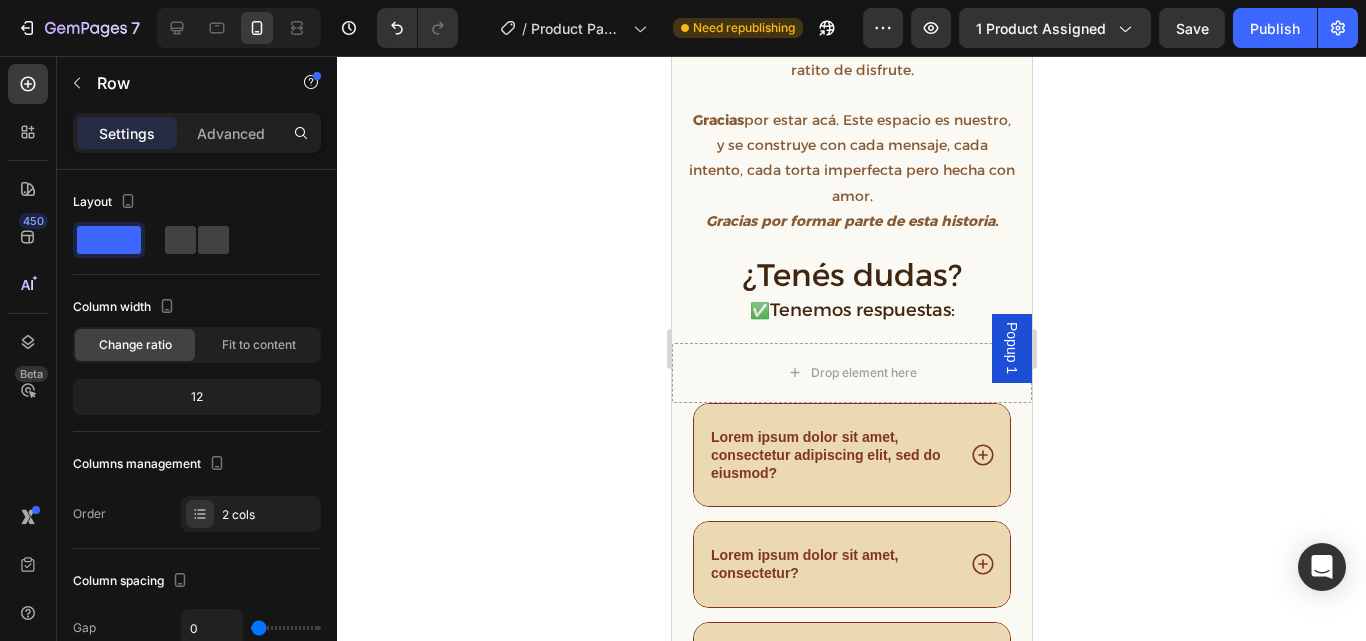 scroll, scrollTop: 4475, scrollLeft: 0, axis: vertical 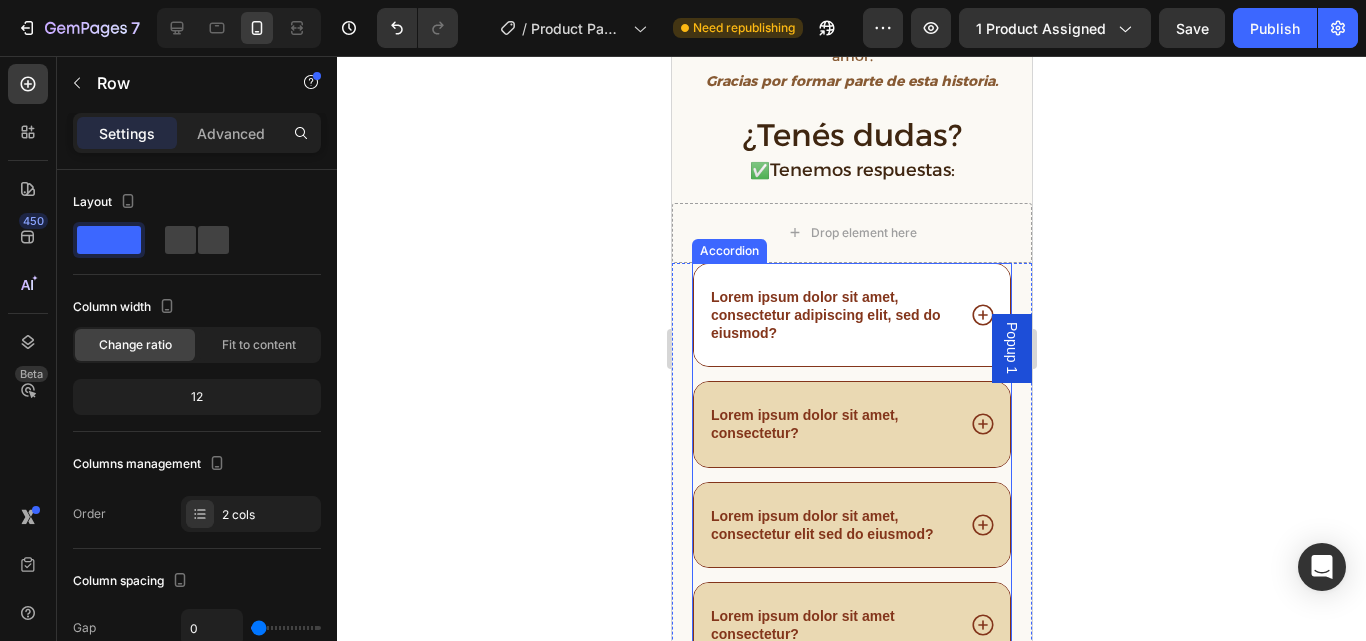 click on "Lorem ipsum dolor sit amet, consectetur adipiscing elit, sed do eiusmod?" at bounding box center [830, 315] 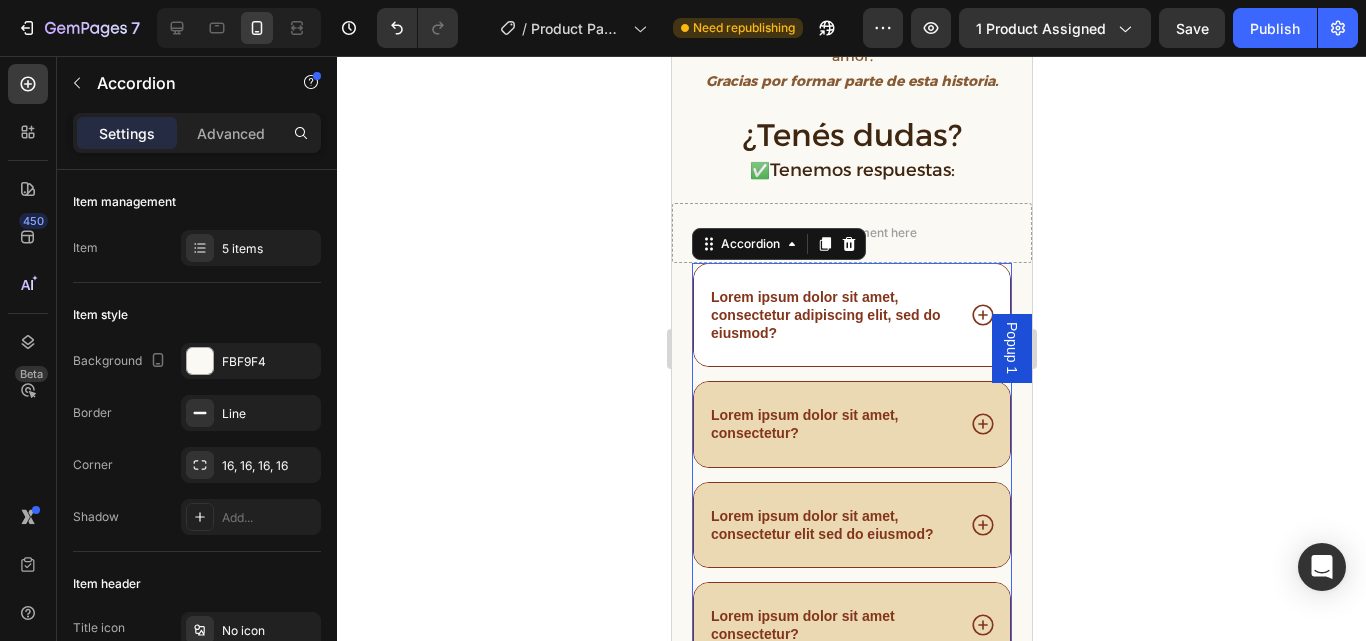 click on "Lorem ipsum dolor sit amet, consectetur adipiscing elit, sed do eiusmod?" at bounding box center (830, 315) 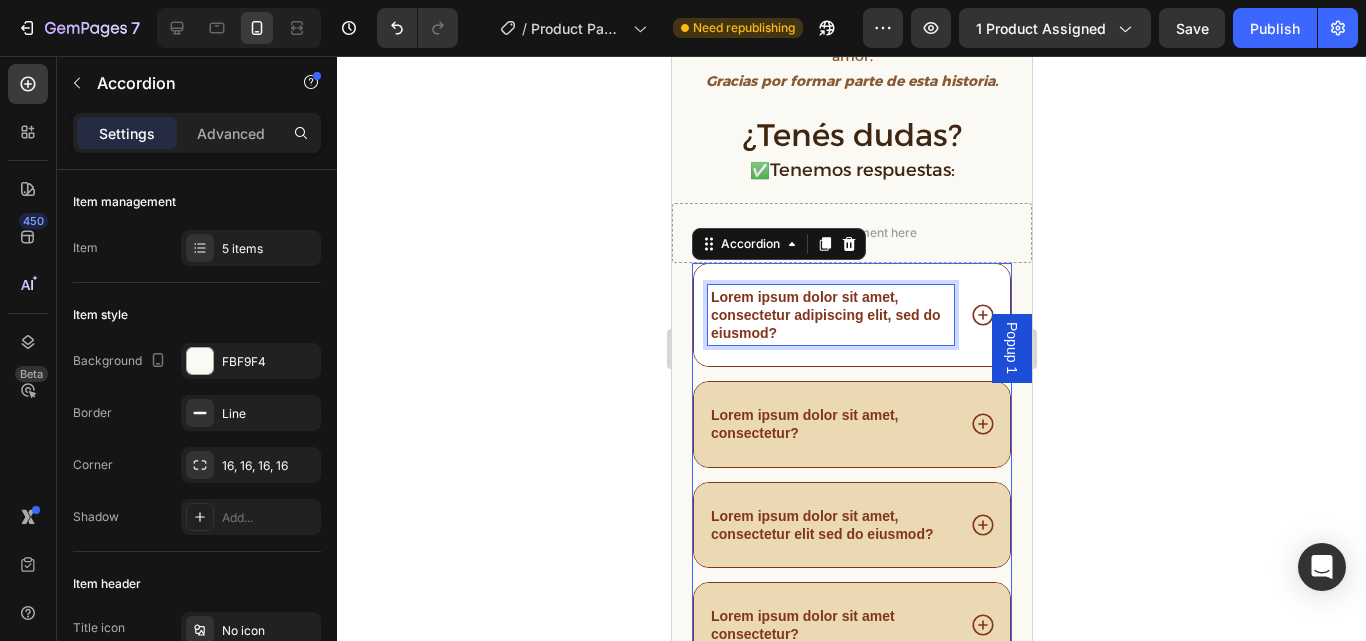 click on "Lorem ipsum dolor sit amet, consectetur adipiscing elit, sed do eiusmod?" at bounding box center (830, 315) 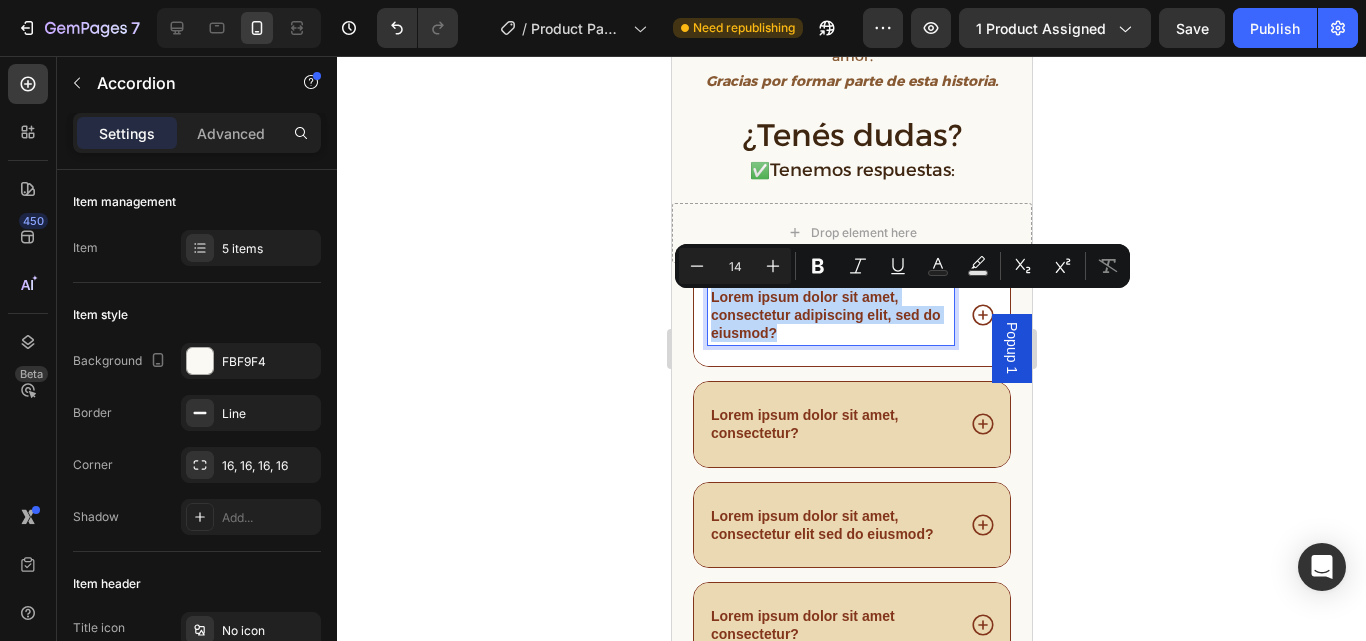 click on "Lorem ipsum dolor sit amet, consectetur adipiscing elit, sed do eiusmod?" at bounding box center [830, 315] 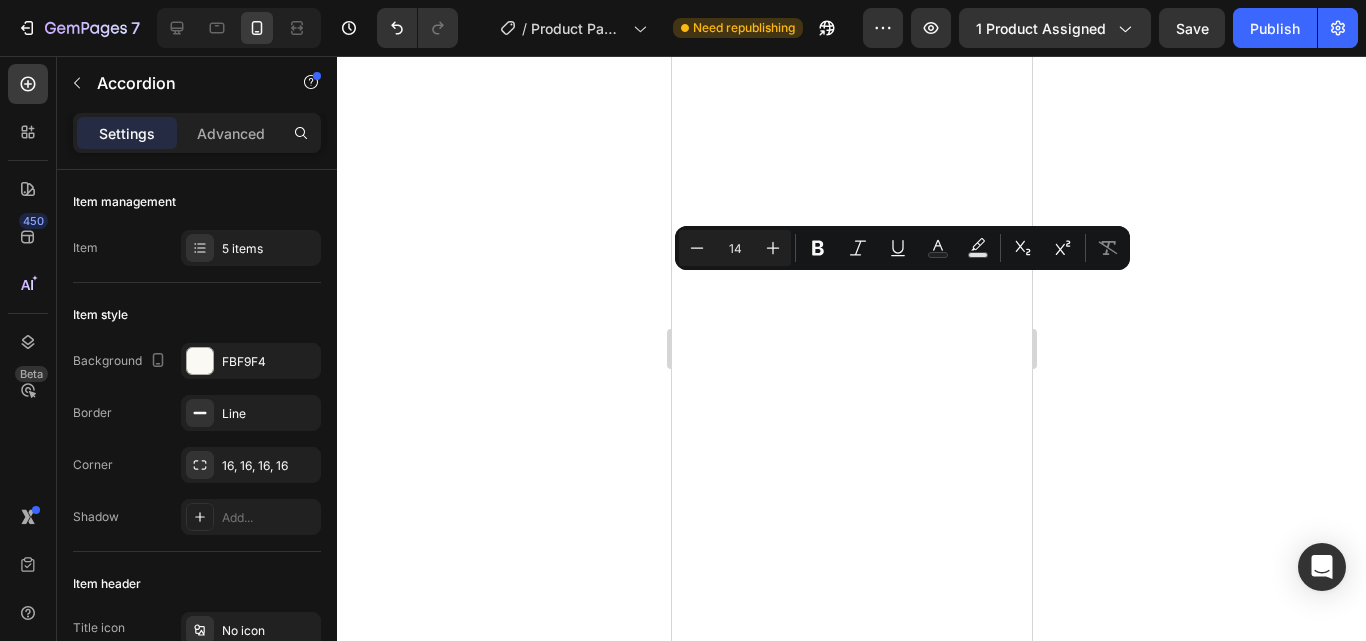 scroll, scrollTop: 0, scrollLeft: 0, axis: both 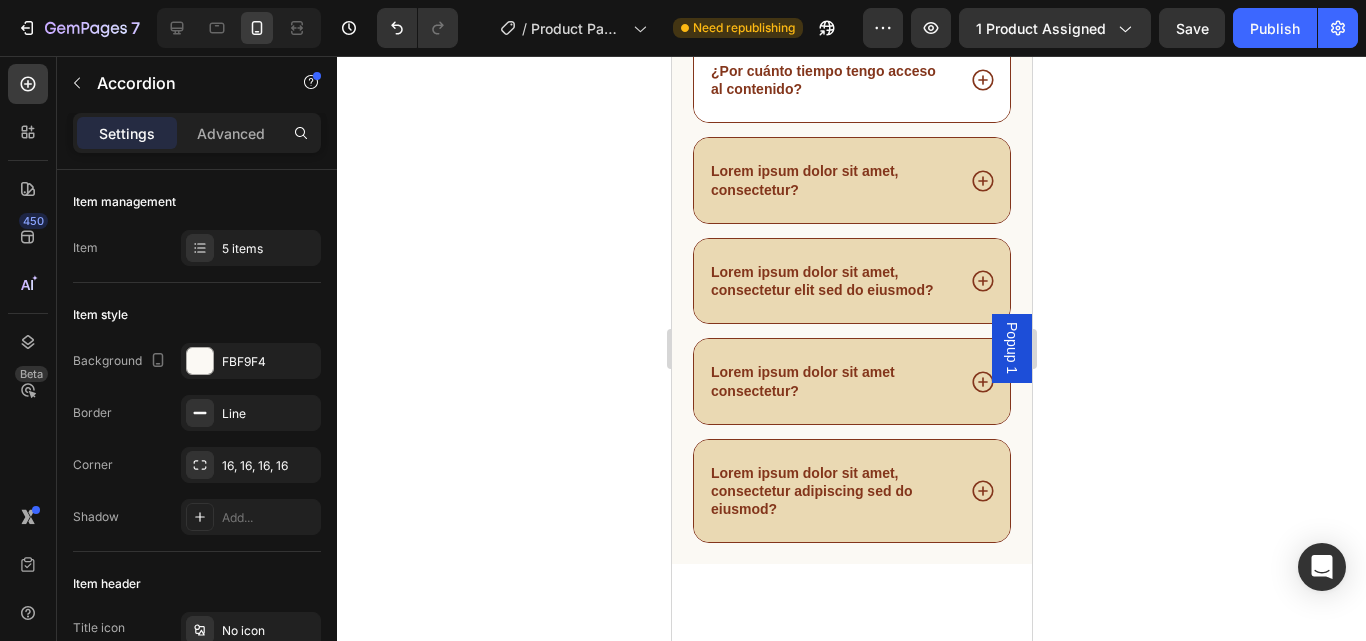 click 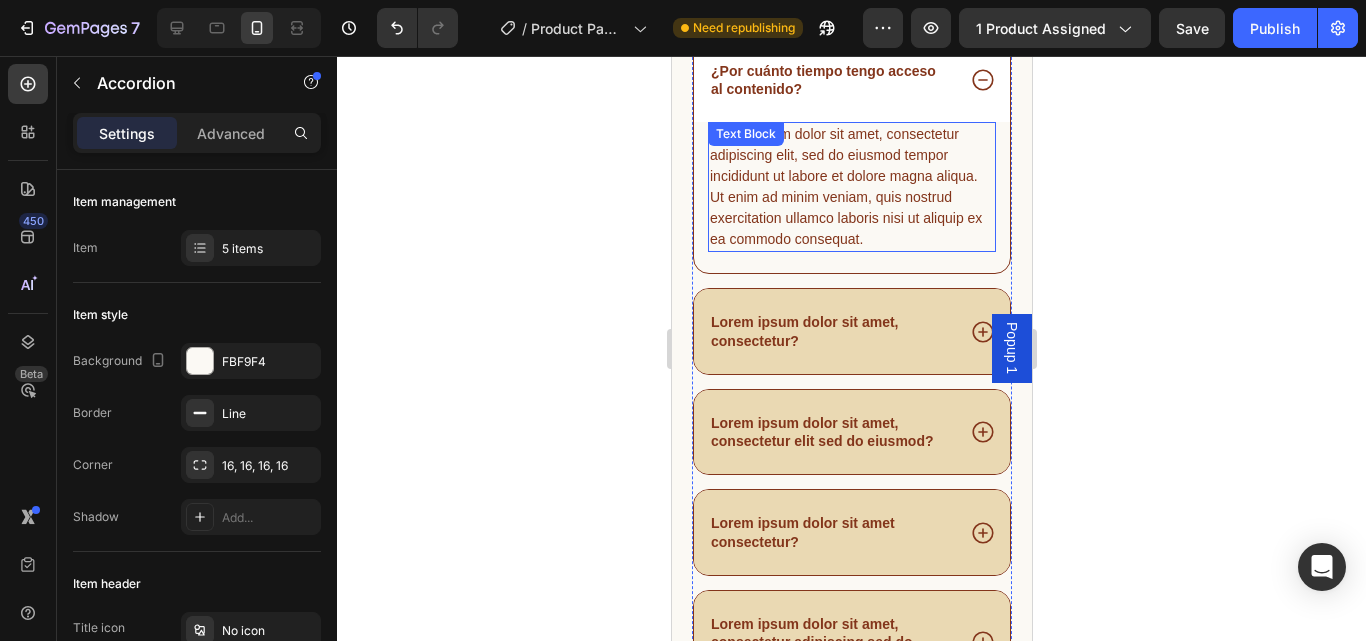 click on "Lorem ipsum dolor sit amet, consectetur adipiscing elit, sed do eiusmod tempor incididunt ut labore et dolore magna aliqua. Ut enim ad minim veniam, quis nostrud exercitation ullamco laboris nisi ut aliquip ex ea commodo consequat." at bounding box center [851, 187] 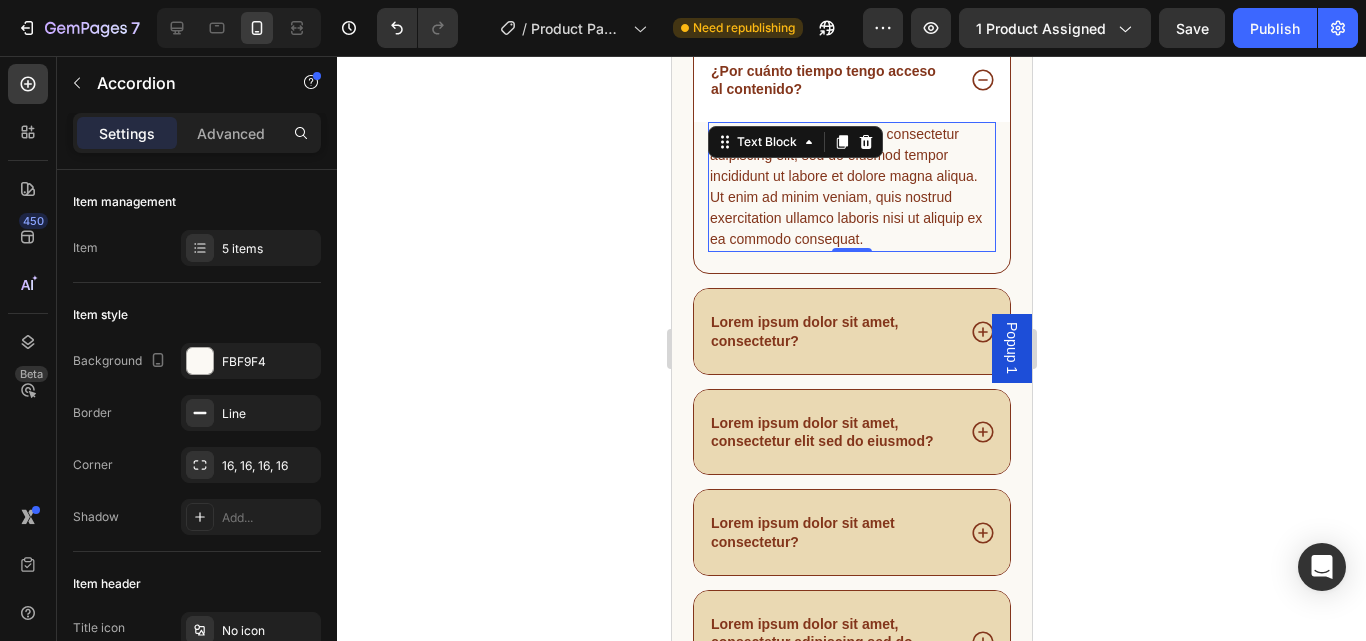 click on "Lorem ipsum dolor sit amet, consectetur adipiscing elit, sed do eiusmod tempor incididunt ut labore et dolore magna aliqua. Ut enim ad minim veniam, quis nostrud exercitation ullamco laboris nisi ut aliquip ex ea commodo consequat." at bounding box center (851, 187) 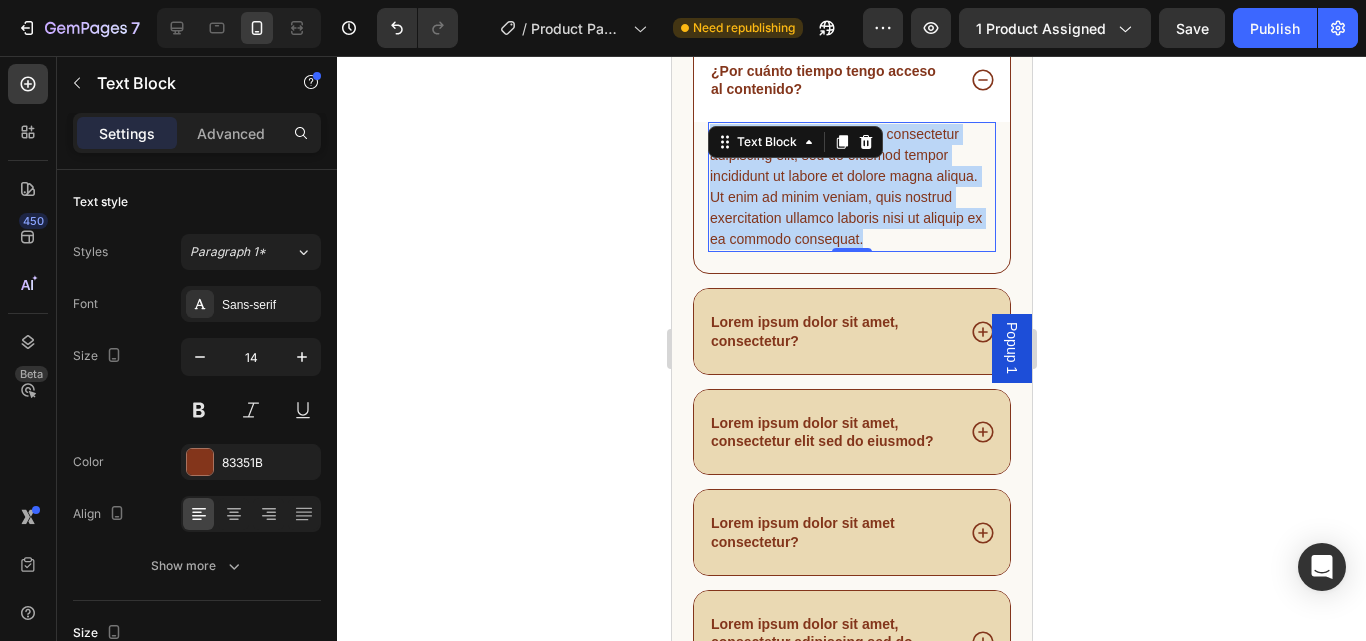 click on "Lorem ipsum dolor sit amet, consectetur adipiscing elit, sed do eiusmod tempor incididunt ut labore et dolore magna aliqua. Ut enim ad minim veniam, quis nostrud exercitation ullamco laboris nisi ut aliquip ex ea commodo consequat." at bounding box center (851, 187) 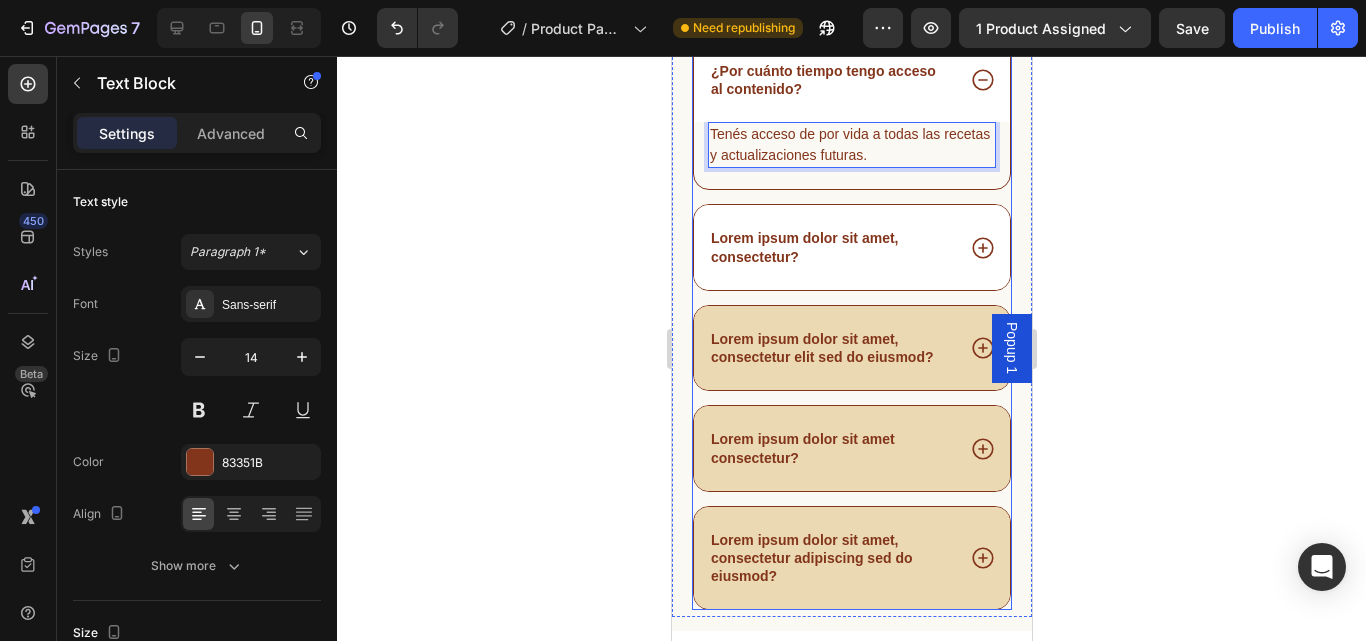 click on "Lorem ipsum dolor sit amet, consectetur?" at bounding box center (830, 247) 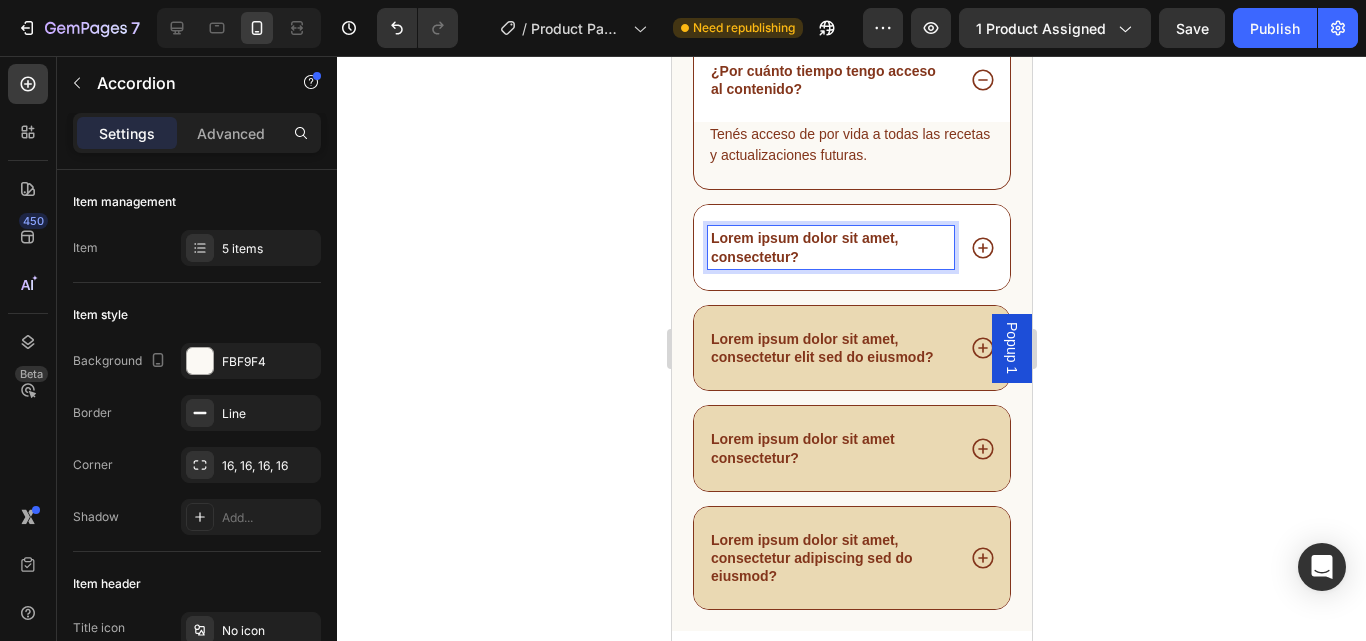 click on "Lorem ipsum dolor sit amet, consectetur?" at bounding box center (830, 247) 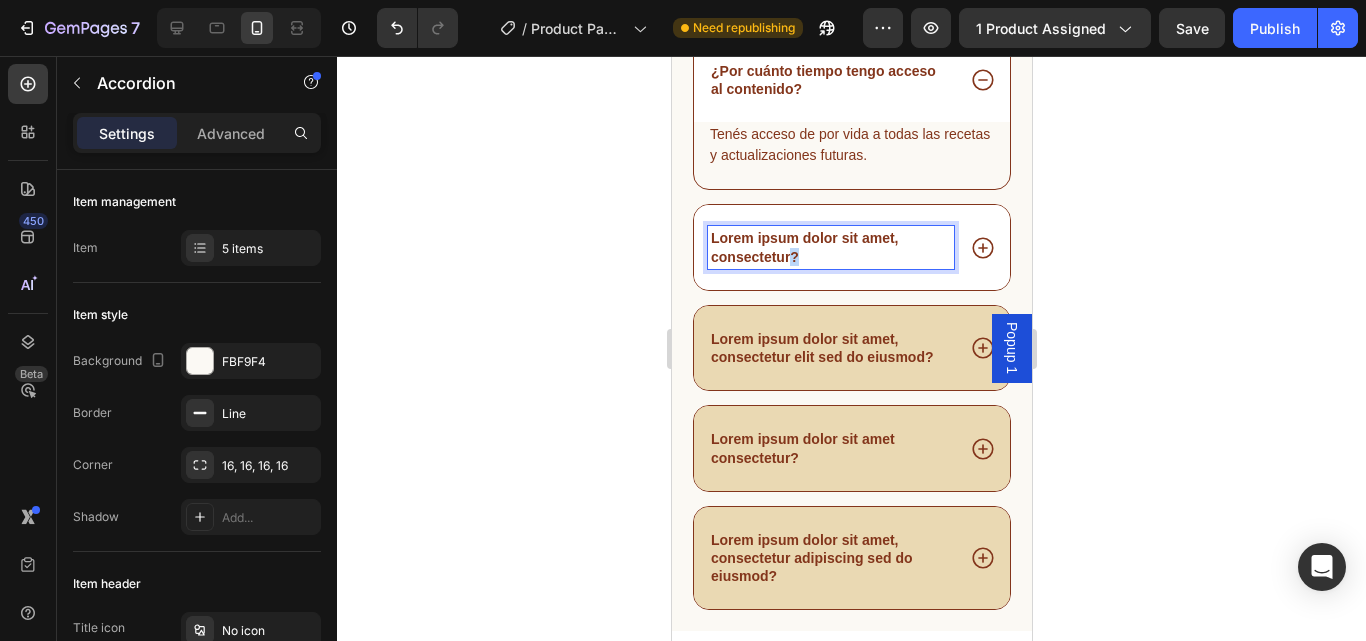 click on "Lorem ipsum dolor sit amet, consectetur?" at bounding box center [830, 247] 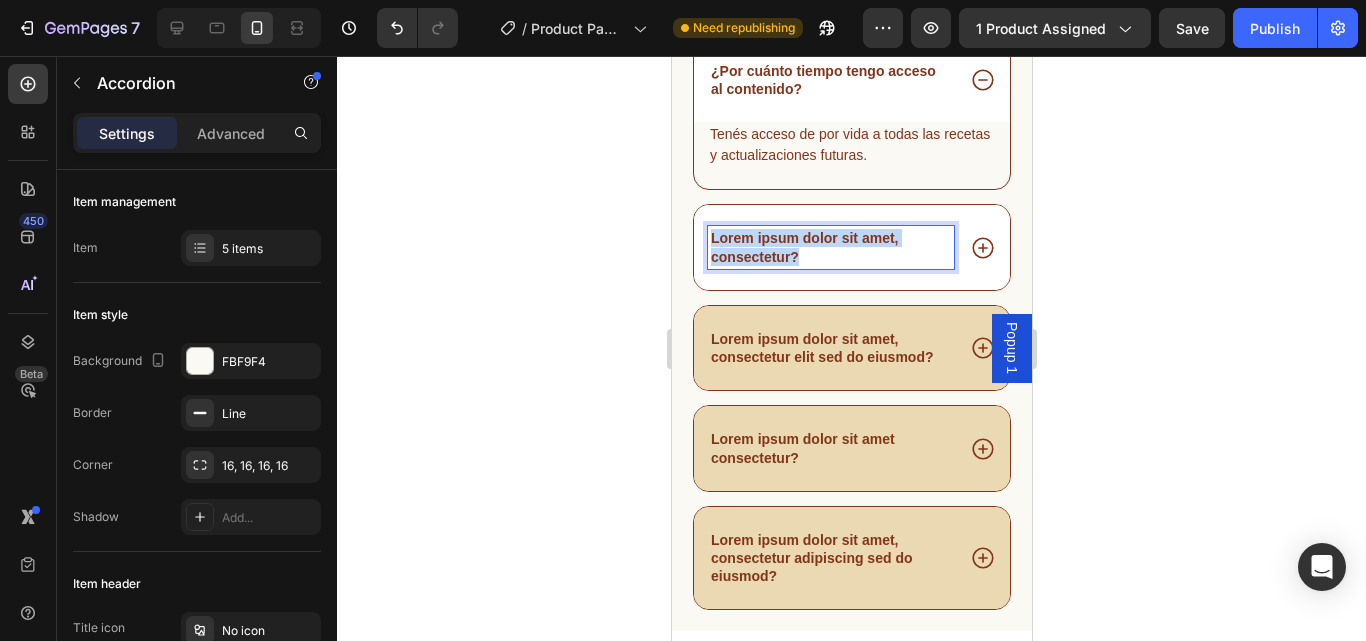 click on "Lorem ipsum dolor sit amet, consectetur?" at bounding box center [830, 247] 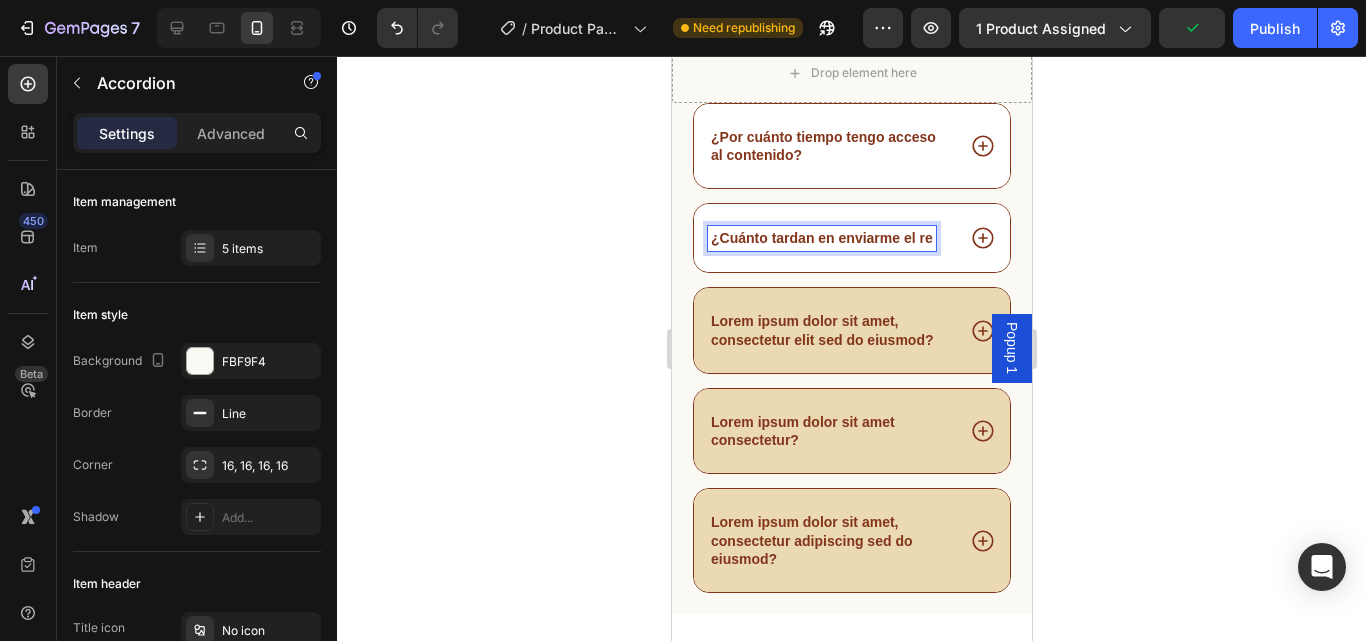 scroll, scrollTop: 4408, scrollLeft: 0, axis: vertical 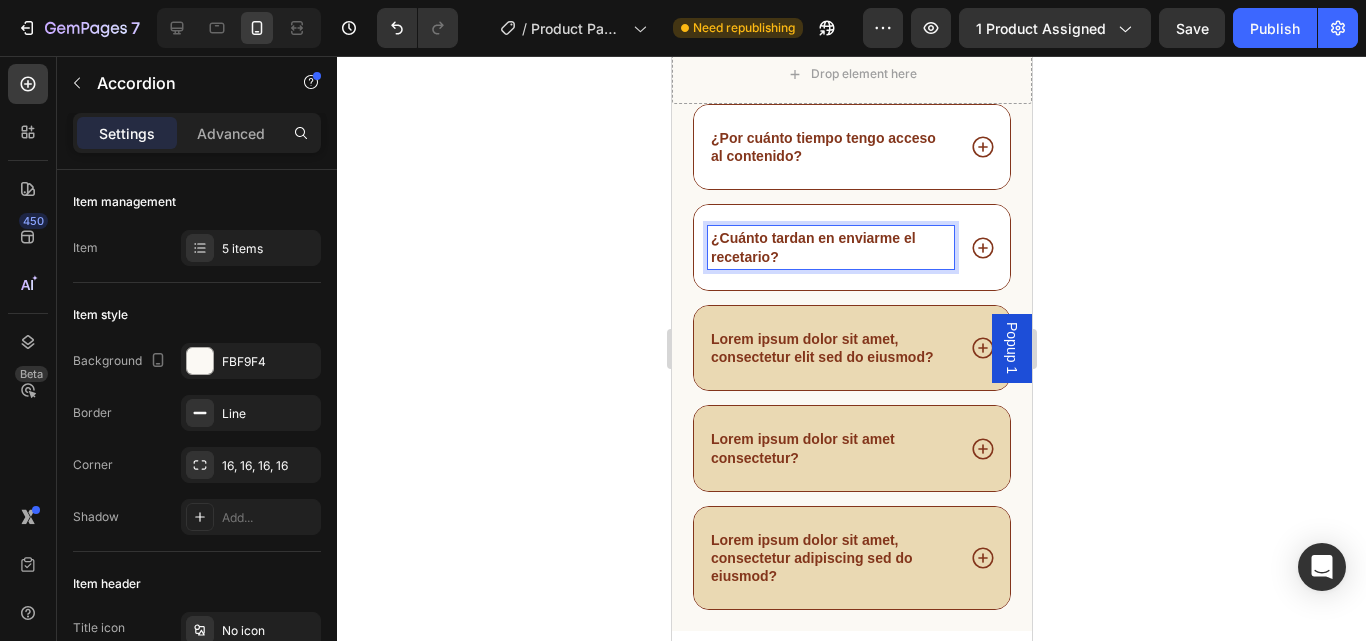 click 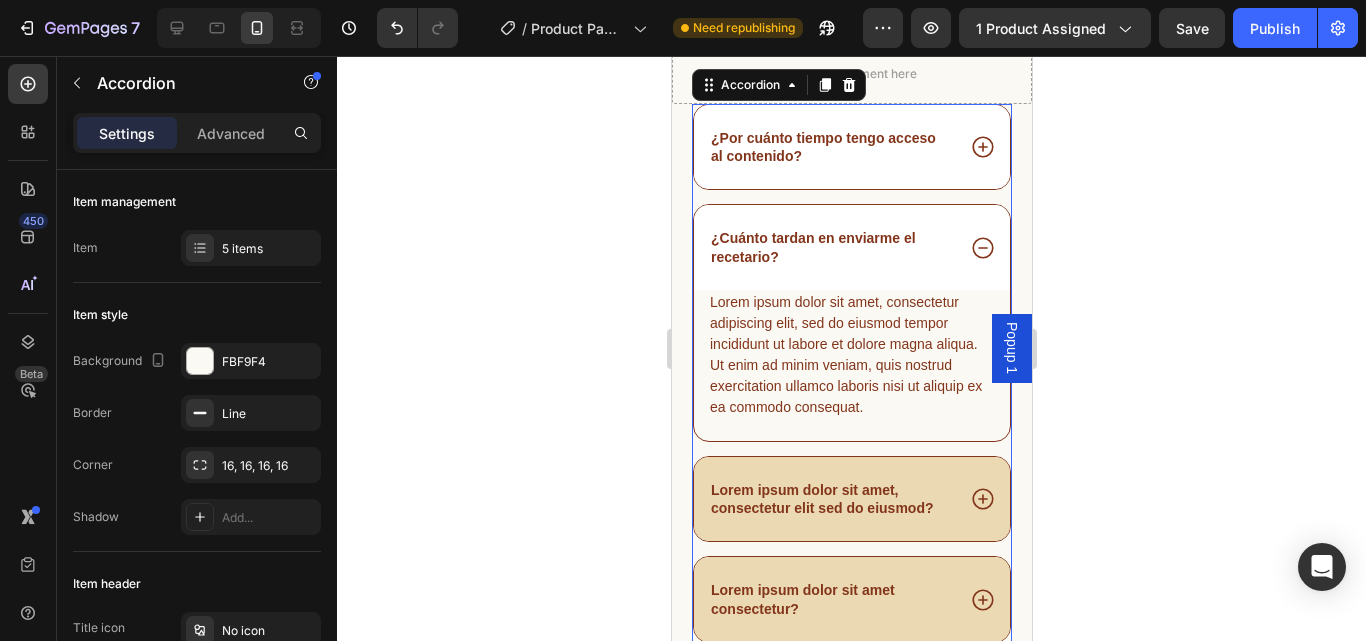 click 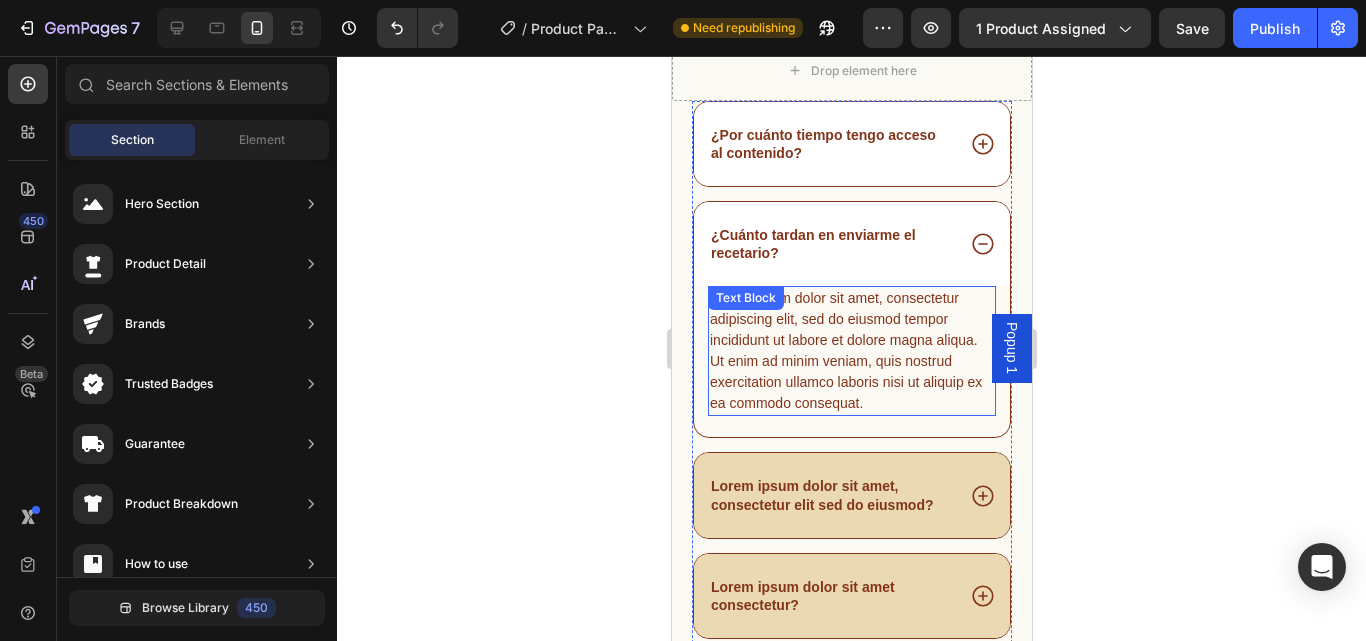 scroll, scrollTop: 4613, scrollLeft: 0, axis: vertical 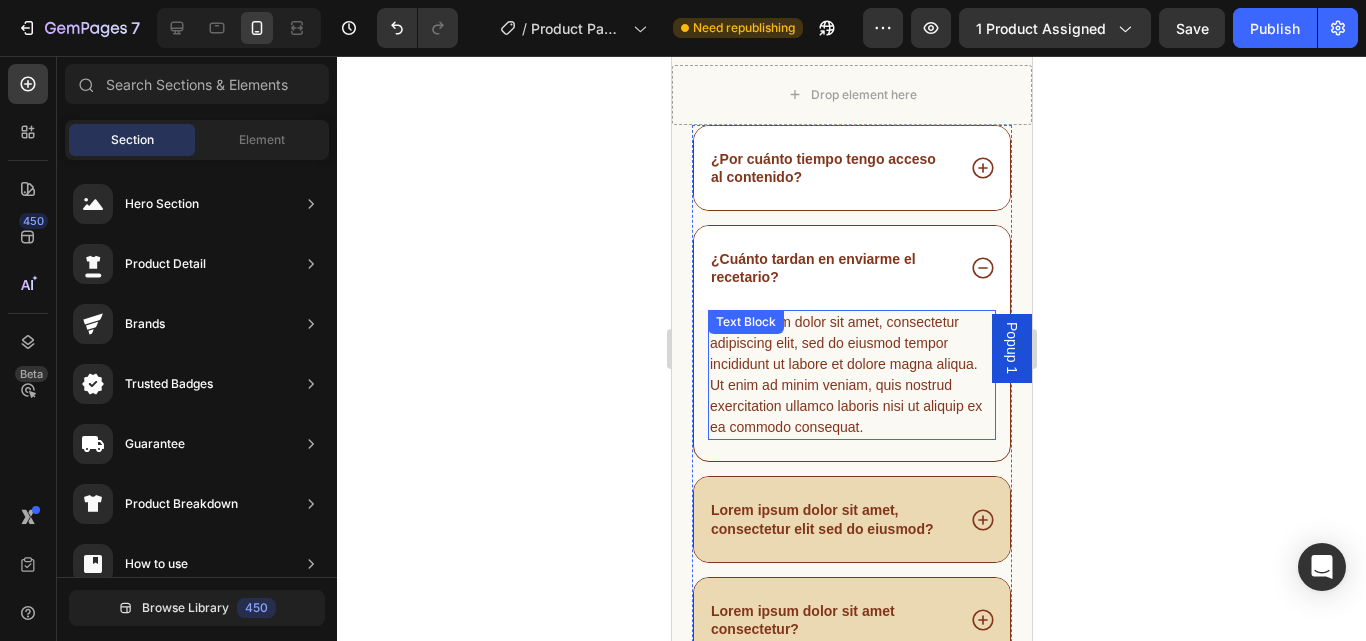 click on "Lorem ipsum dolor sit amet, consectetur adipiscing elit, sed do eiusmod tempor incididunt ut labore et dolore magna aliqua. Ut enim ad minim veniam, quis nostrud exercitation ullamco laboris nisi ut aliquip ex ea commodo consequat." at bounding box center [851, 375] 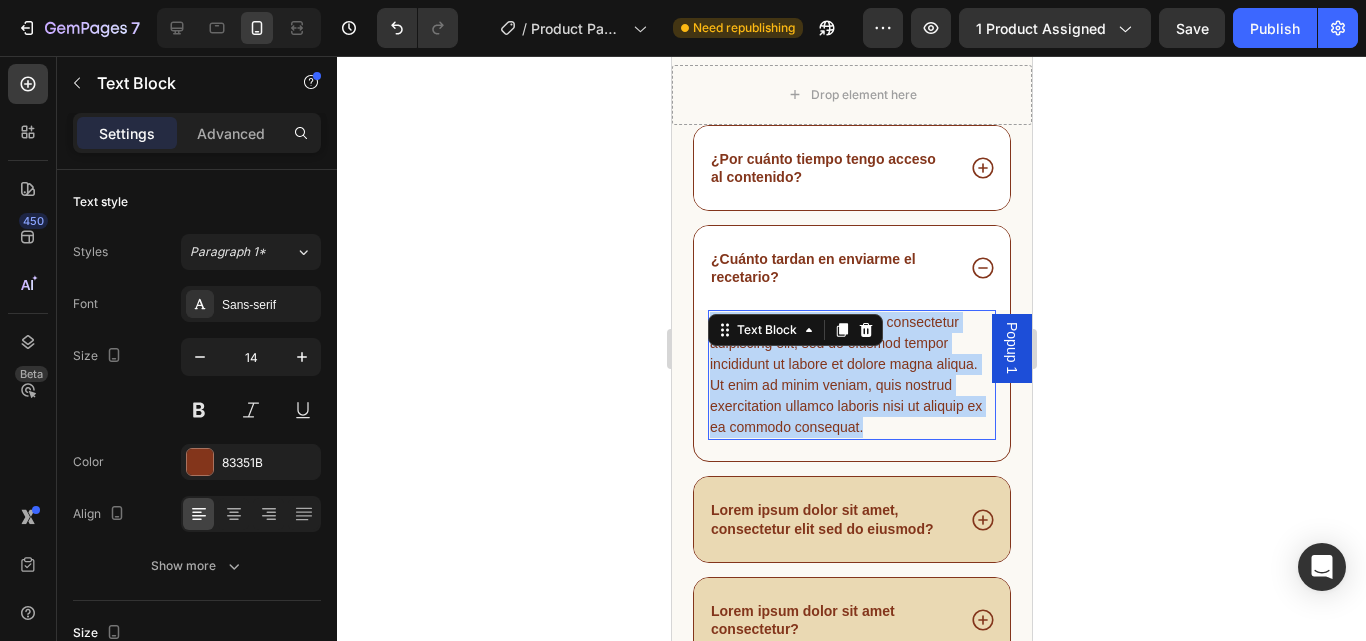 click on "Lorem ipsum dolor sit amet, consectetur adipiscing elit, sed do eiusmod tempor incididunt ut labore et dolore magna aliqua. Ut enim ad minim veniam, quis nostrud exercitation ullamco laboris nisi ut aliquip ex ea commodo consequat." at bounding box center [851, 375] 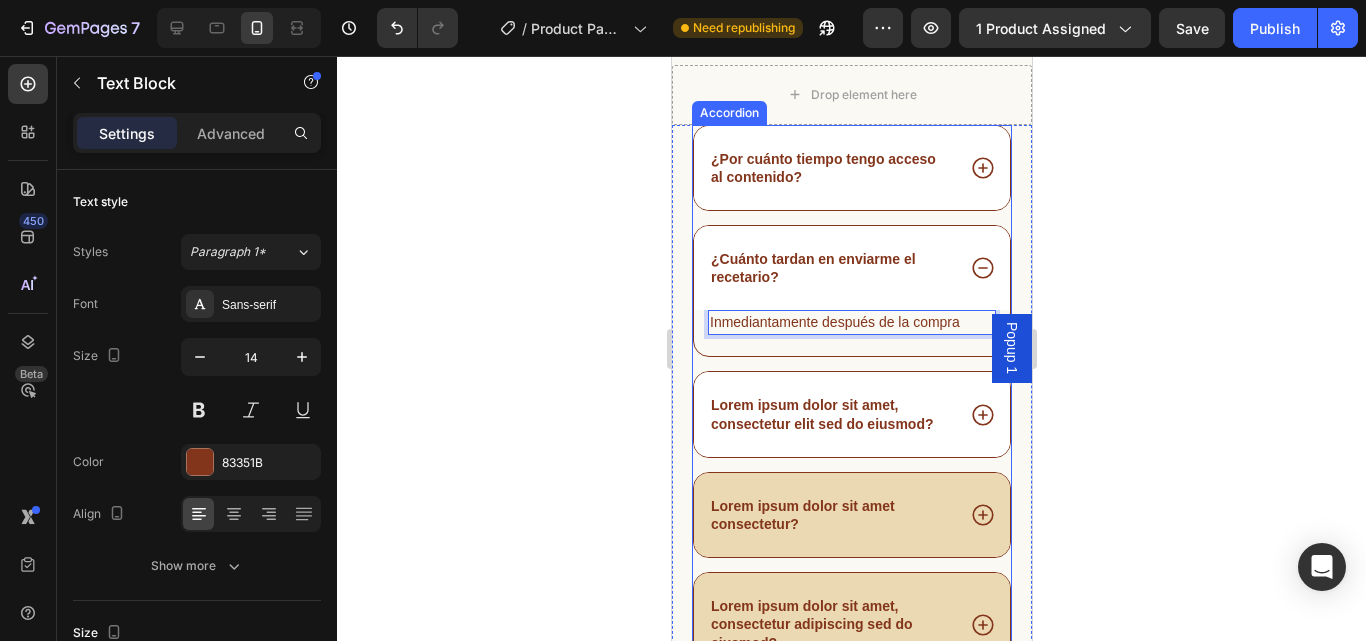 click on "Lorem ipsum dolor sit amet, consectetur elit sed do eiusmod?" at bounding box center (830, 414) 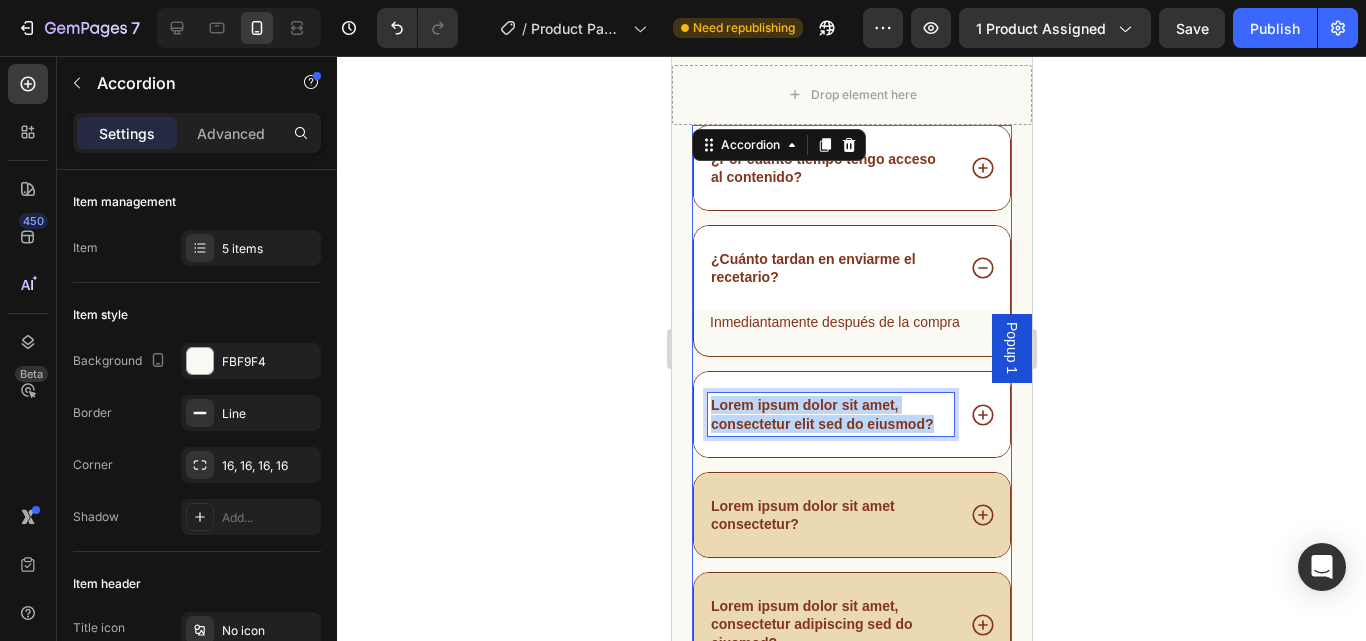click on "Lorem ipsum dolor sit amet, consectetur elit sed do eiusmod?" at bounding box center (830, 414) 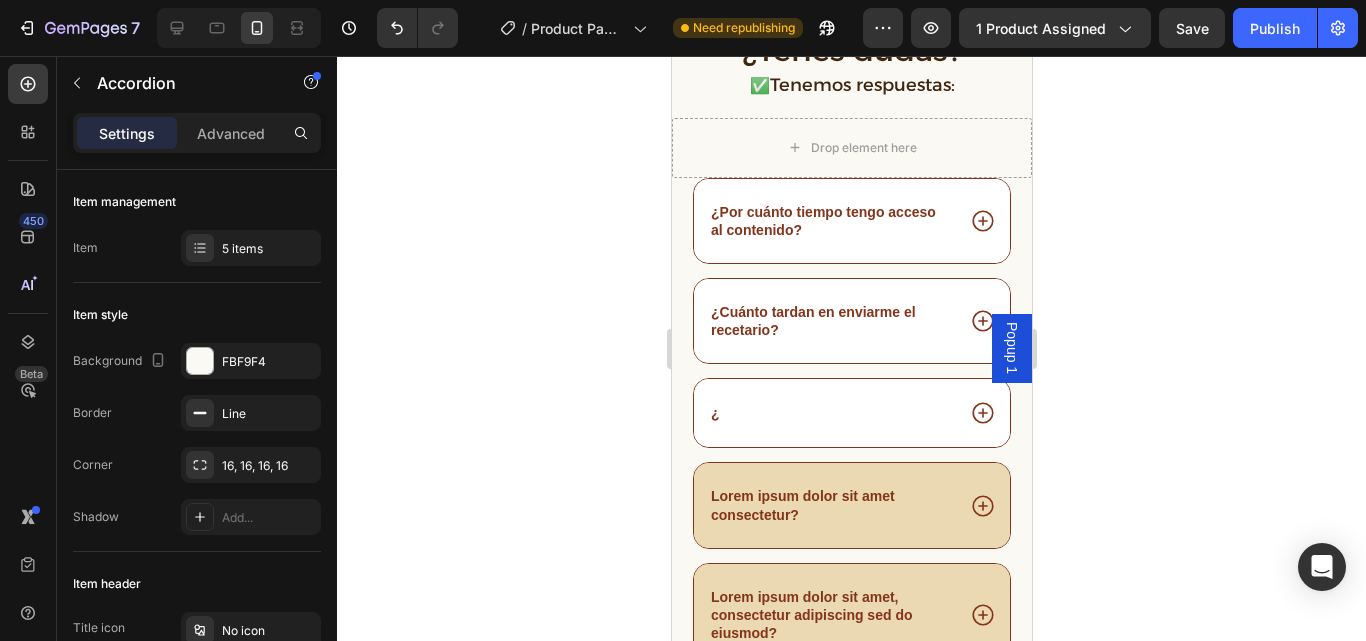 scroll, scrollTop: 4559, scrollLeft: 0, axis: vertical 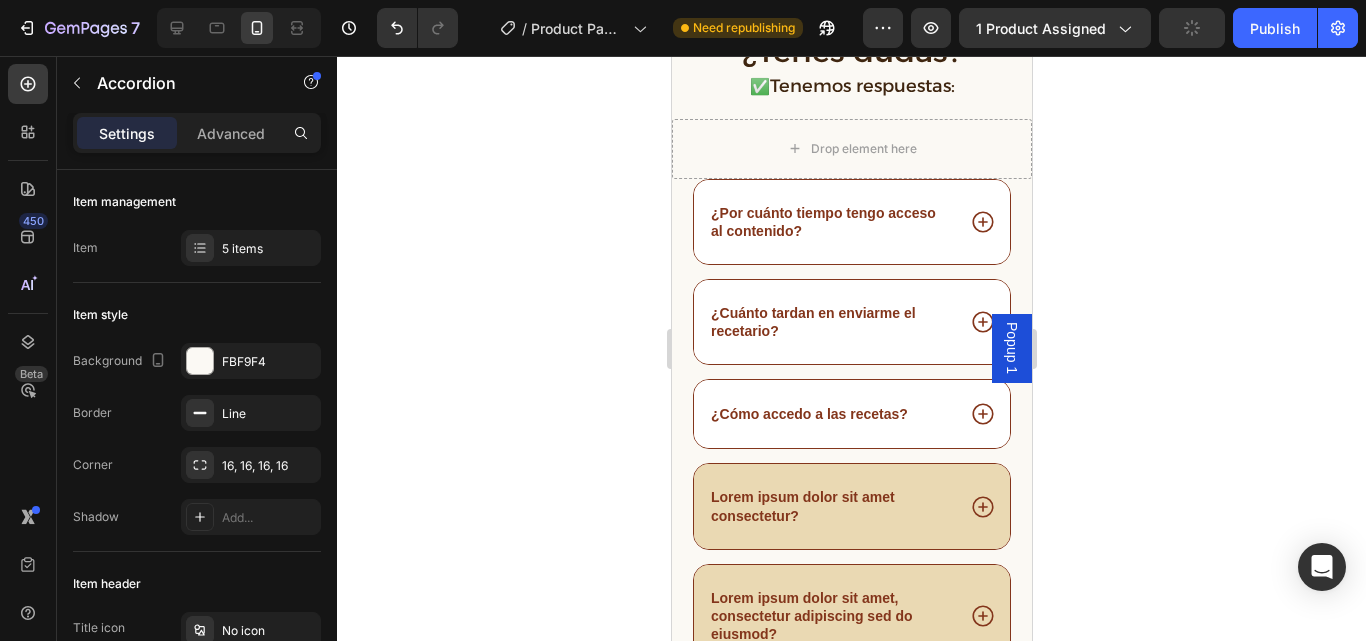 click 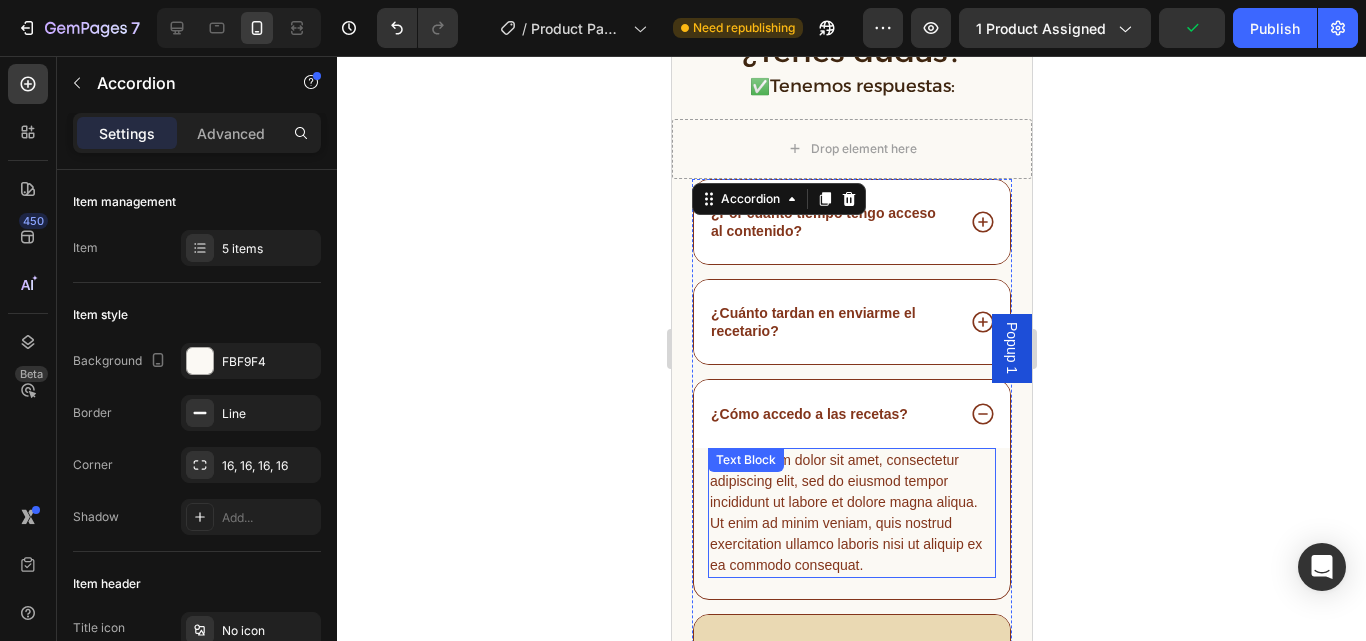 click on "Lorem ipsum dolor sit amet, consectetur adipiscing elit, sed do eiusmod tempor incididunt ut labore et dolore magna aliqua. Ut enim ad minim veniam, quis nostrud exercitation ullamco laboris nisi ut aliquip ex ea commodo consequat." at bounding box center [851, 513] 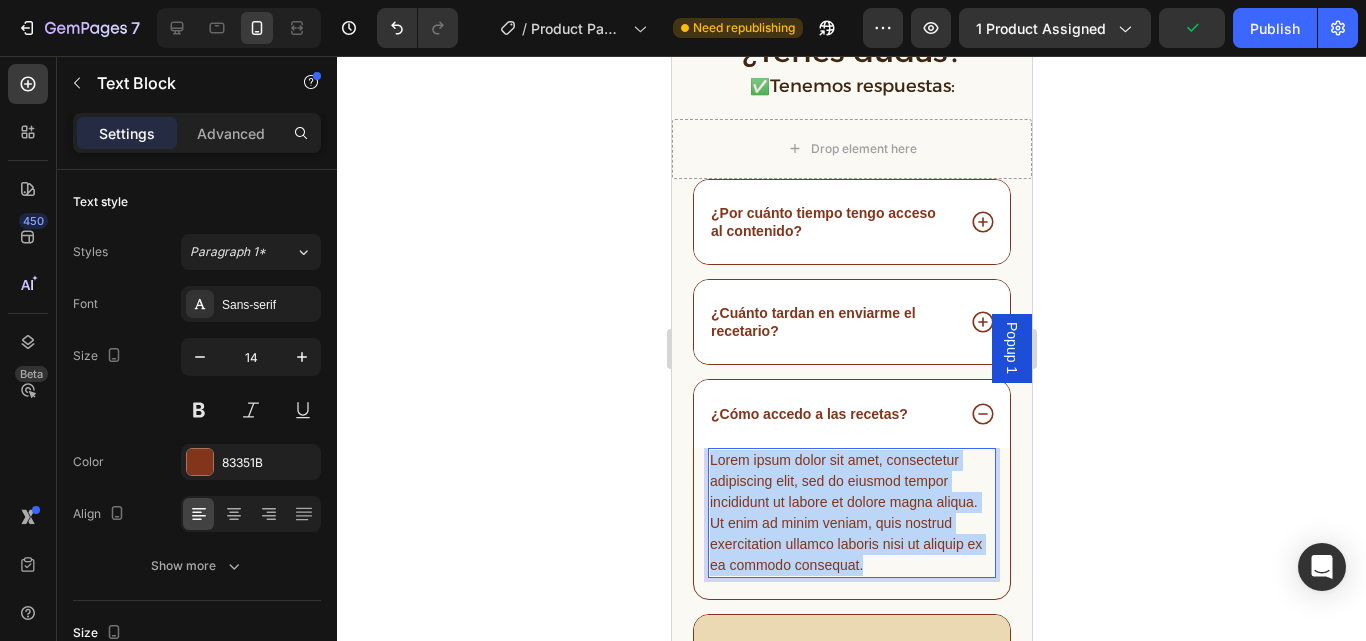 click on "Lorem ipsum dolor sit amet, consectetur adipiscing elit, sed do eiusmod tempor incididunt ut labore et dolore magna aliqua. Ut enim ad minim veniam, quis nostrud exercitation ullamco laboris nisi ut aliquip ex ea commodo consequat." at bounding box center (851, 513) 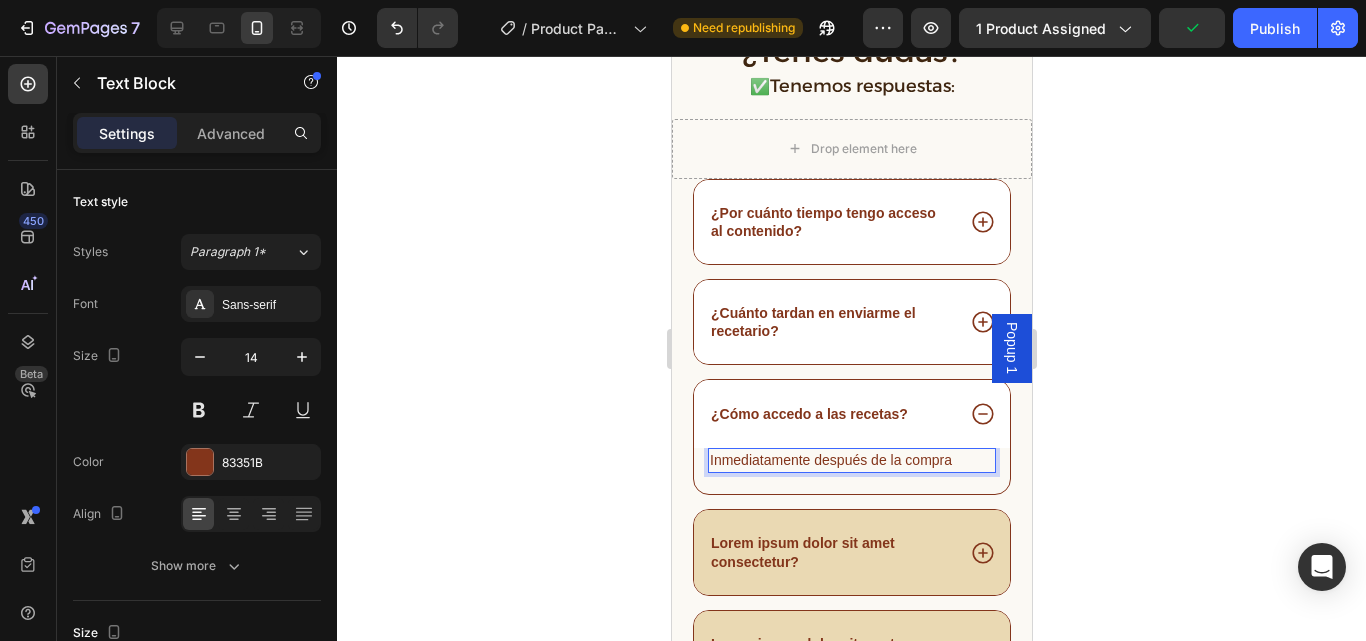 click on "Inmediatamente después de la compra" at bounding box center [851, 460] 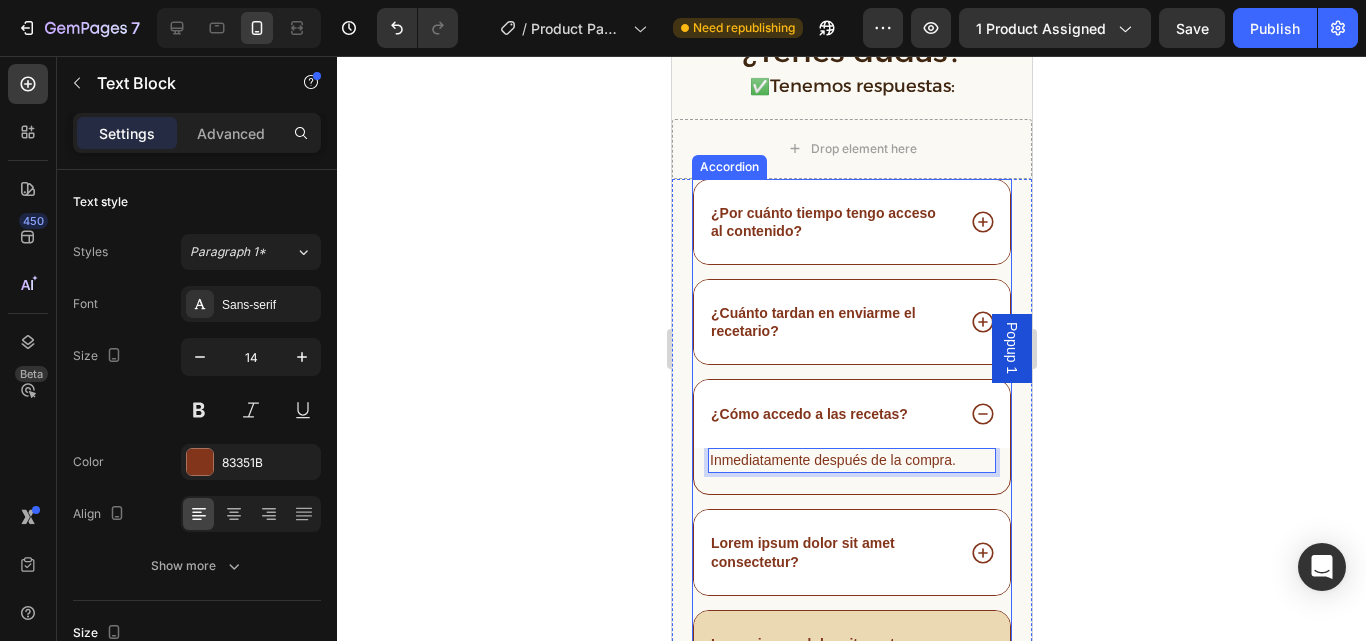 click on "Lorem ipsum dolor sit amet consectetur?" at bounding box center (830, 552) 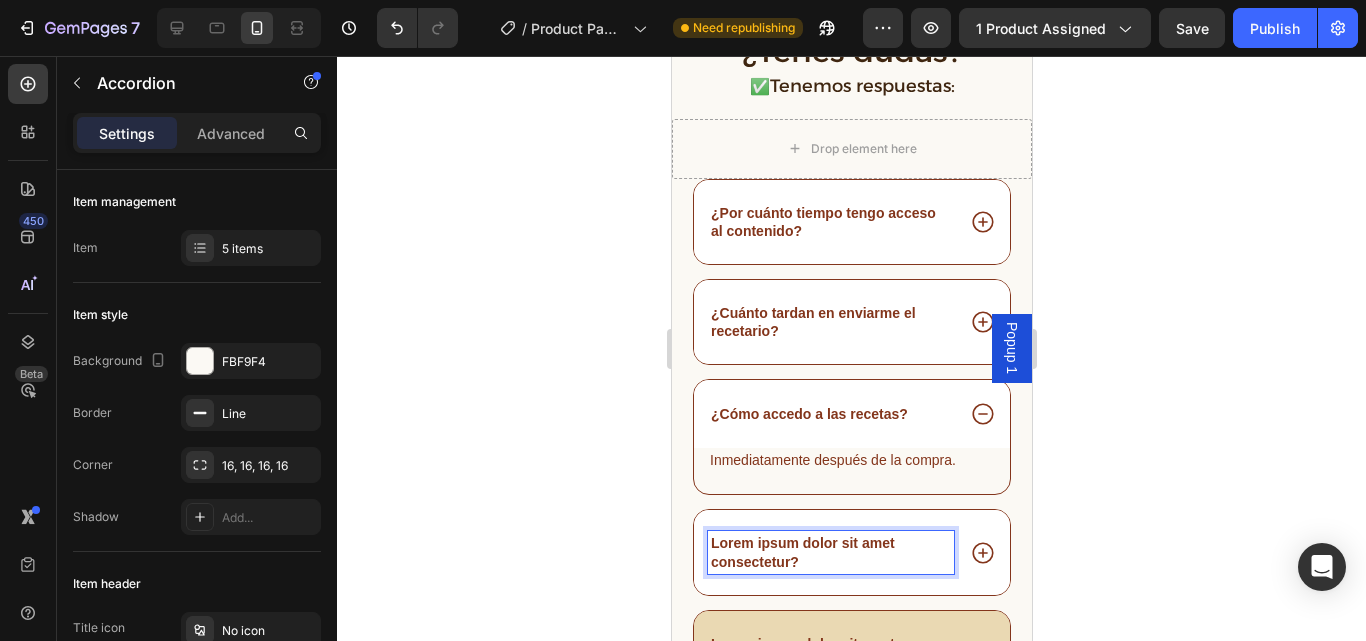 click on "Lorem ipsum dolor sit amet consectetur?" at bounding box center (830, 552) 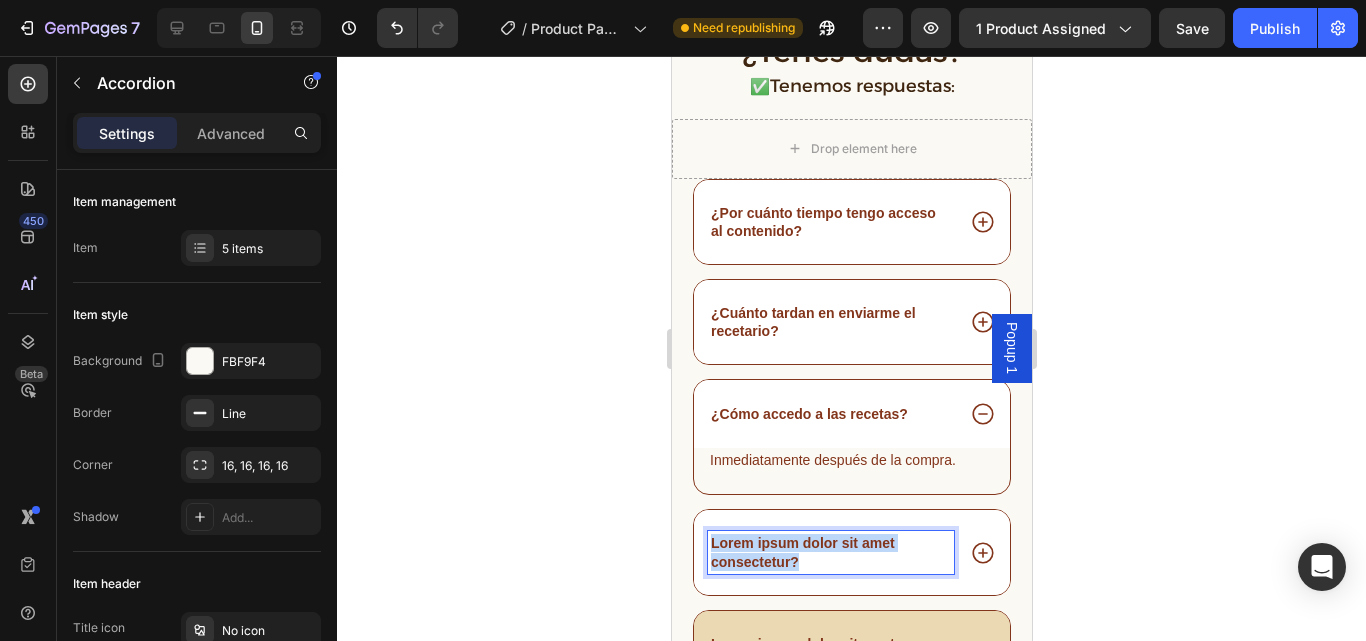 click on "Lorem ipsum dolor sit amet consectetur?" at bounding box center [830, 552] 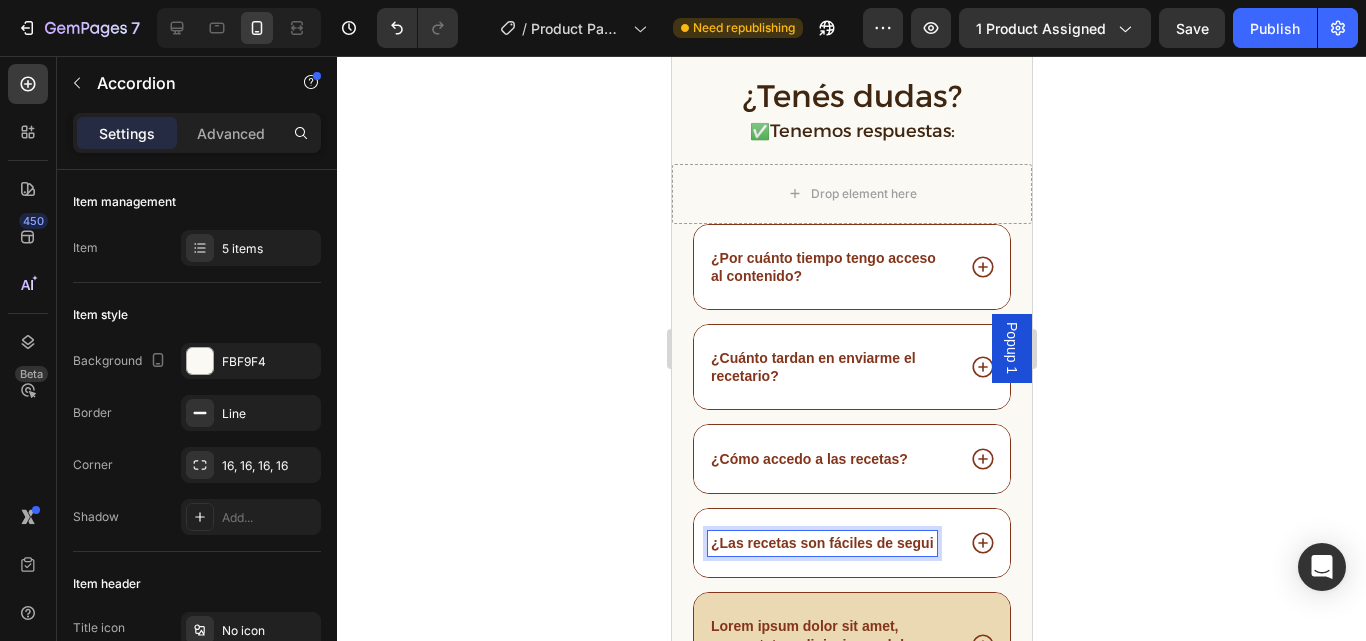 scroll, scrollTop: 4513, scrollLeft: 0, axis: vertical 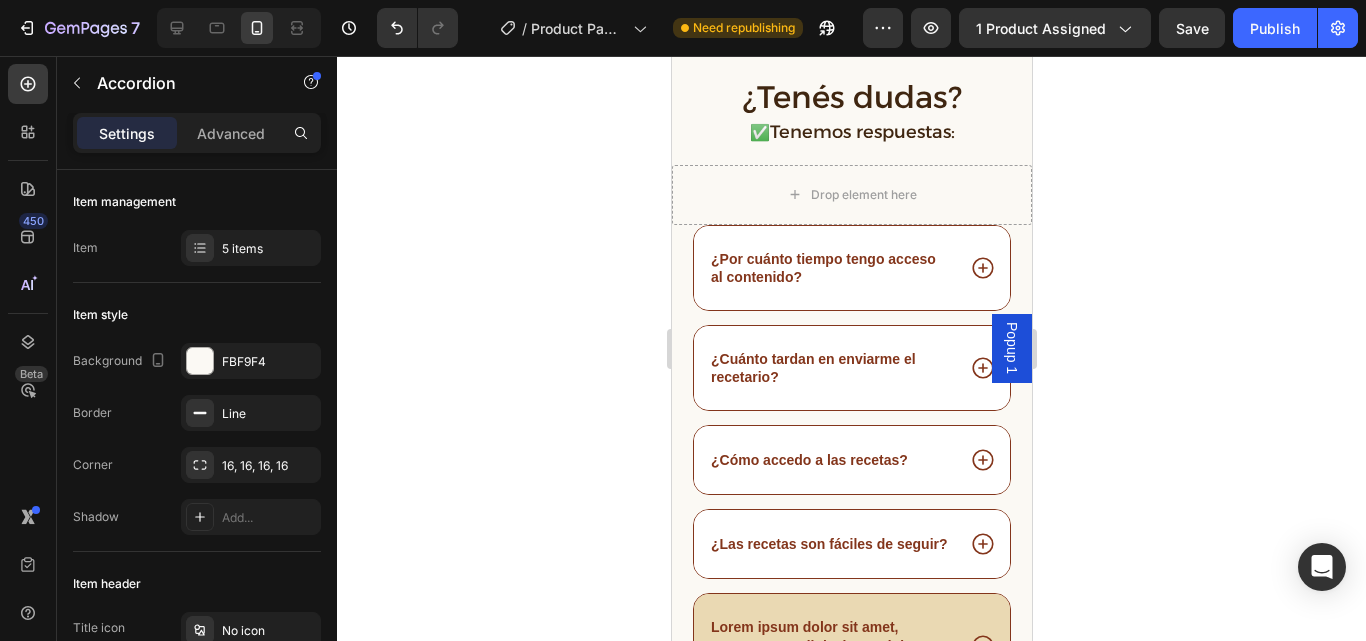 click 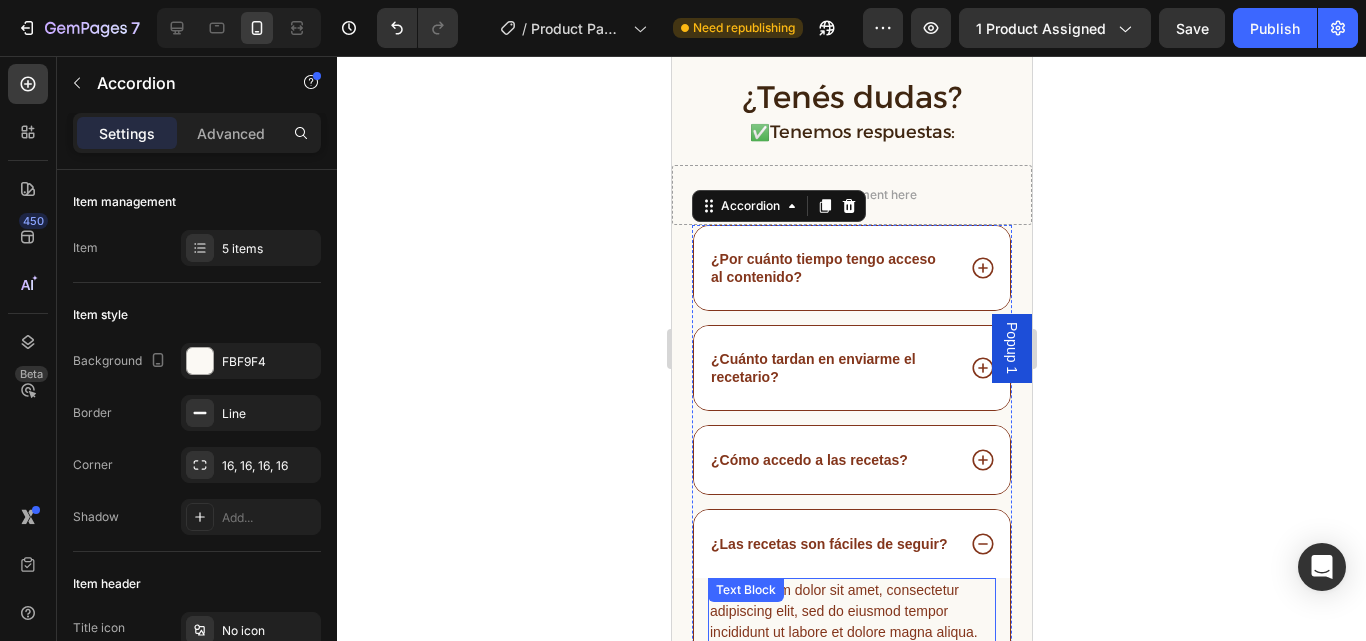 click on "Lorem ipsum dolor sit amet, consectetur adipiscing elit, sed do eiusmod tempor incididunt ut labore et dolore magna aliqua. Ut enim ad minim veniam, quis nostrud exercitation ullamco laboris nisi ut aliquip ex ea commodo consequat." at bounding box center (851, 643) 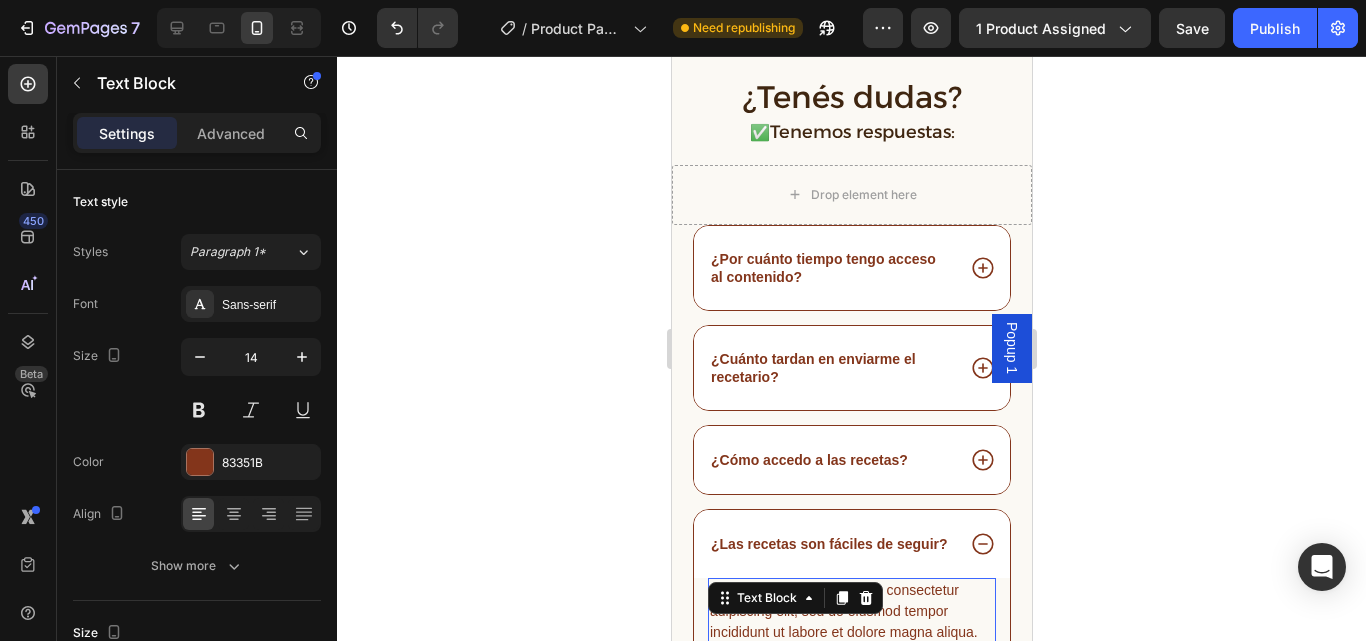 click on "Text Block" at bounding box center (794, 598) 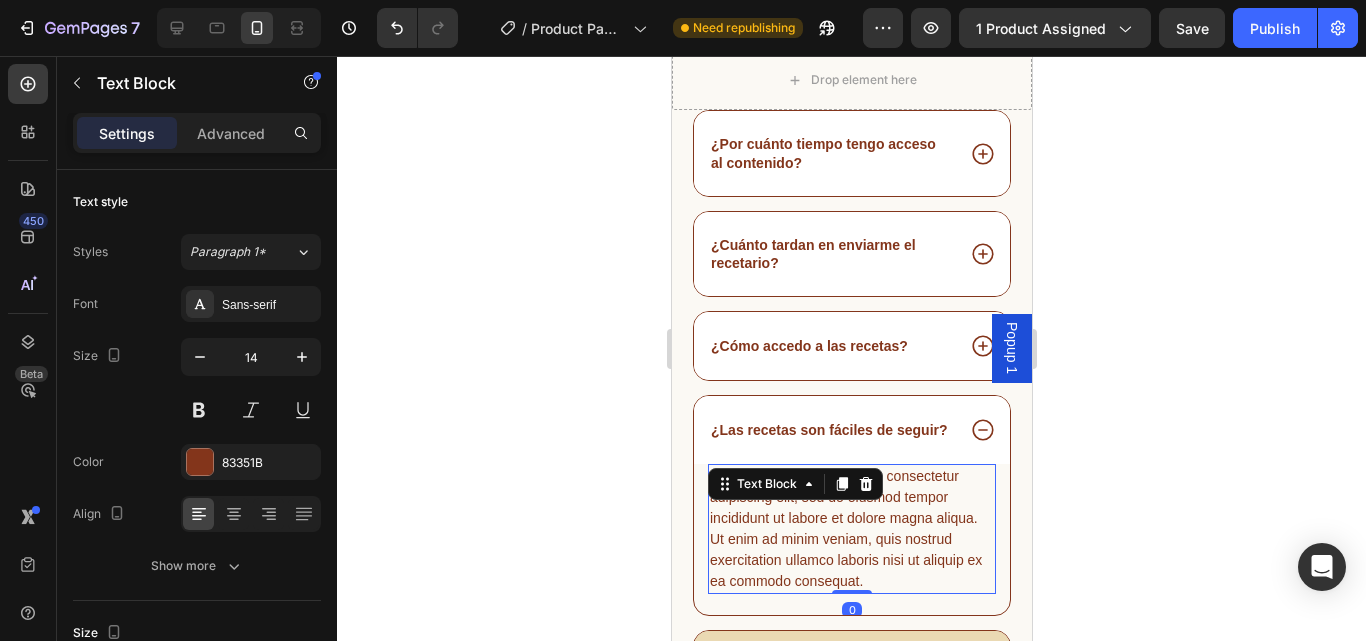 scroll, scrollTop: 4638, scrollLeft: 0, axis: vertical 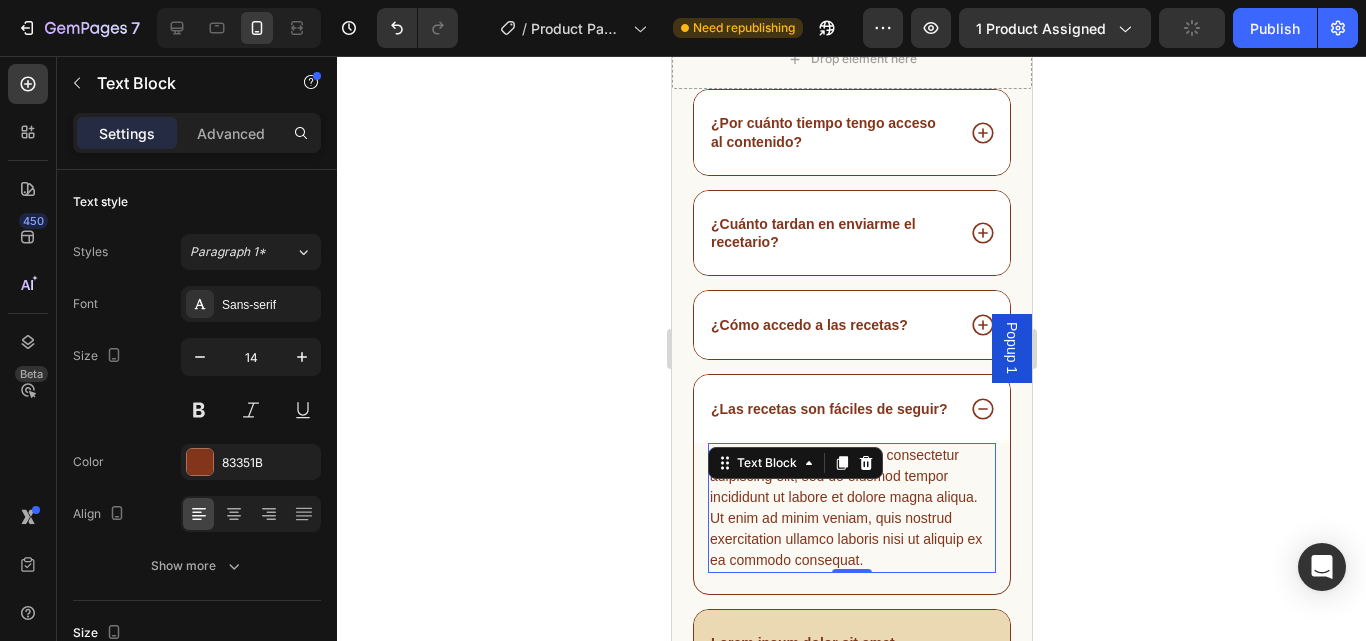 click on "Lorem ipsum dolor sit amet, consectetur adipiscing elit, sed do eiusmod tempor incididunt ut labore et dolore magna aliqua. Ut enim ad minim veniam, quis nostrud exercitation ullamco laboris nisi ut aliquip ex ea commodo consequat." at bounding box center (851, 508) 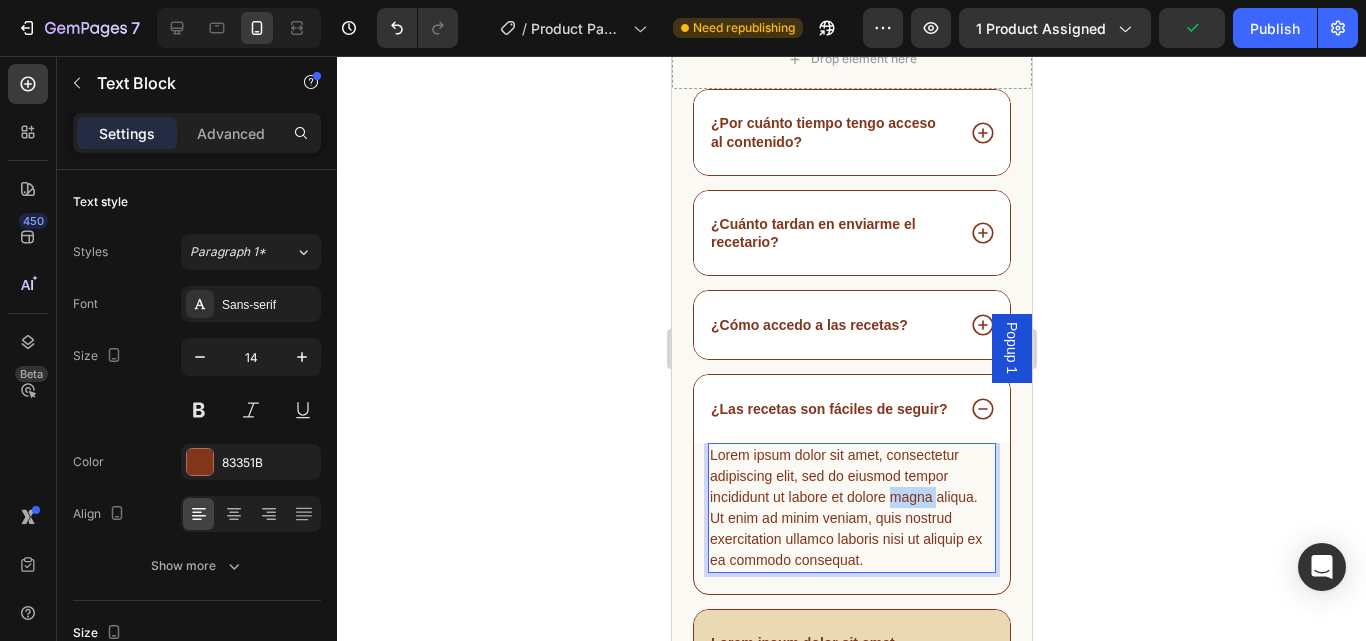 click on "Lorem ipsum dolor sit amet, consectetur adipiscing elit, sed do eiusmod tempor incididunt ut labore et dolore magna aliqua. Ut enim ad minim veniam, quis nostrud exercitation ullamco laboris nisi ut aliquip ex ea commodo consequat." at bounding box center [851, 508] 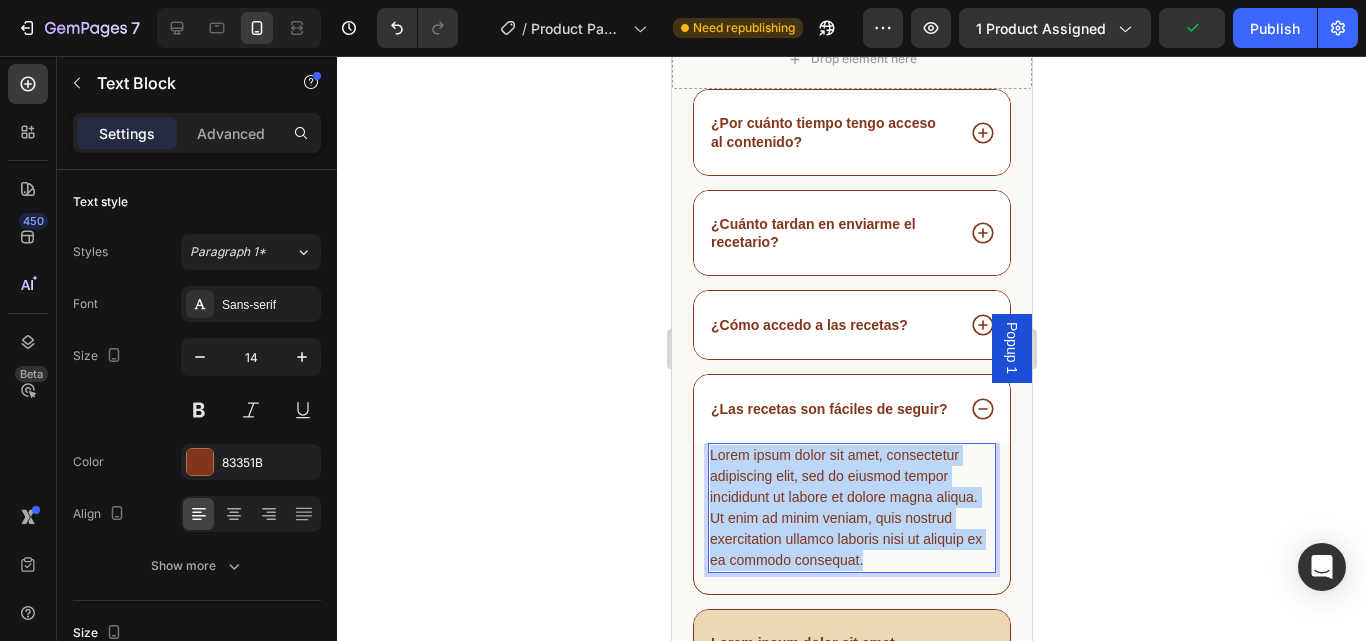 click on "Lorem ipsum dolor sit amet, consectetur adipiscing elit, sed do eiusmod tempor incididunt ut labore et dolore magna aliqua. Ut enim ad minim veniam, quis nostrud exercitation ullamco laboris nisi ut aliquip ex ea commodo consequat." at bounding box center (851, 508) 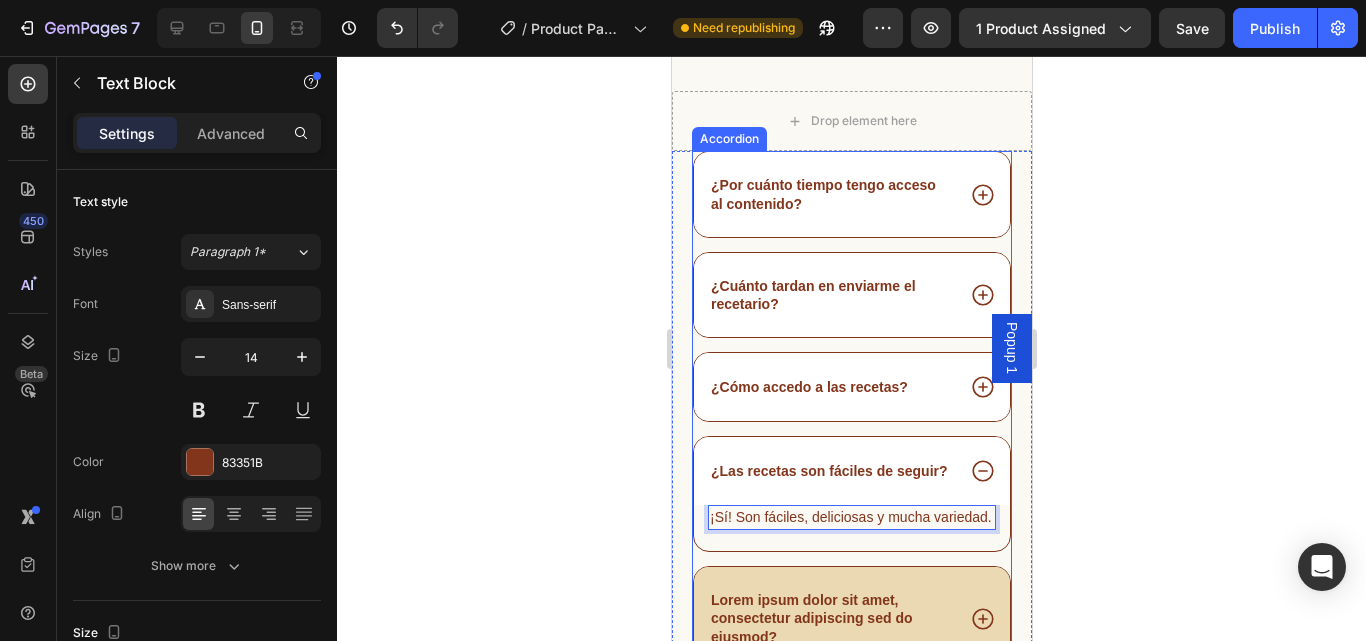 scroll, scrollTop: 4686, scrollLeft: 0, axis: vertical 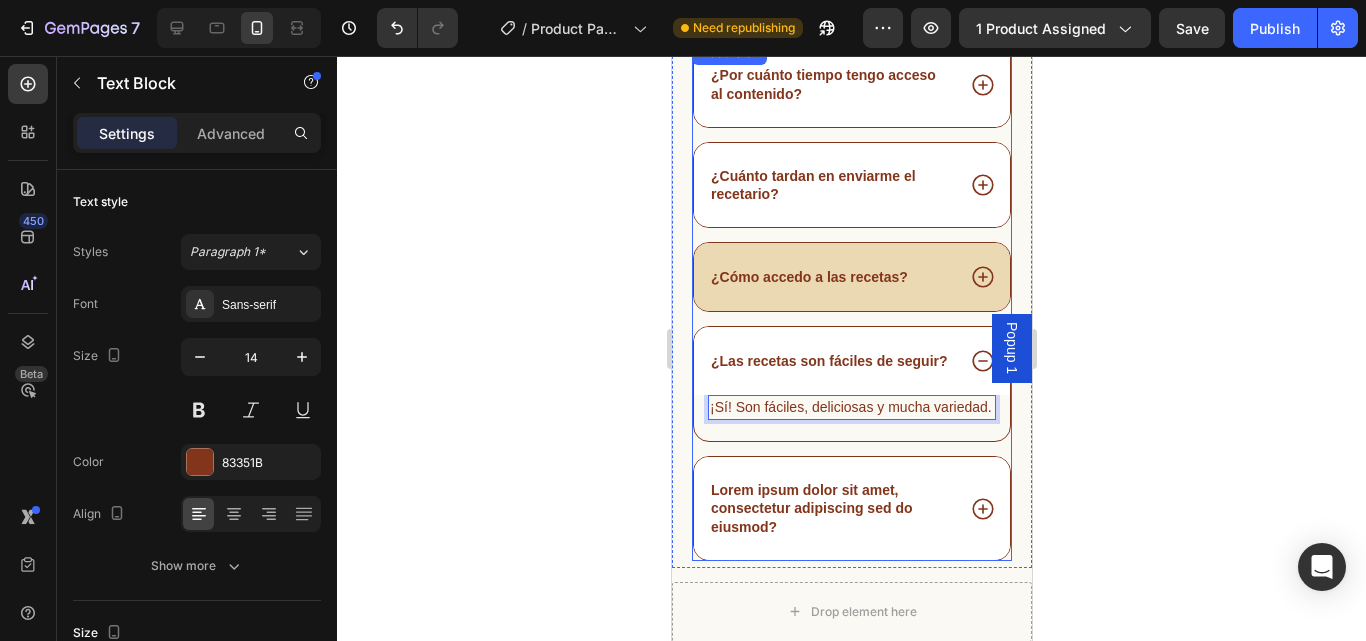 click on "Lorem ipsum dolor sit amet, consectetur adipiscing sed do eiusmod?" at bounding box center (830, 508) 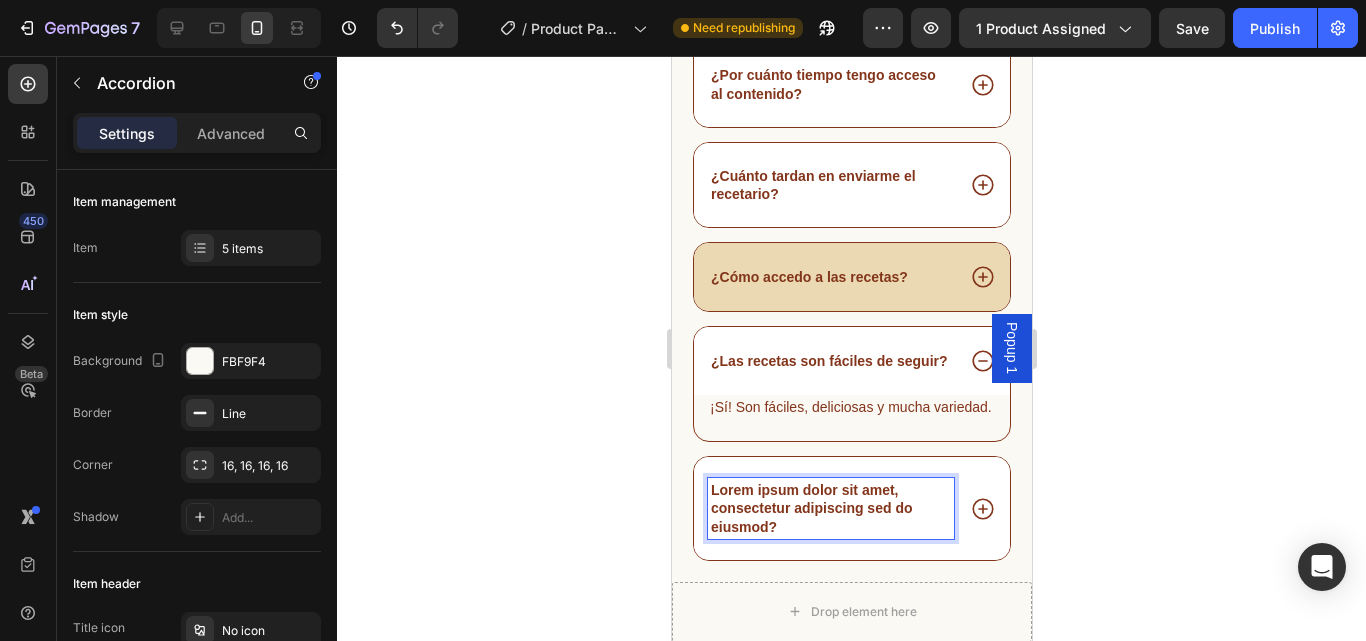 click on "Lorem ipsum dolor sit amet, consectetur adipiscing sed do eiusmod?" at bounding box center (830, 508) 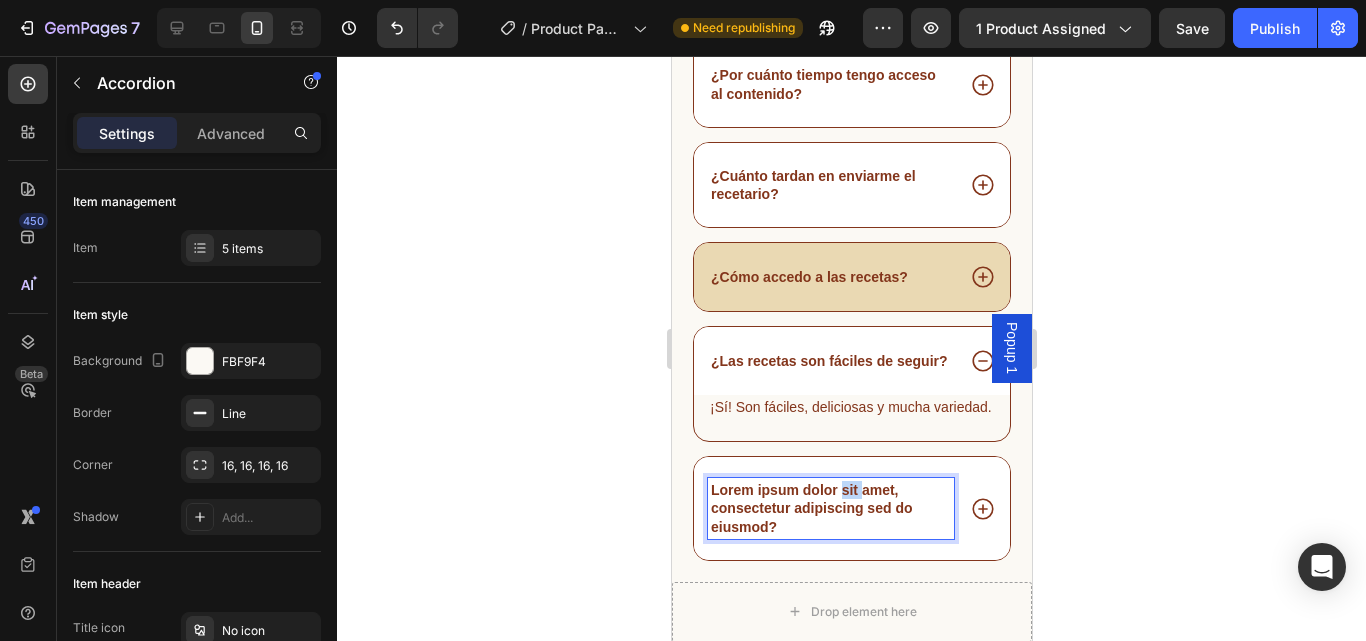 click on "Lorem ipsum dolor sit amet, consectetur adipiscing sed do eiusmod?" at bounding box center (830, 508) 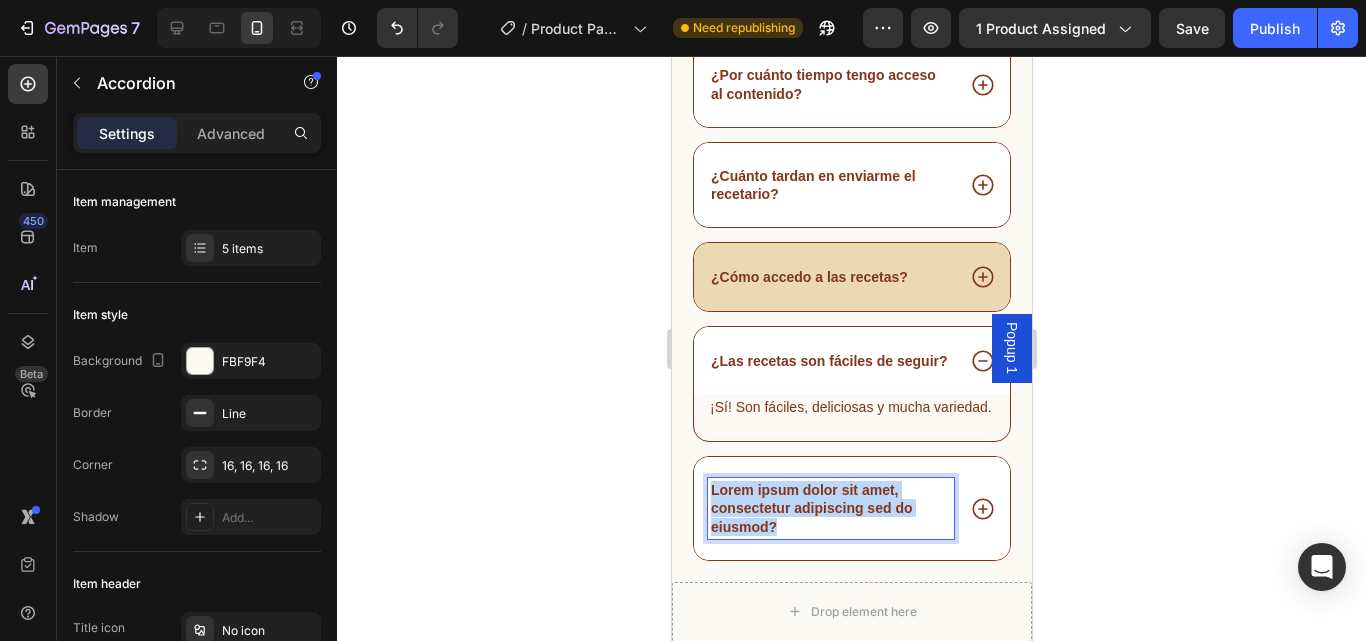 click on "Lorem ipsum dolor sit amet, consectetur adipiscing sed do eiusmod?" at bounding box center [830, 508] 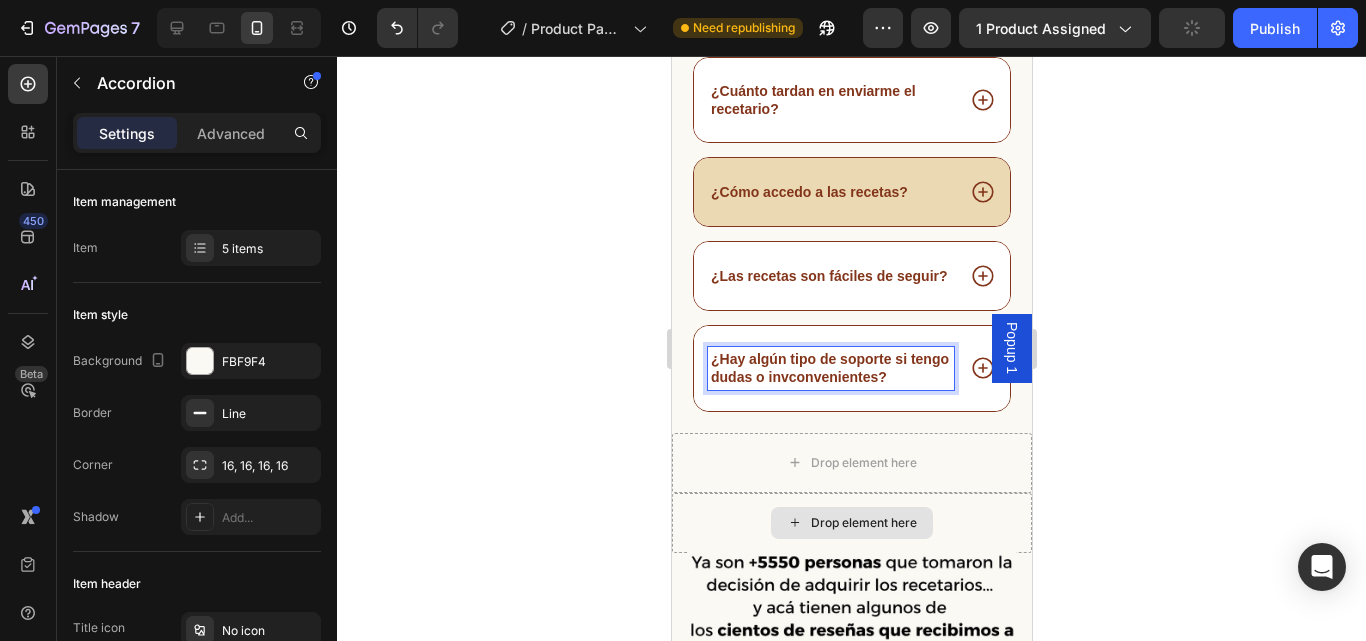 scroll, scrollTop: 4822, scrollLeft: 0, axis: vertical 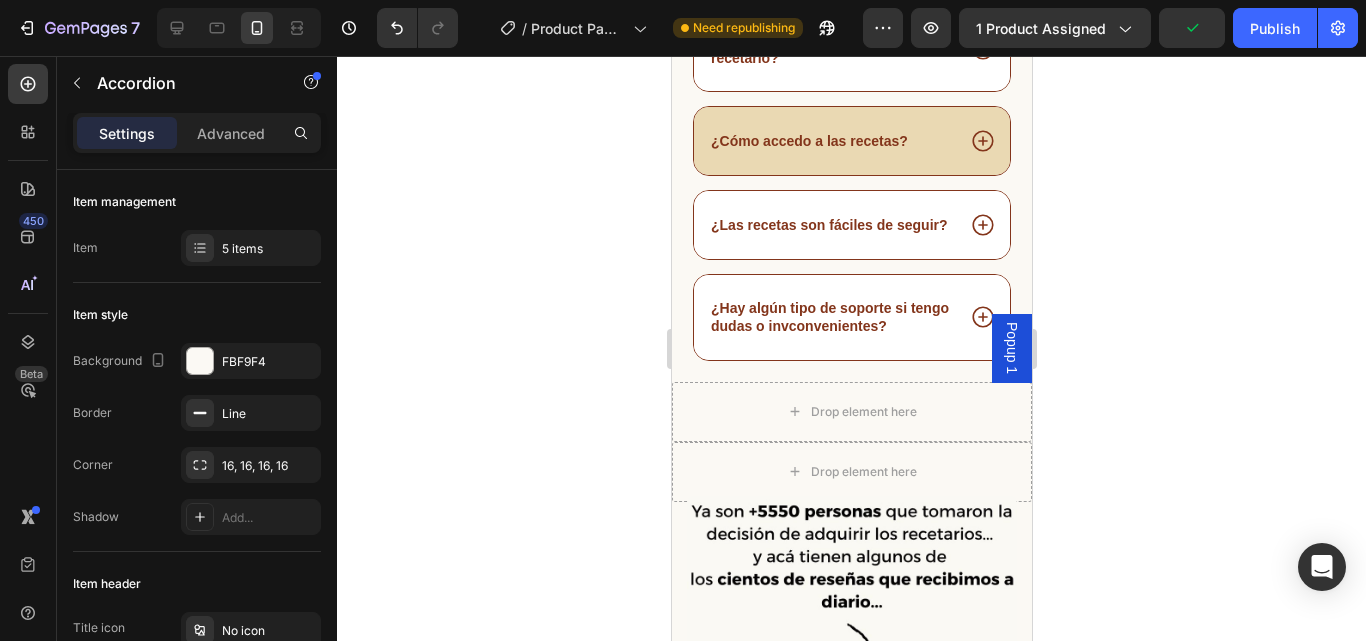 click 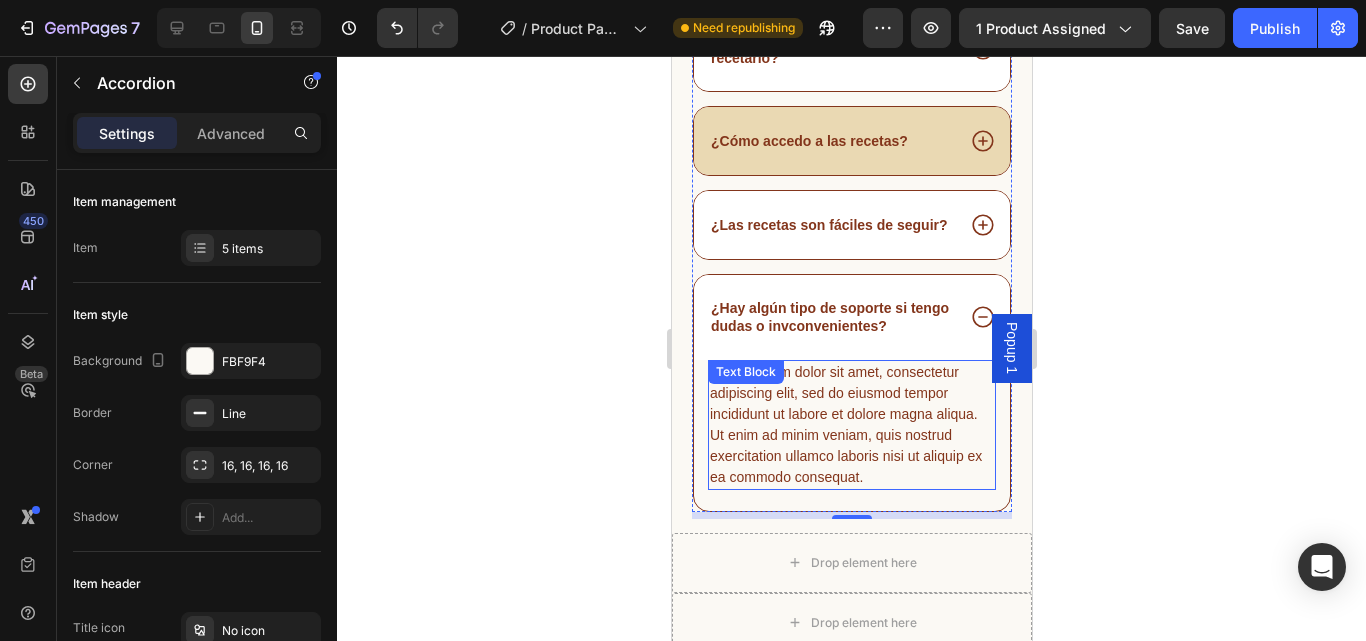 click on "Lorem ipsum dolor sit amet, consectetur adipiscing elit, sed do eiusmod tempor incididunt ut labore et dolore magna aliqua. Ut enim ad minim veniam, quis nostrud exercitation ullamco laboris nisi ut aliquip ex ea commodo consequat." at bounding box center [851, 425] 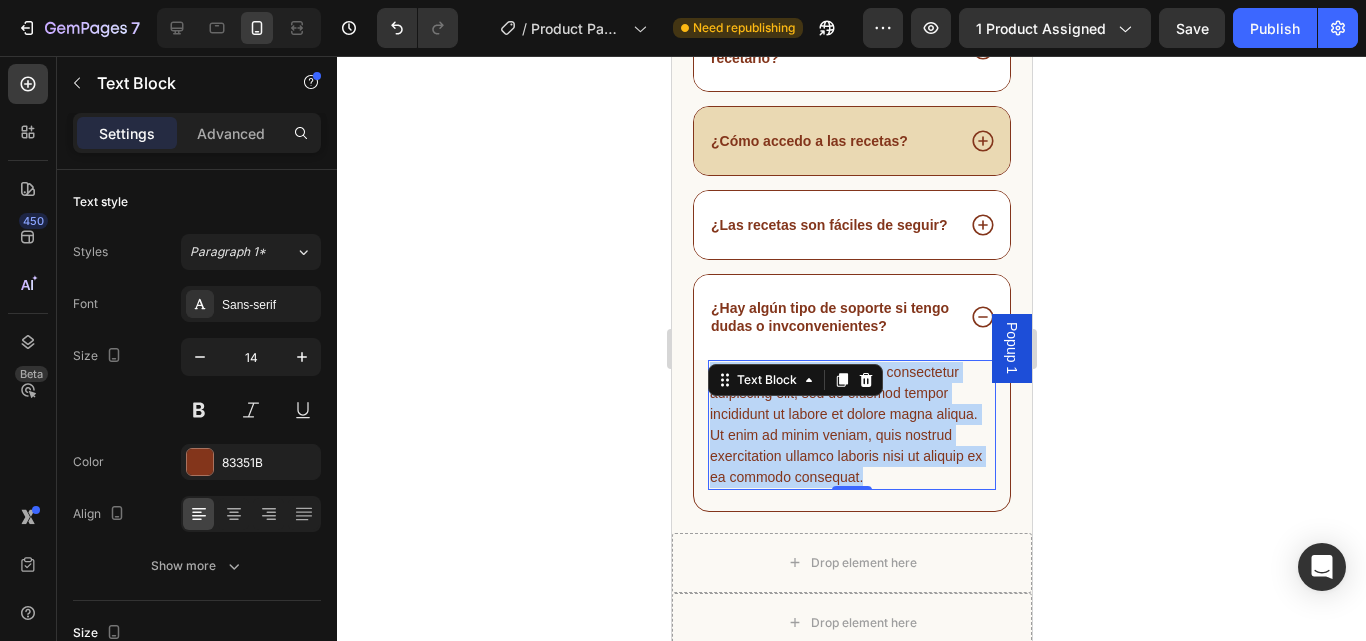 click on "Lorem ipsum dolor sit amet, consectetur adipiscing elit, sed do eiusmod tempor incididunt ut labore et dolore magna aliqua. Ut enim ad minim veniam, quis nostrud exercitation ullamco laboris nisi ut aliquip ex ea commodo consequat." at bounding box center [851, 425] 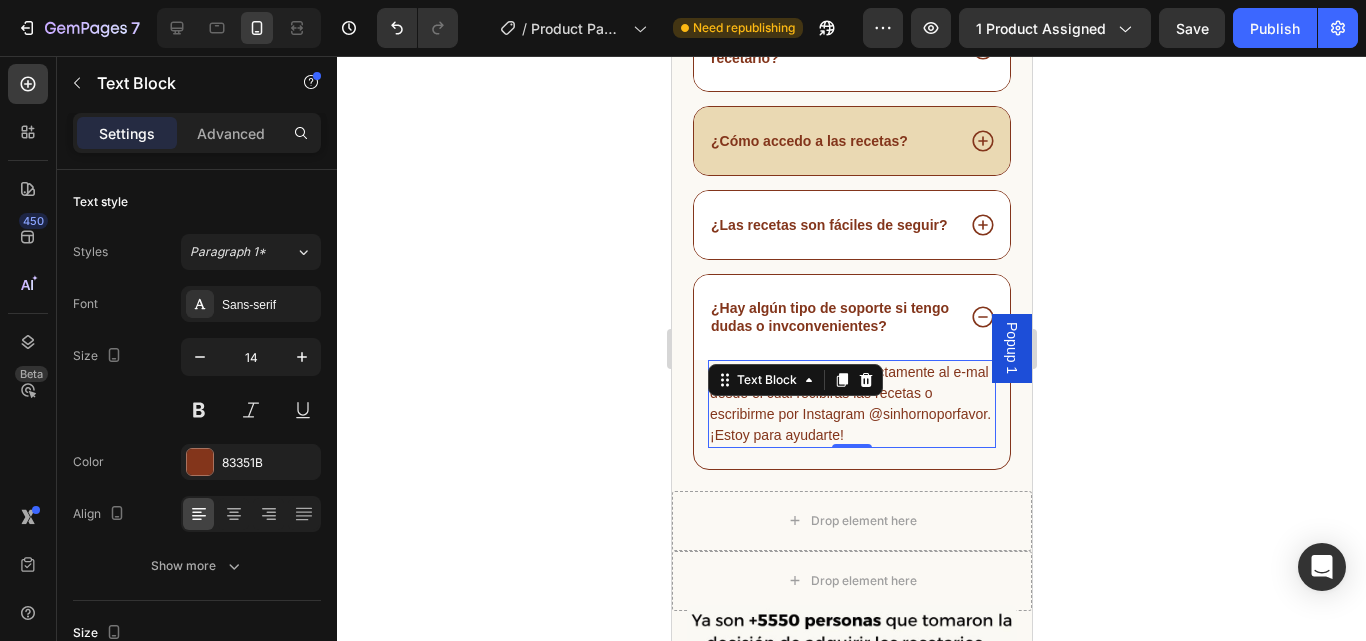 click 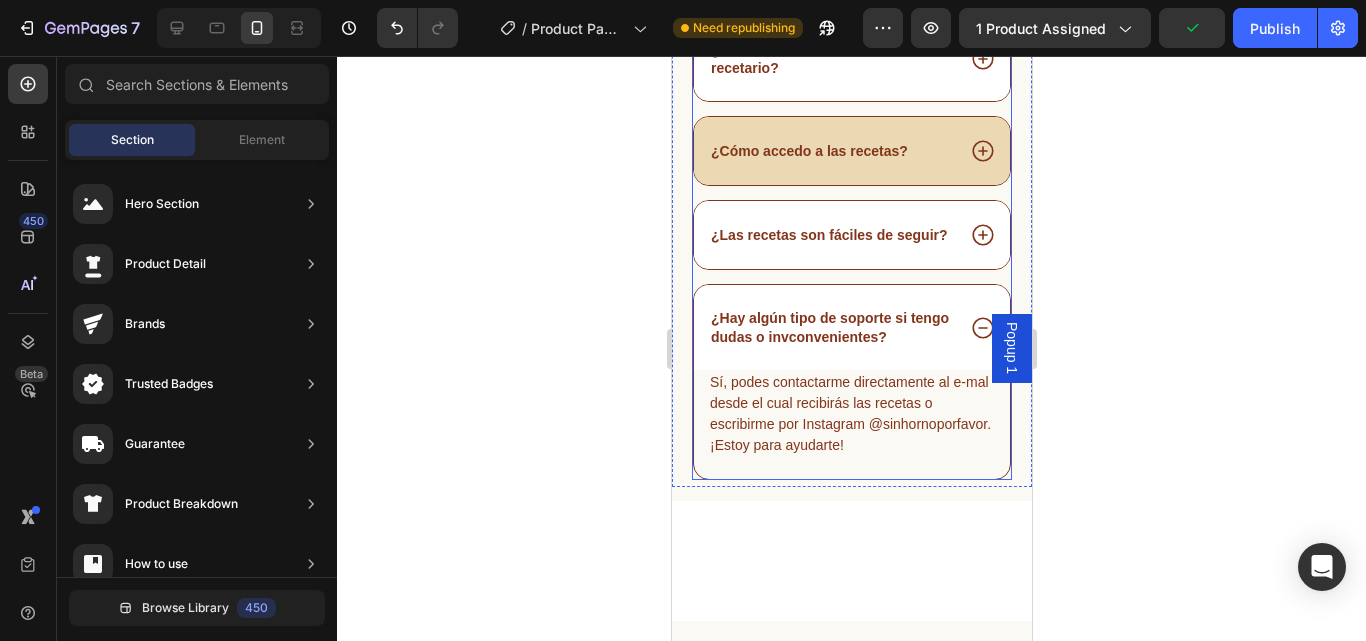 scroll, scrollTop: 4460, scrollLeft: 0, axis: vertical 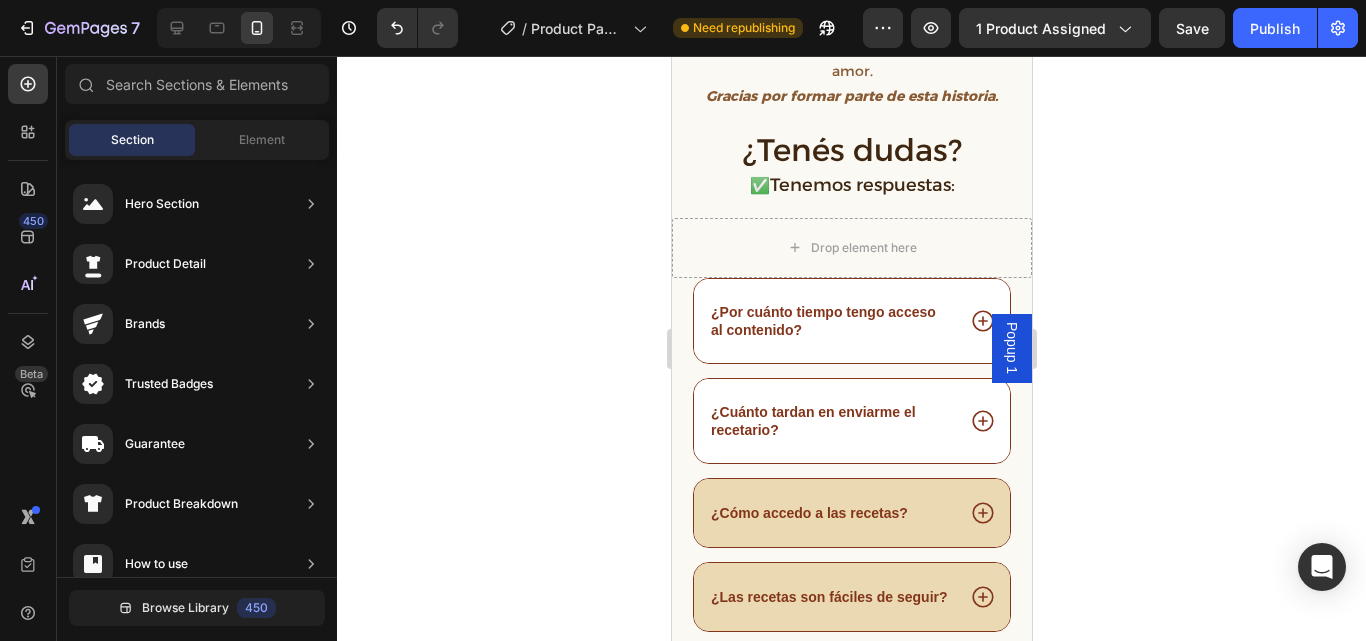 click 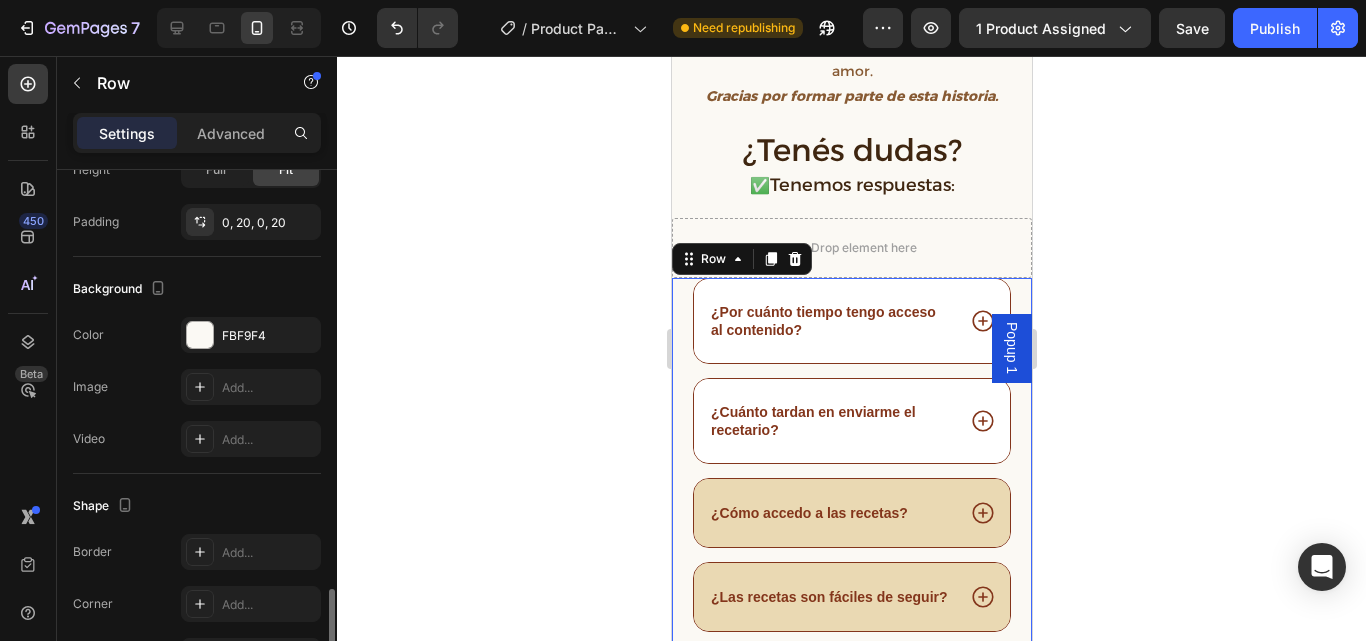 scroll, scrollTop: 640, scrollLeft: 0, axis: vertical 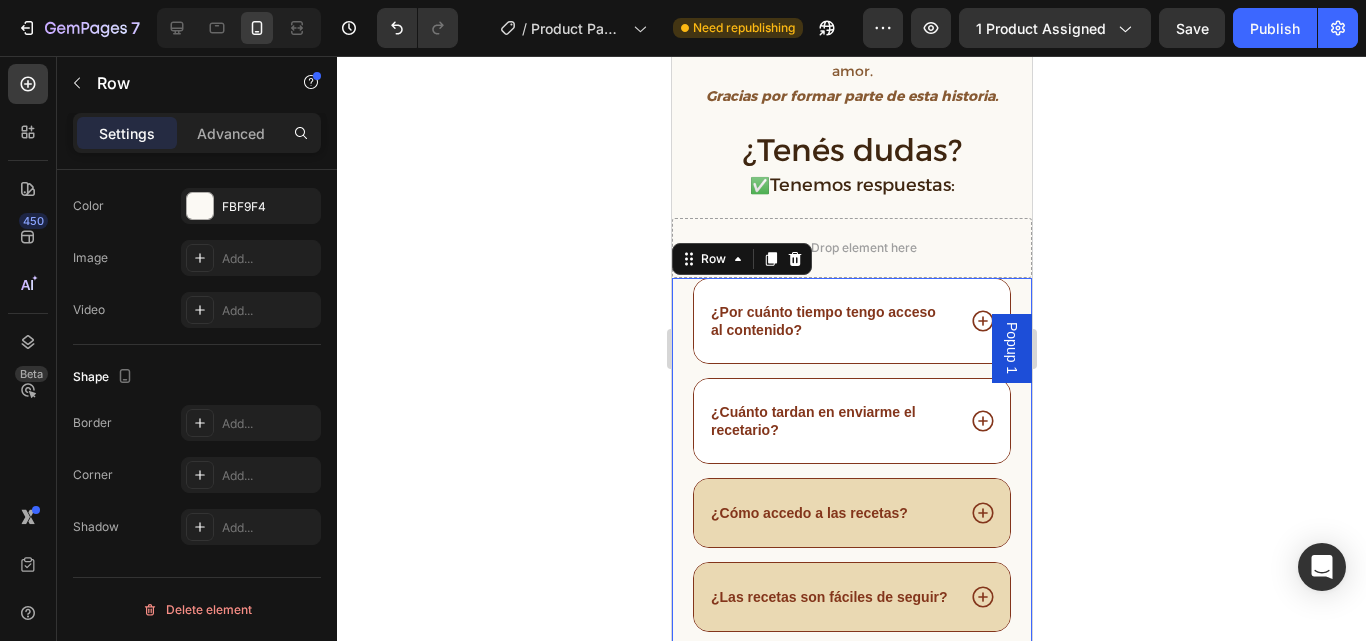 click 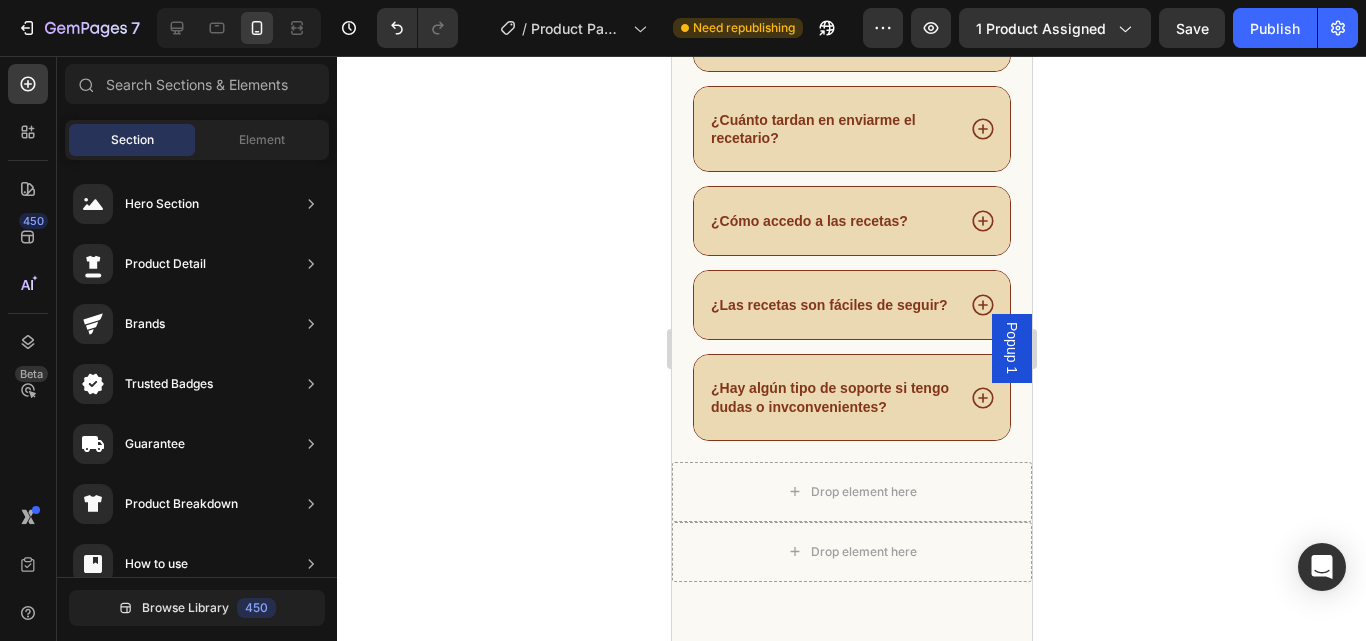 scroll, scrollTop: 4515, scrollLeft: 0, axis: vertical 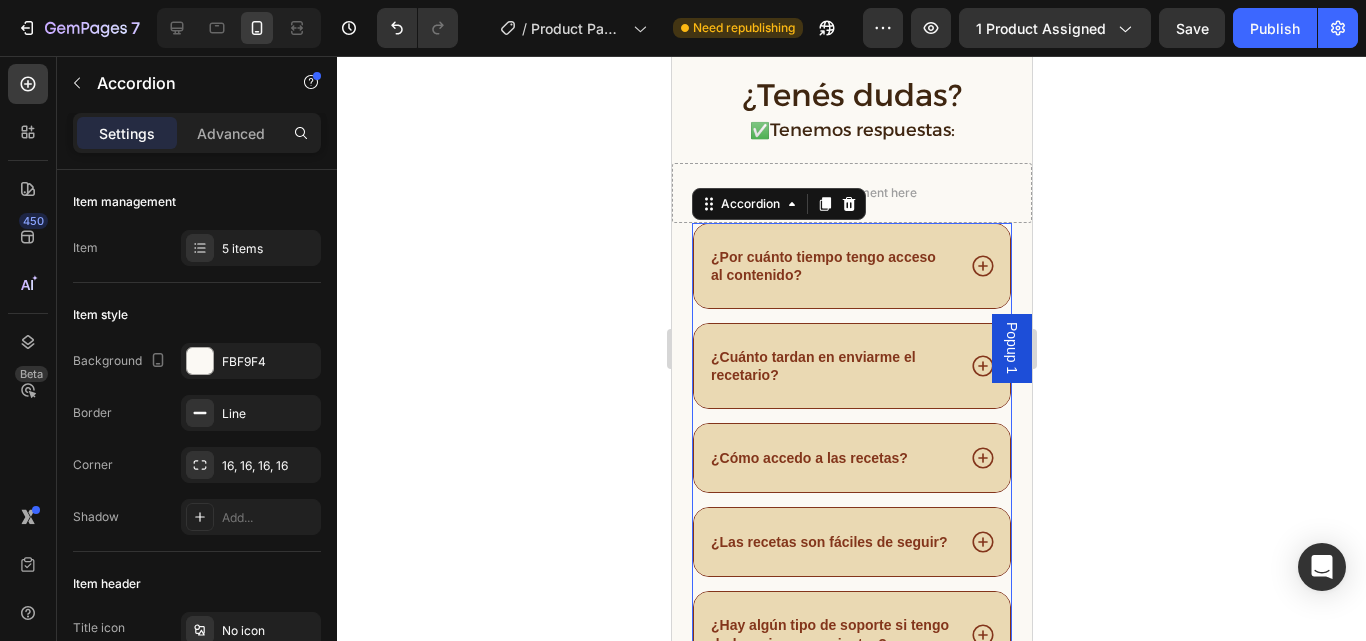 click 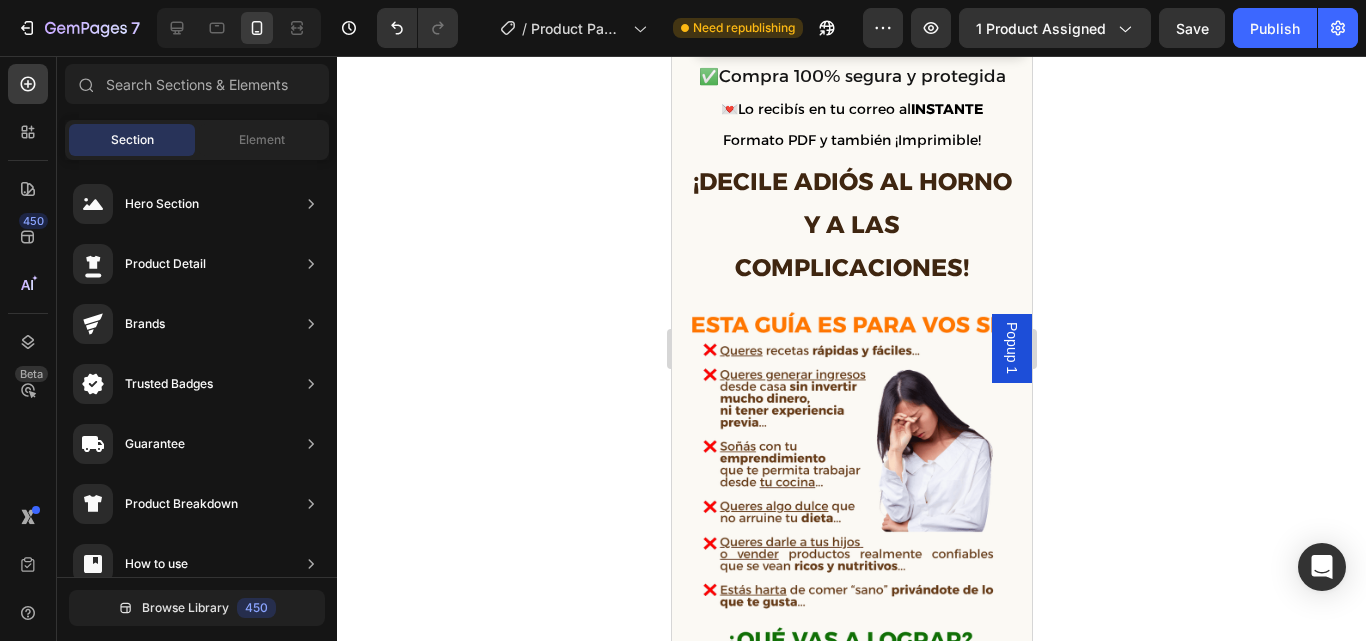 scroll, scrollTop: 812, scrollLeft: 0, axis: vertical 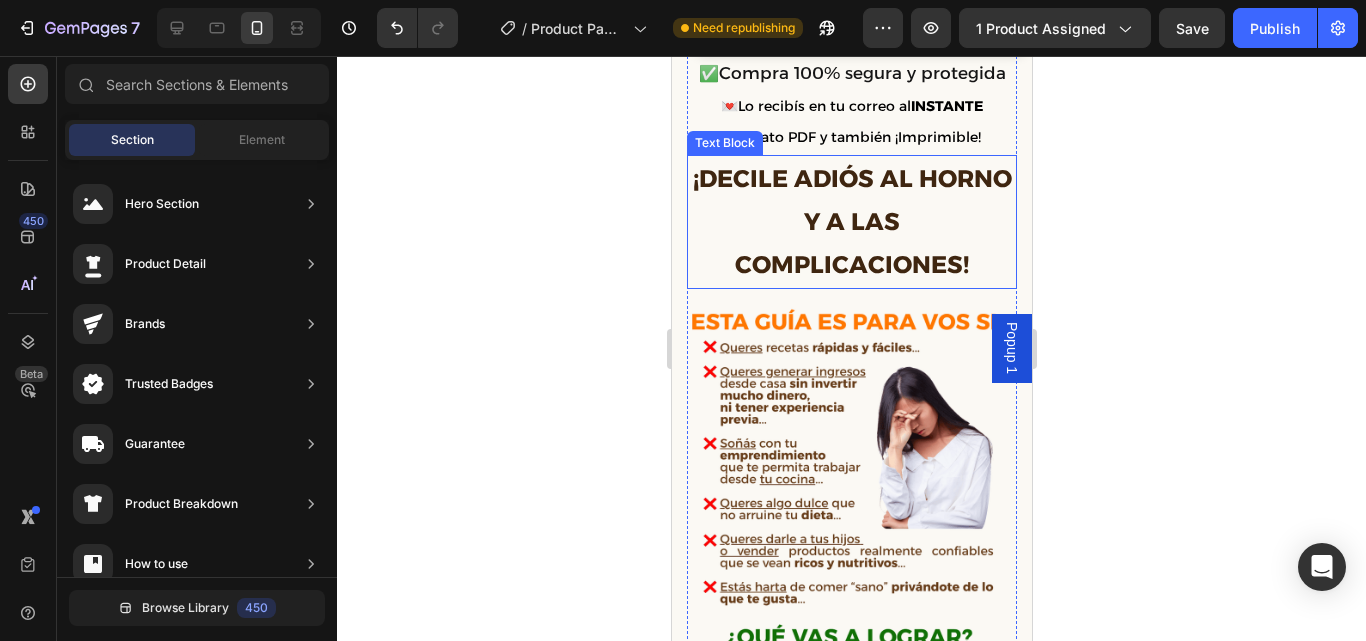 click on "¡DECILE ADIÓS AL HORNO Y A LAS COMPLICACIONES!" at bounding box center [851, 222] 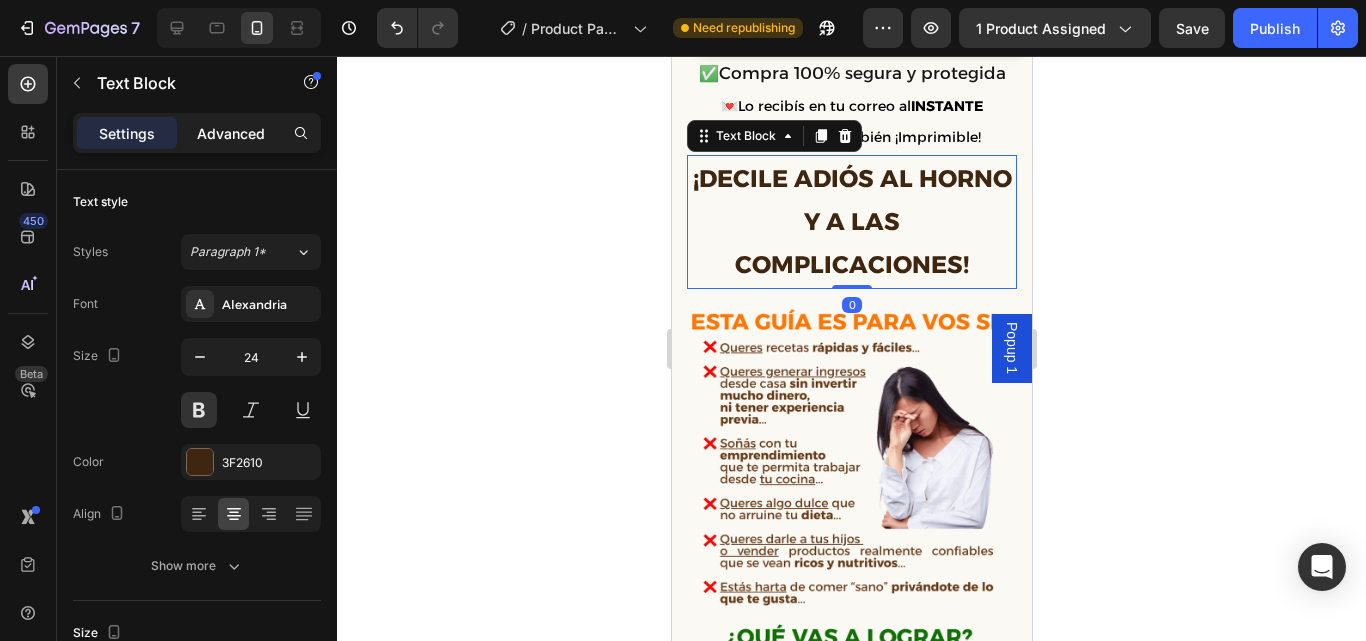 click on "Advanced" at bounding box center (231, 133) 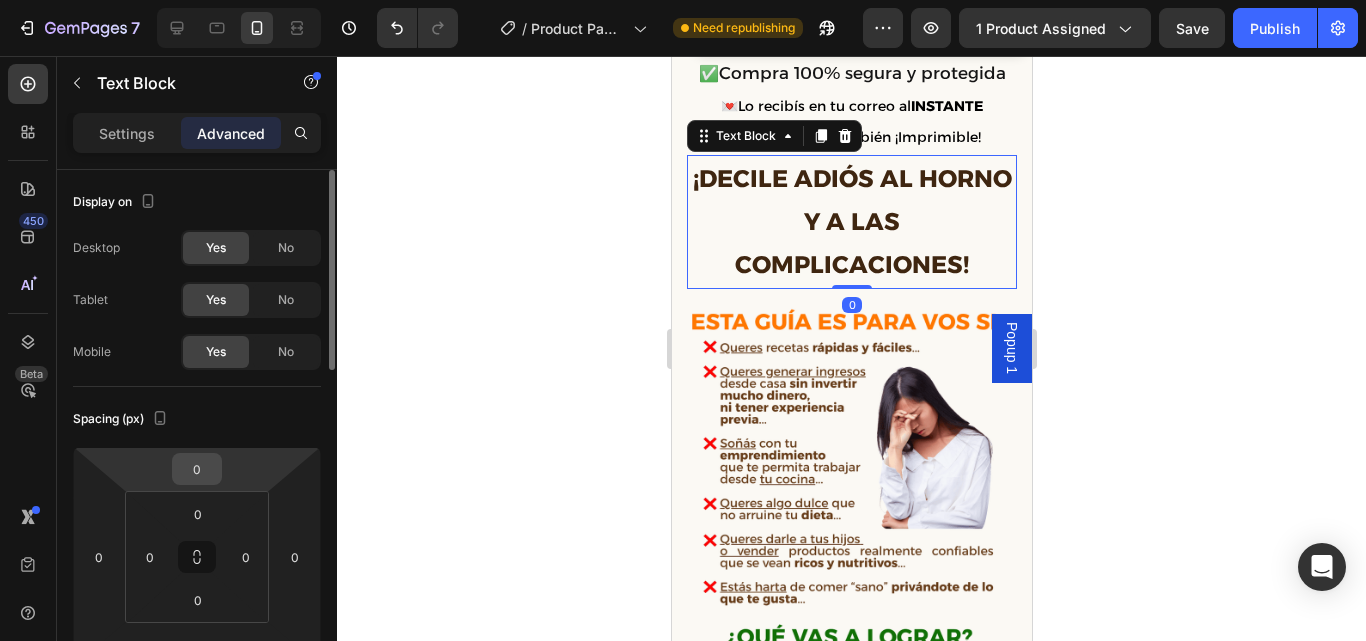 click on "0" at bounding box center (197, 469) 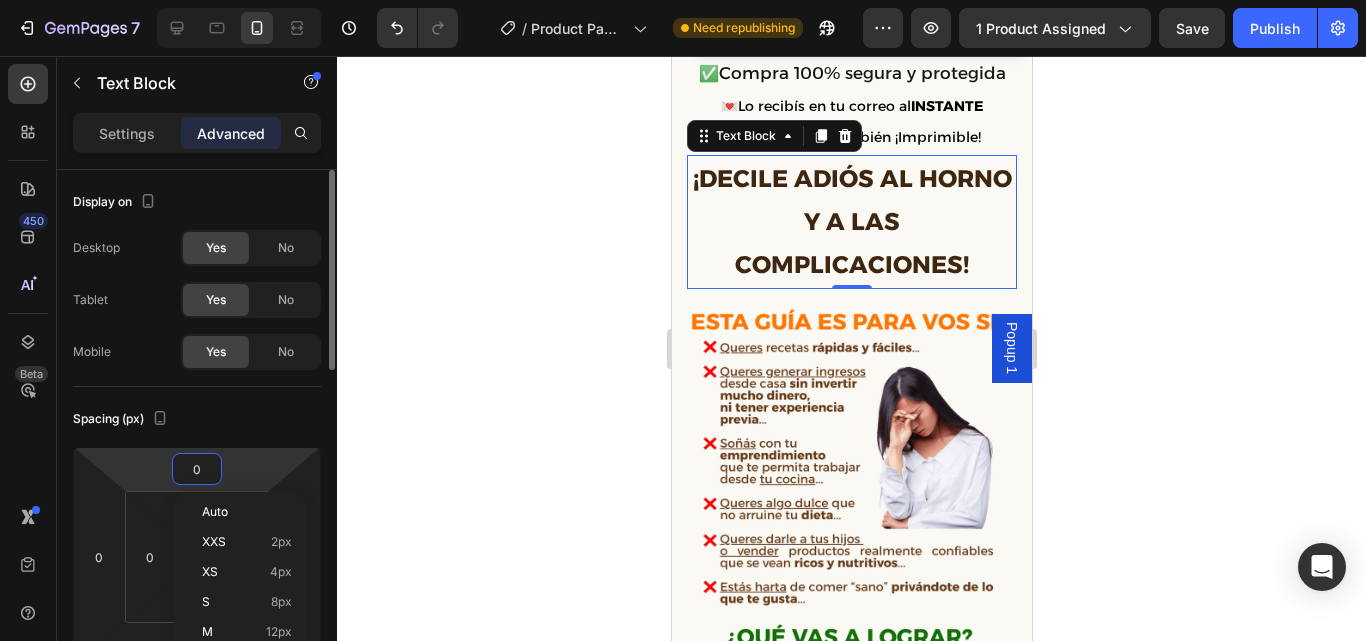 type on "5" 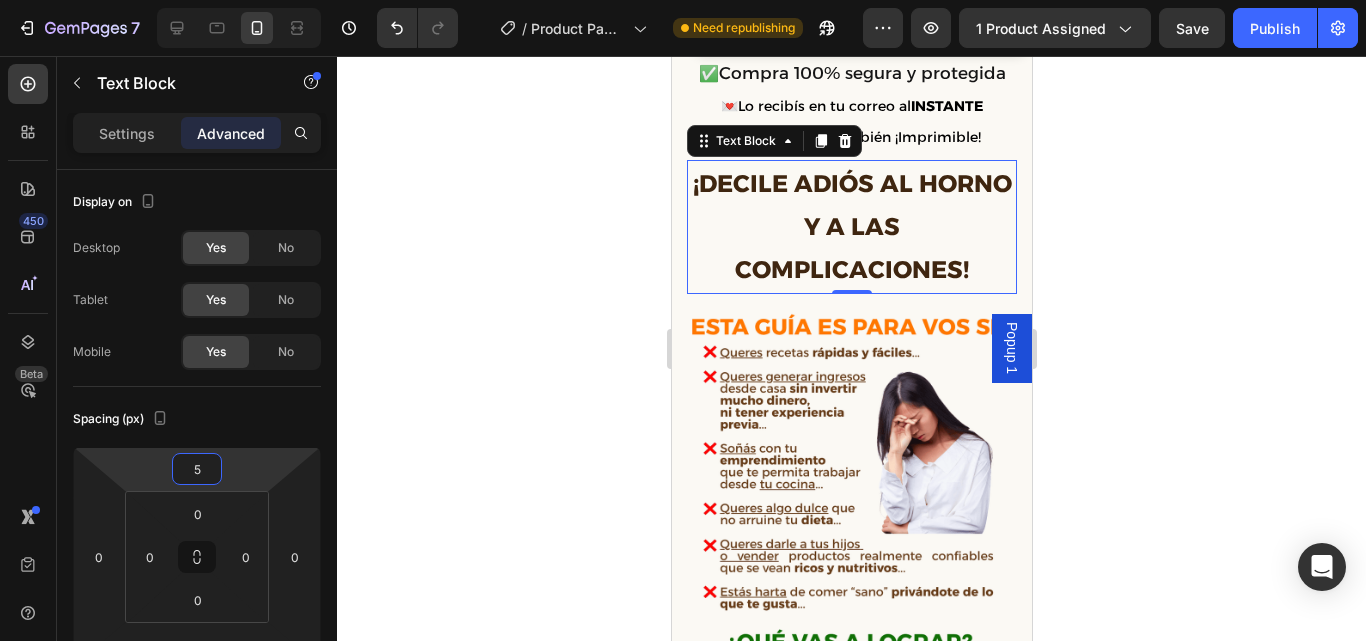 click 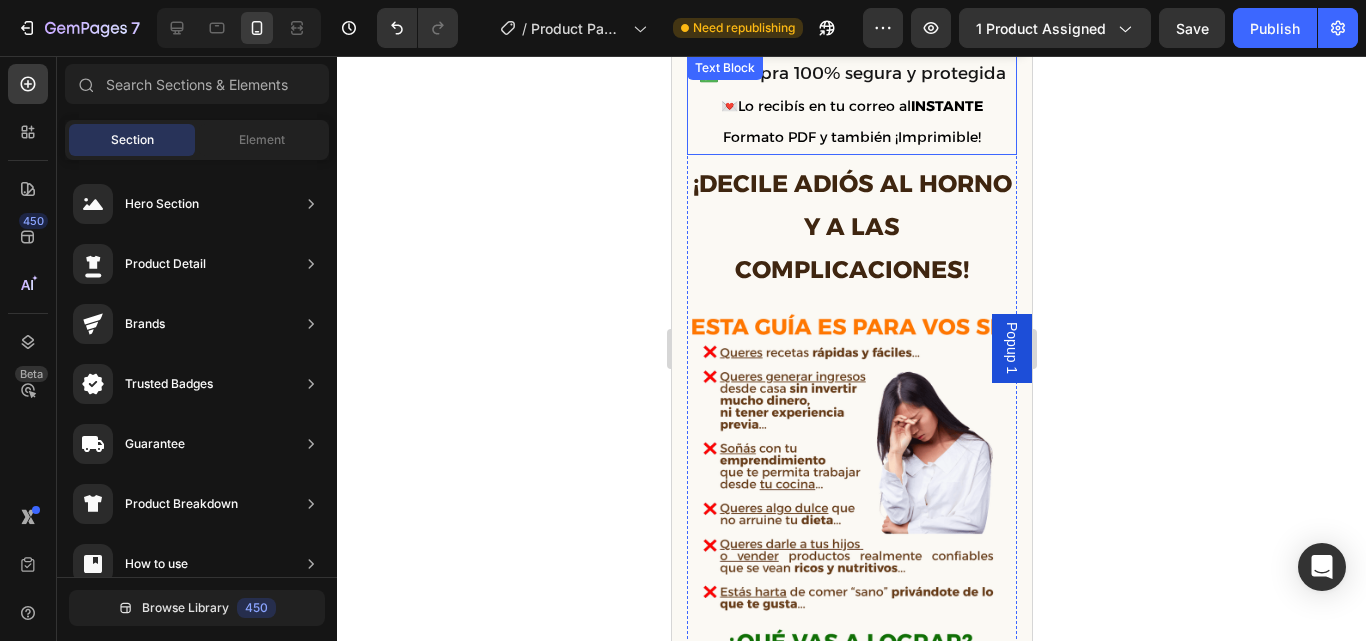 click on "💌 Lo recibís en tu correo al  INSTANTE" at bounding box center [851, 106] 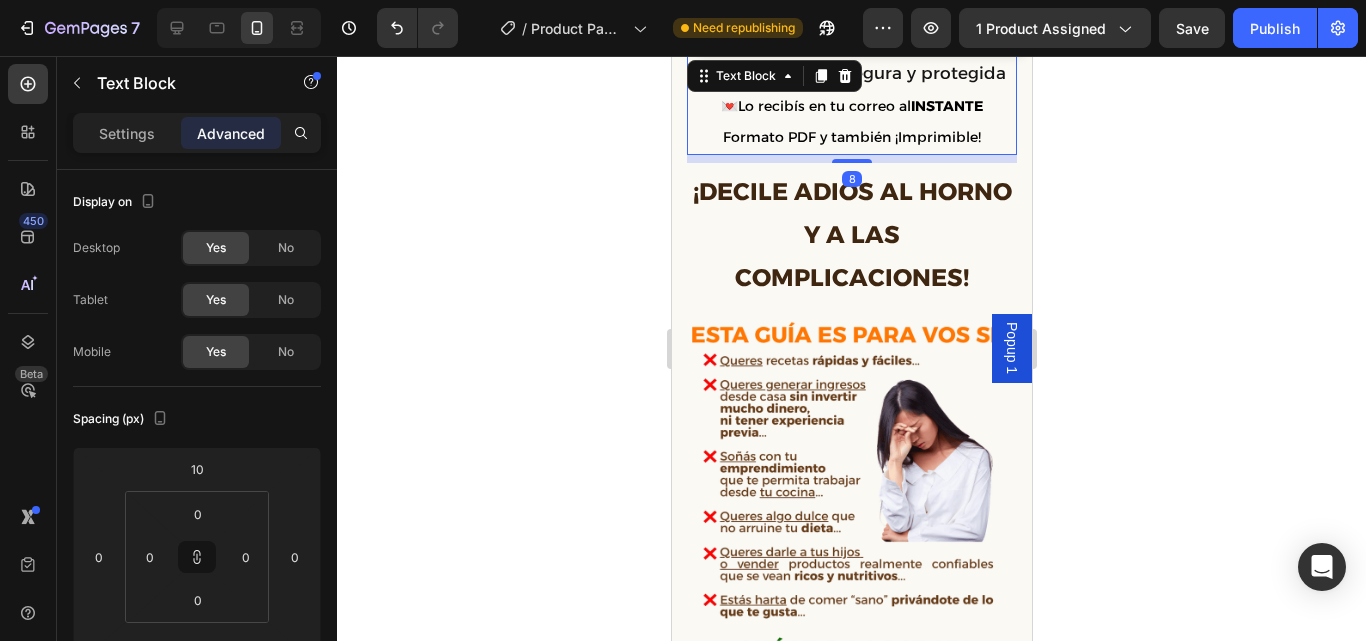 drag, startPoint x: 849, startPoint y: 173, endPoint x: 786, endPoint y: 191, distance: 65.52099 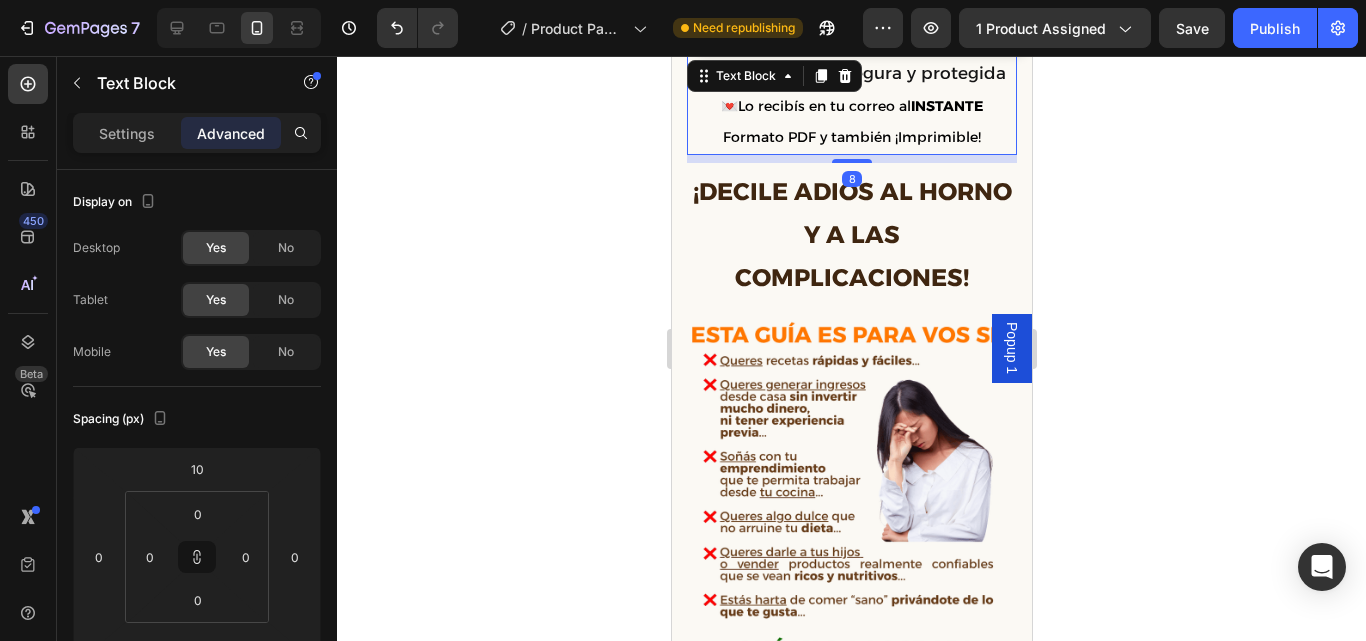 click at bounding box center [851, 161] 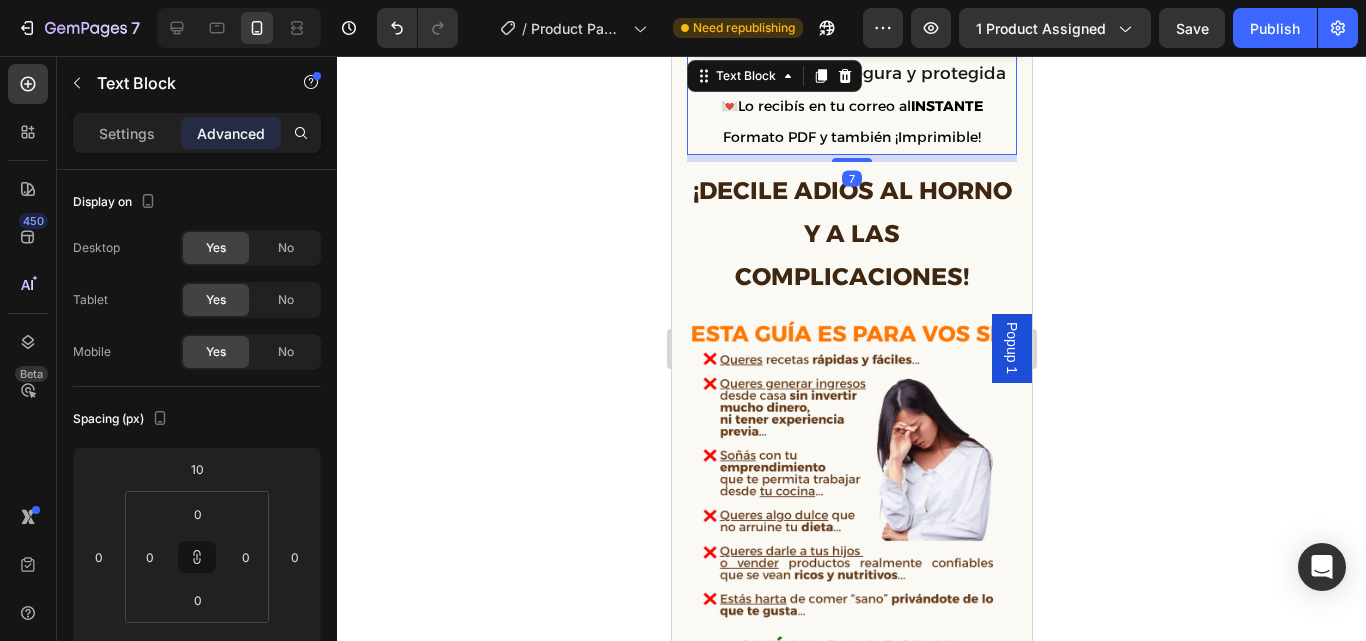 click 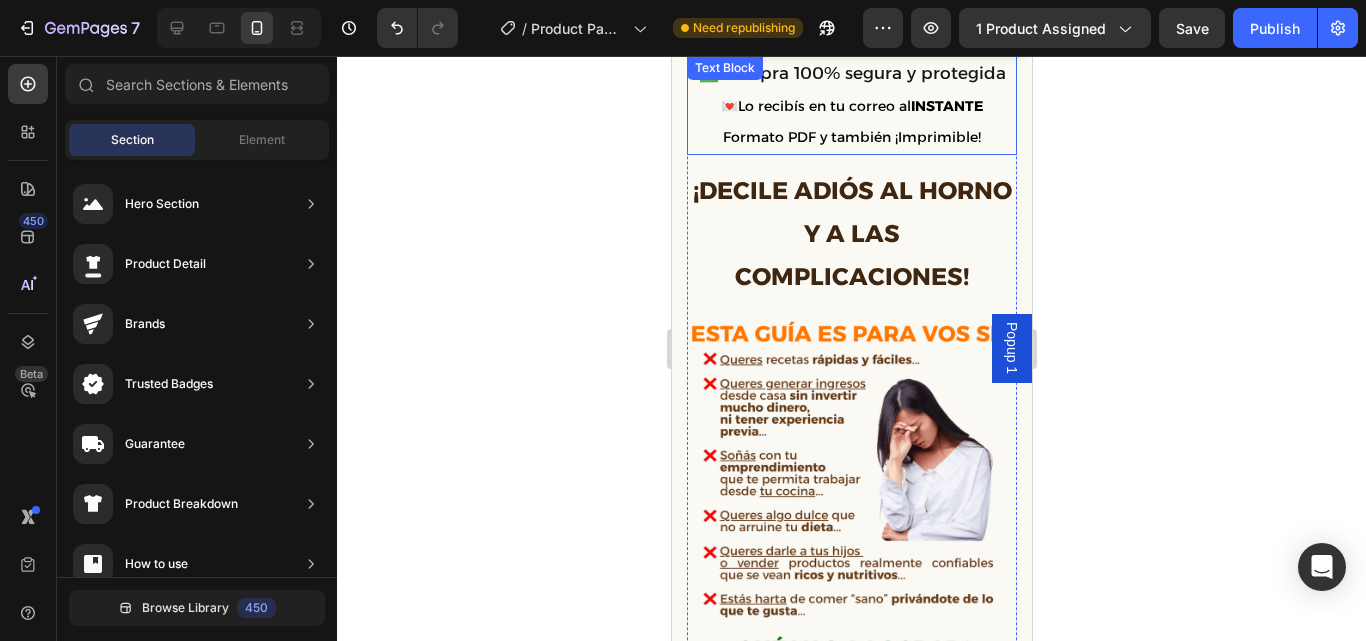 click on "💌 Lo recibís en tu correo al  INSTANTE" at bounding box center [851, 106] 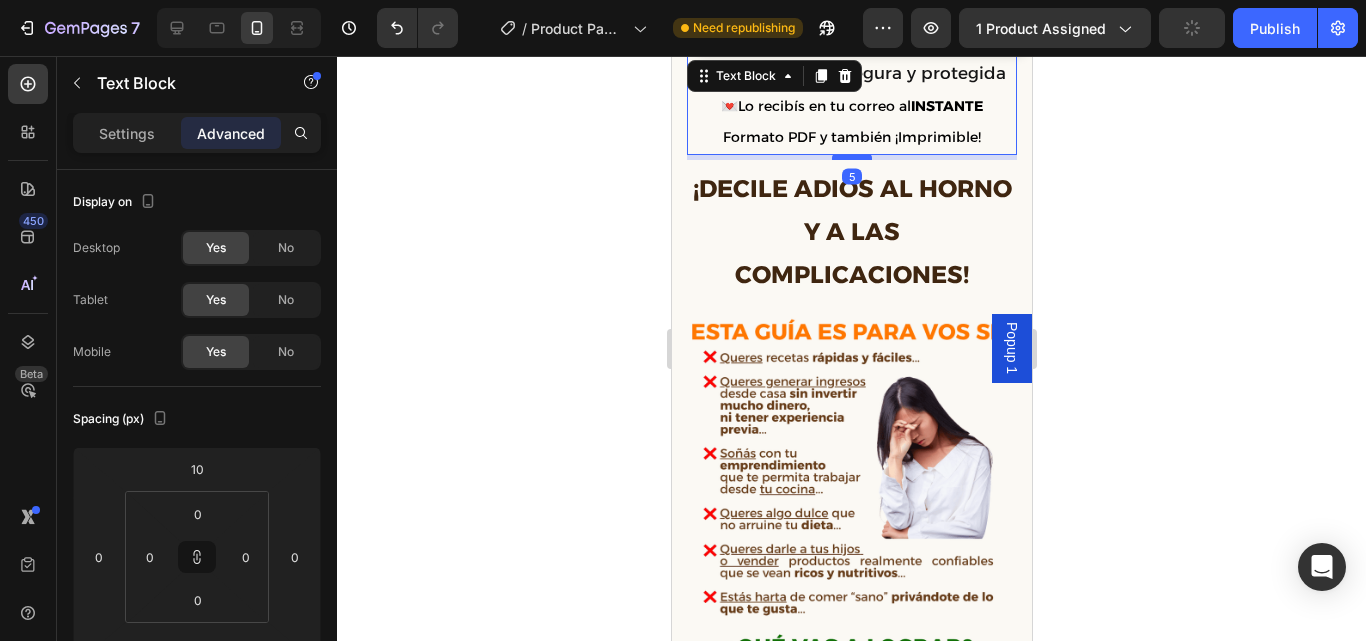 click at bounding box center (851, 157) 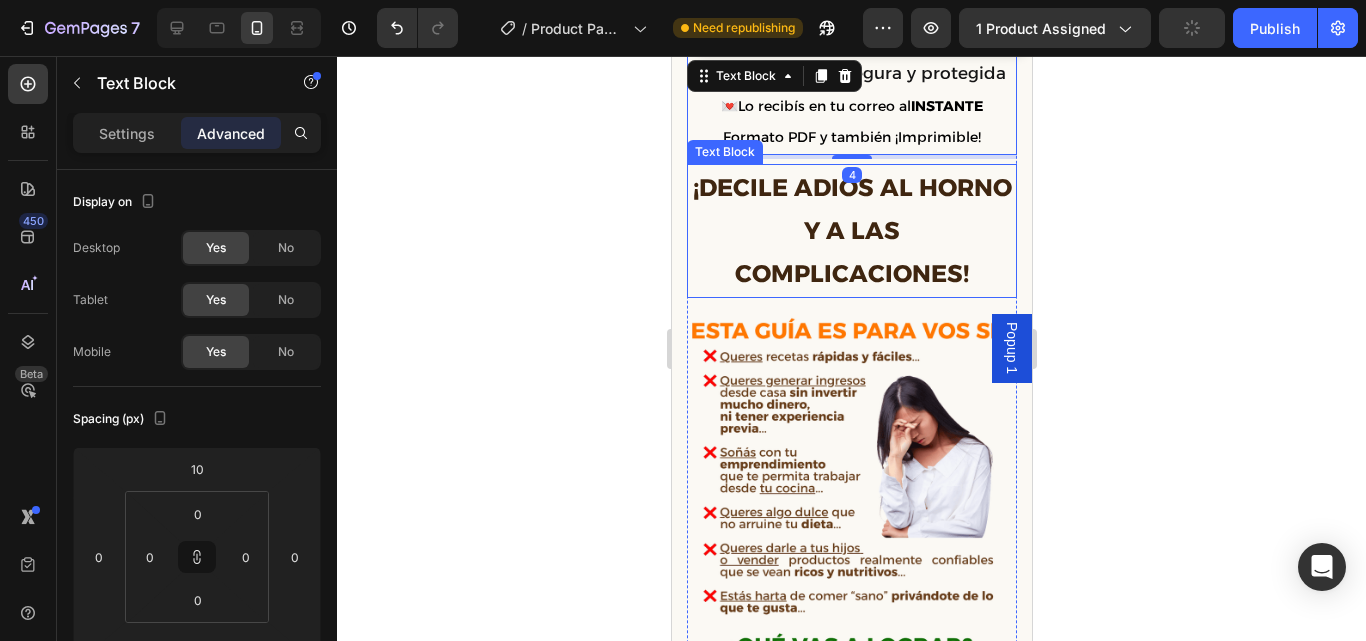 click 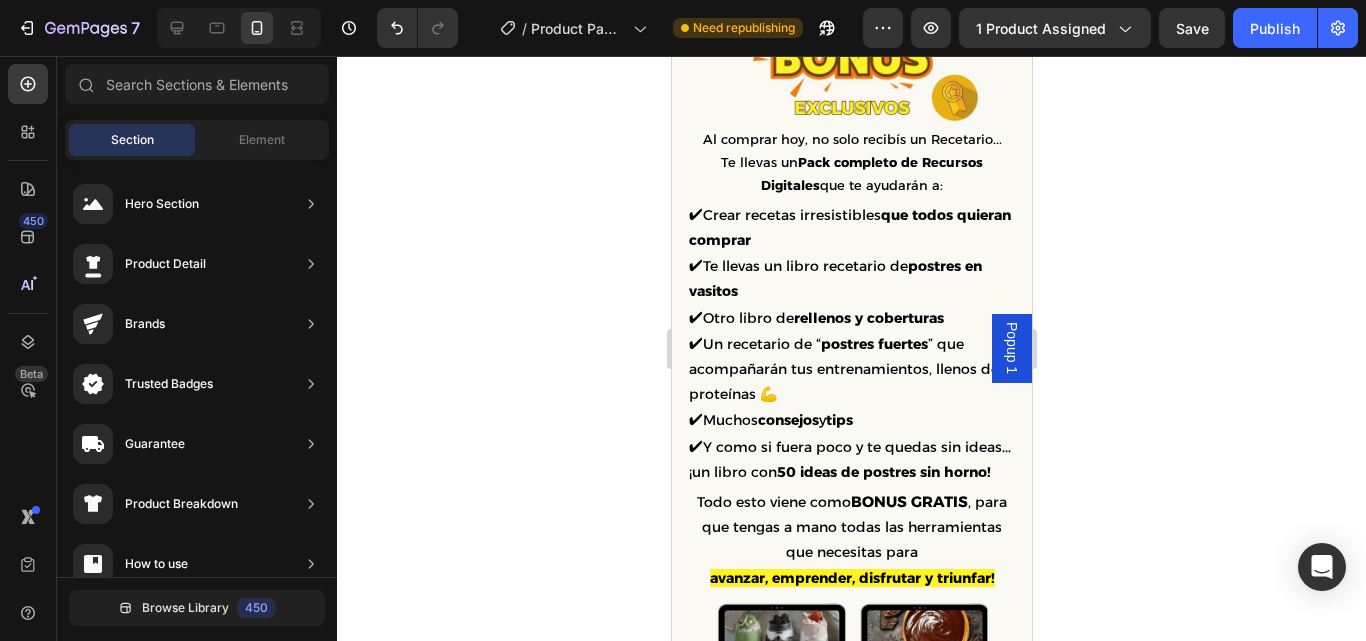 scroll, scrollTop: 1822, scrollLeft: 0, axis: vertical 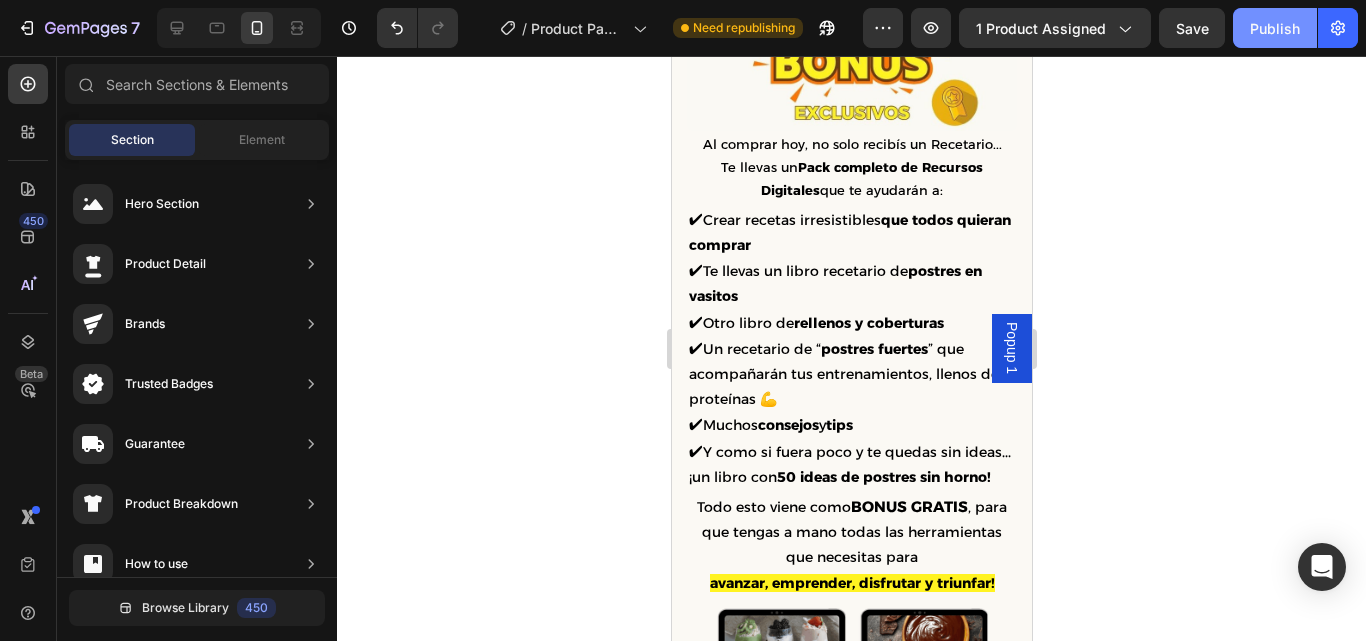 click on "Publish" at bounding box center [1275, 28] 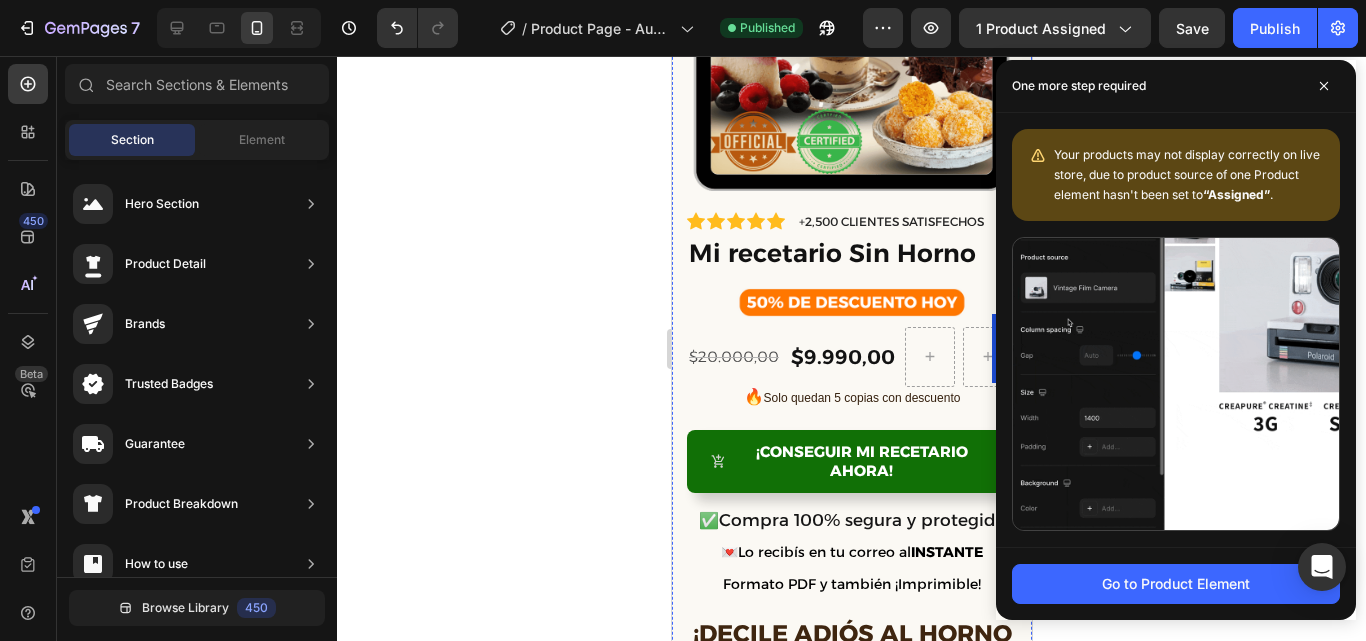 scroll, scrollTop: 438, scrollLeft: 0, axis: vertical 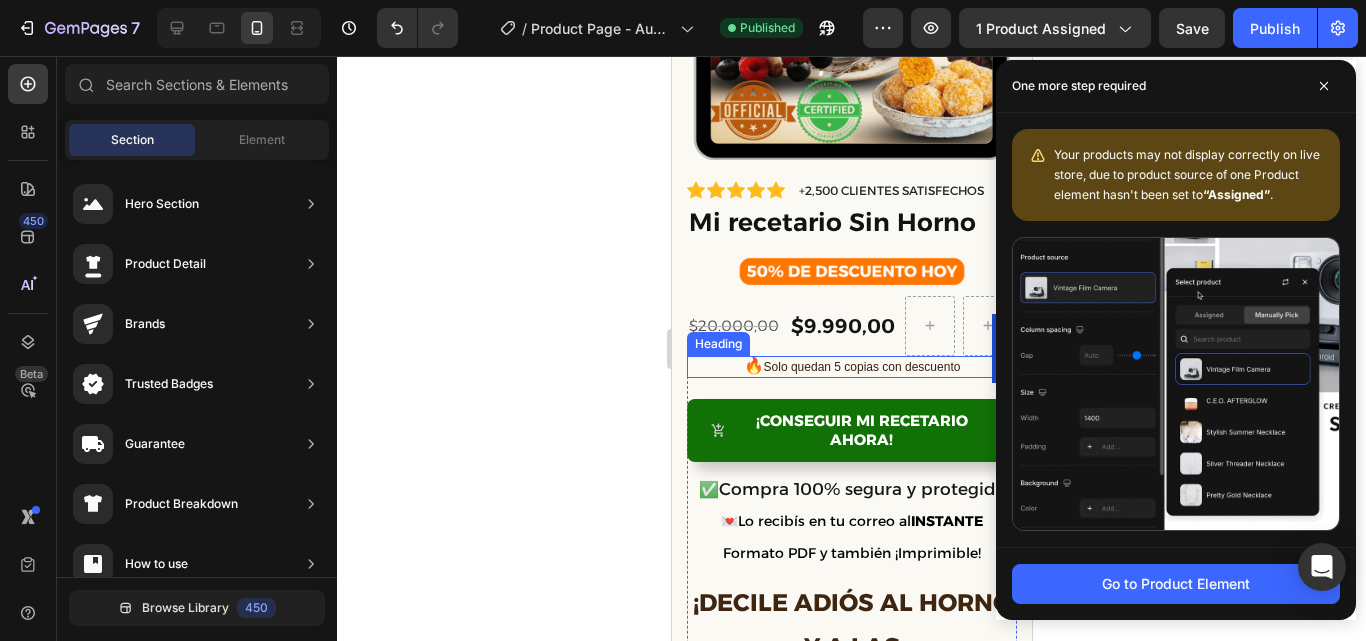 click on "🔥 Solo quedan 5 copias con descuento" at bounding box center (851, 367) 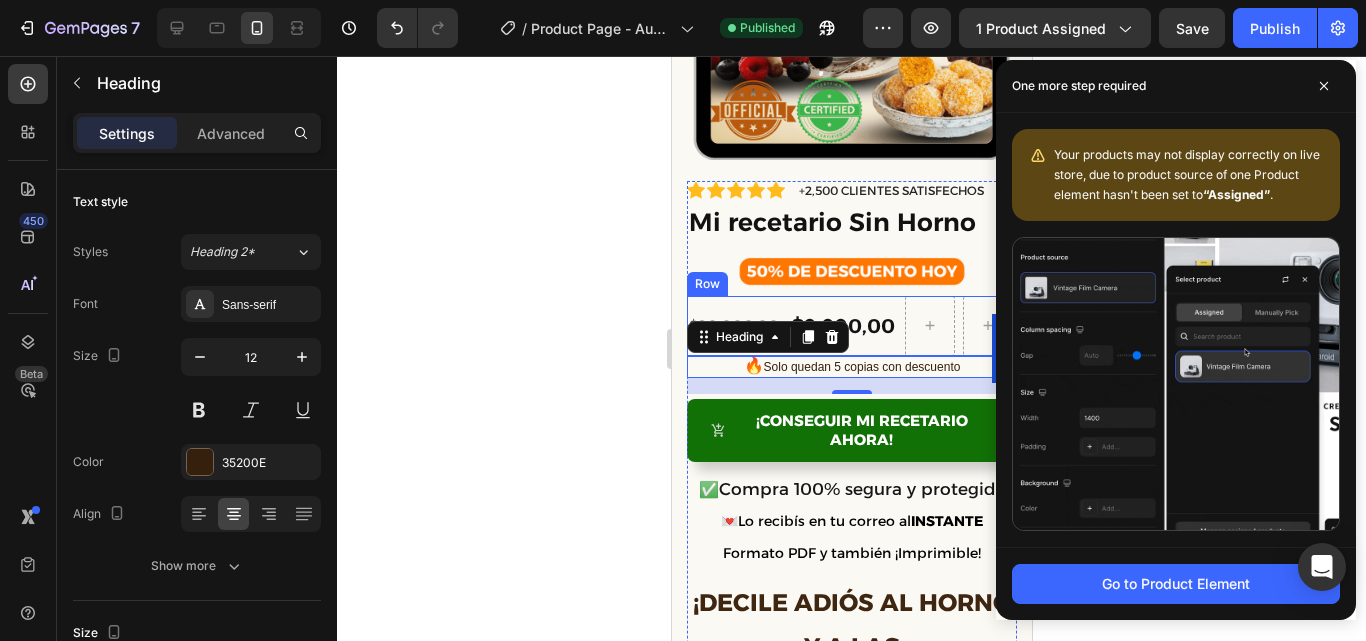 click on "$20.000,00 Product Price Product Price $9.990,00 Product Price Product Price
Row" at bounding box center [851, 326] 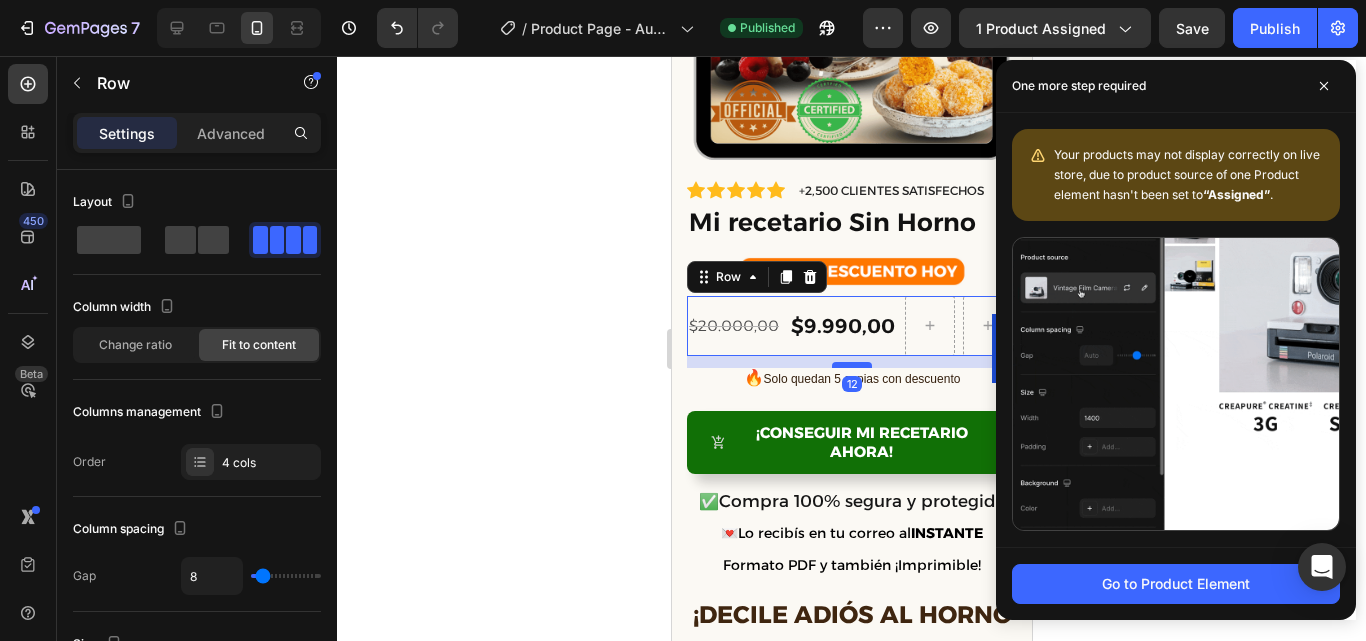 drag, startPoint x: 853, startPoint y: 332, endPoint x: 1256, endPoint y: 376, distance: 405.39487 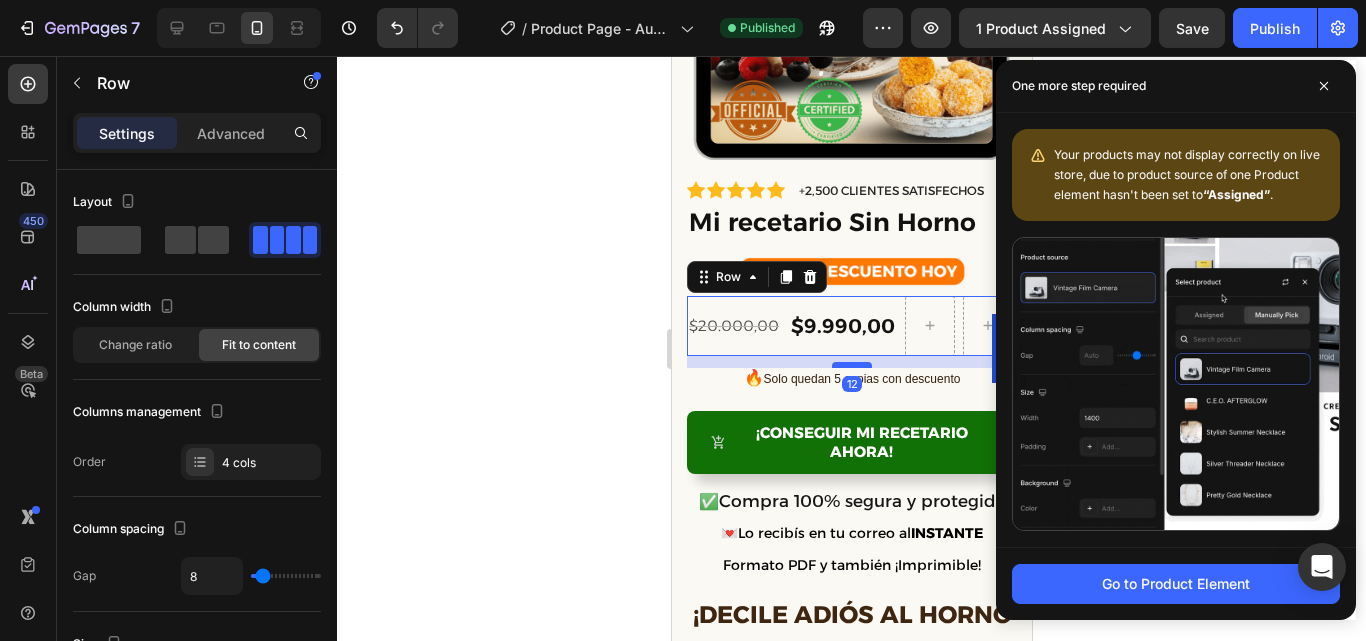 click at bounding box center (851, 365) 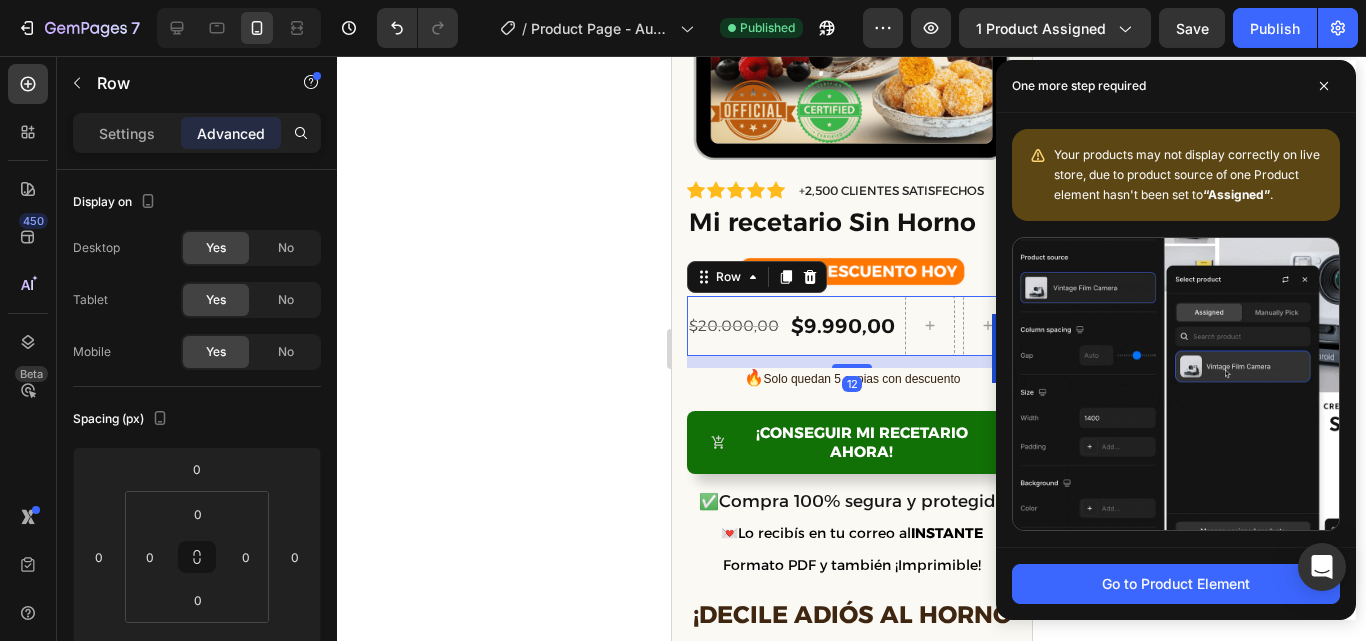 click 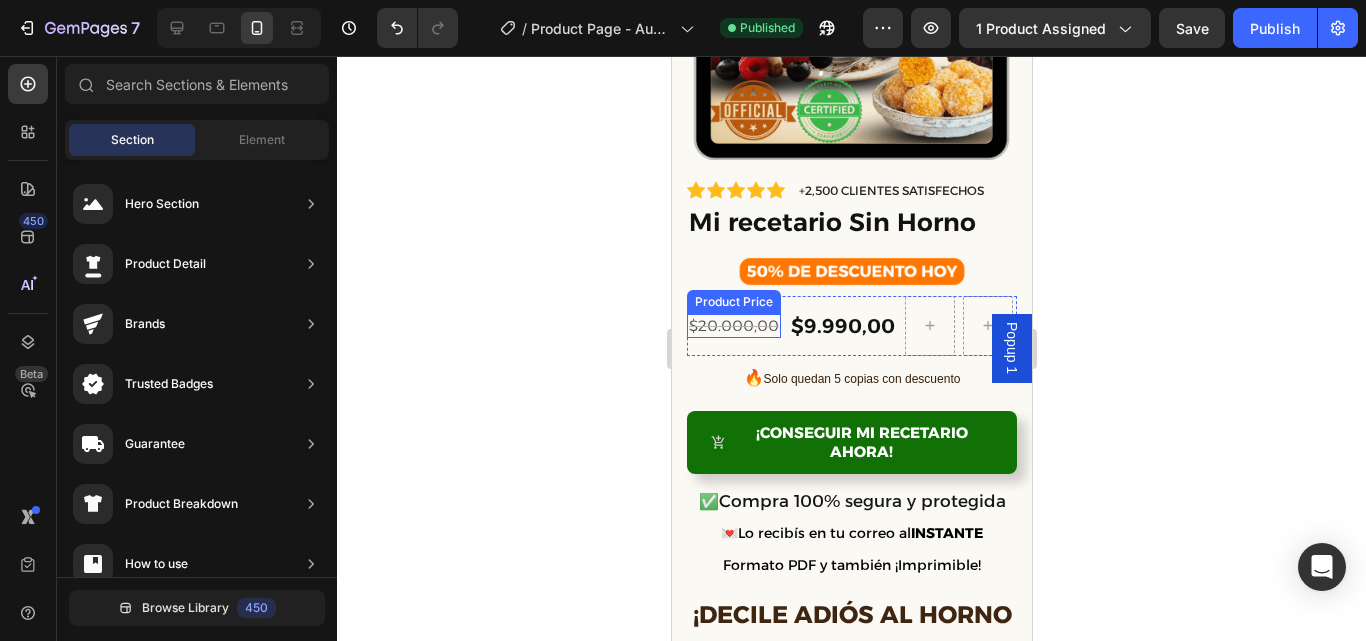 click on "$20.000,00" at bounding box center (733, 326) 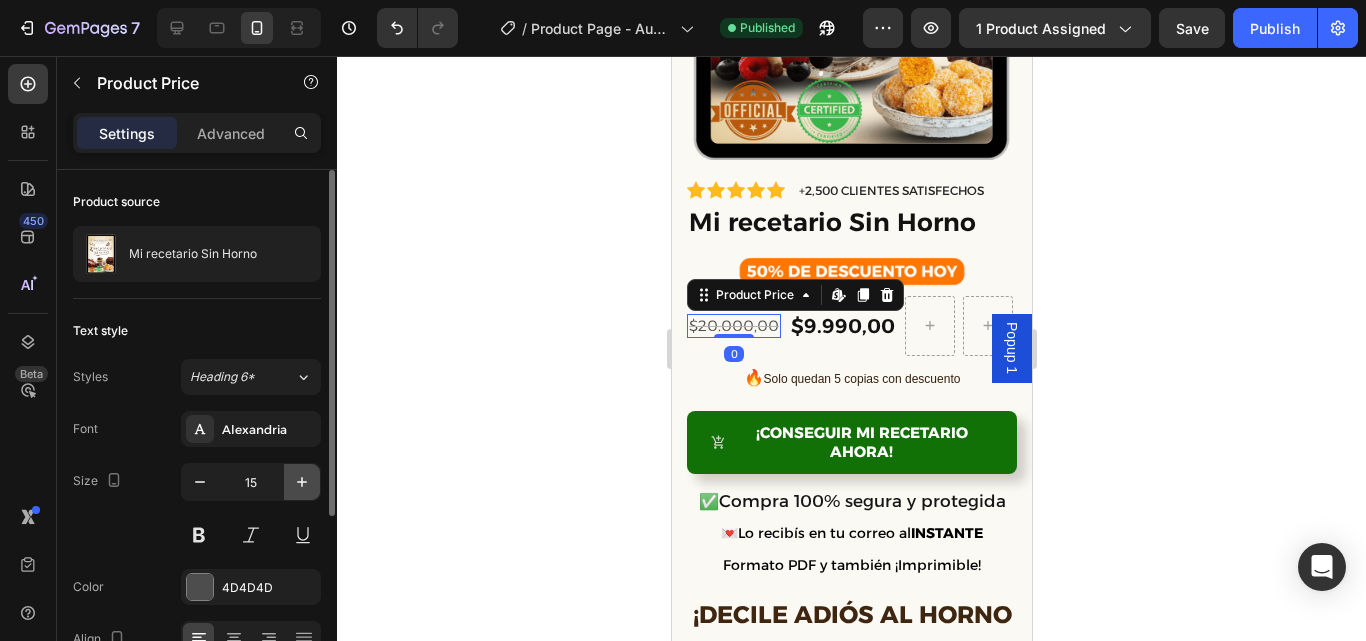 click 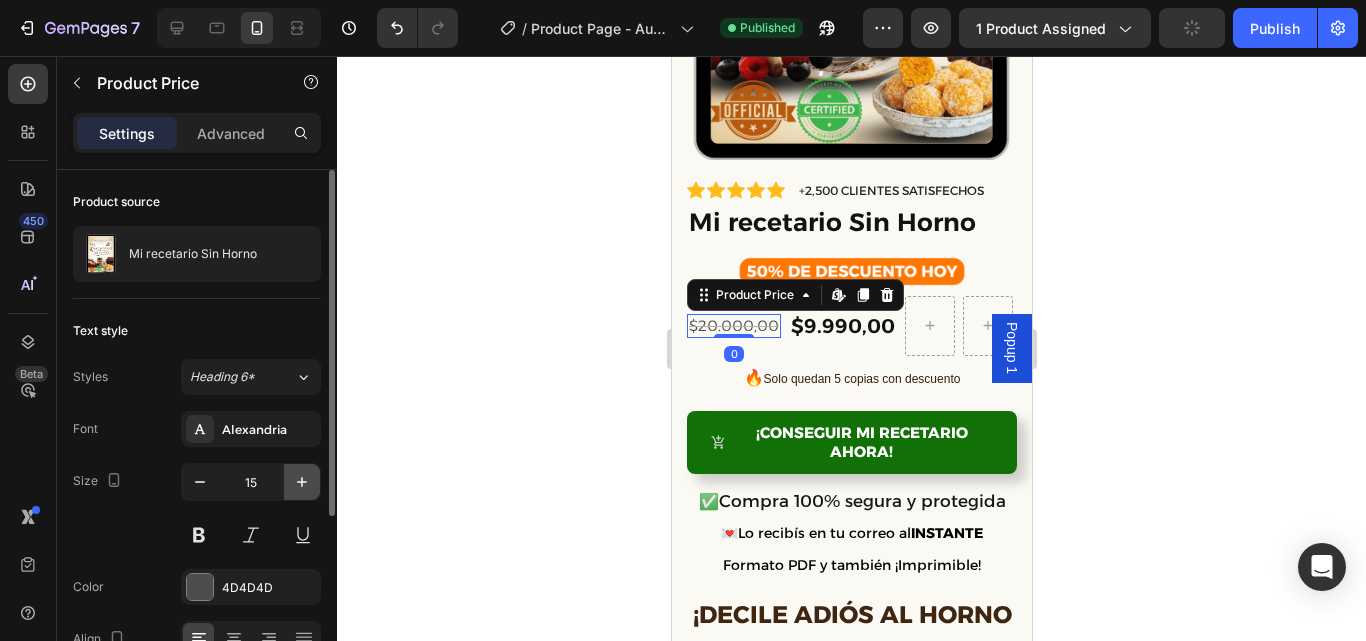 type on "16" 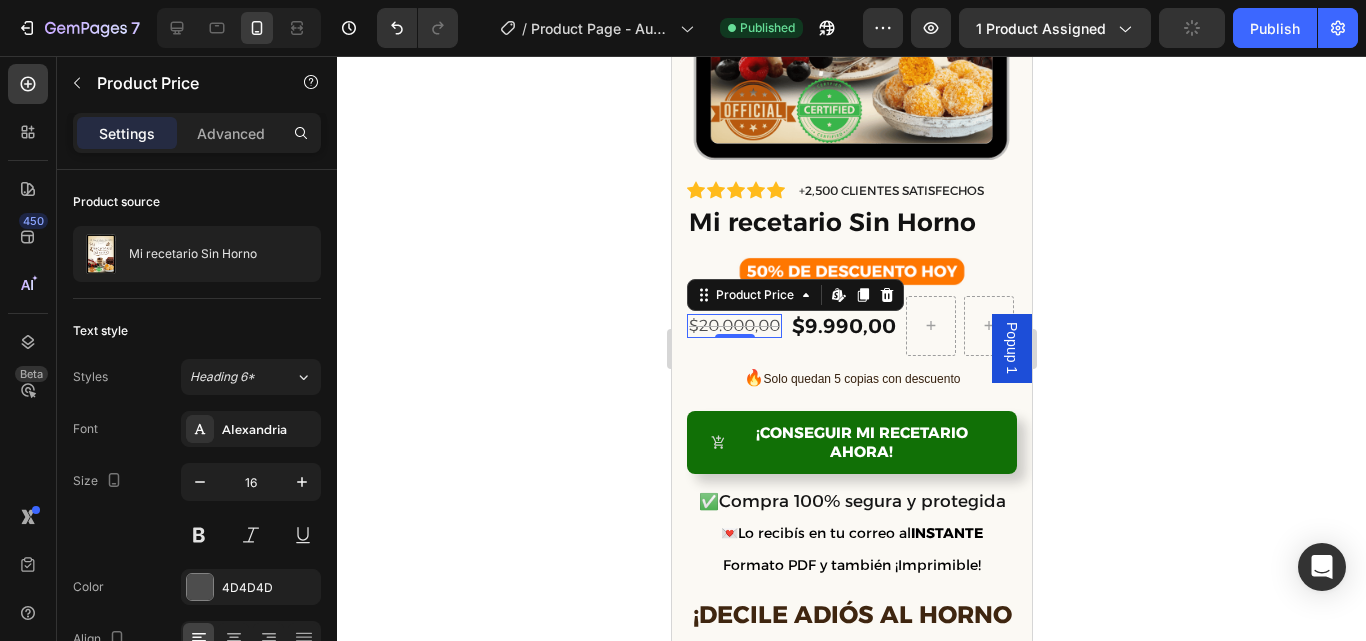 click 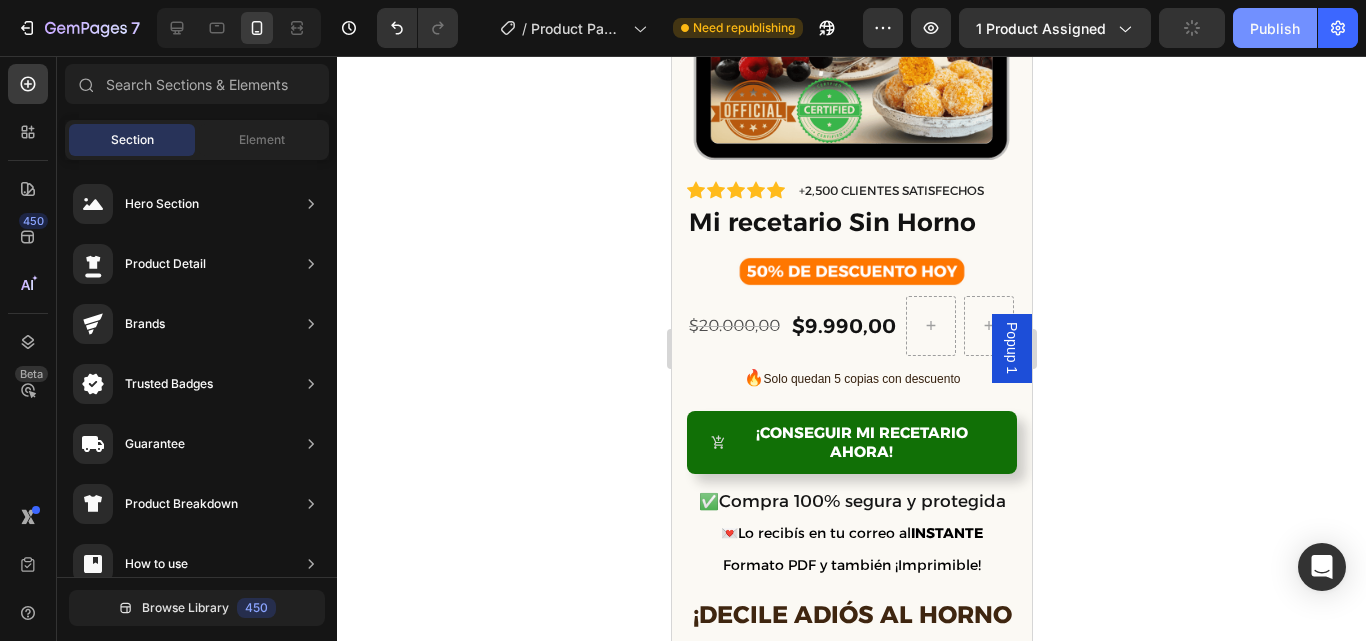 click on "Publish" 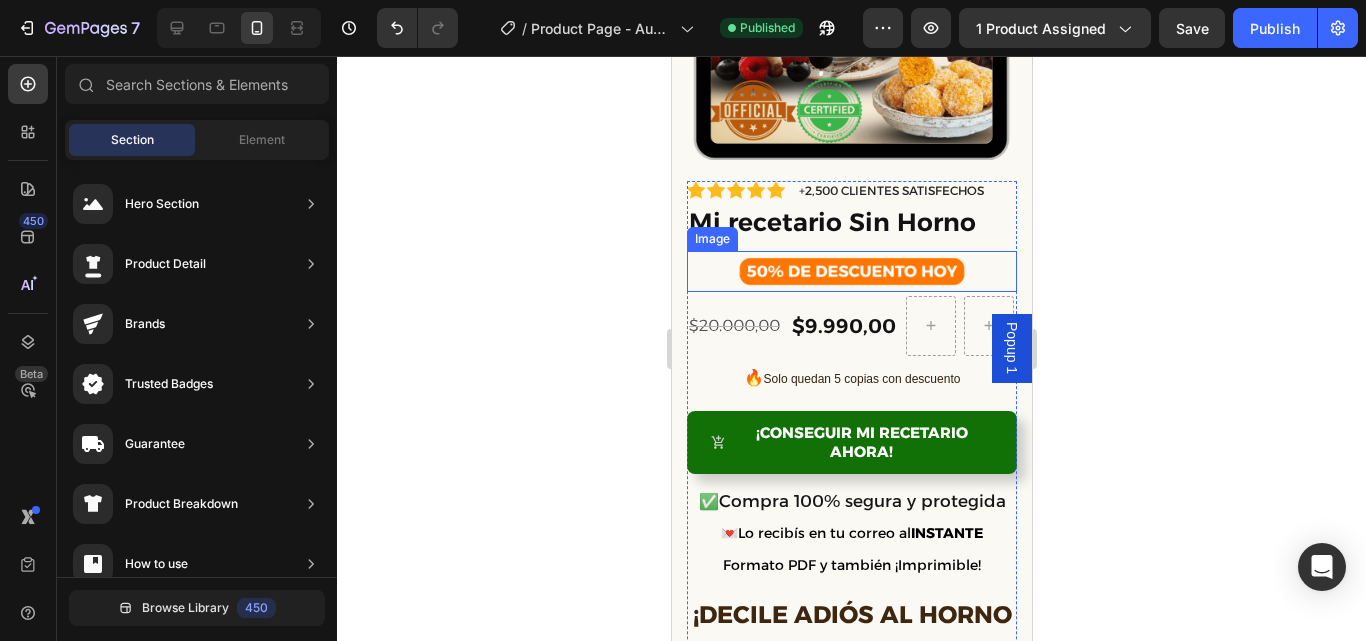 click 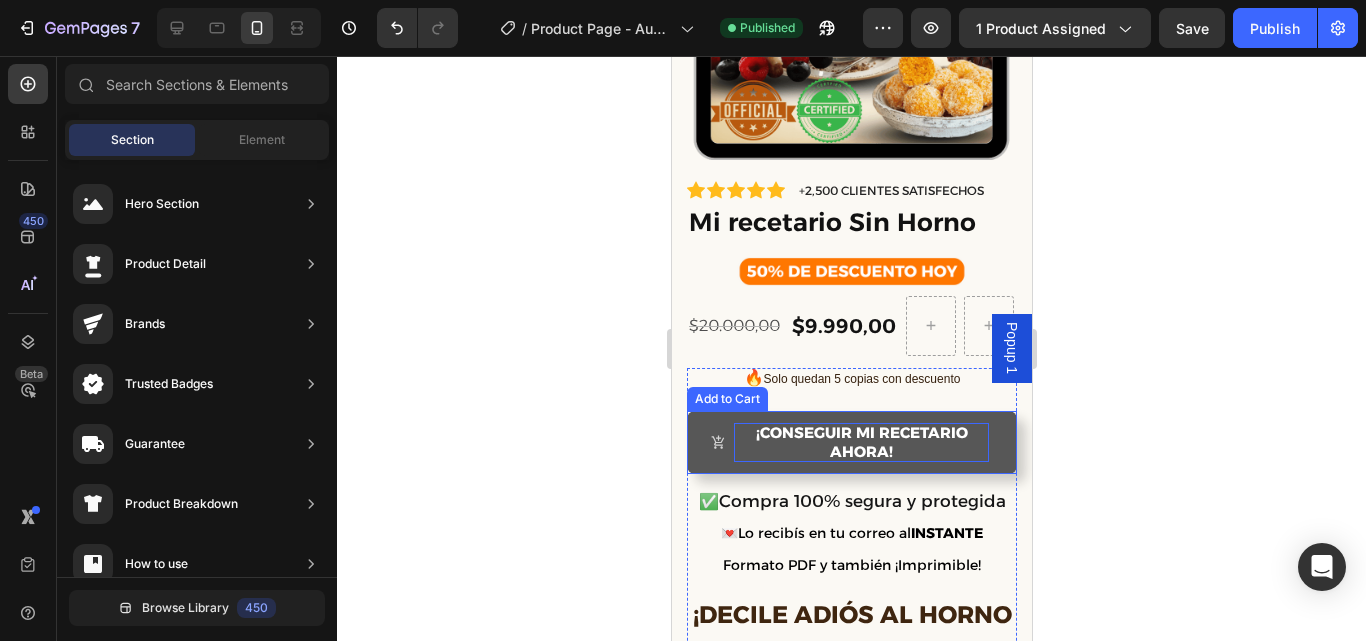 click on "¡Conseguir mi recetario ahora!" at bounding box center (860, 442) 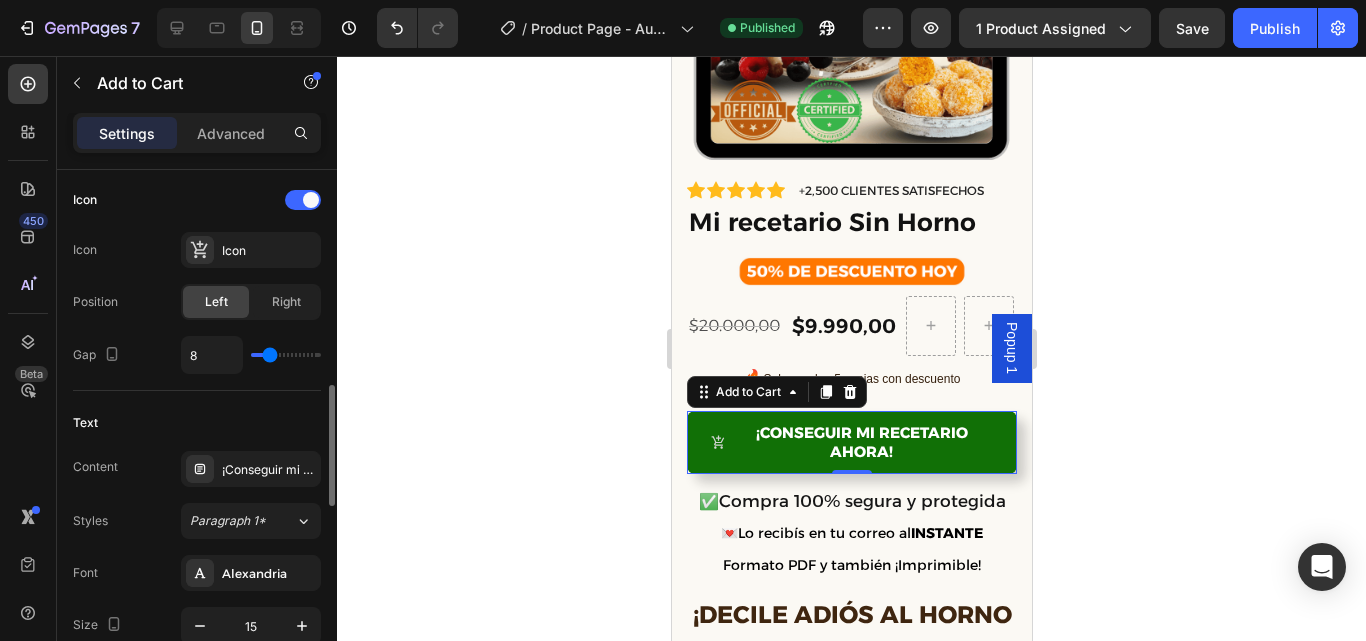 scroll, scrollTop: 845, scrollLeft: 0, axis: vertical 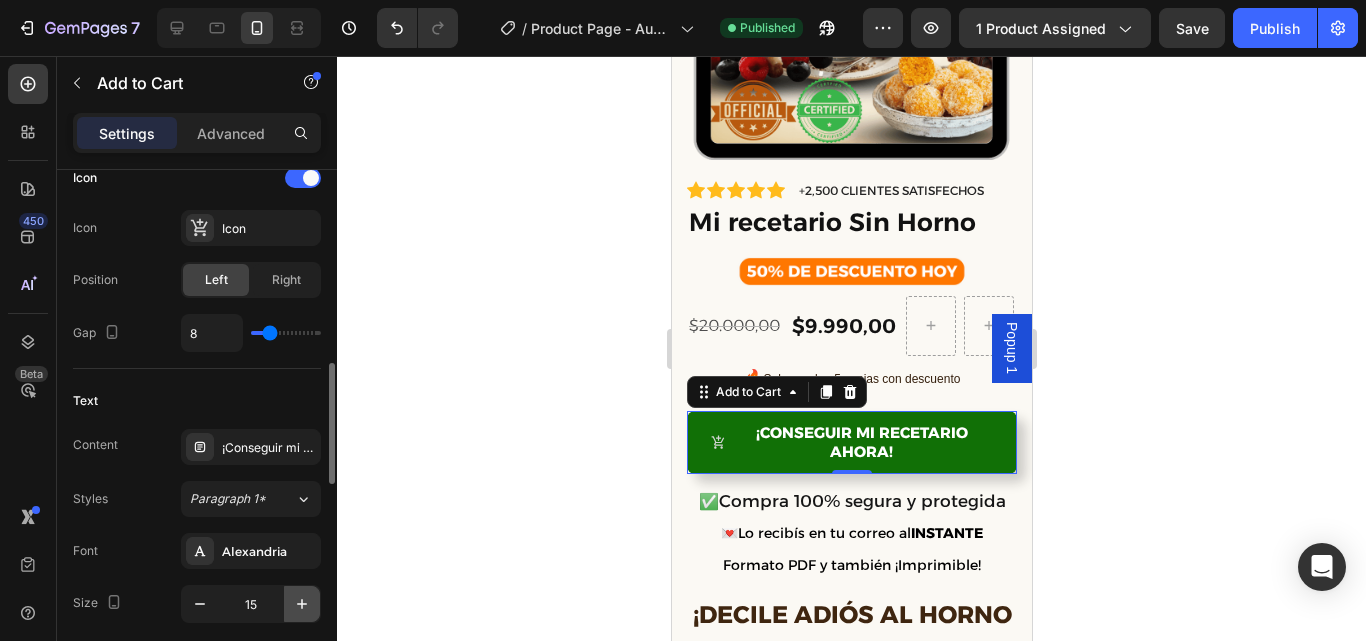 click 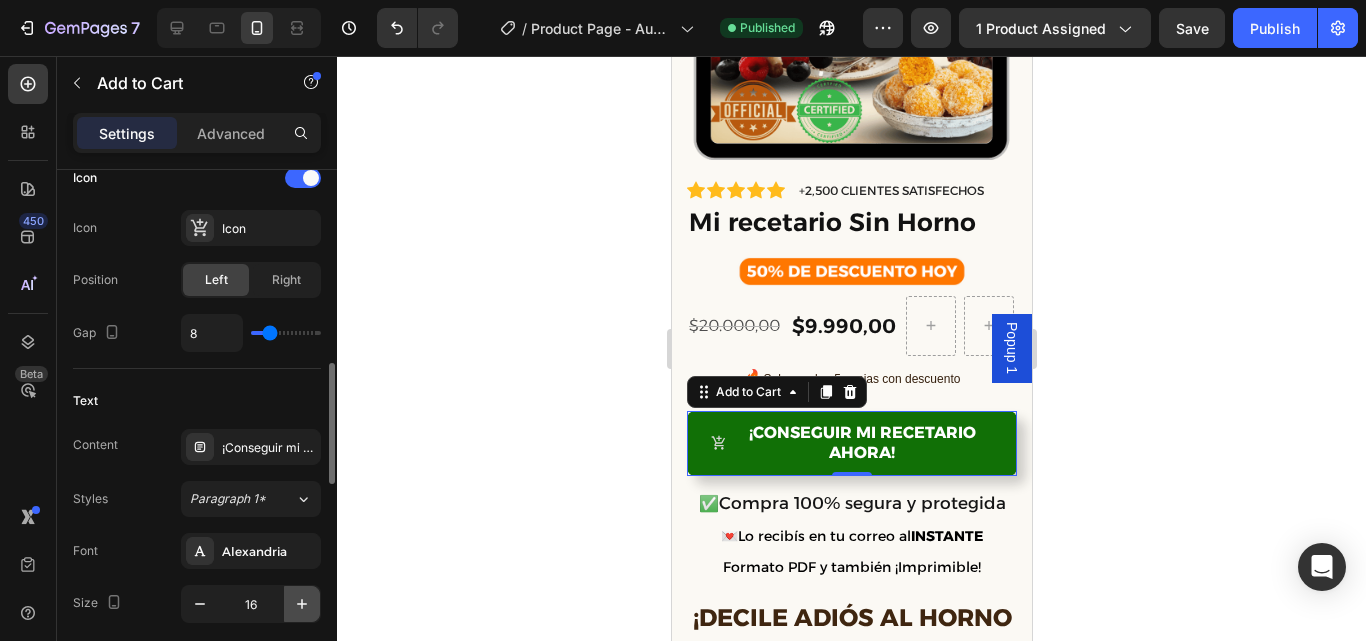 click 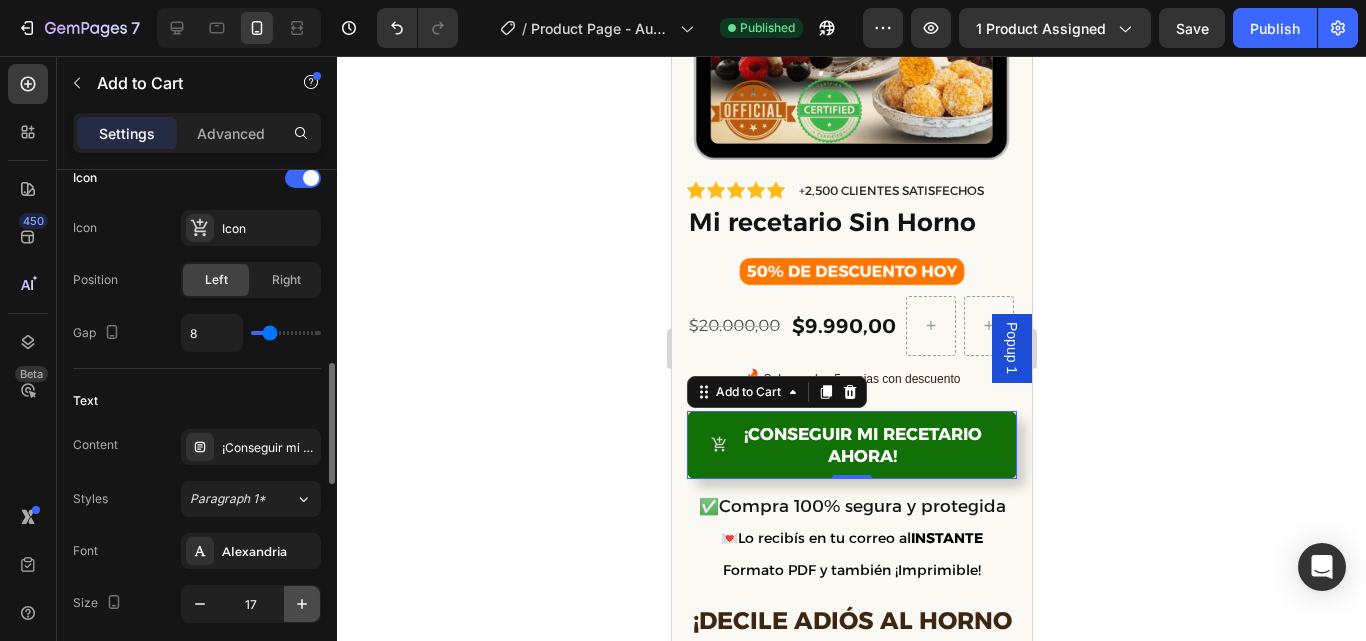click 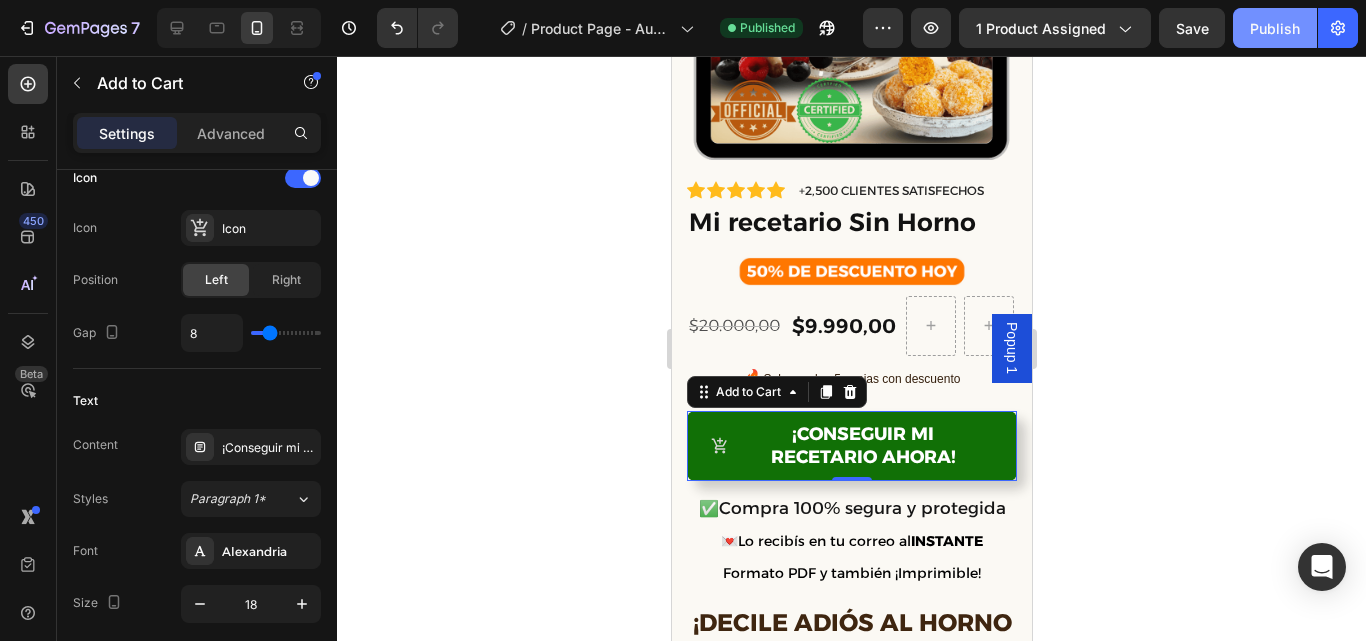 click on "Publish" at bounding box center (1275, 28) 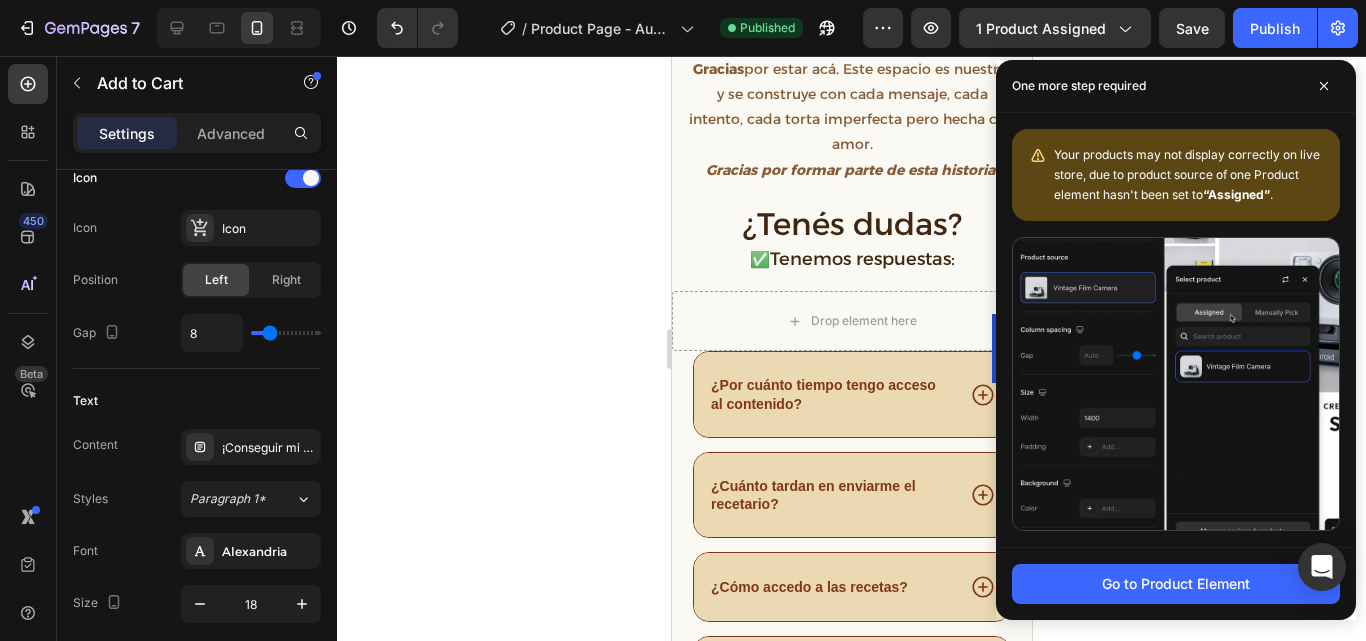 scroll, scrollTop: 4438, scrollLeft: 0, axis: vertical 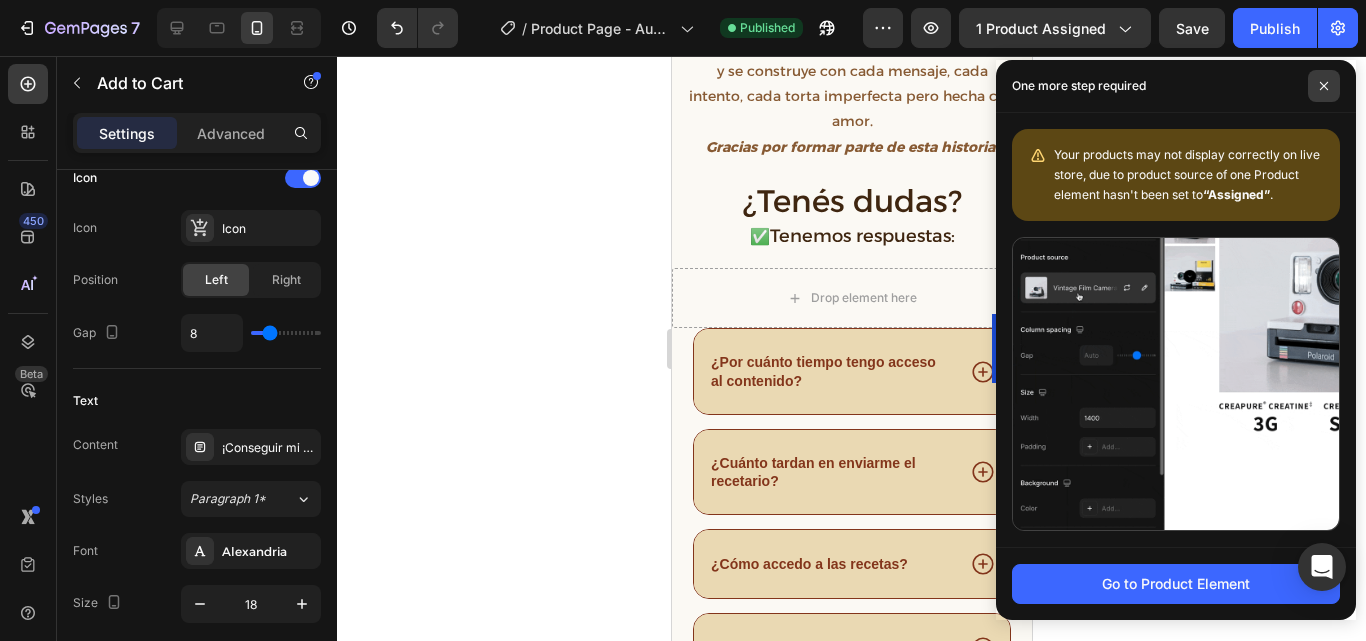 click at bounding box center (1324, 86) 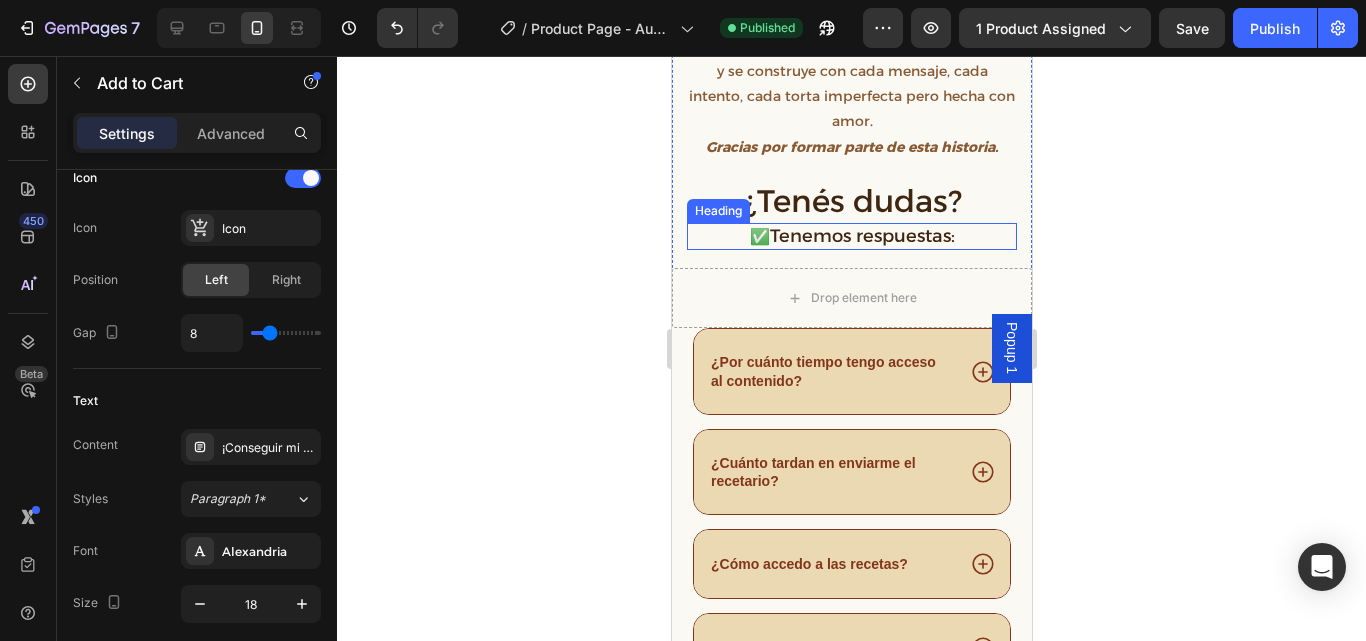 click on "✅ Tenemos respuestas:" at bounding box center (851, 236) 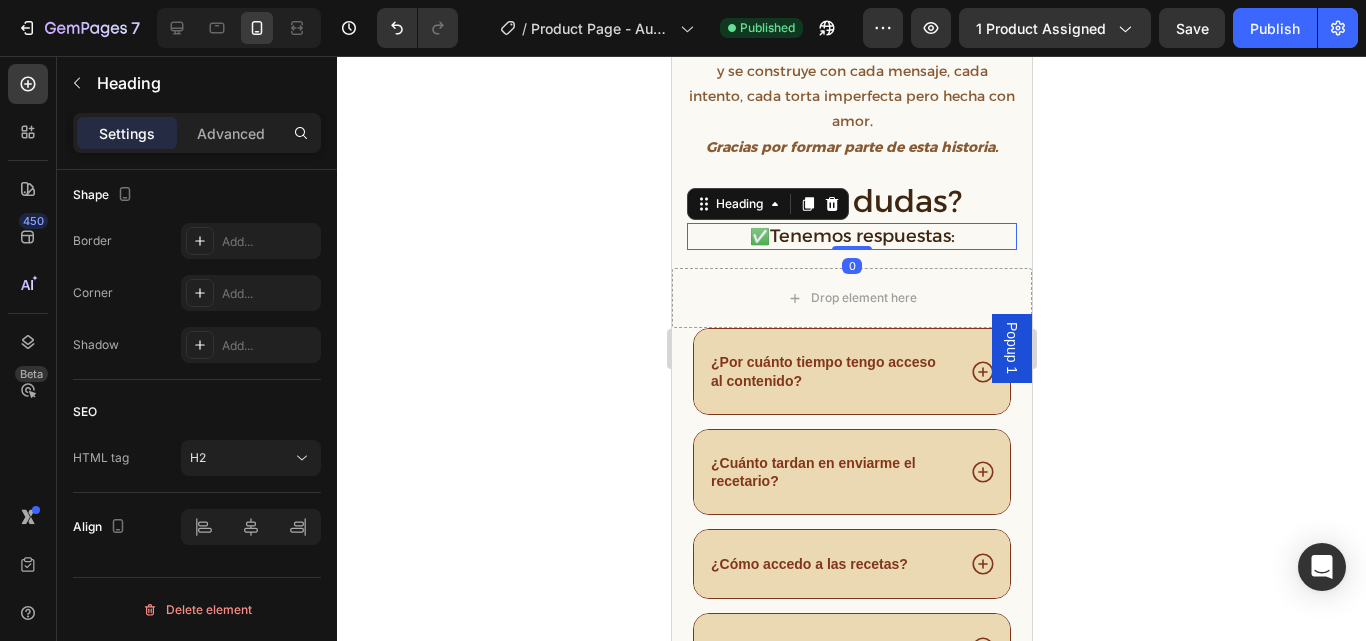 scroll, scrollTop: 0, scrollLeft: 0, axis: both 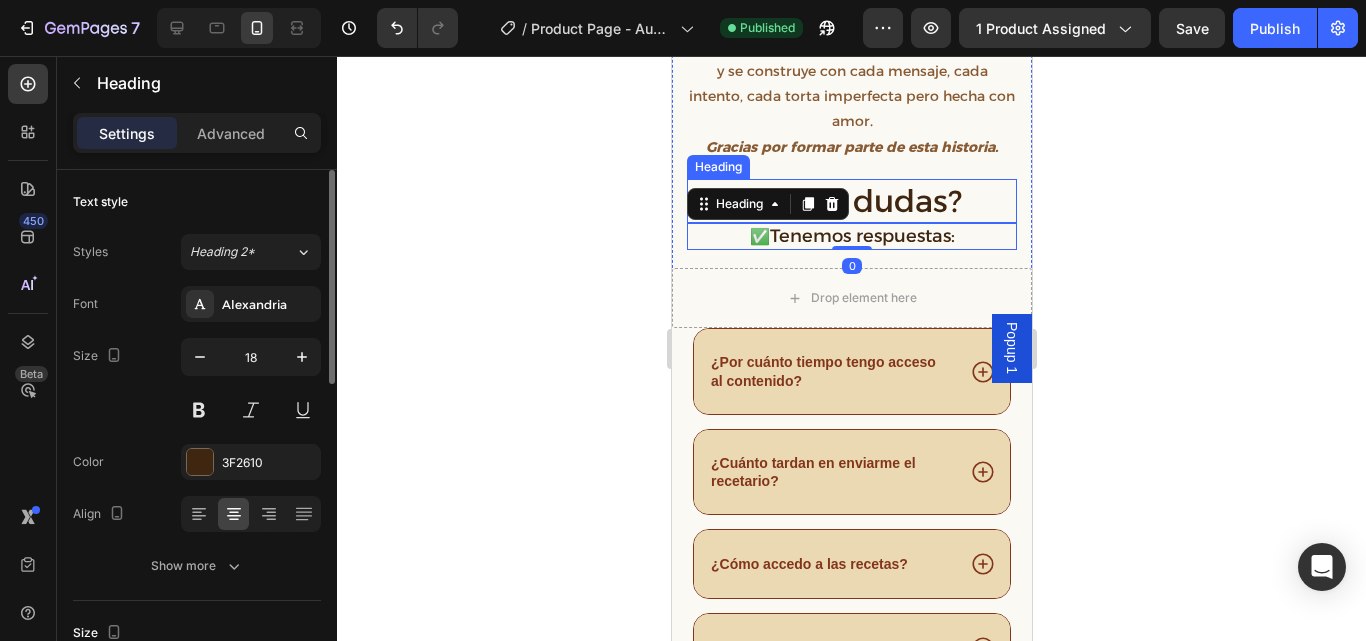 click on "¿Tenés dudas?" at bounding box center (851, 201) 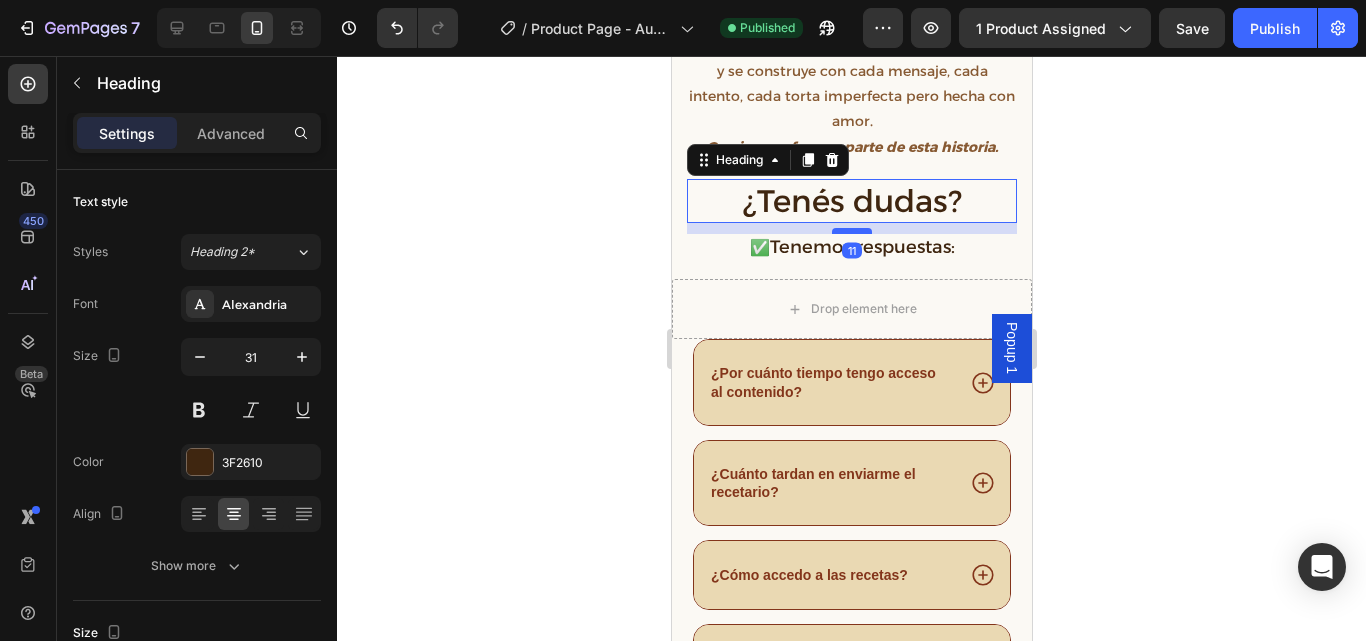 drag, startPoint x: 854, startPoint y: 210, endPoint x: 1251, endPoint y: 327, distance: 413.88162 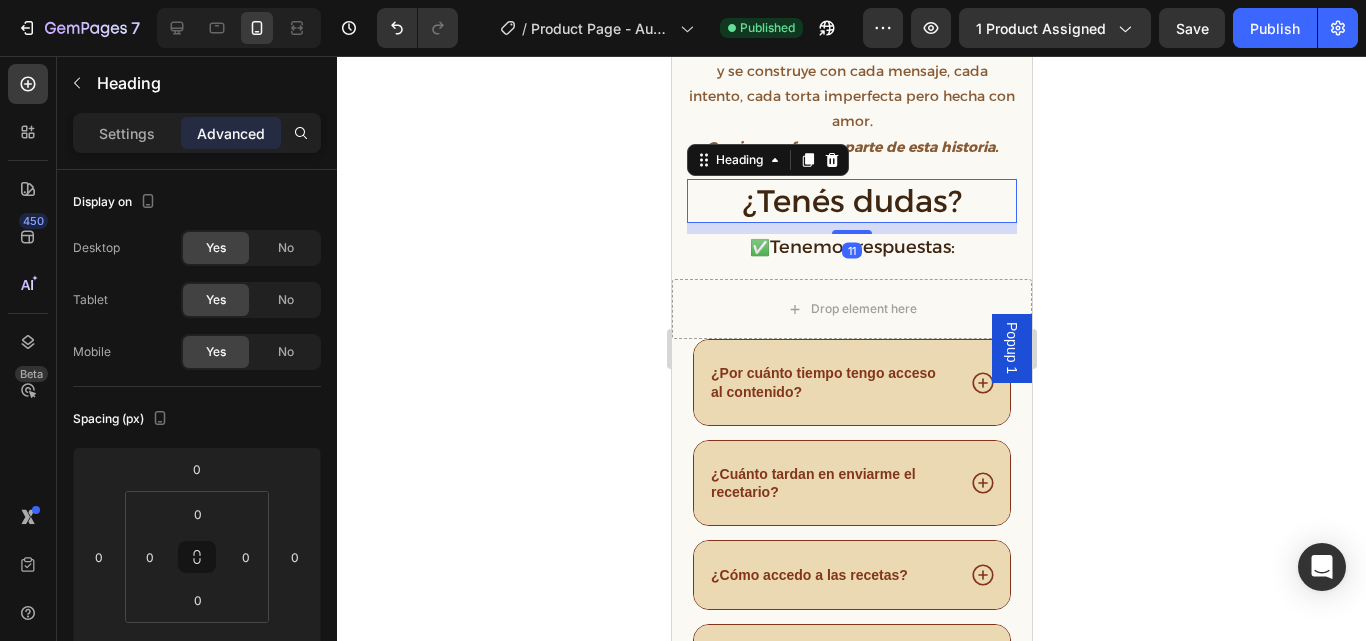 click 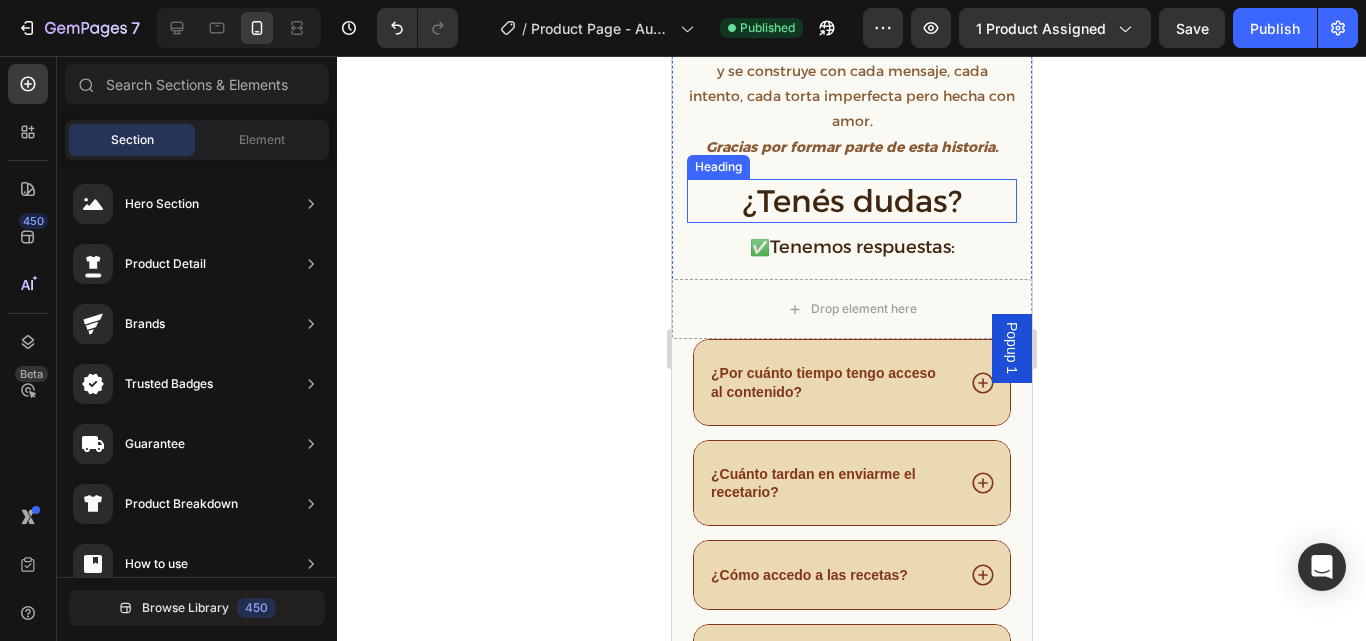 click on "¿Tenés dudas?" at bounding box center [851, 201] 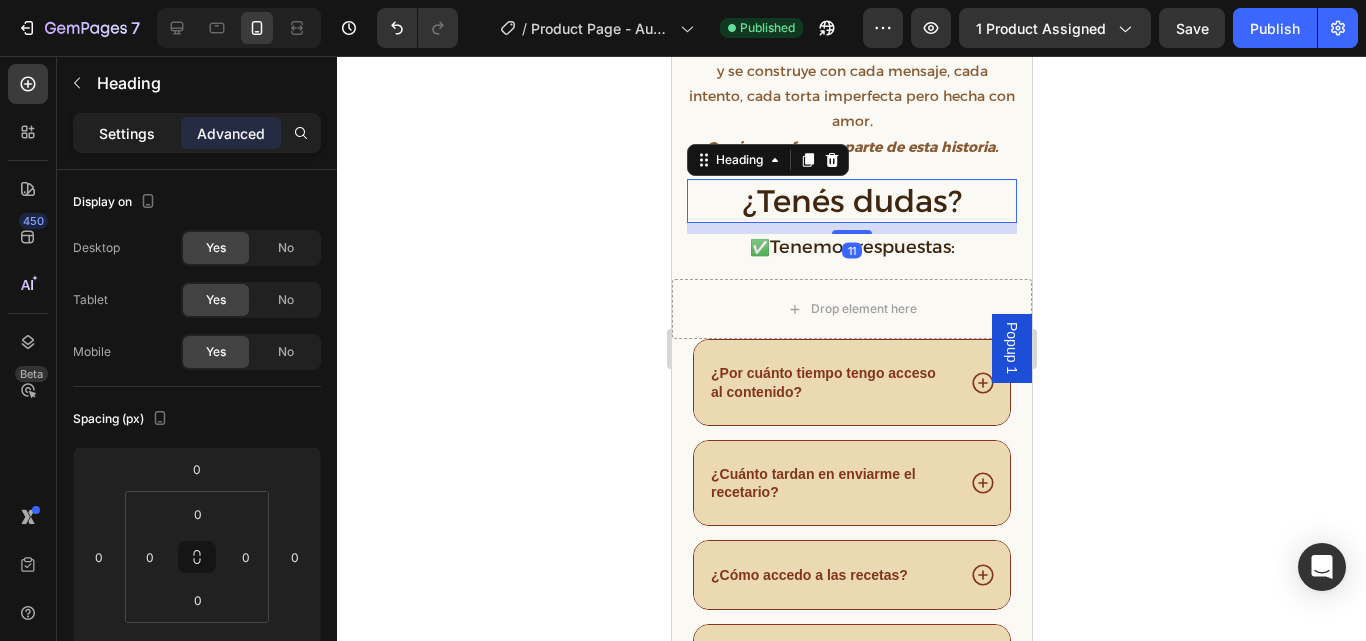 click on "Settings" at bounding box center (127, 133) 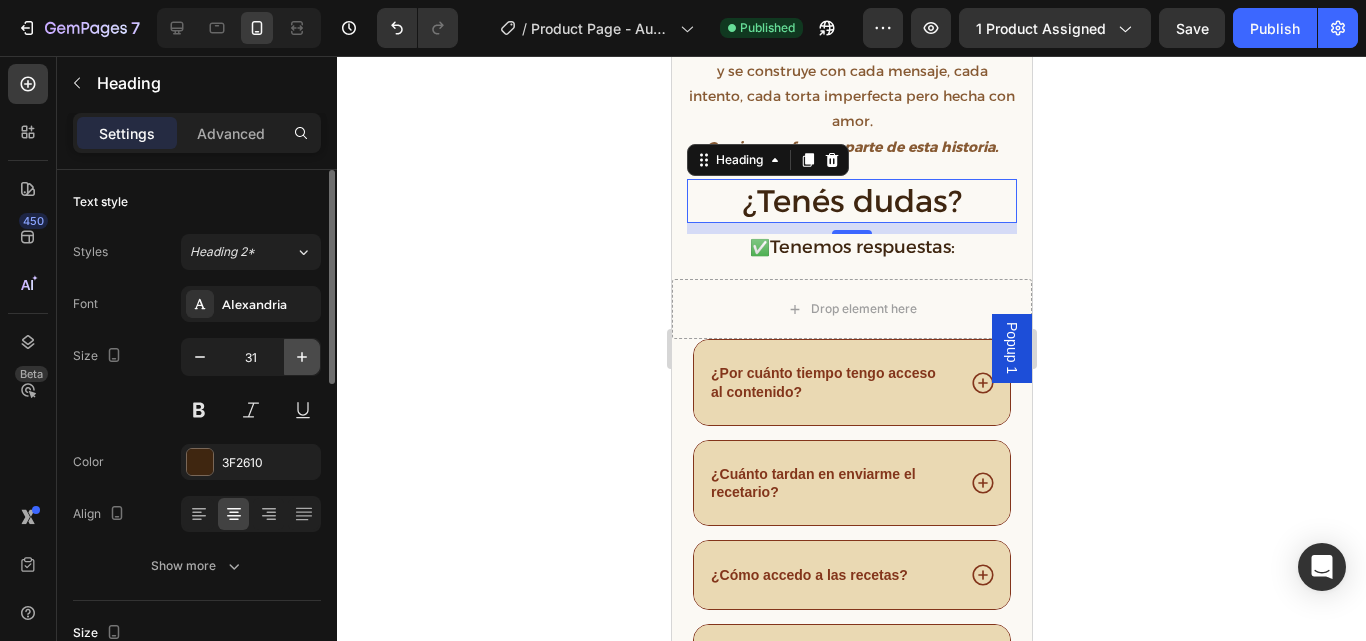 click 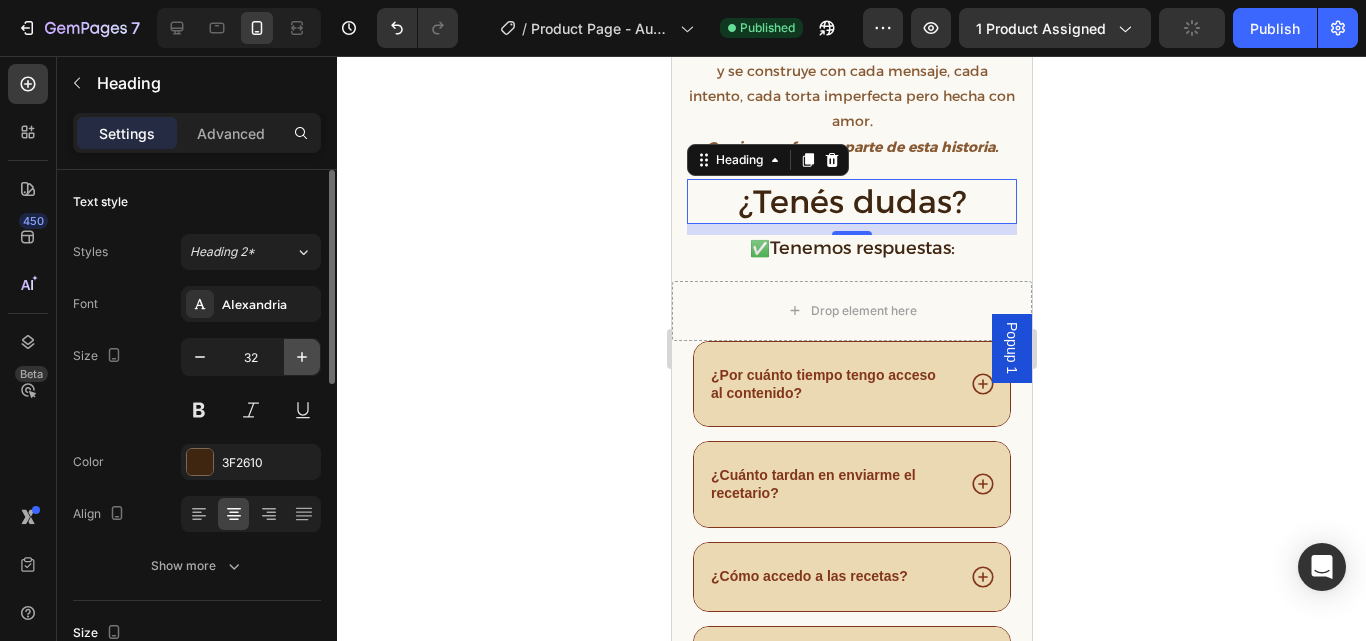 click 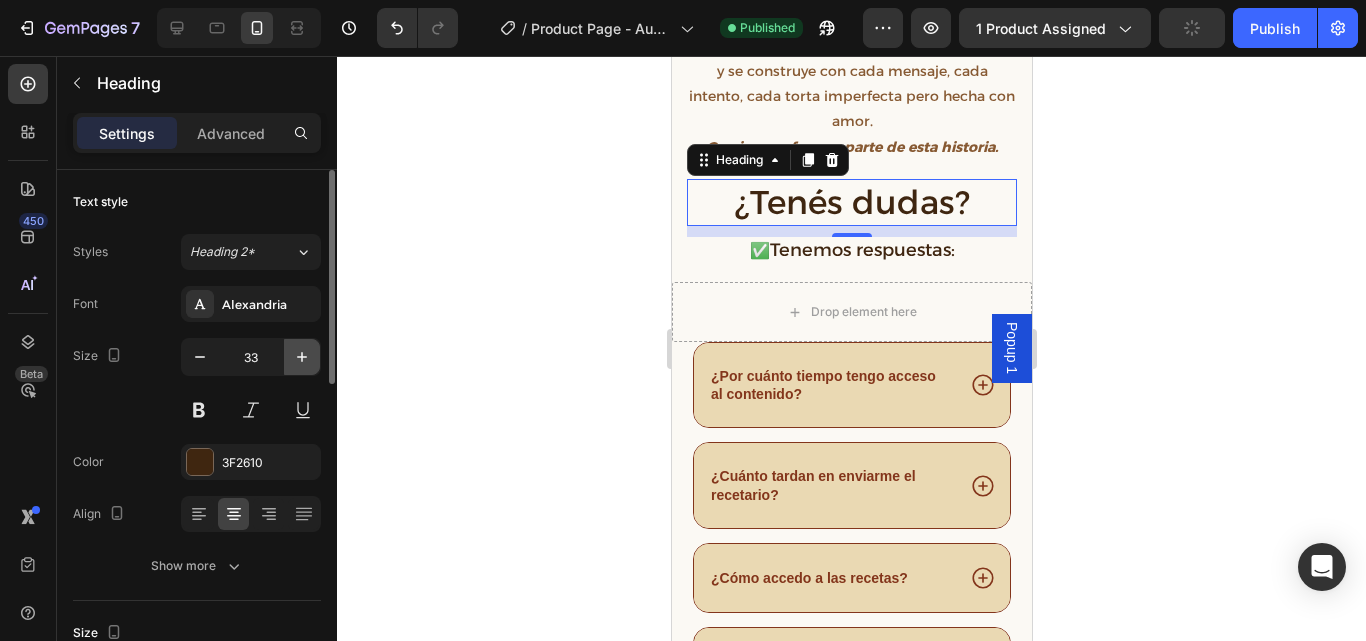 click 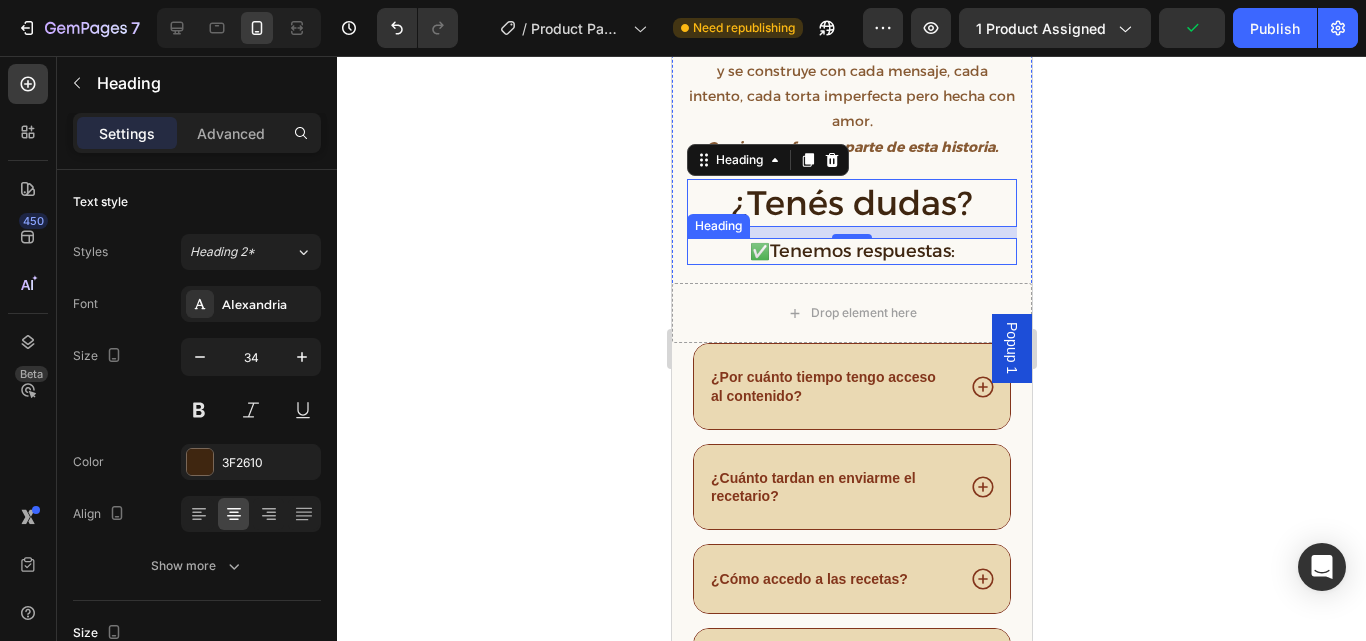 click on "✅ Tenemos respuestas:" at bounding box center (851, 251) 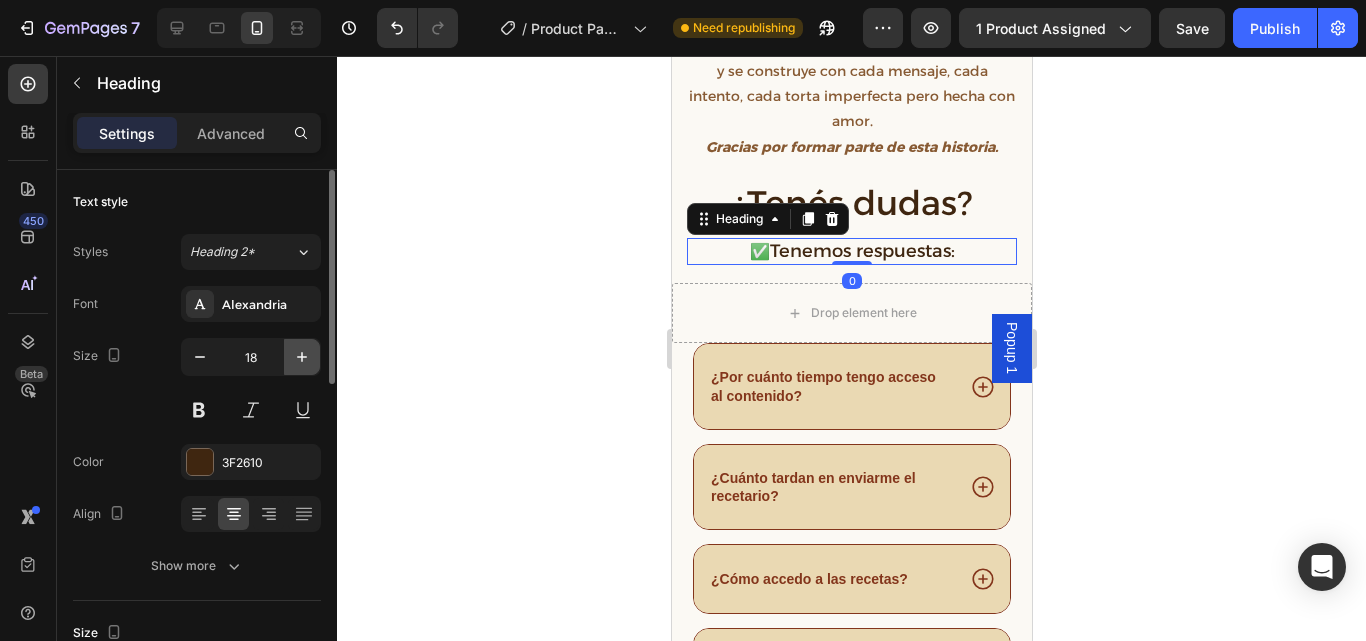 click at bounding box center [302, 357] 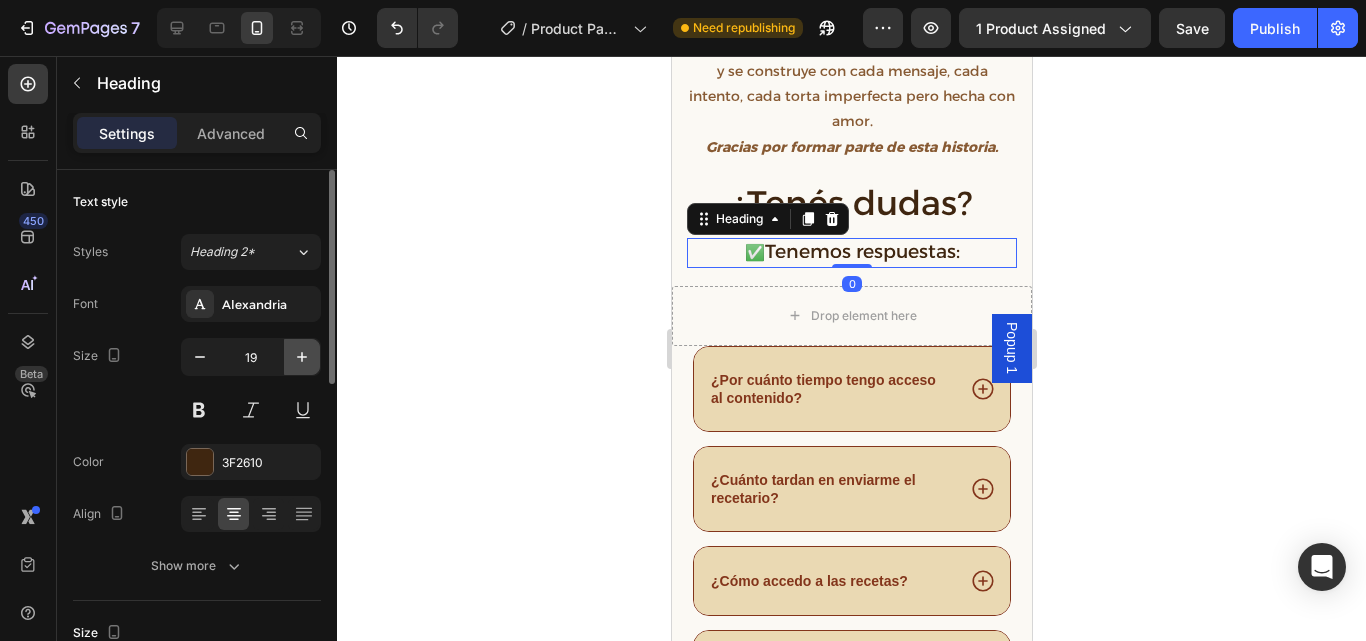 click at bounding box center (302, 357) 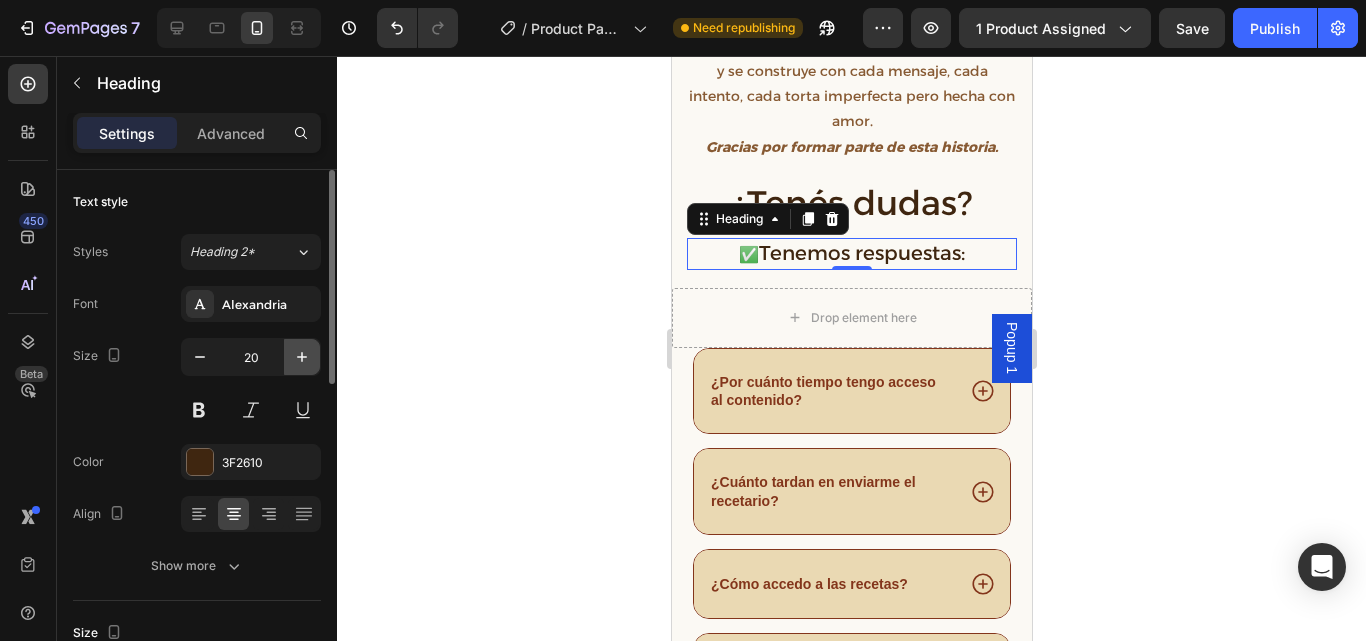 click at bounding box center [302, 357] 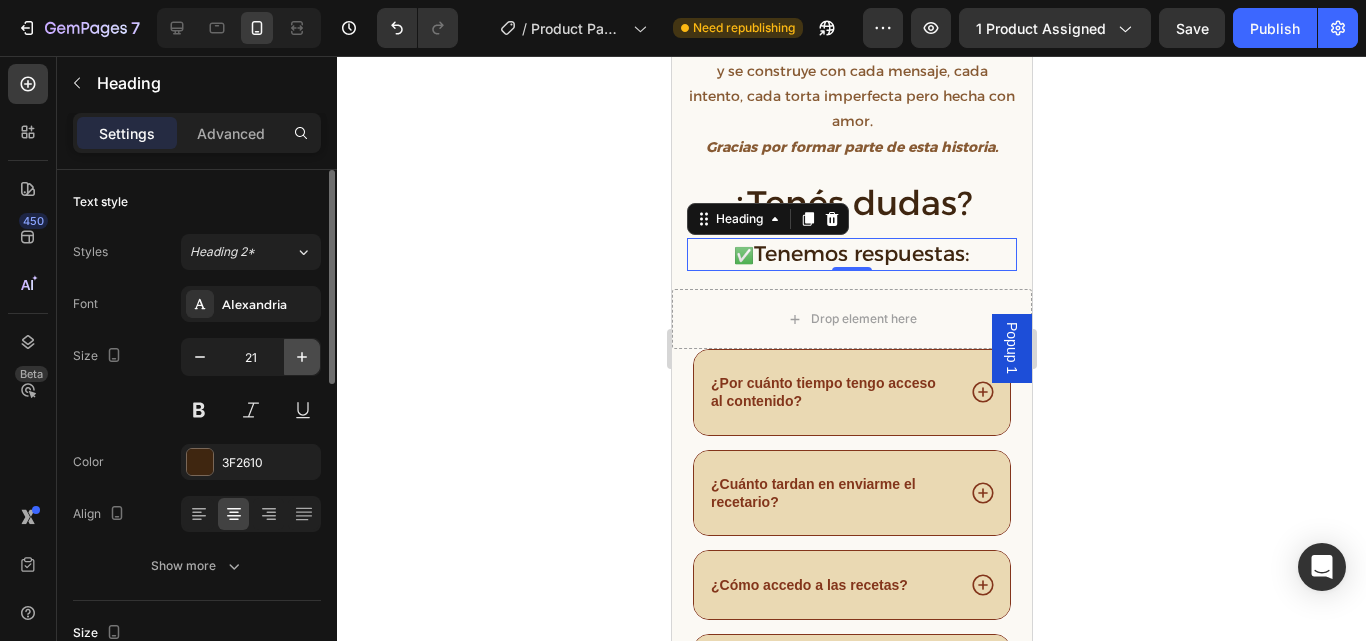 click at bounding box center [302, 357] 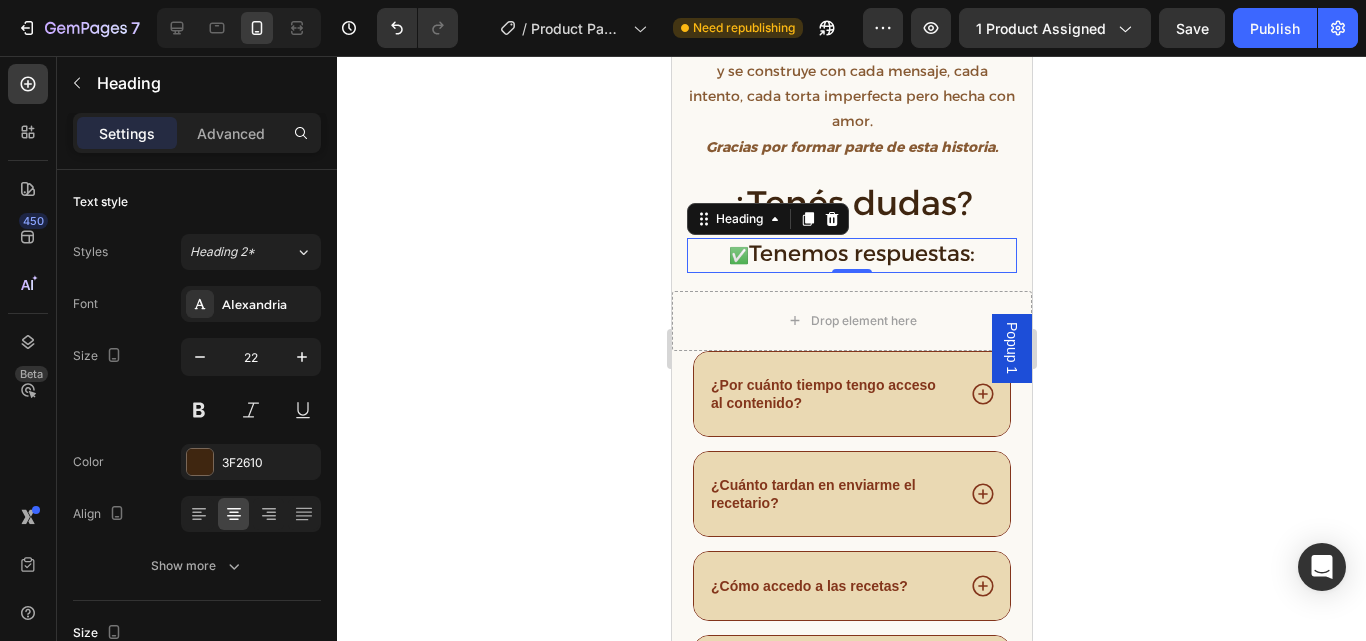 click 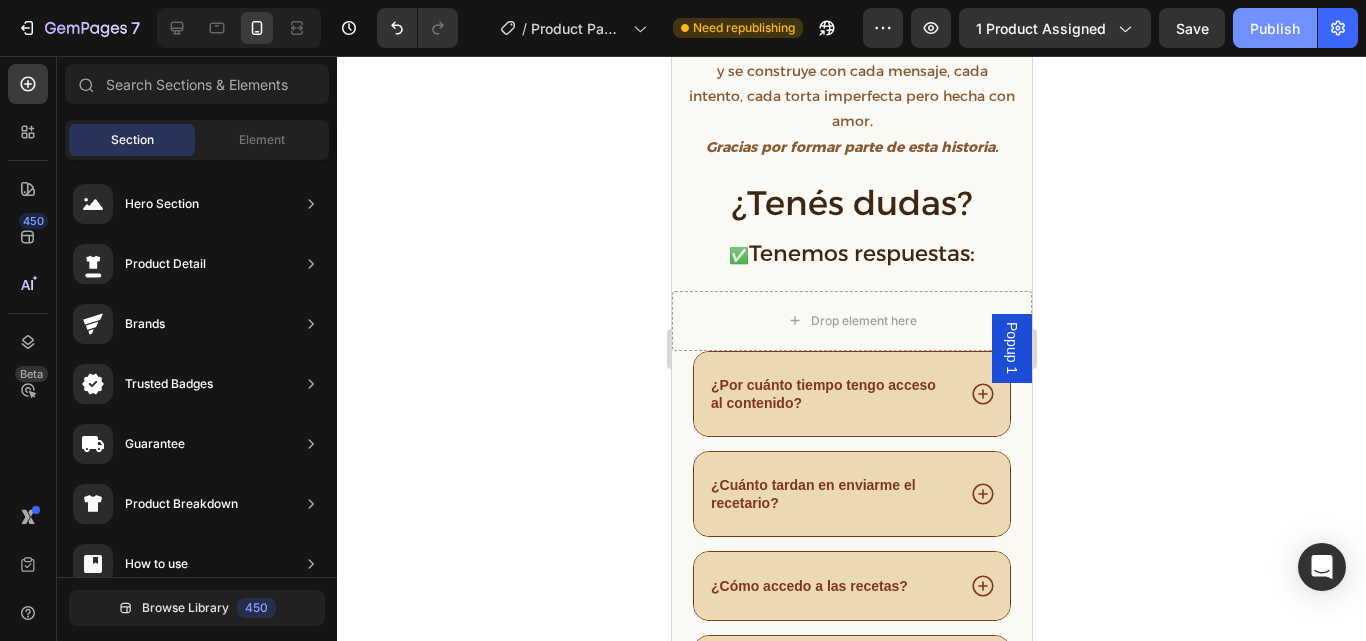 click on "Publish" at bounding box center (1275, 28) 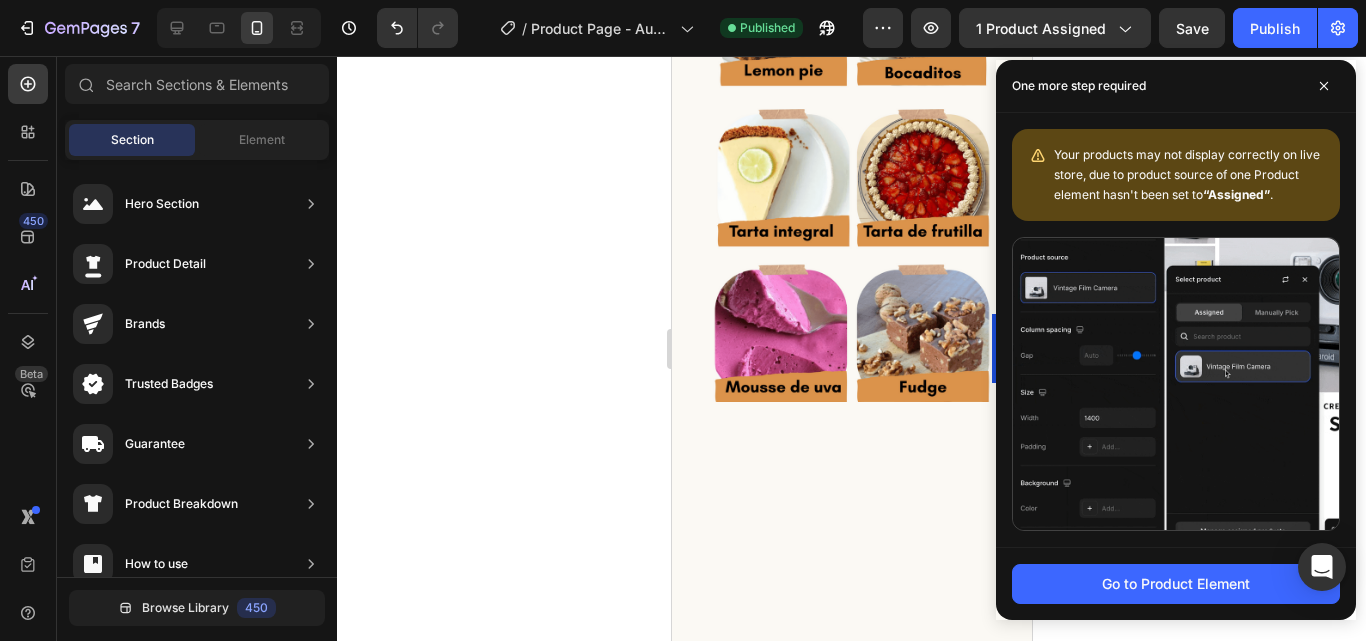 scroll, scrollTop: 2563, scrollLeft: 0, axis: vertical 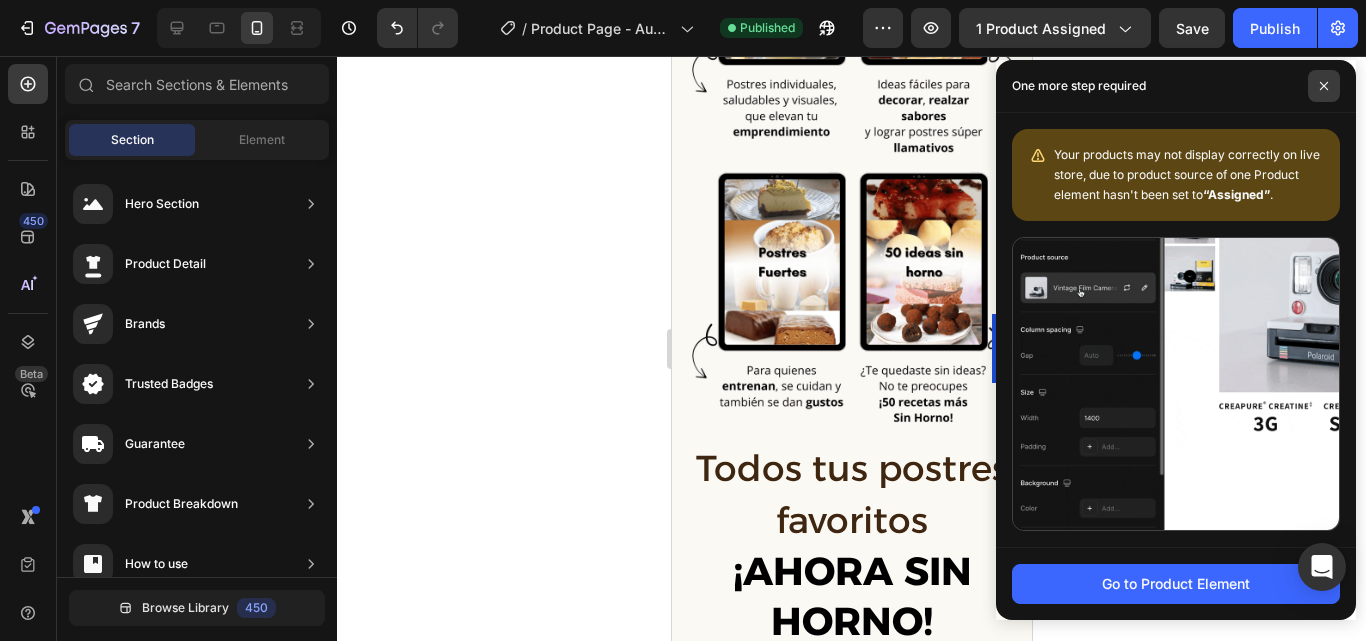 click 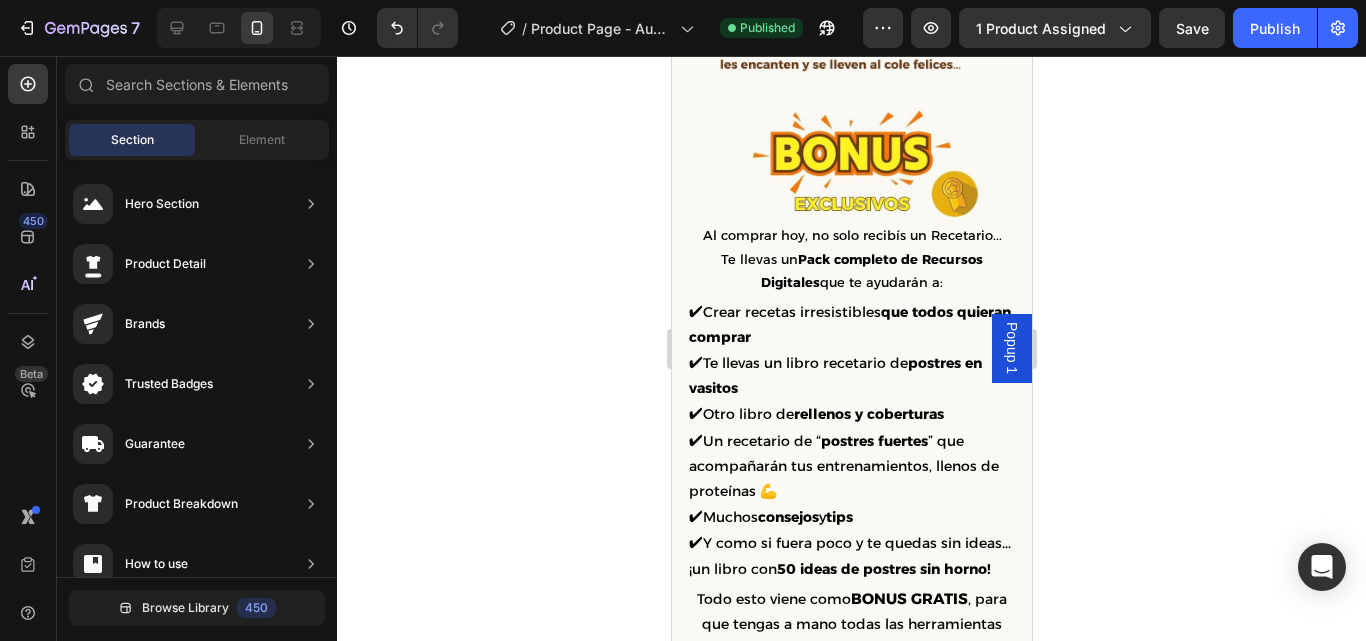 scroll, scrollTop: 1695, scrollLeft: 0, axis: vertical 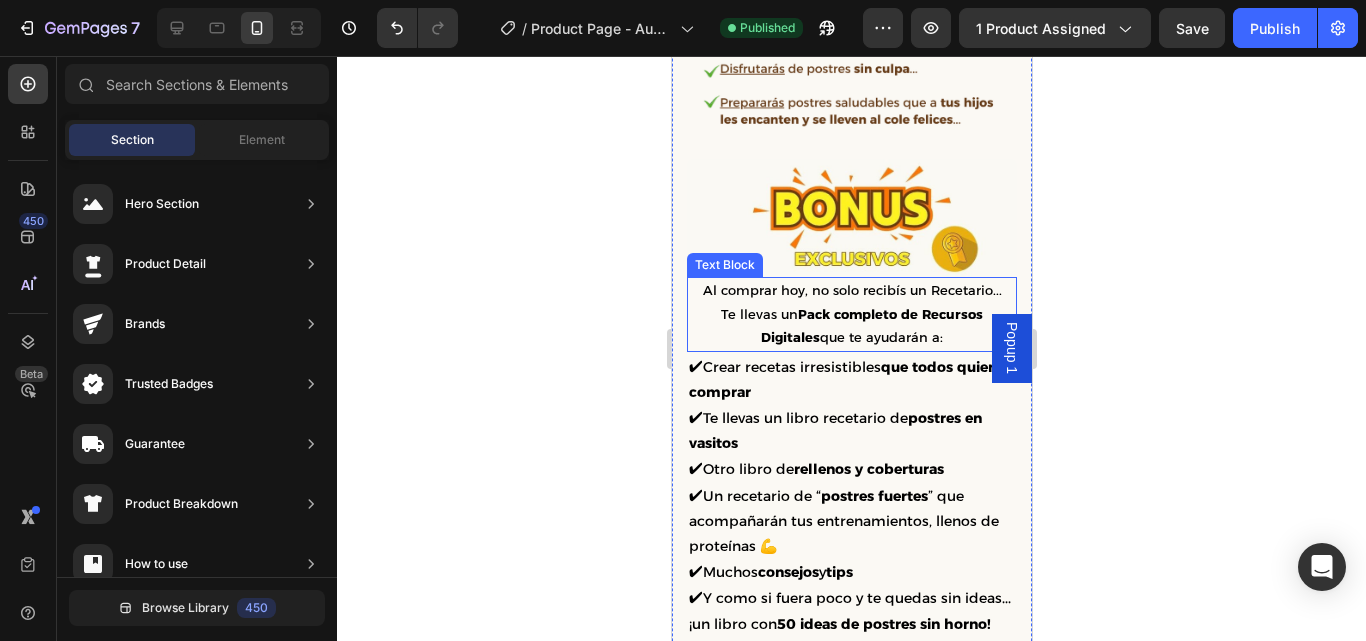 click on "Pack completo de Recursos Digitales" at bounding box center (871, 325) 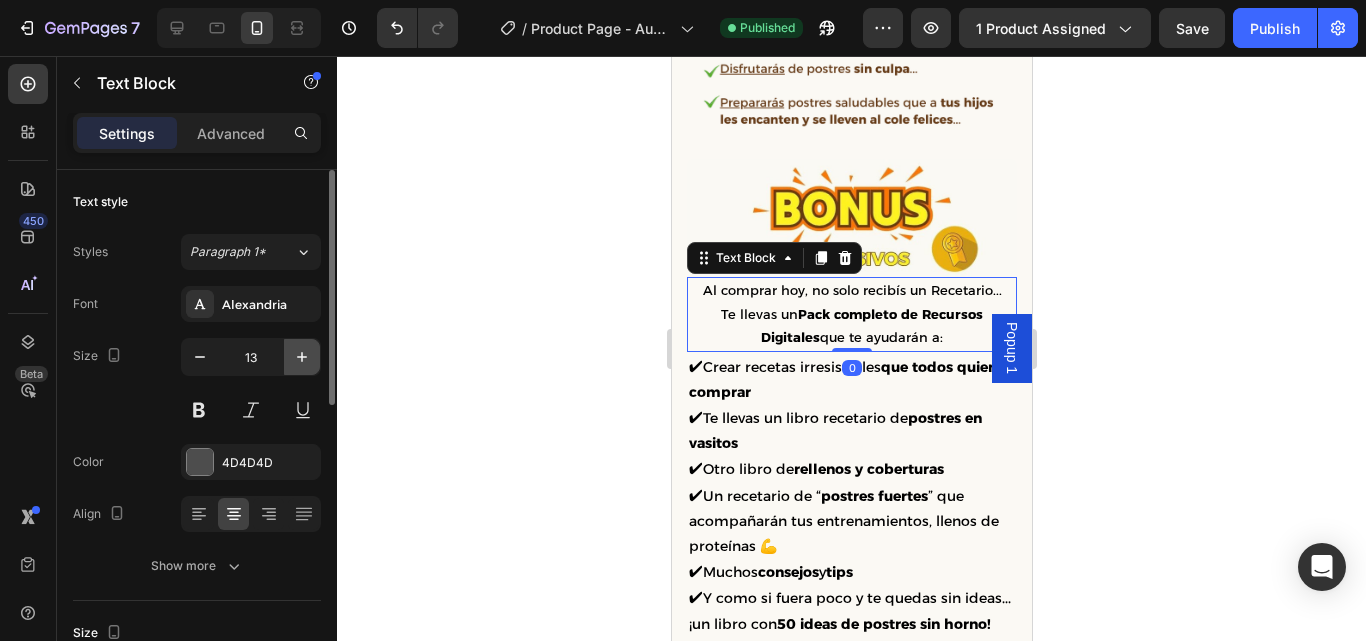 click 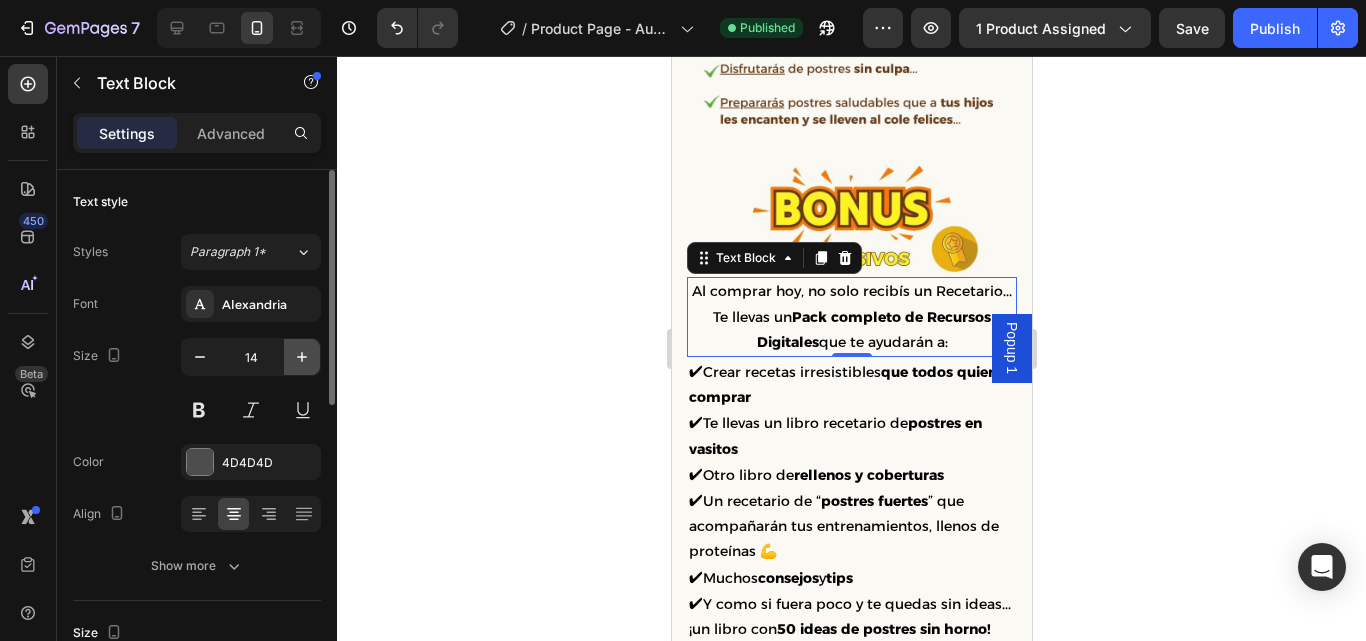 click 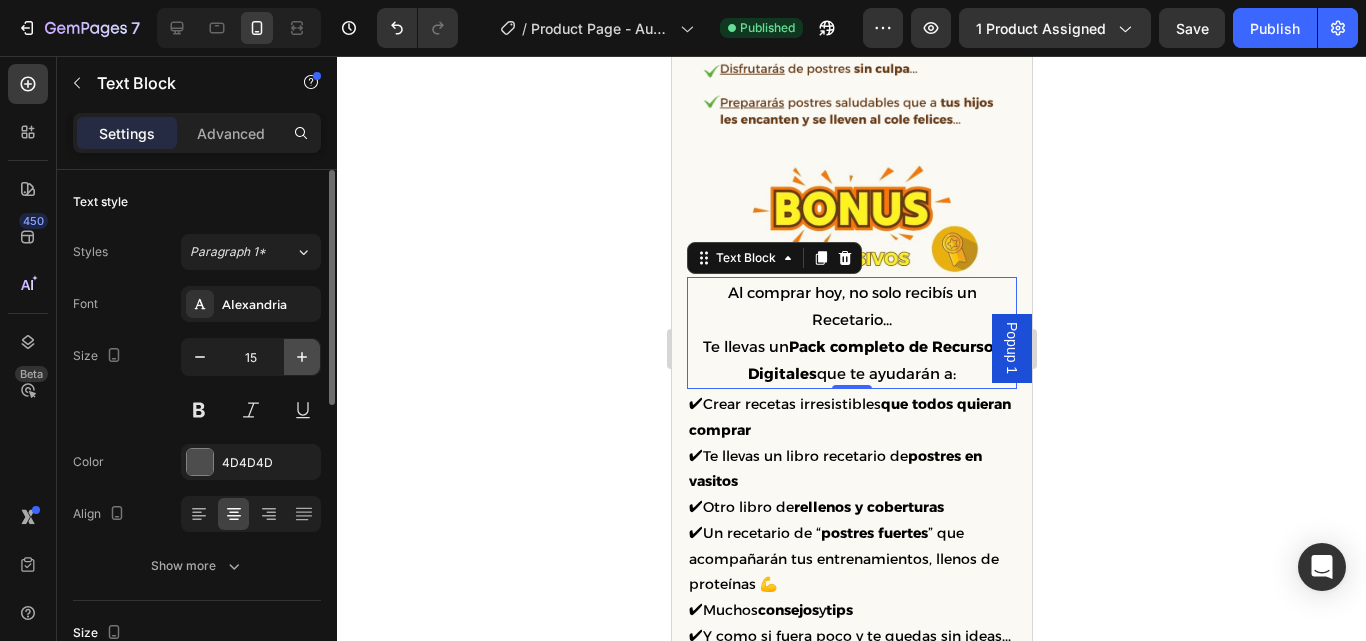 click 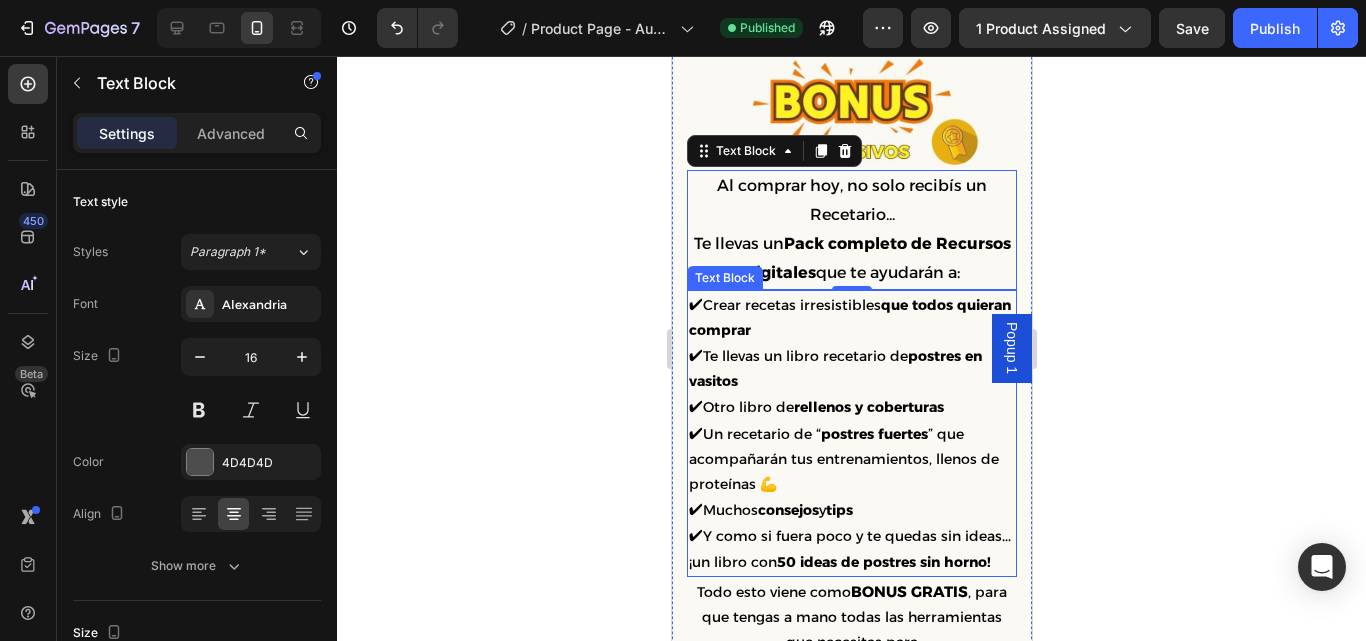 scroll, scrollTop: 1805, scrollLeft: 0, axis: vertical 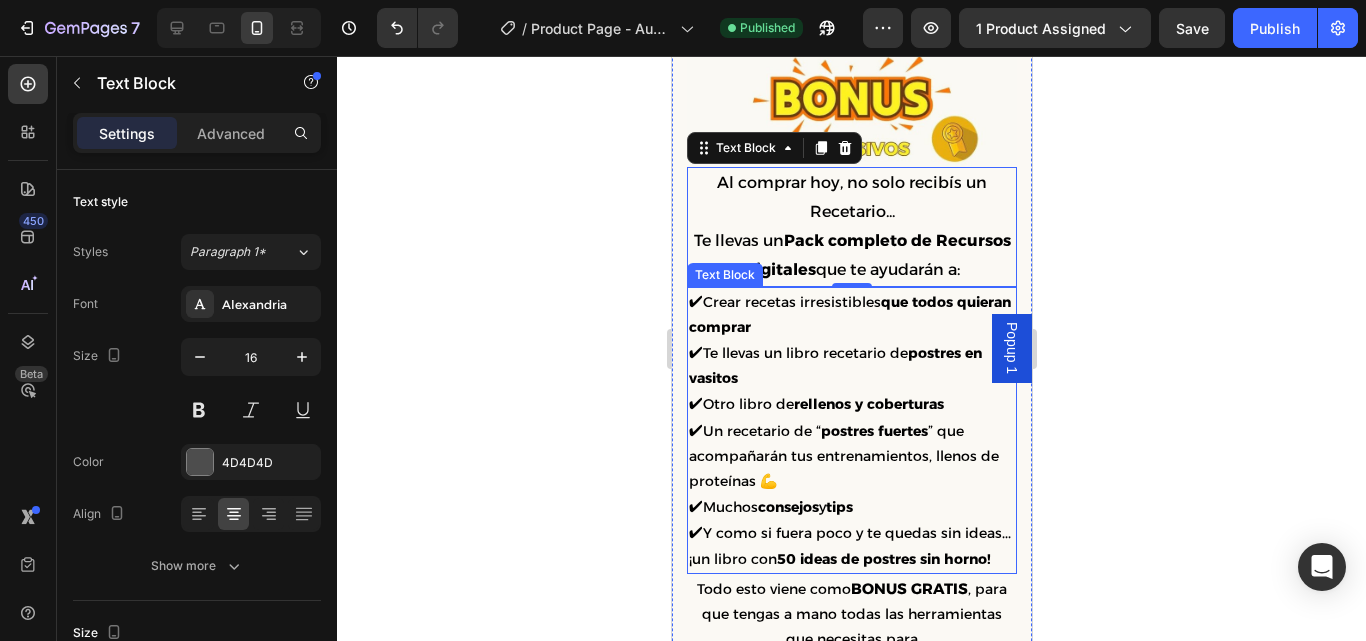 click on "✔ Muchos  consejos  y  tips" at bounding box center (851, 507) 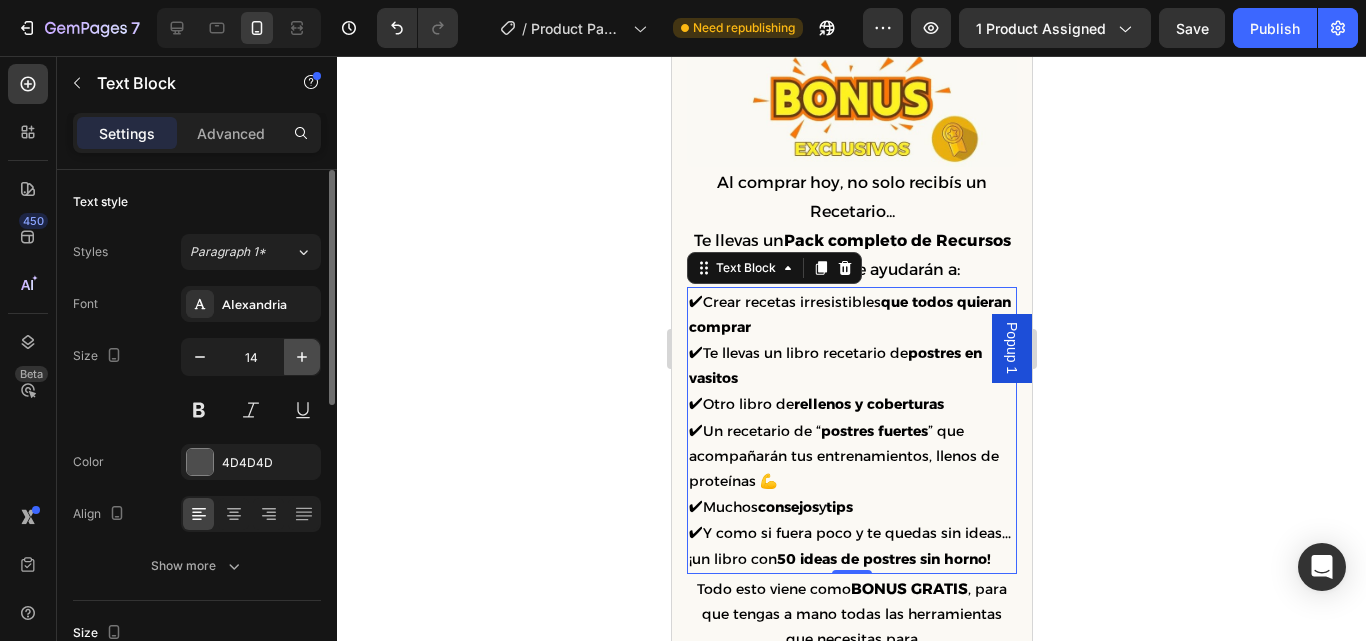 click 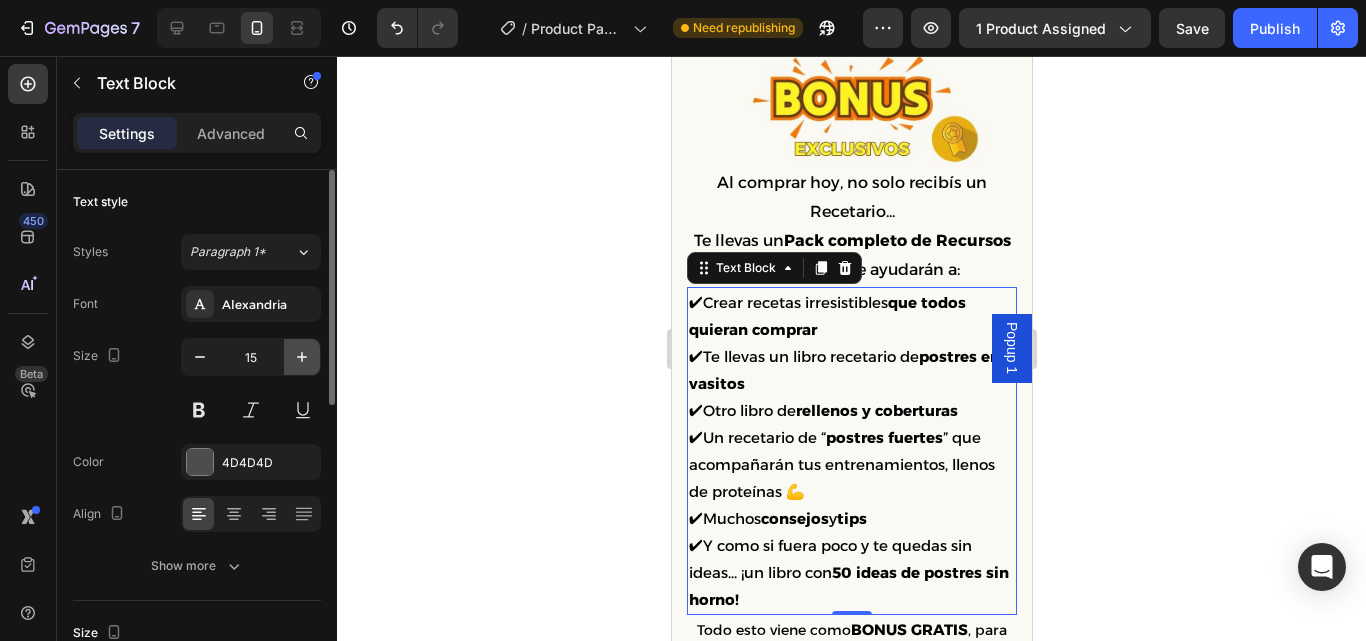 click 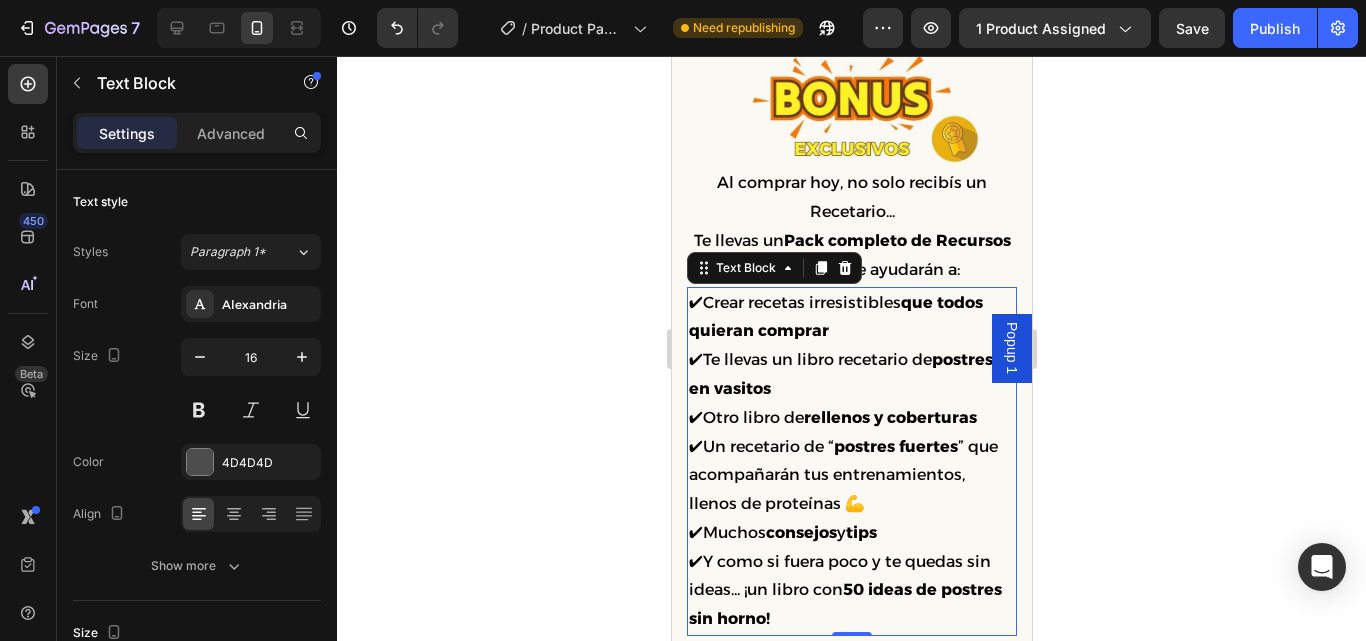 click 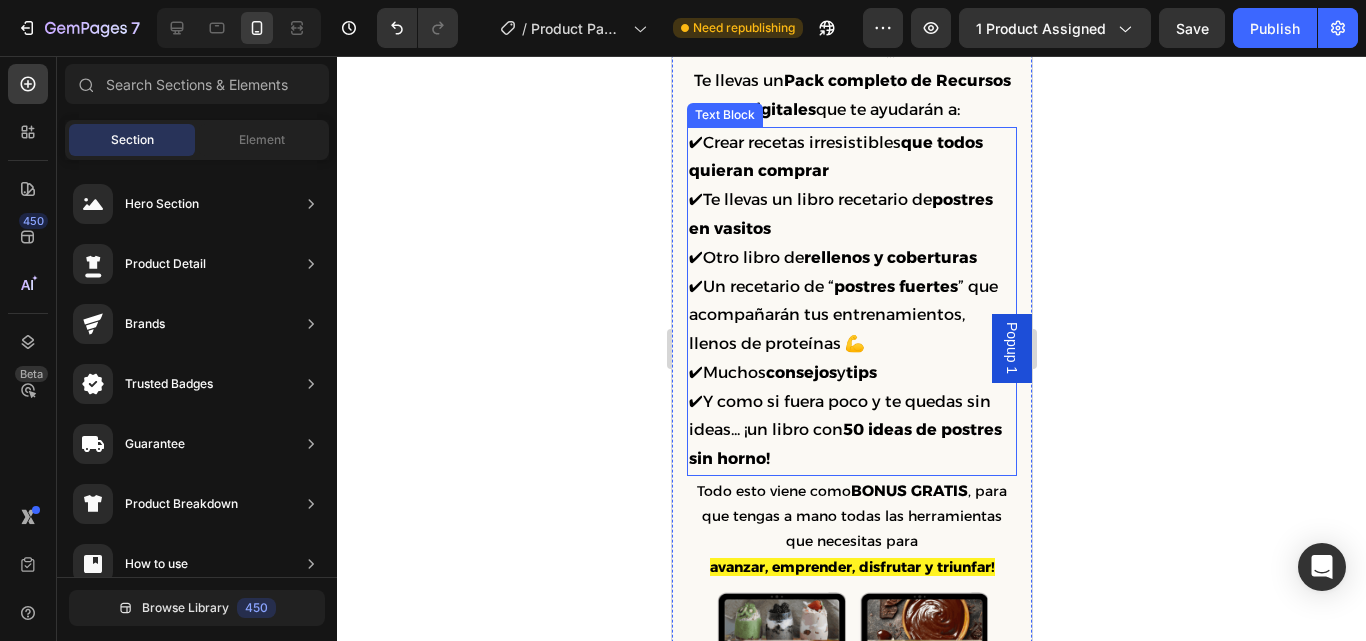 scroll, scrollTop: 1979, scrollLeft: 0, axis: vertical 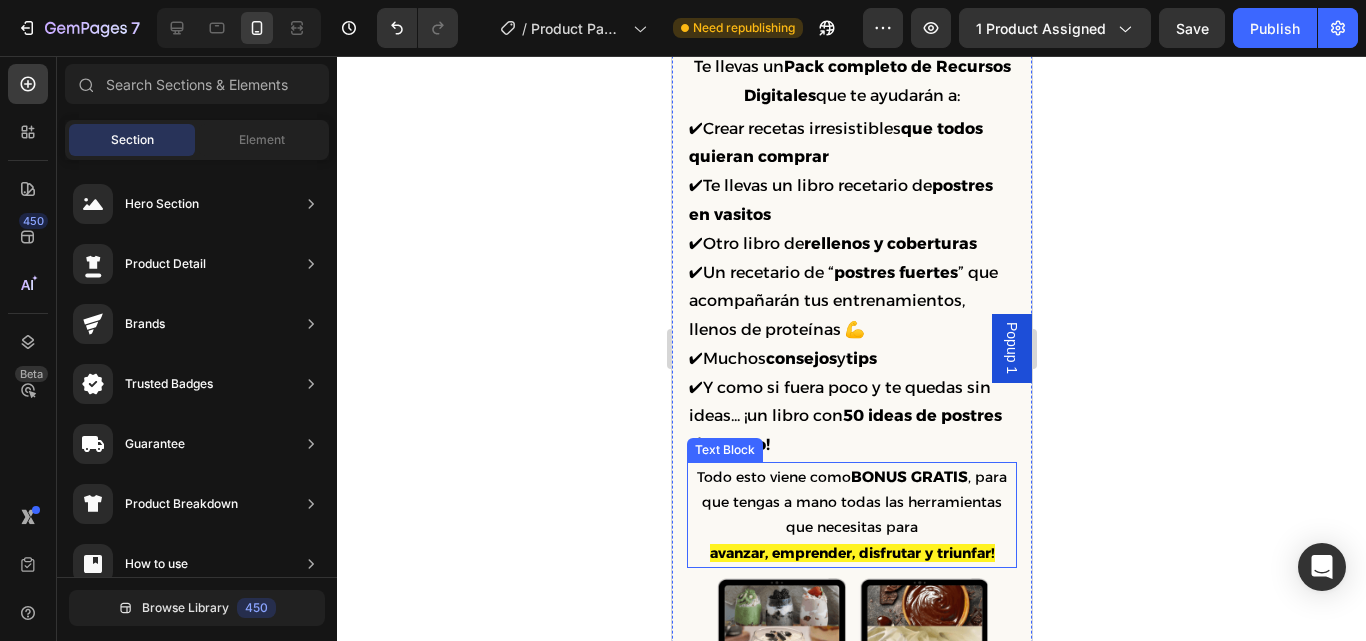 click on "BONUS GRATIS" at bounding box center (908, 476) 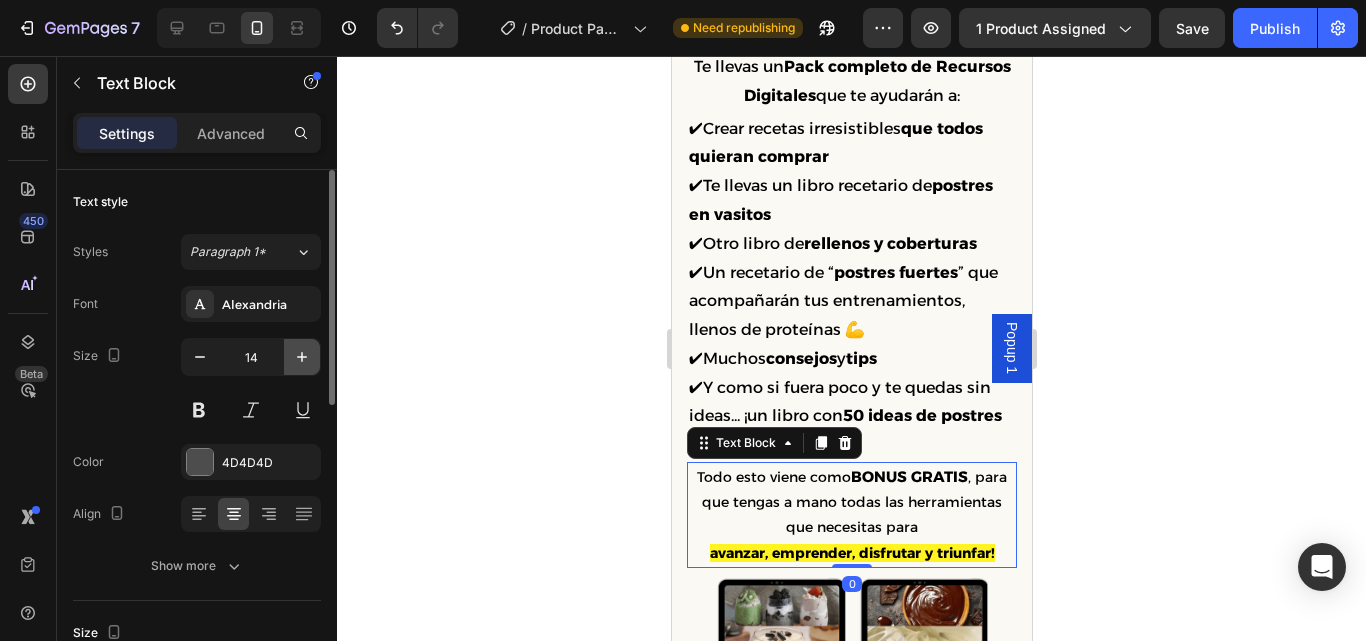 click 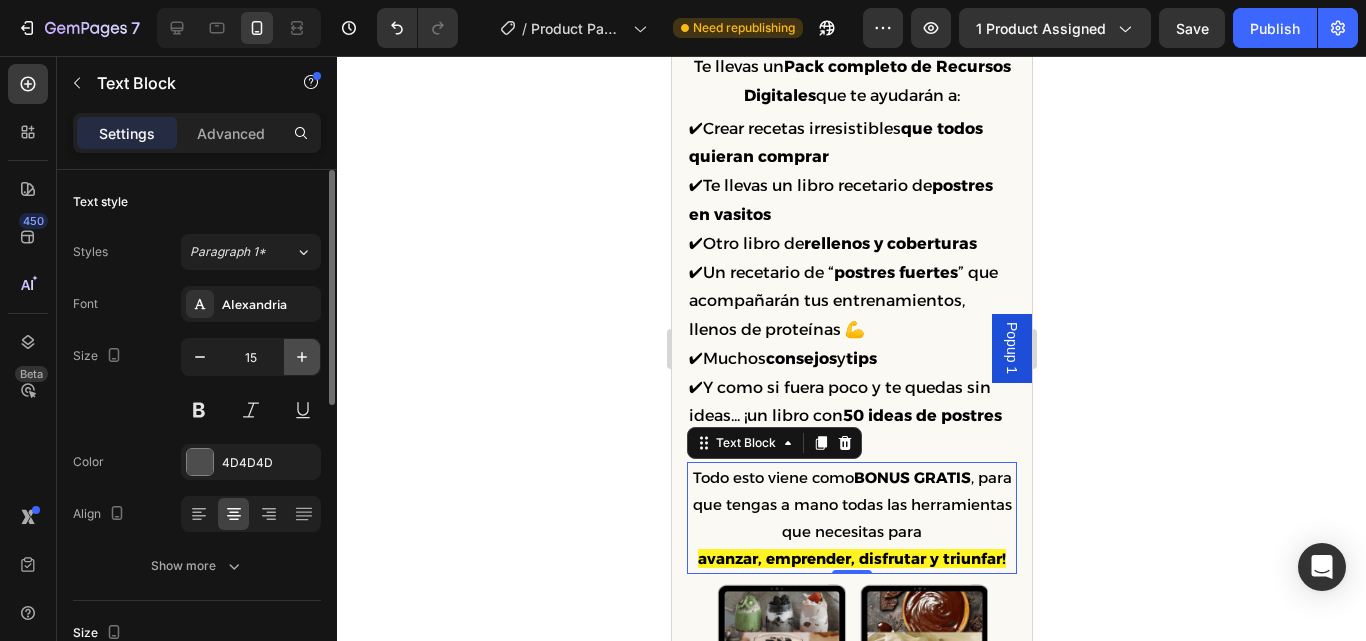 click 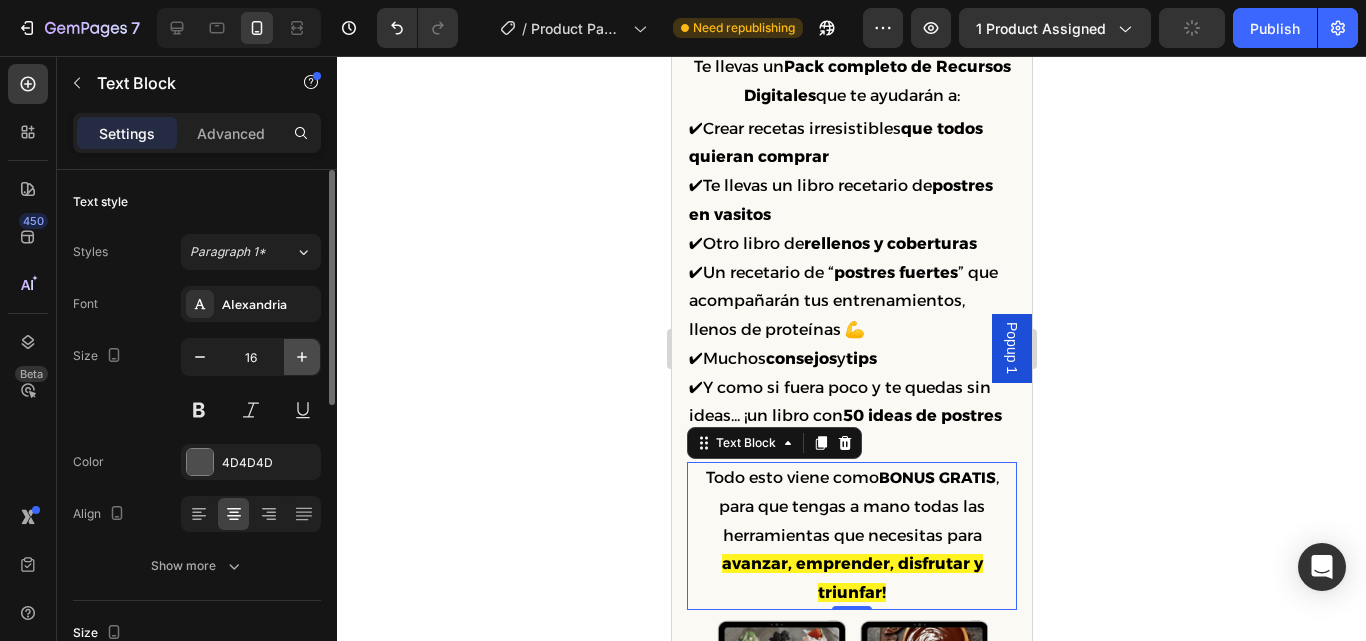 click 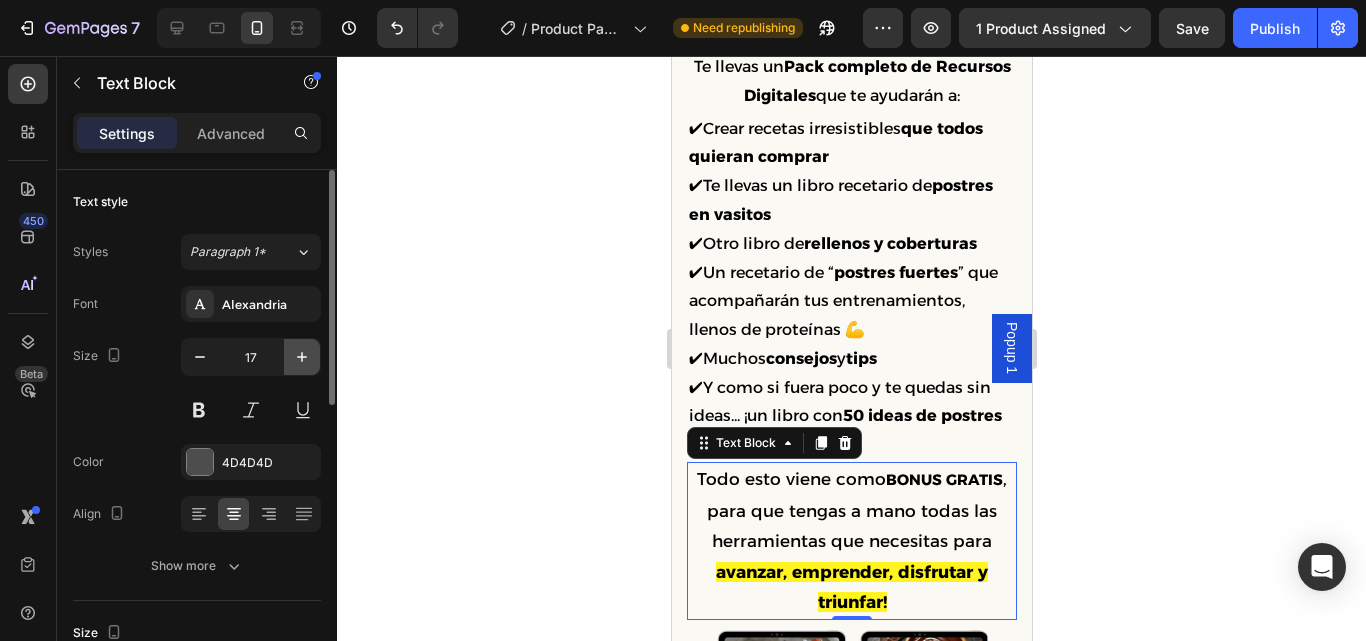 click 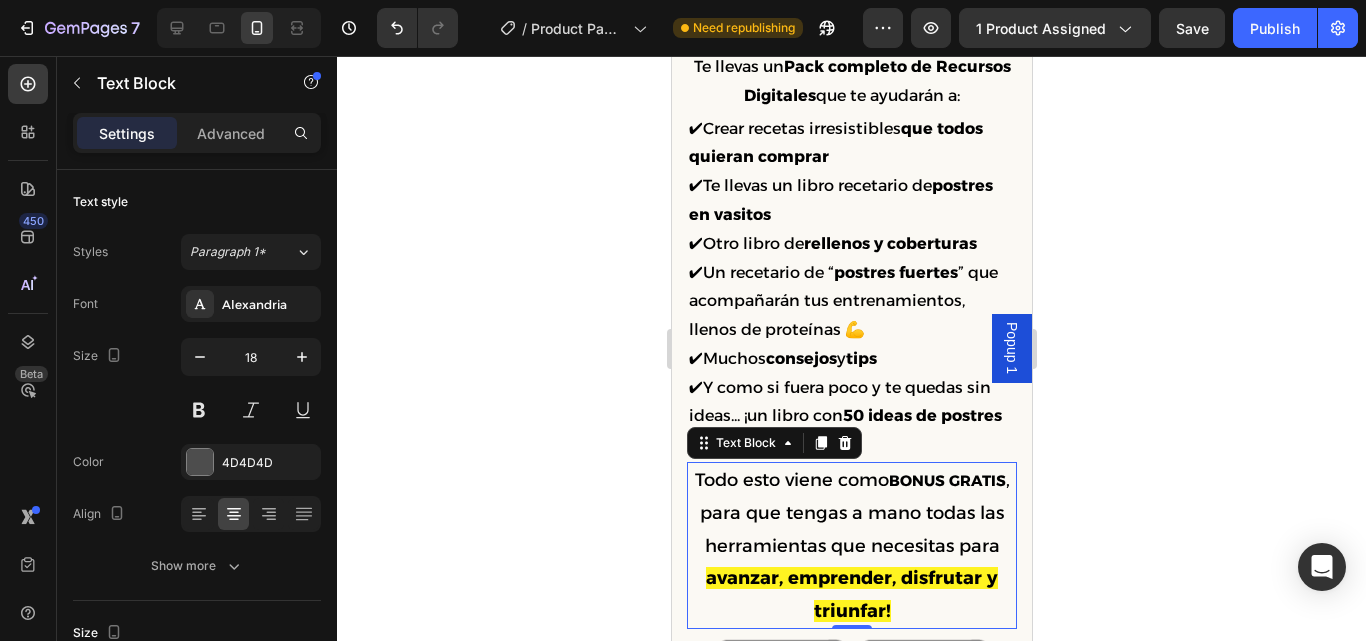 click on "avanzar, emprender, disfrutar y triunfar!" at bounding box center (851, 594) 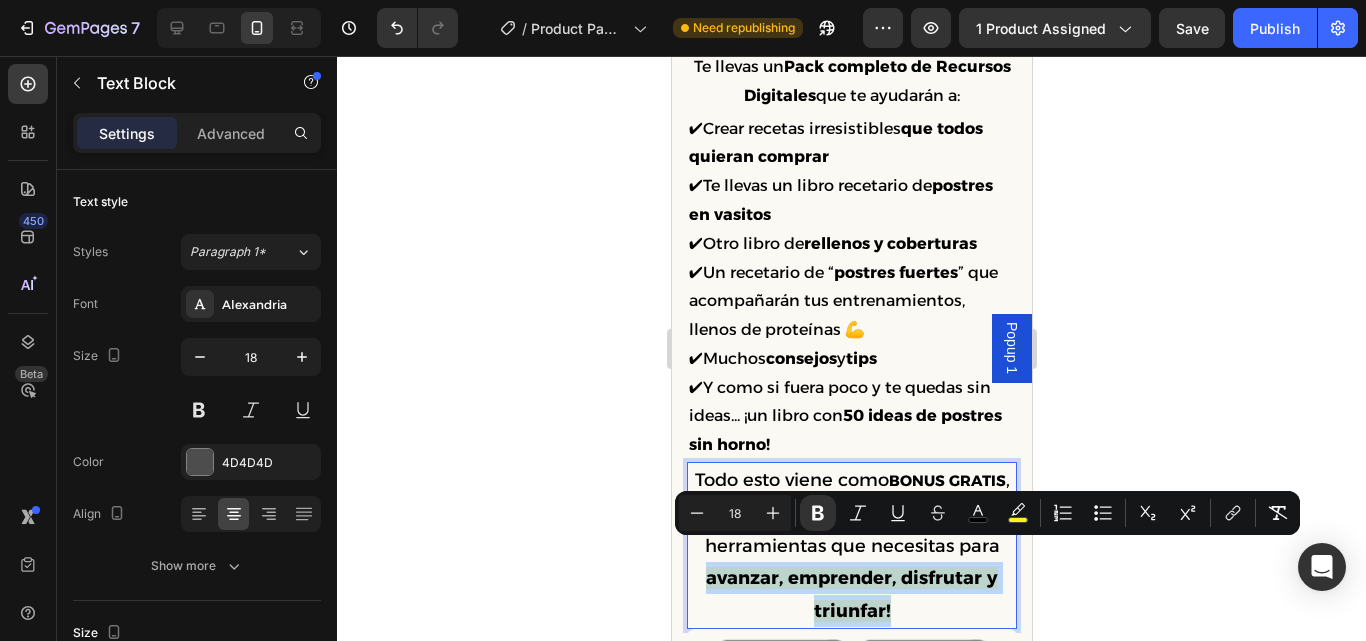 drag, startPoint x: 895, startPoint y: 577, endPoint x: 703, endPoint y: 548, distance: 194.17775 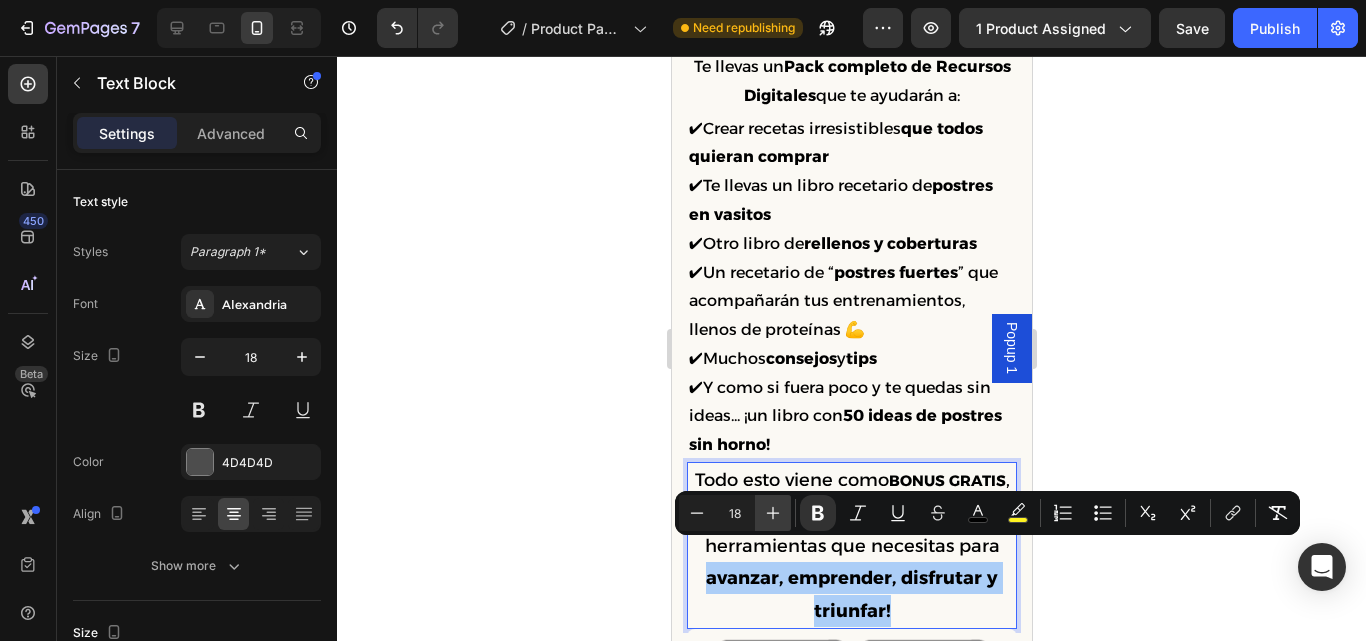 click 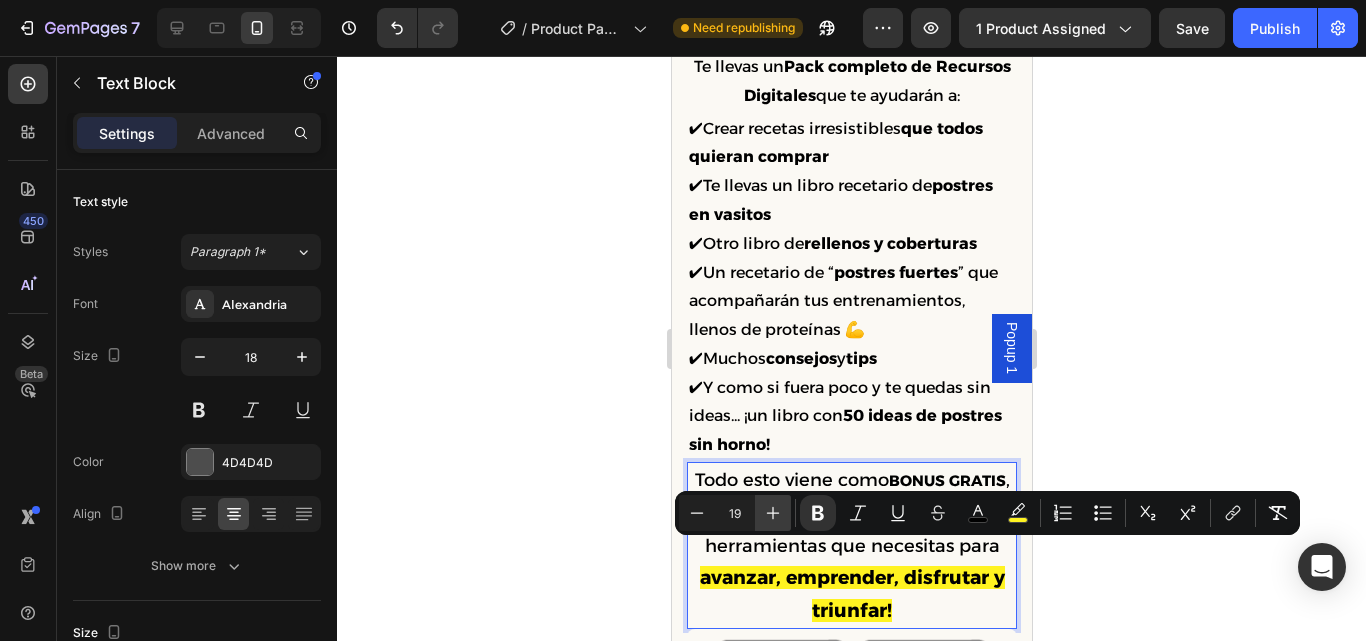 click 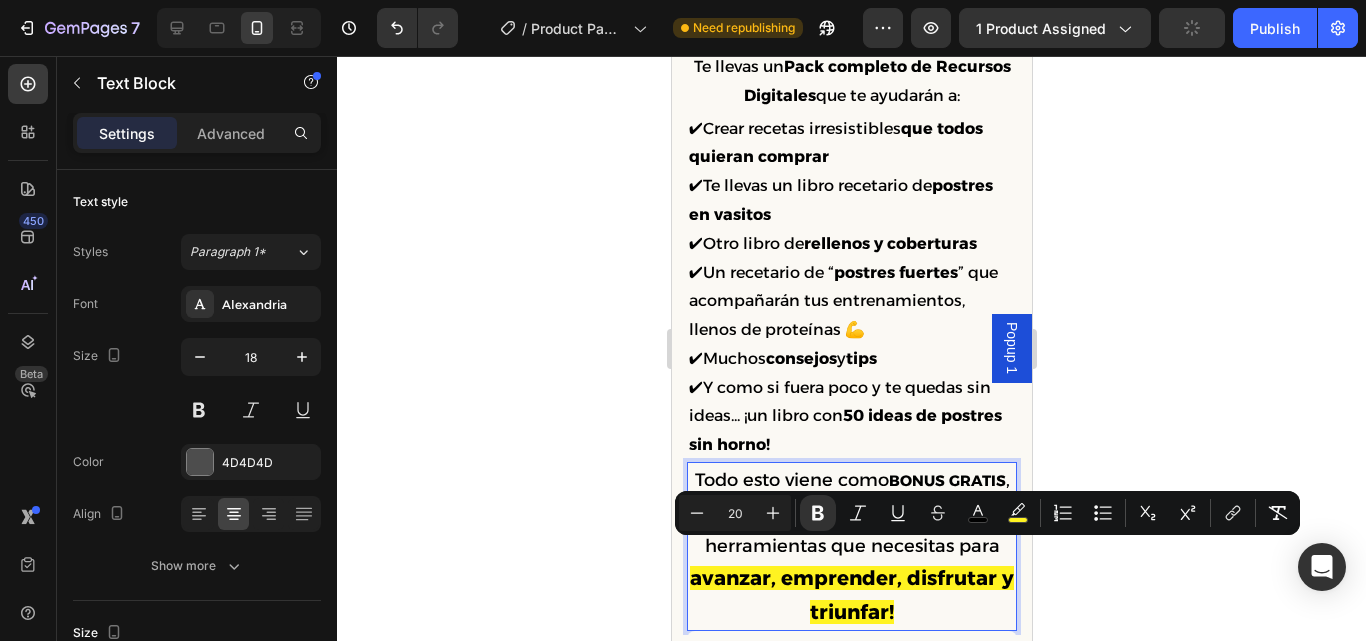 click 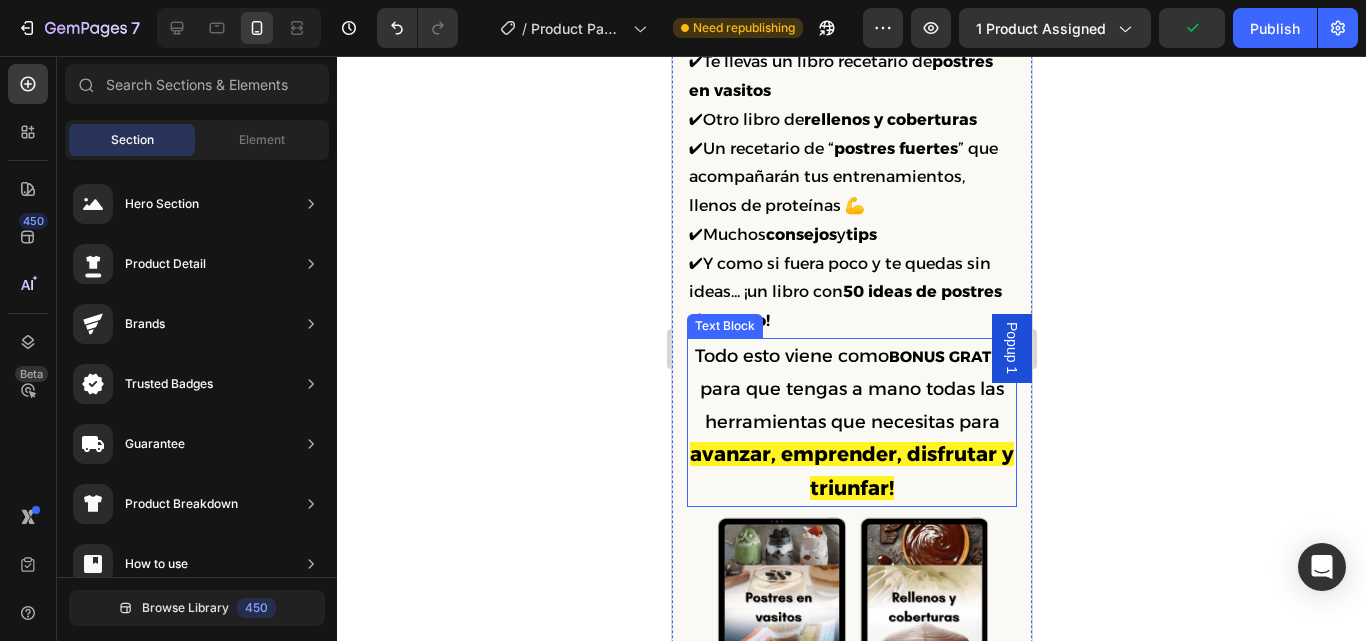 scroll, scrollTop: 2130, scrollLeft: 0, axis: vertical 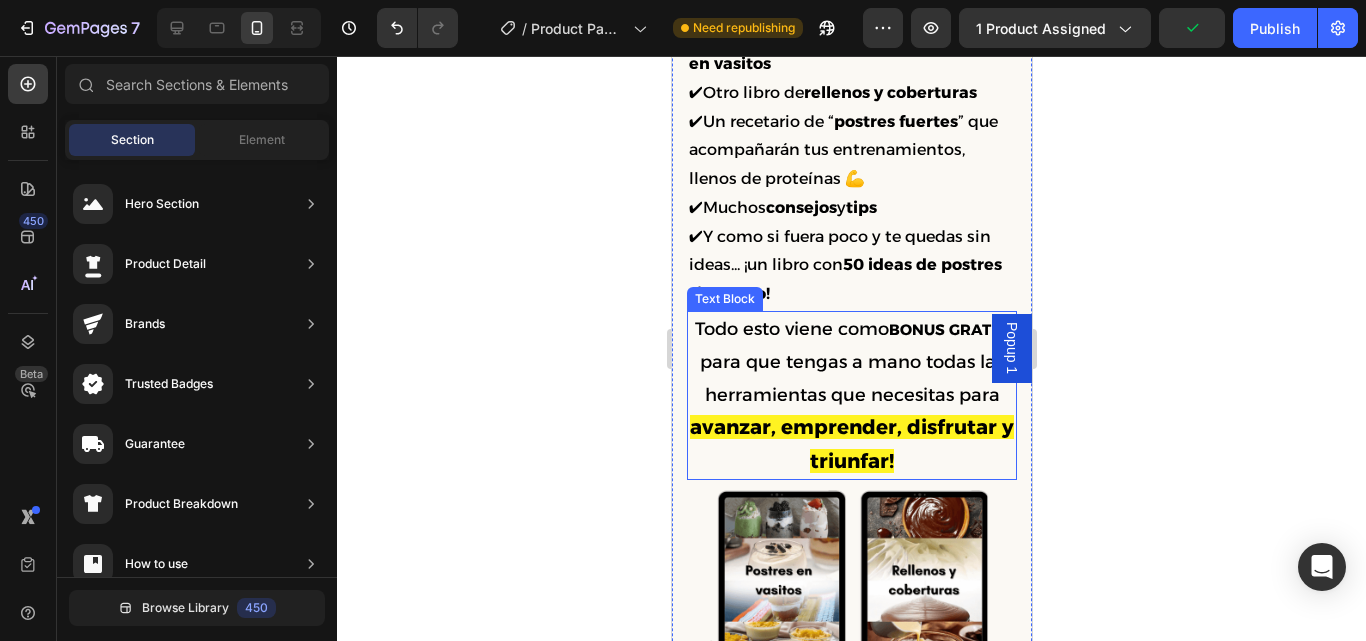 click on ", para que tengas a mano todas las herramientas que necesitas para" at bounding box center [854, 362] 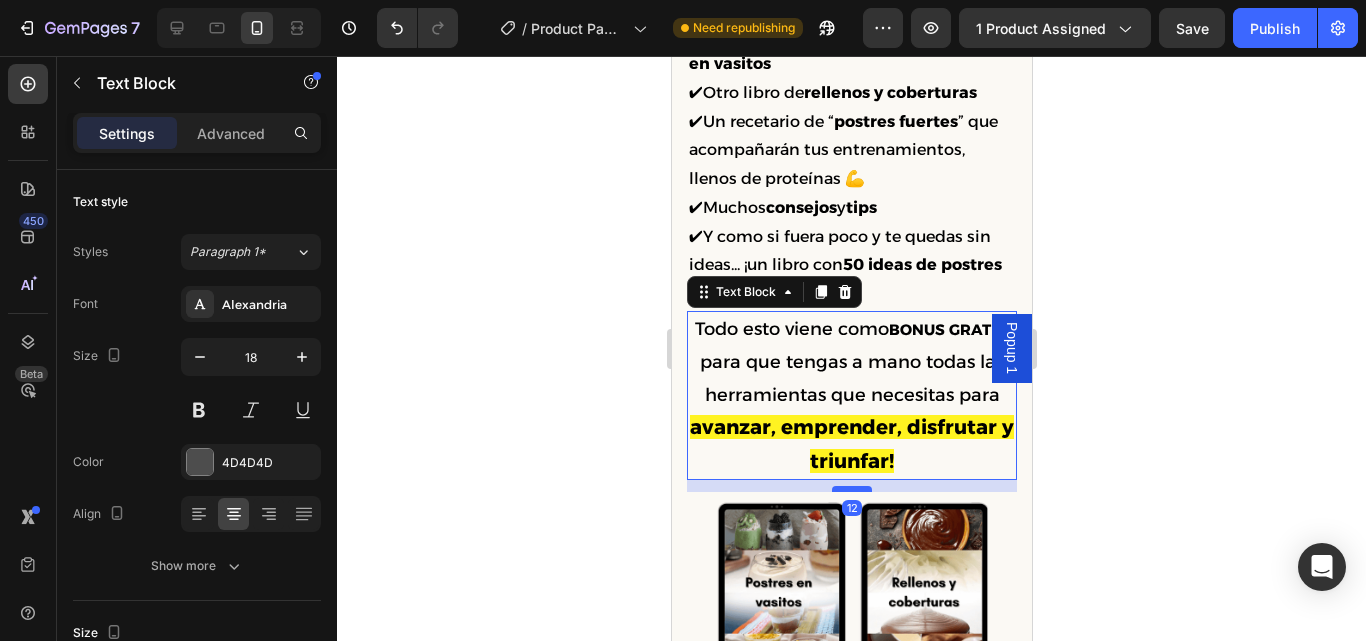 drag, startPoint x: 846, startPoint y: 454, endPoint x: 846, endPoint y: 466, distance: 12 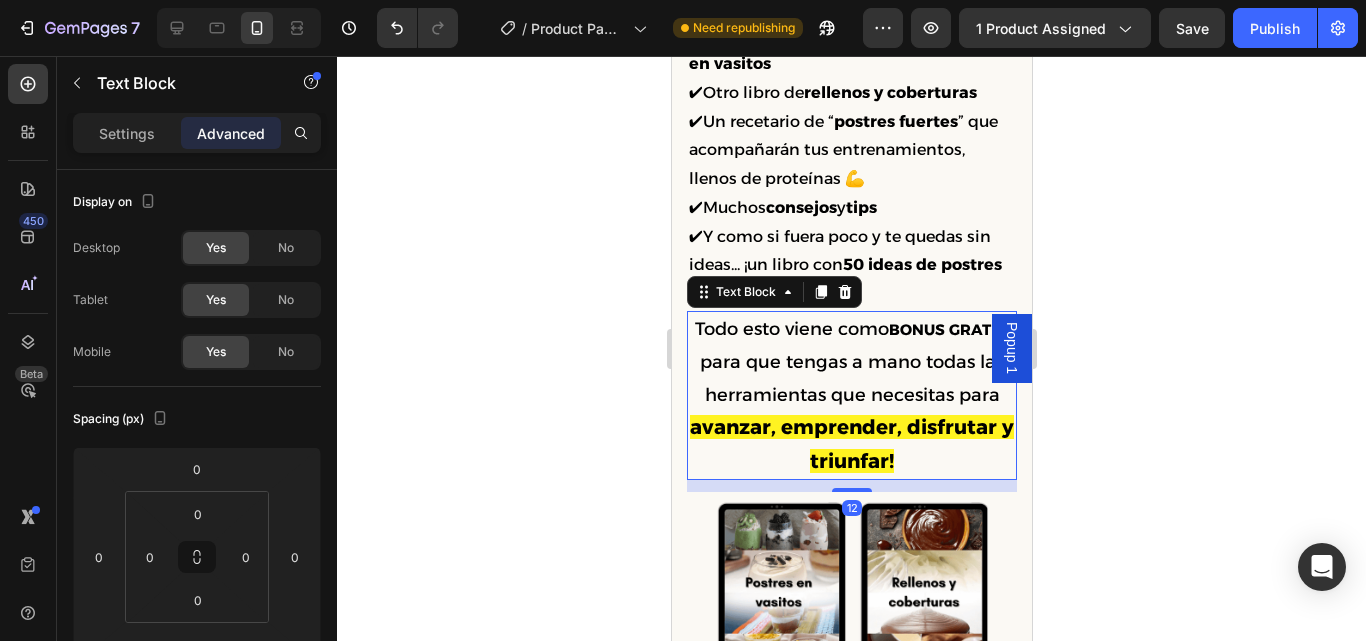 click 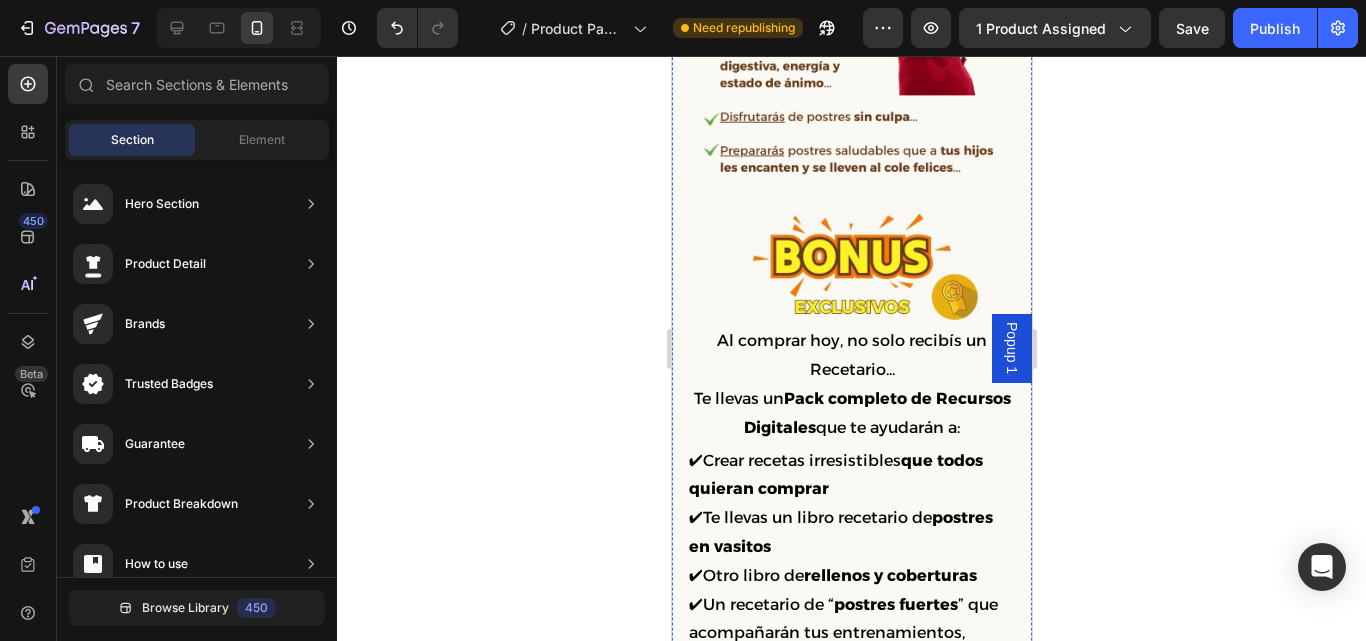 scroll, scrollTop: 1646, scrollLeft: 0, axis: vertical 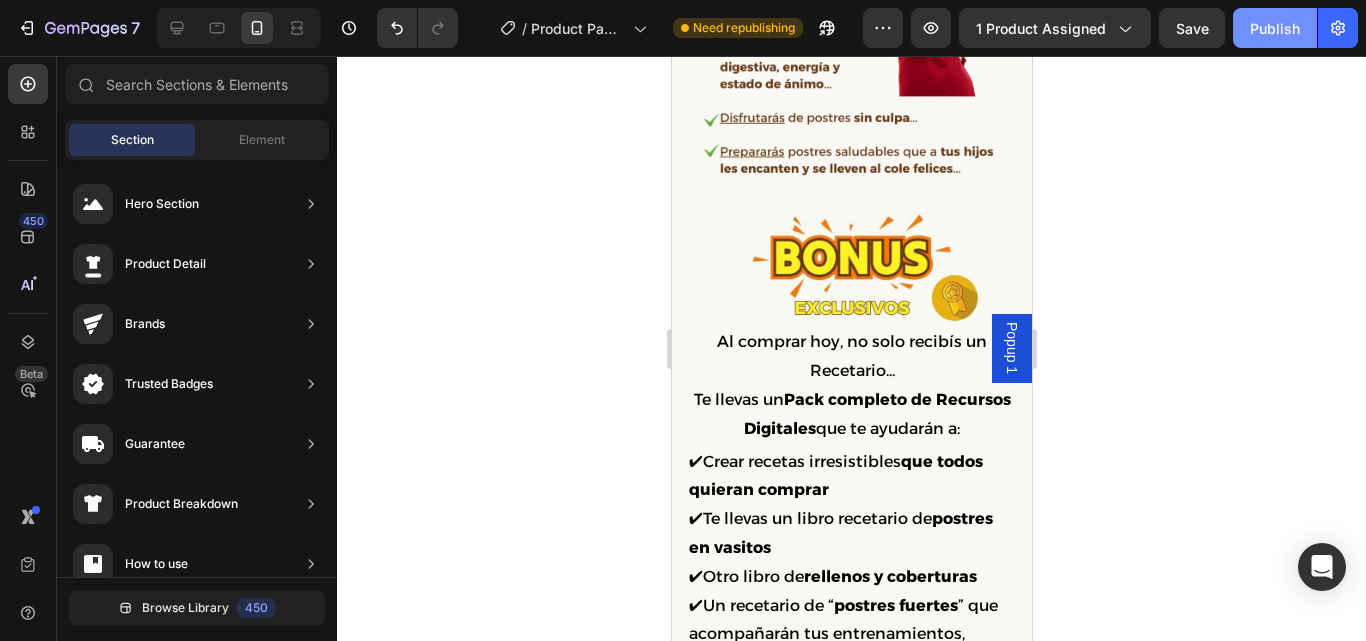 click on "Publish" at bounding box center [1275, 28] 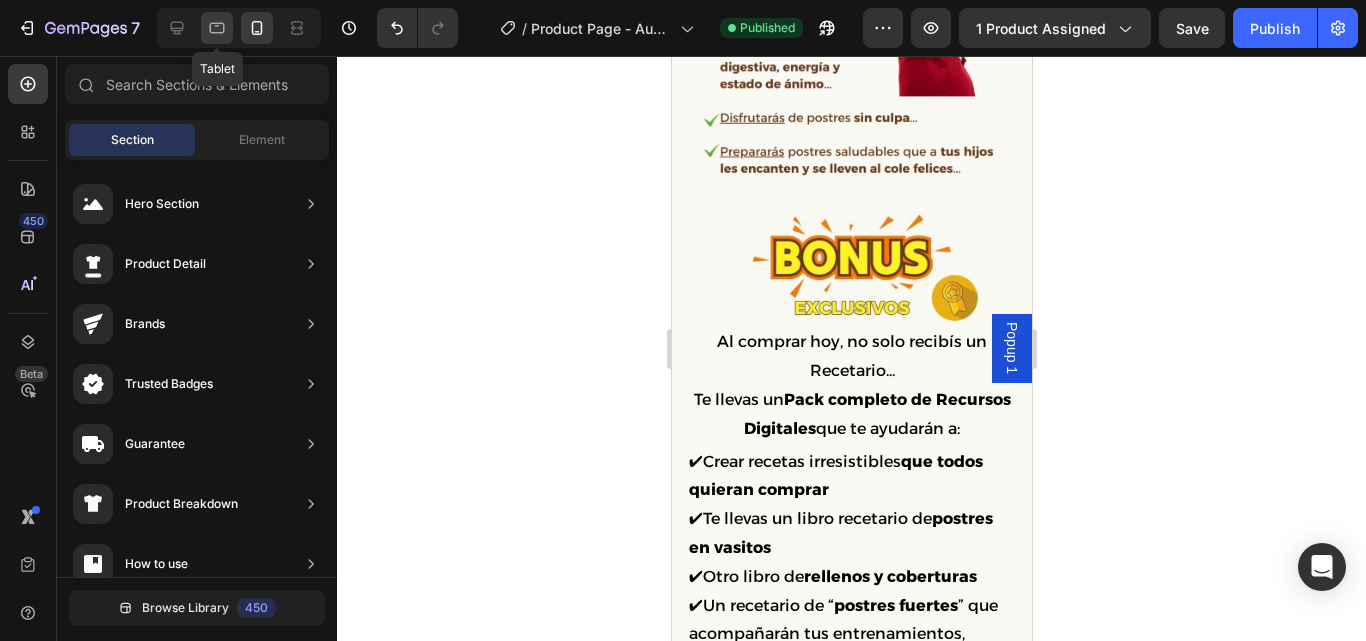 click 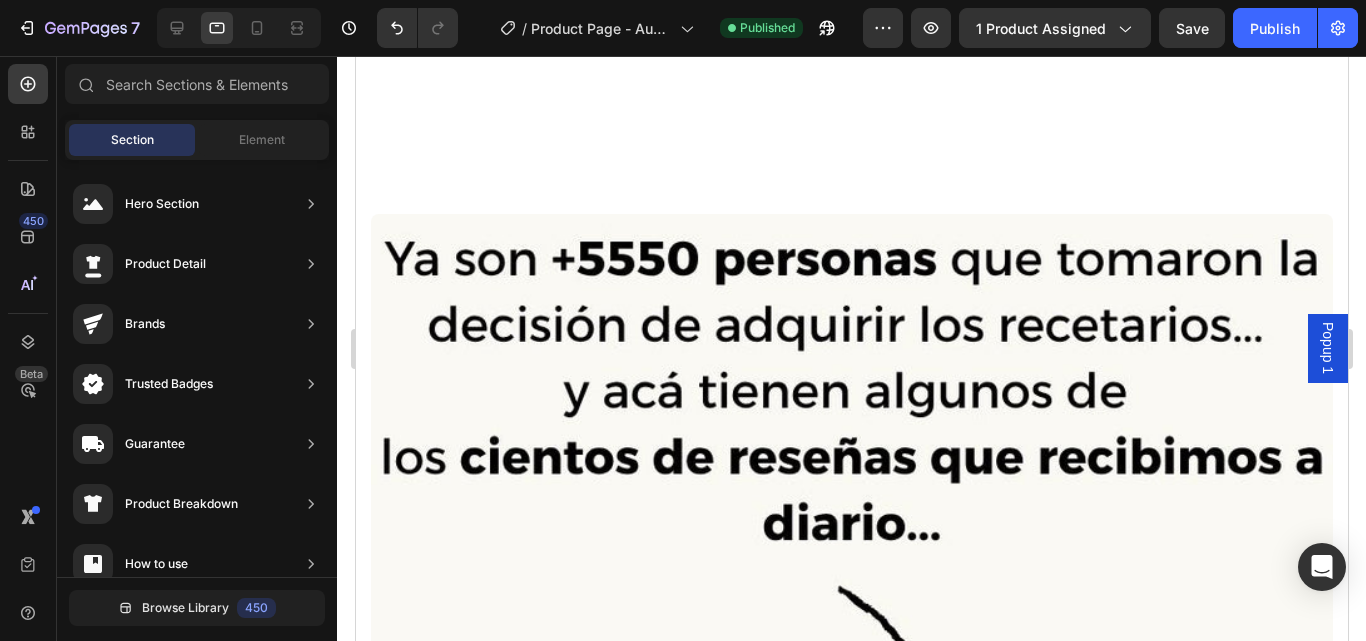 scroll, scrollTop: 6125, scrollLeft: 0, axis: vertical 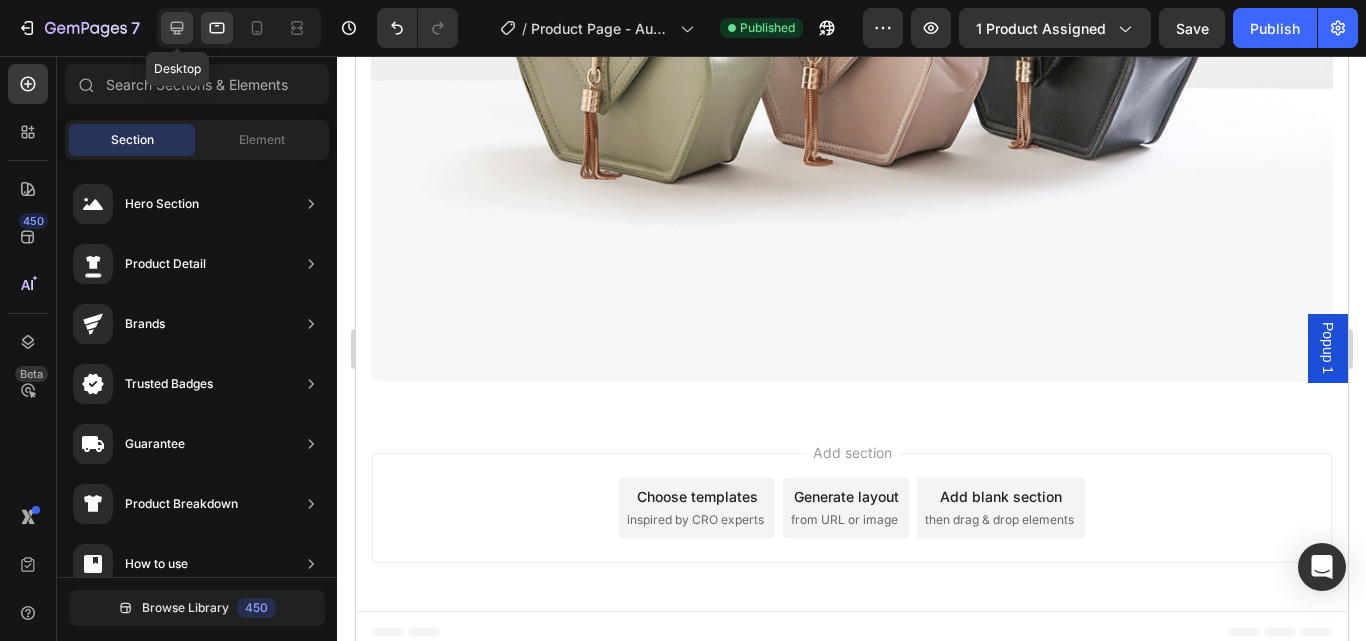 click 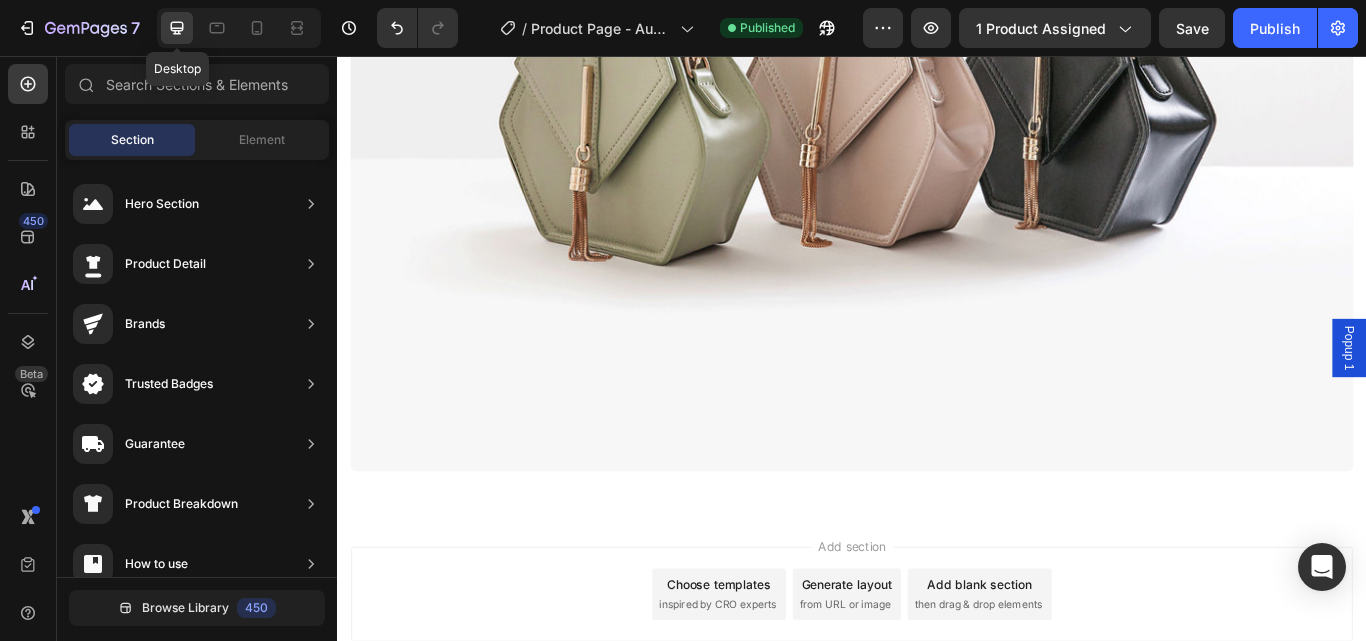 scroll, scrollTop: 6028, scrollLeft: 0, axis: vertical 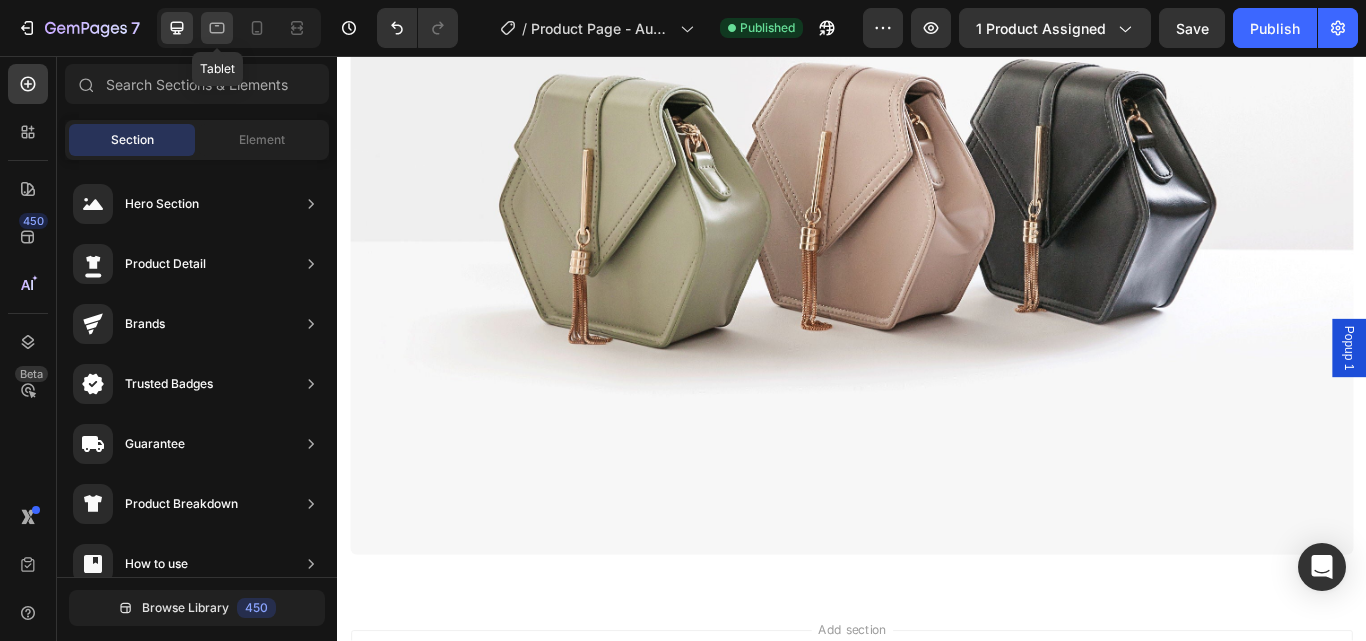 click 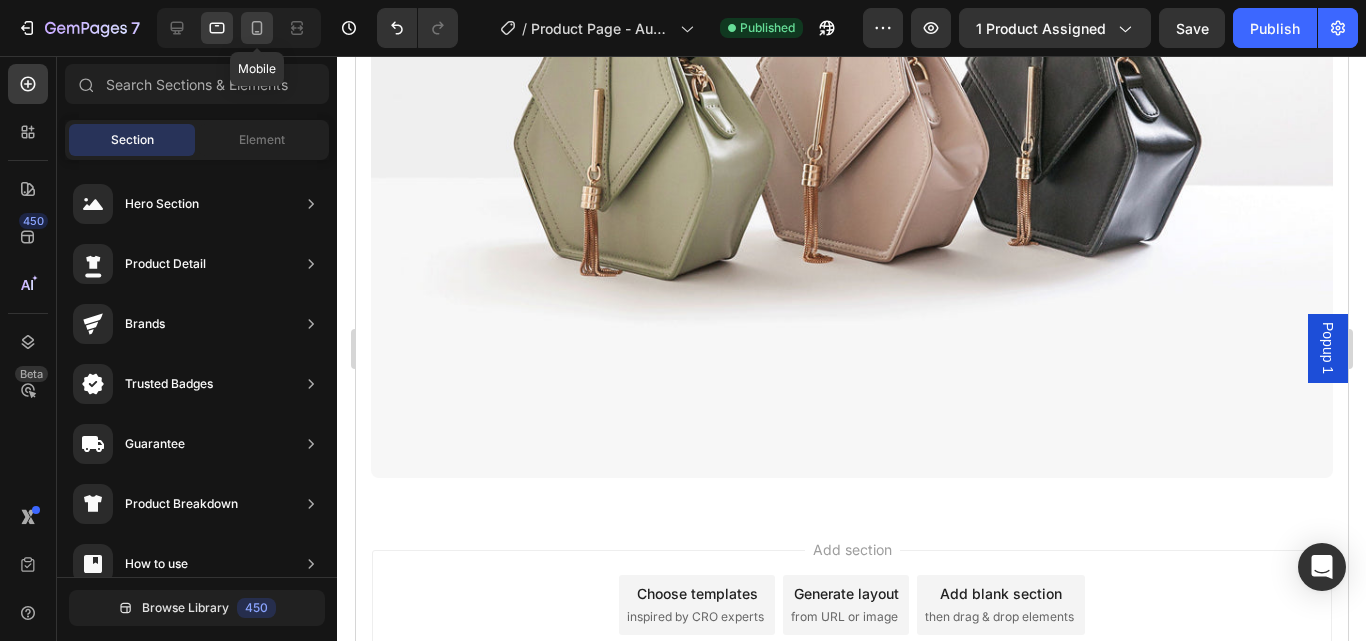click 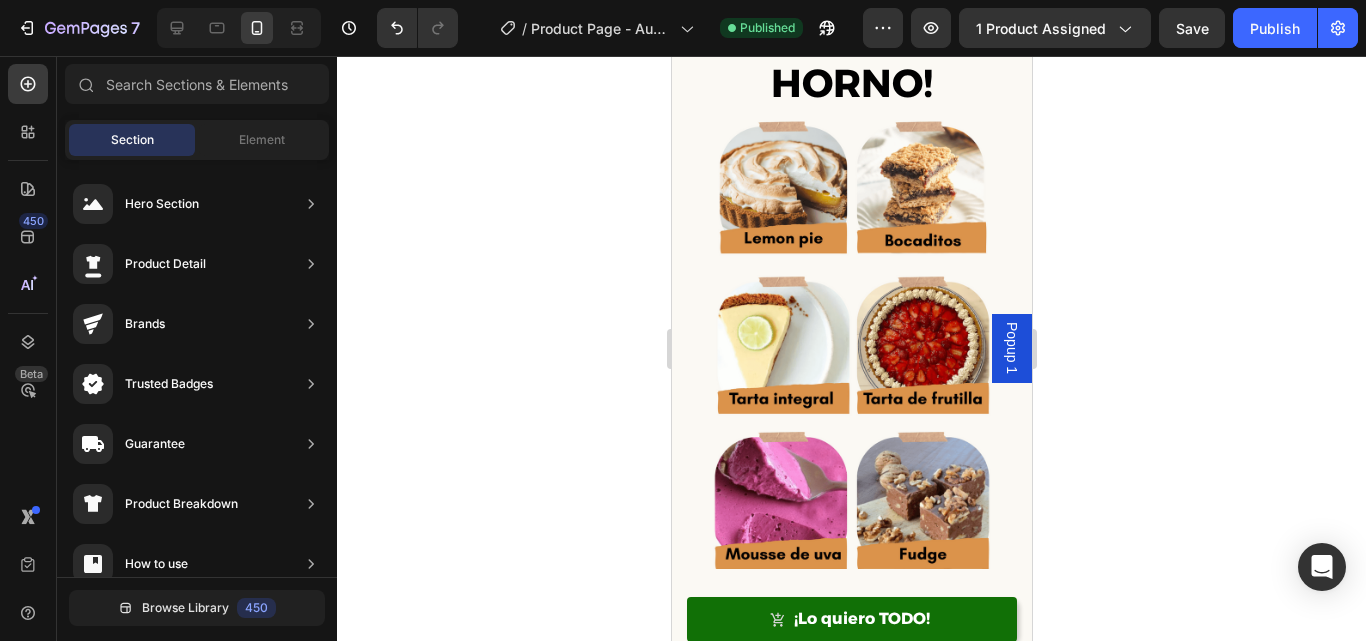 scroll, scrollTop: 3282, scrollLeft: 0, axis: vertical 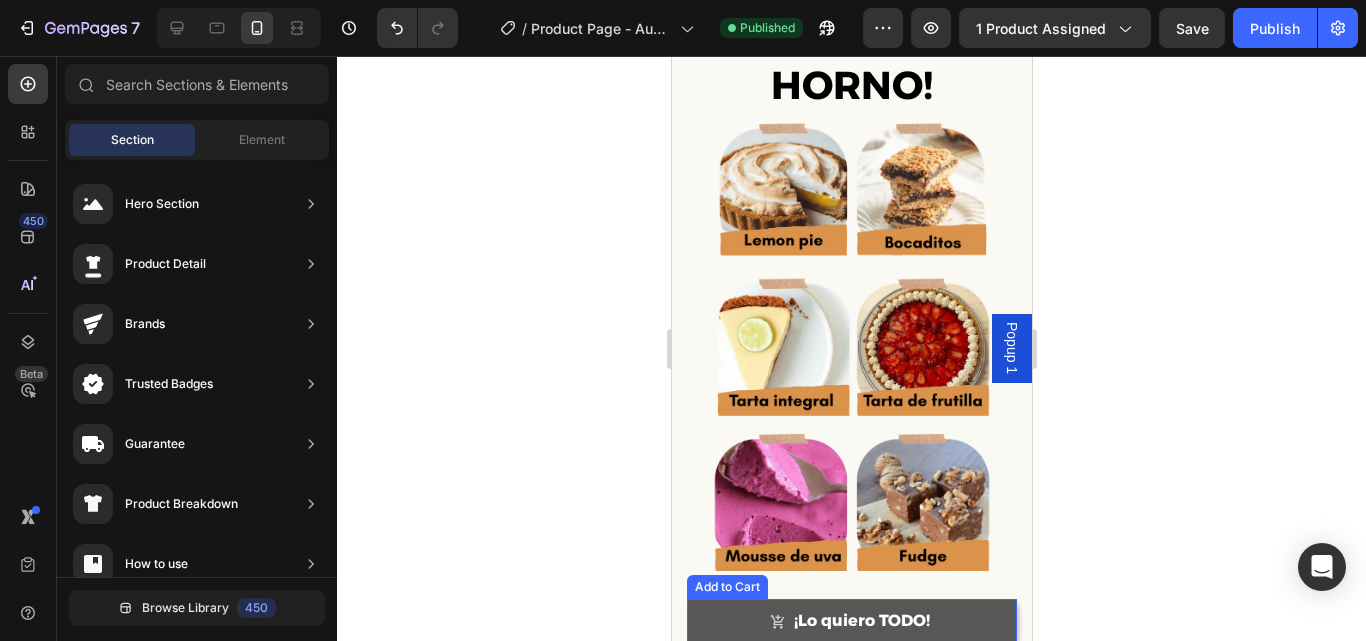 click on "¡Lo quiero TODO!" at bounding box center [851, 621] 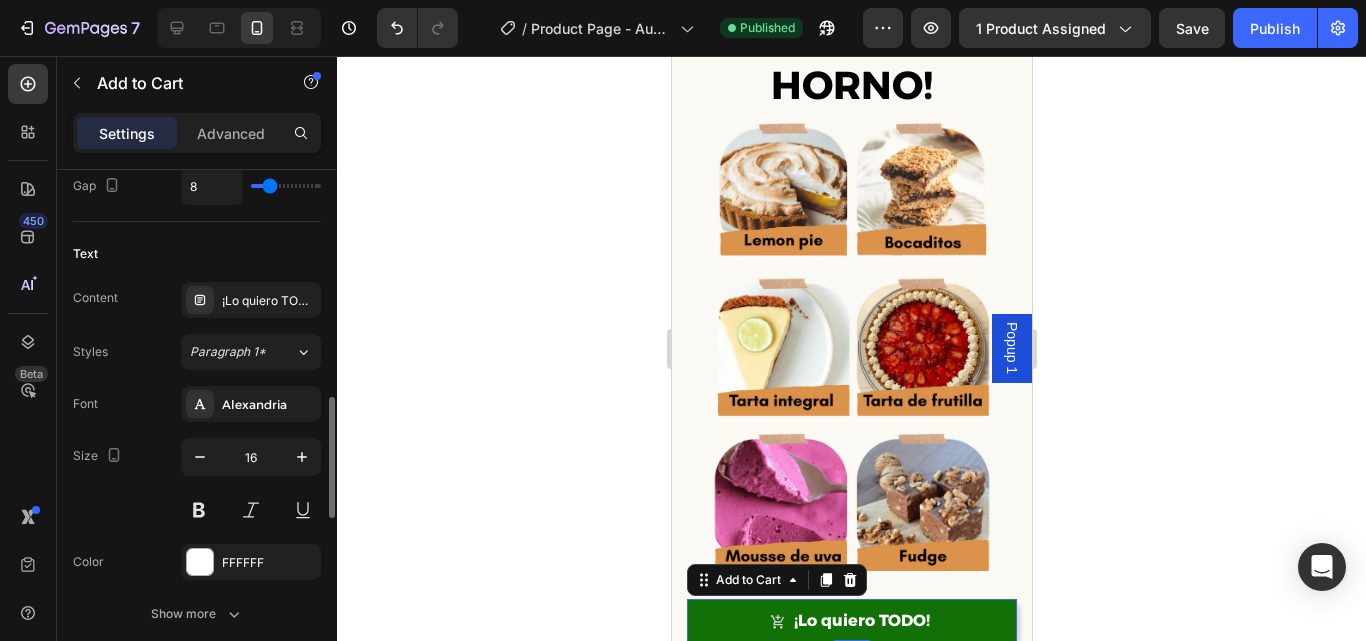 scroll, scrollTop: 994, scrollLeft: 0, axis: vertical 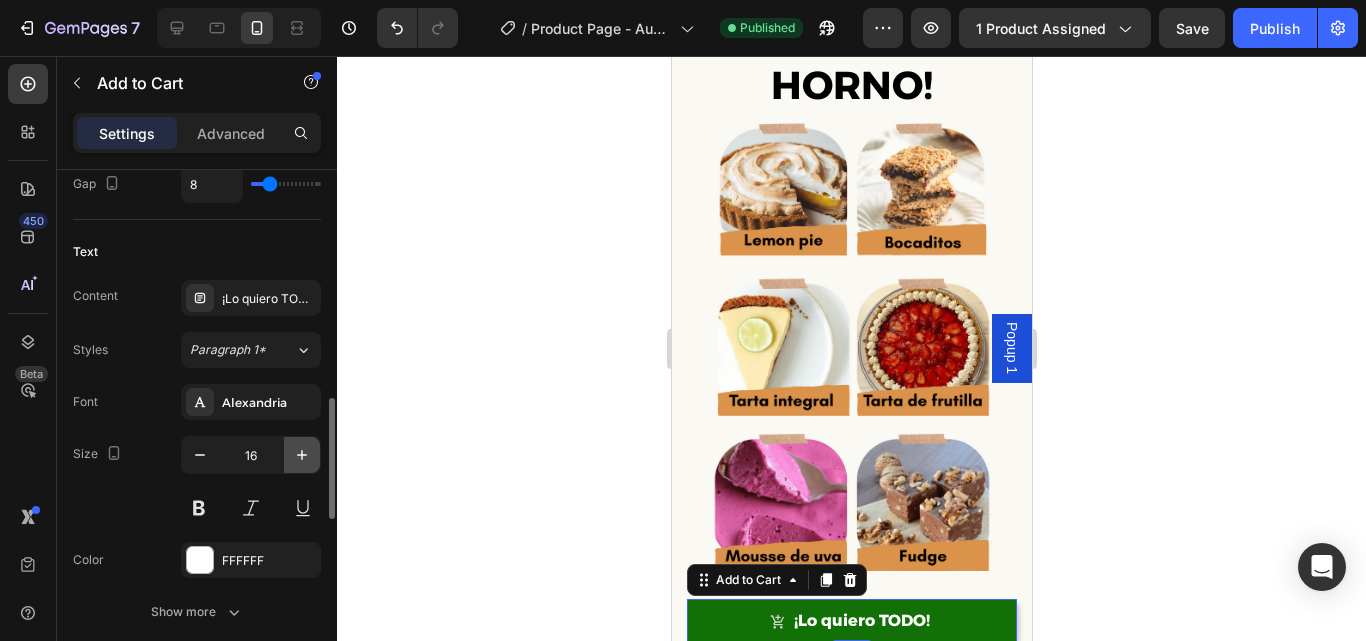 click 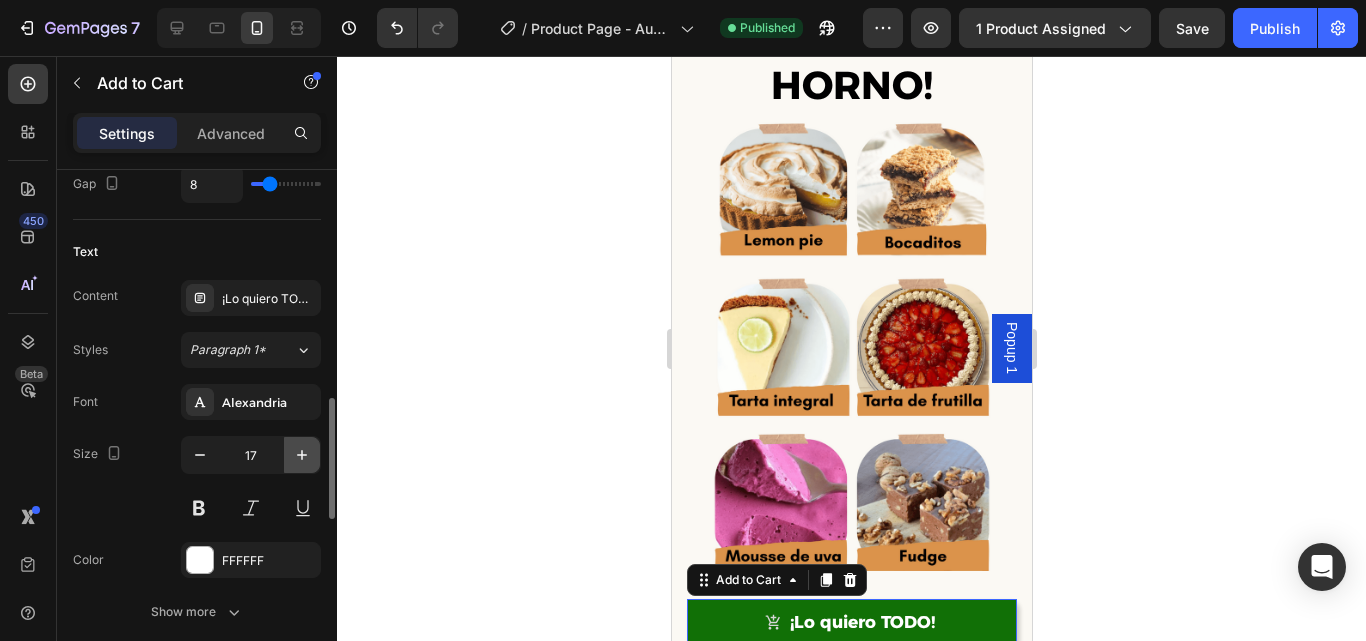 click 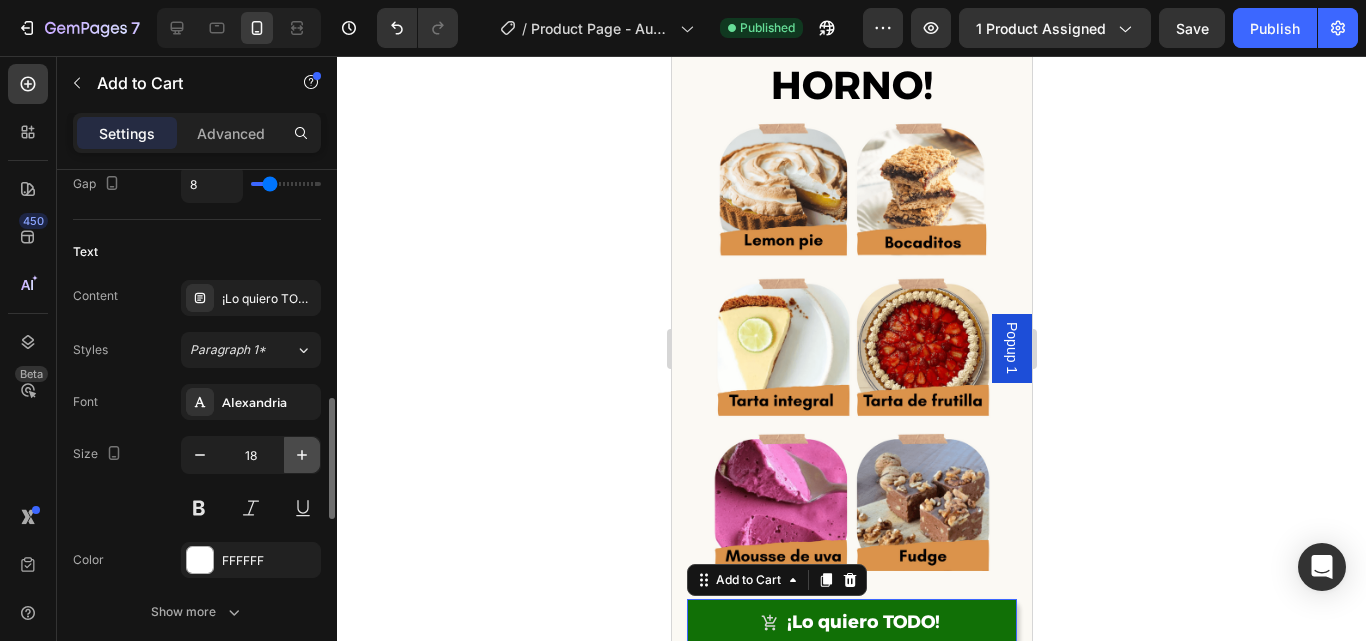 click 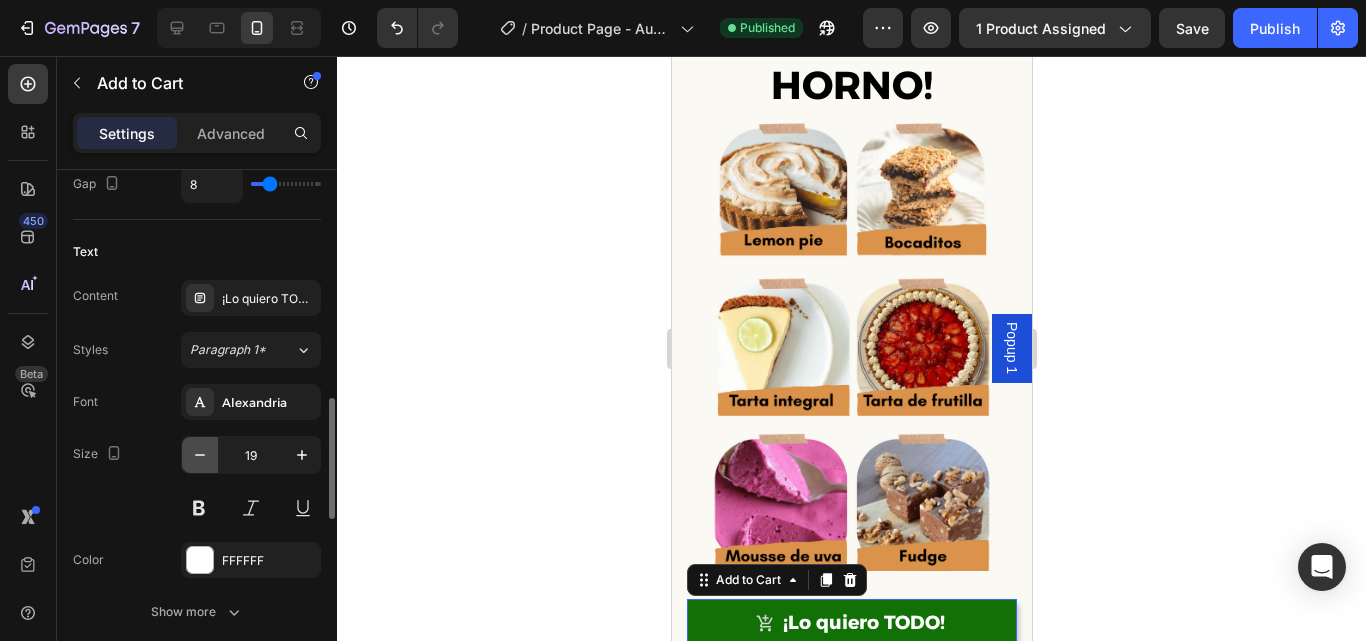 click 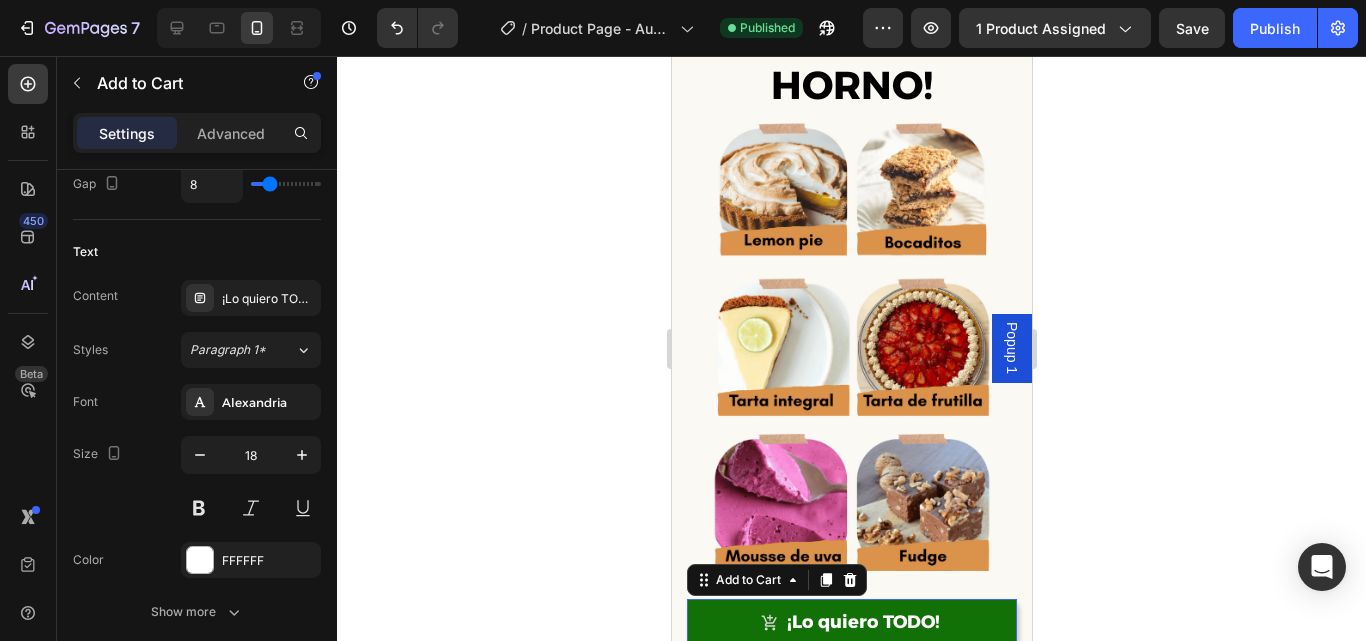 click 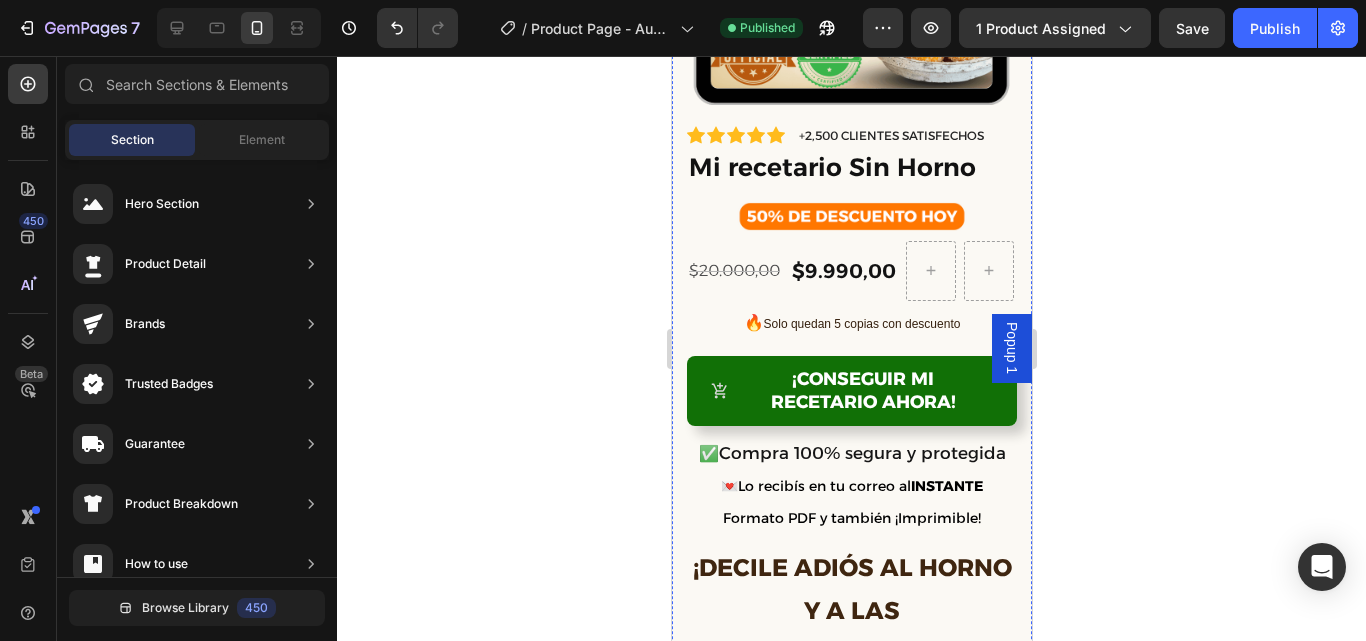 scroll, scrollTop: 478, scrollLeft: 0, axis: vertical 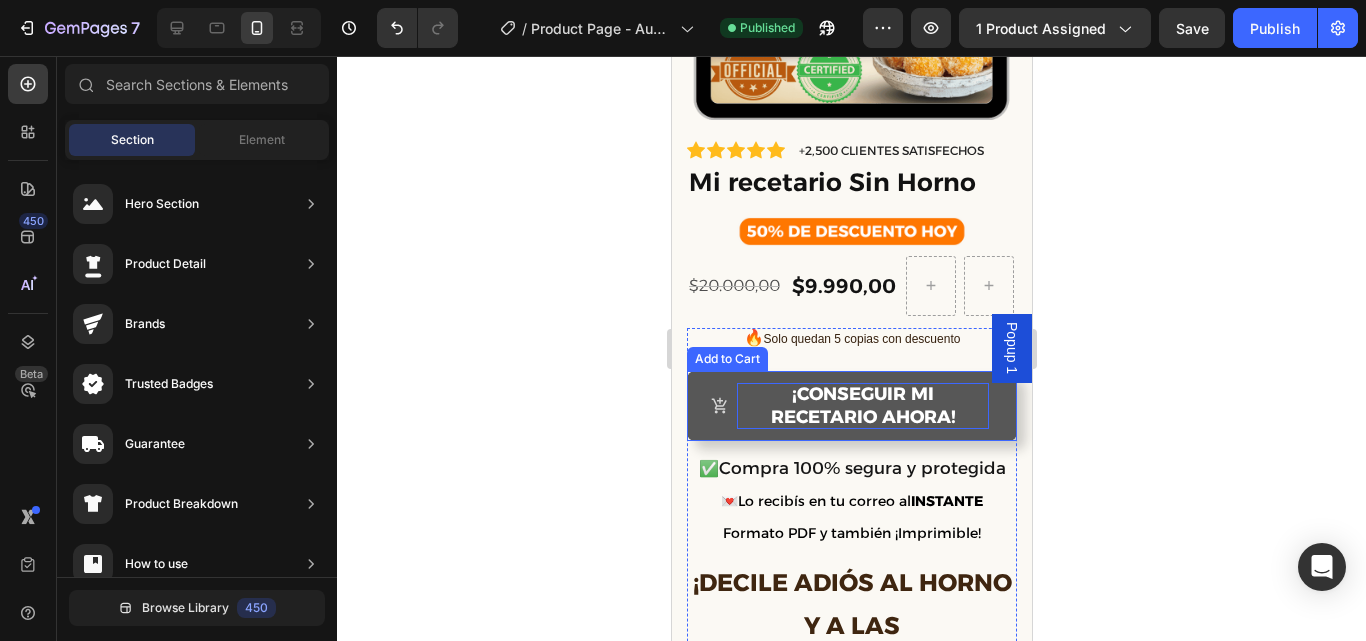 click on "¡Conseguir mi recetario ahora!" at bounding box center [862, 406] 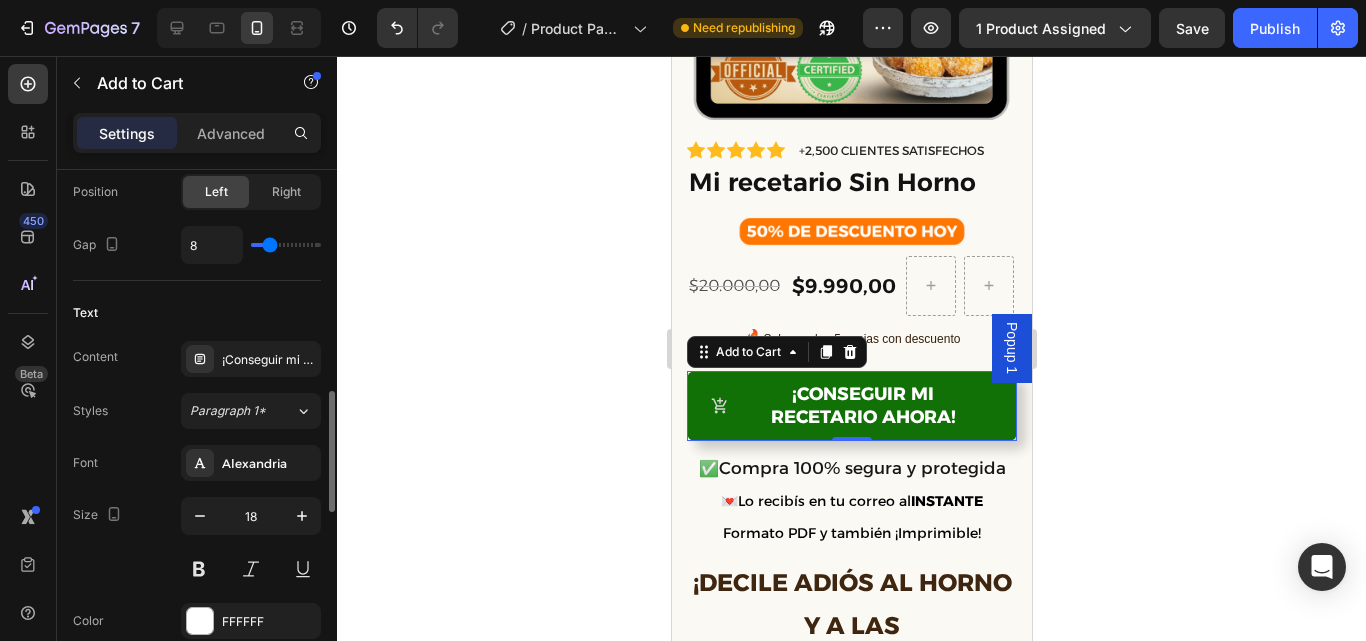 scroll, scrollTop: 939, scrollLeft: 0, axis: vertical 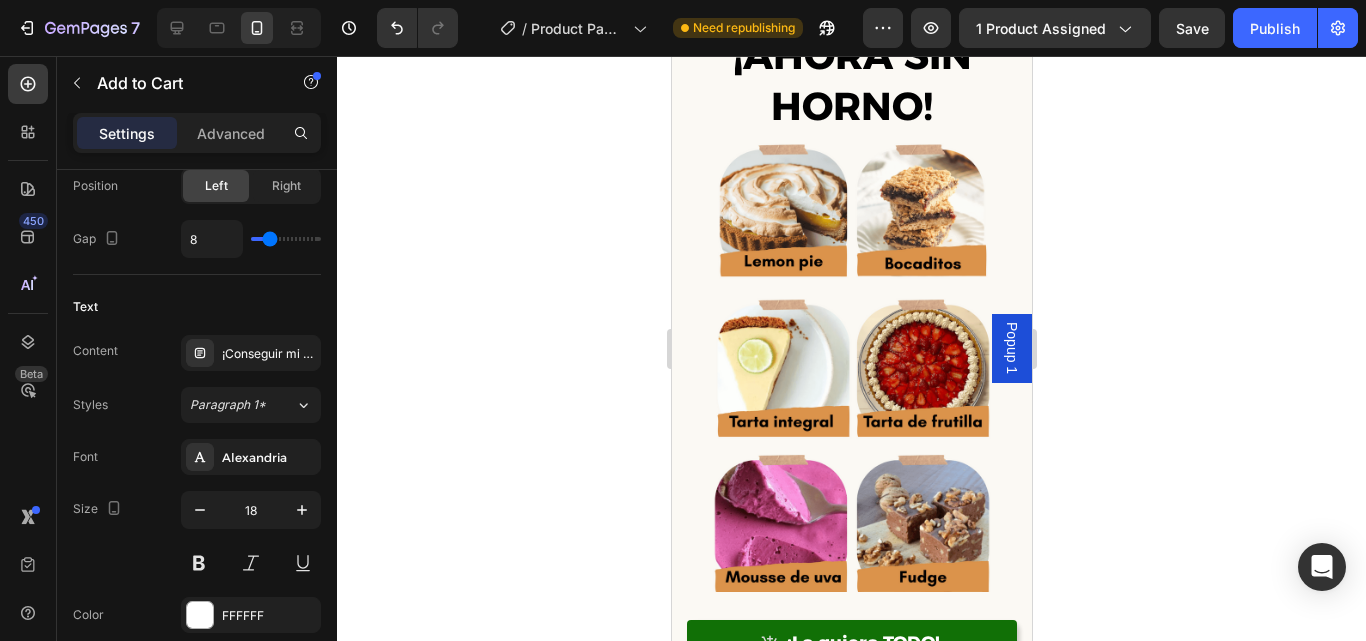 click 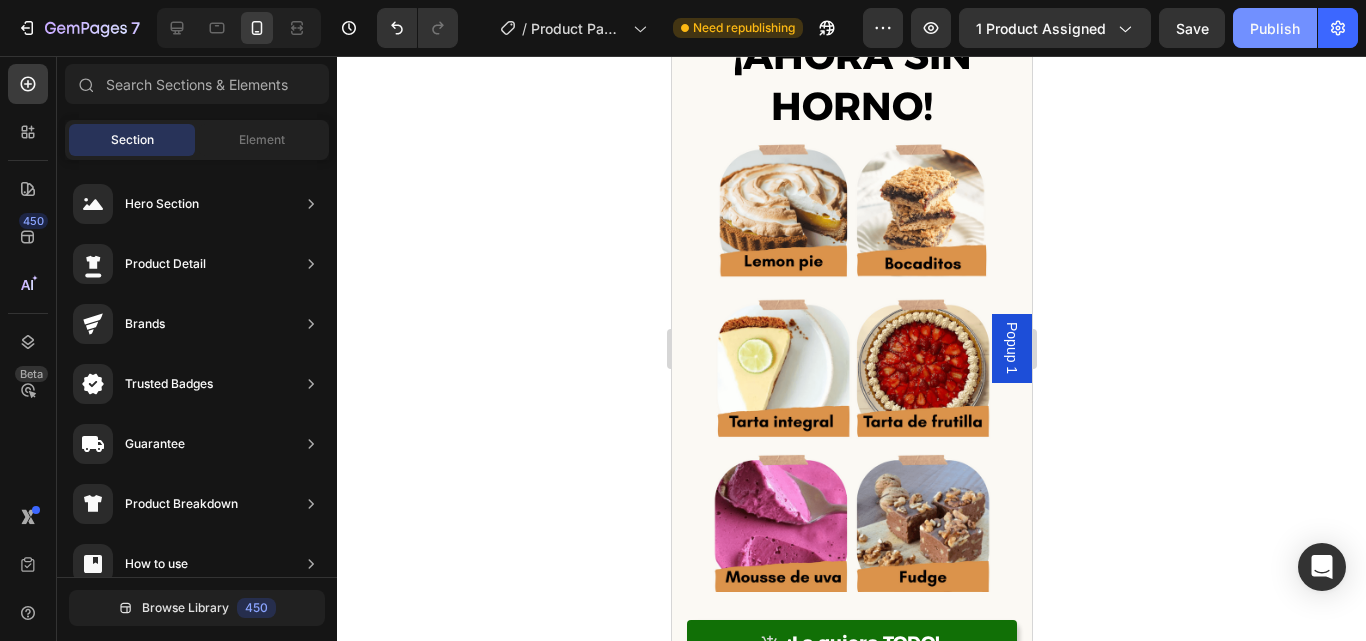 click on "Publish" 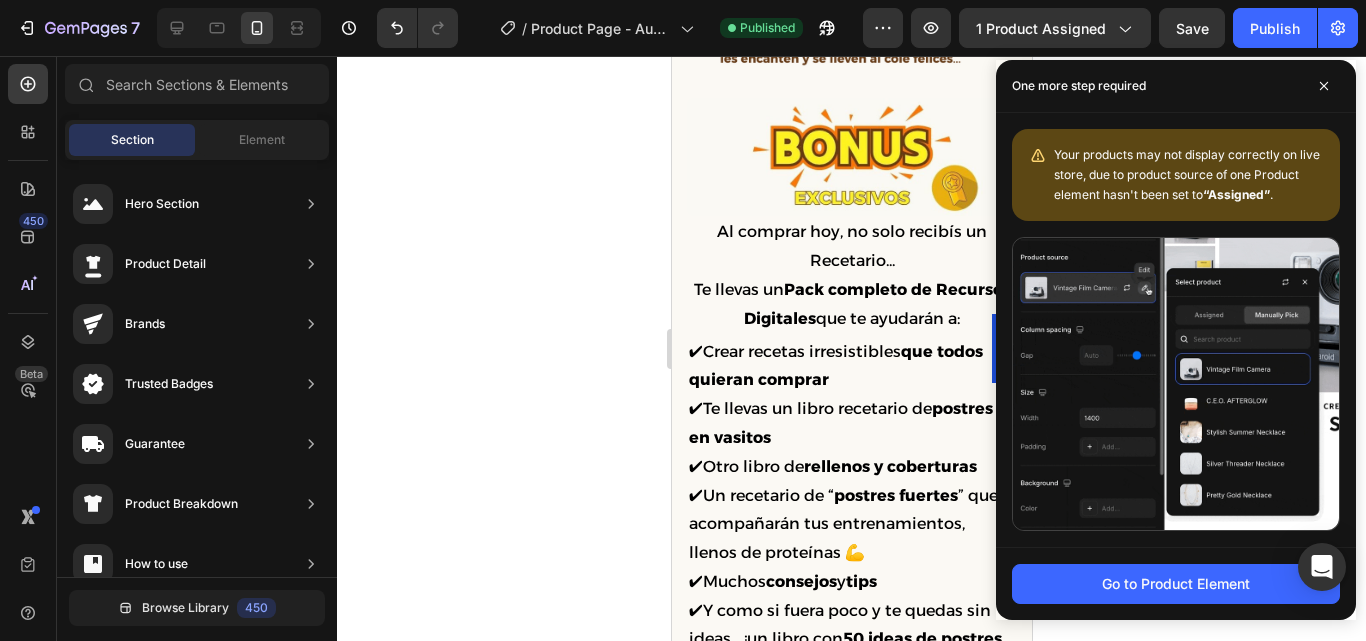 scroll, scrollTop: 1755, scrollLeft: 0, axis: vertical 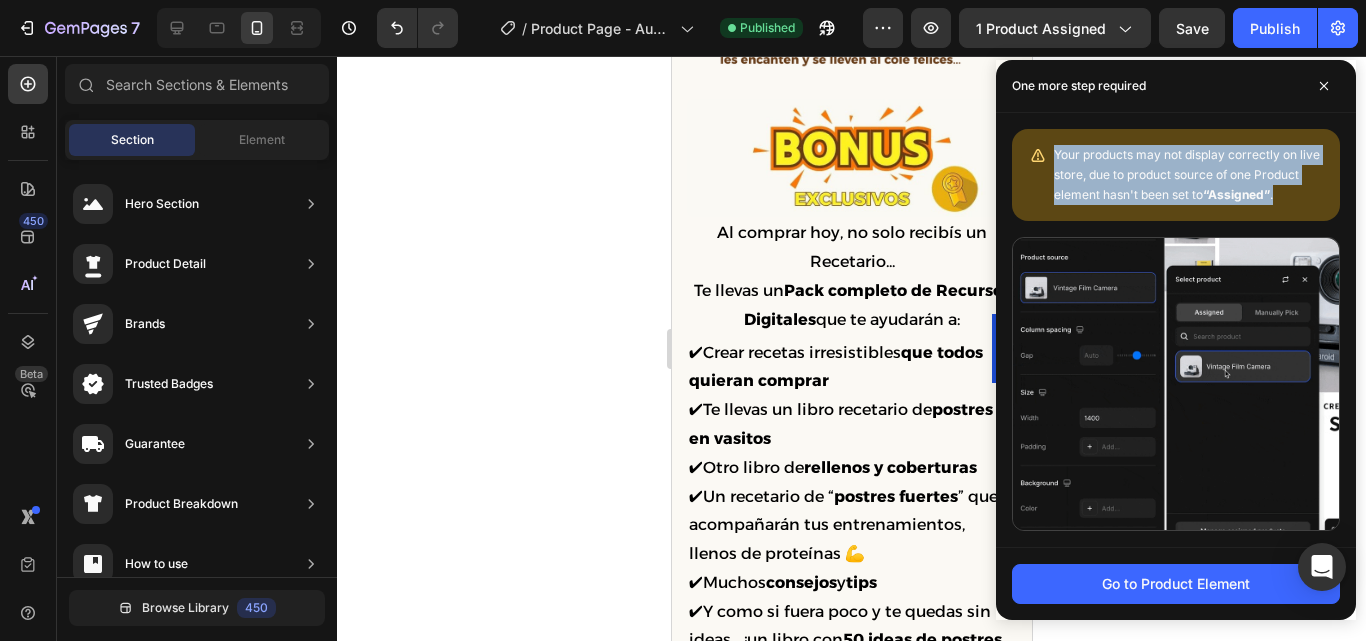 drag, startPoint x: 1993, startPoint y: 143, endPoint x: 949, endPoint y: 323, distance: 1059.4036 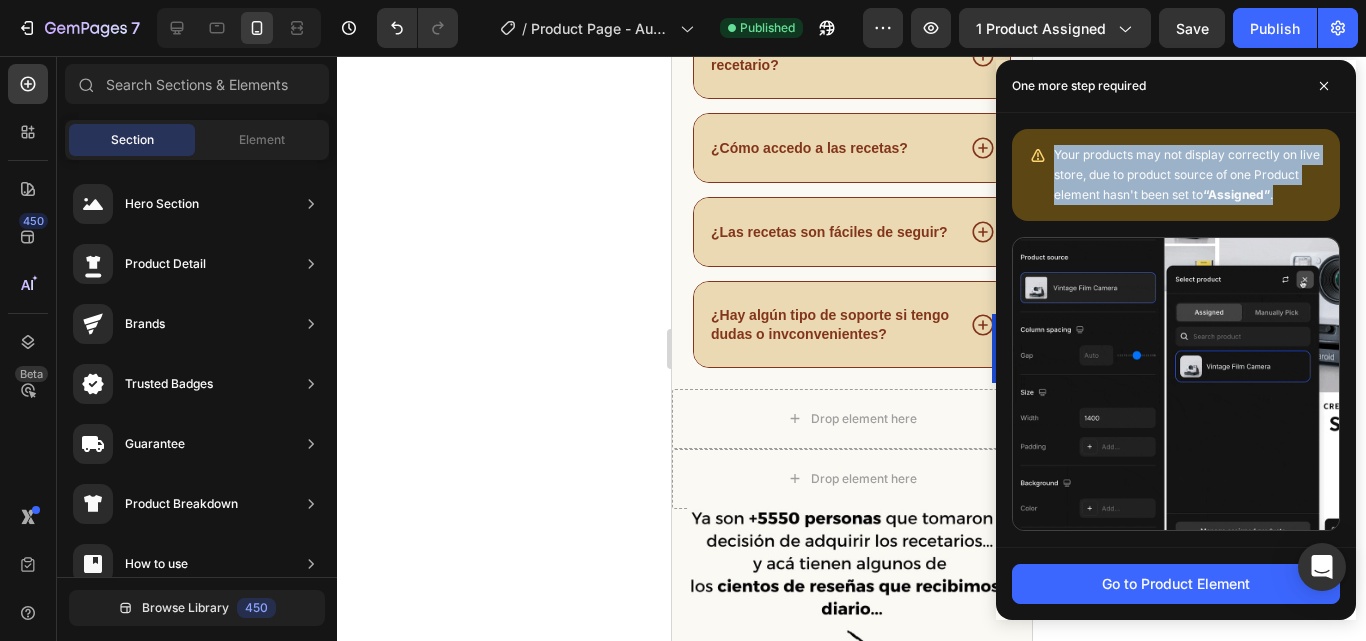 scroll, scrollTop: 5061, scrollLeft: 0, axis: vertical 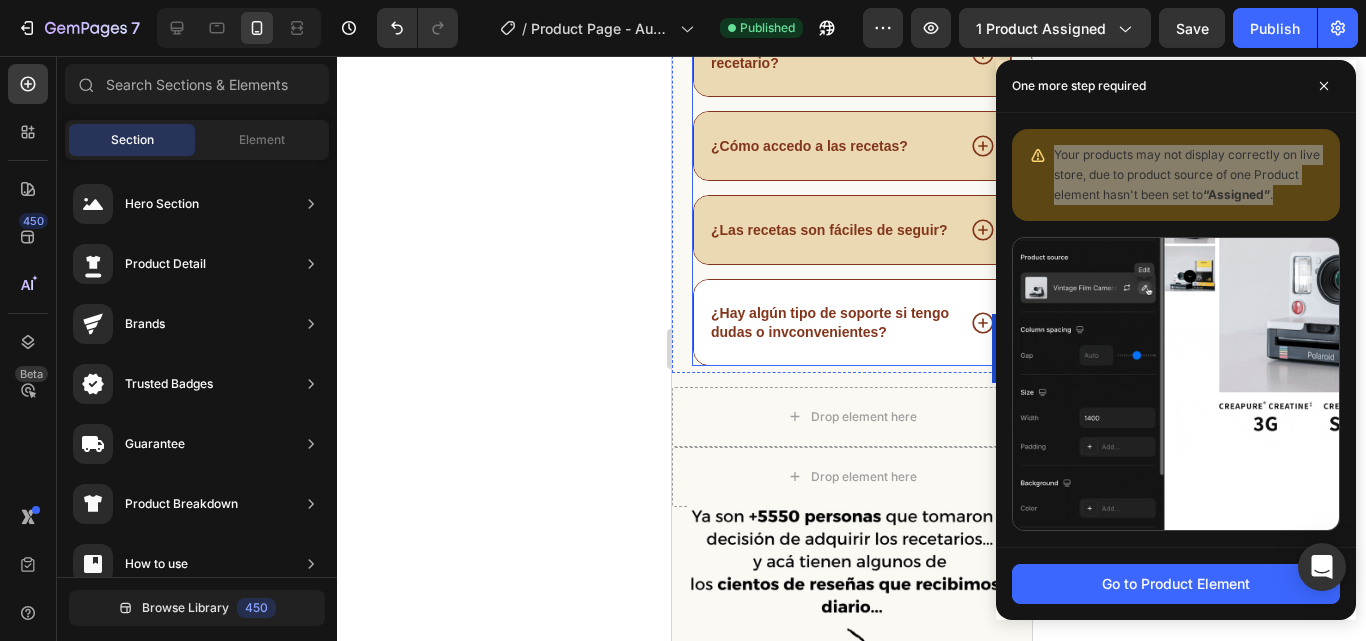 click on "¿Hay algún tipo de soporte si tengo dudas o invconvenientes?" at bounding box center [830, 322] 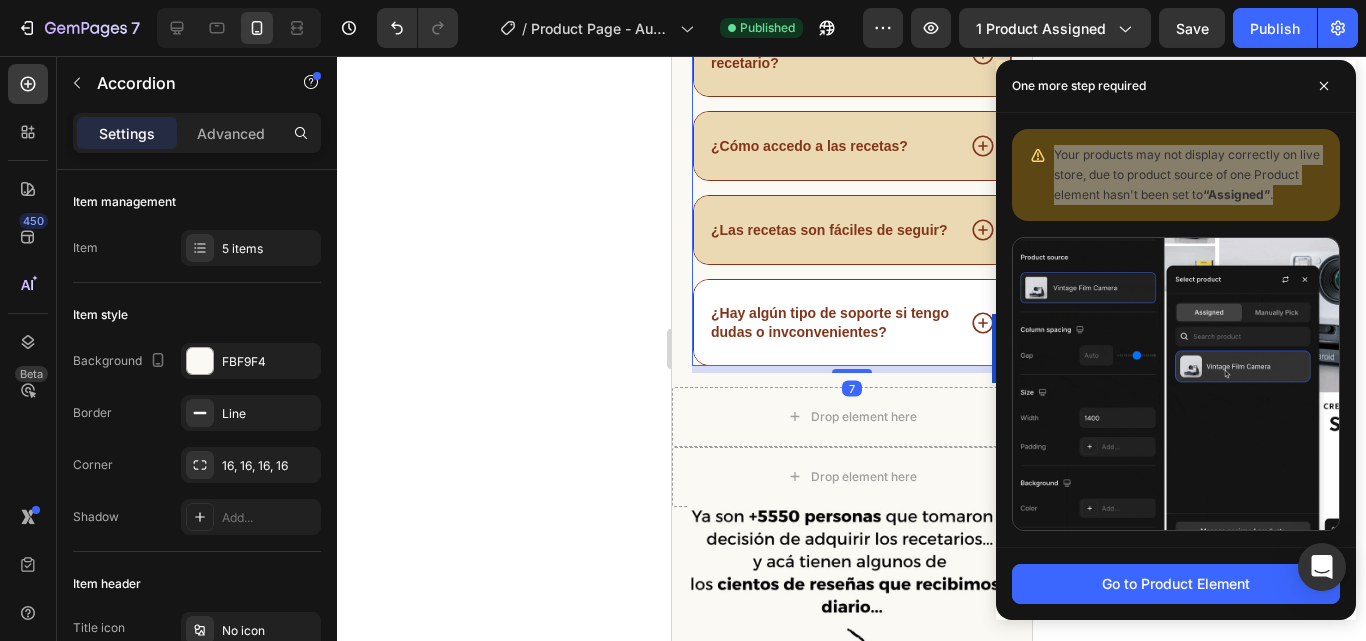 click on "¿Hay algún tipo de soporte si tengo dudas o invconvenientes?" at bounding box center (830, 322) 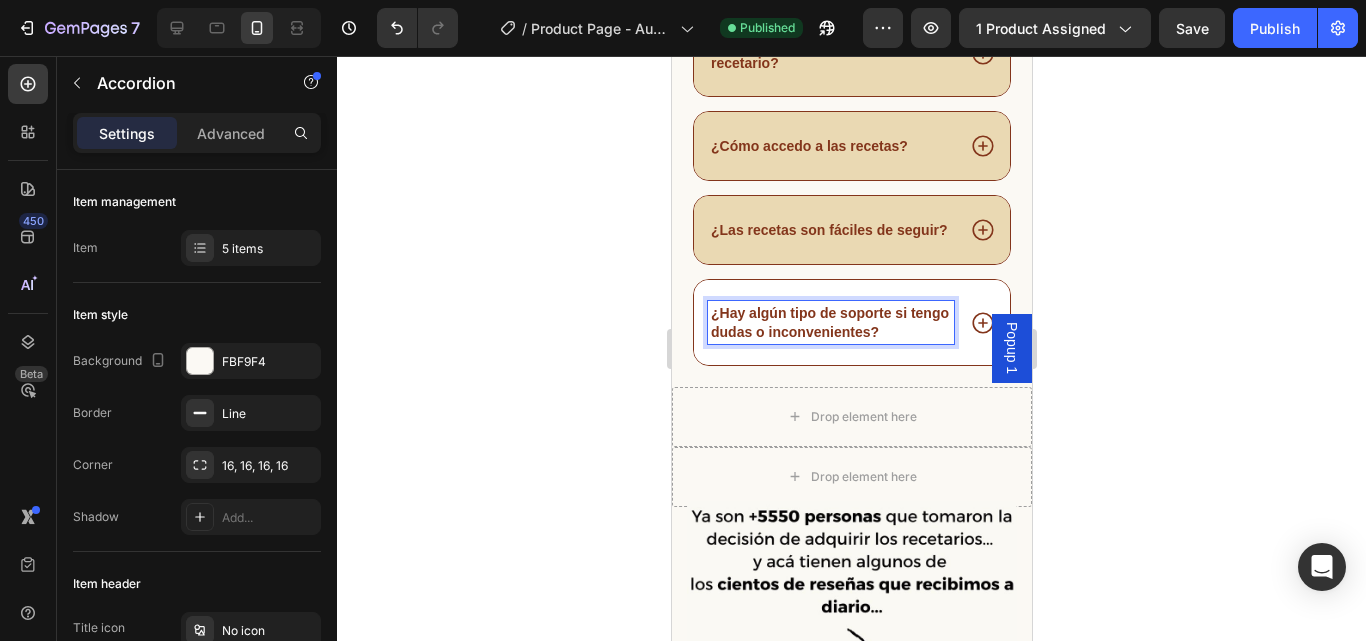 click 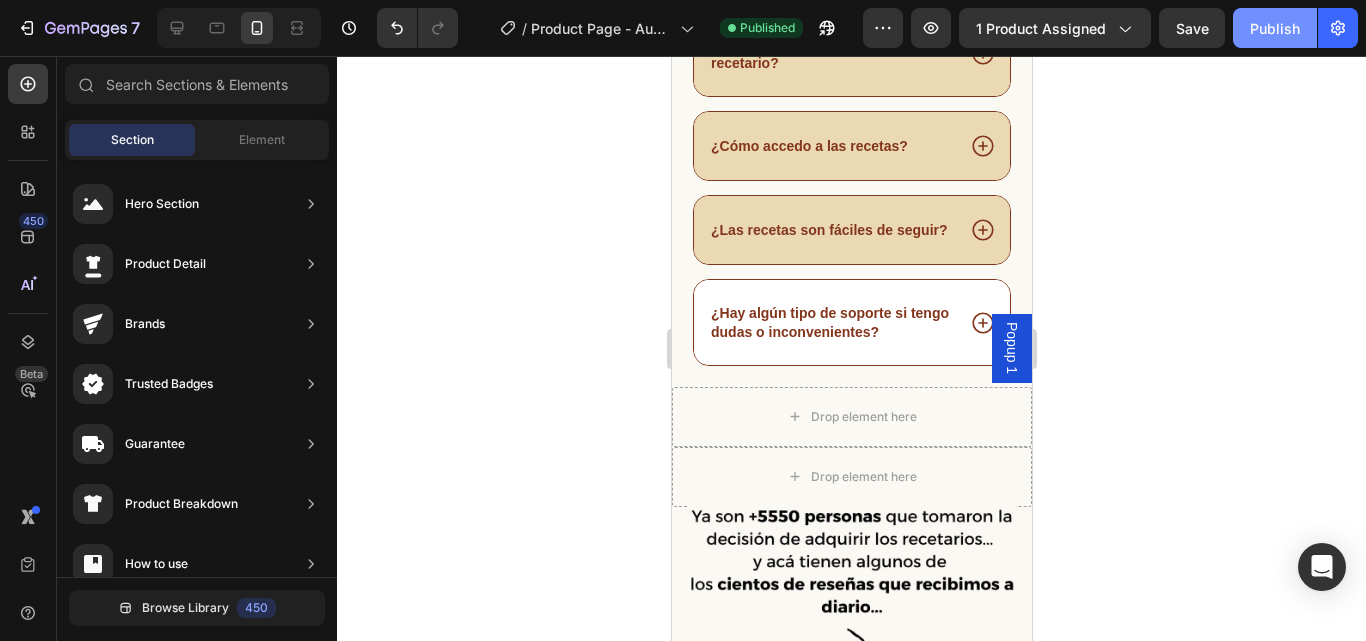 click on "Publish" 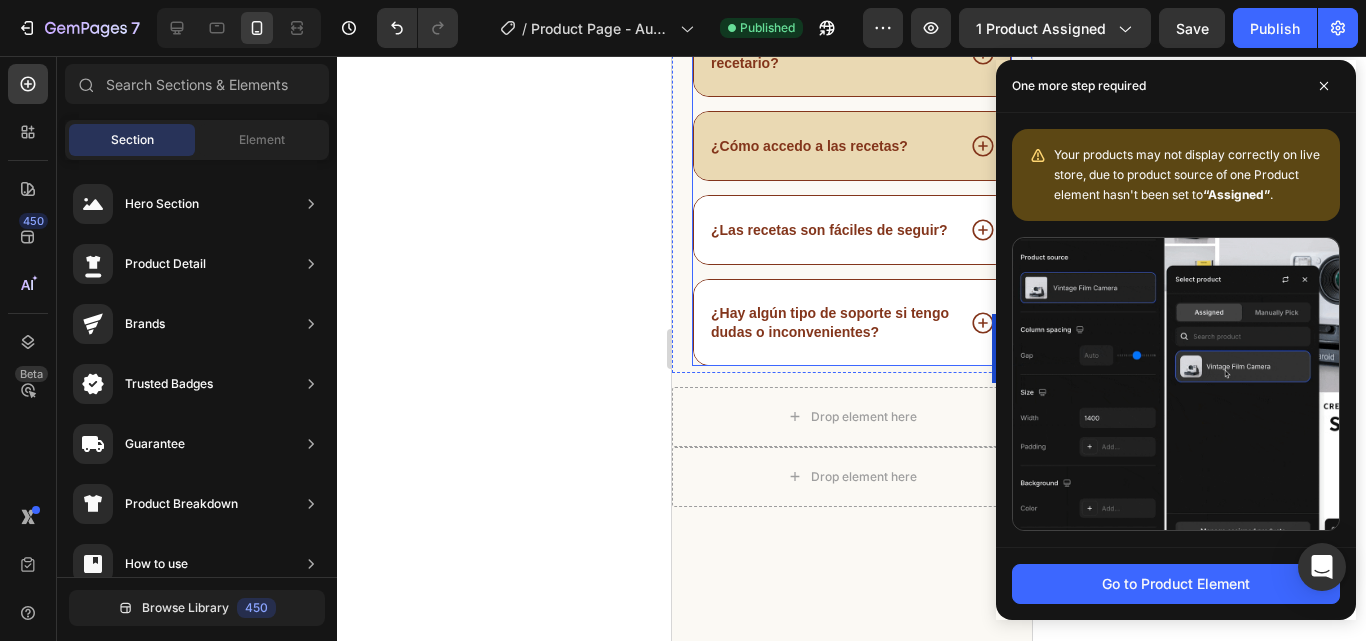 scroll, scrollTop: 4931, scrollLeft: 0, axis: vertical 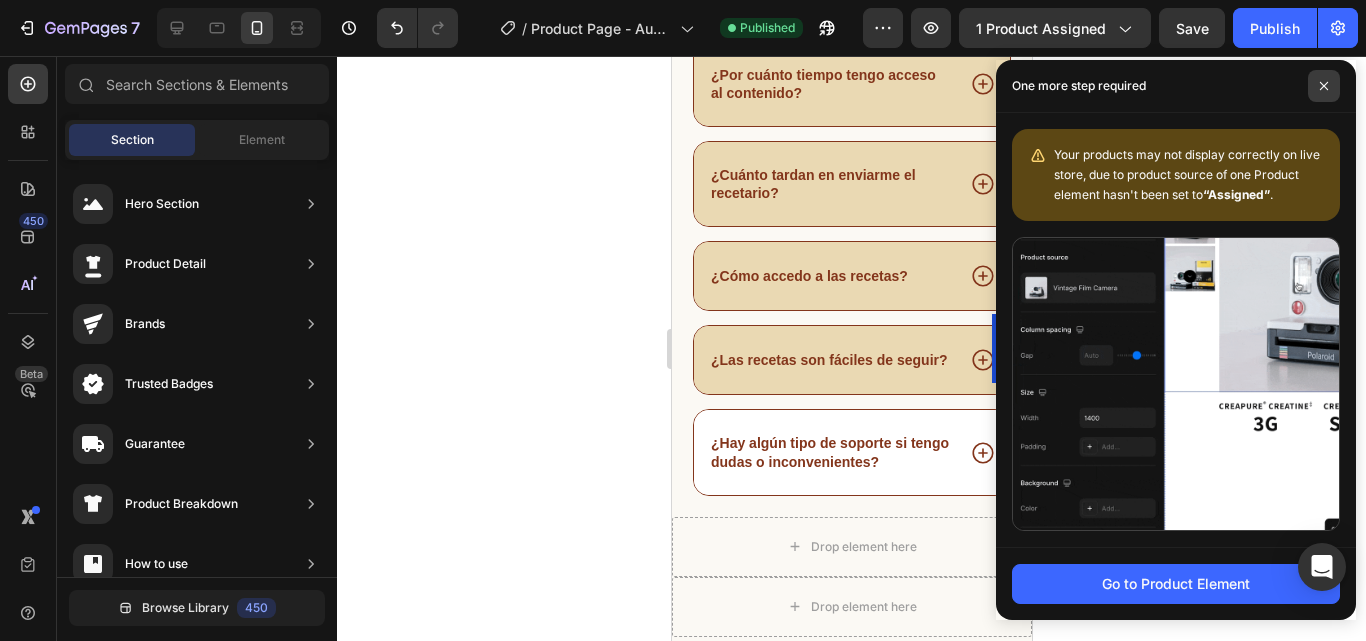 click 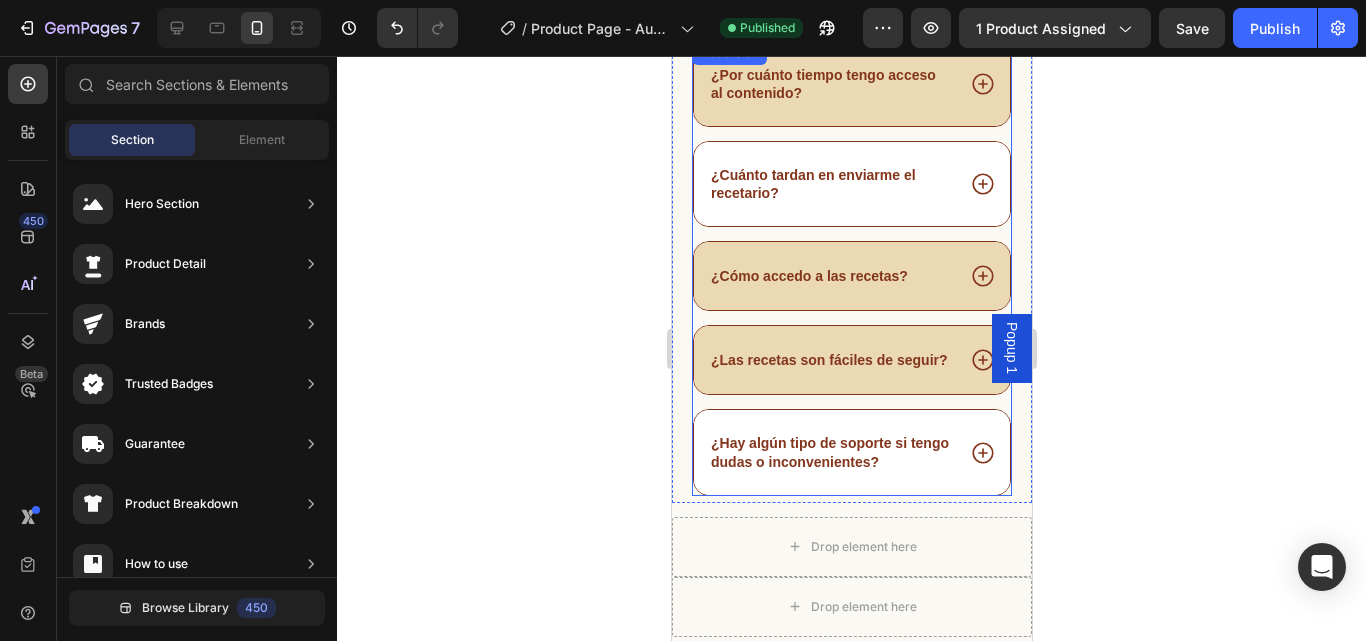 scroll, scrollTop: 4906, scrollLeft: 0, axis: vertical 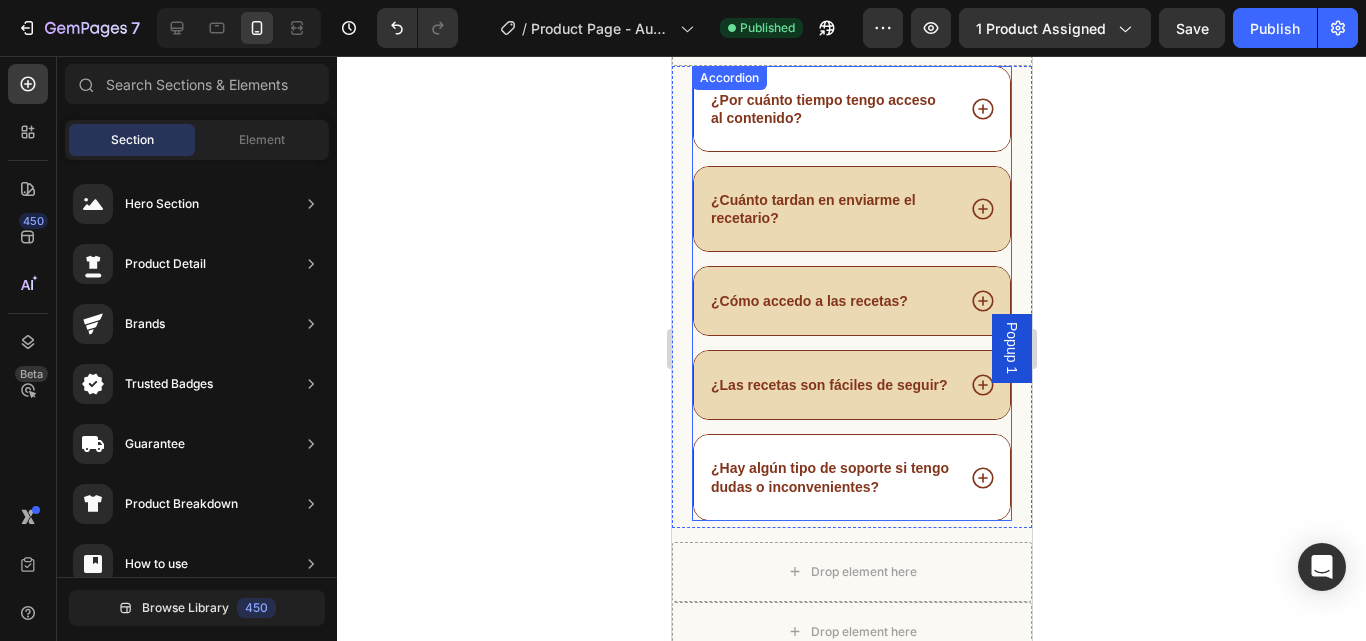 click 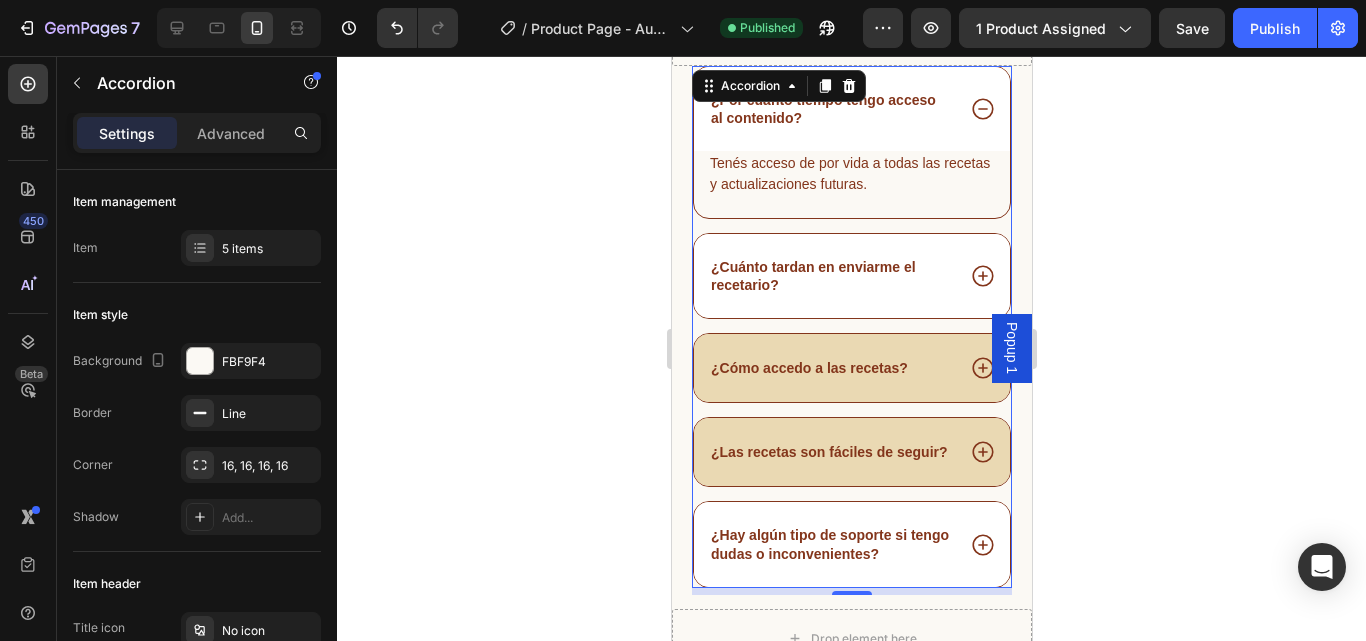 click 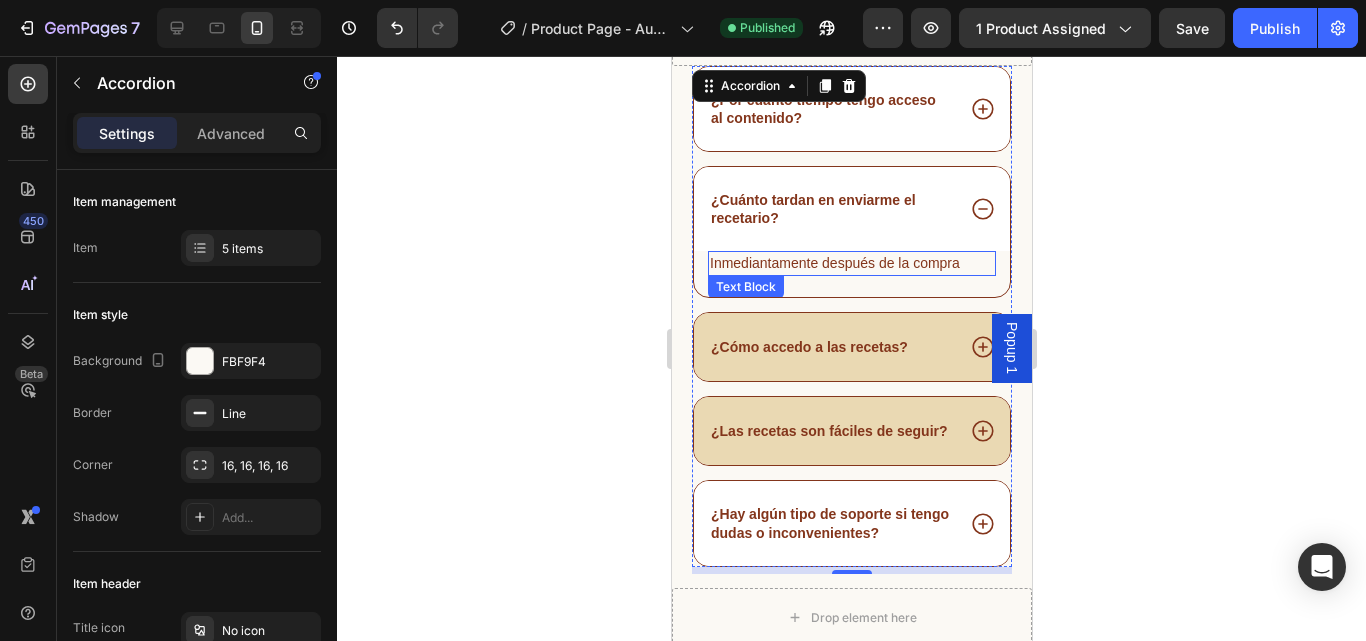 click on "Inmediantamente después de la compra" at bounding box center (851, 263) 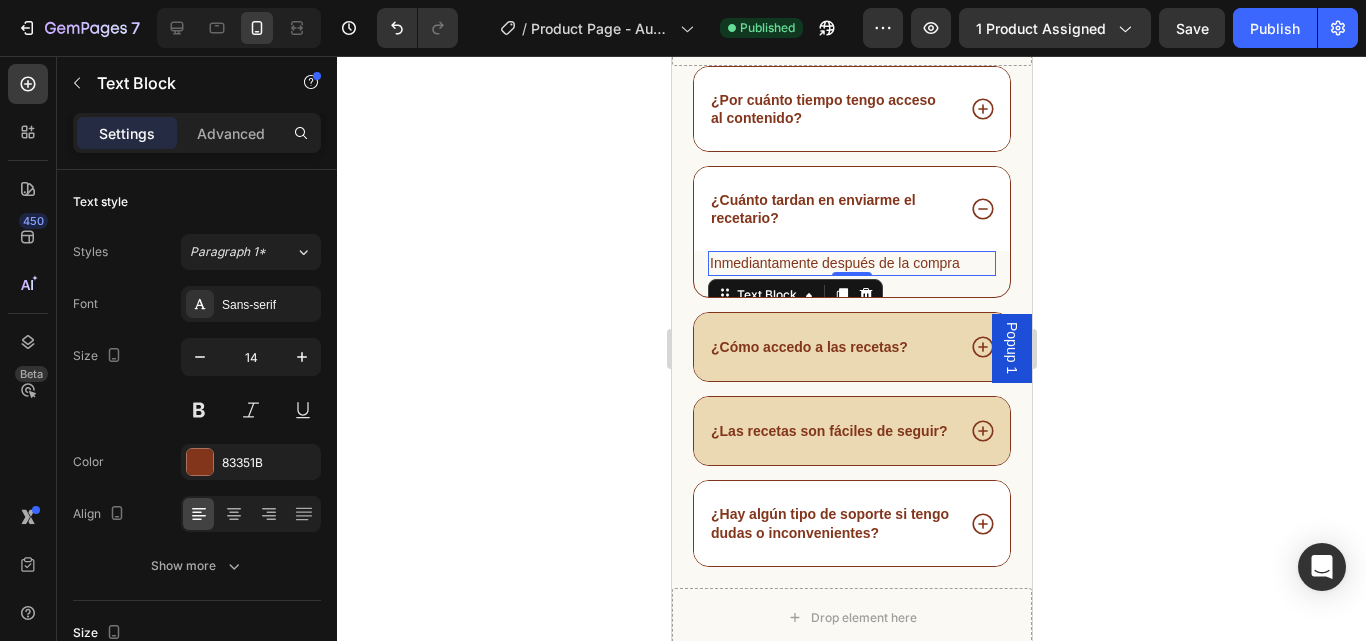 click on "Inmediantamente después de la compra" at bounding box center [851, 263] 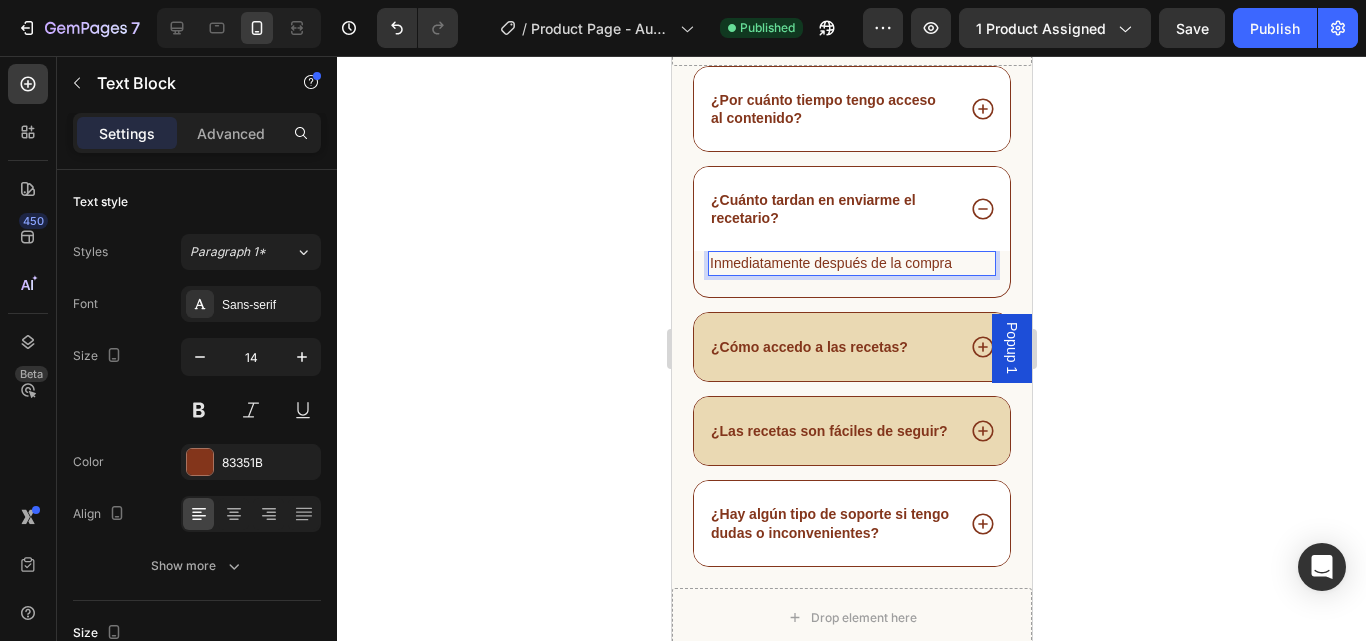 click on "Inmediatamente después de la compra" at bounding box center (851, 263) 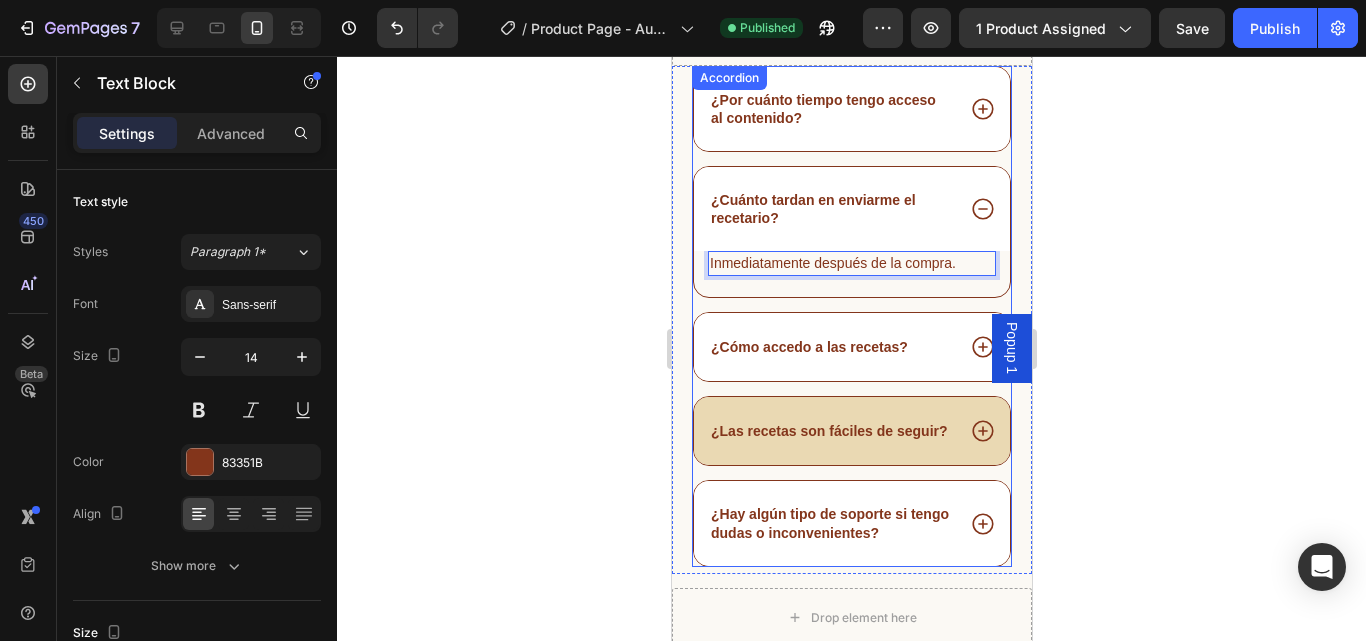 click on "¿Cómo accedo a las recetas?" at bounding box center [808, 347] 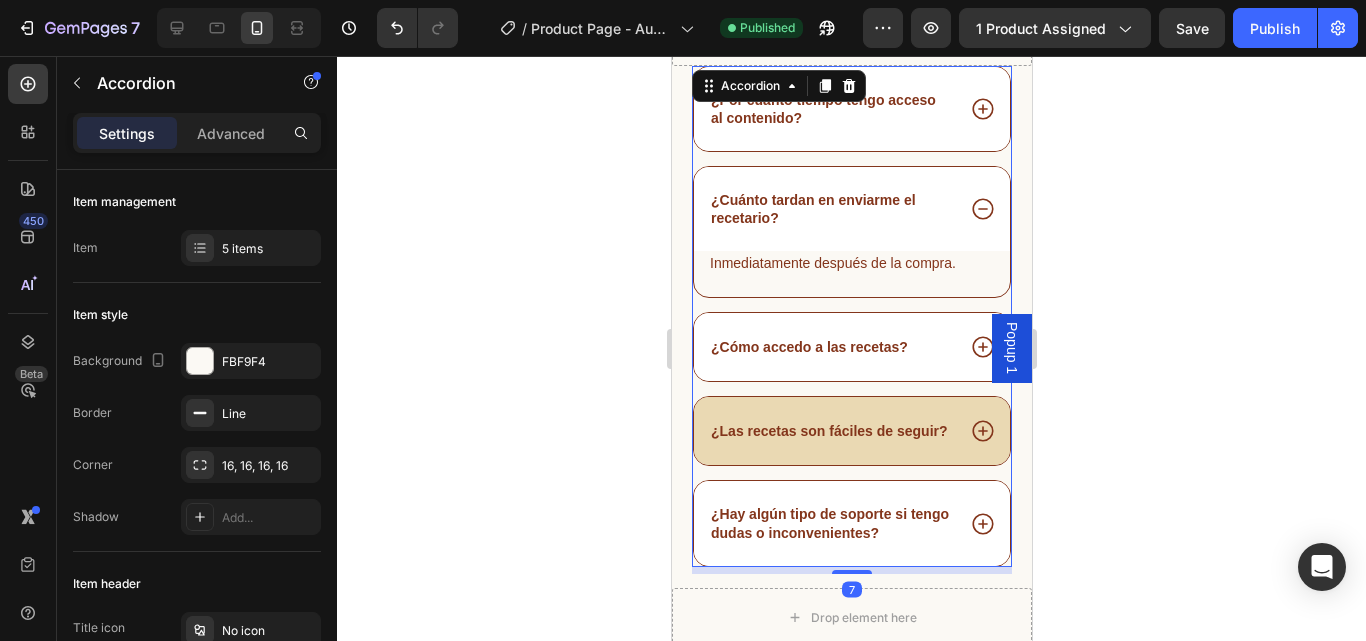 click 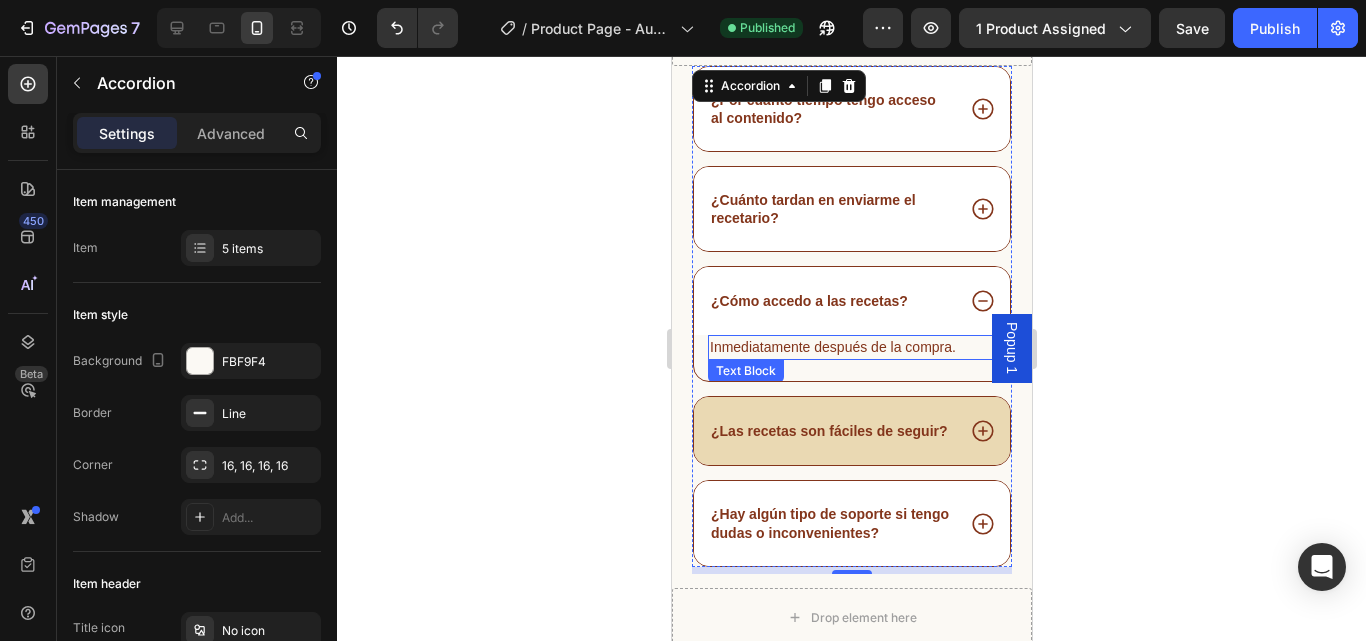 click on "Inmediatamente después de la compra." at bounding box center [851, 347] 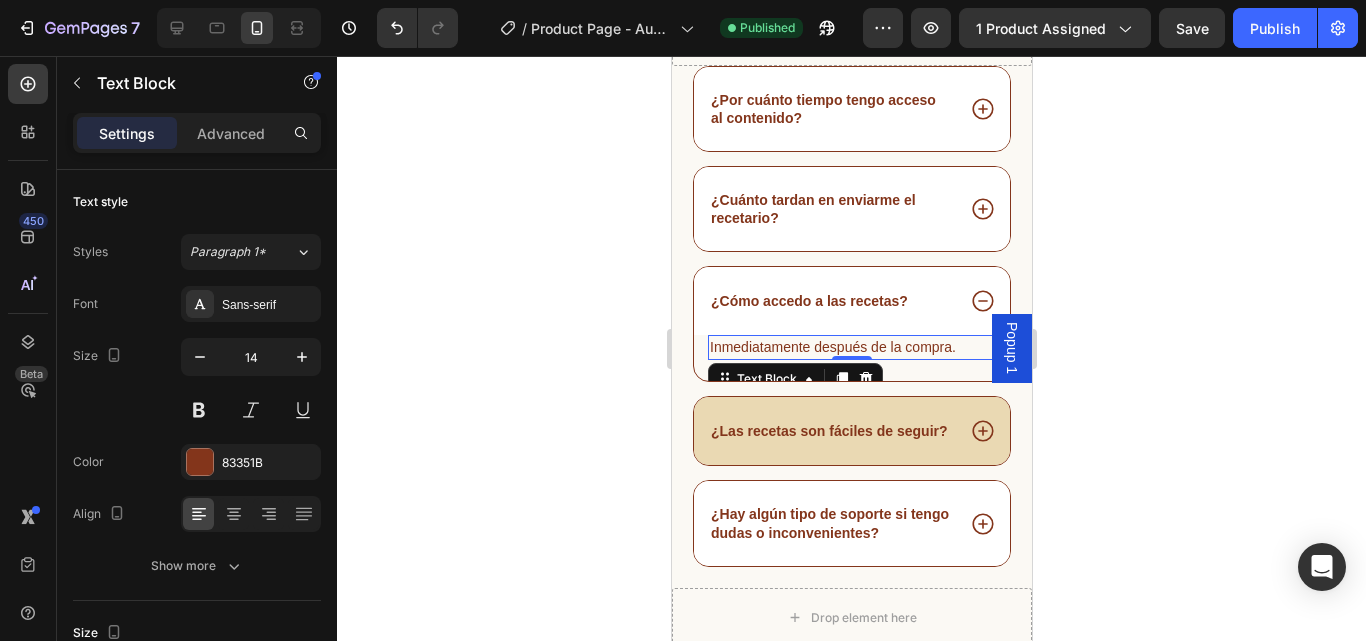 click on "Inmediatamente después de la compra." at bounding box center (851, 347) 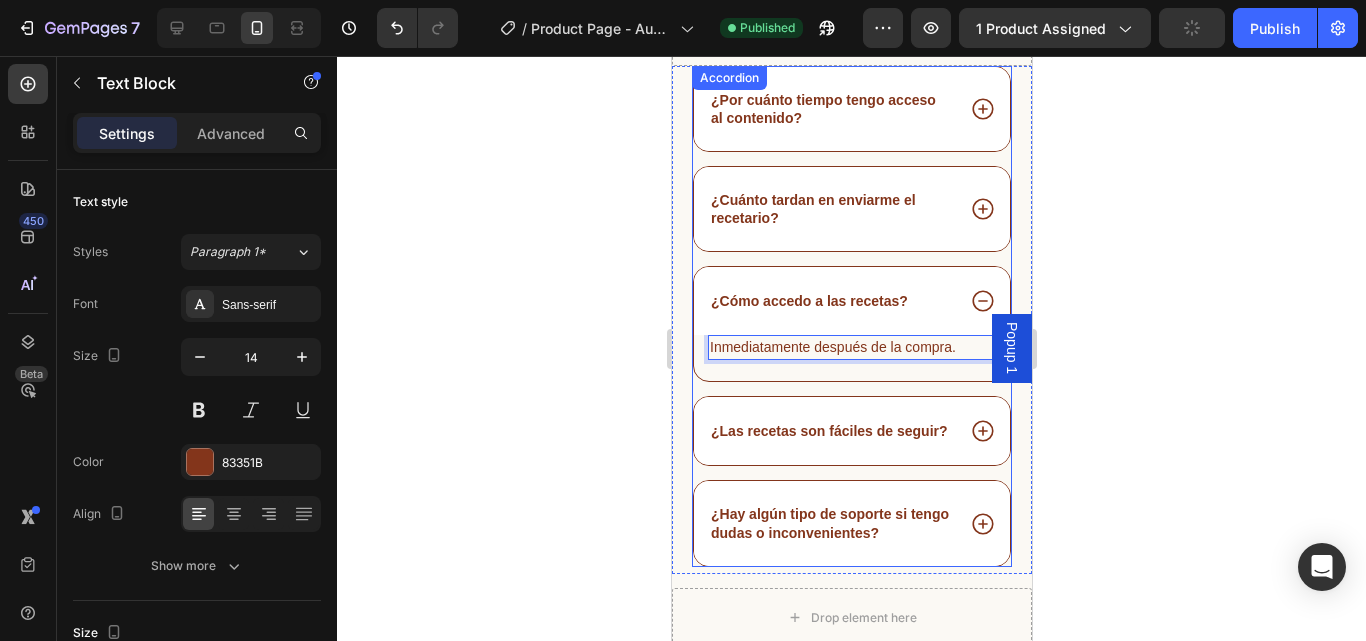 click on "¿Las recetas son fáciles de seguir?" at bounding box center [828, 431] 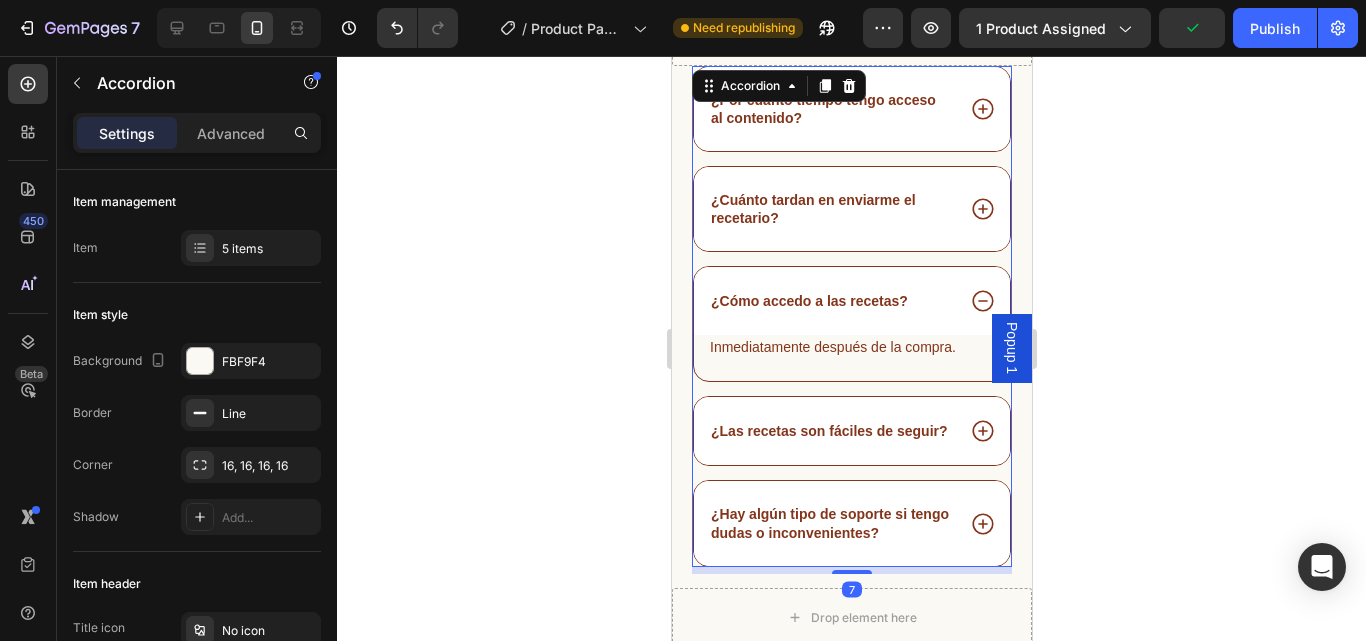 click 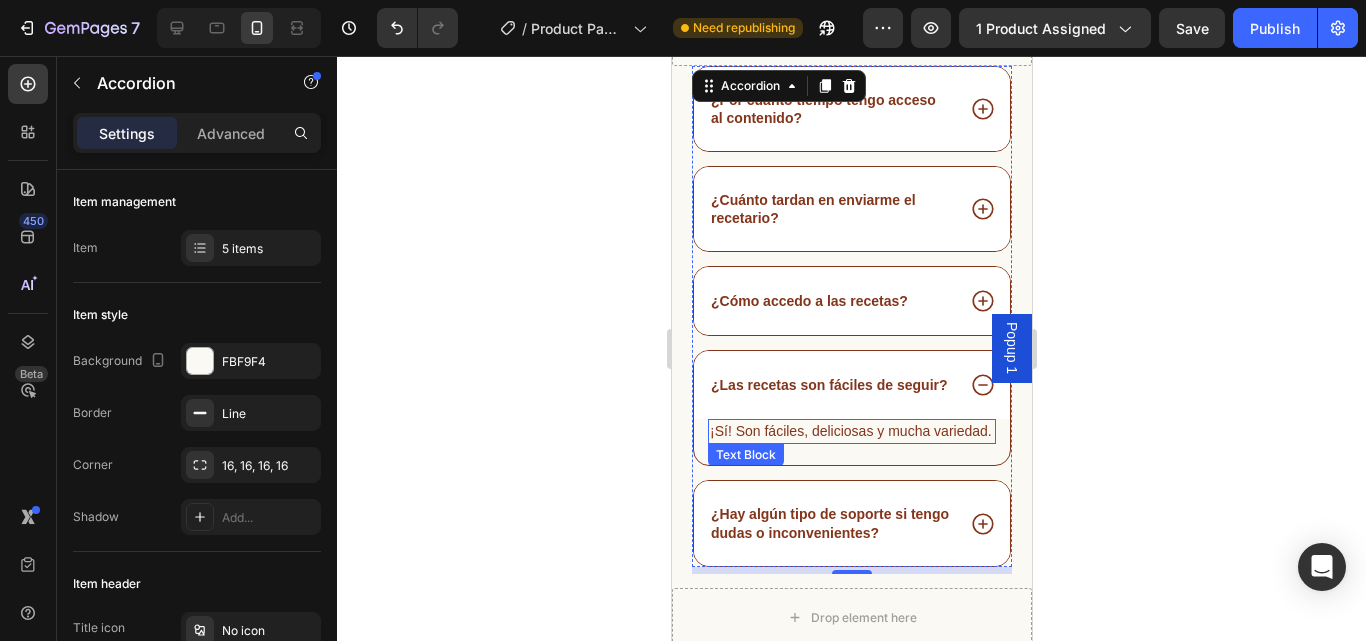click on "¡Sí! Son fáciles, deliciosas y mucha variedad." at bounding box center [851, 431] 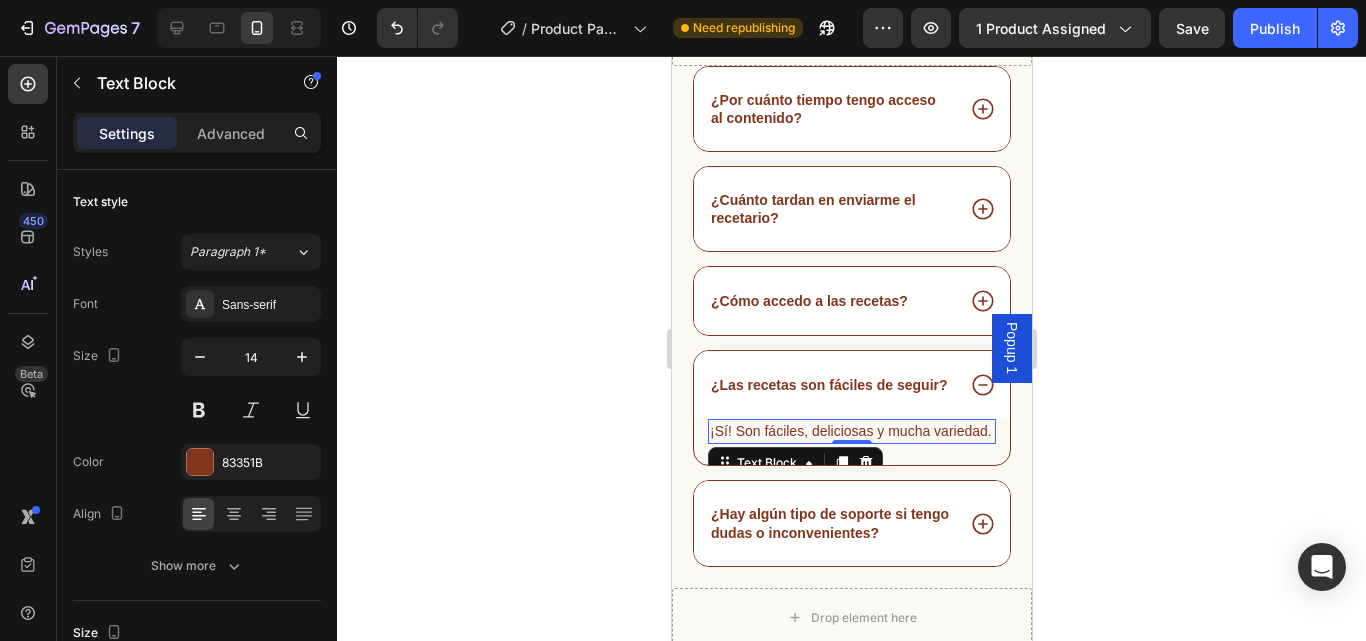 click on "¡Sí! Son fáciles, deliciosas y mucha variedad." at bounding box center (851, 431) 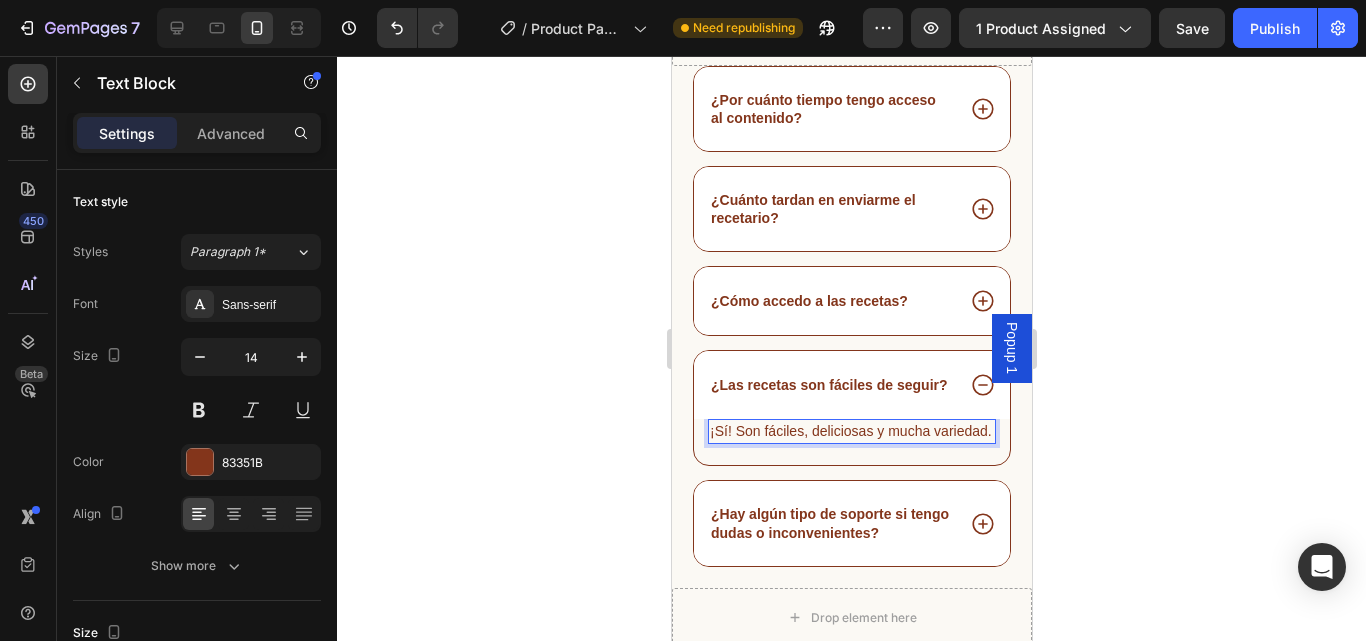 click on "¡Sí! Son fáciles, deliciosas y mucha variedad." at bounding box center [851, 431] 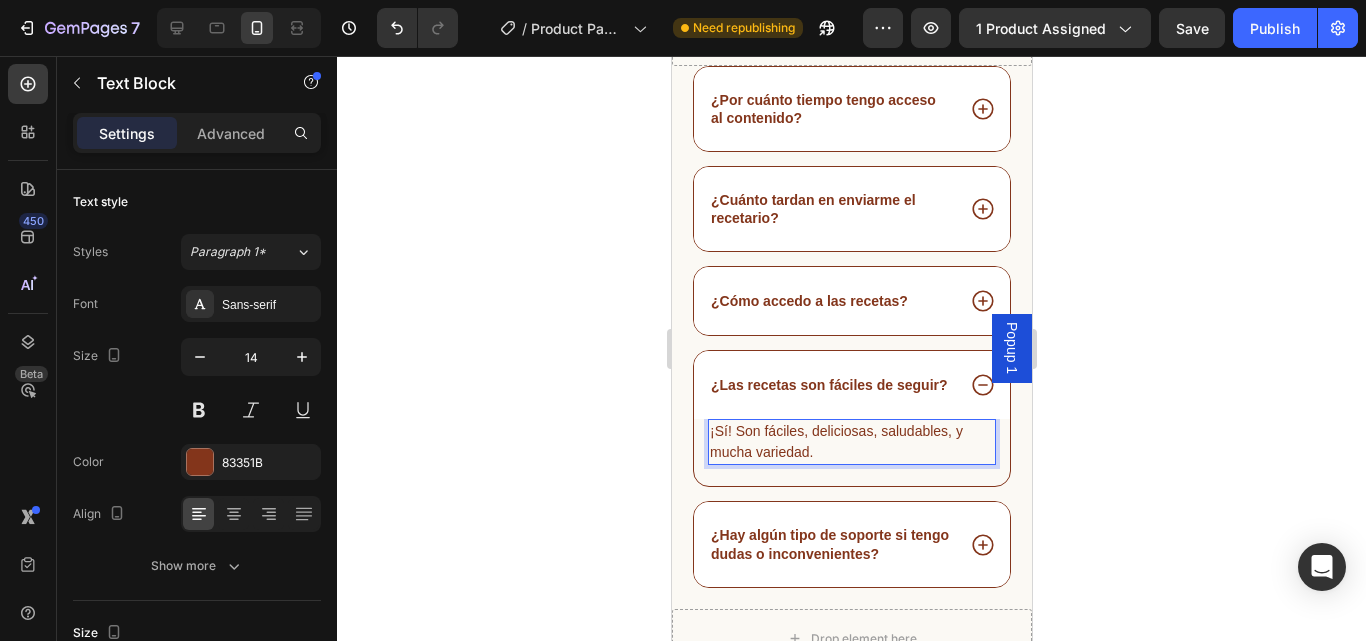 click on "¡Sí! Son fáciles, deliciosas, saludables, y mucha variedad." at bounding box center (851, 442) 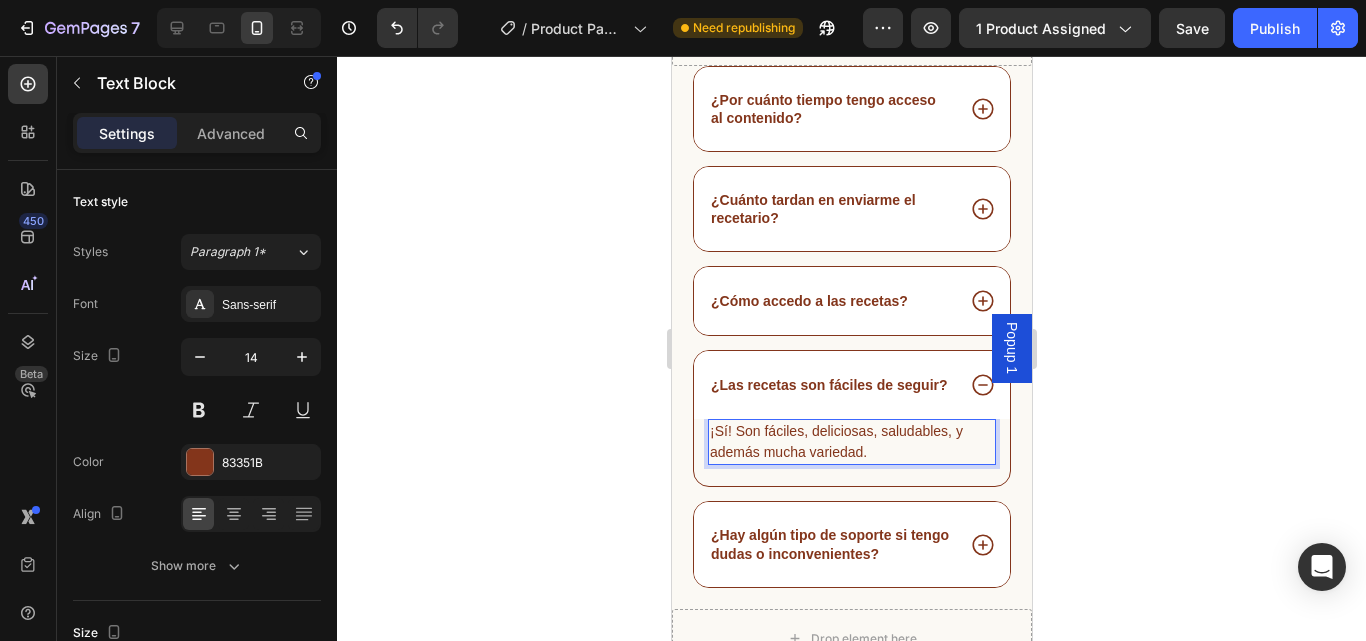 click on "¡Sí! Son fáciles, deliciosas, saludables, y además mucha variedad." at bounding box center (851, 442) 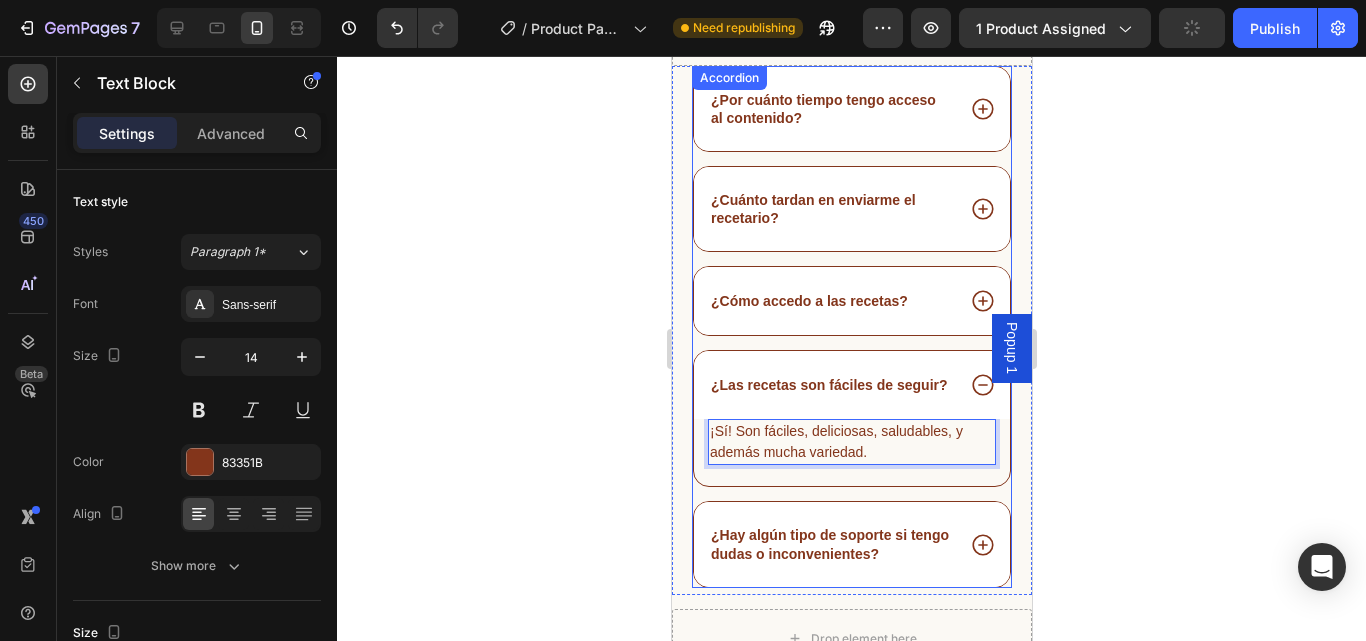 click 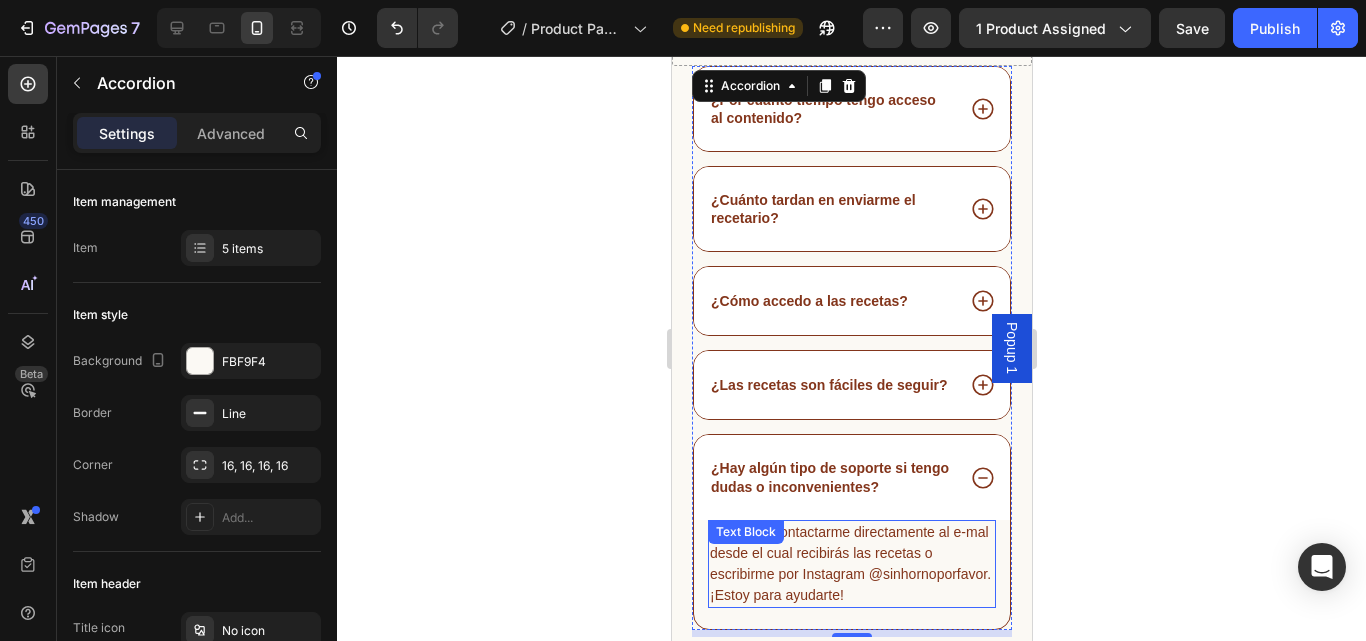click on "Sí, podes contactarme directamente al e-mal desde el cual recibirás las recetas o escribirme por Instagram @sinhornoporfavor. ¡Estoy para ayudarte!" at bounding box center (851, 564) 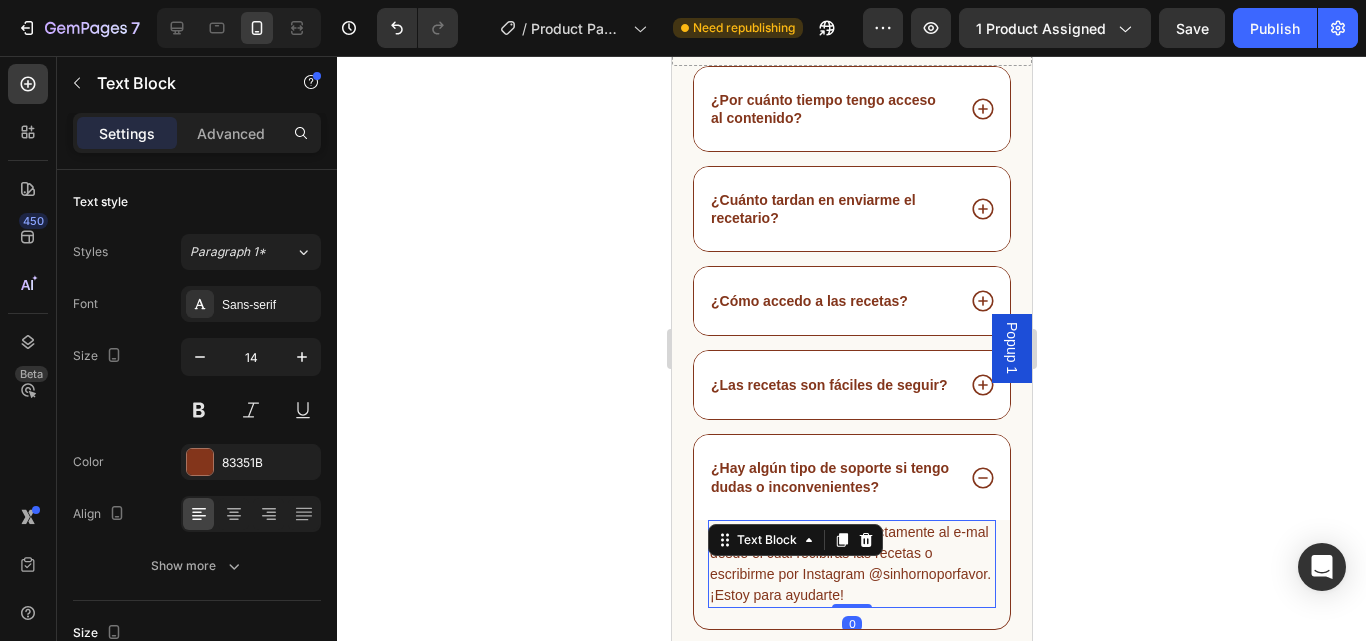 click on "Sí, podes contactarme directamente al e-mal desde el cual recibirás las recetas o escribirme por Instagram @sinhornoporfavor. ¡Estoy para ayudarte!" at bounding box center [851, 564] 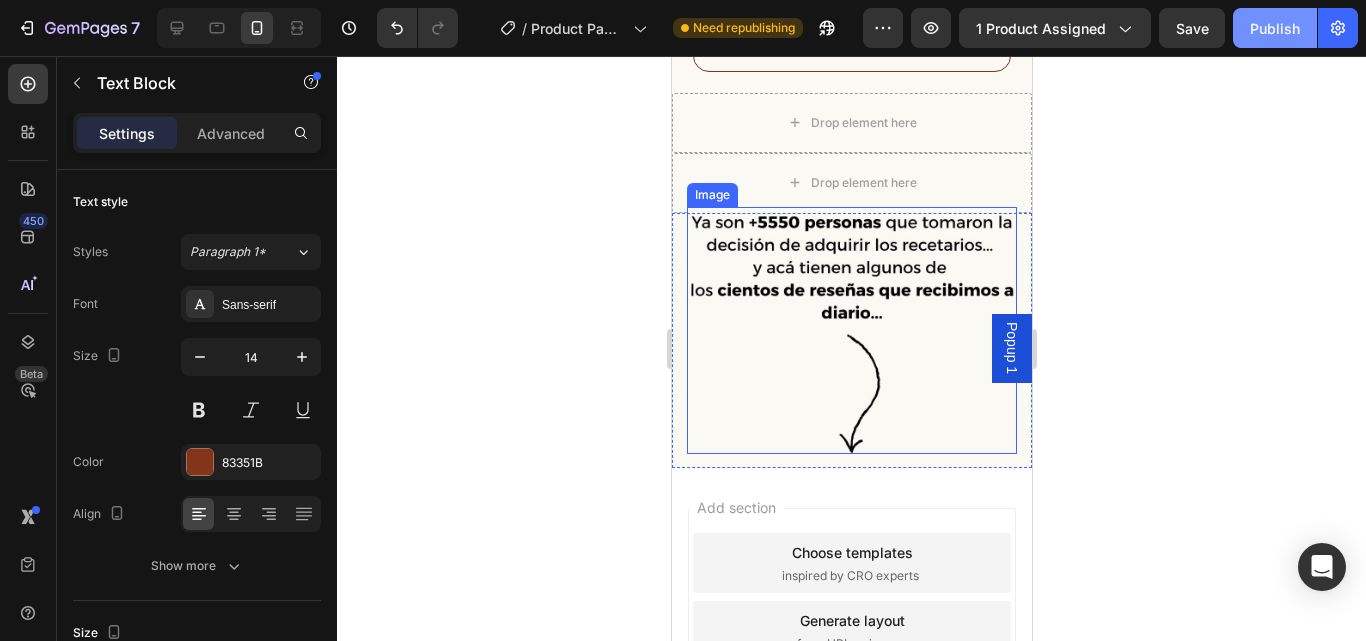 scroll, scrollTop: 5471, scrollLeft: 0, axis: vertical 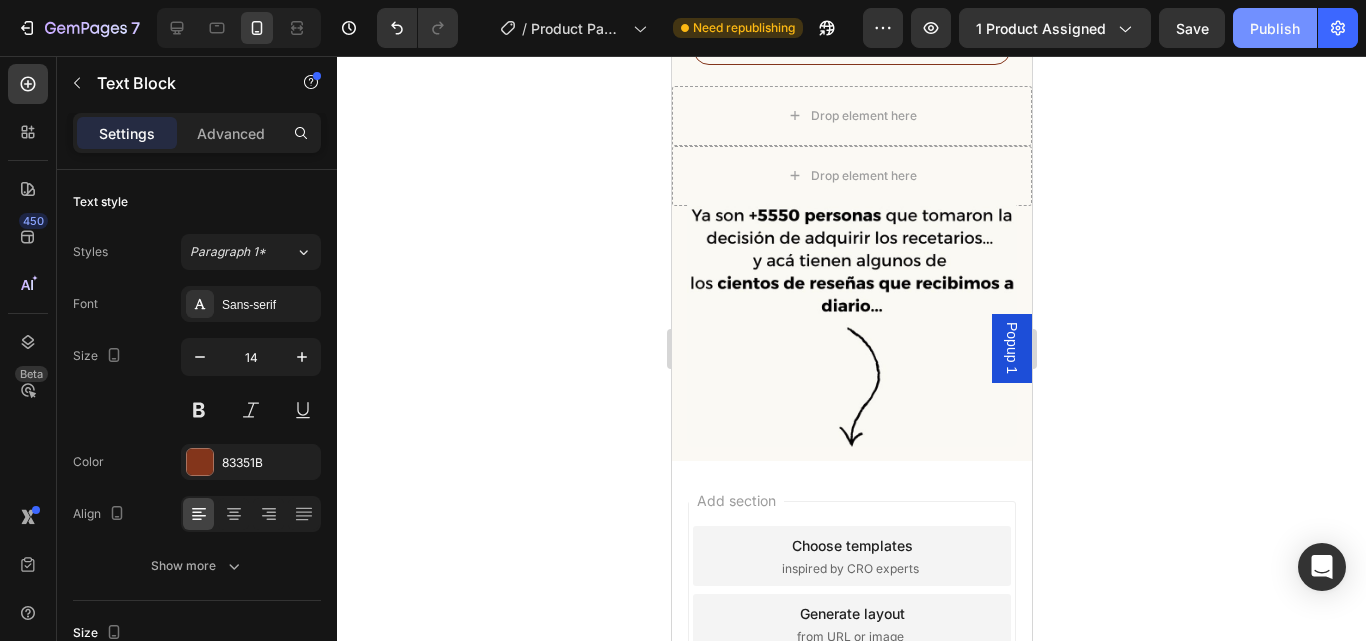 click on "Publish" at bounding box center (1275, 28) 